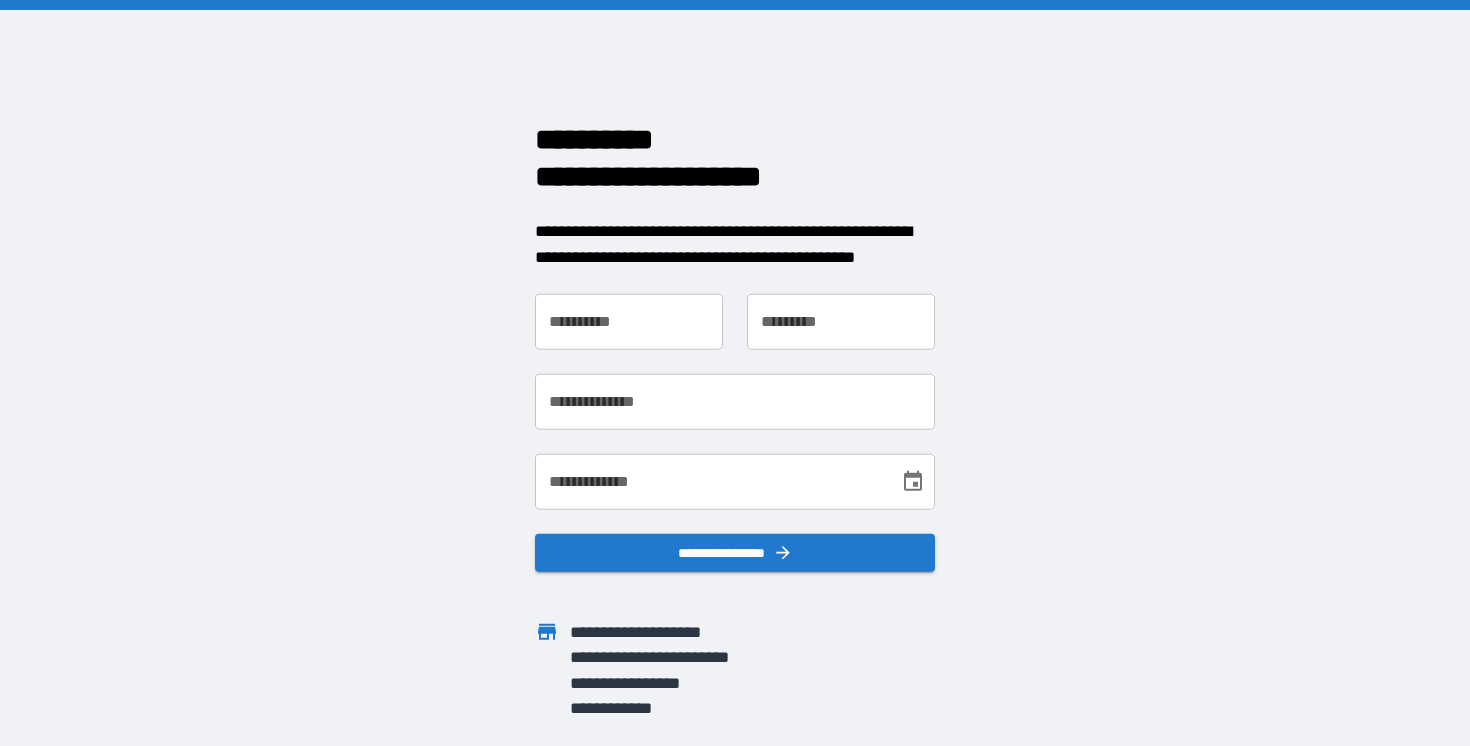 scroll, scrollTop: 0, scrollLeft: 0, axis: both 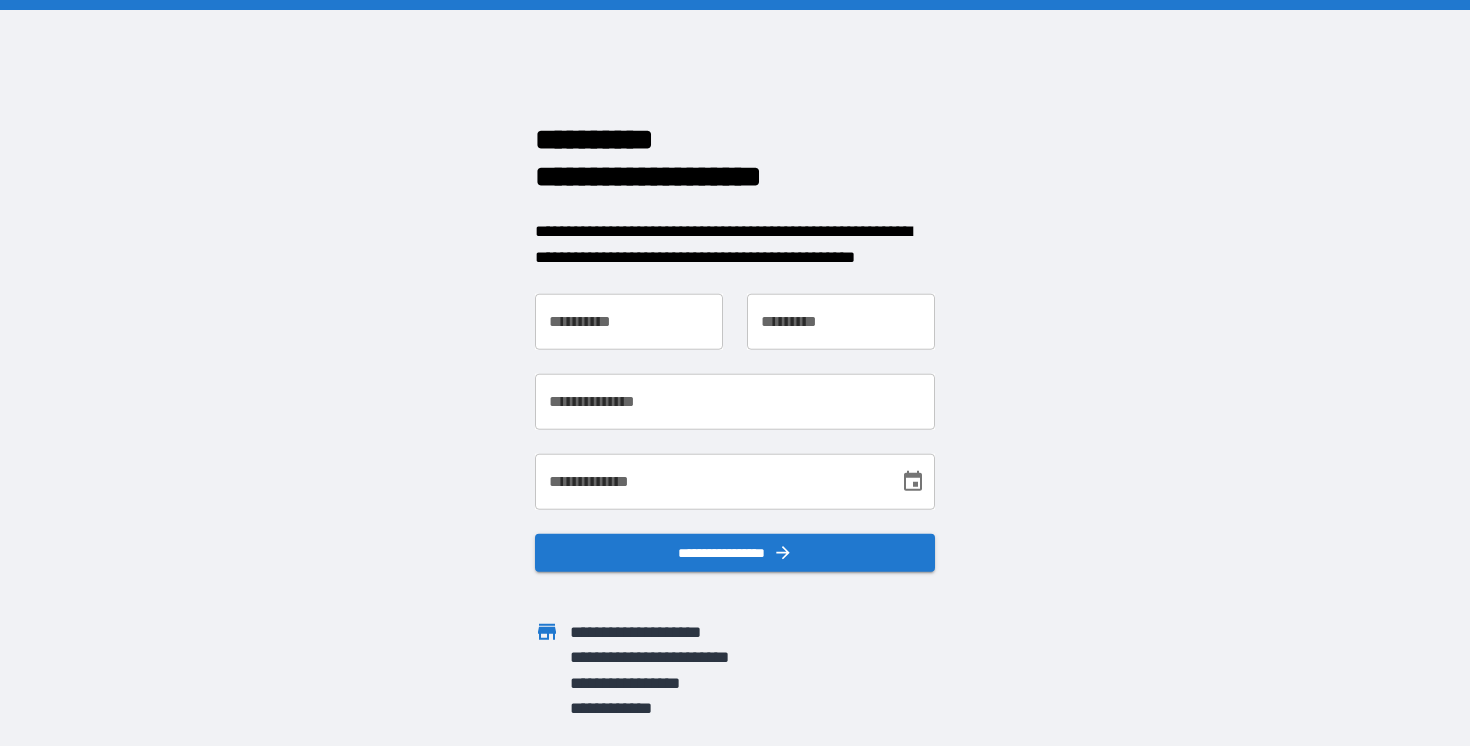 click on "**********" at bounding box center [723, 390] 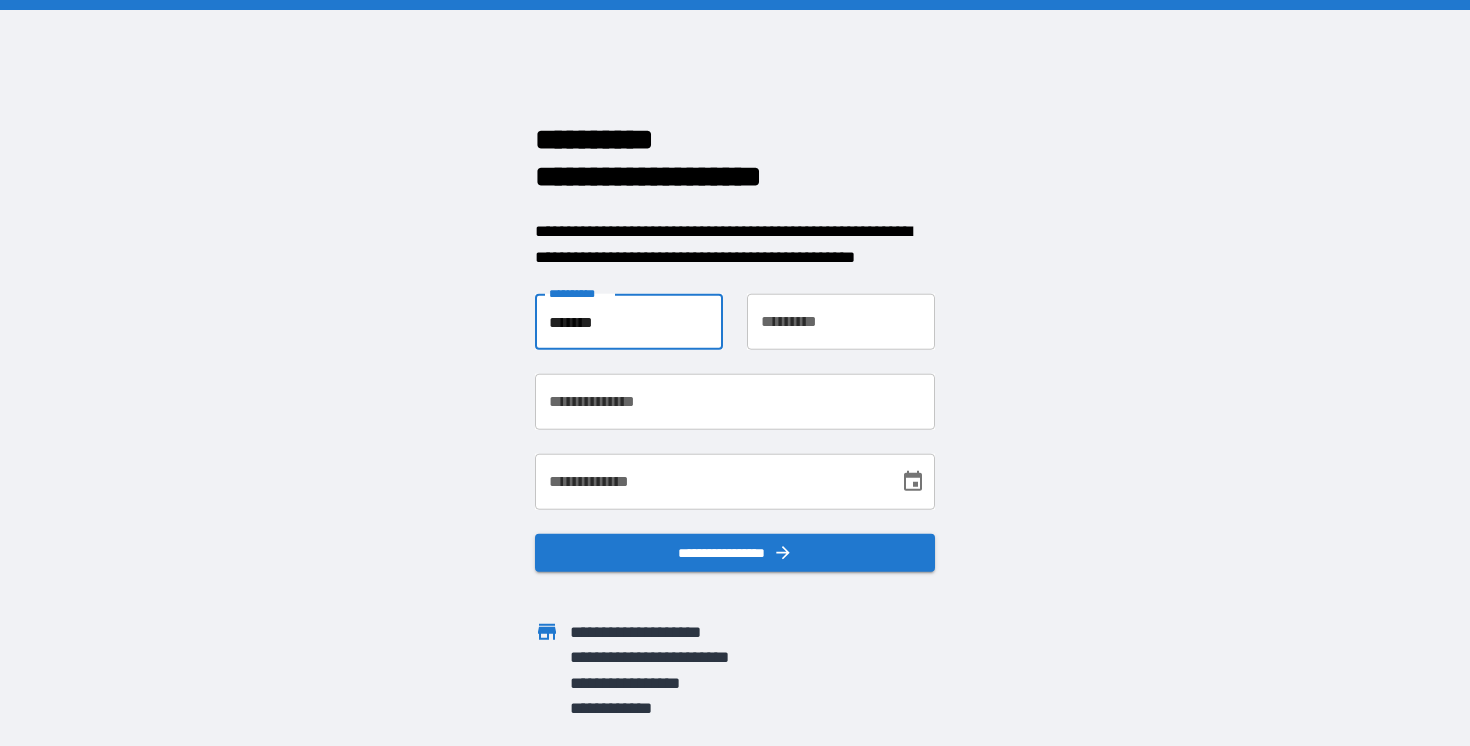 type on "*******" 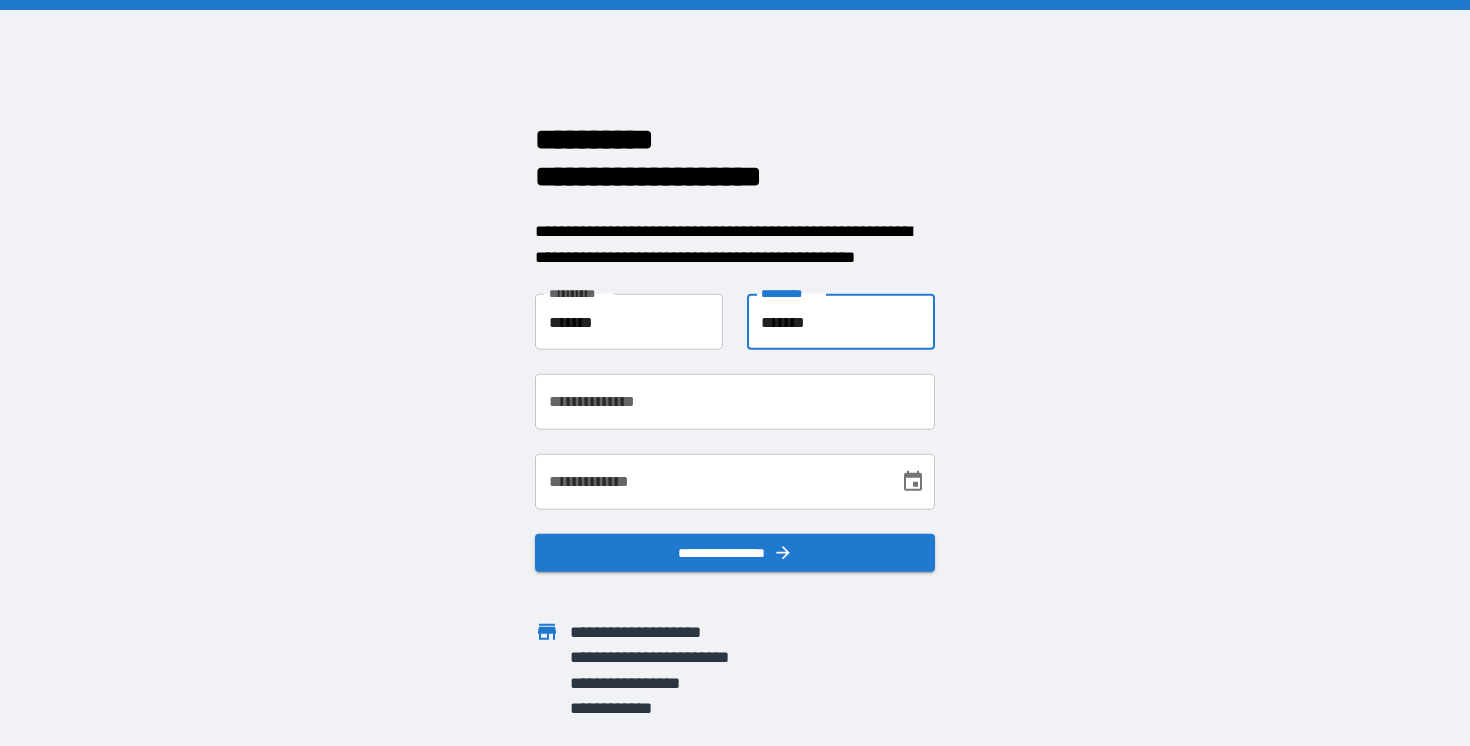 type on "*******" 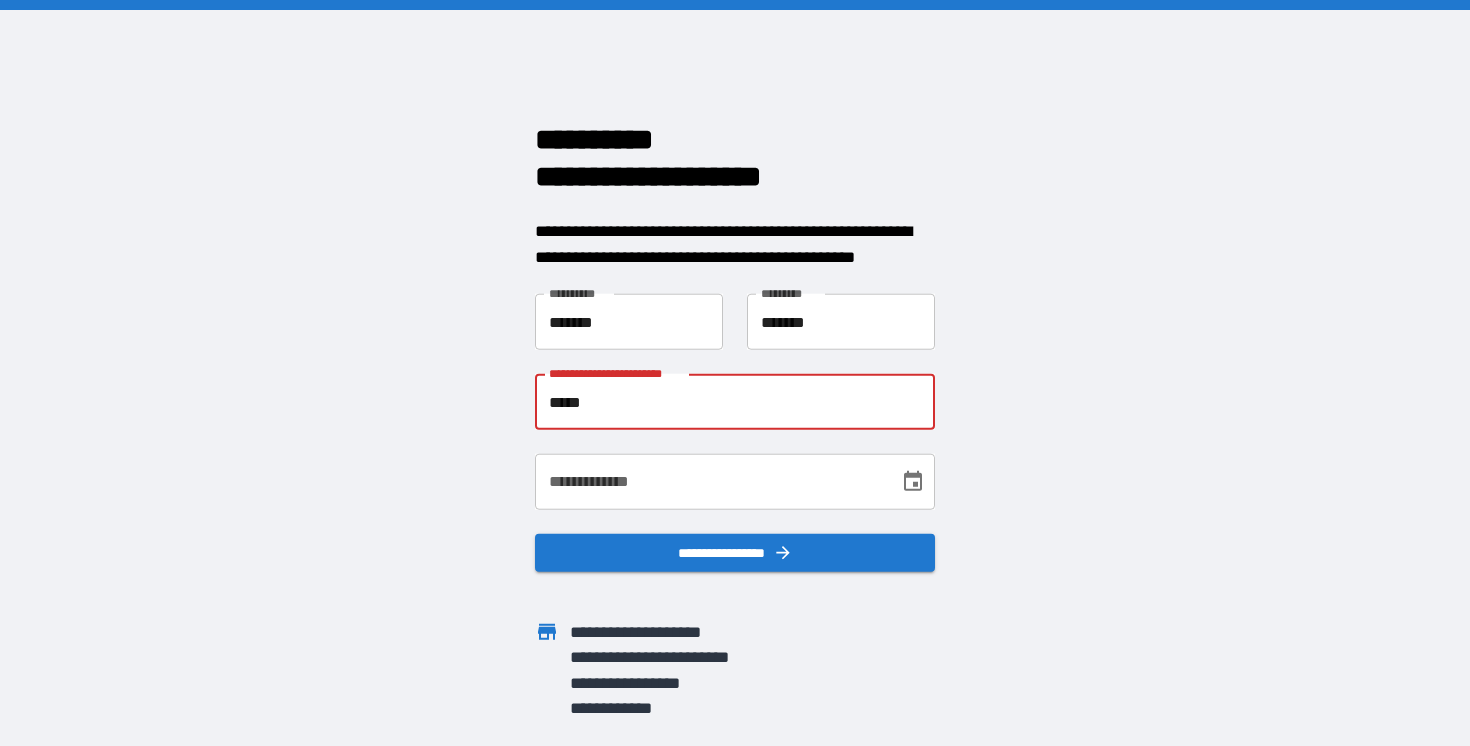 type on "**********" 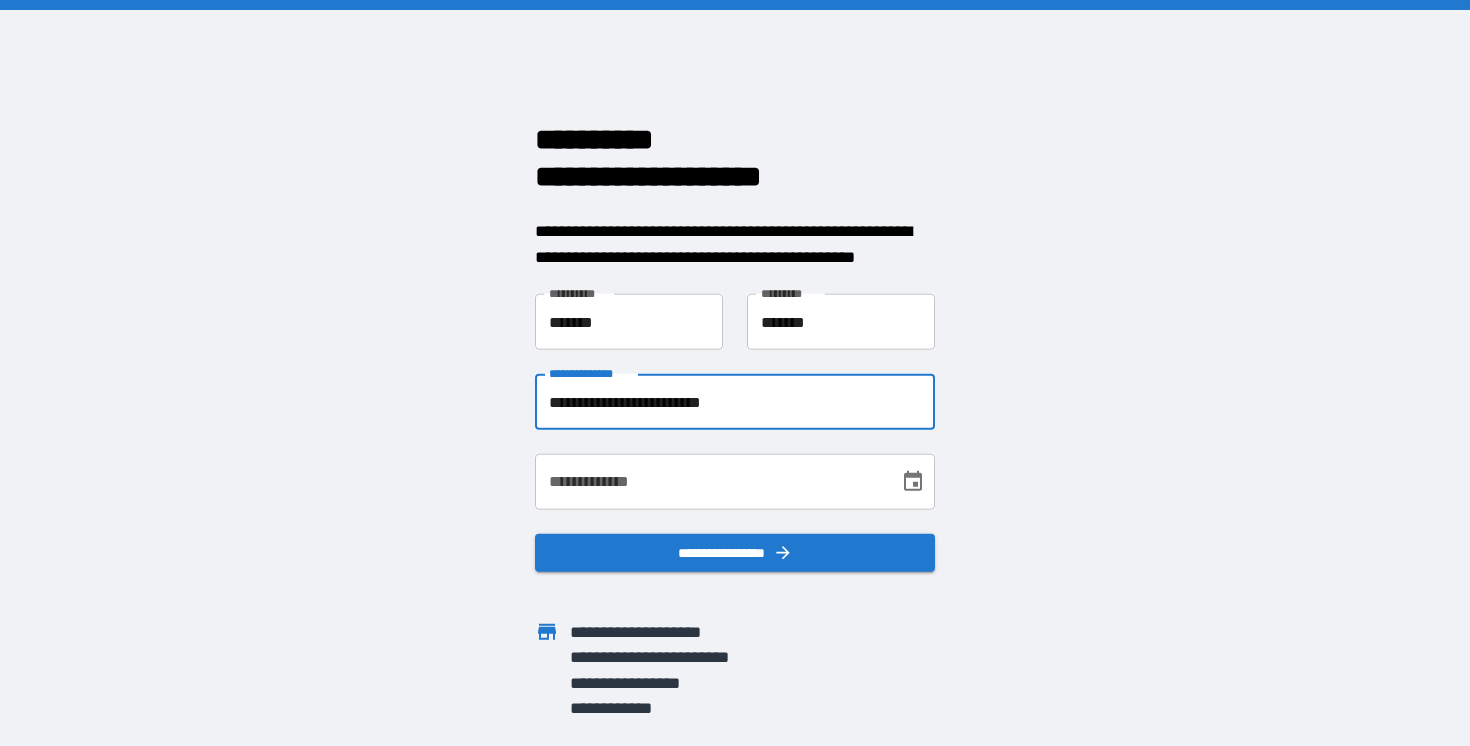 click on "**********" at bounding box center (710, 482) 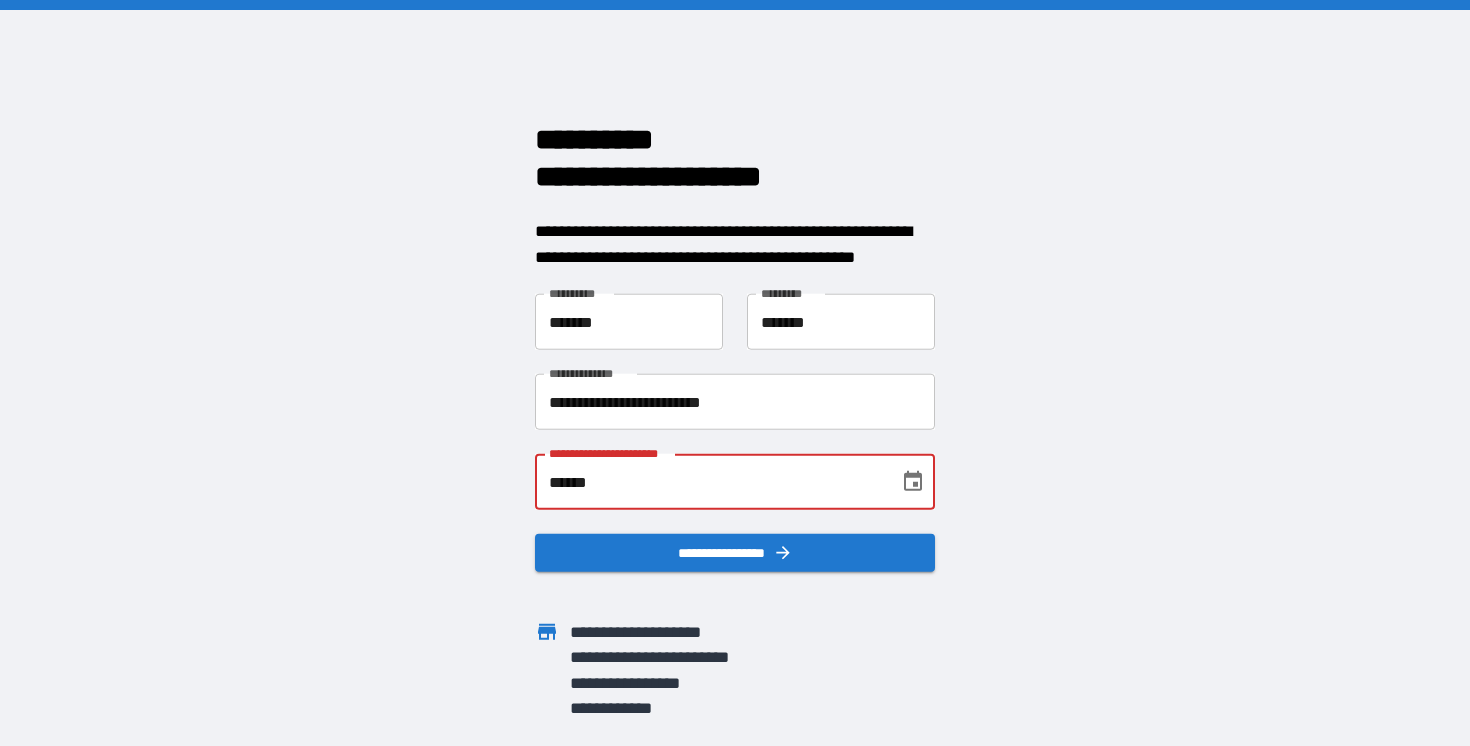 click on "******" at bounding box center (710, 482) 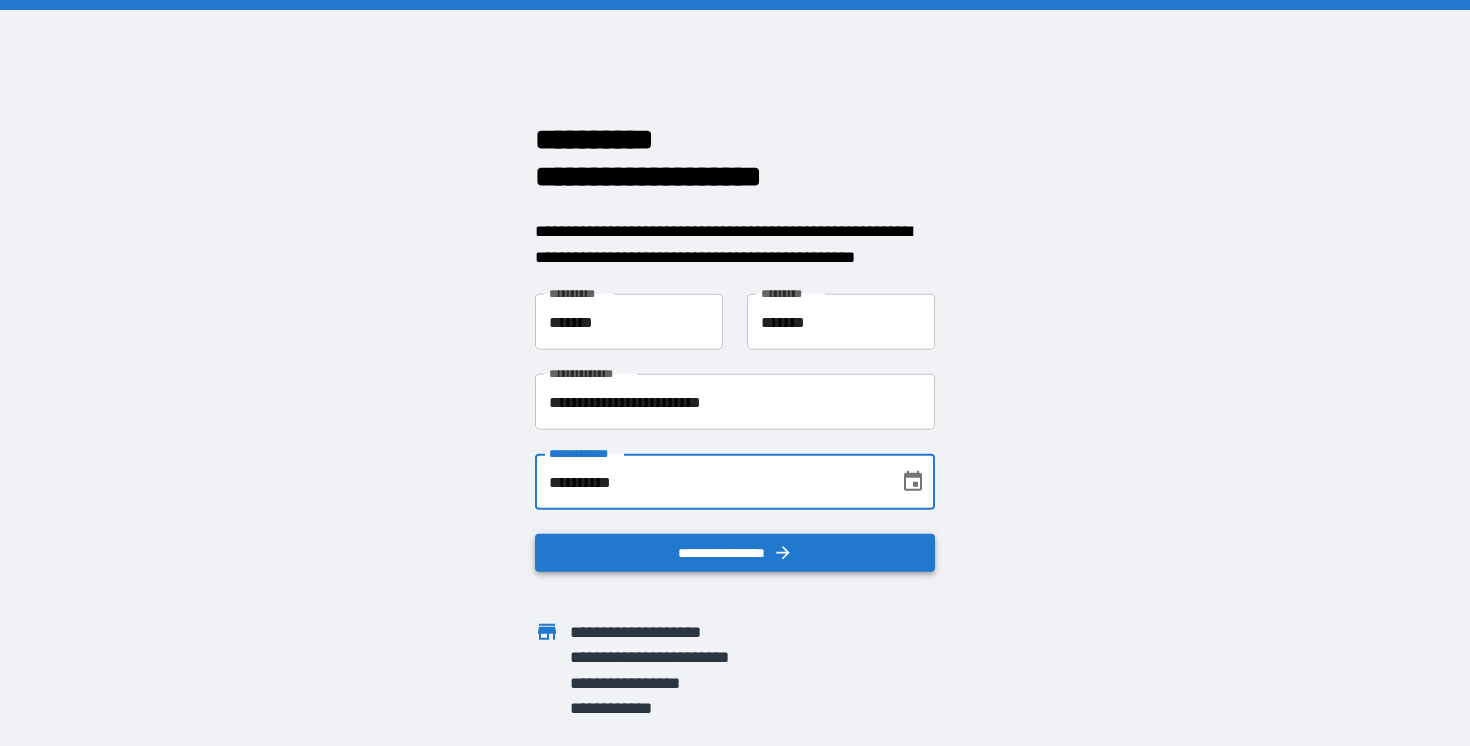 type on "**********" 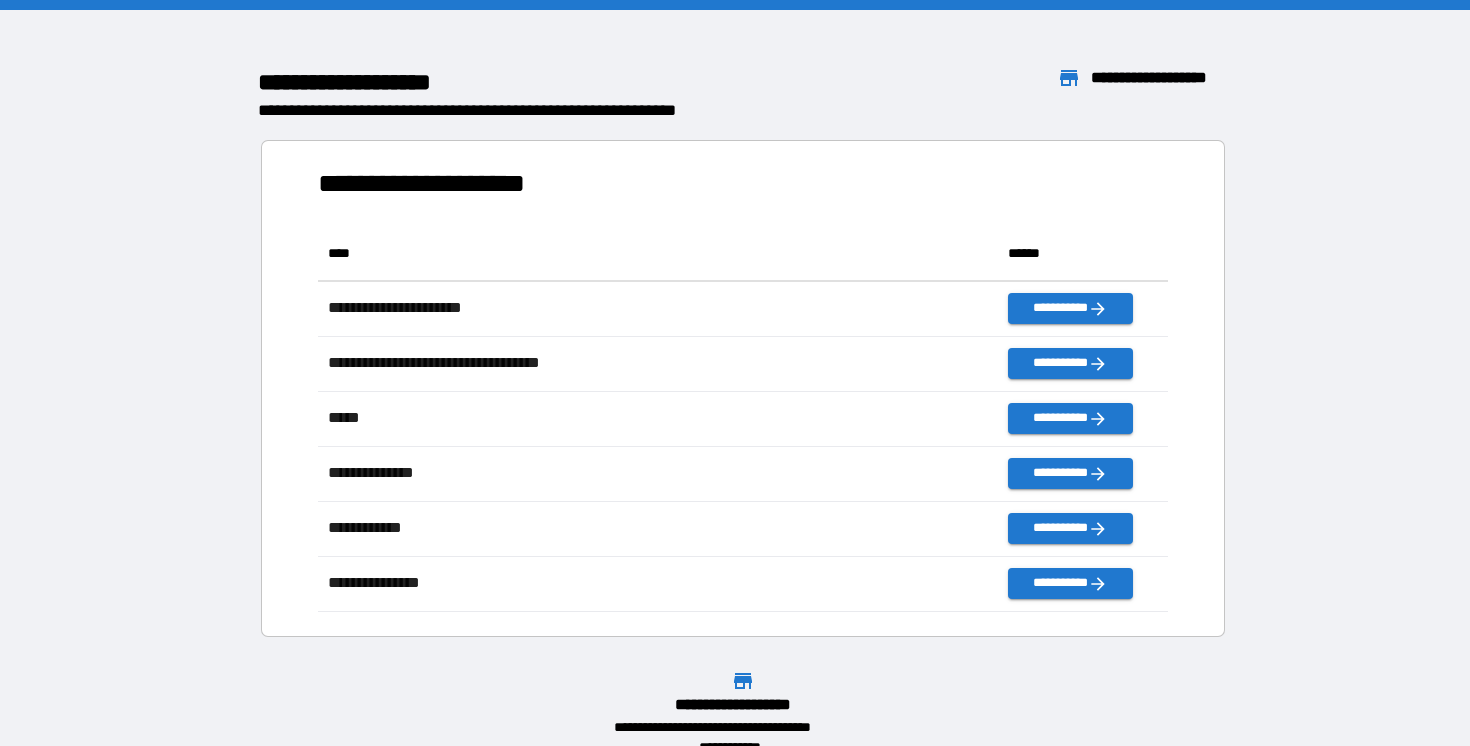 scroll, scrollTop: 1, scrollLeft: 1, axis: both 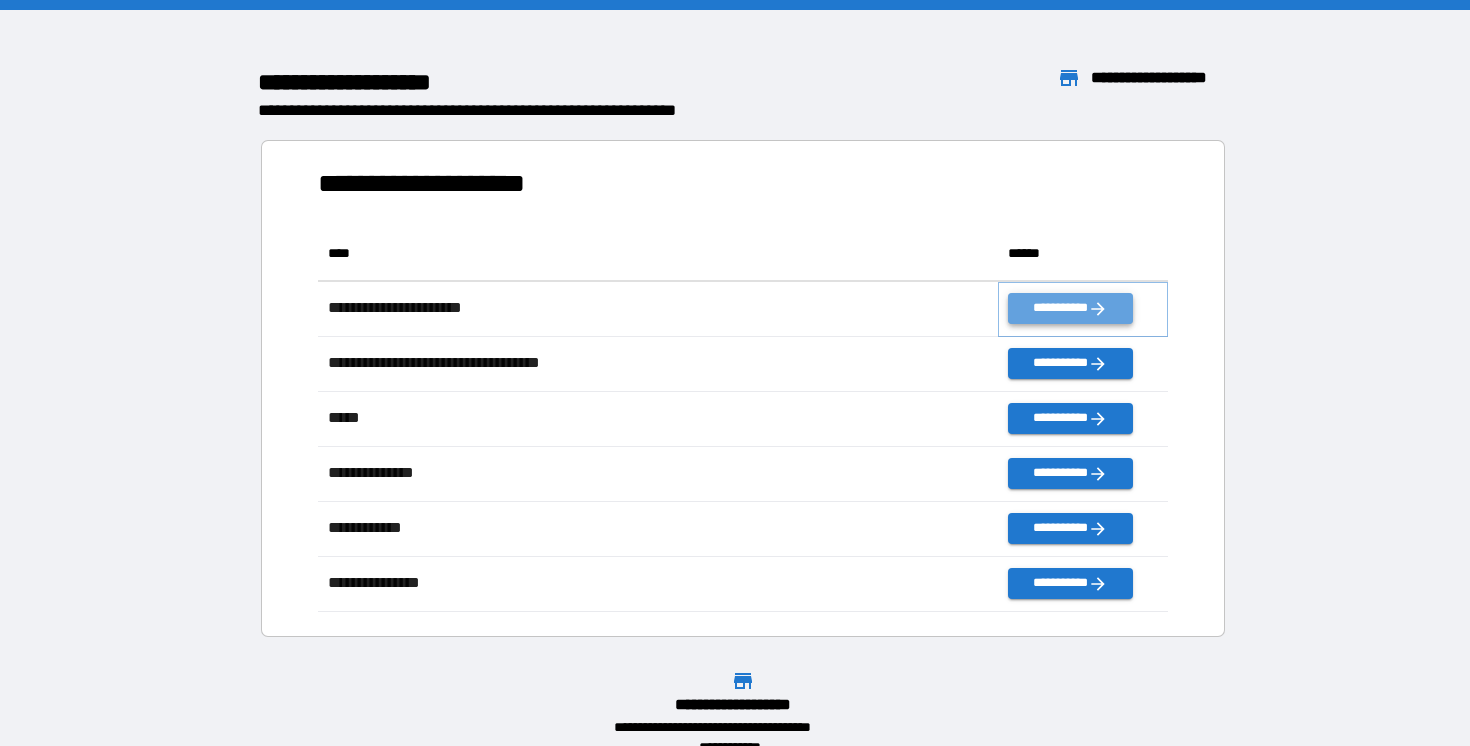 click on "**********" at bounding box center (1070, 308) 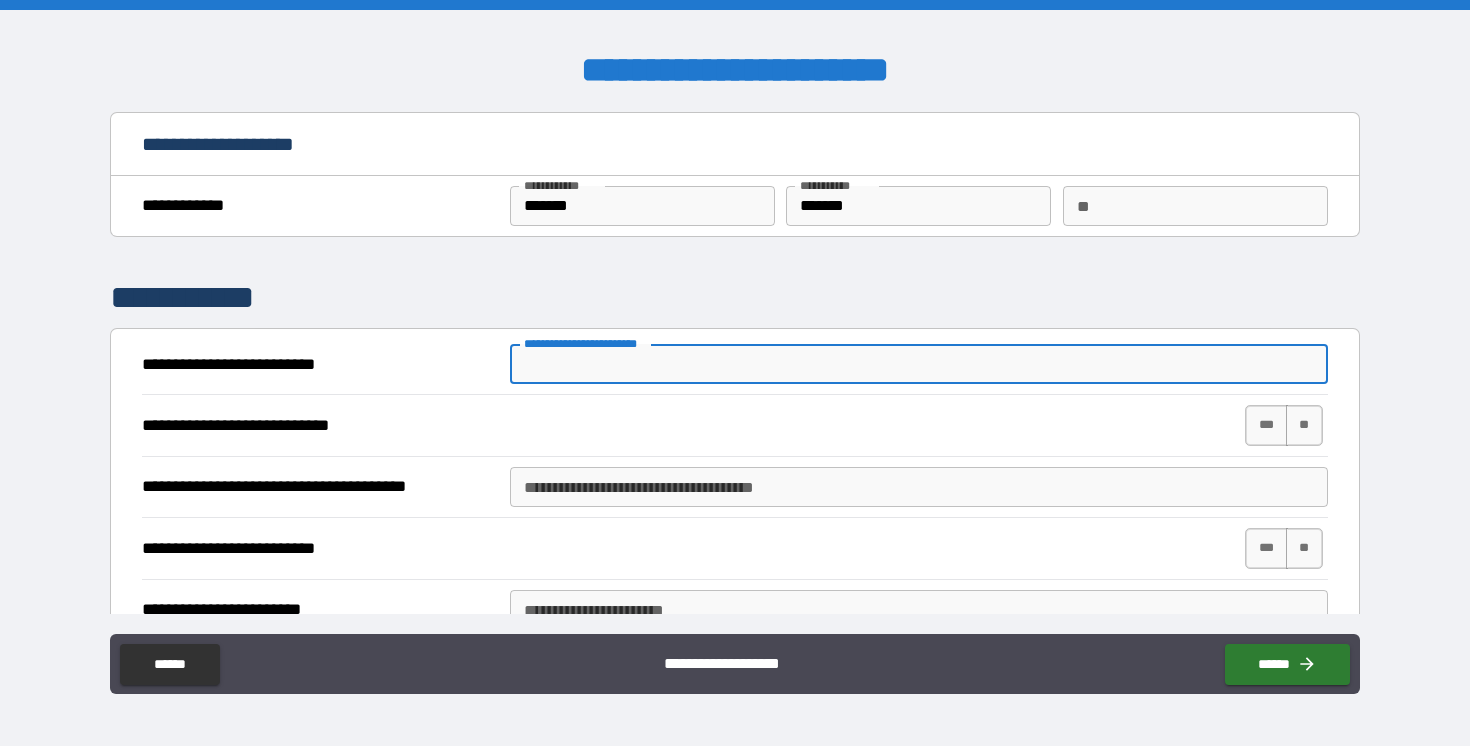 click on "**********" at bounding box center (919, 364) 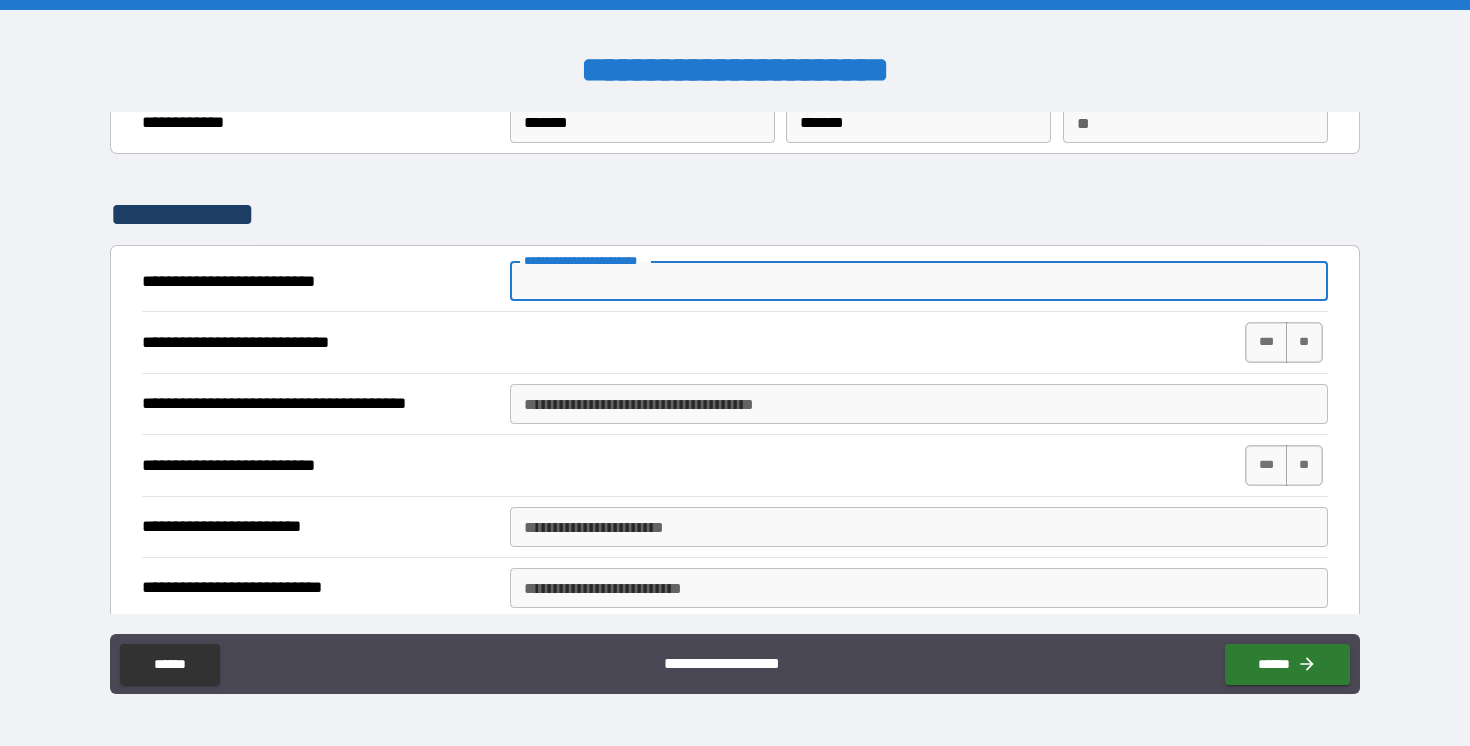 scroll, scrollTop: 81, scrollLeft: 0, axis: vertical 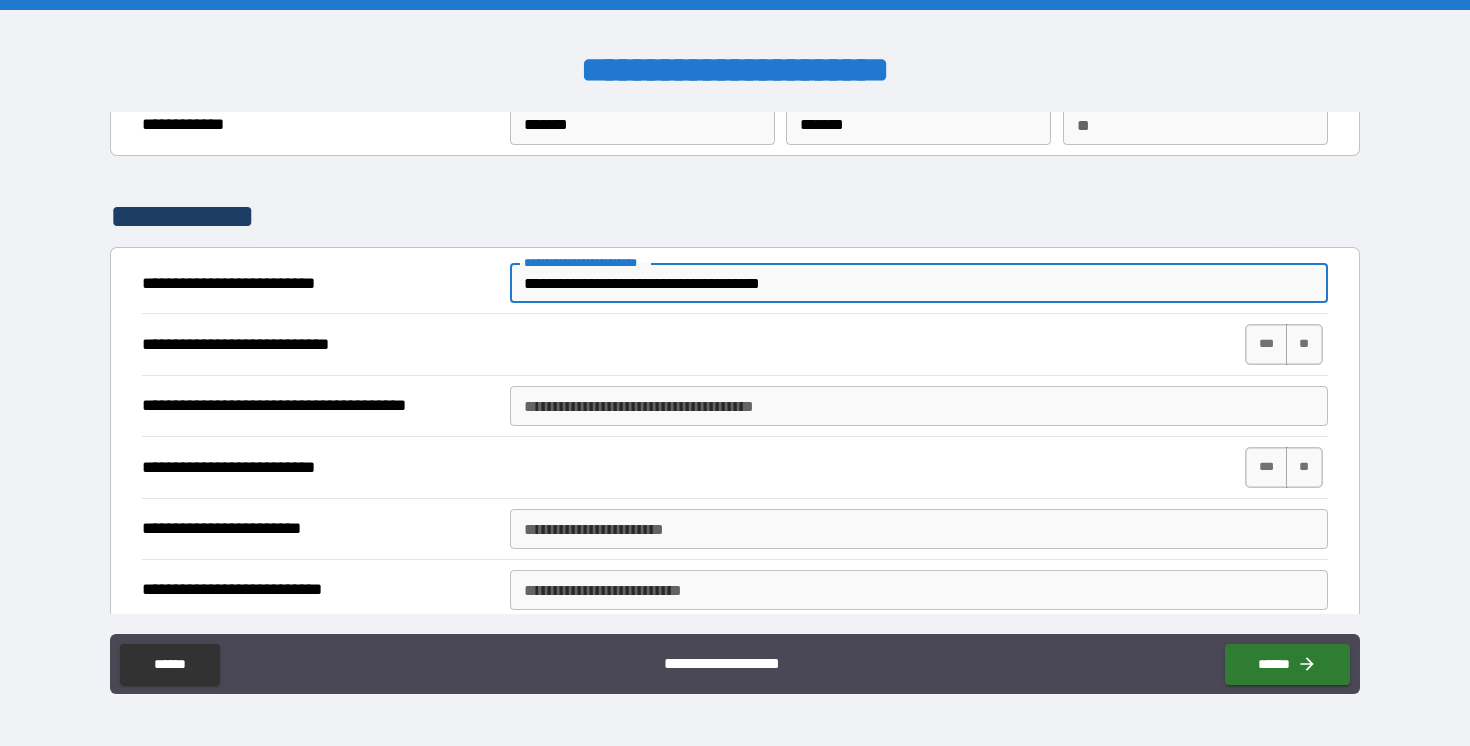 drag, startPoint x: 688, startPoint y: 279, endPoint x: 1107, endPoint y: 312, distance: 420.29752 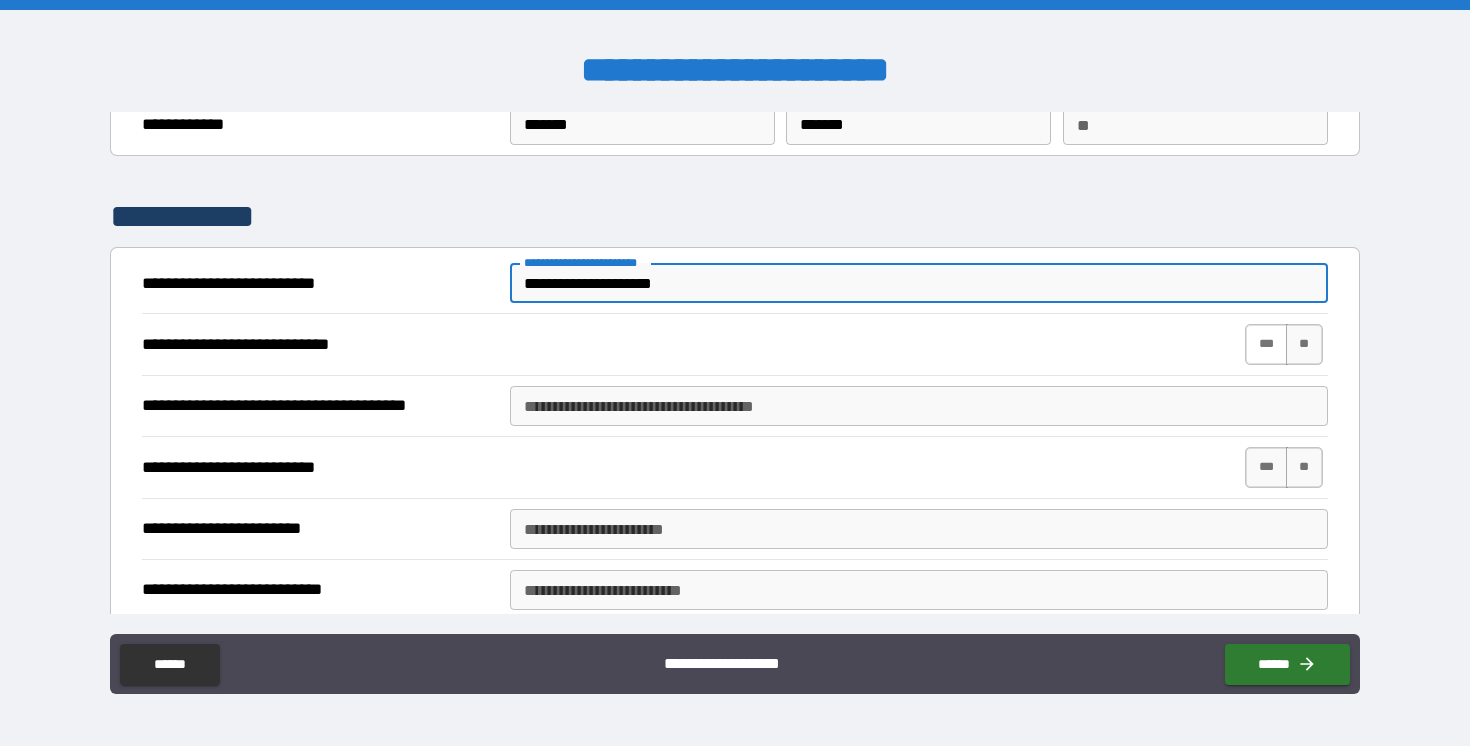 type on "**********" 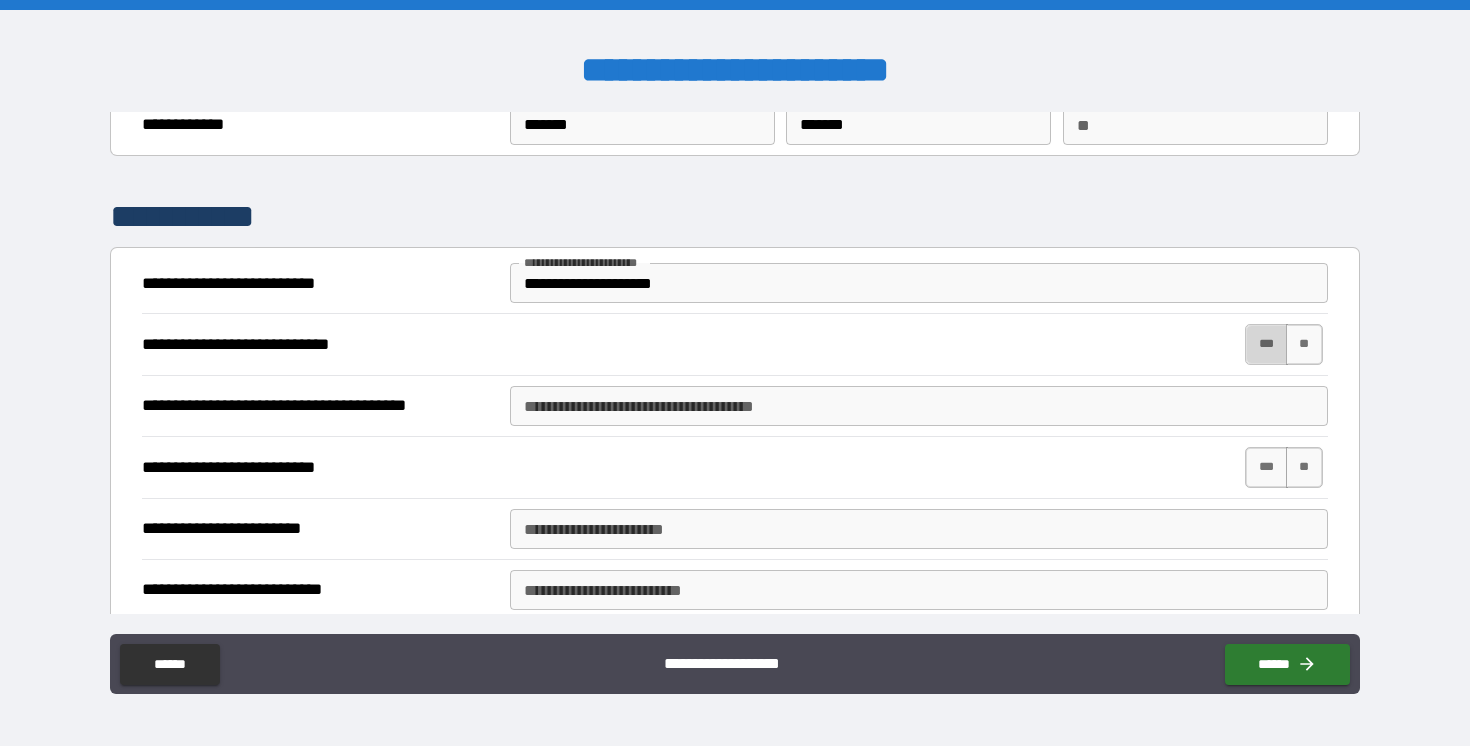 click on "***" at bounding box center (1266, 344) 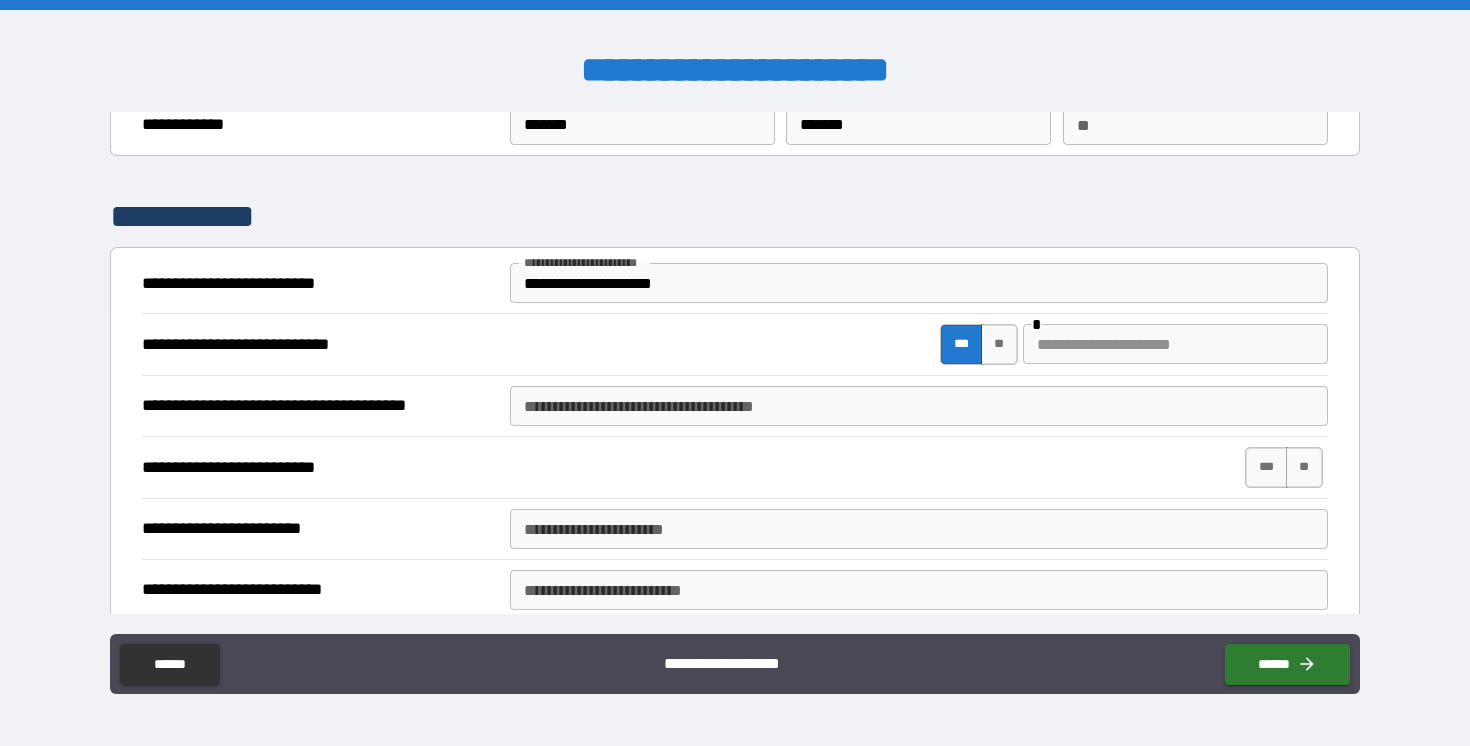 scroll, scrollTop: 132, scrollLeft: 0, axis: vertical 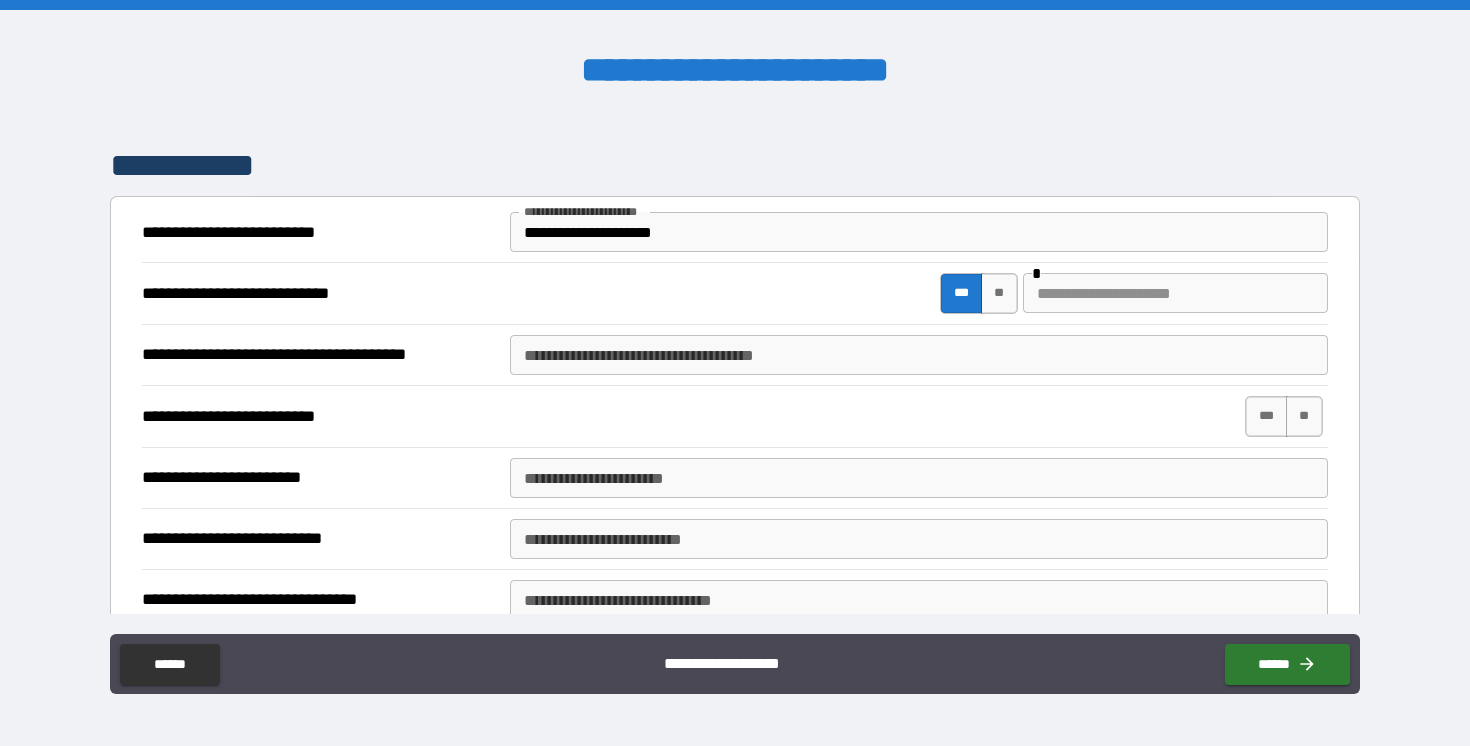 click at bounding box center [1175, 293] 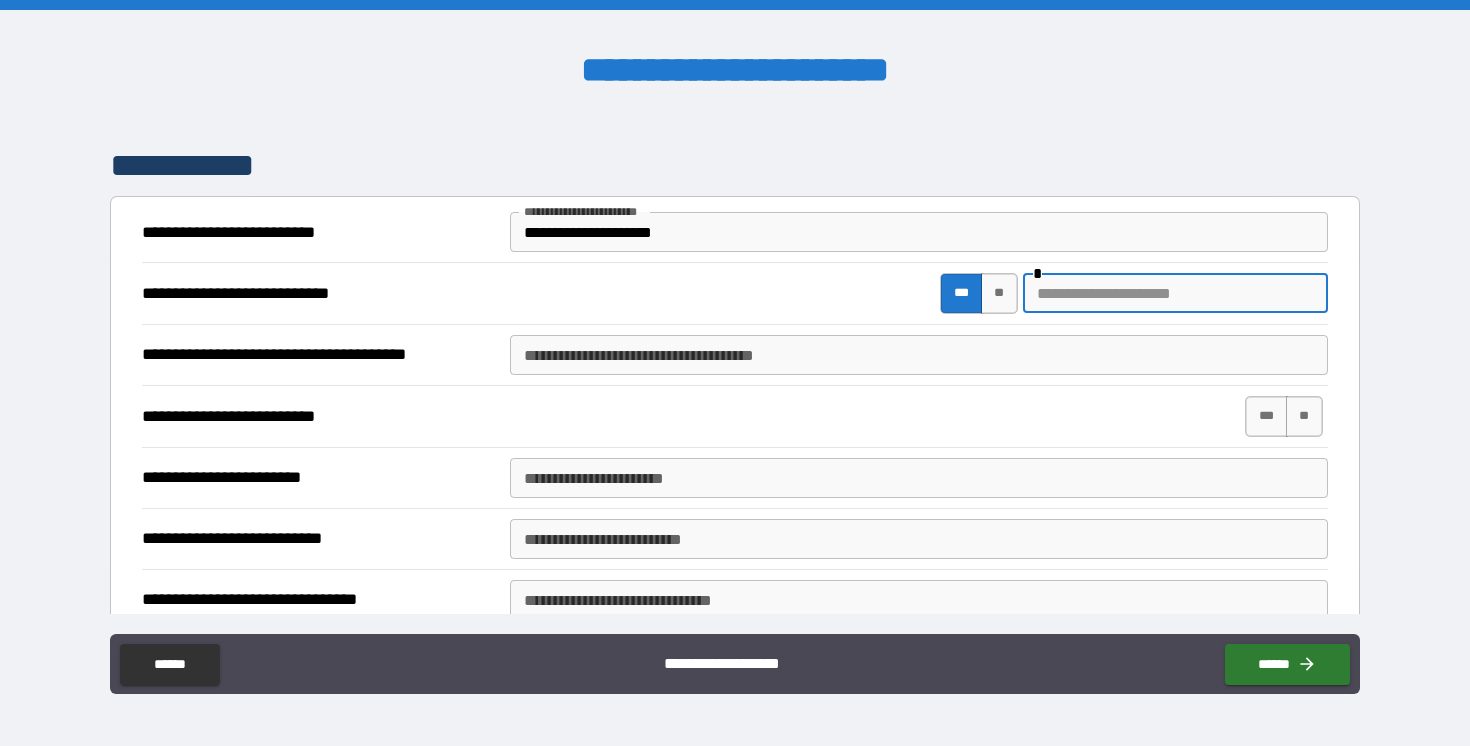 type on "*" 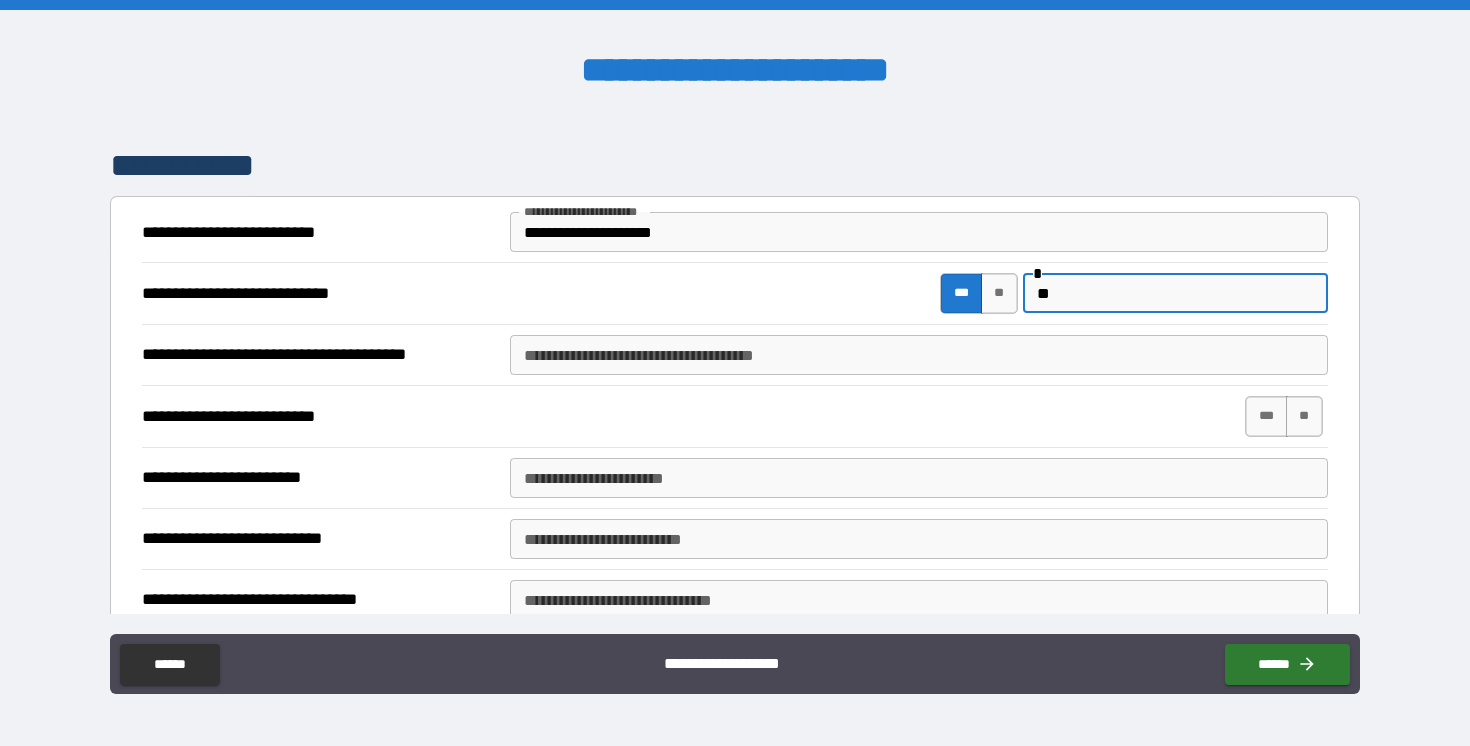 type on "*" 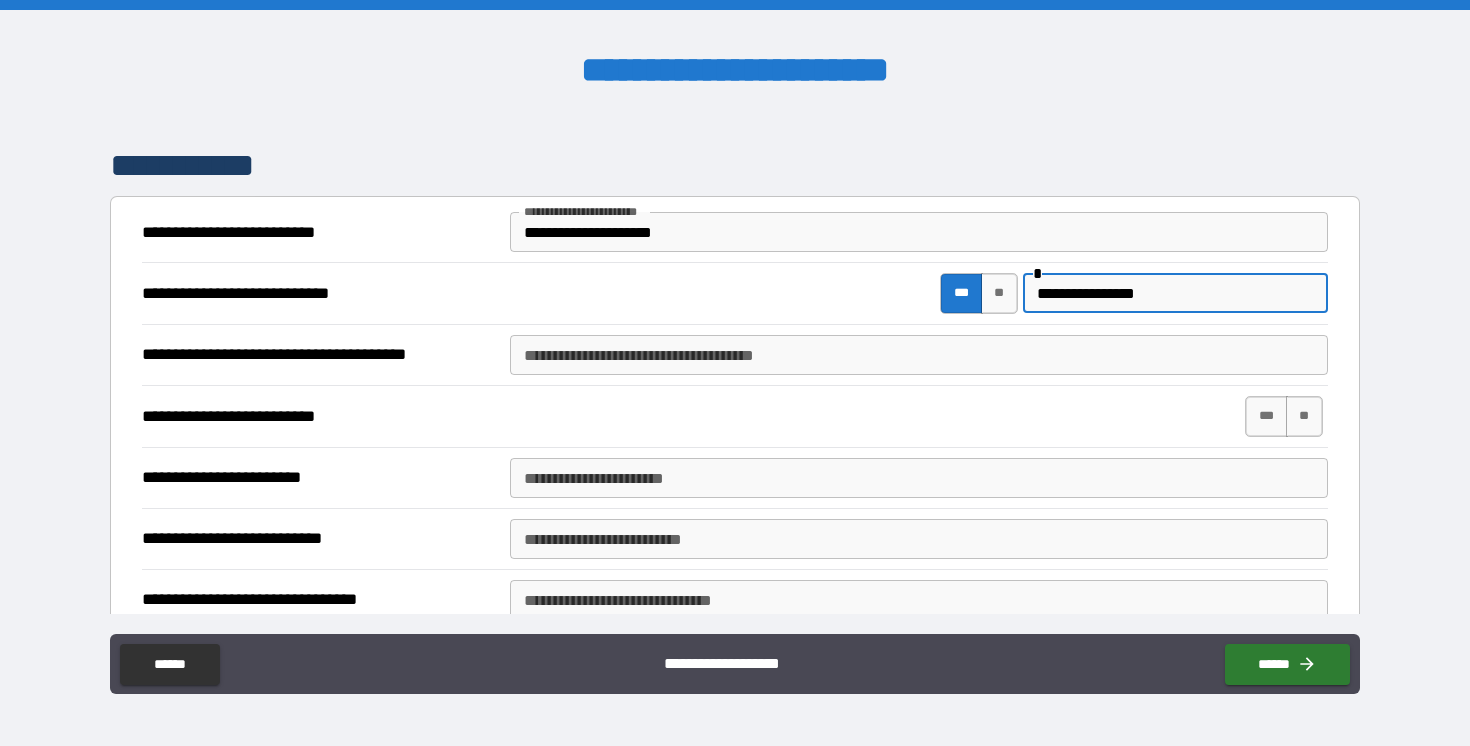 type on "*" 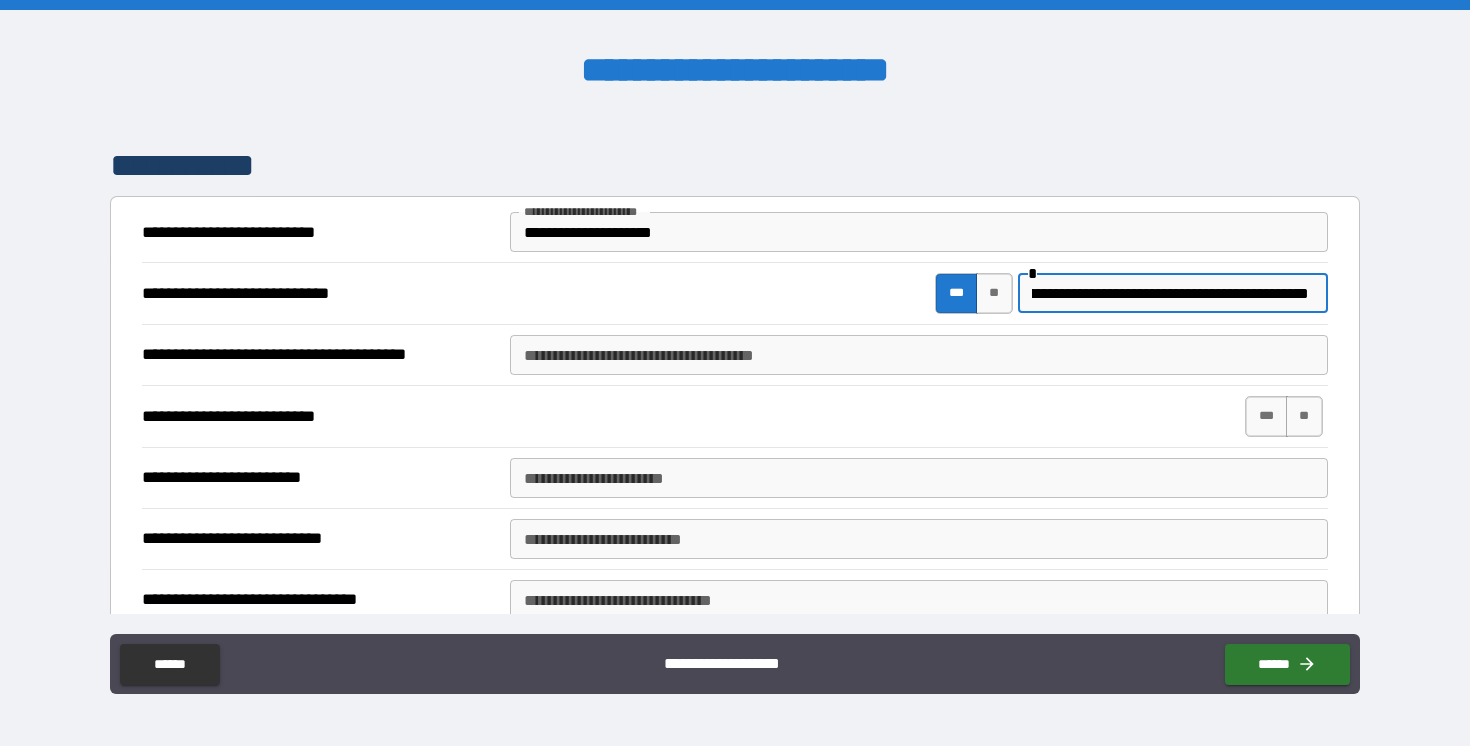 scroll, scrollTop: 0, scrollLeft: 109, axis: horizontal 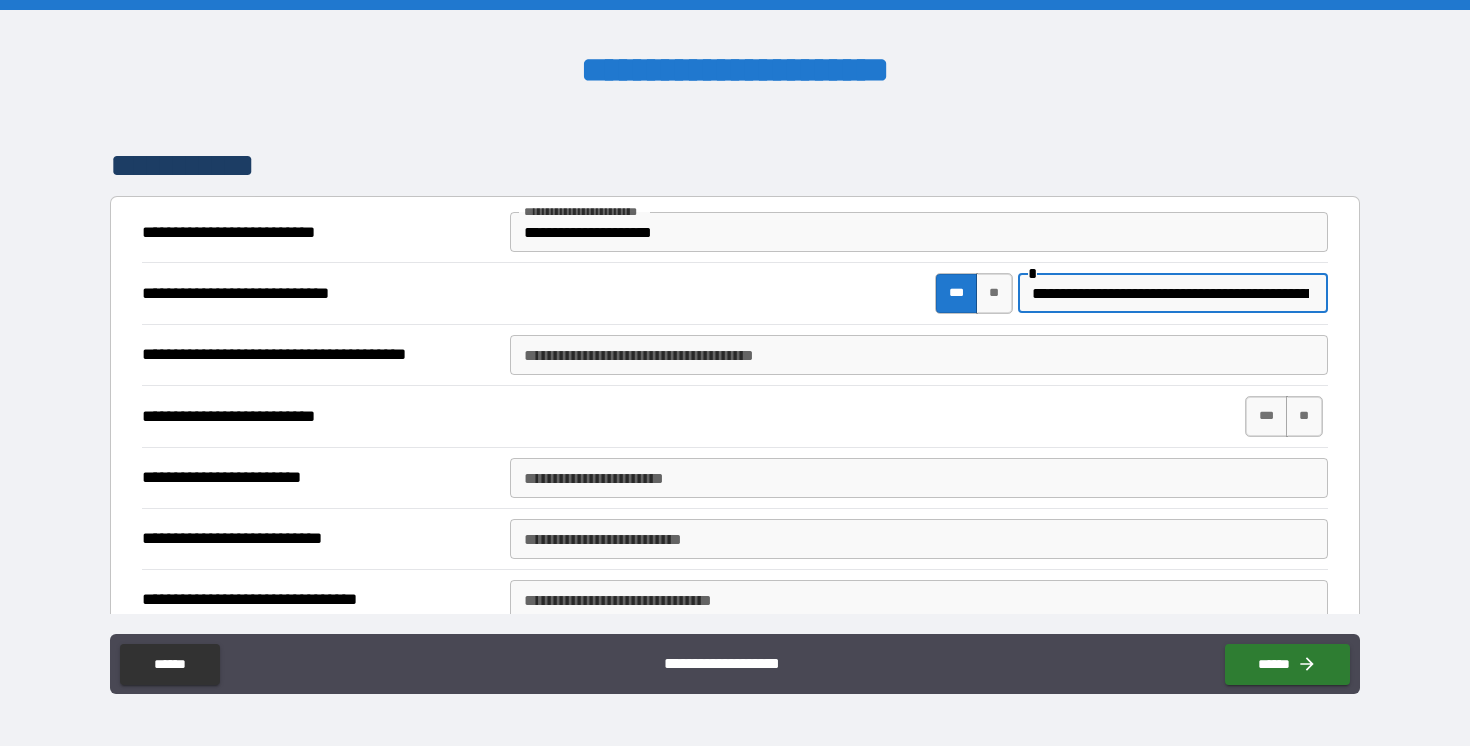 drag, startPoint x: 1039, startPoint y: 292, endPoint x: 961, endPoint y: 292, distance: 78 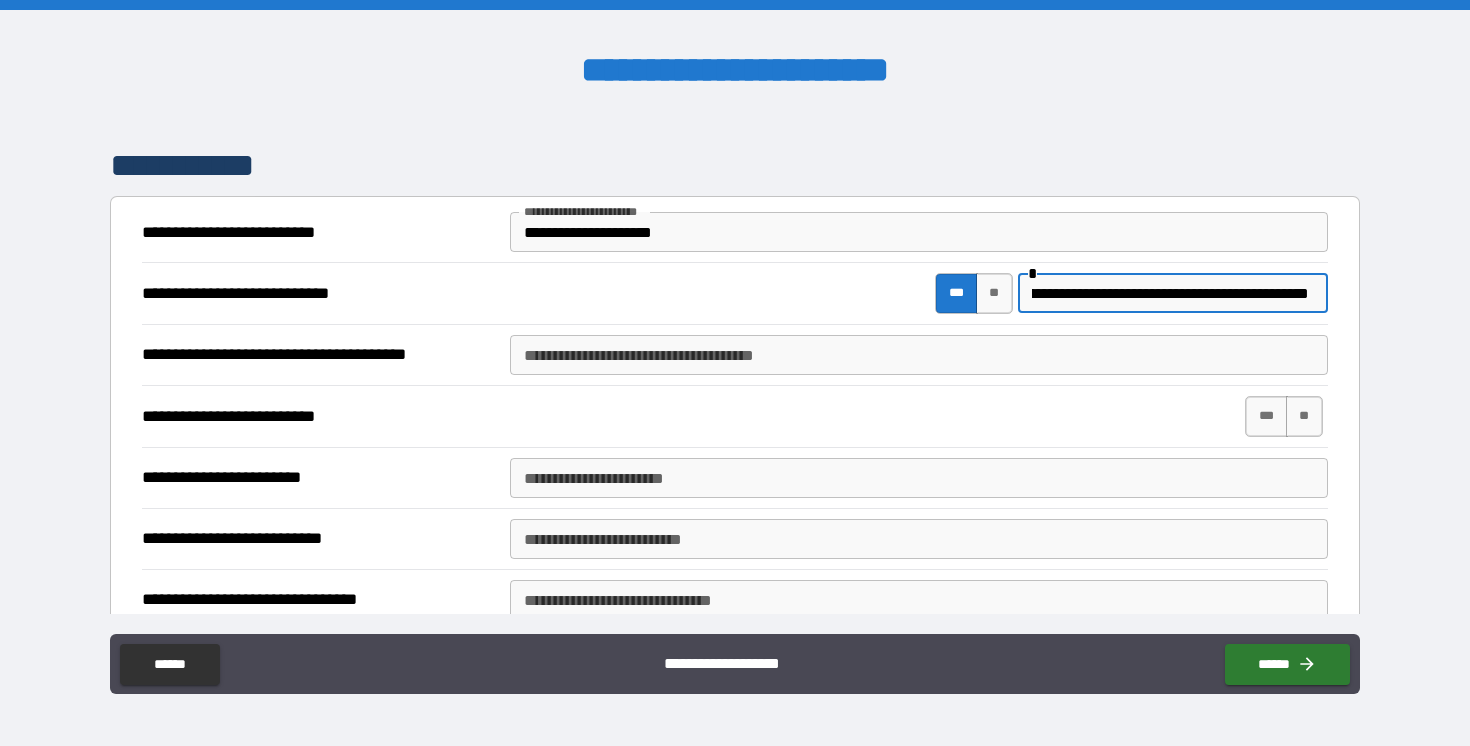 scroll, scrollTop: 0, scrollLeft: 352, axis: horizontal 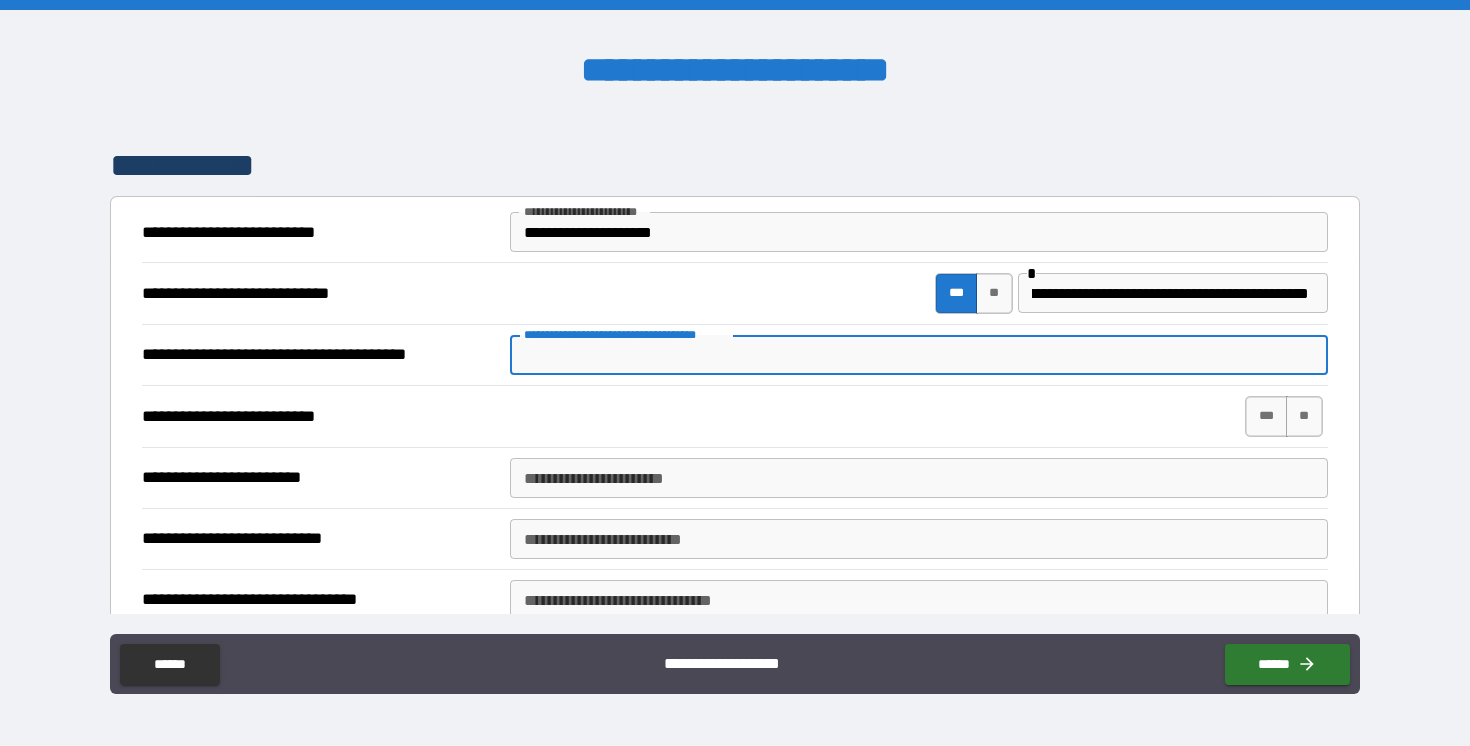click on "**********" at bounding box center [919, 355] 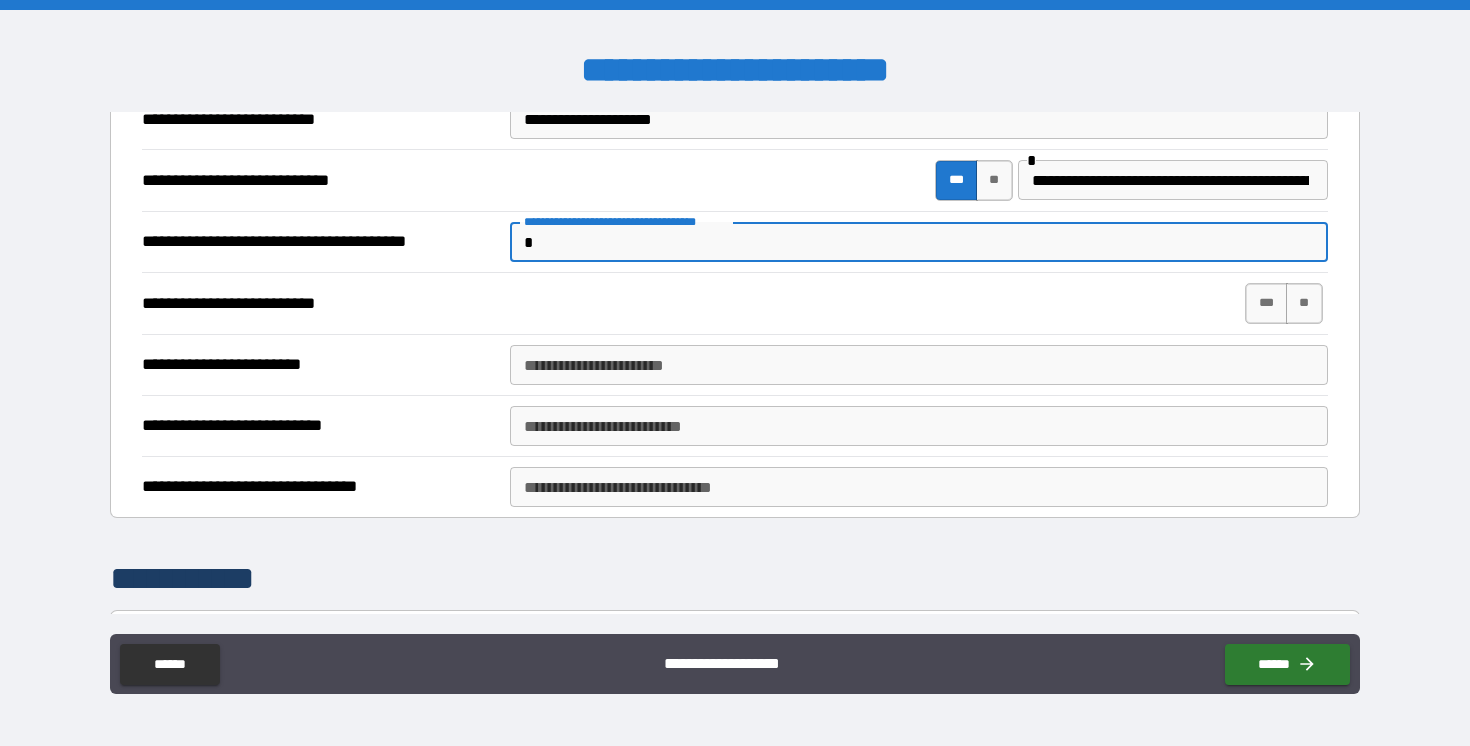 scroll, scrollTop: 248, scrollLeft: 0, axis: vertical 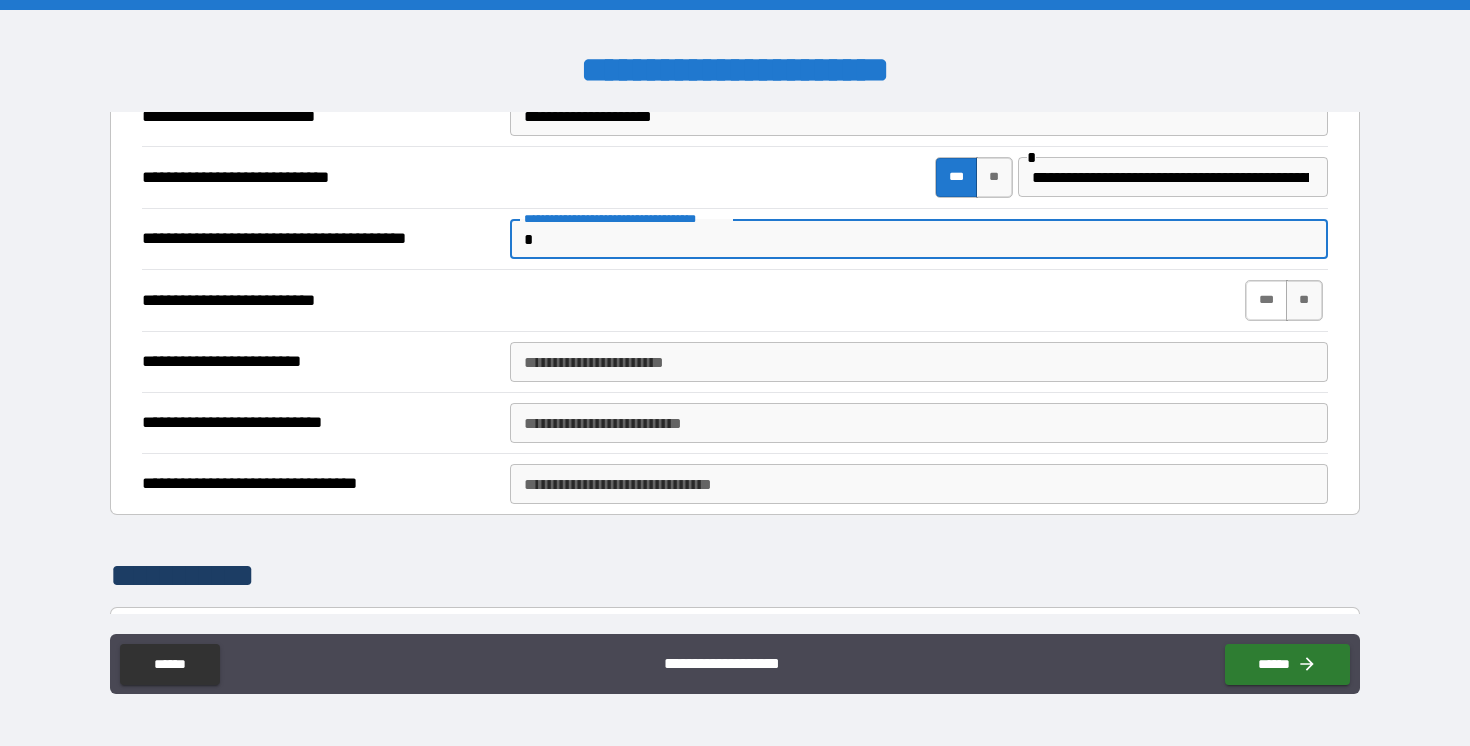 type on "*" 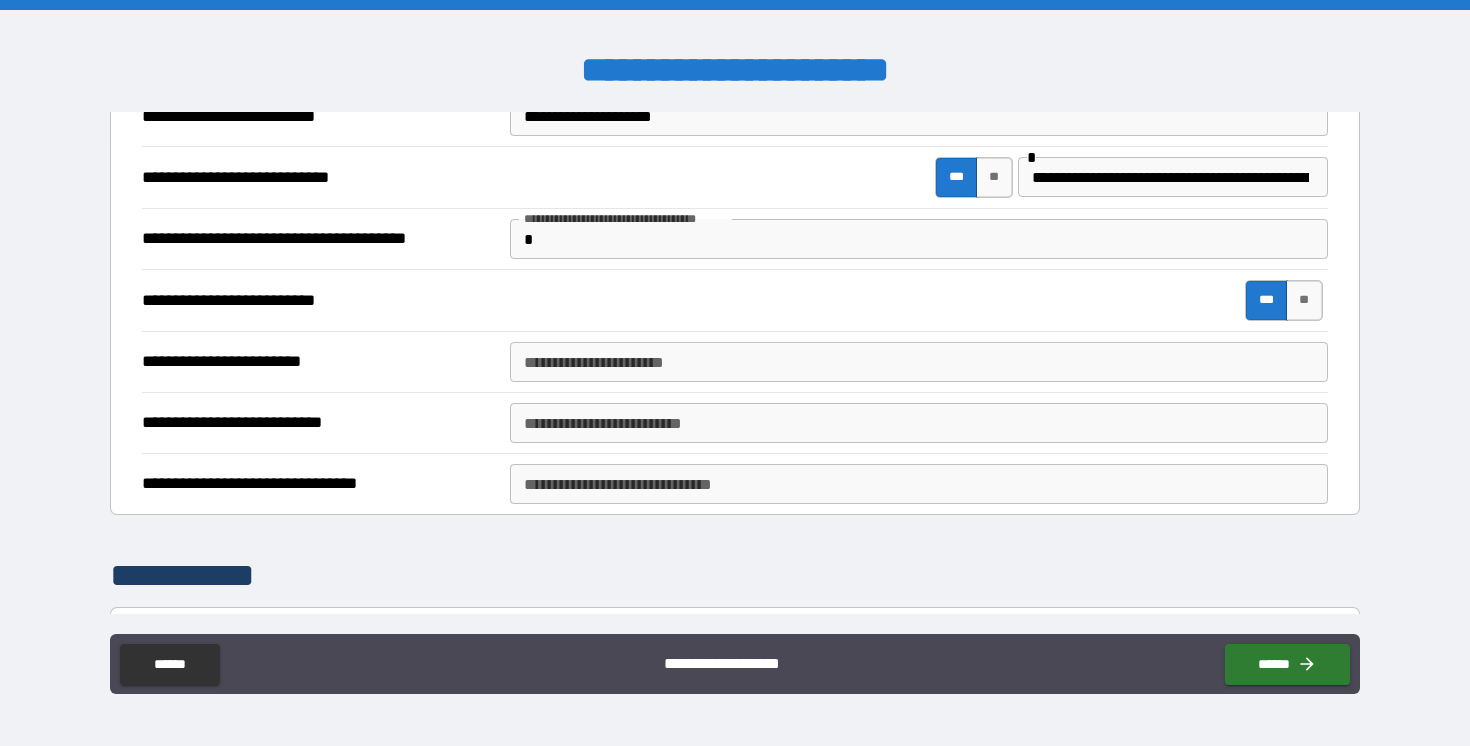 click on "**********" at bounding box center (919, 362) 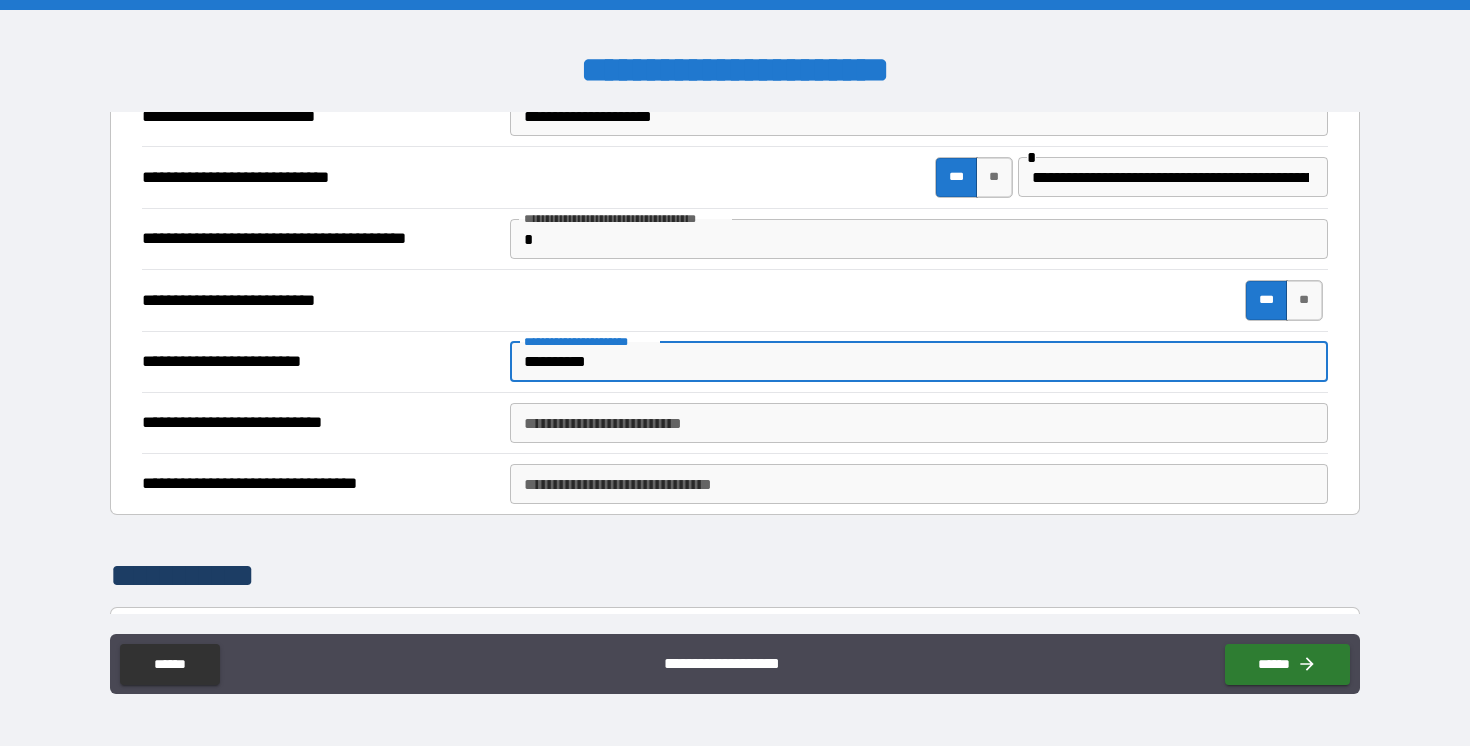 drag, startPoint x: 636, startPoint y: 365, endPoint x: 409, endPoint y: 343, distance: 228.06358 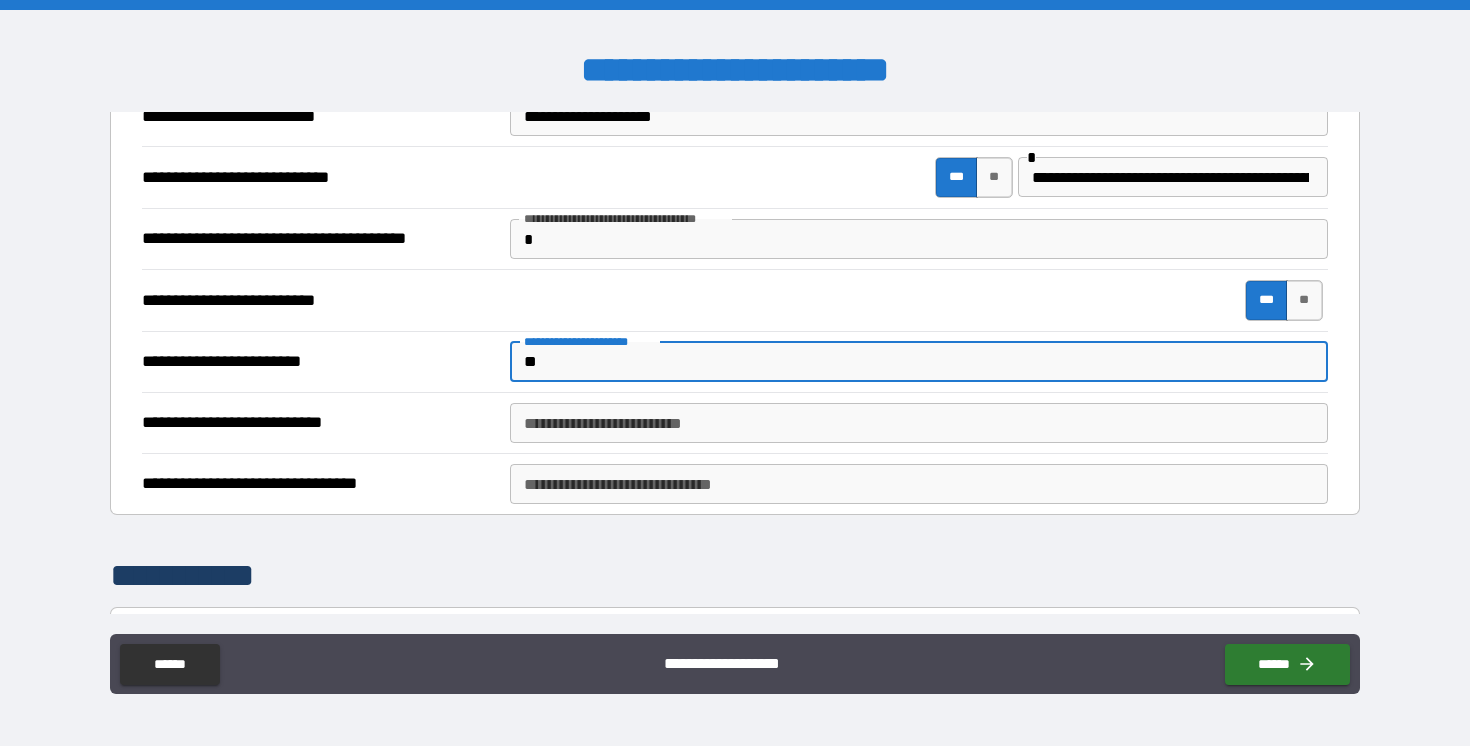 type on "*" 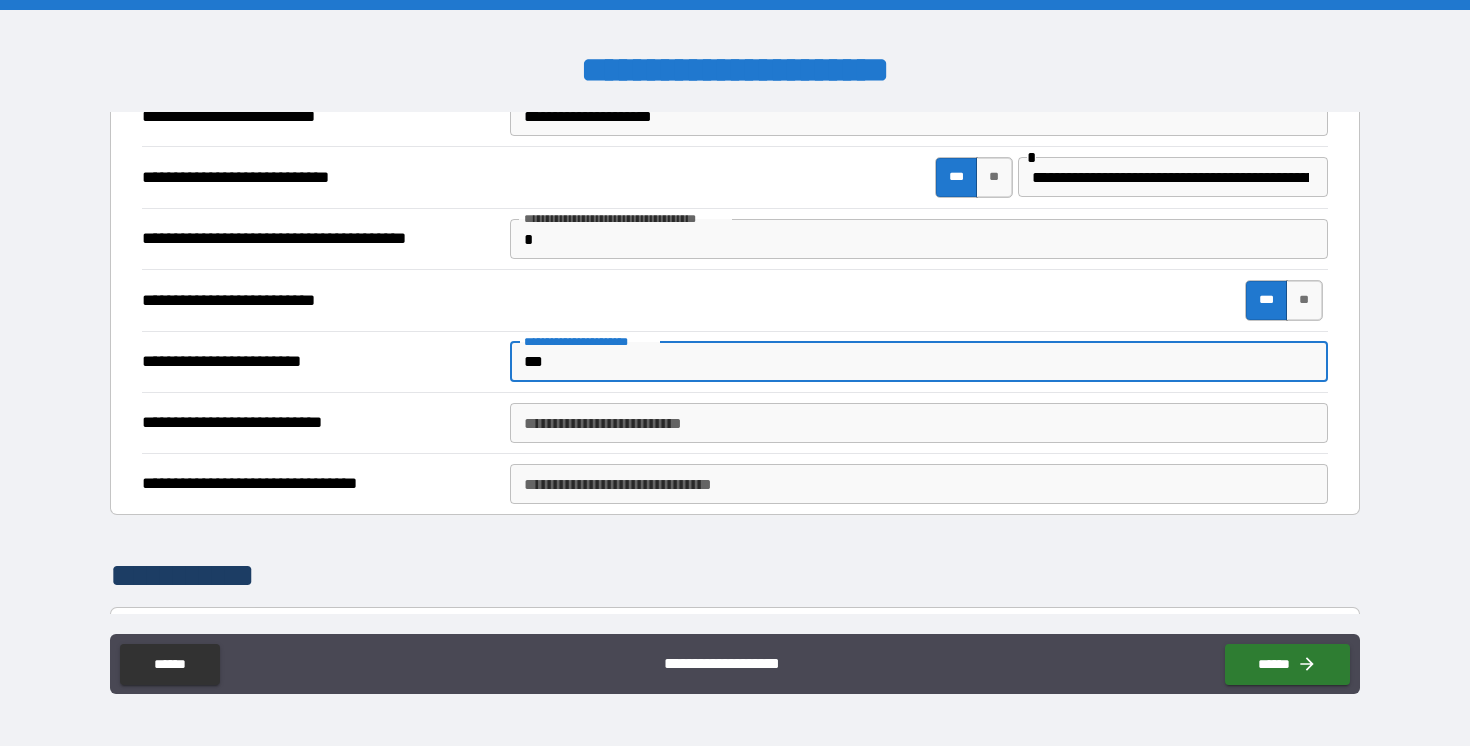 type on "***" 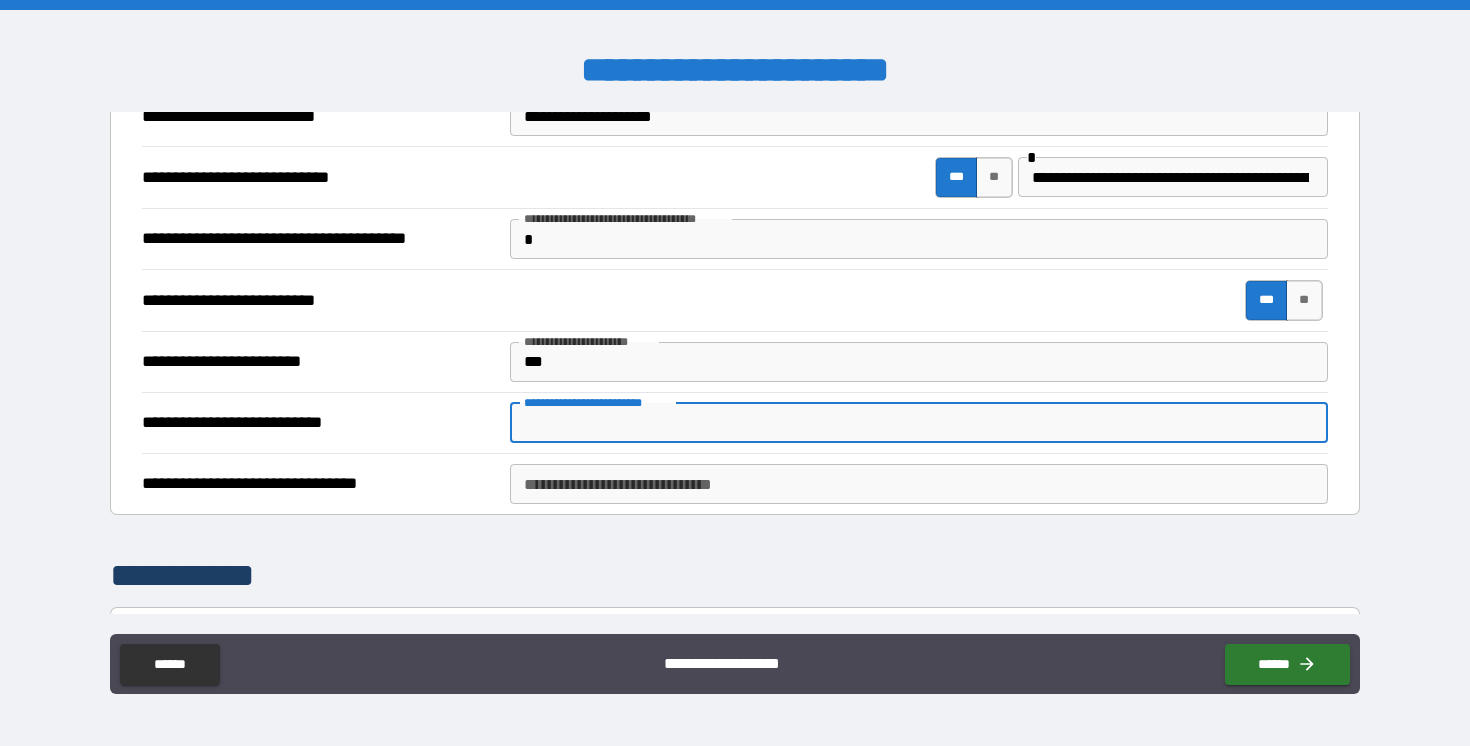 click on "**********" at bounding box center [919, 423] 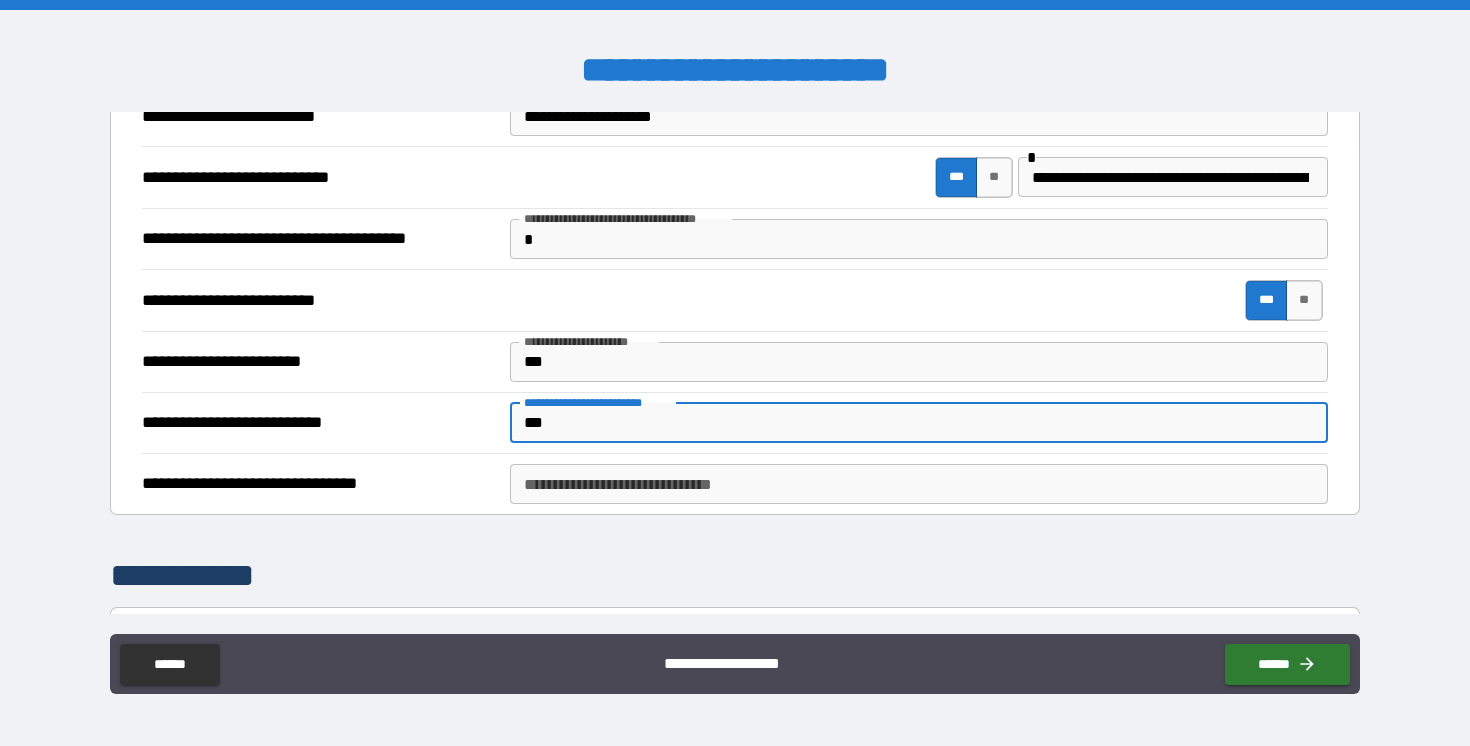 type on "***" 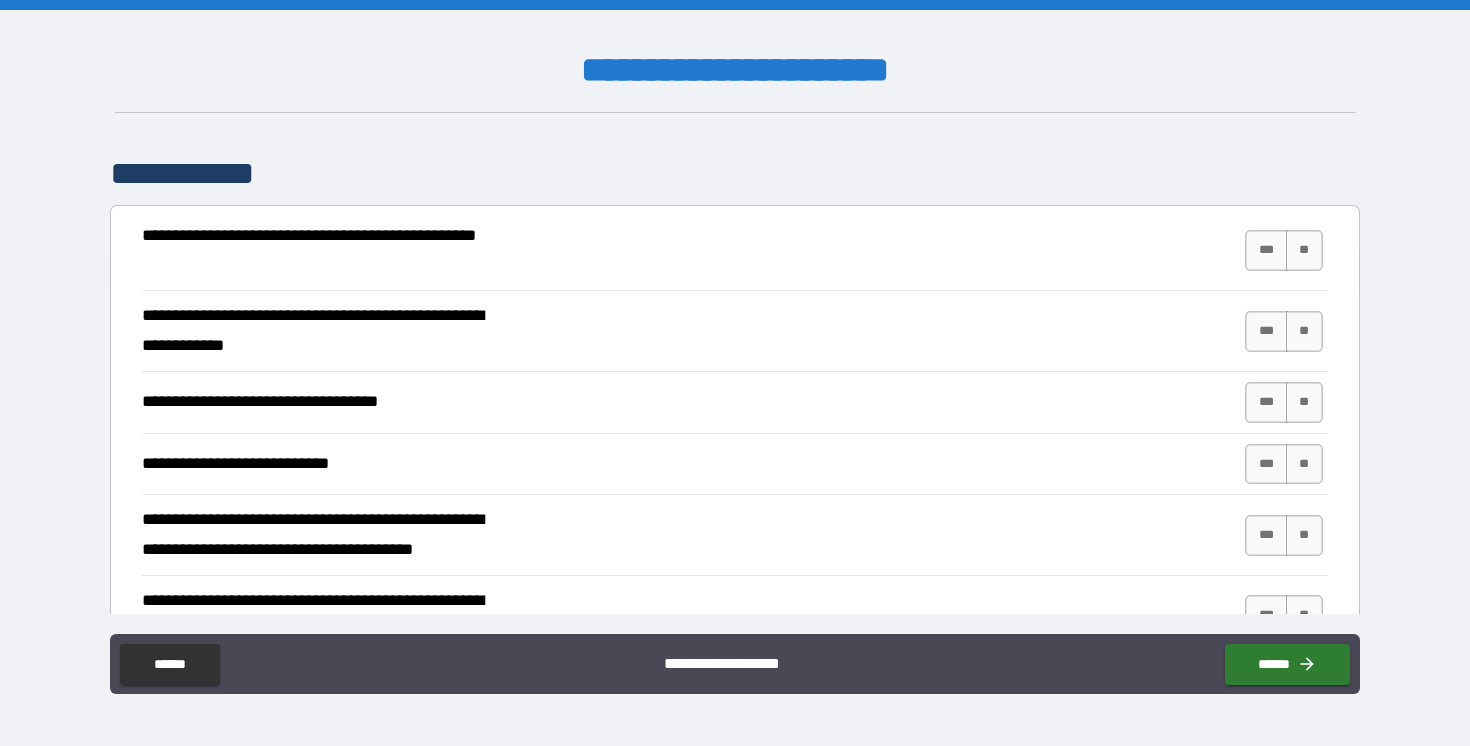 scroll, scrollTop: 683, scrollLeft: 0, axis: vertical 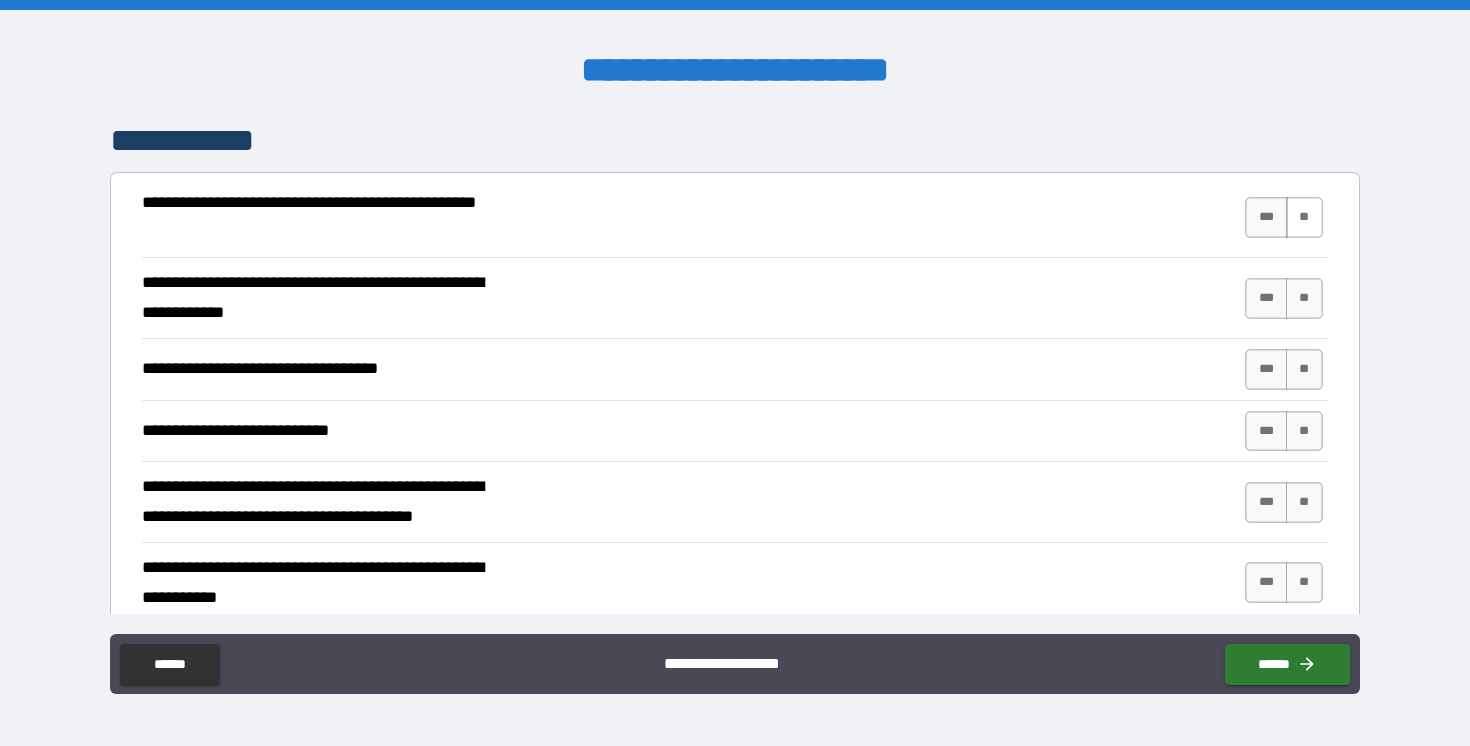 type on "***" 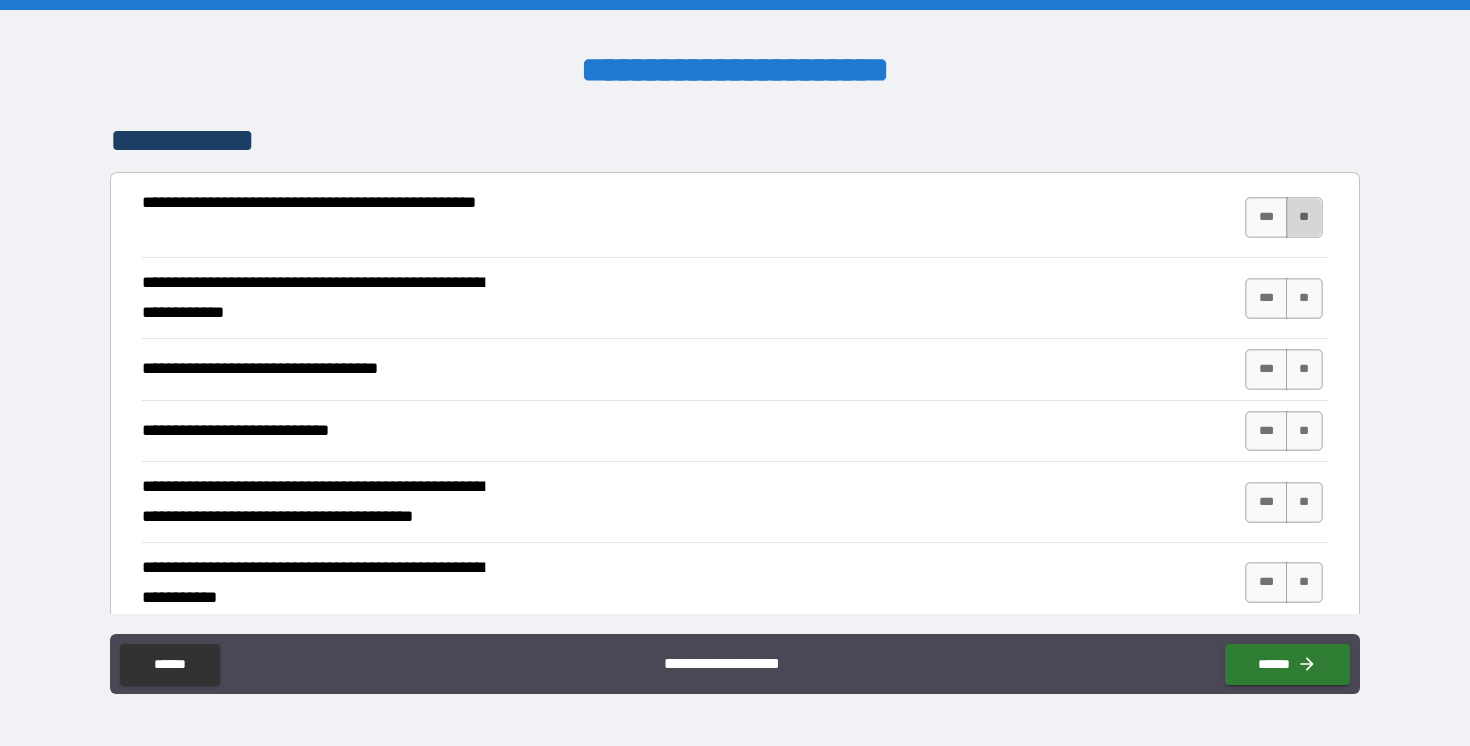 click on "**" at bounding box center [1304, 217] 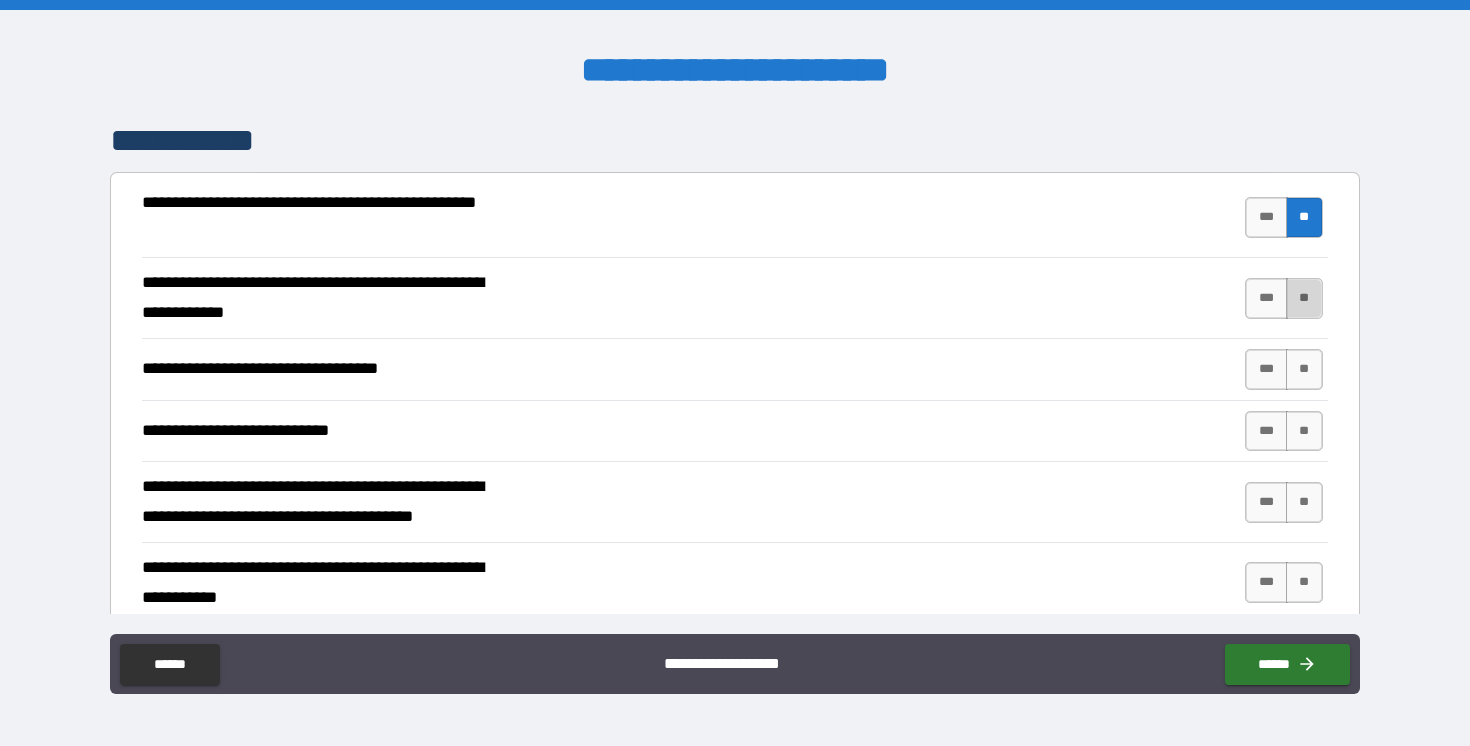 click on "**" at bounding box center [1304, 298] 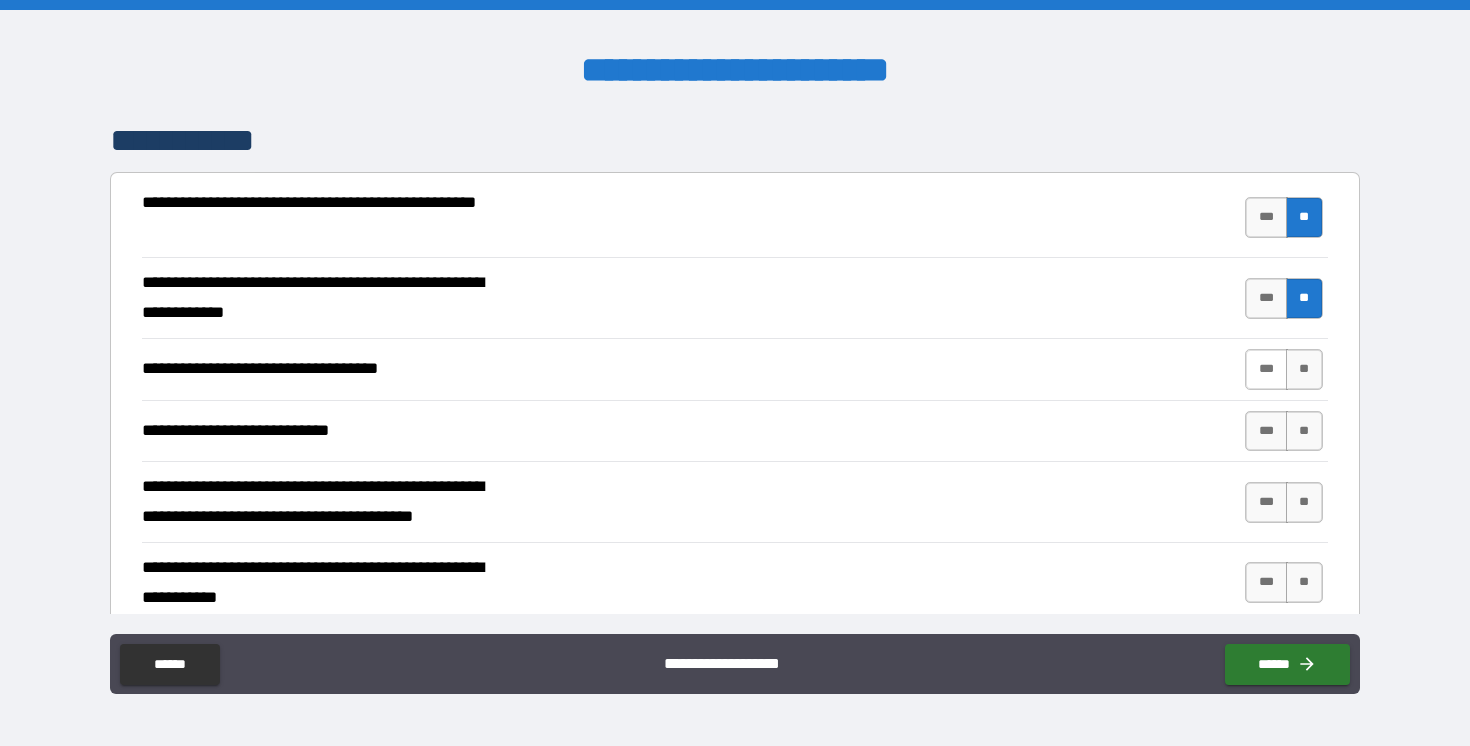click on "***" at bounding box center [1266, 369] 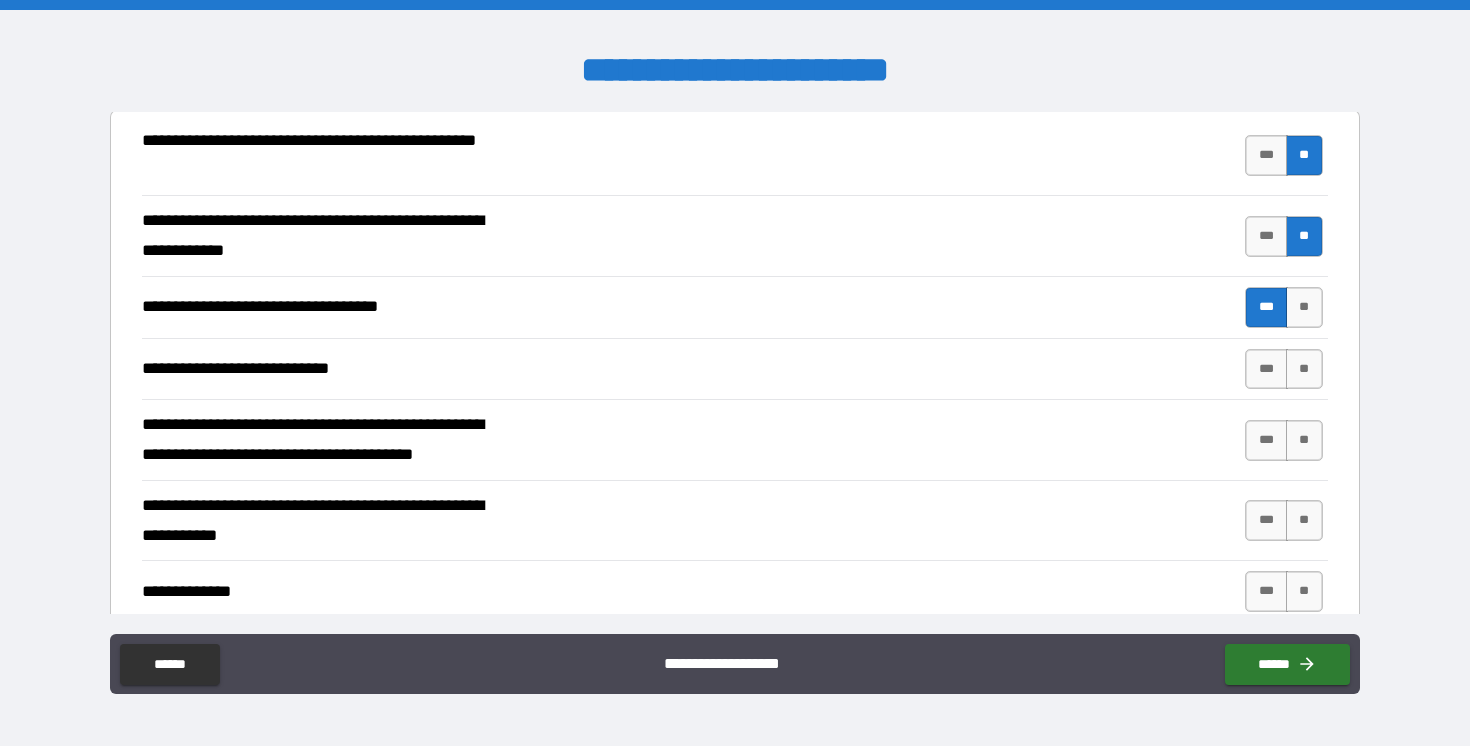 scroll, scrollTop: 800, scrollLeft: 0, axis: vertical 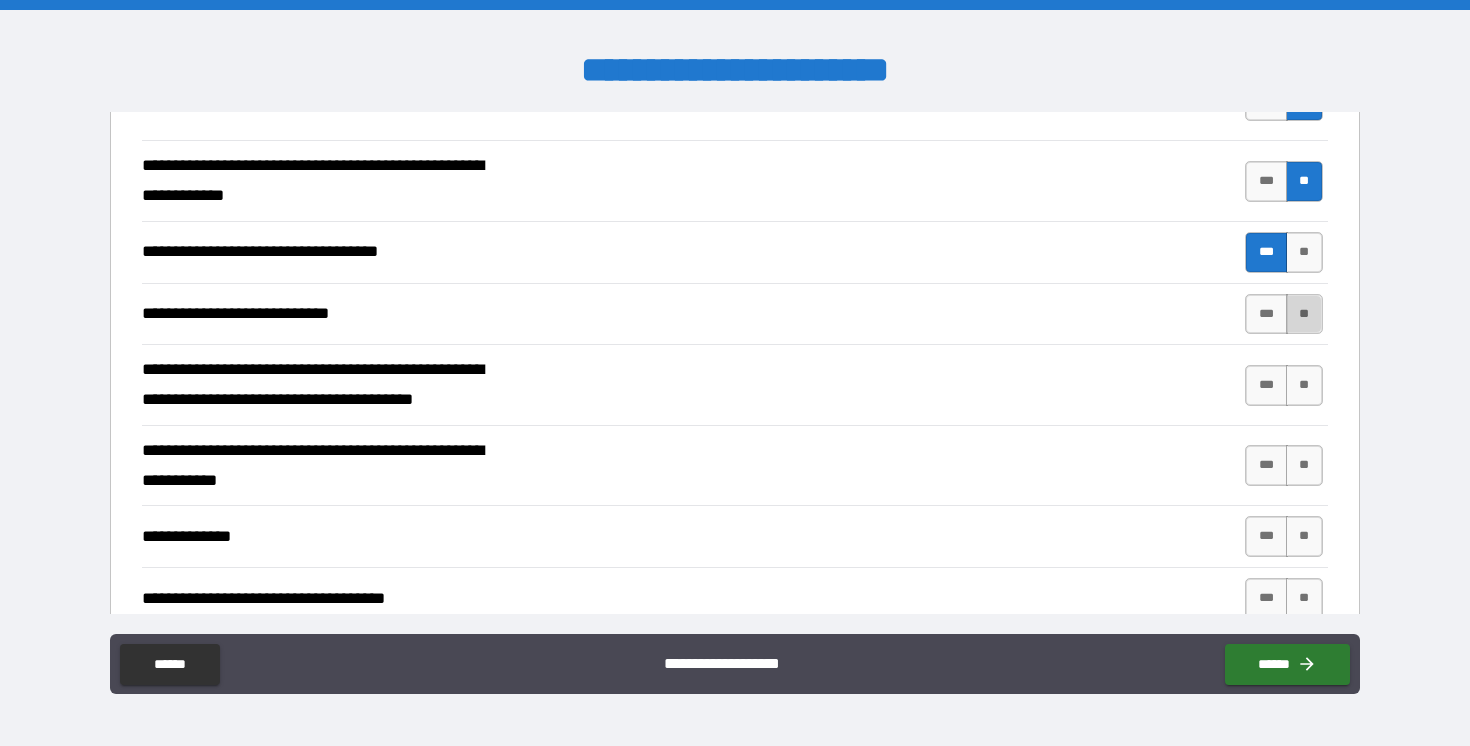 click on "**" at bounding box center (1304, 314) 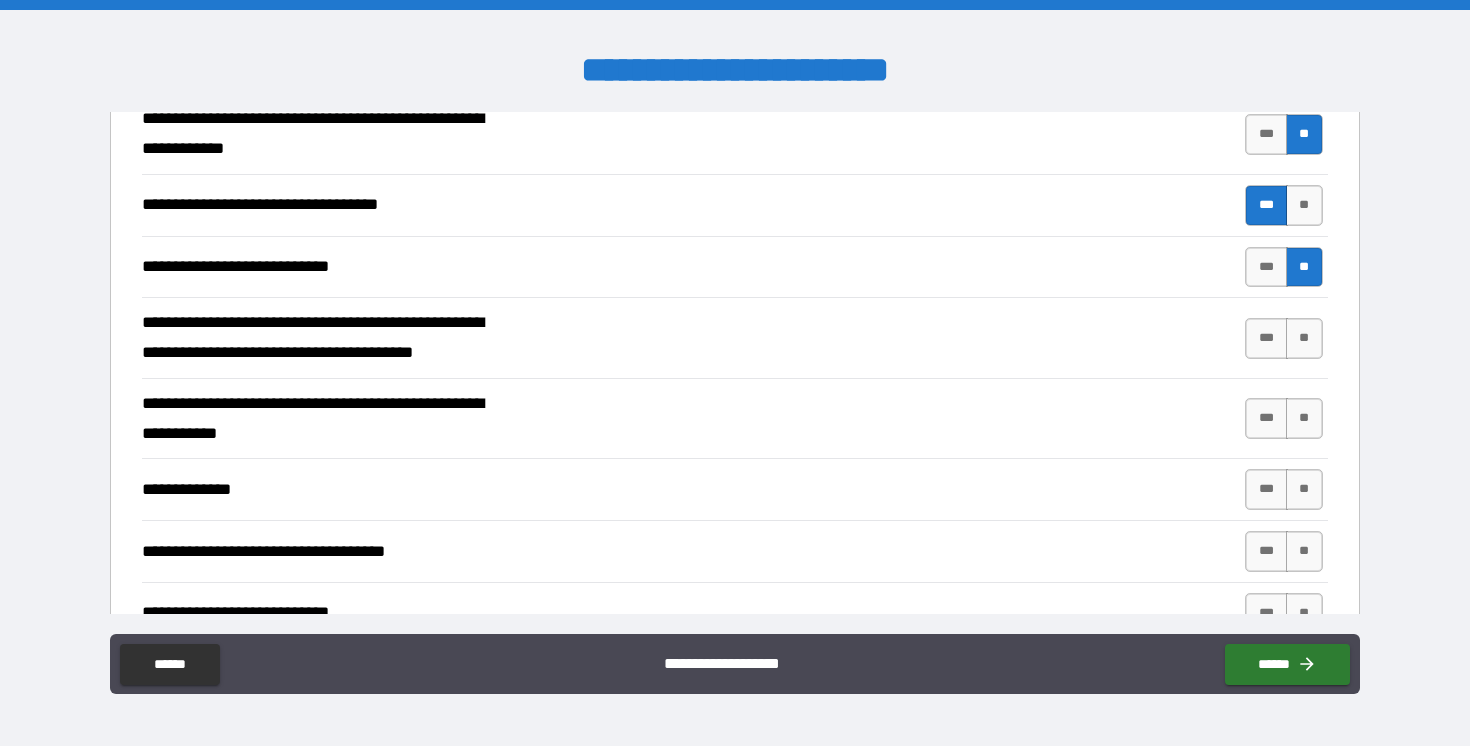 scroll, scrollTop: 859, scrollLeft: 0, axis: vertical 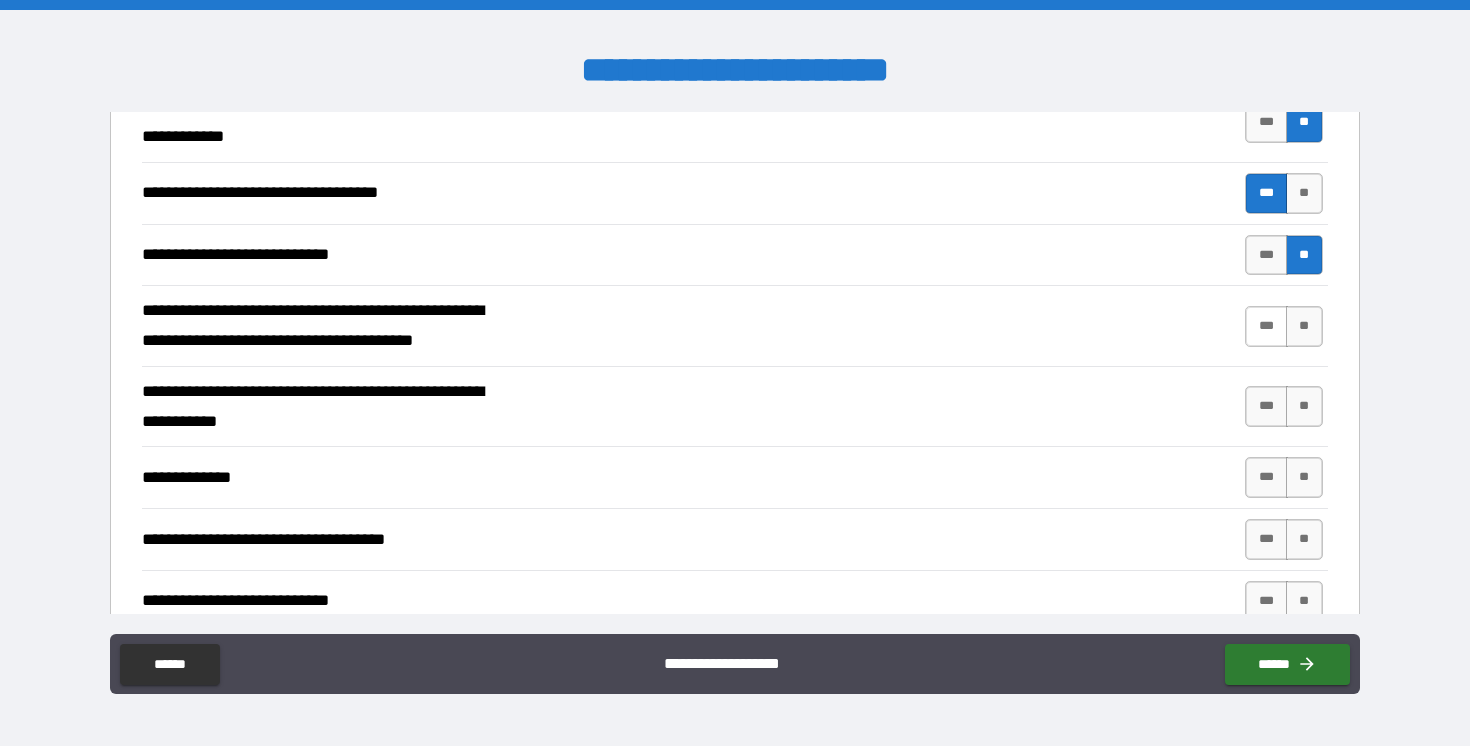 click on "***" at bounding box center (1266, 326) 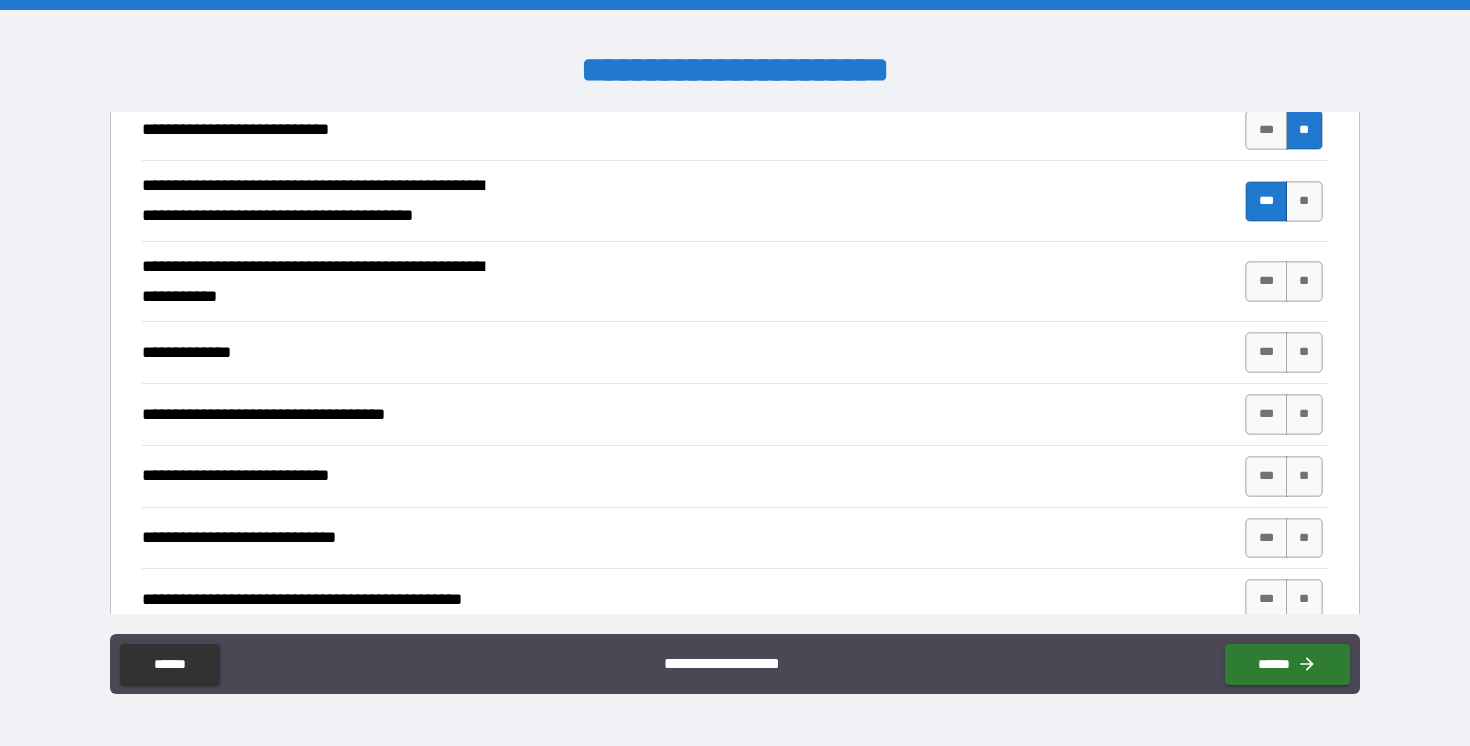 scroll, scrollTop: 991, scrollLeft: 0, axis: vertical 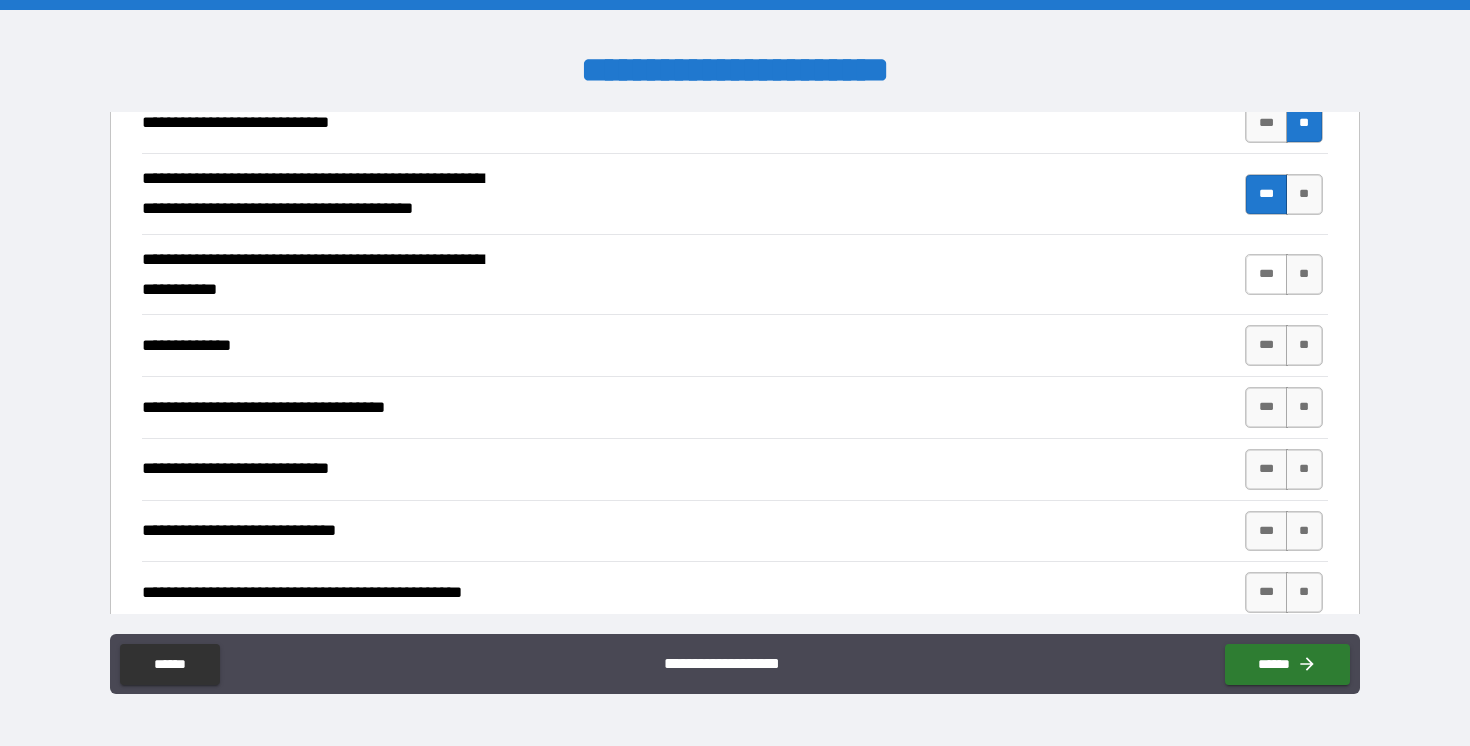 click on "***" at bounding box center (1266, 274) 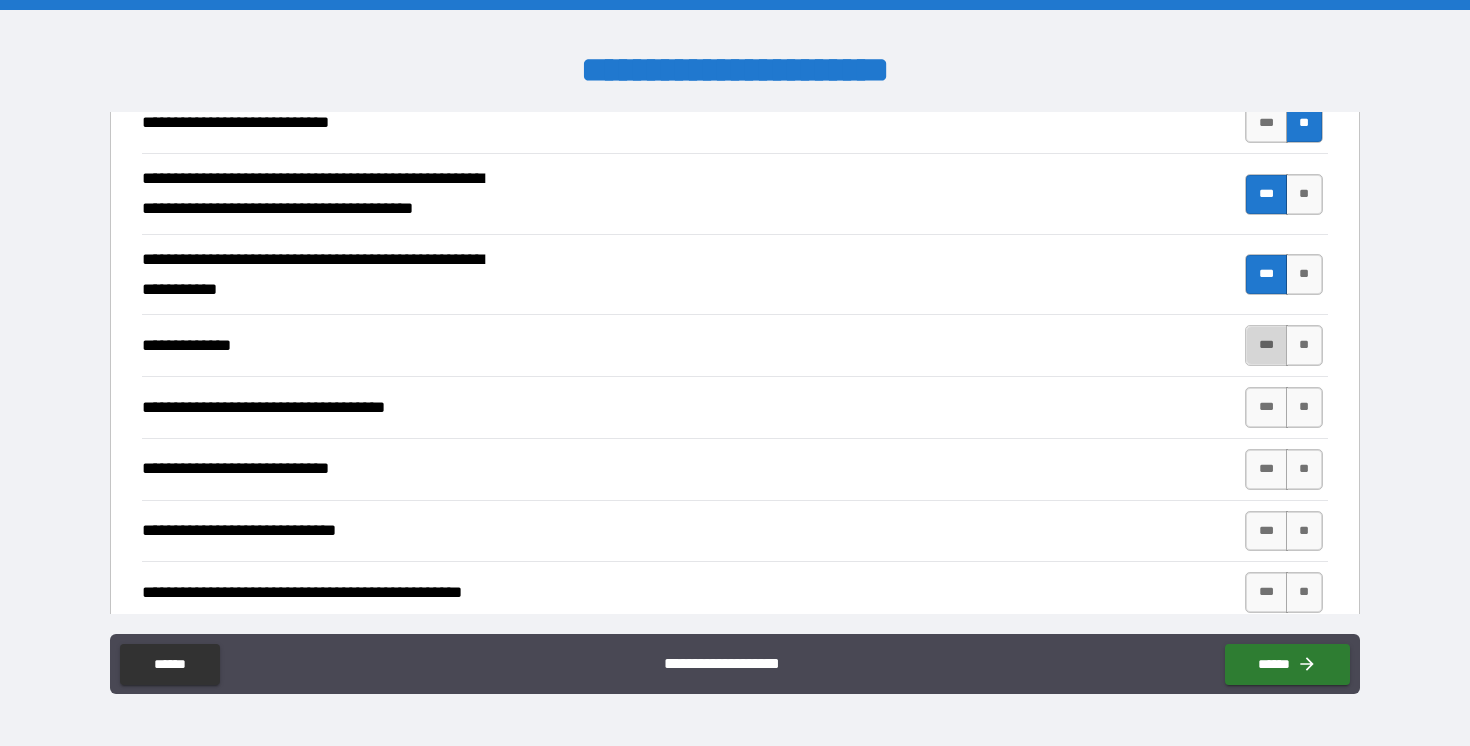 click on "***" at bounding box center [1266, 345] 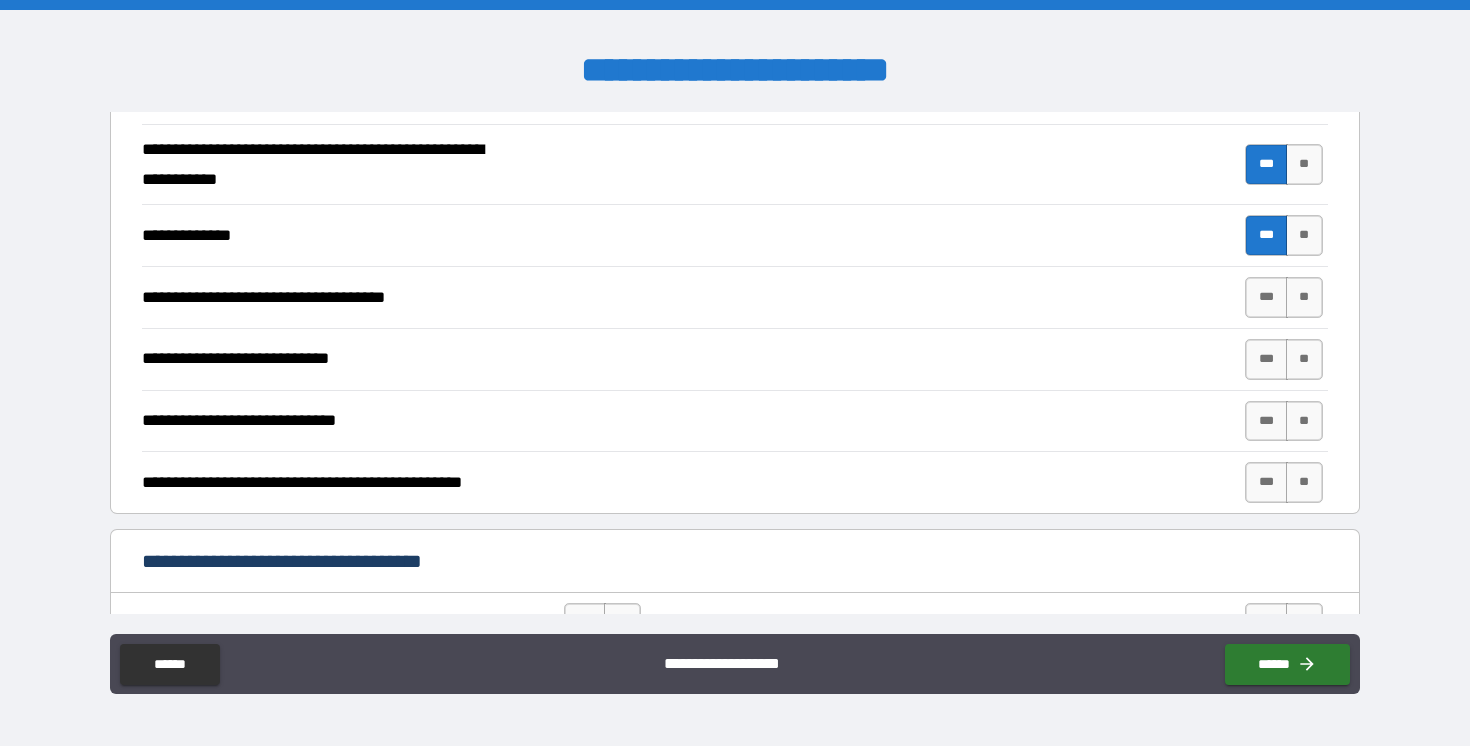scroll, scrollTop: 1107, scrollLeft: 0, axis: vertical 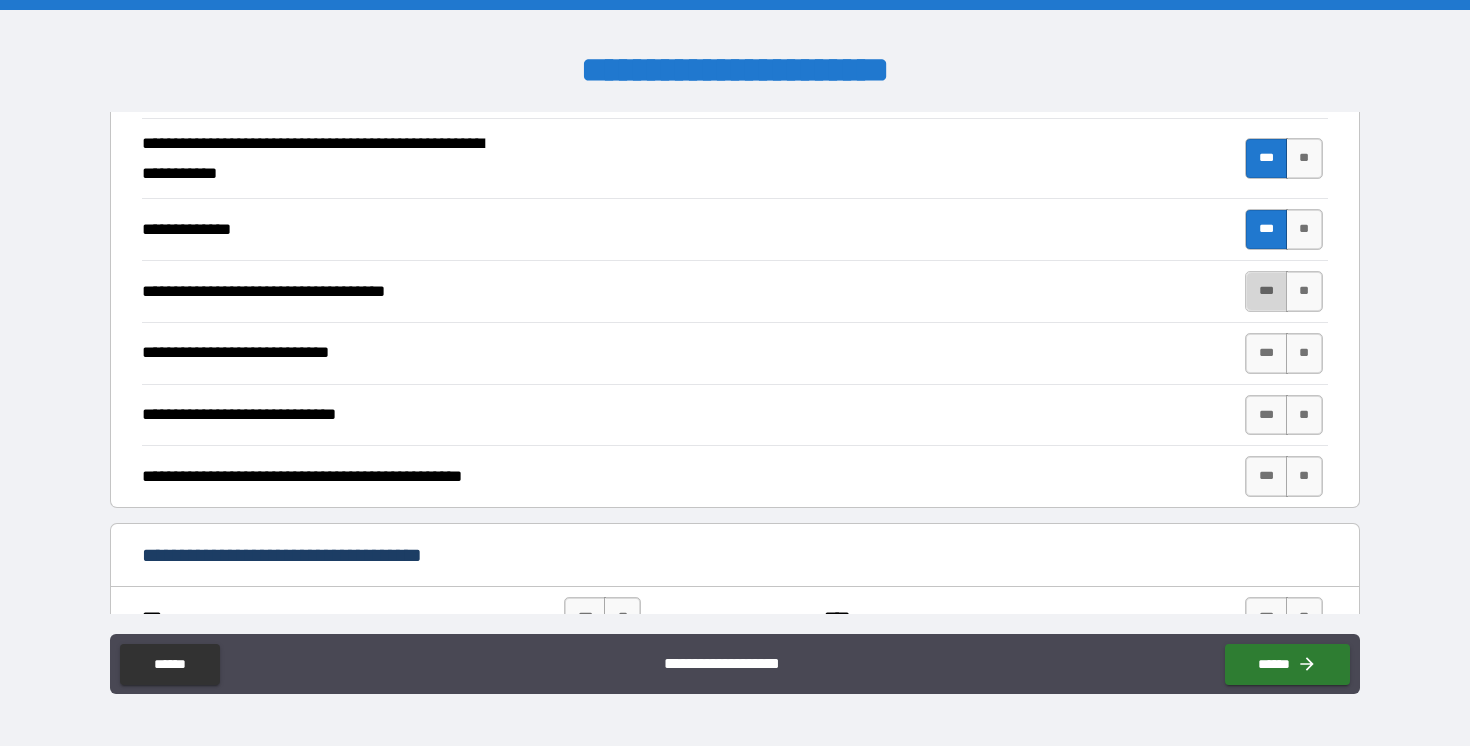 click on "***" at bounding box center (1266, 291) 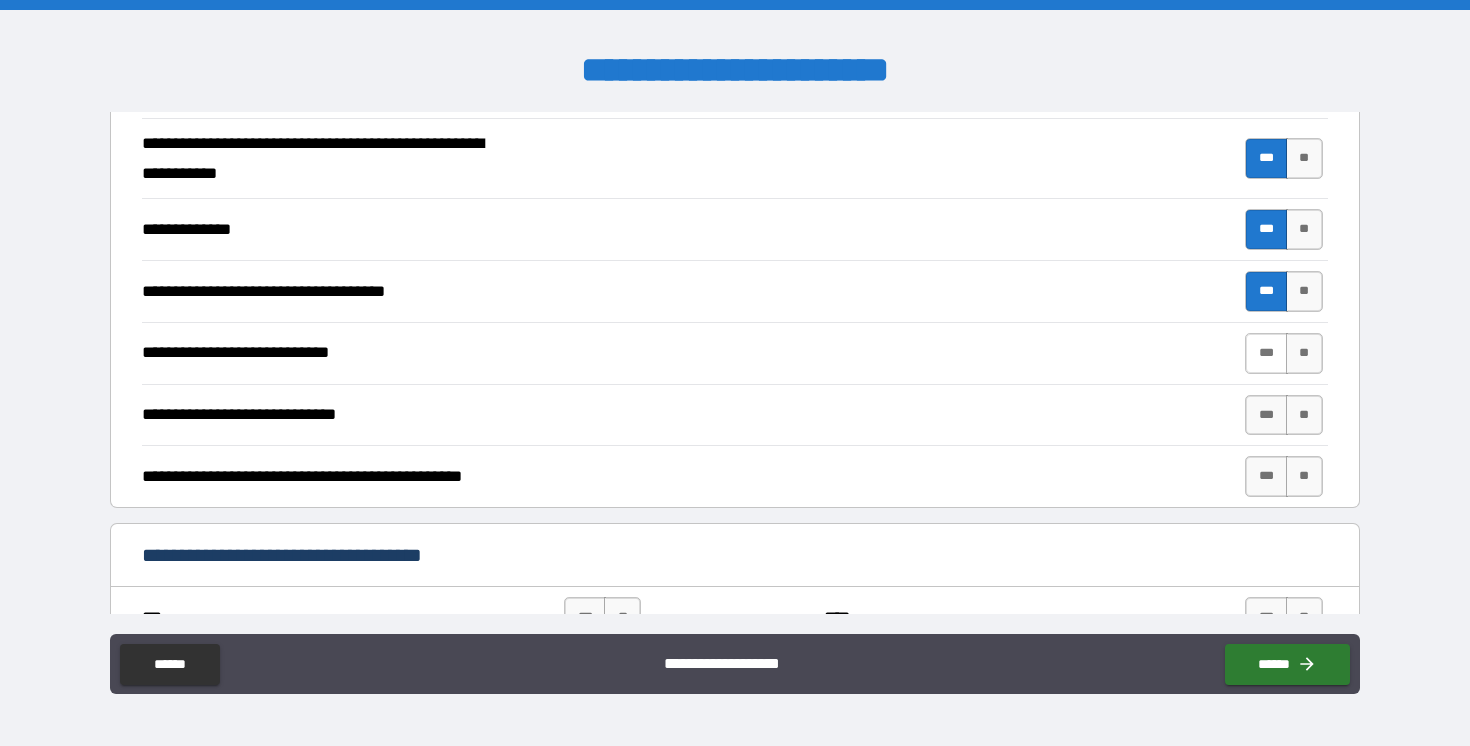 click on "***" at bounding box center [1266, 353] 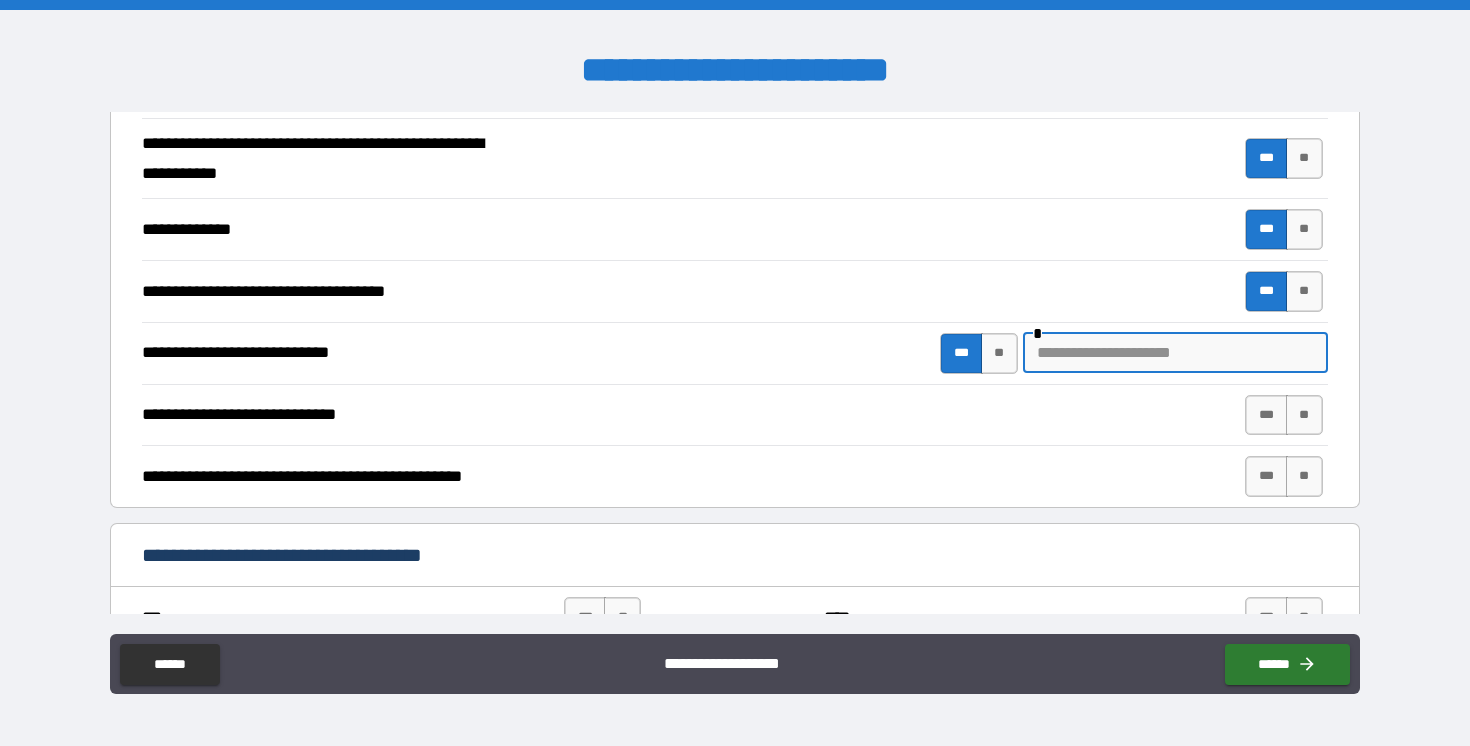 click at bounding box center (1175, 353) 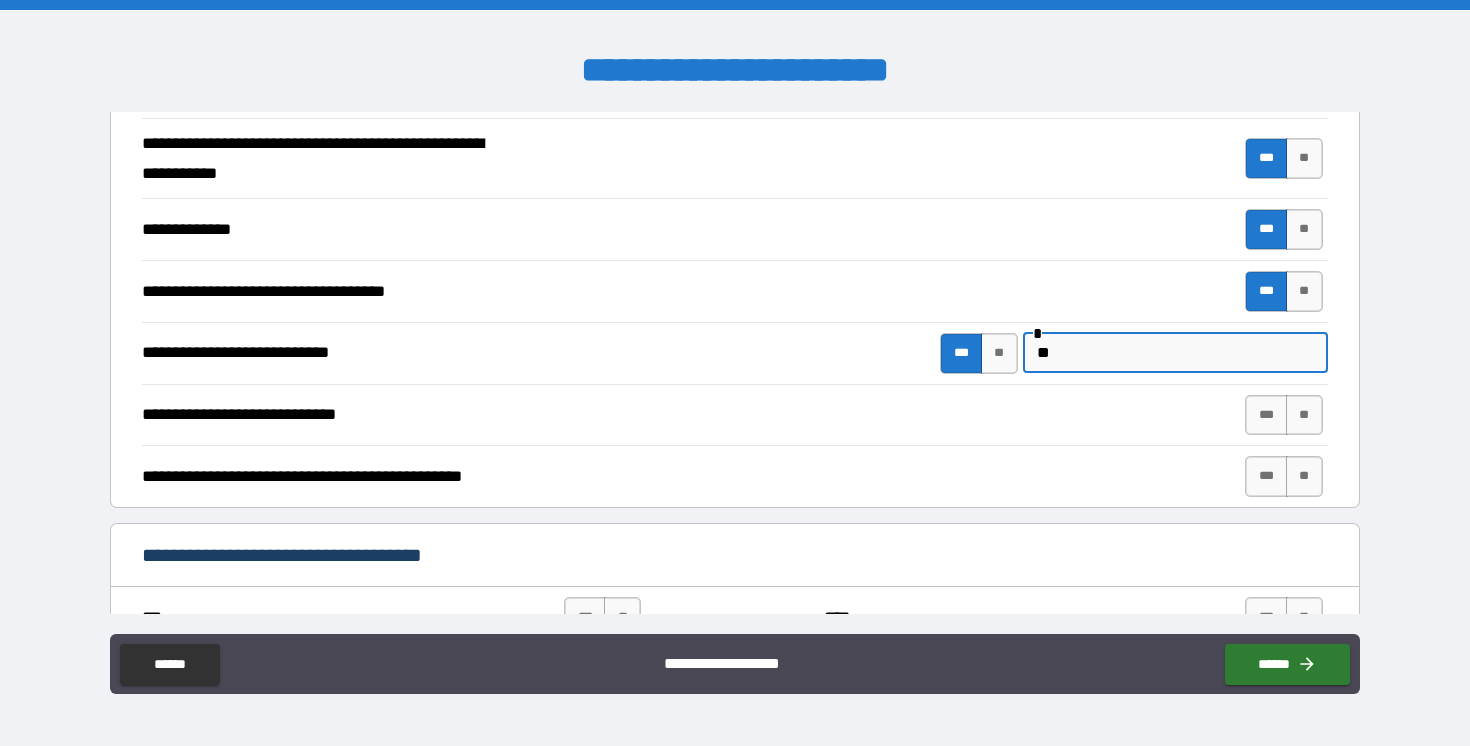 type on "*" 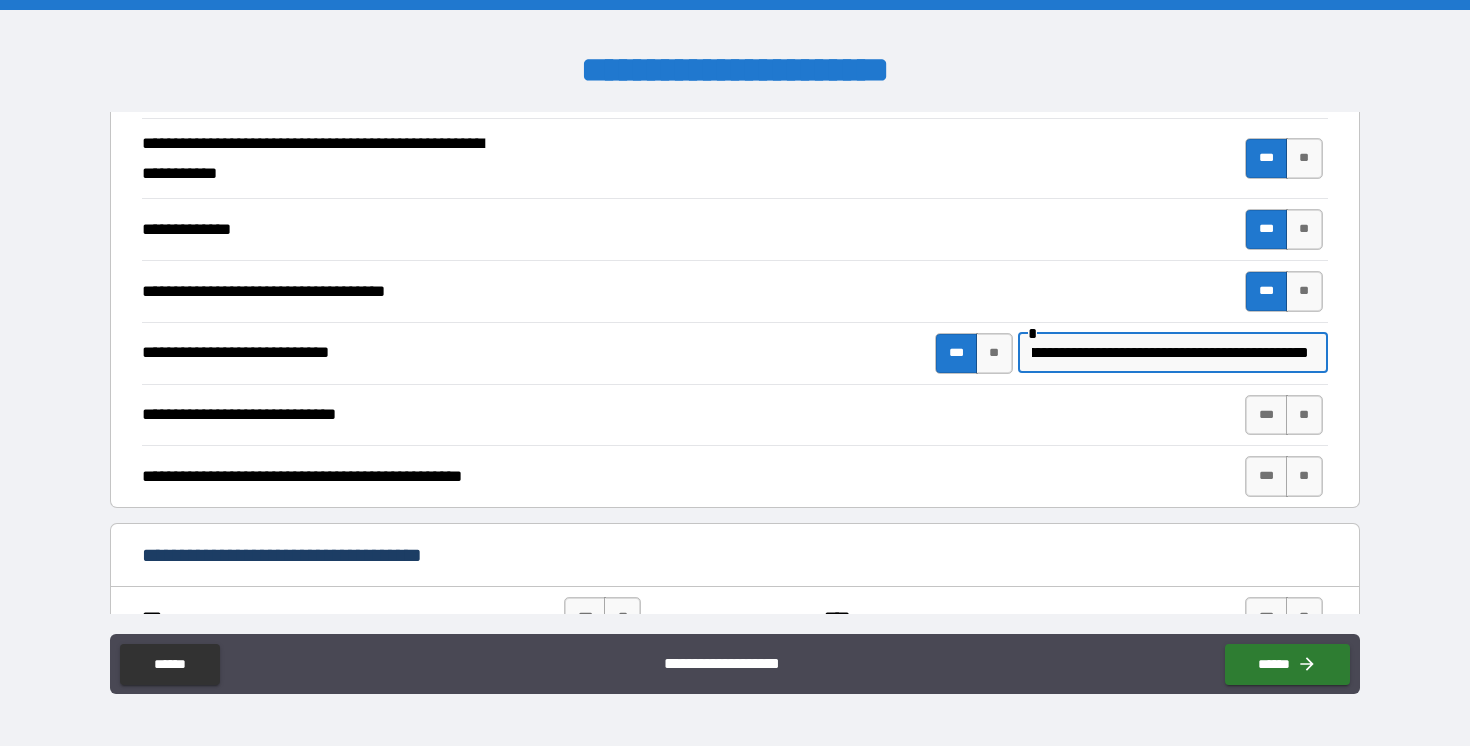 scroll, scrollTop: 0, scrollLeft: 353, axis: horizontal 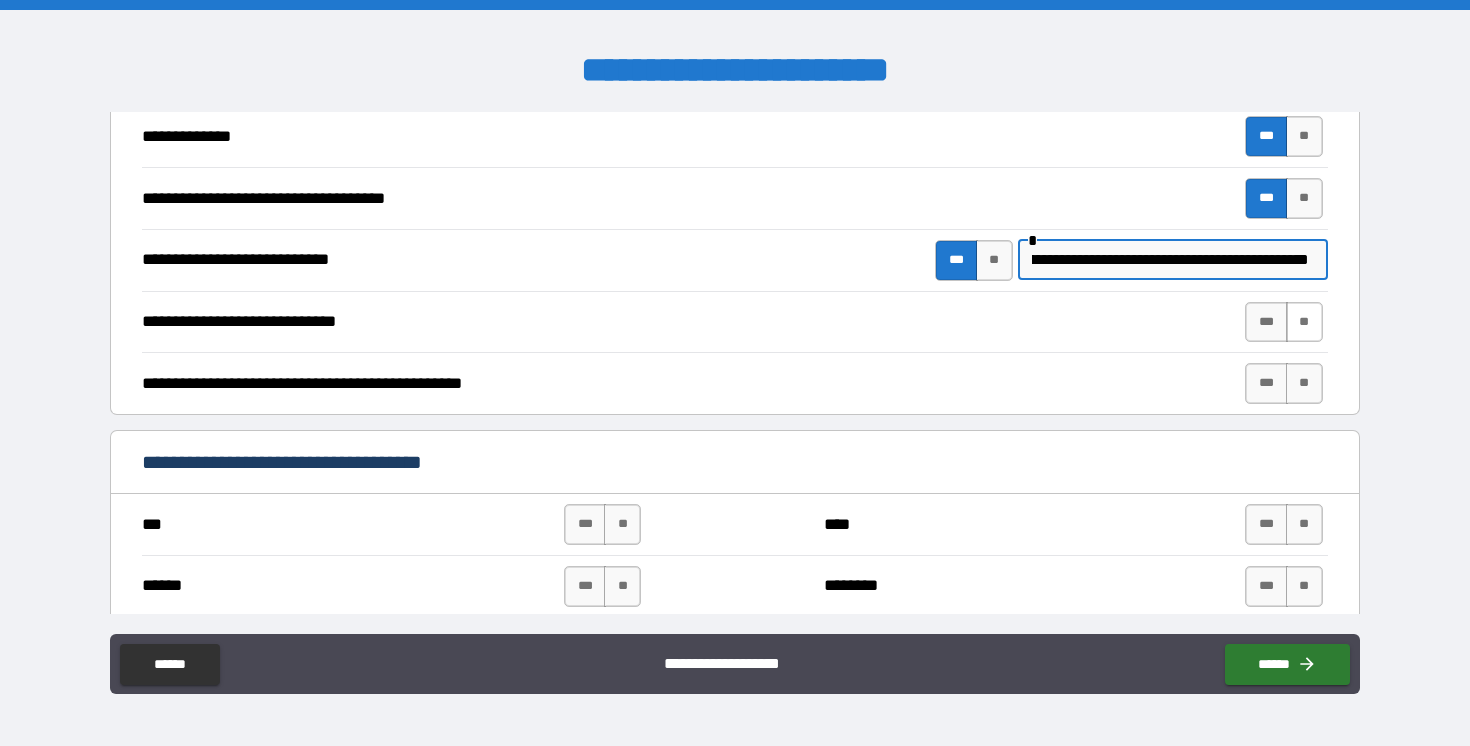type on "**********" 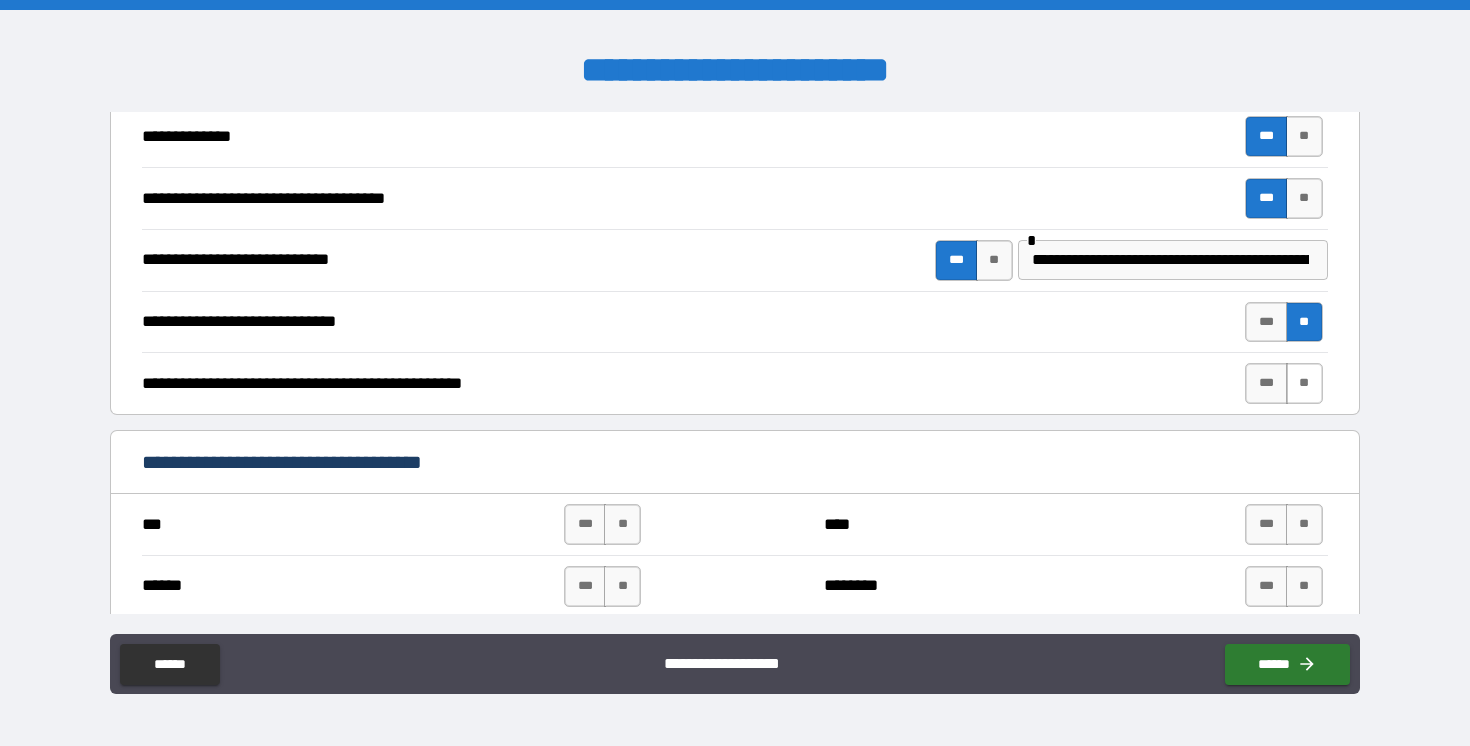click on "**" at bounding box center [1304, 383] 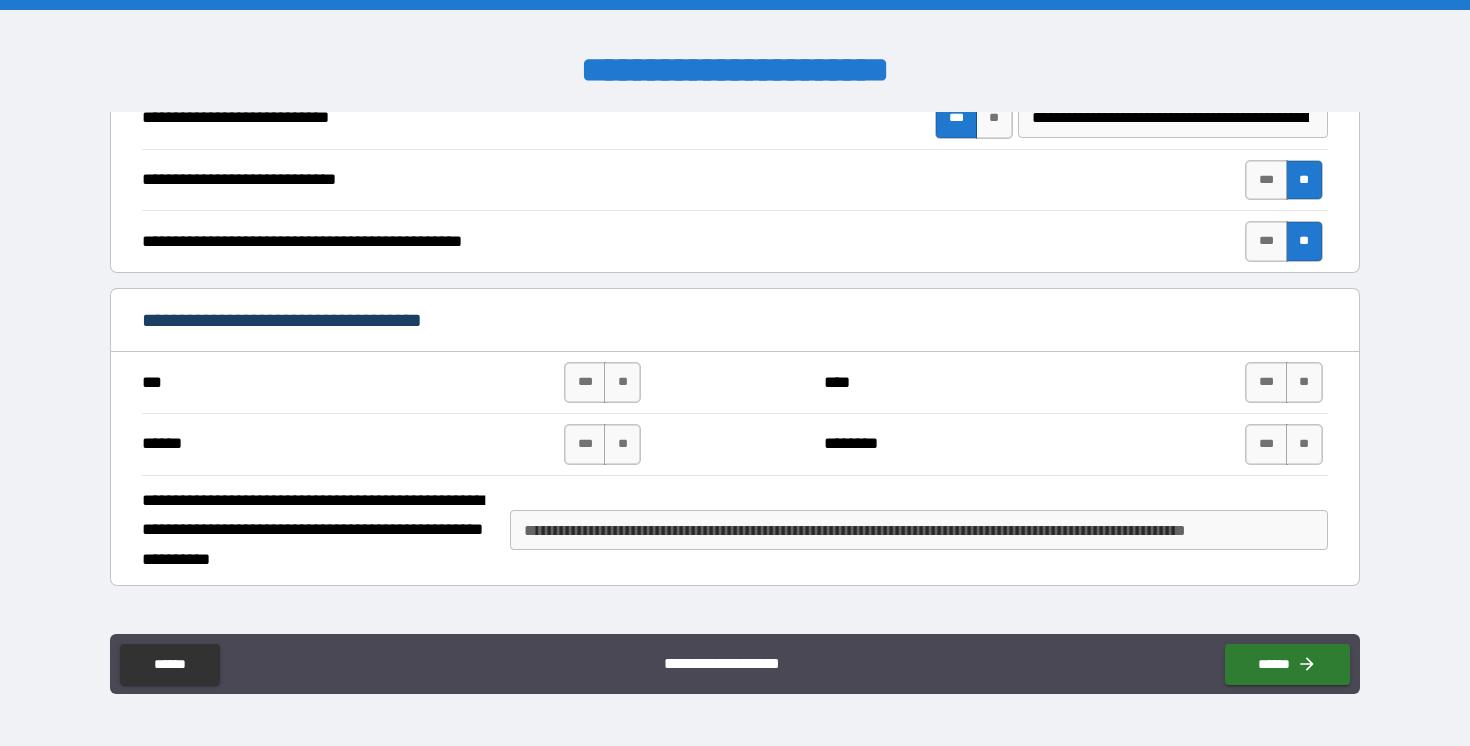 scroll, scrollTop: 1349, scrollLeft: 0, axis: vertical 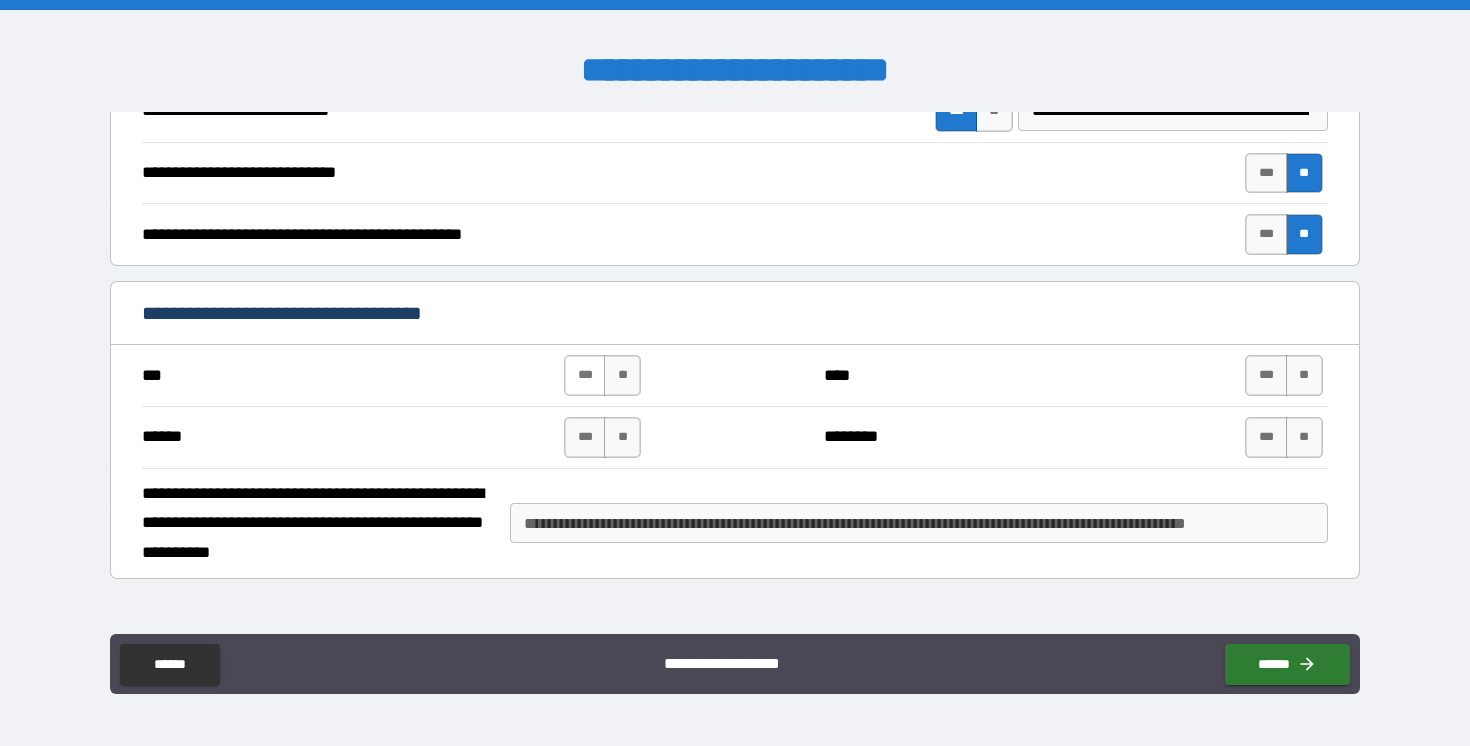 click on "***" at bounding box center [585, 375] 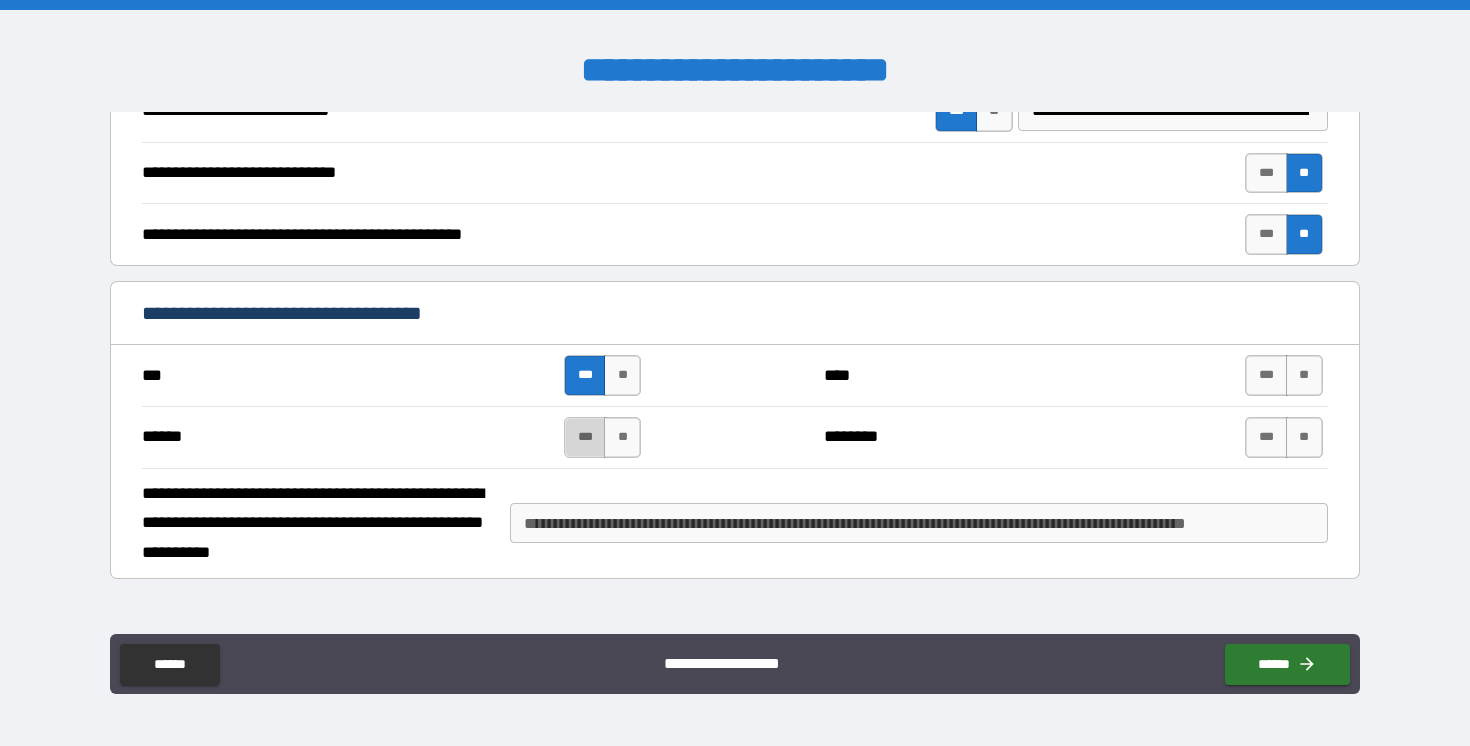 click on "***" at bounding box center (585, 437) 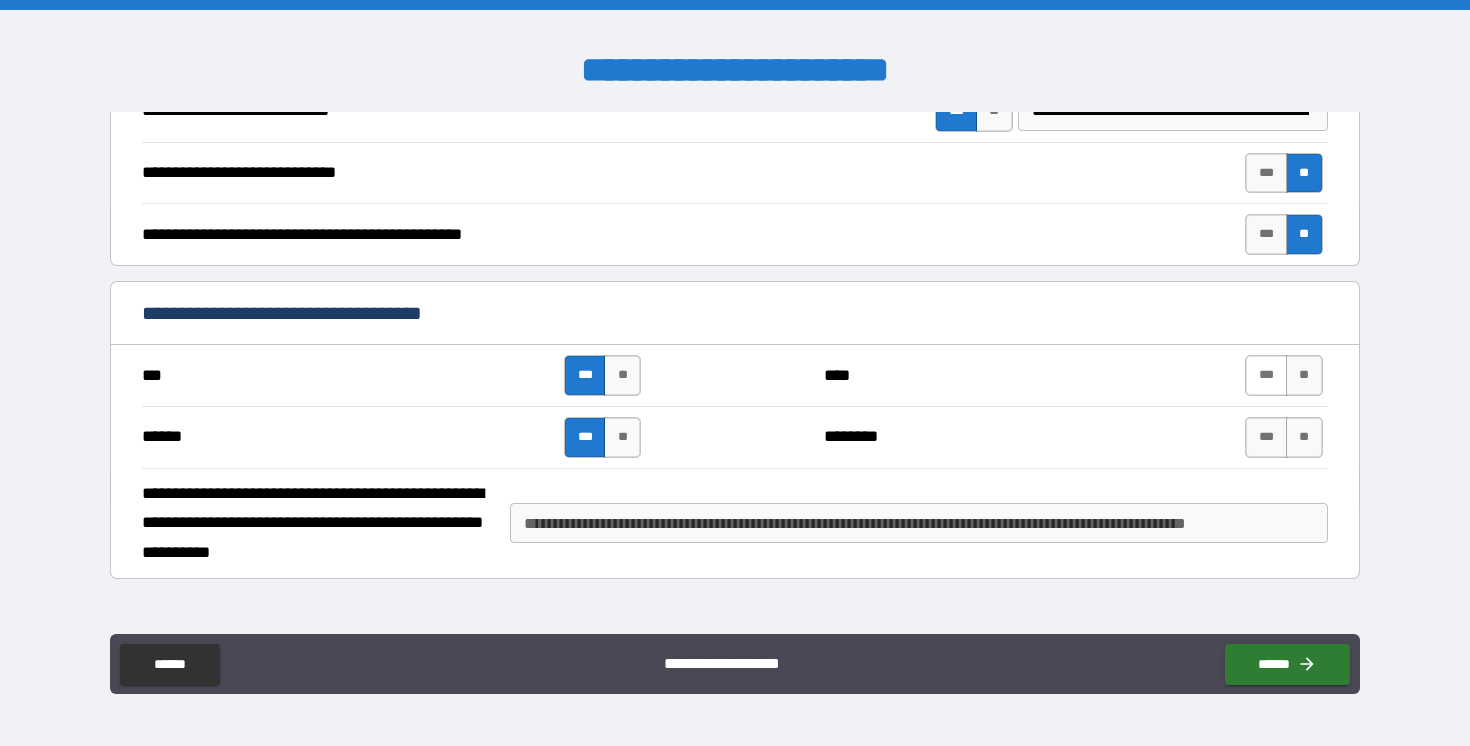 click on "***" at bounding box center [1266, 375] 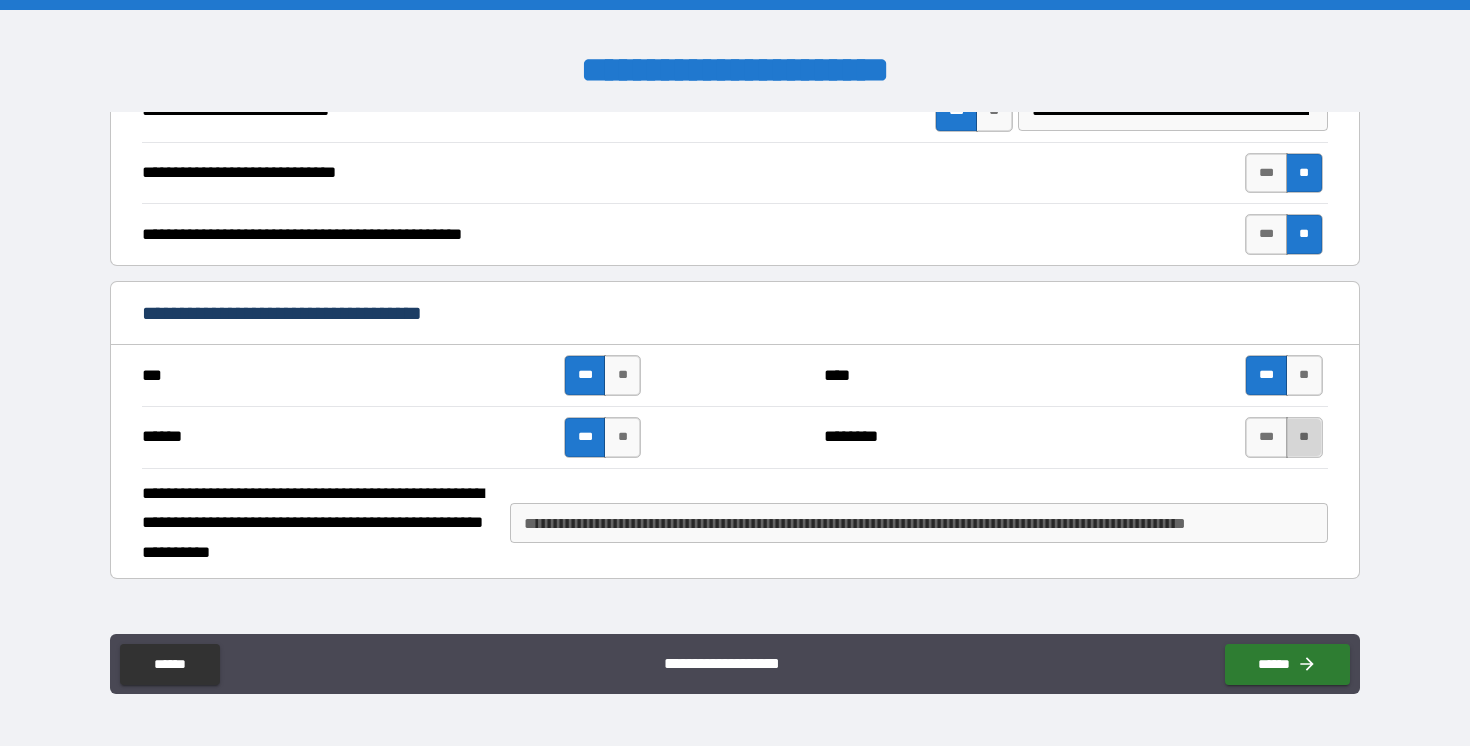 click on "**" at bounding box center (1304, 437) 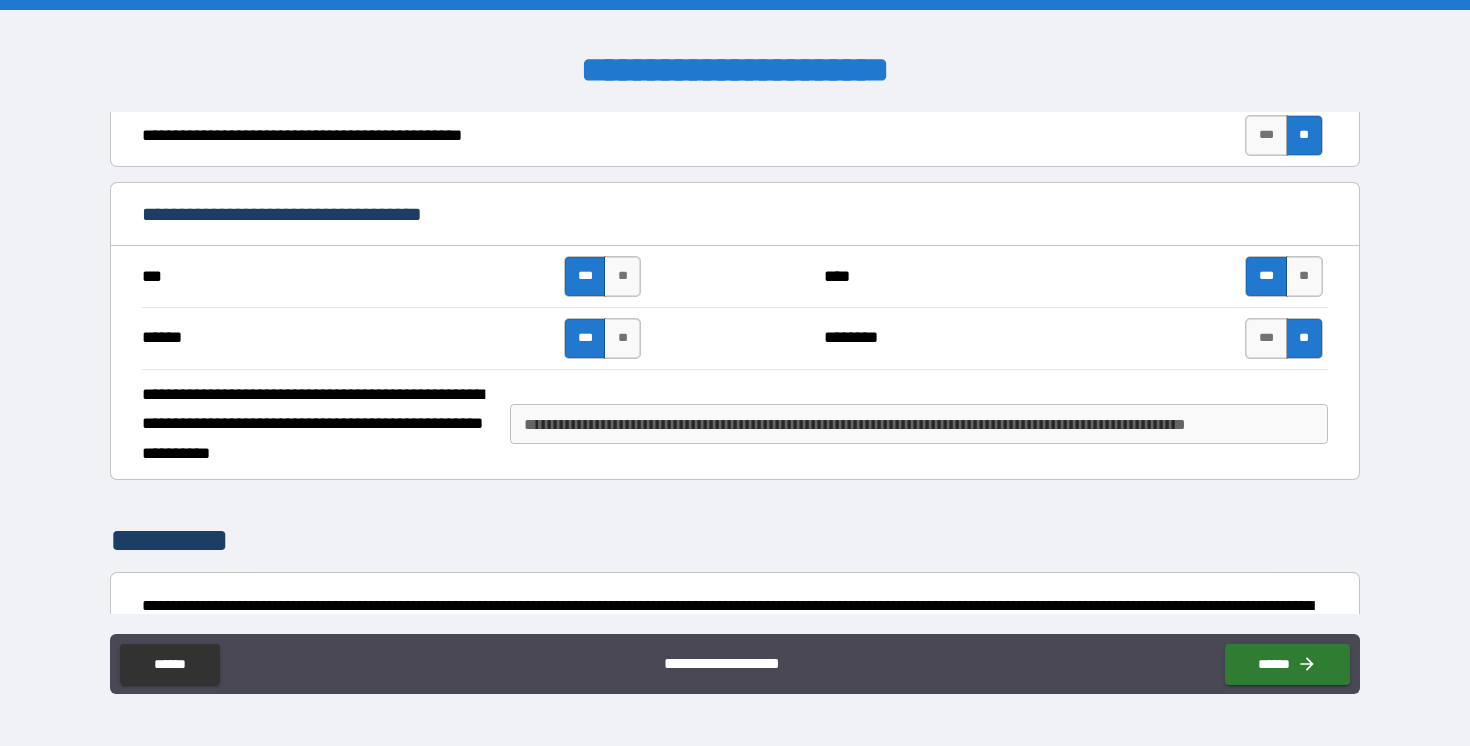 scroll, scrollTop: 1452, scrollLeft: 0, axis: vertical 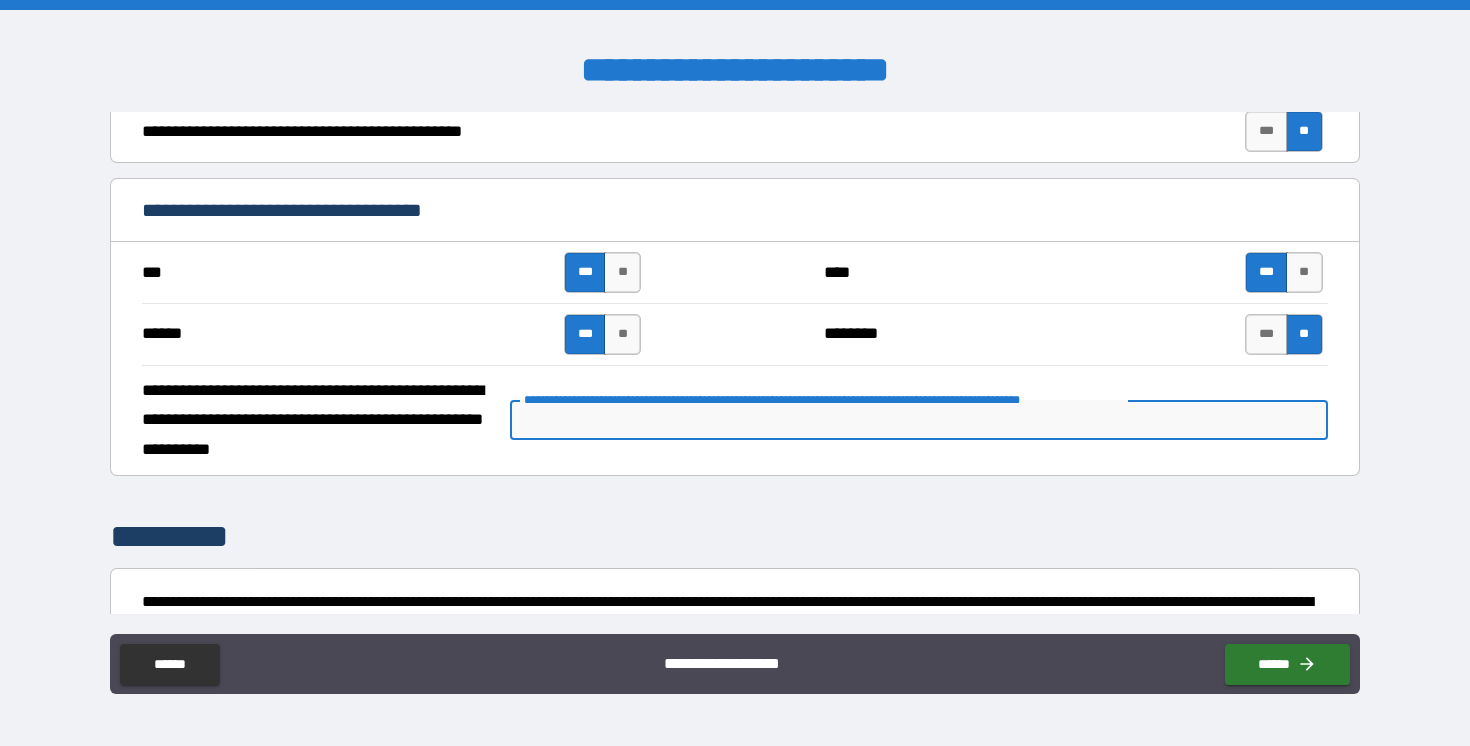 click on "**********" at bounding box center [919, 420] 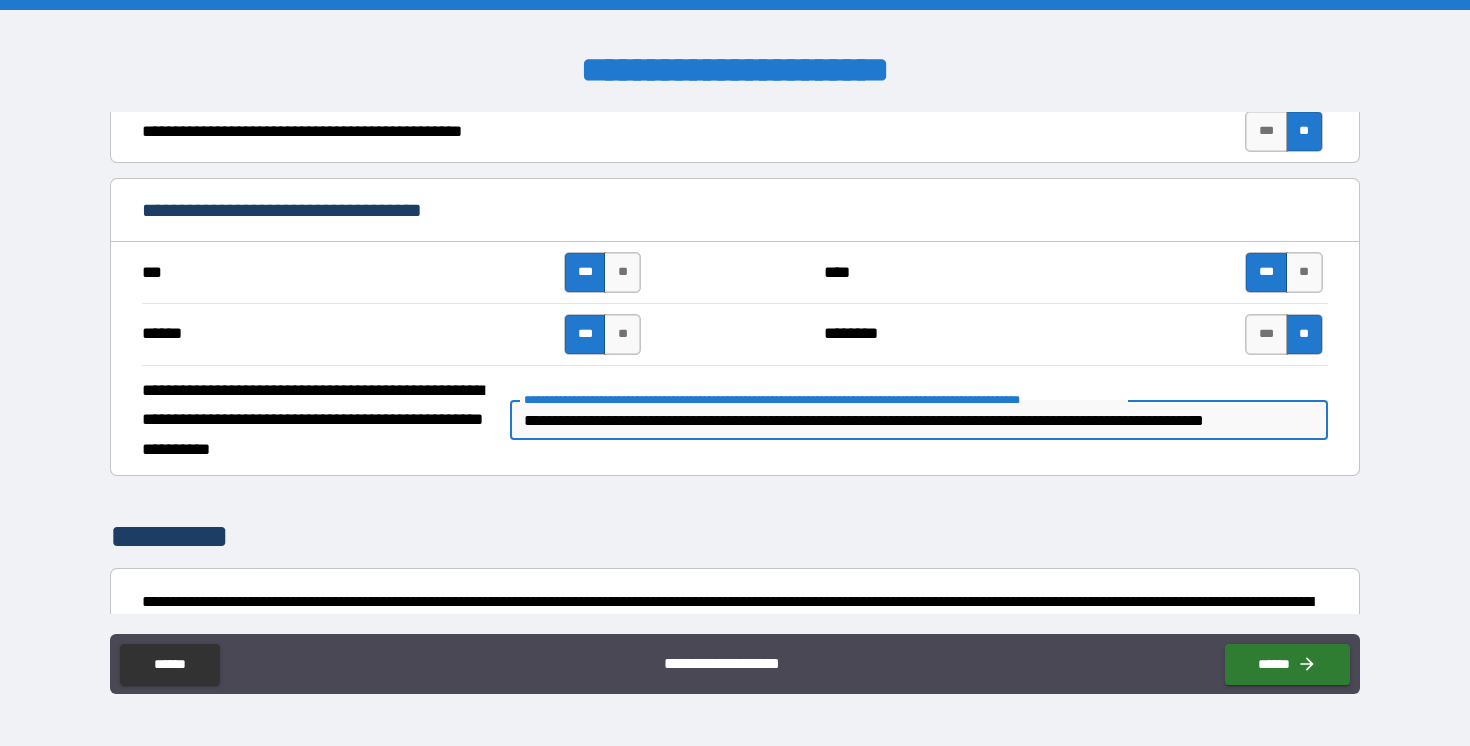scroll, scrollTop: 0, scrollLeft: 57, axis: horizontal 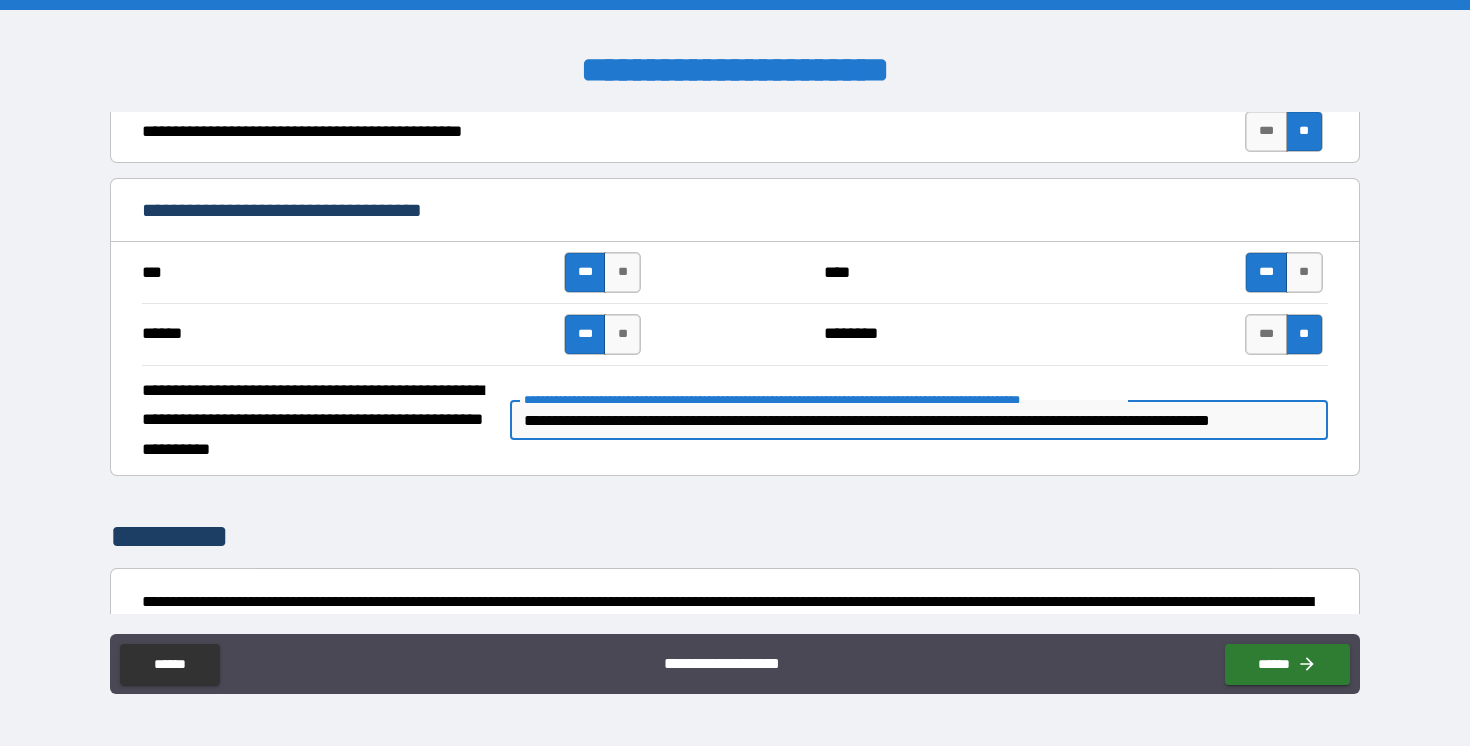 type on "**********" 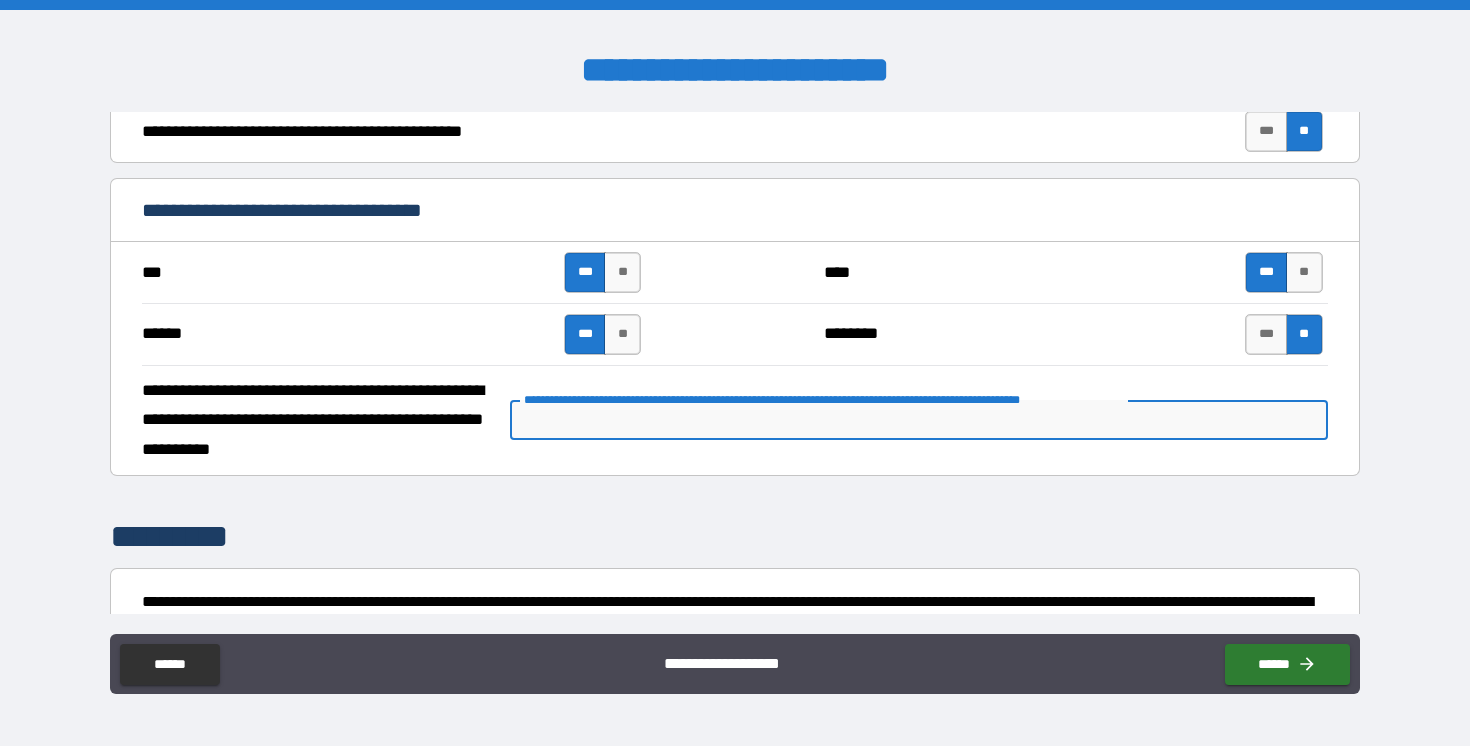 scroll, scrollTop: 0, scrollLeft: 0, axis: both 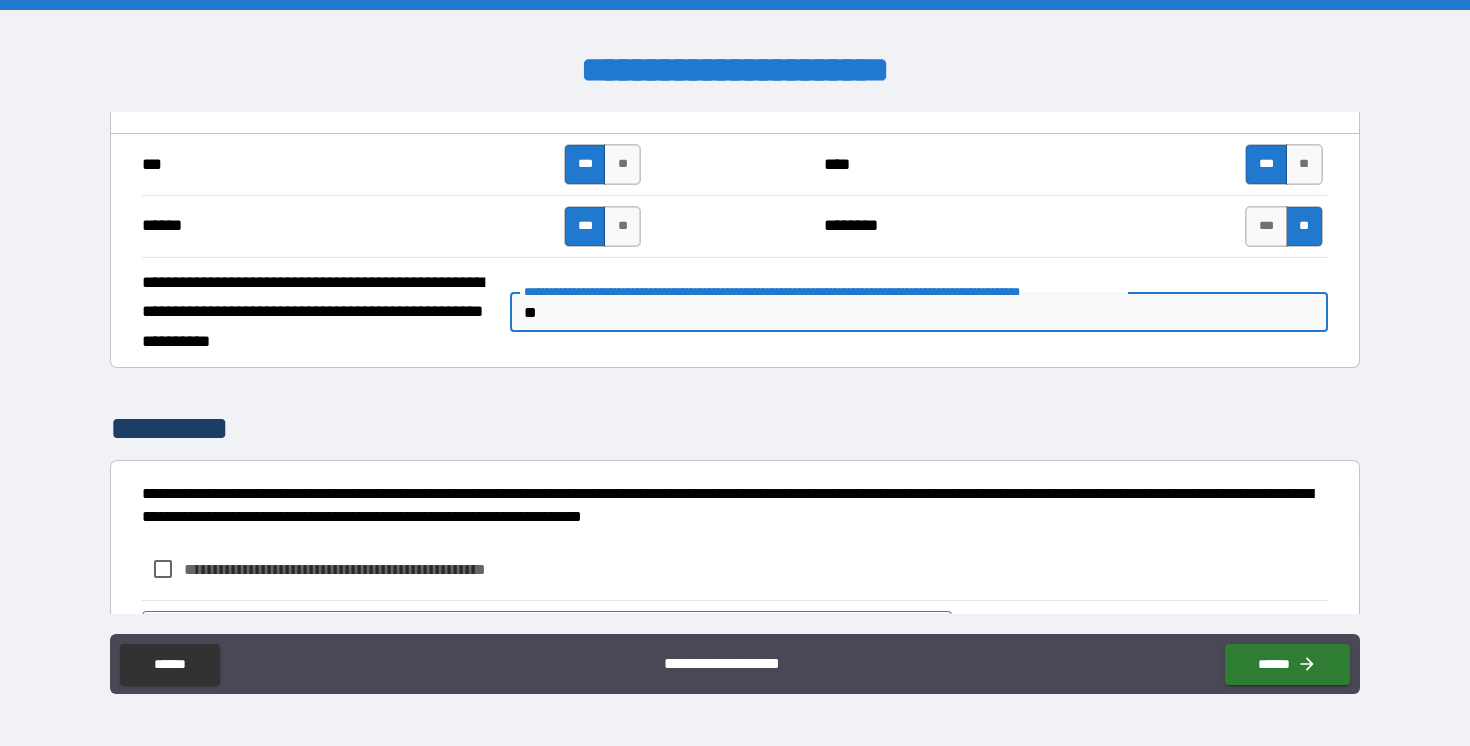 type on "*" 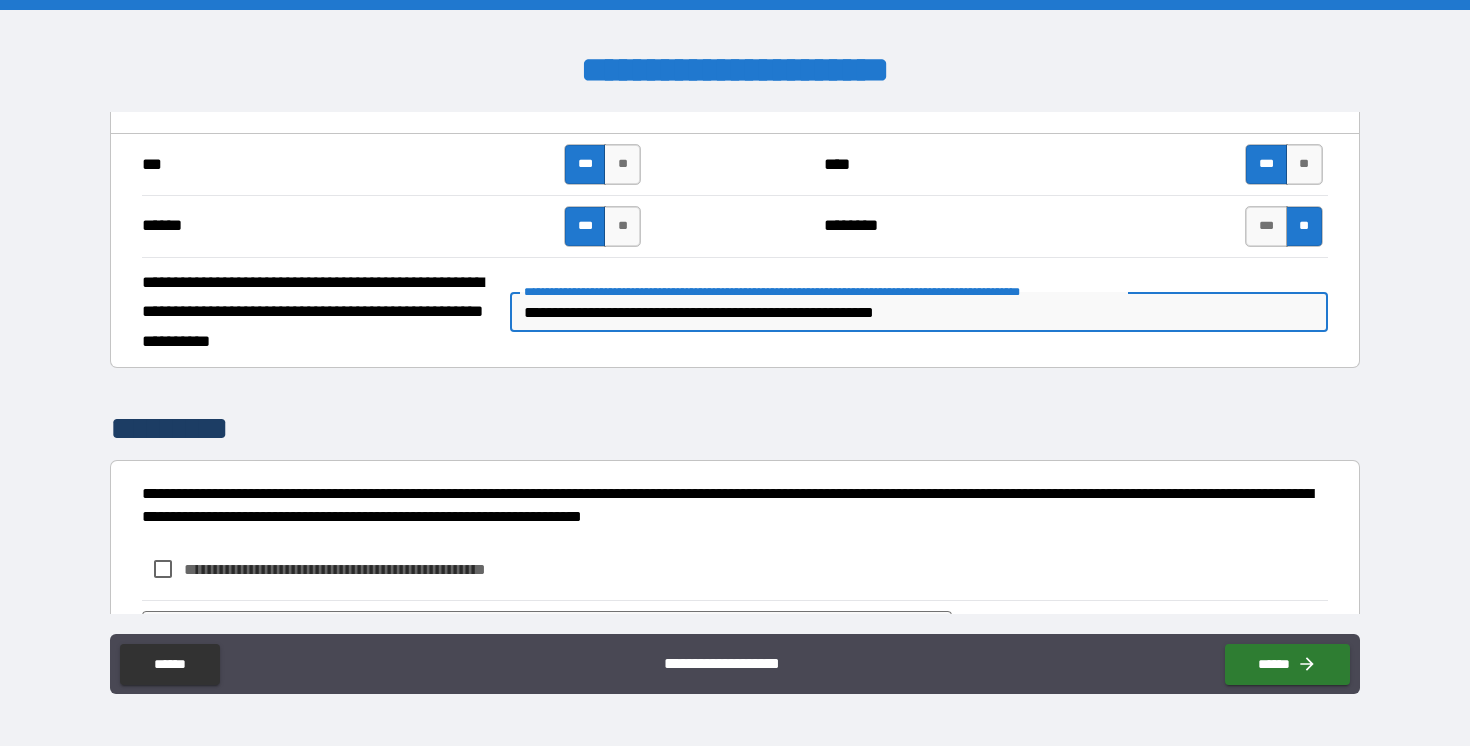 type on "**********" 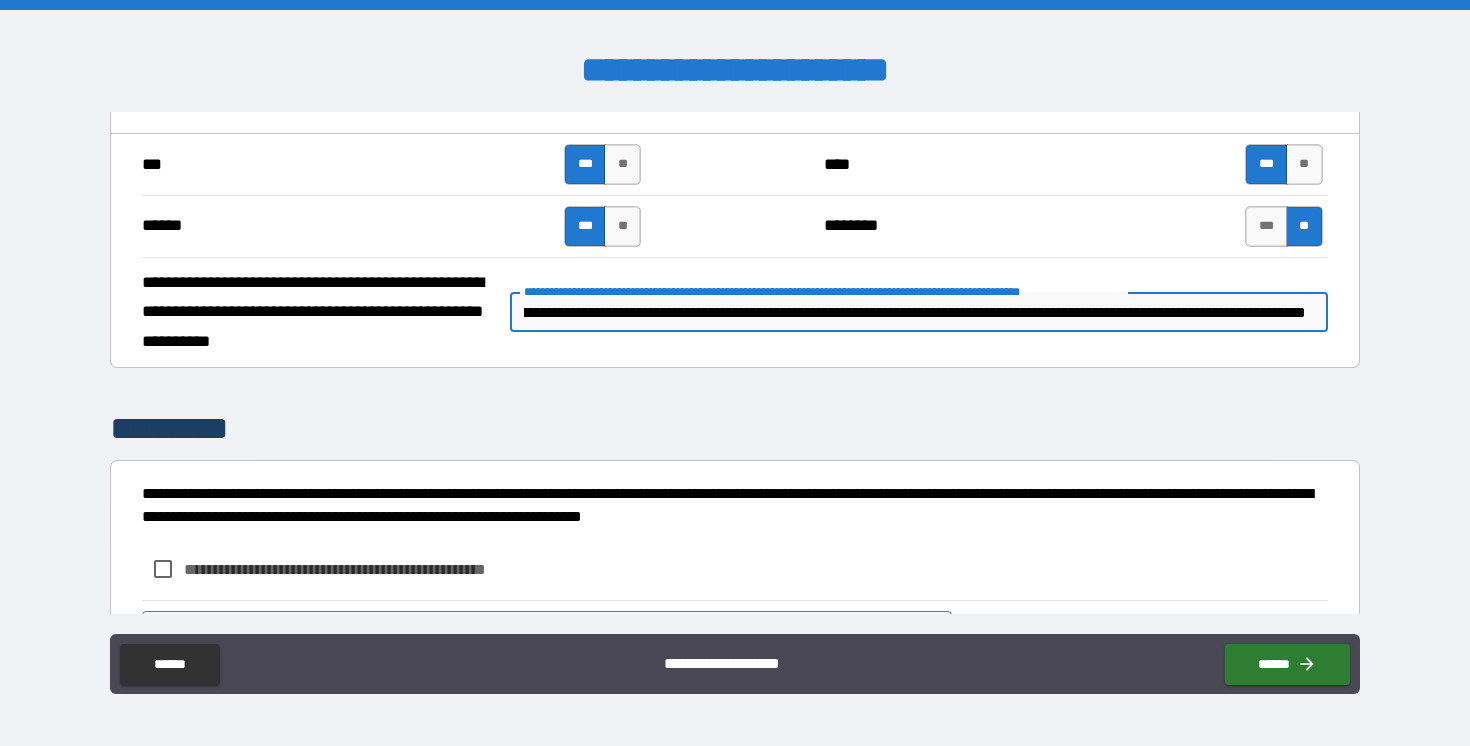 scroll, scrollTop: 0, scrollLeft: 476, axis: horizontal 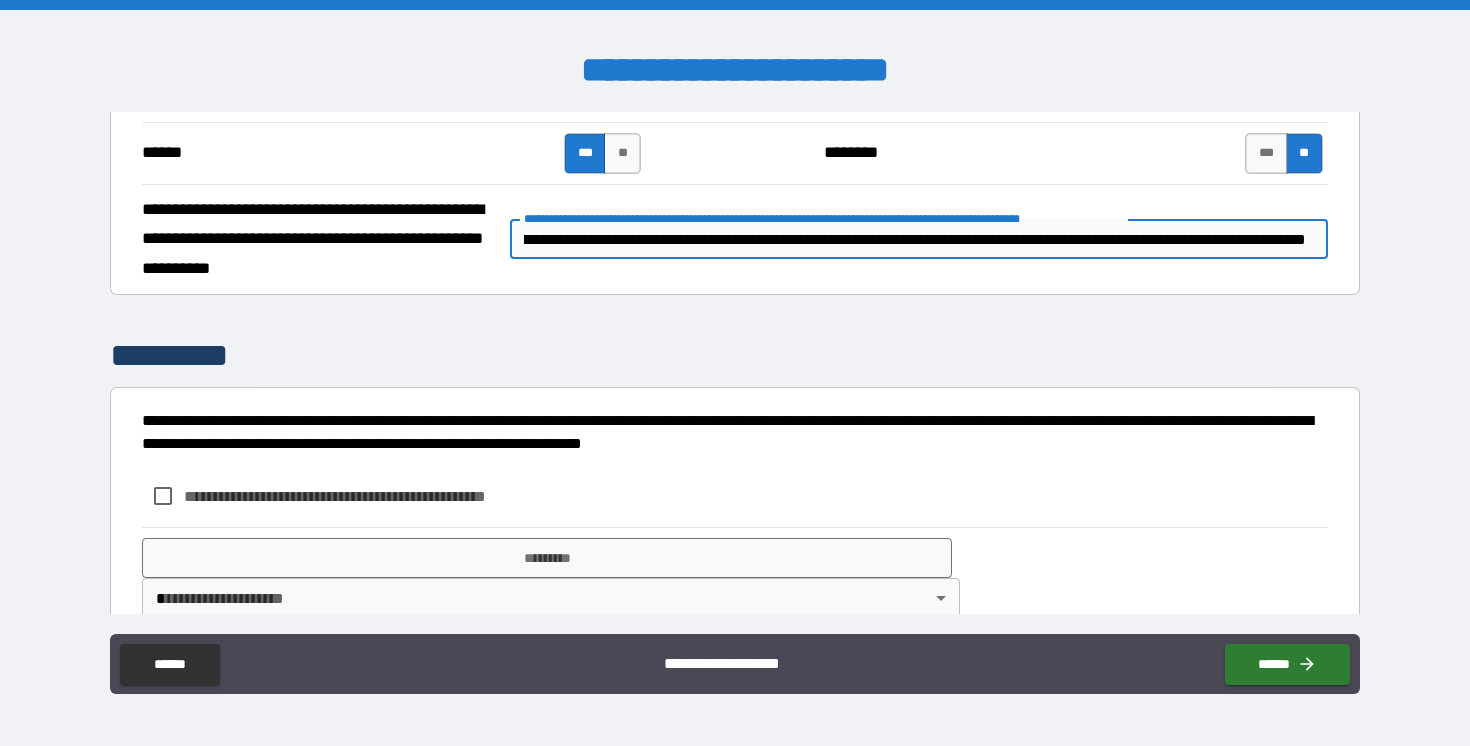 drag, startPoint x: 1054, startPoint y: 247, endPoint x: 1469, endPoint y: 264, distance: 415.34805 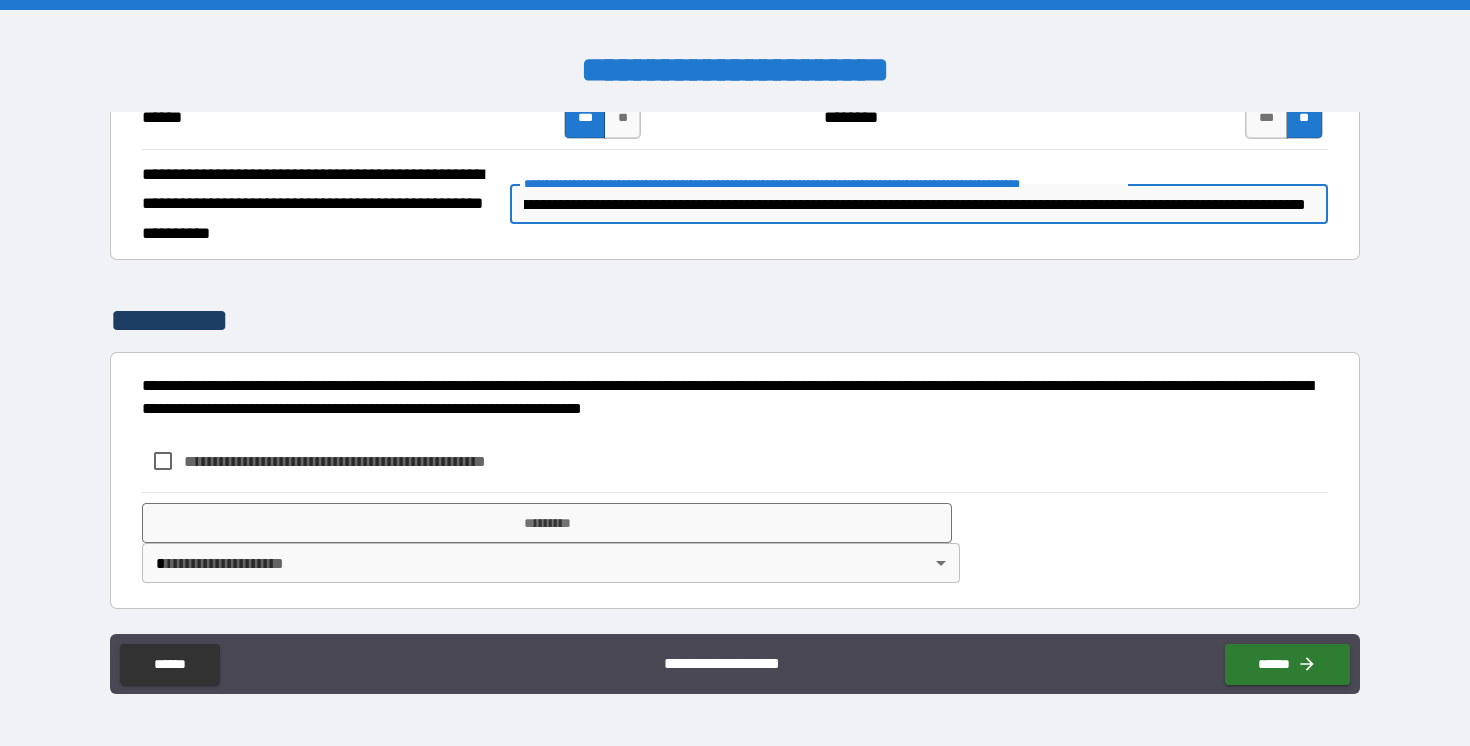 type on "**********" 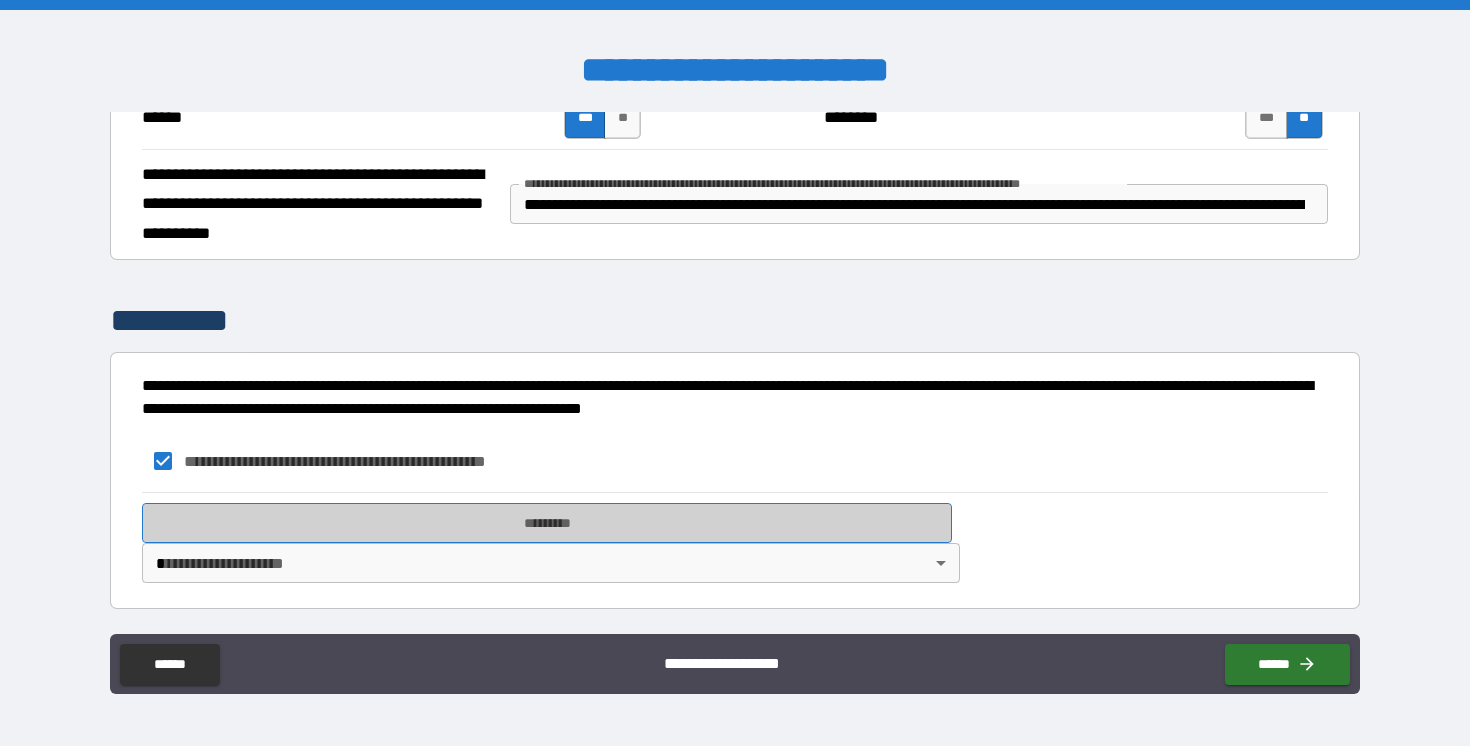 click on "*********" at bounding box center [547, 523] 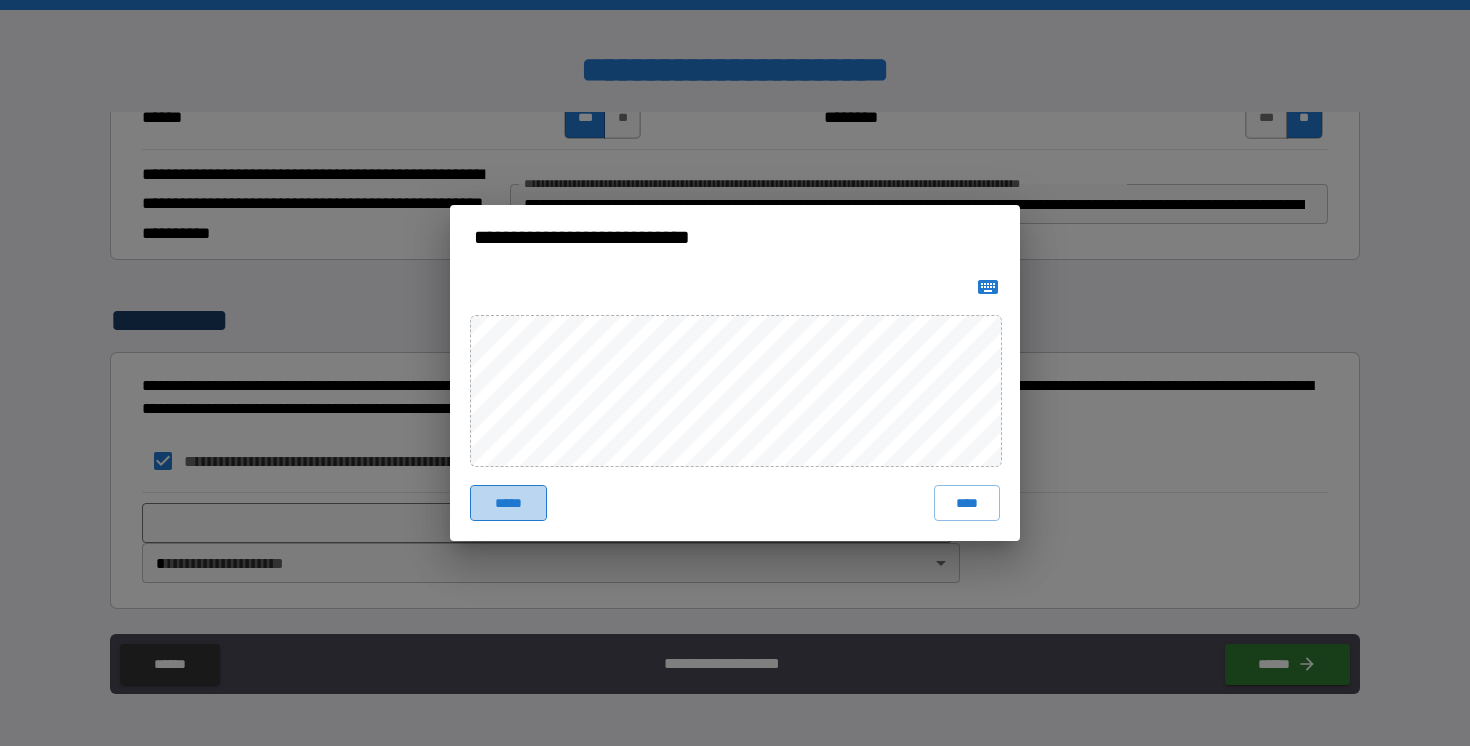 click on "*****" at bounding box center (508, 503) 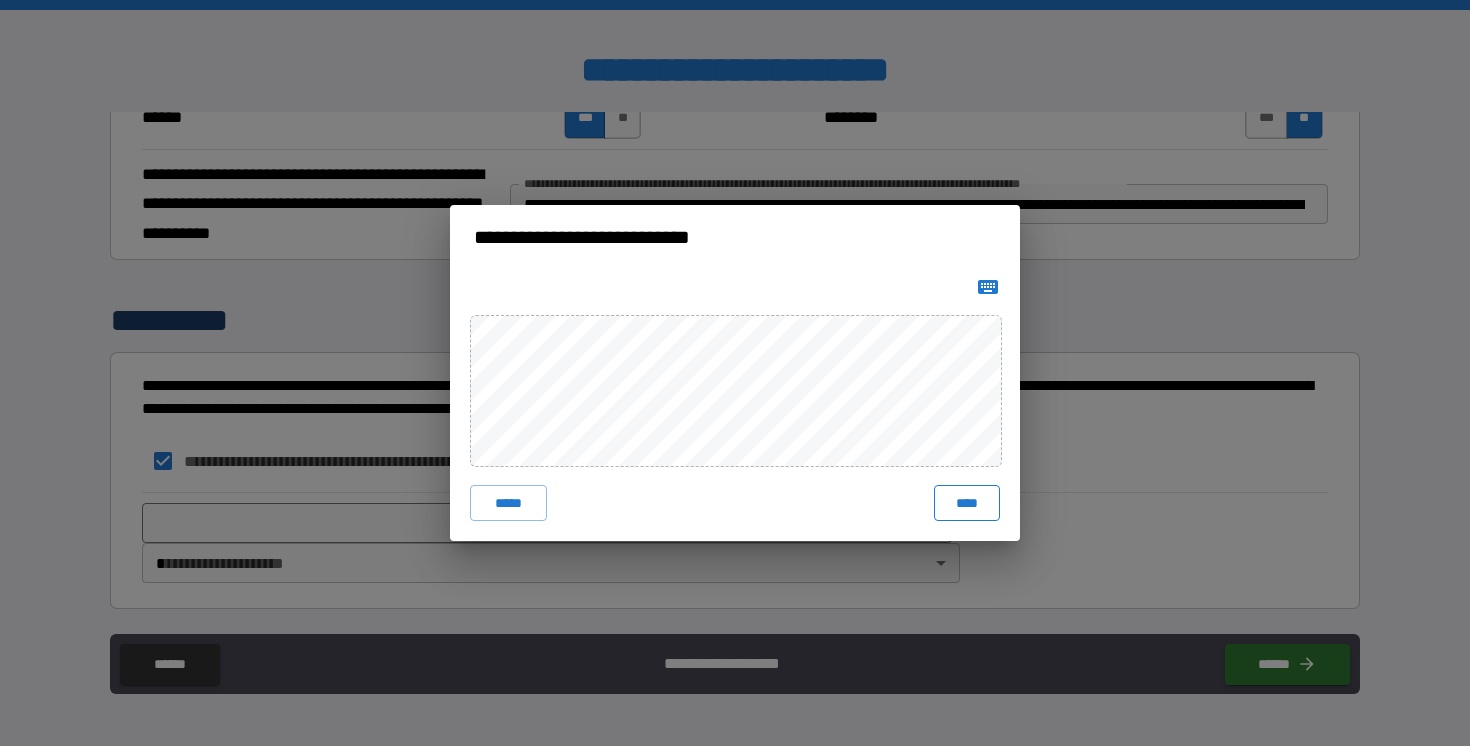 click on "****" at bounding box center [967, 503] 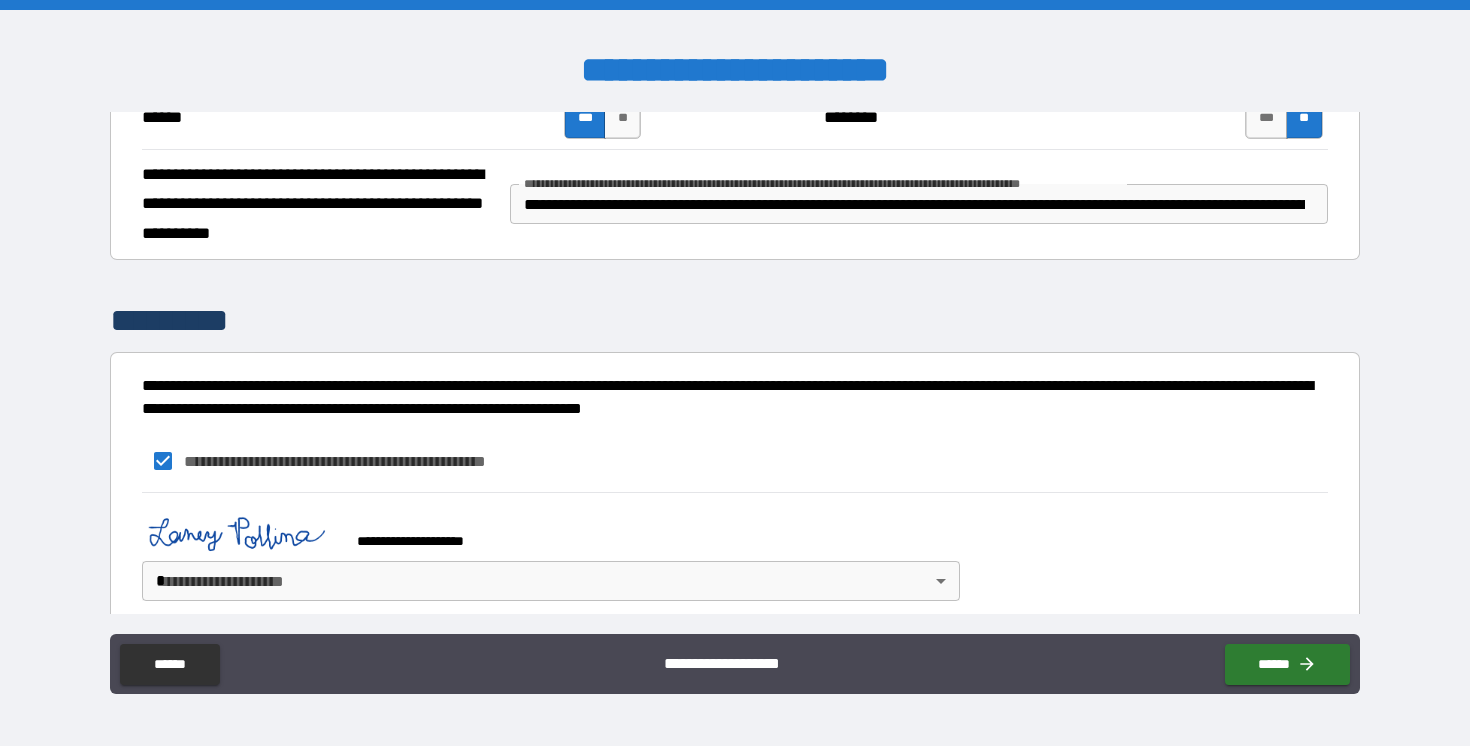 scroll, scrollTop: 1685, scrollLeft: 0, axis: vertical 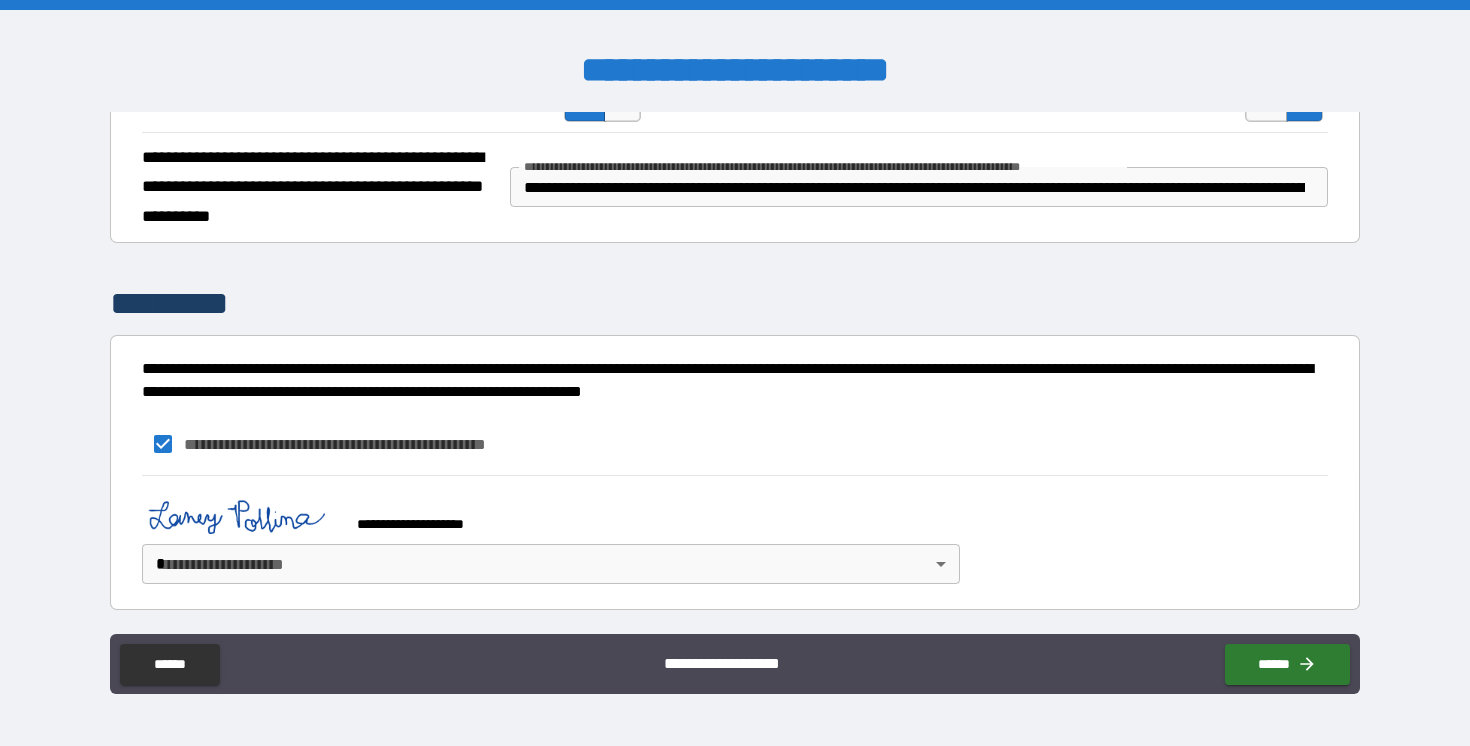 click on "**********" at bounding box center [735, 373] 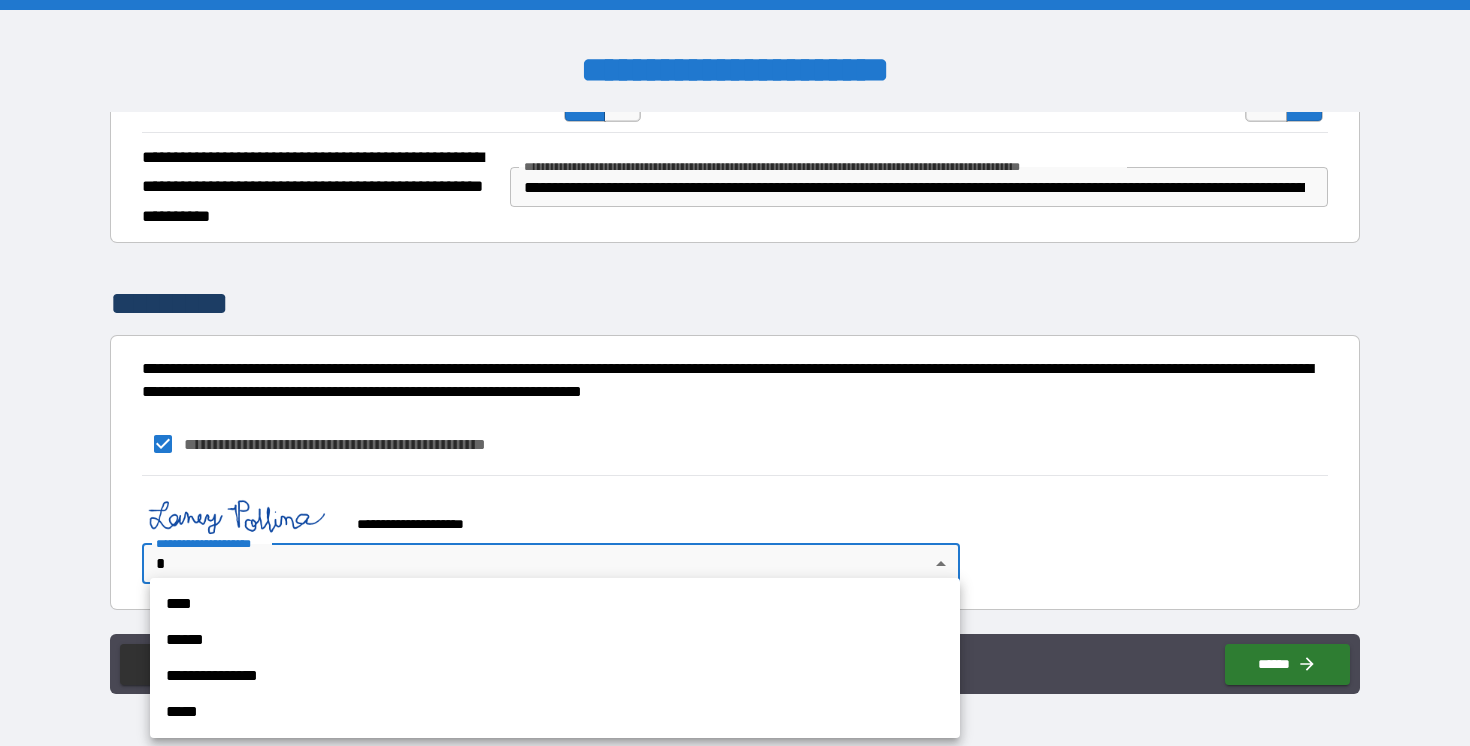 click on "****" at bounding box center [555, 604] 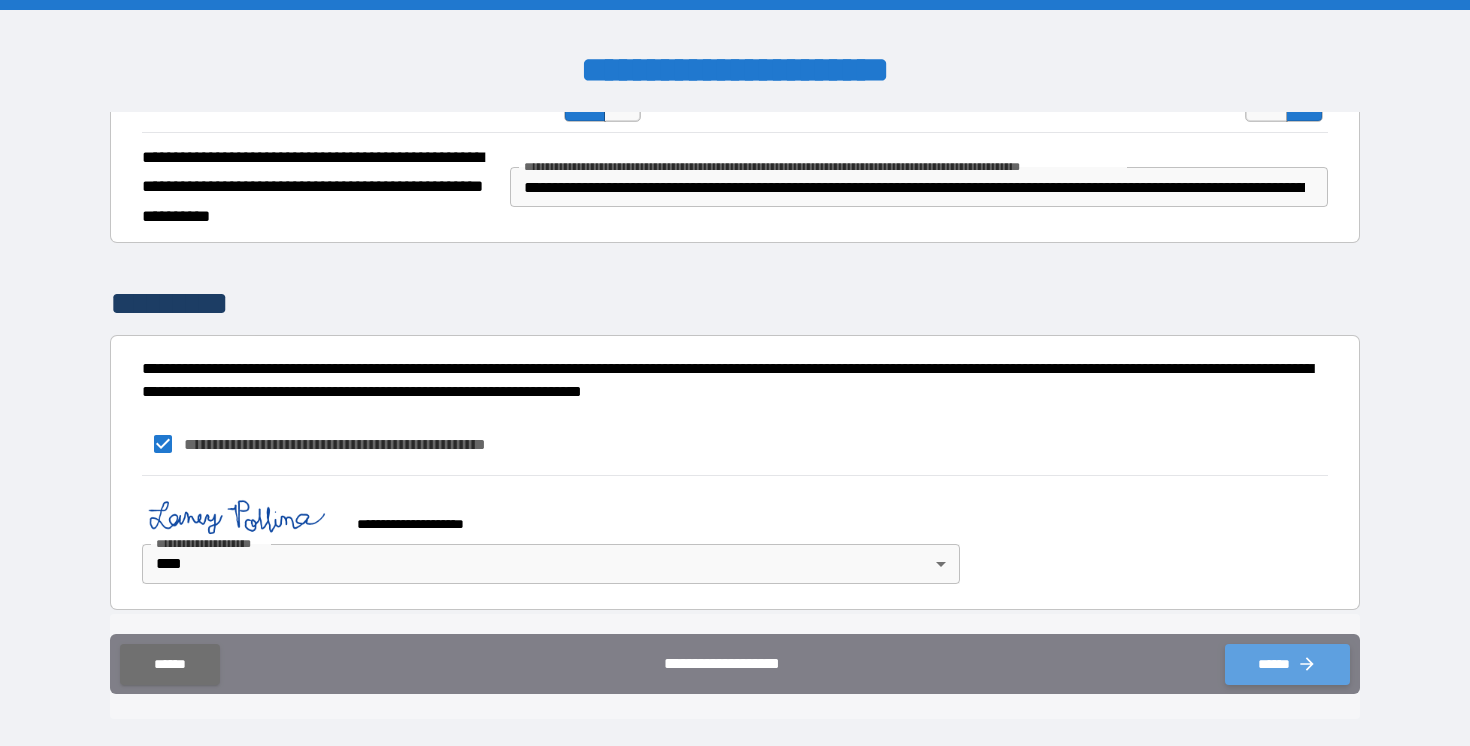 click on "******" at bounding box center [1287, 664] 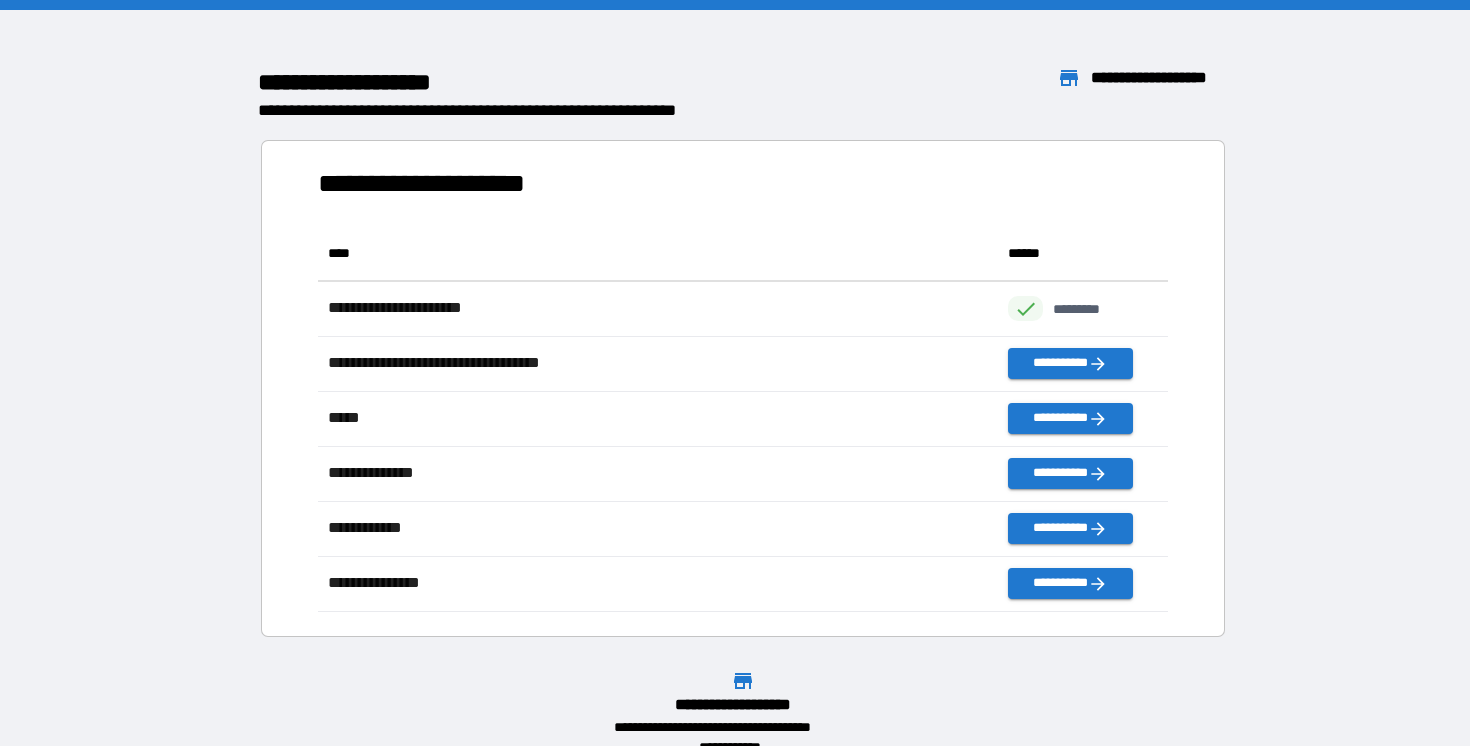 scroll, scrollTop: 1, scrollLeft: 1, axis: both 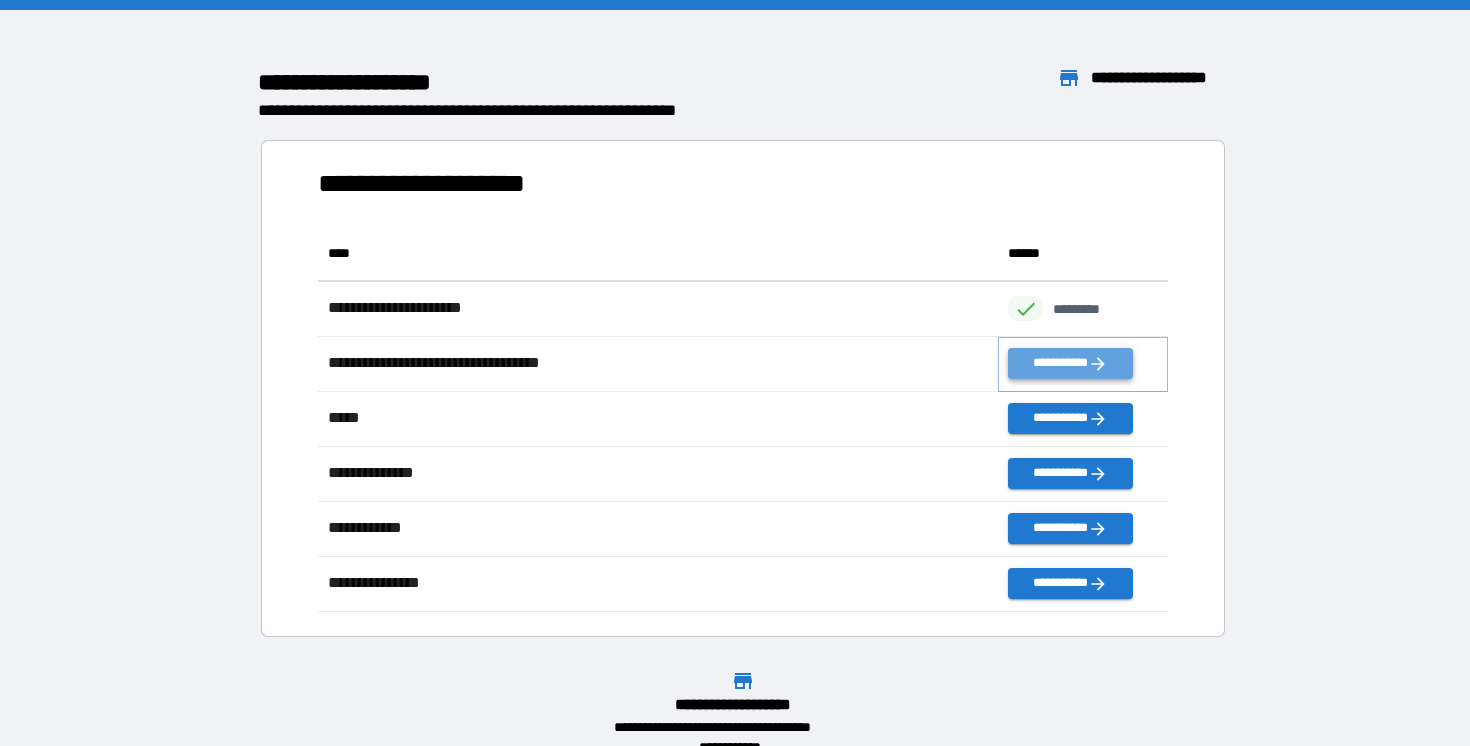 click on "**********" at bounding box center [1070, 363] 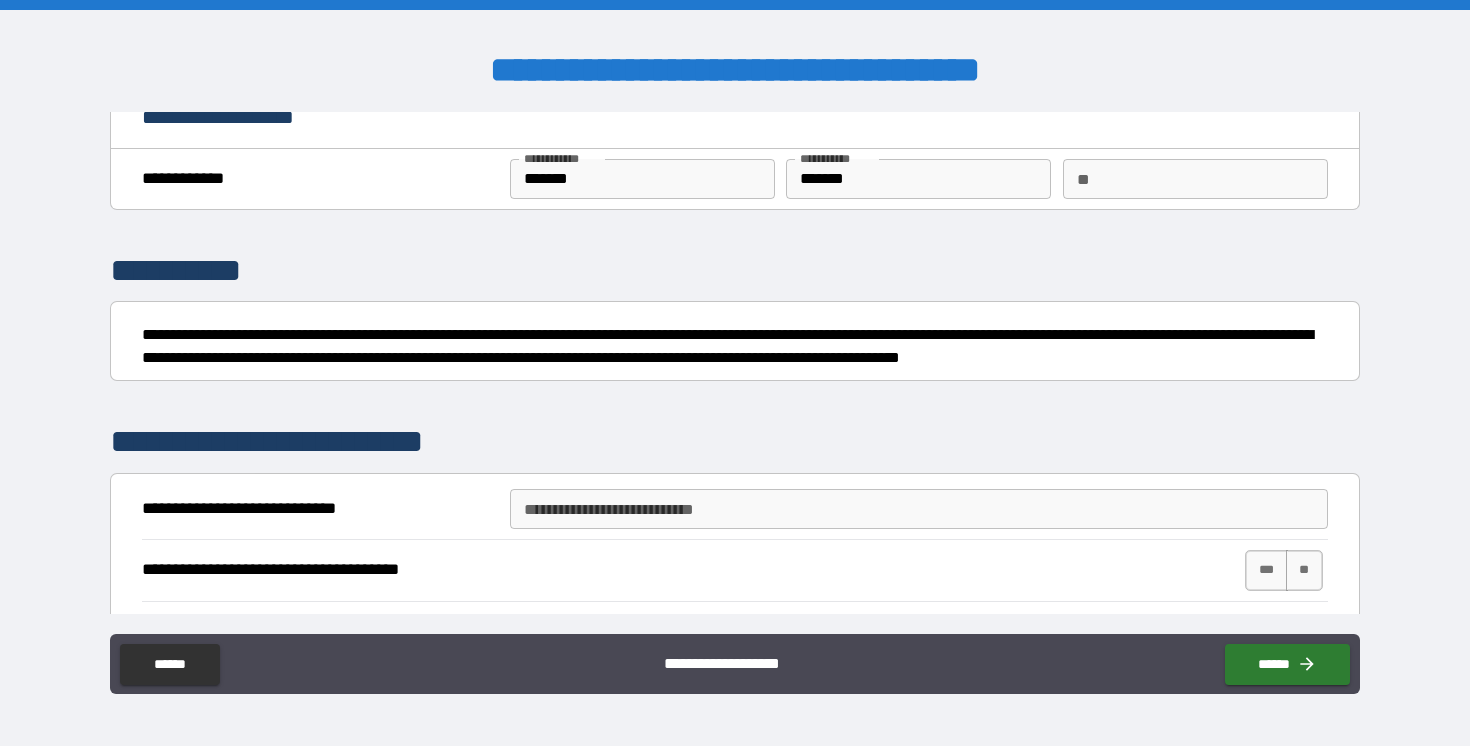 scroll, scrollTop: 32, scrollLeft: 0, axis: vertical 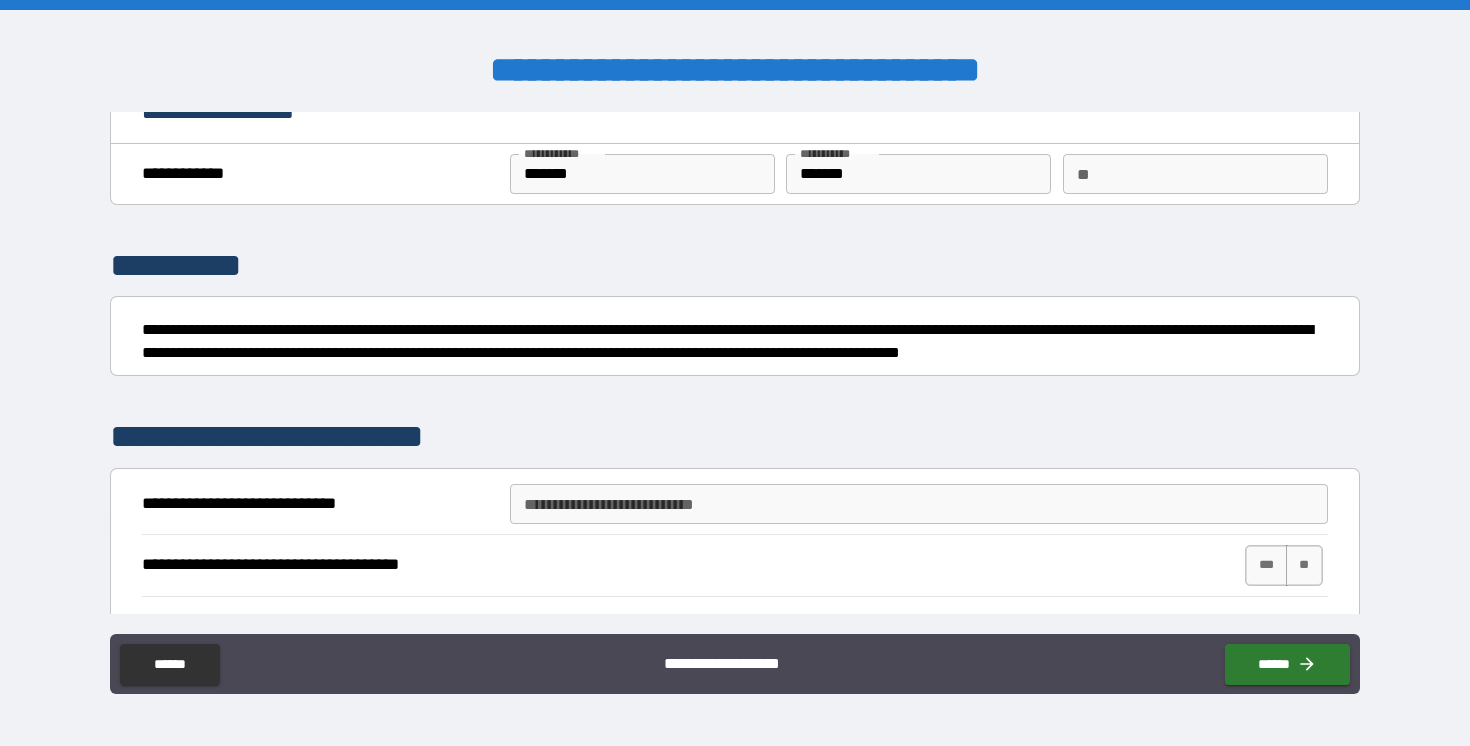 click on "**" at bounding box center (1195, 174) 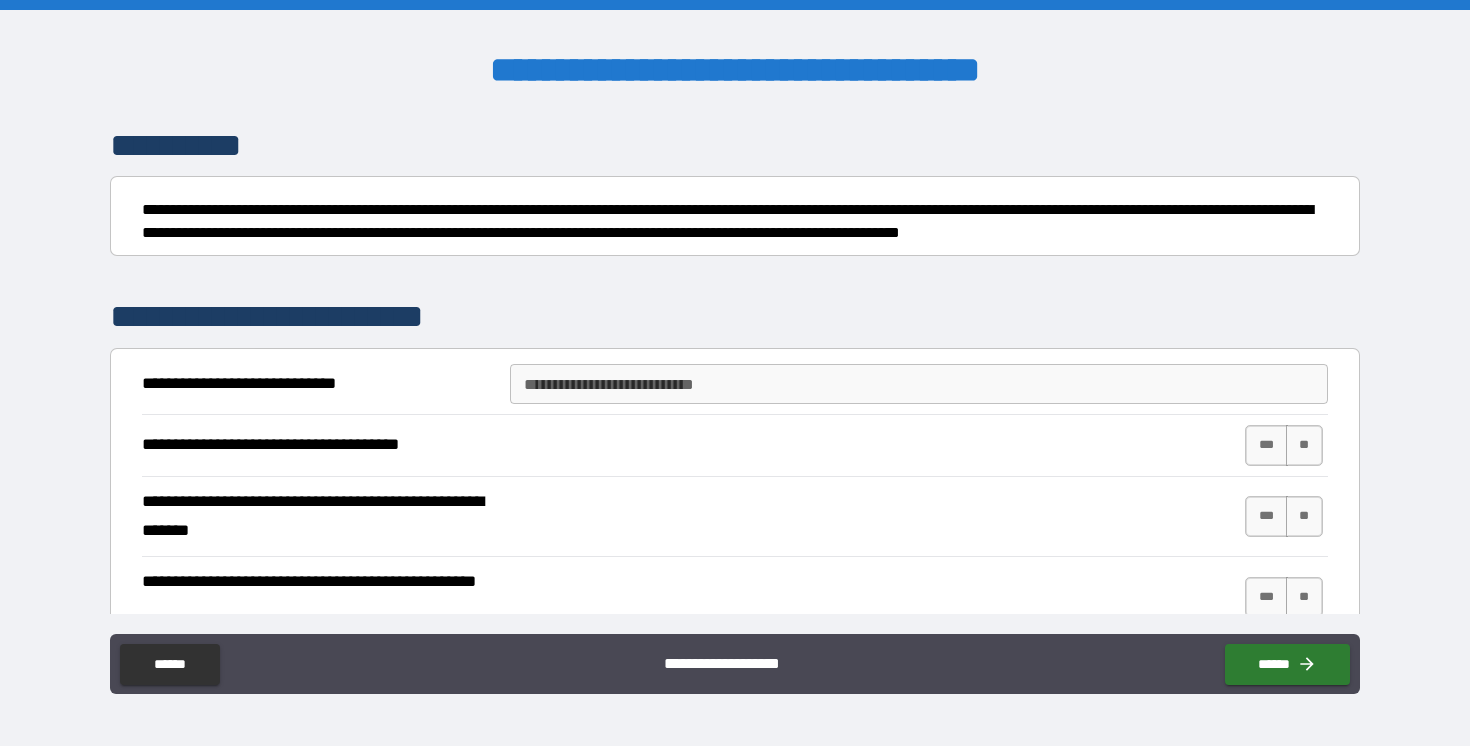 scroll, scrollTop: 155, scrollLeft: 0, axis: vertical 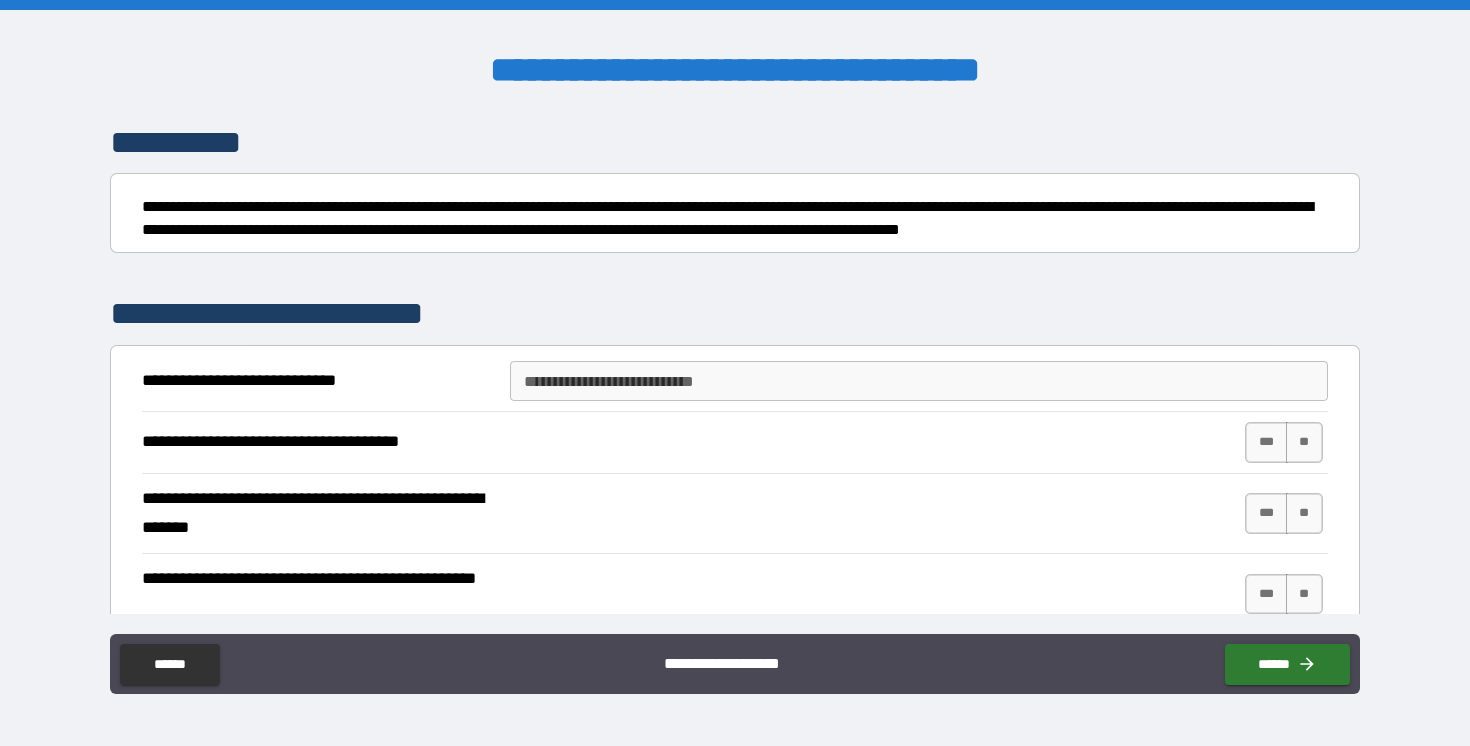 type on "*" 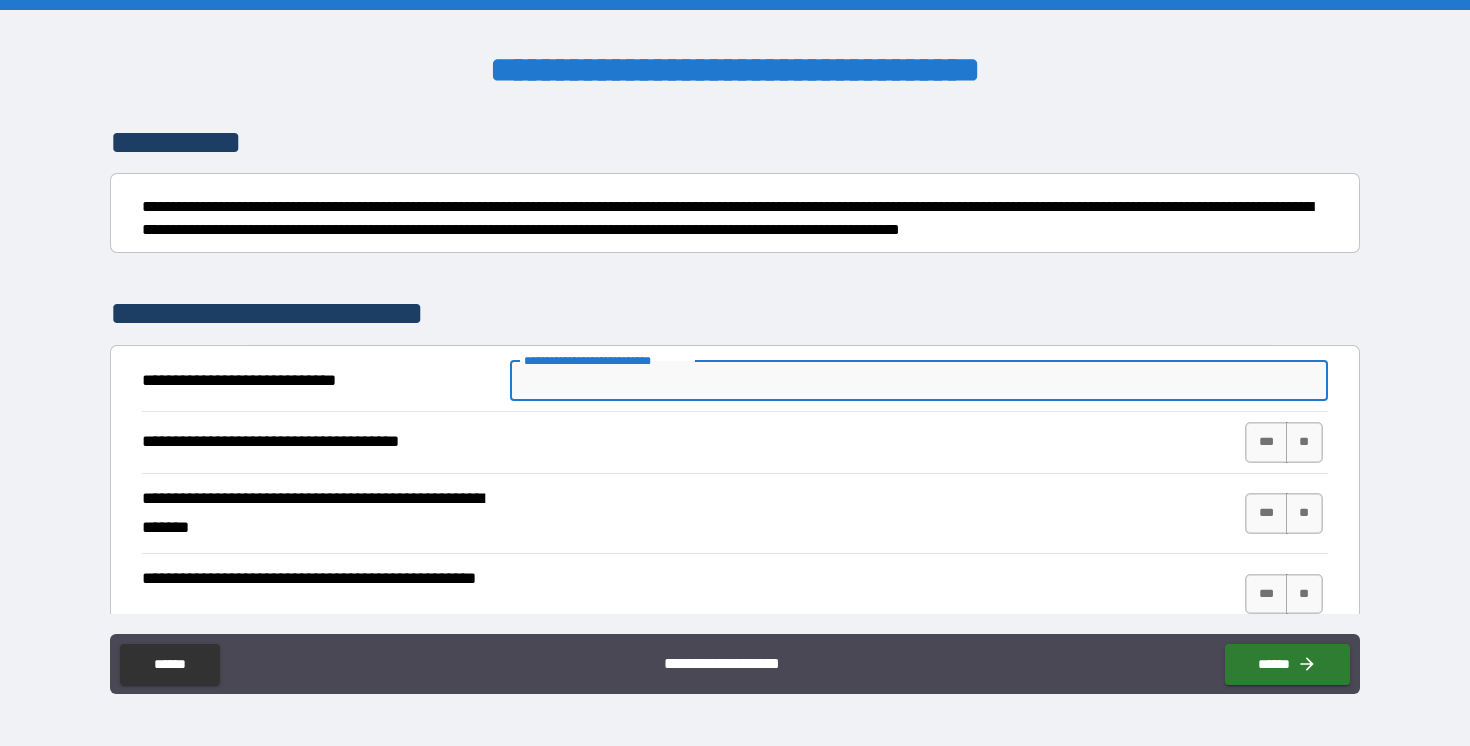click on "**********" at bounding box center [919, 381] 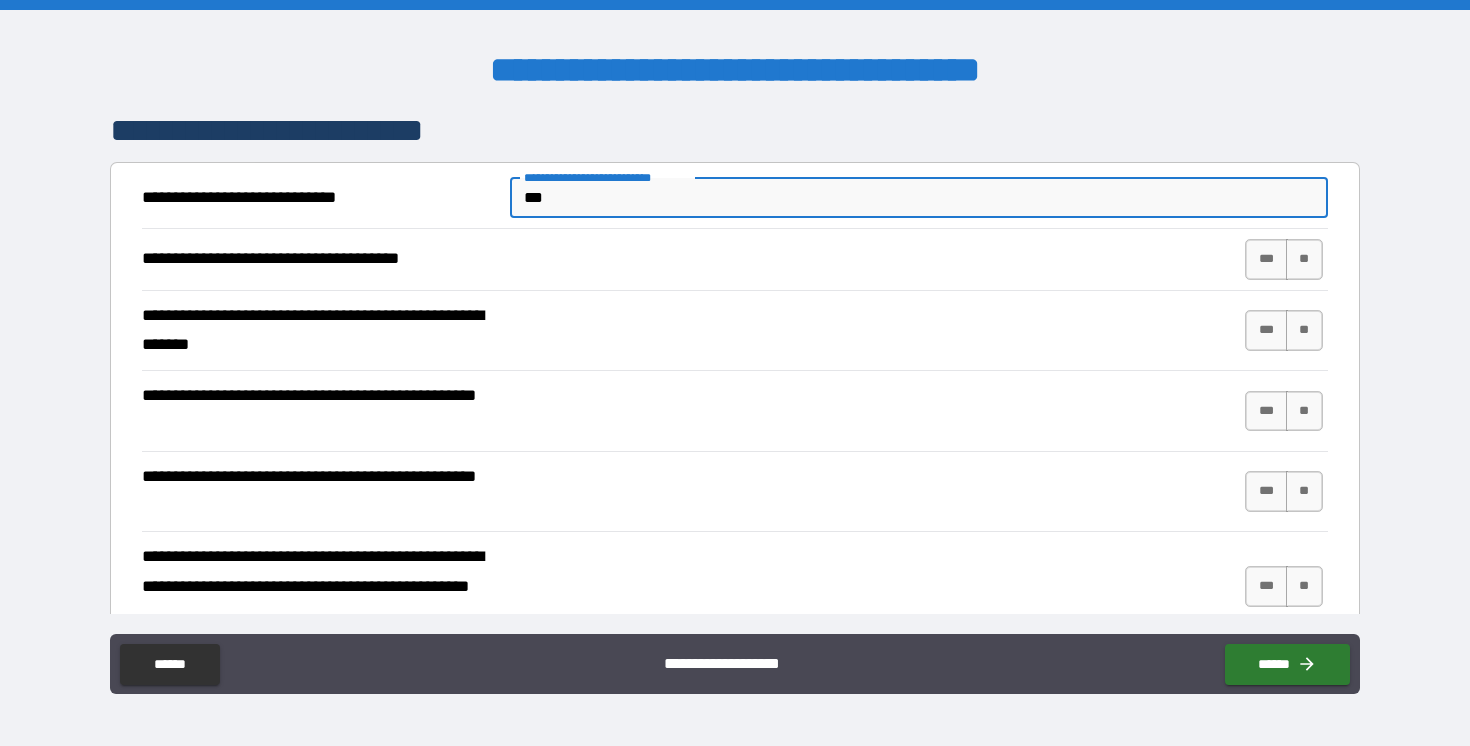 scroll, scrollTop: 340, scrollLeft: 0, axis: vertical 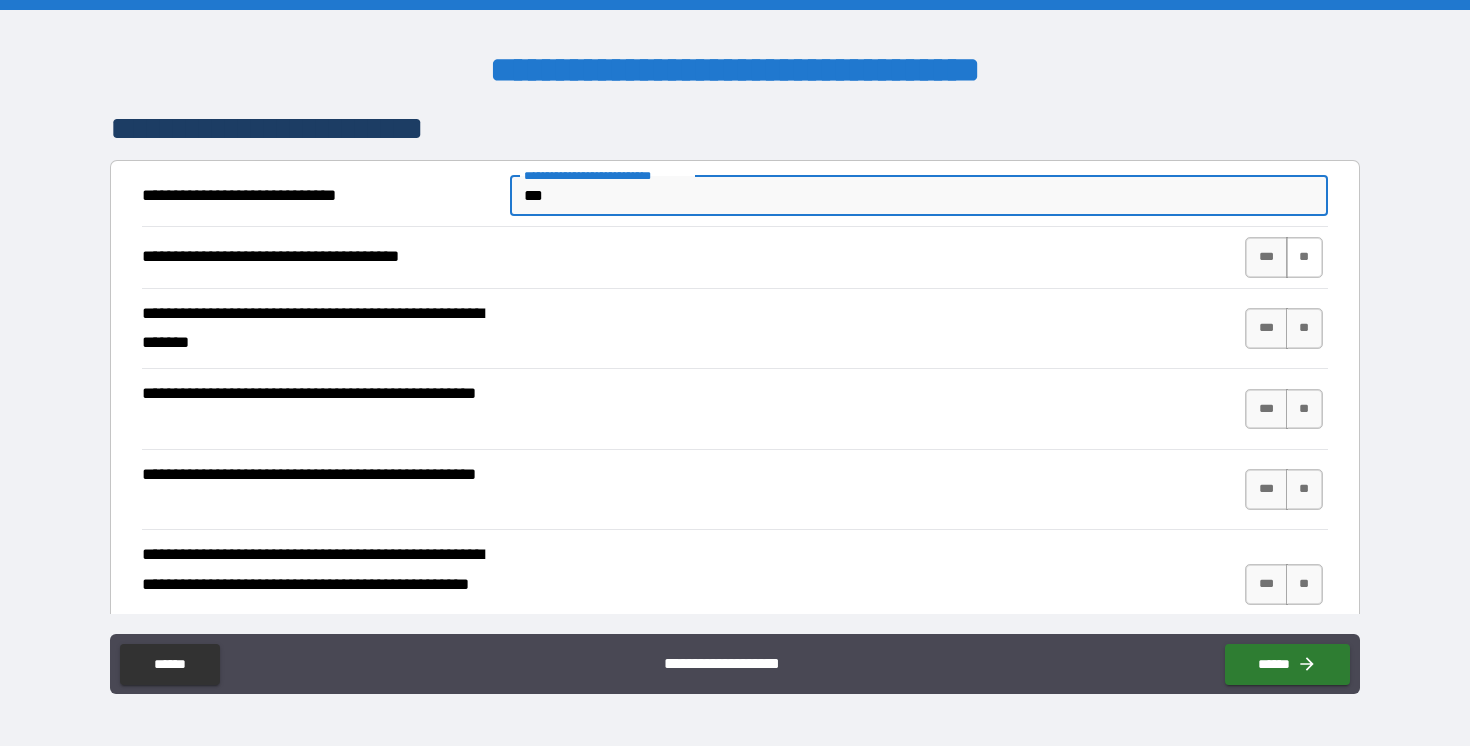 type on "***" 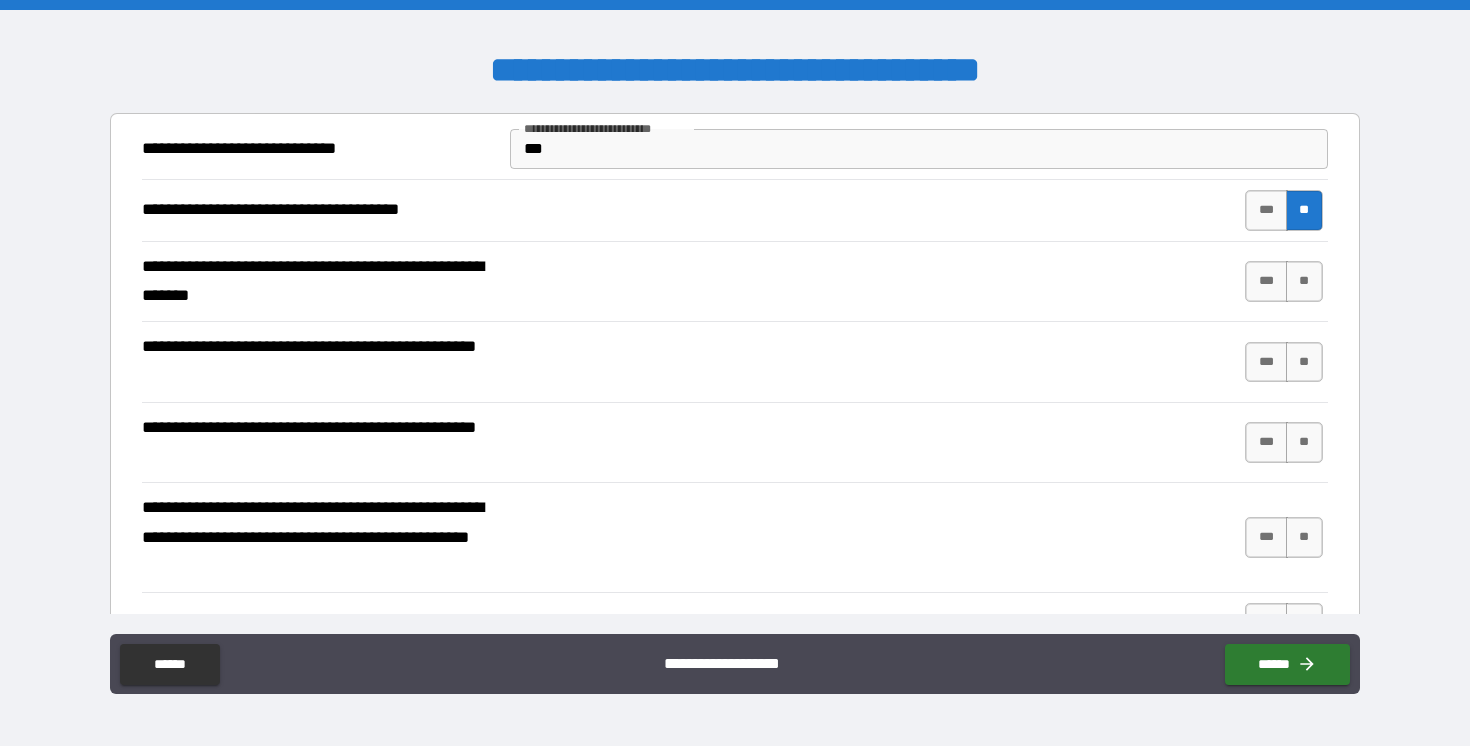 scroll, scrollTop: 389, scrollLeft: 0, axis: vertical 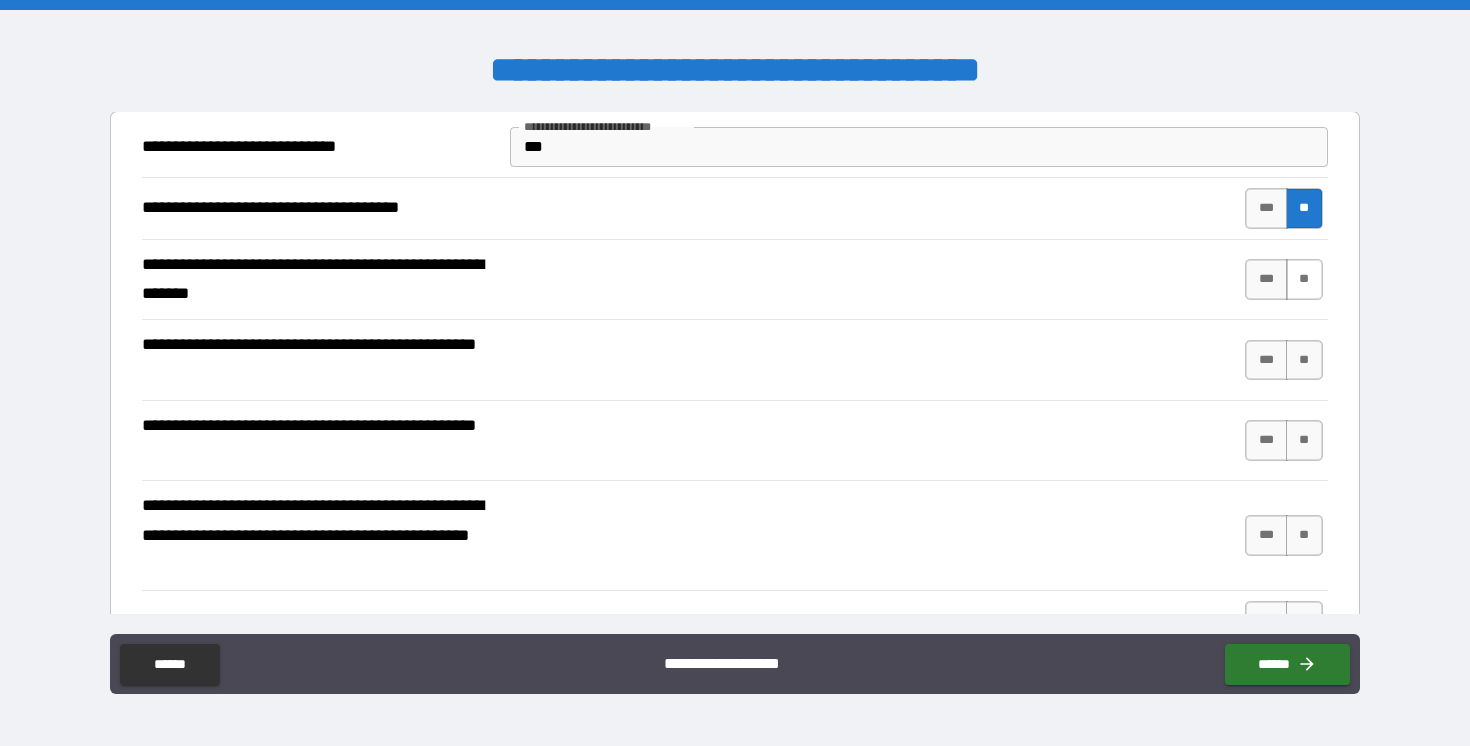 click on "**" at bounding box center (1304, 279) 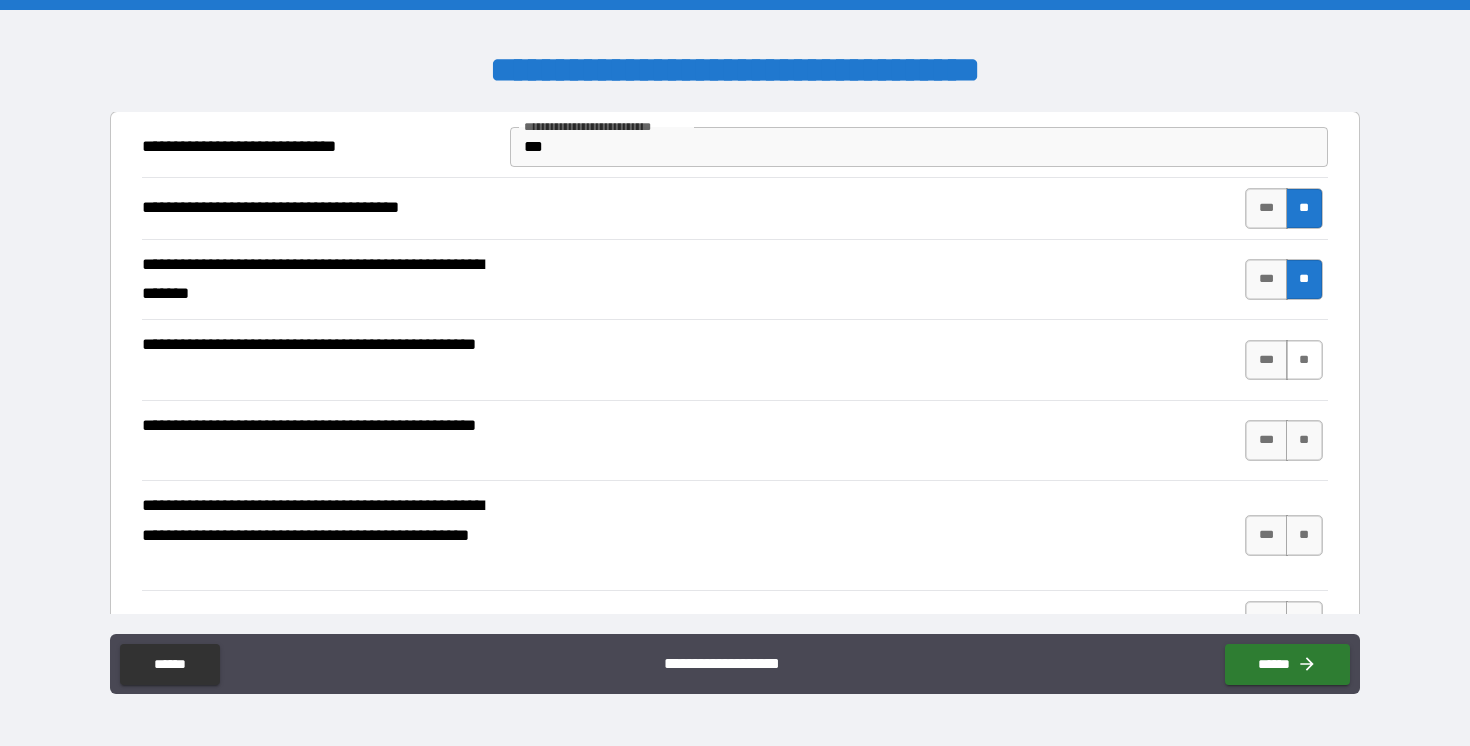 click on "**" at bounding box center (1304, 360) 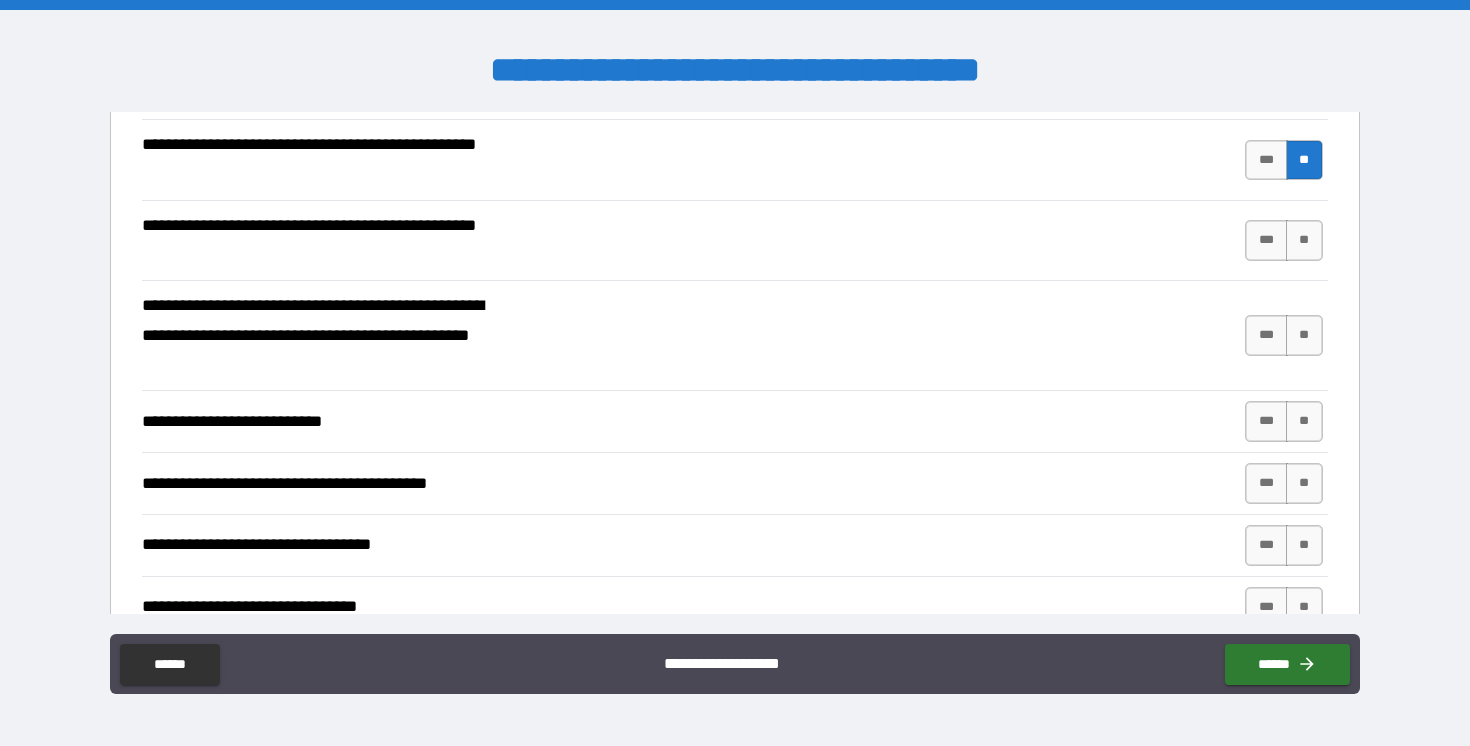 scroll, scrollTop: 591, scrollLeft: 0, axis: vertical 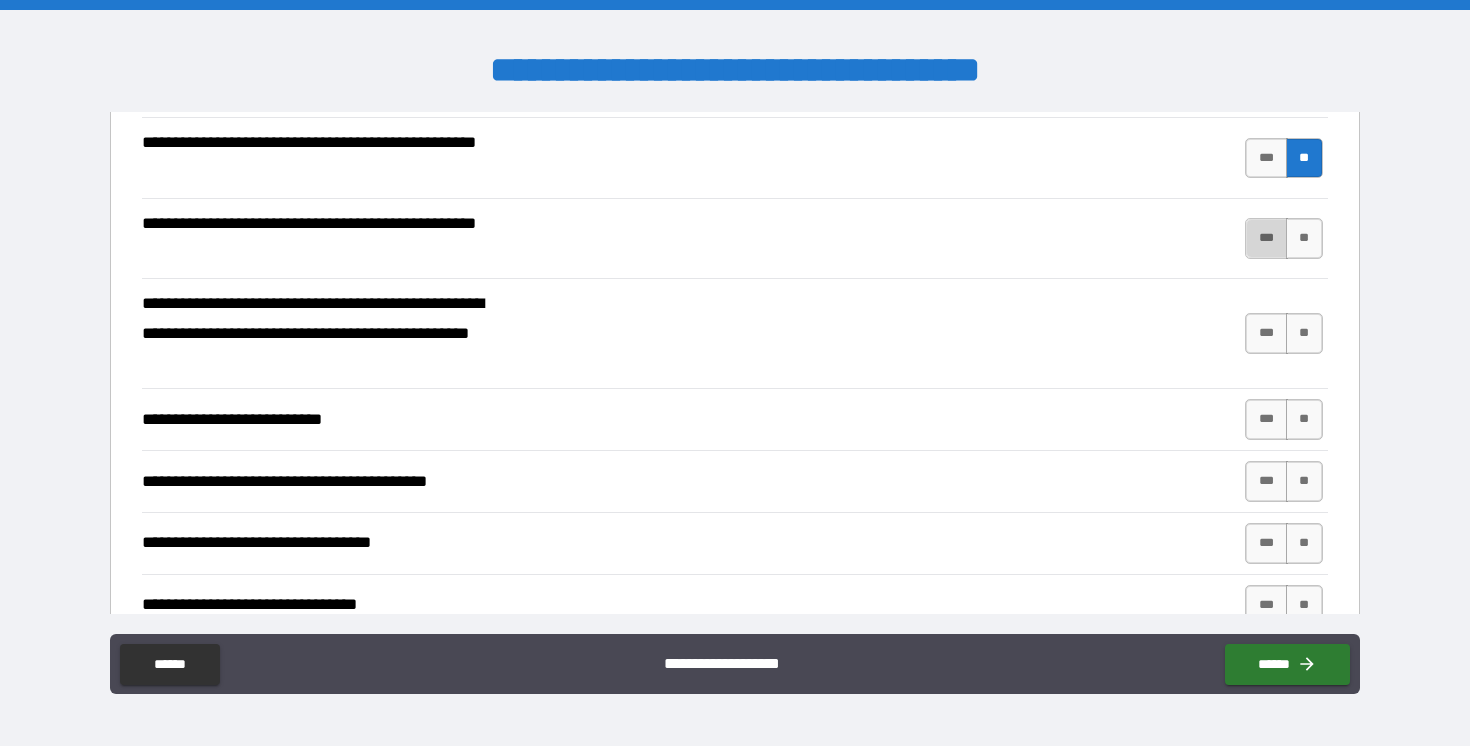 click on "***" at bounding box center (1266, 238) 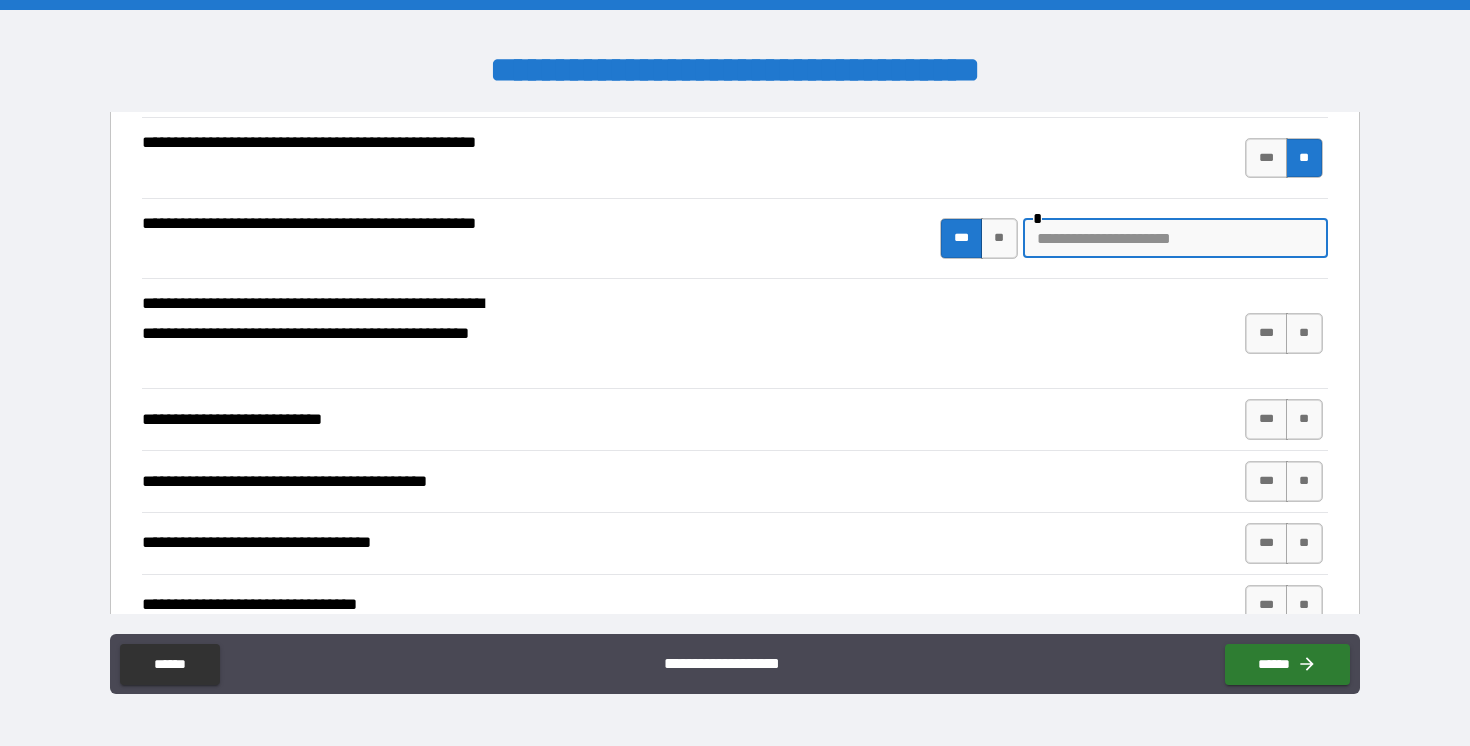 click at bounding box center (1175, 238) 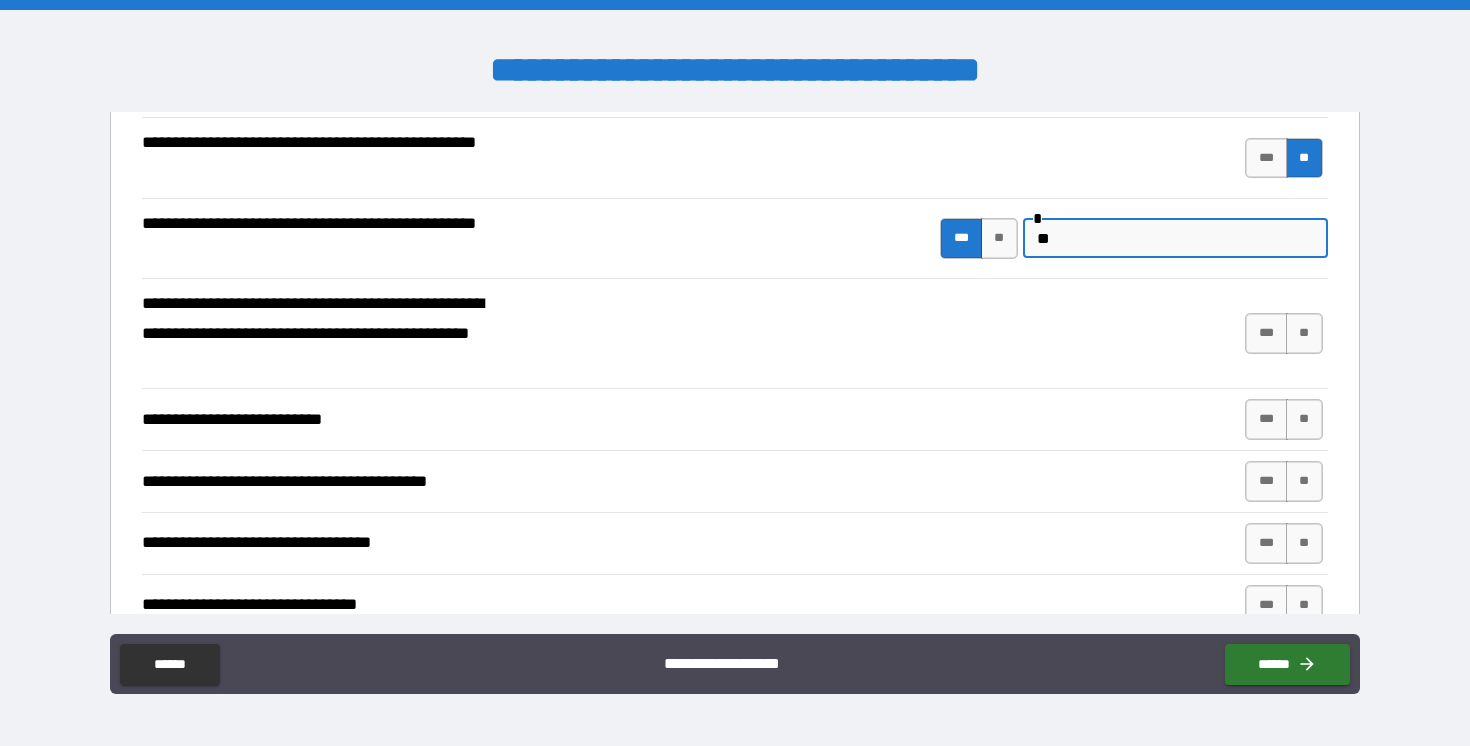 type on "*" 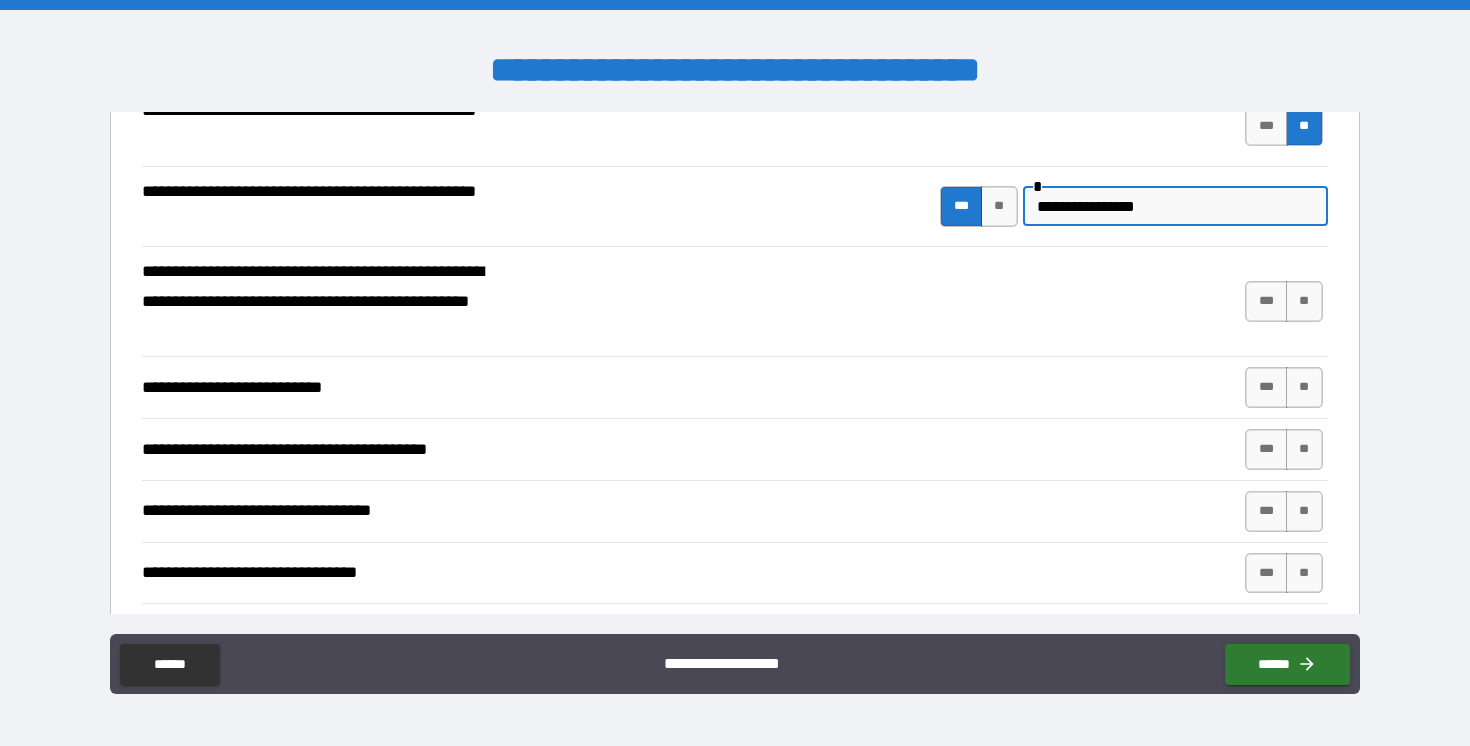 scroll, scrollTop: 632, scrollLeft: 0, axis: vertical 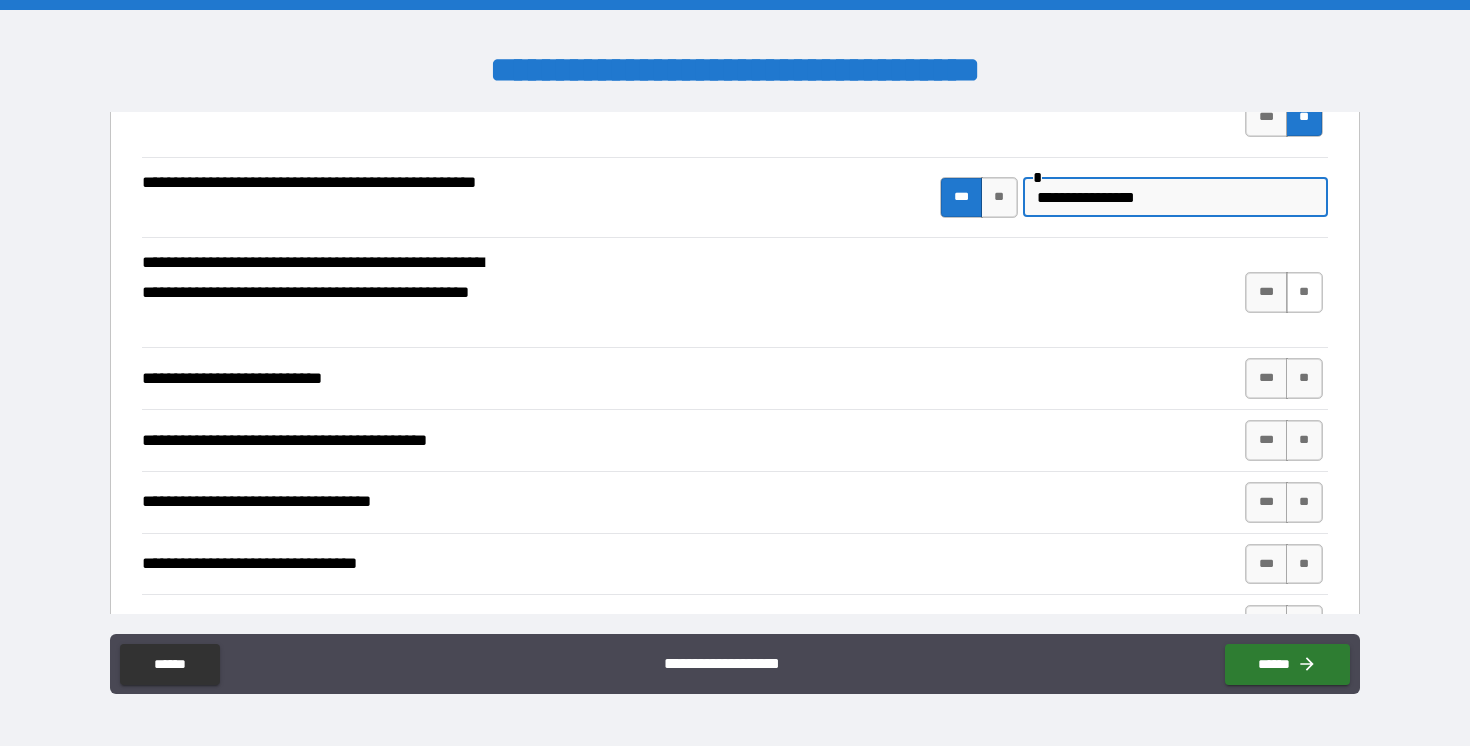 type on "**********" 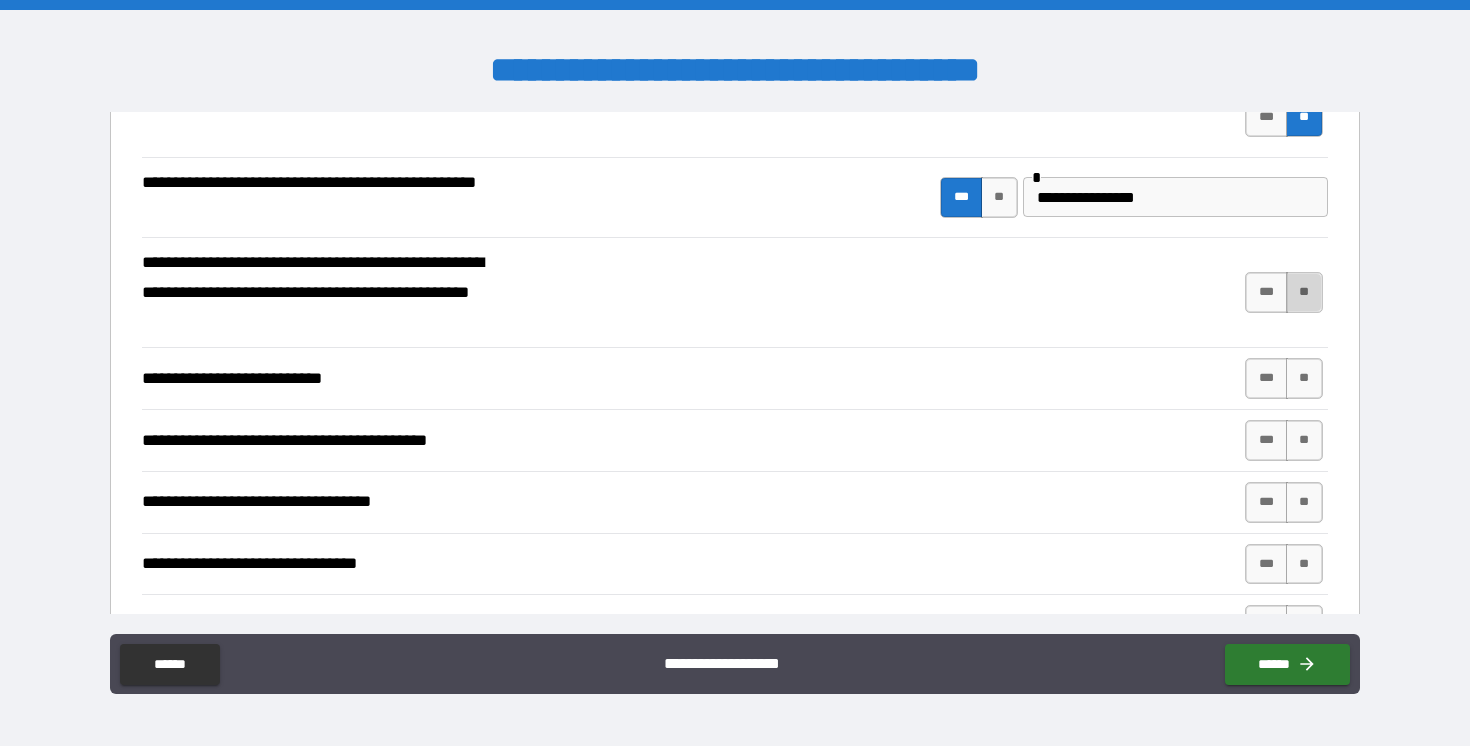 click on "**" at bounding box center (1304, 292) 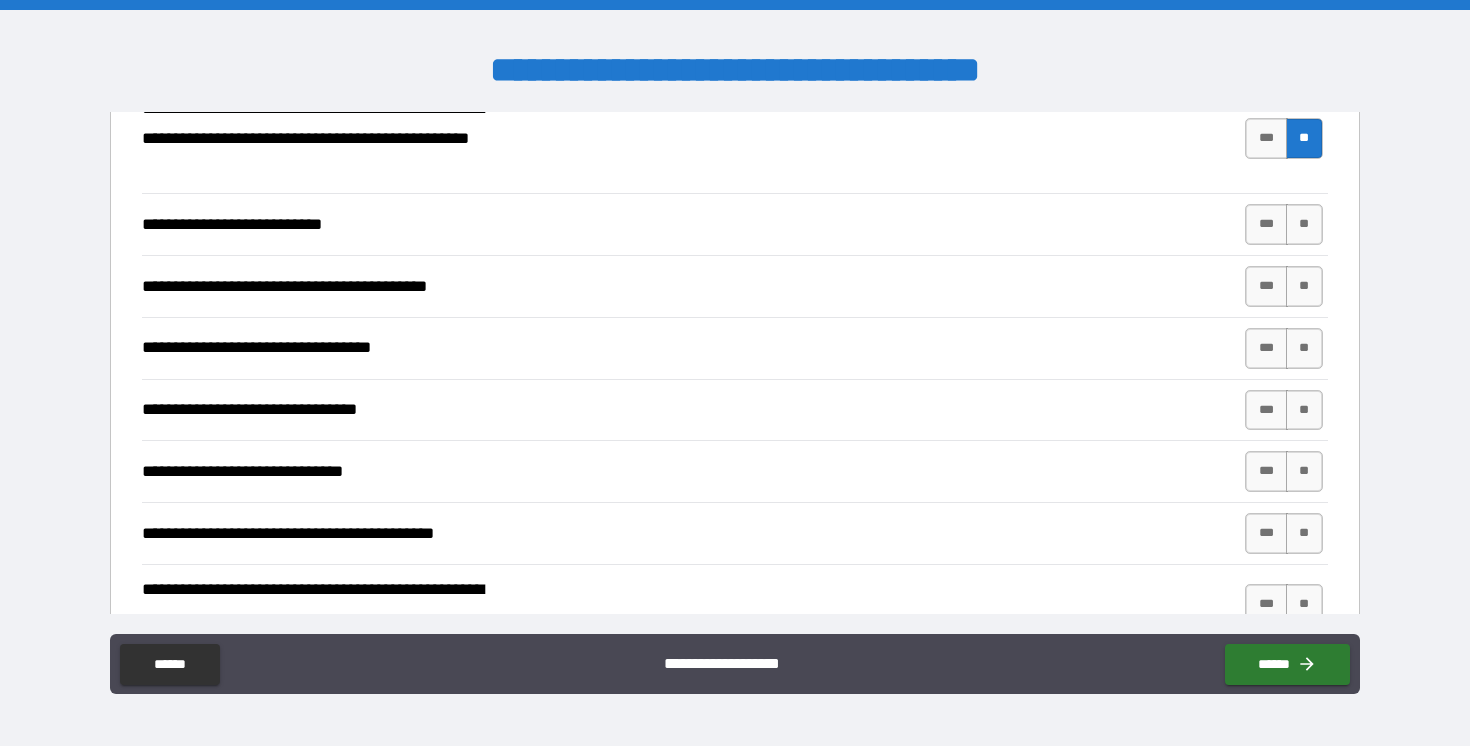 scroll, scrollTop: 803, scrollLeft: 0, axis: vertical 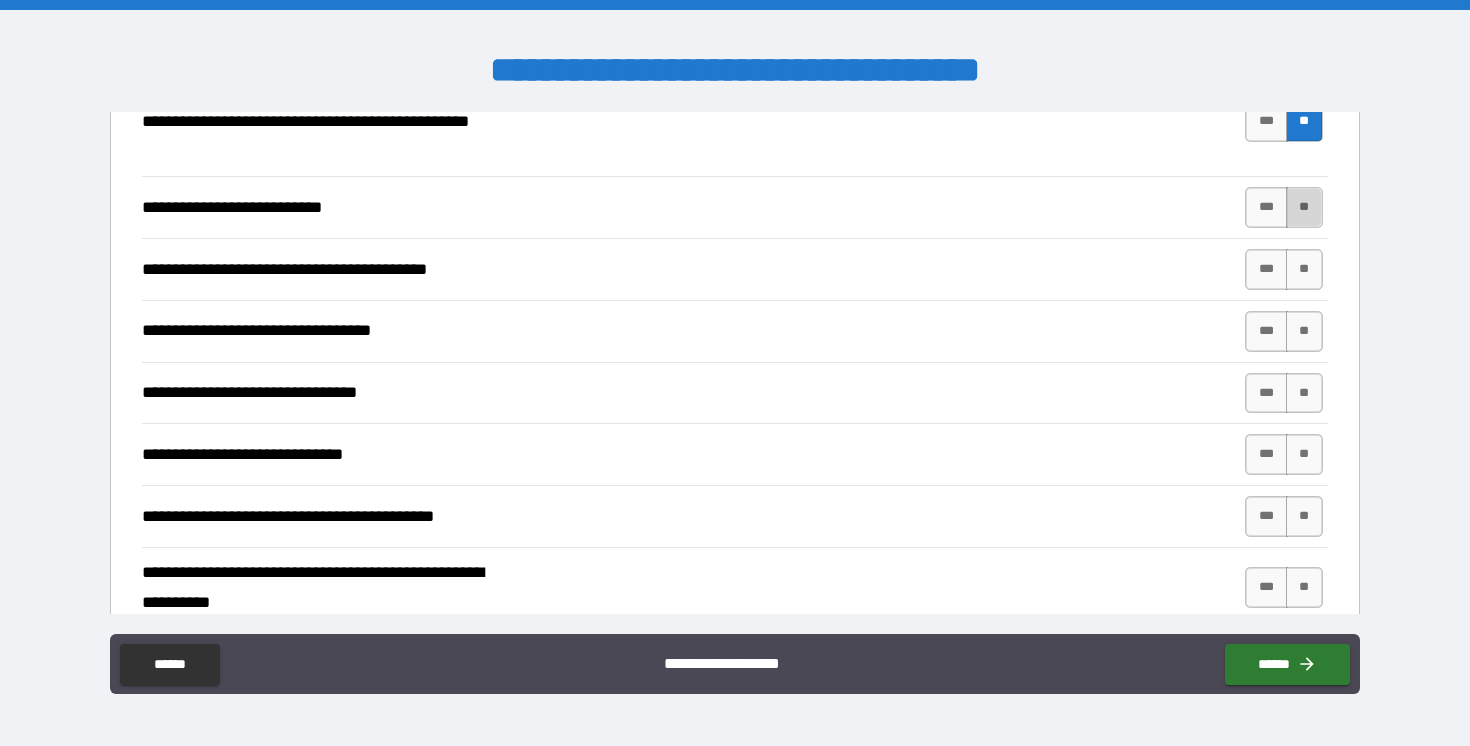 click on "**" at bounding box center (1304, 207) 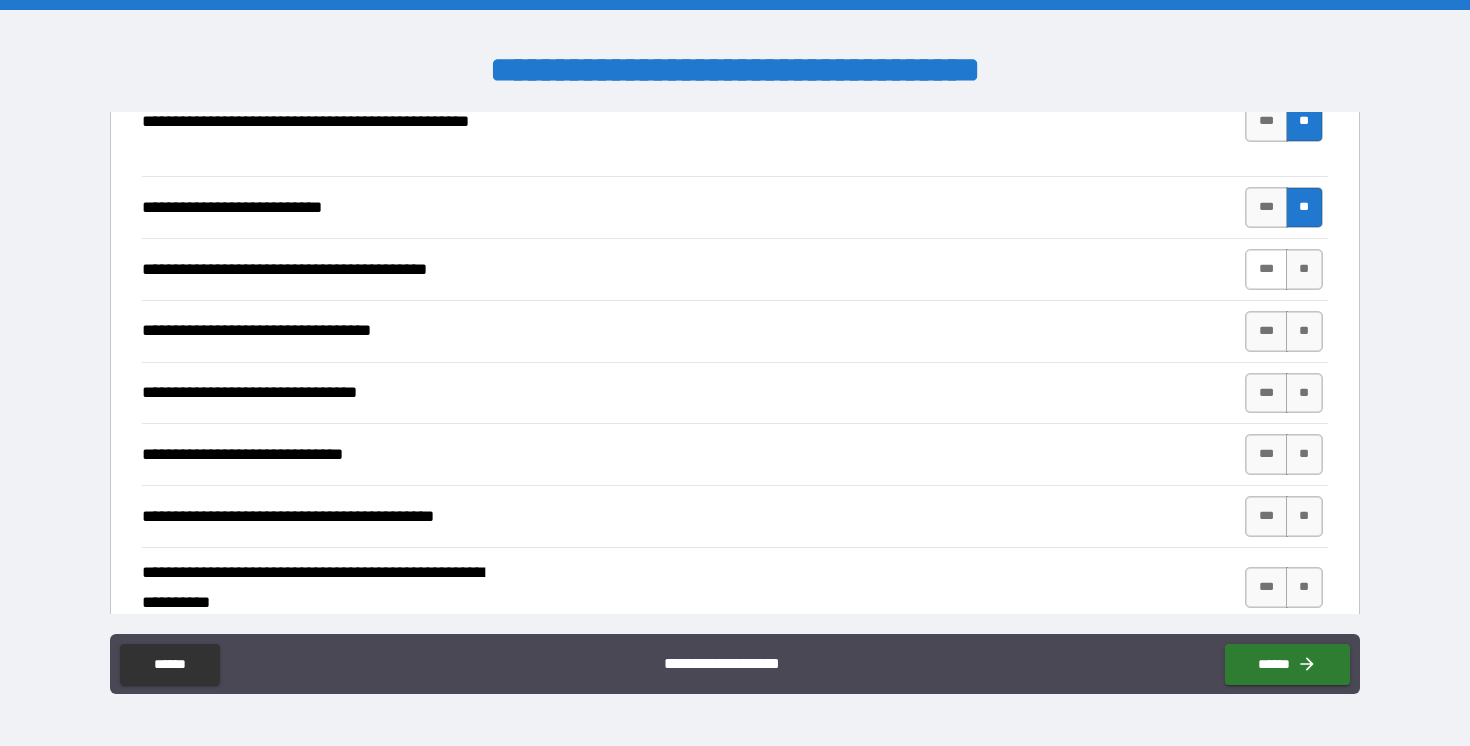 click on "***" at bounding box center [1266, 269] 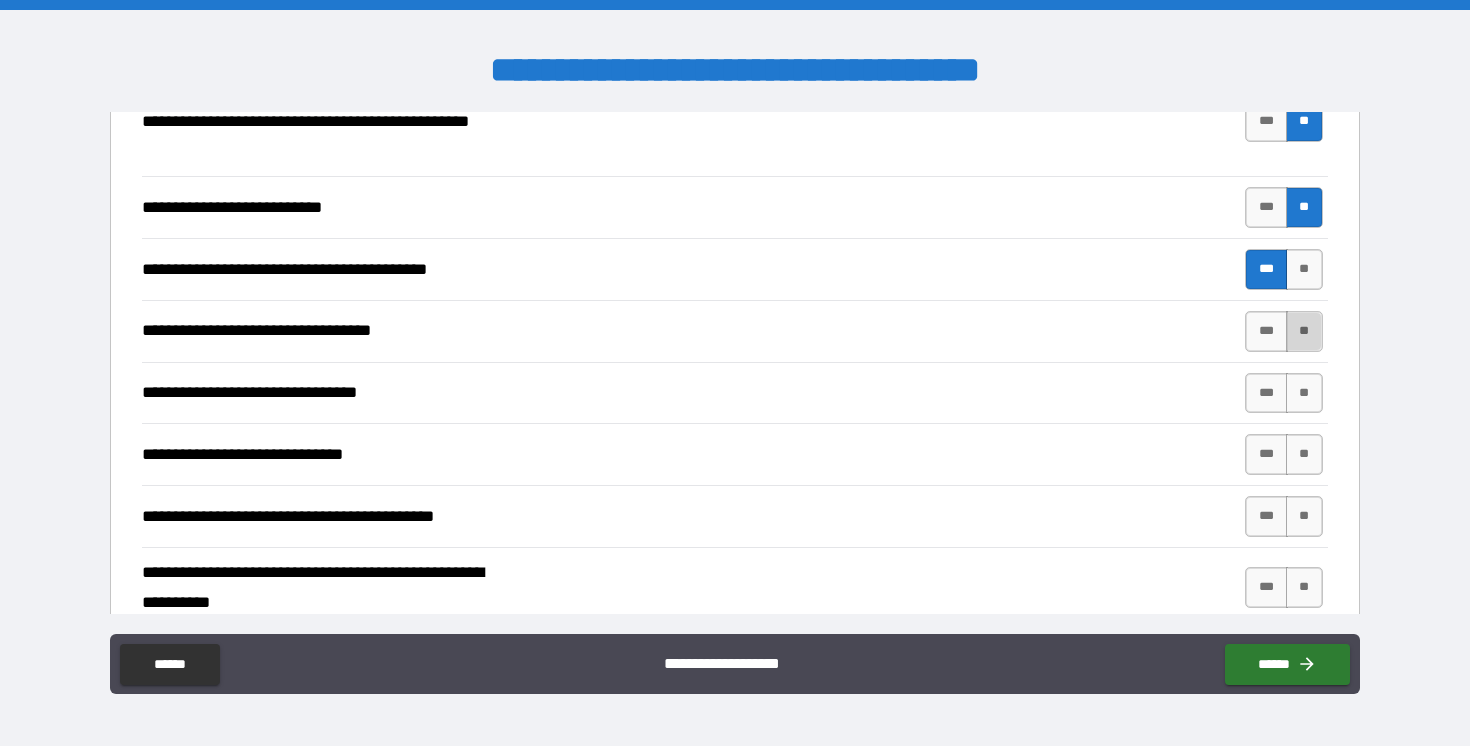 click on "**" at bounding box center [1304, 331] 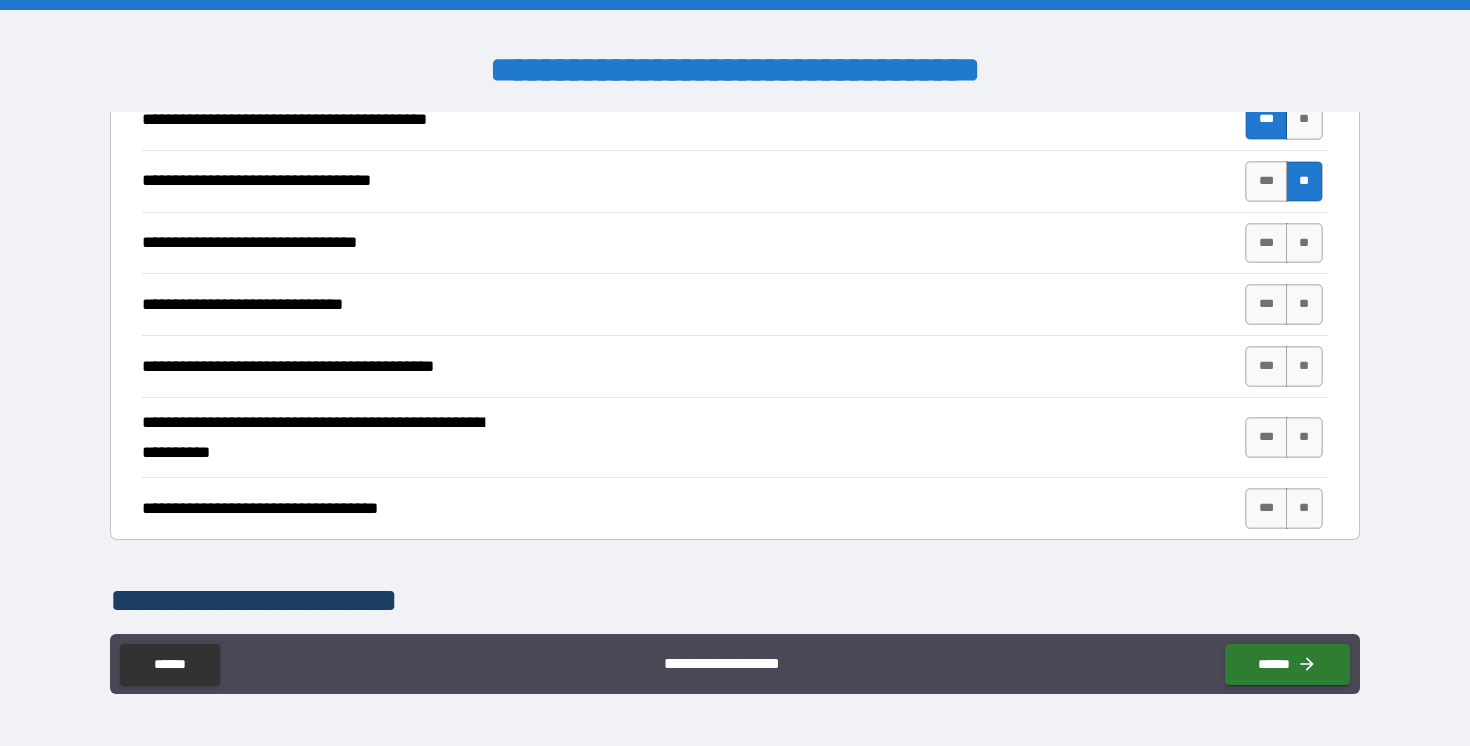 scroll, scrollTop: 967, scrollLeft: 0, axis: vertical 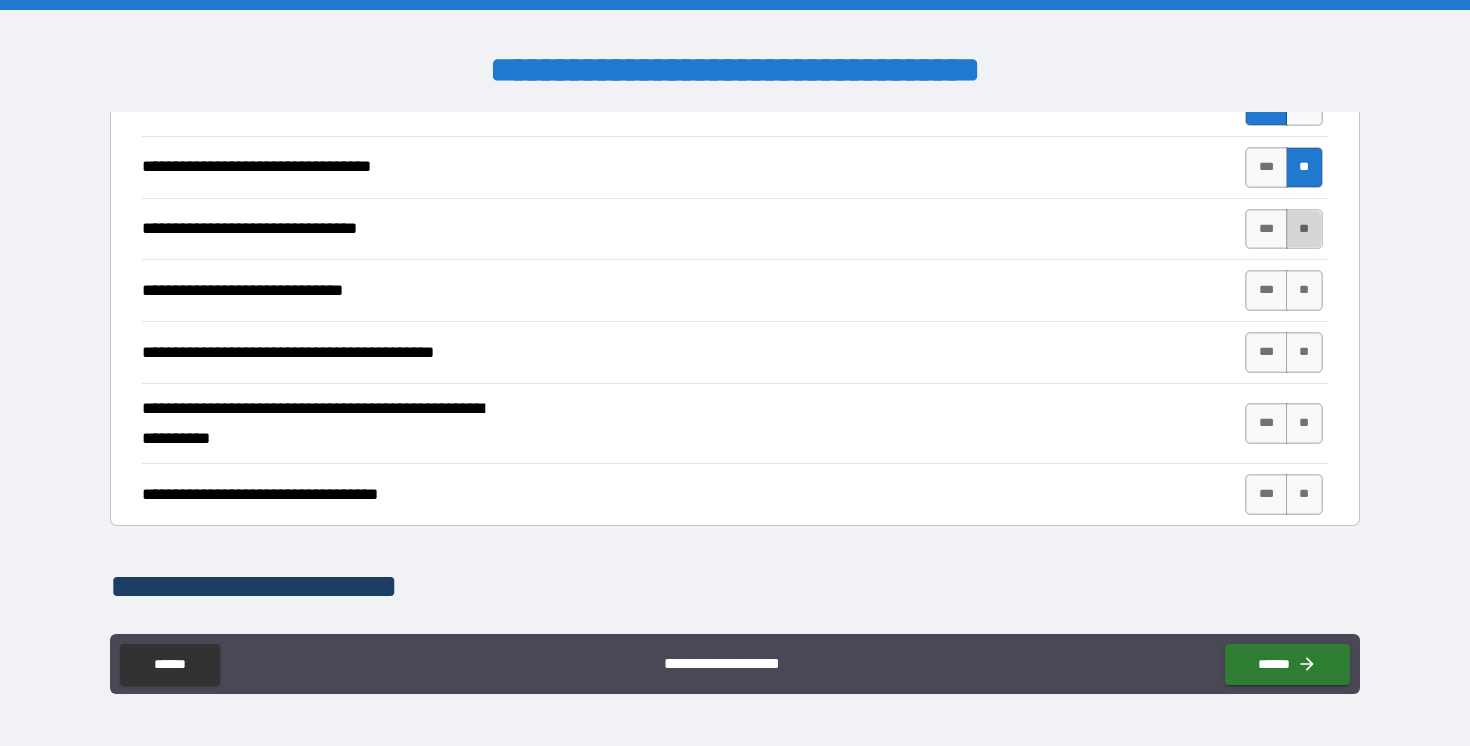 click on "**" at bounding box center [1304, 229] 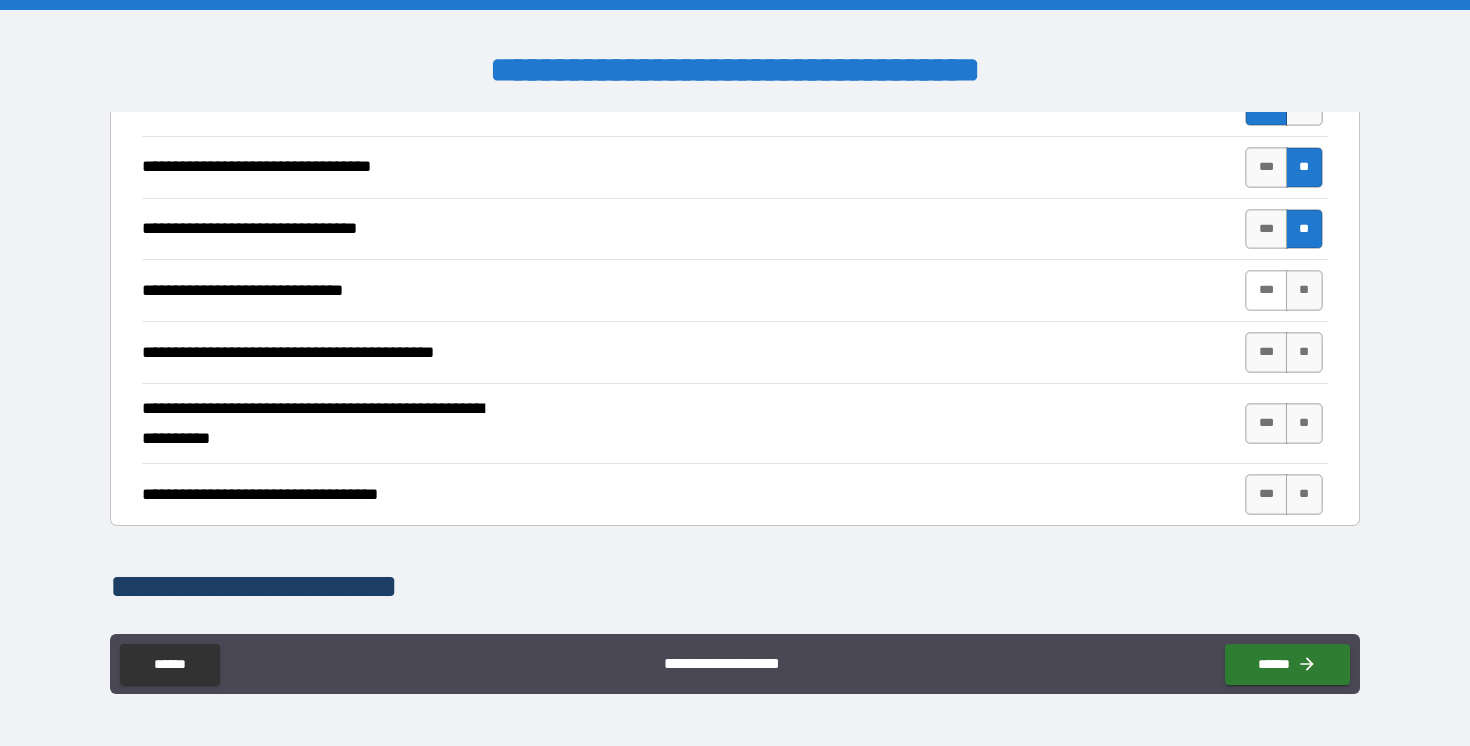 click on "***" at bounding box center [1266, 290] 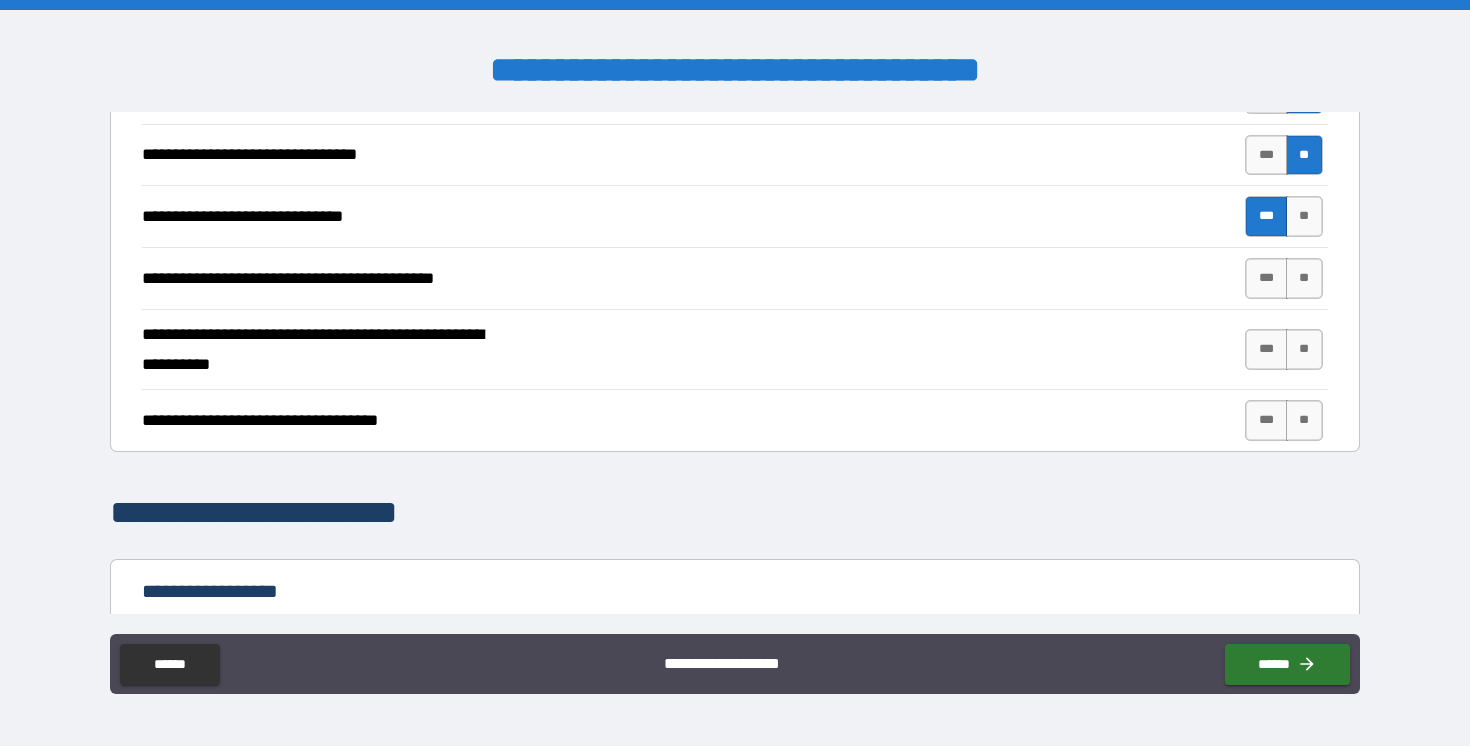 scroll, scrollTop: 1075, scrollLeft: 0, axis: vertical 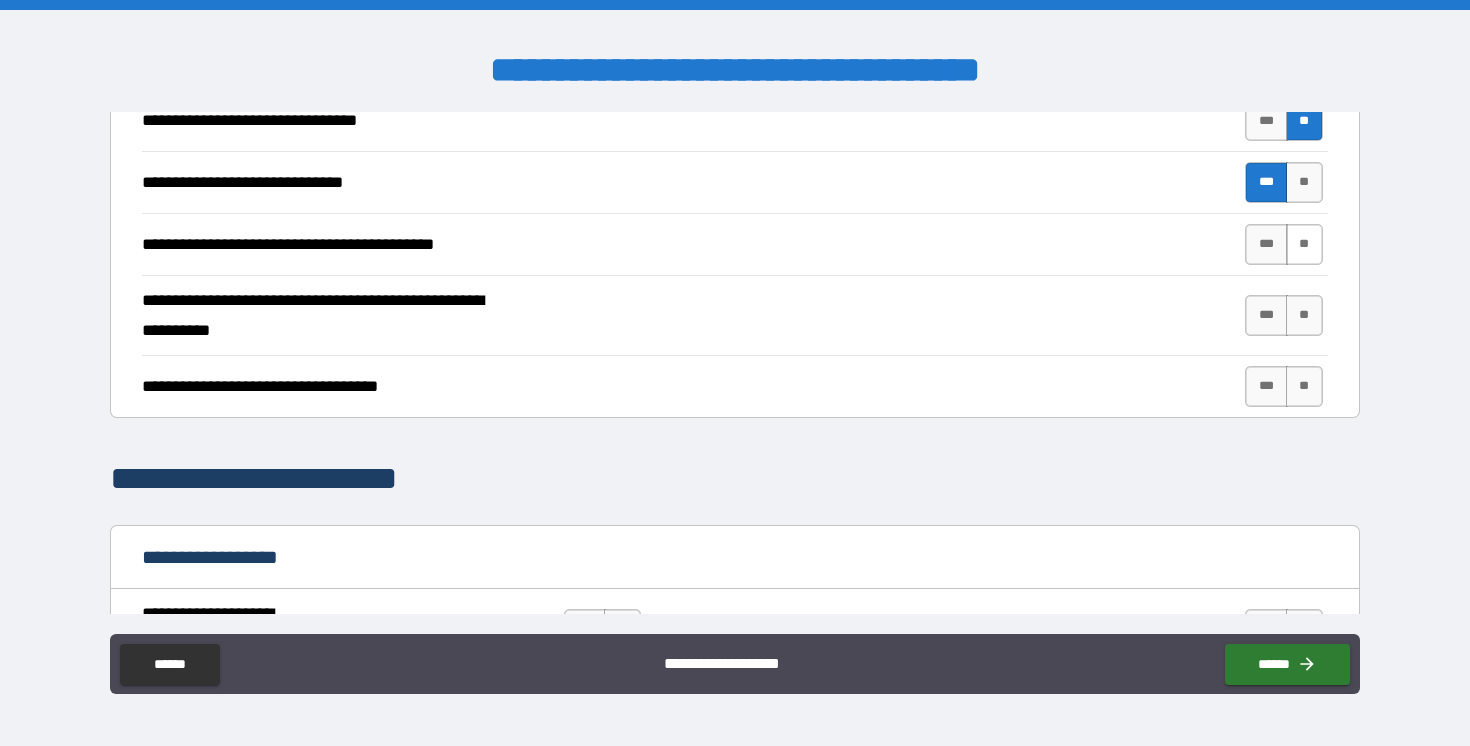 click on "**" at bounding box center [1304, 244] 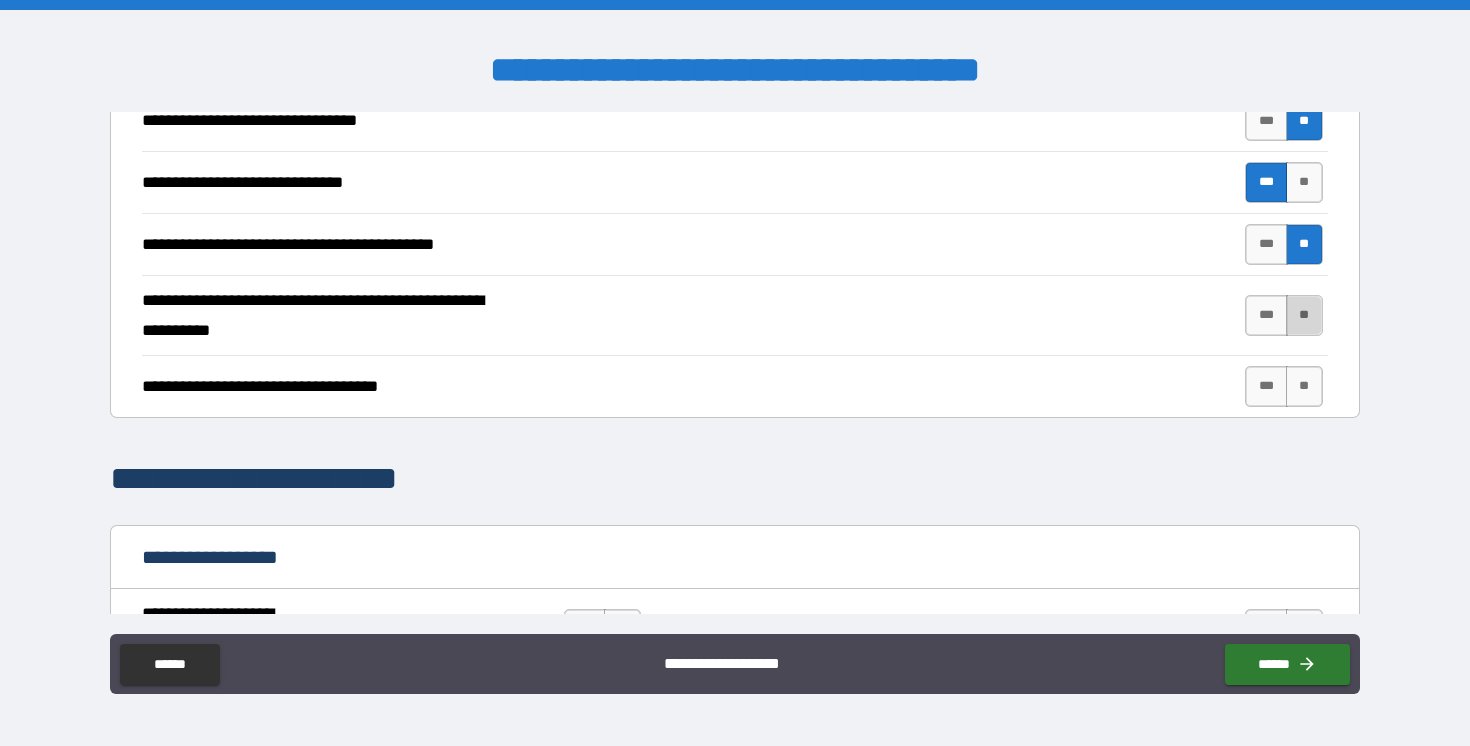 click on "**" at bounding box center (1304, 315) 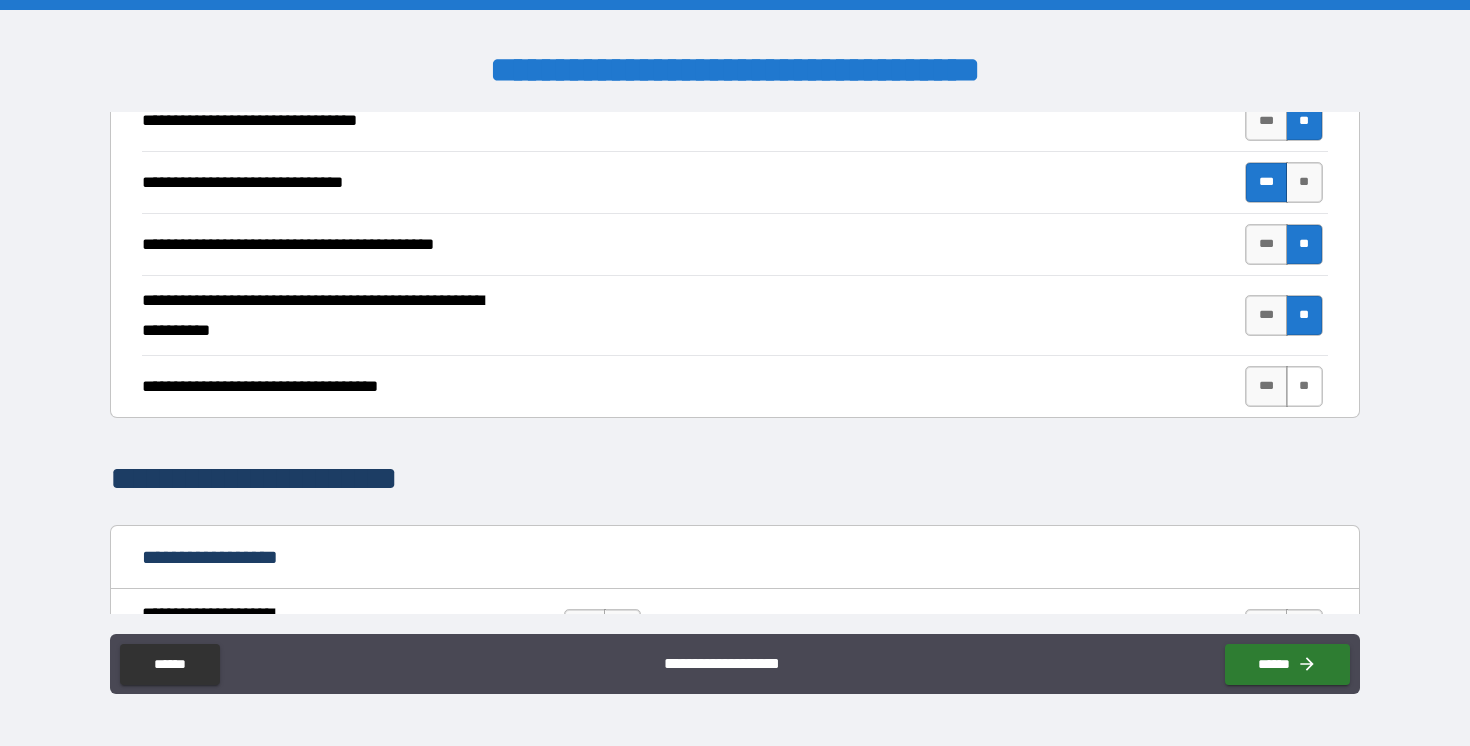 click on "**" at bounding box center (1304, 386) 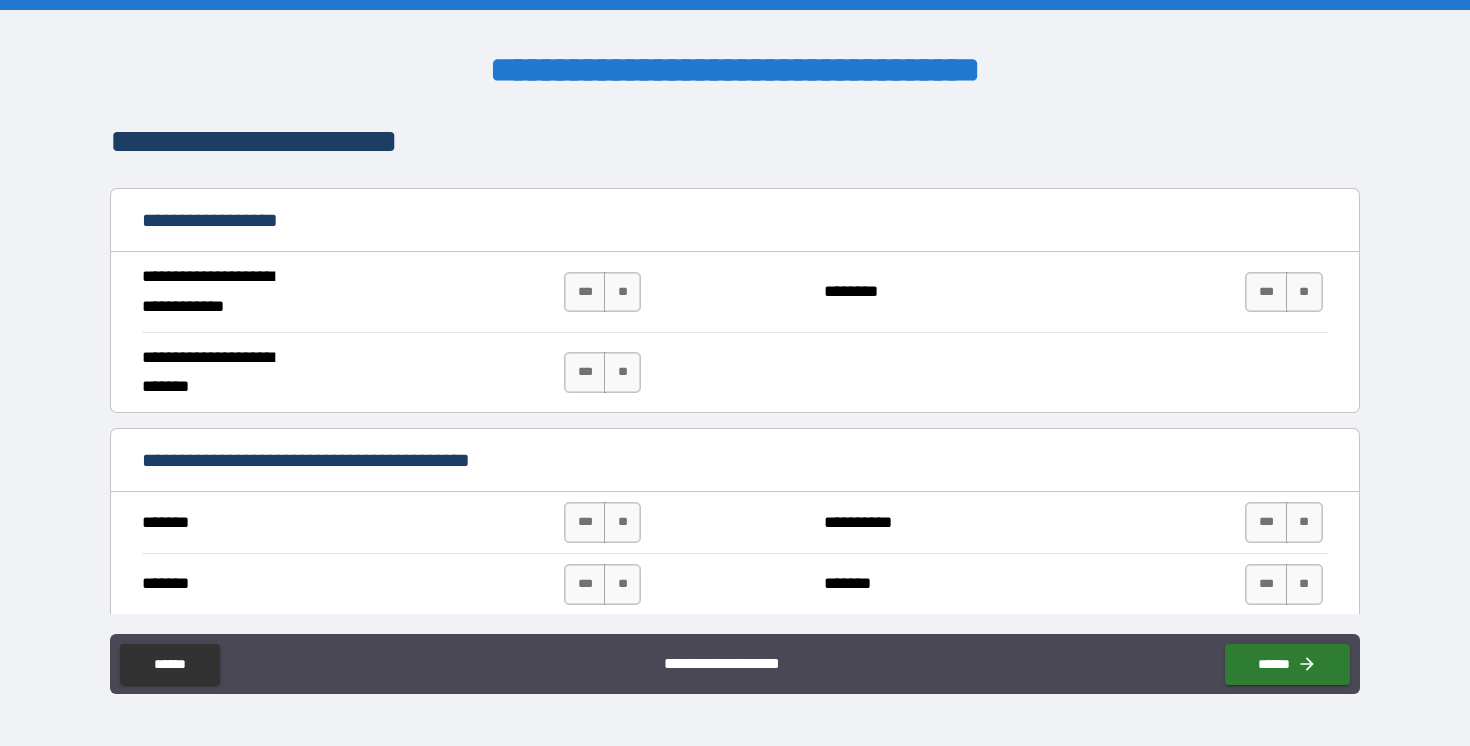 scroll, scrollTop: 1415, scrollLeft: 0, axis: vertical 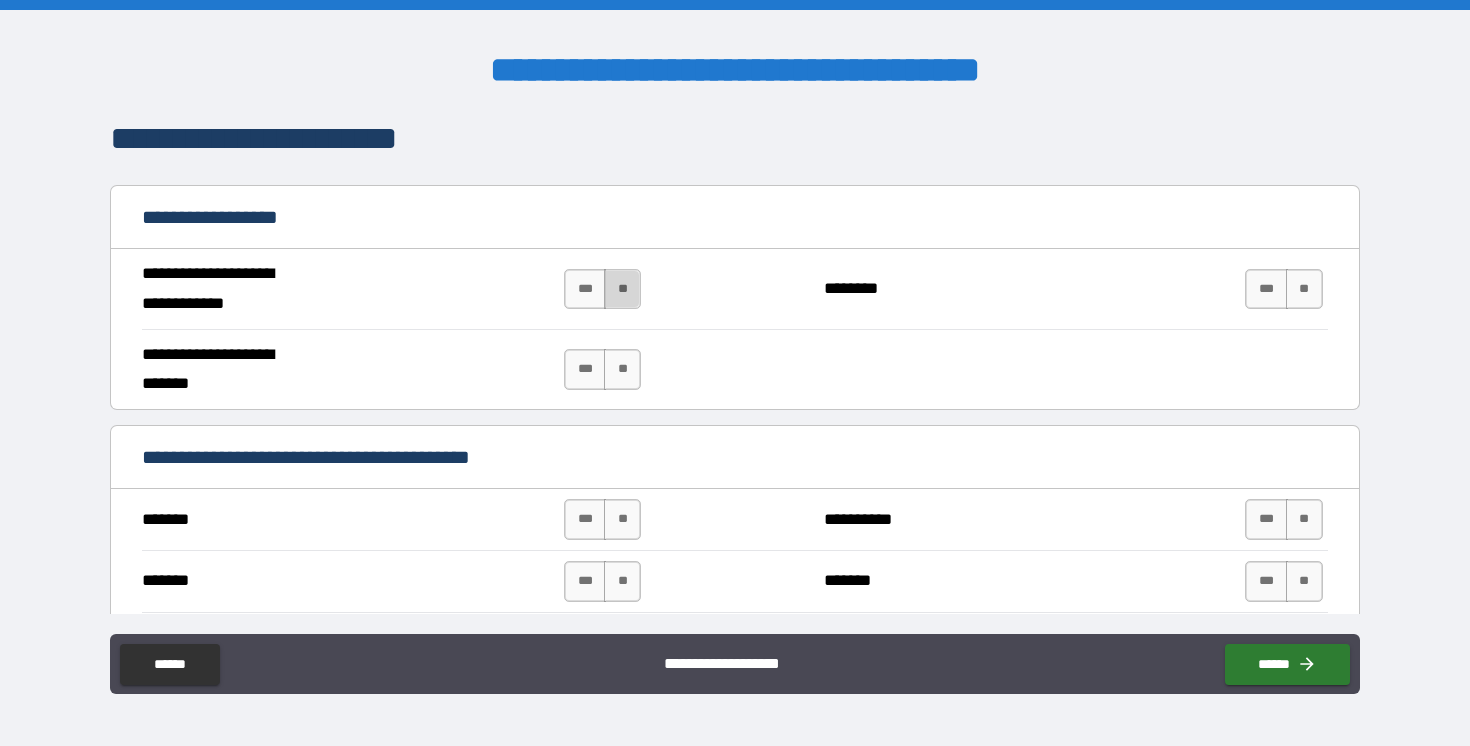 click on "**" at bounding box center [622, 289] 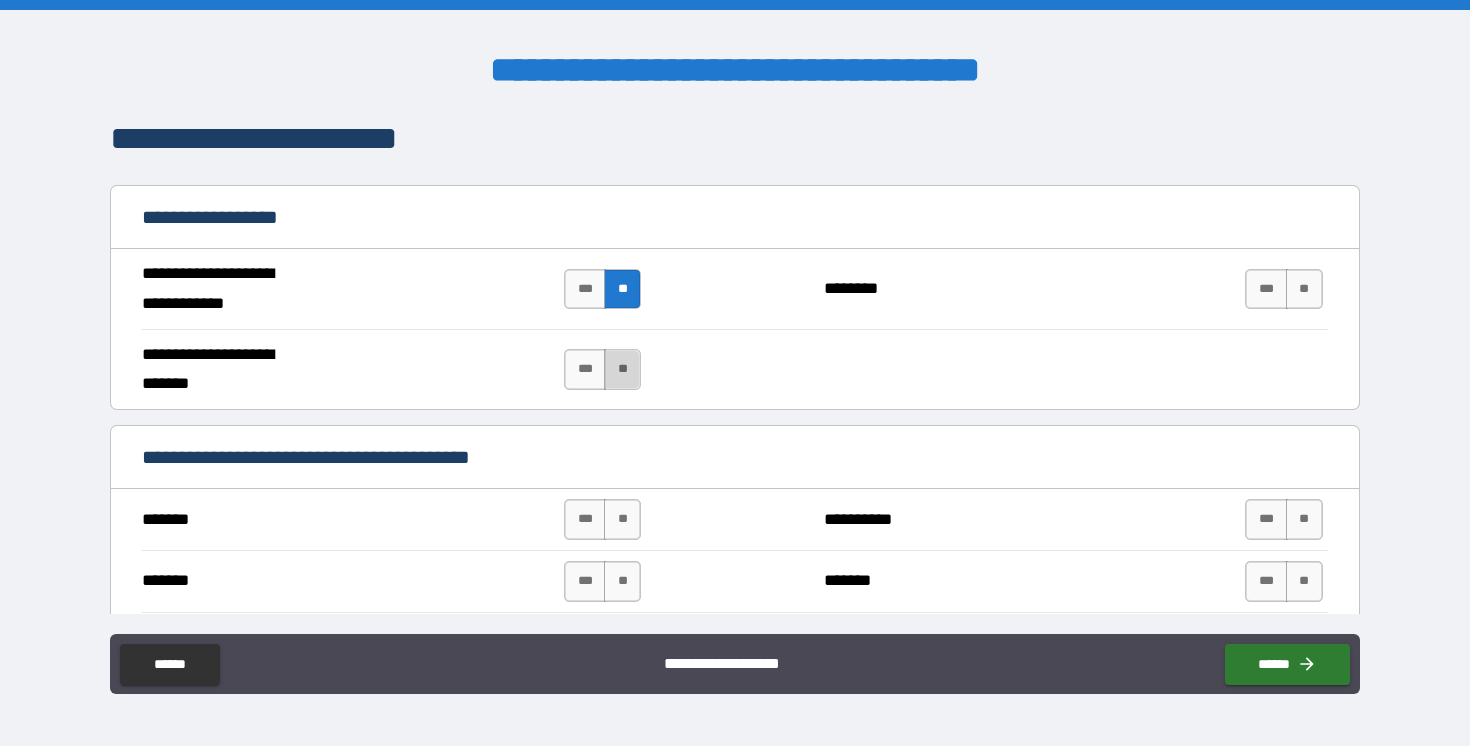 click on "**" at bounding box center [622, 369] 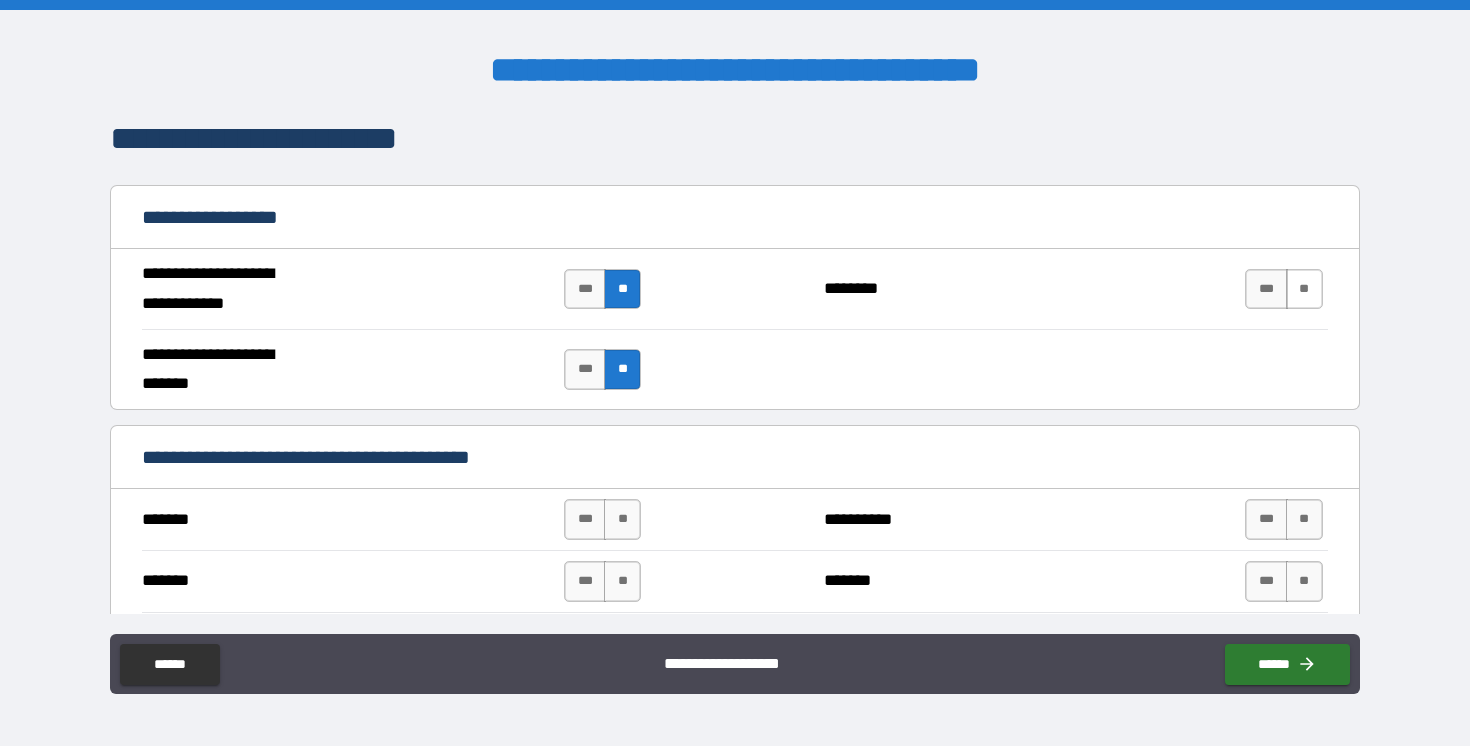 click on "**" at bounding box center (1304, 289) 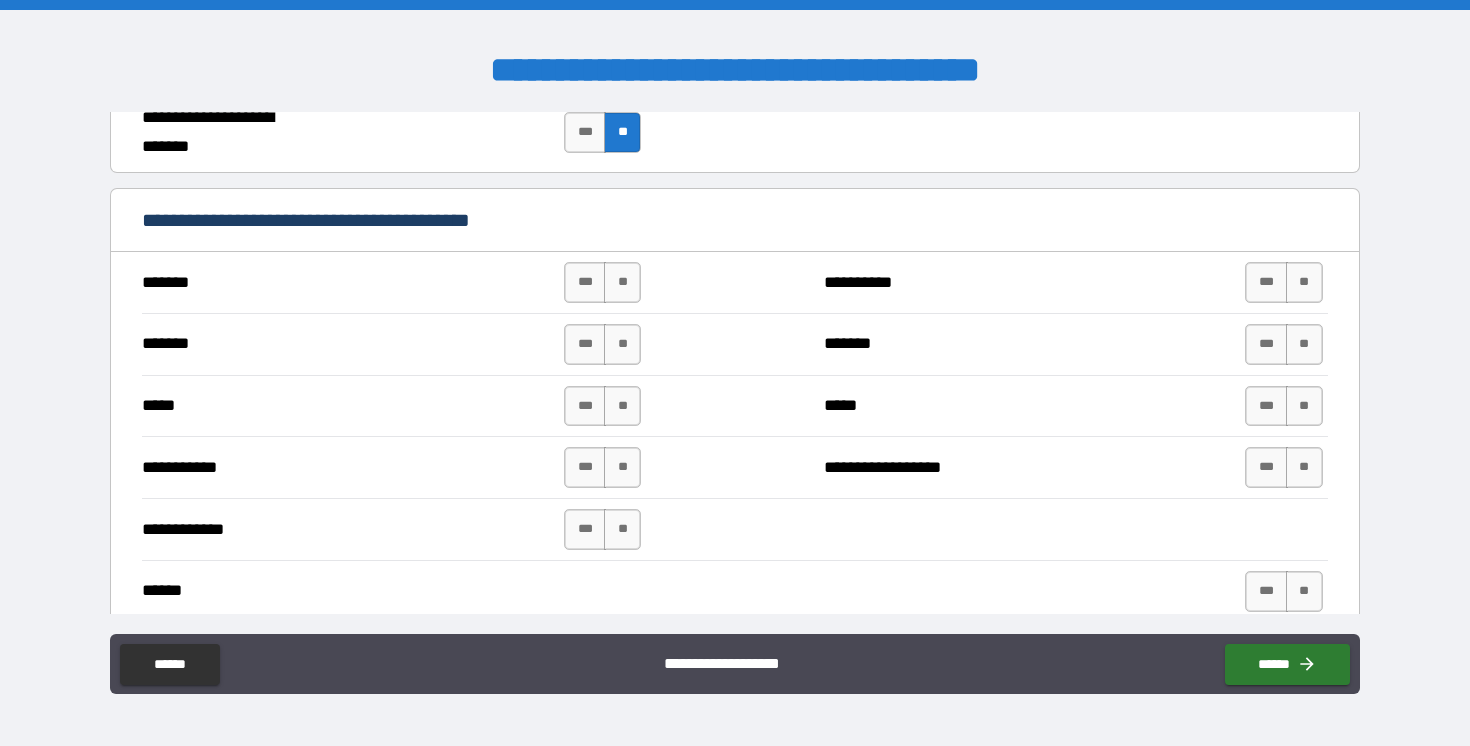 scroll, scrollTop: 1697, scrollLeft: 0, axis: vertical 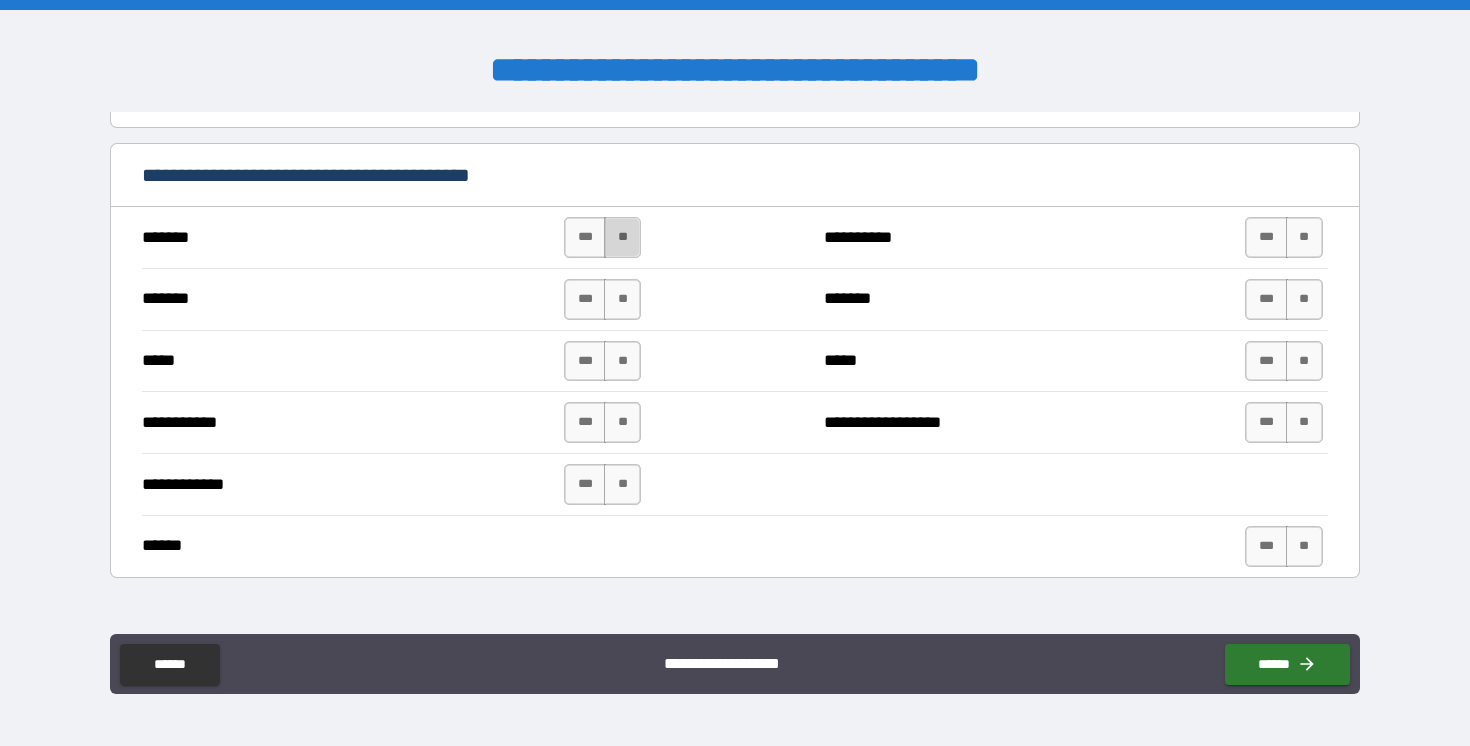 click on "**" at bounding box center (622, 237) 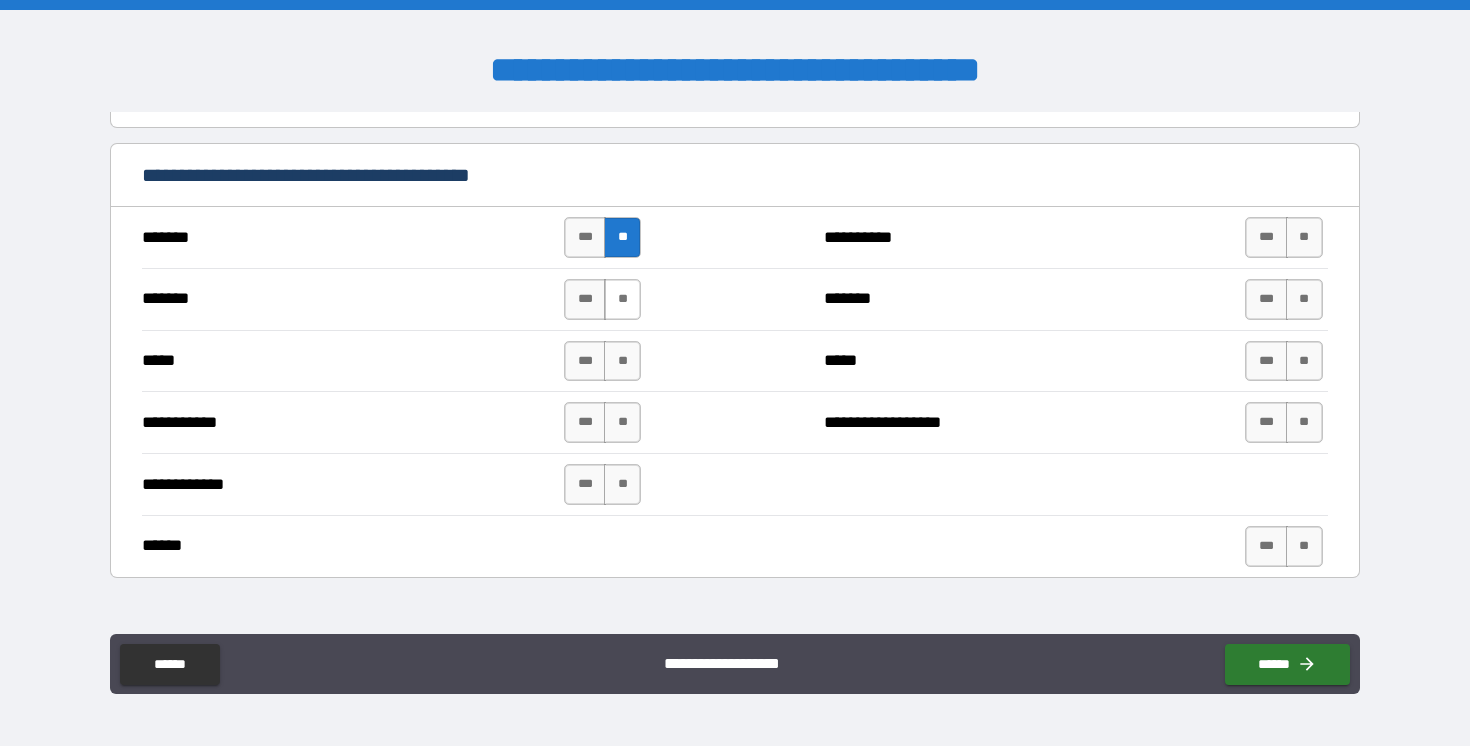 click on "**" at bounding box center [622, 299] 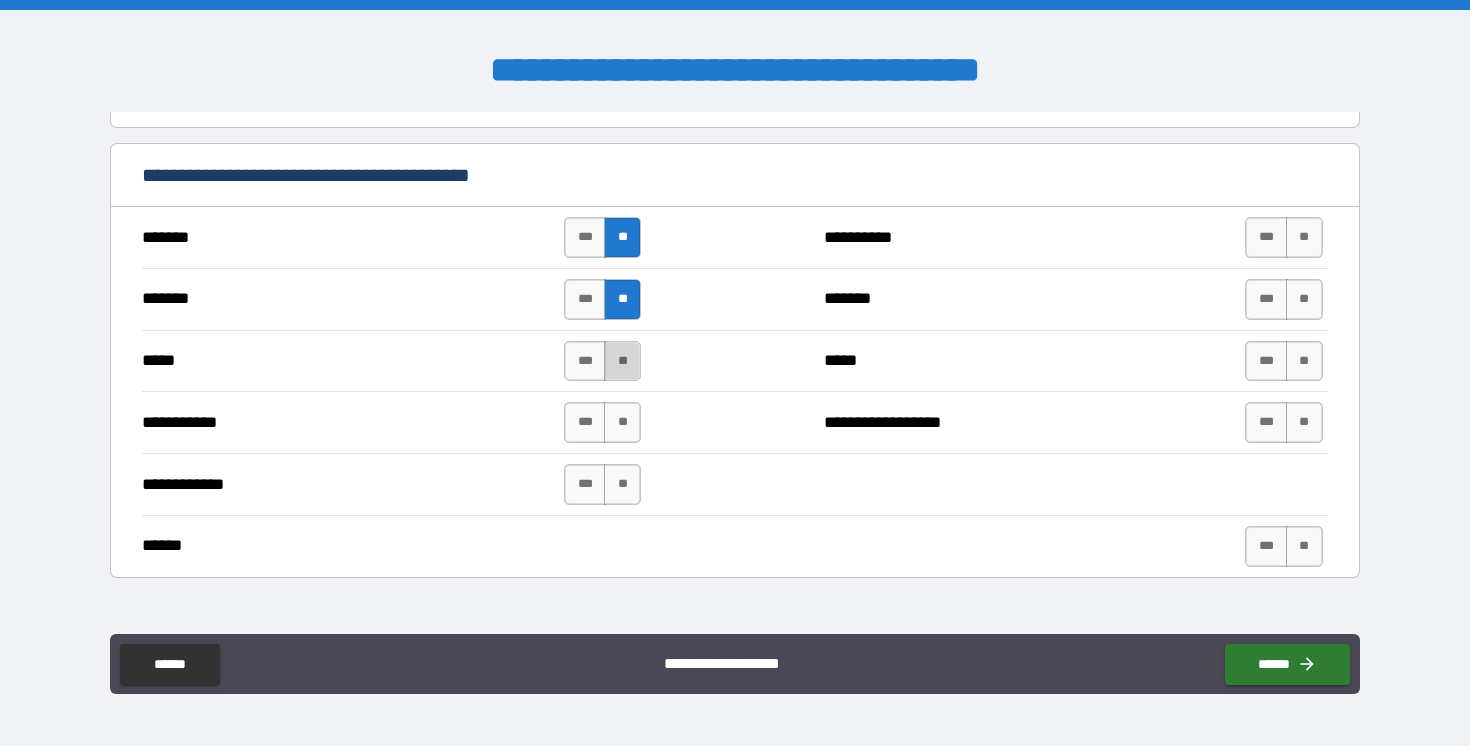 click on "**" at bounding box center (622, 361) 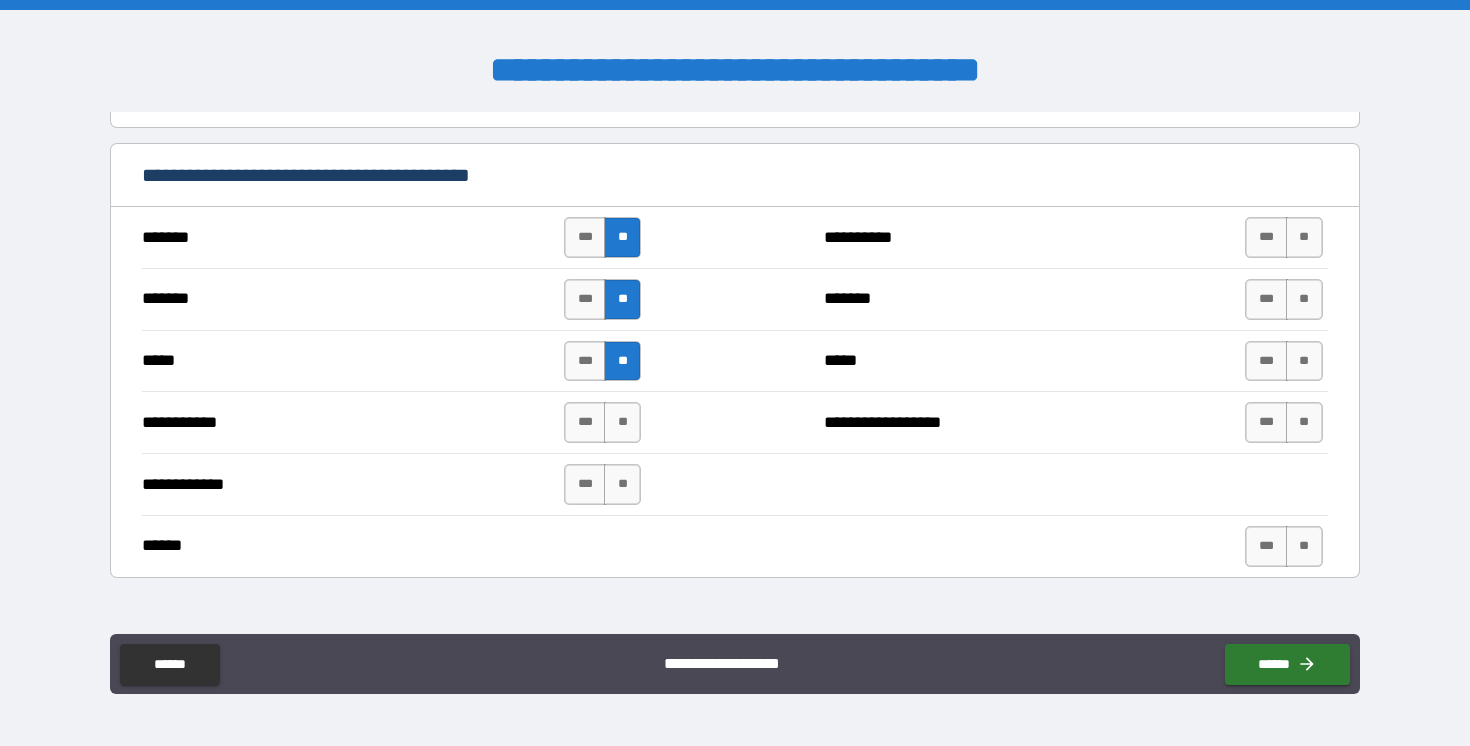 click on "*** **" at bounding box center (602, 422) 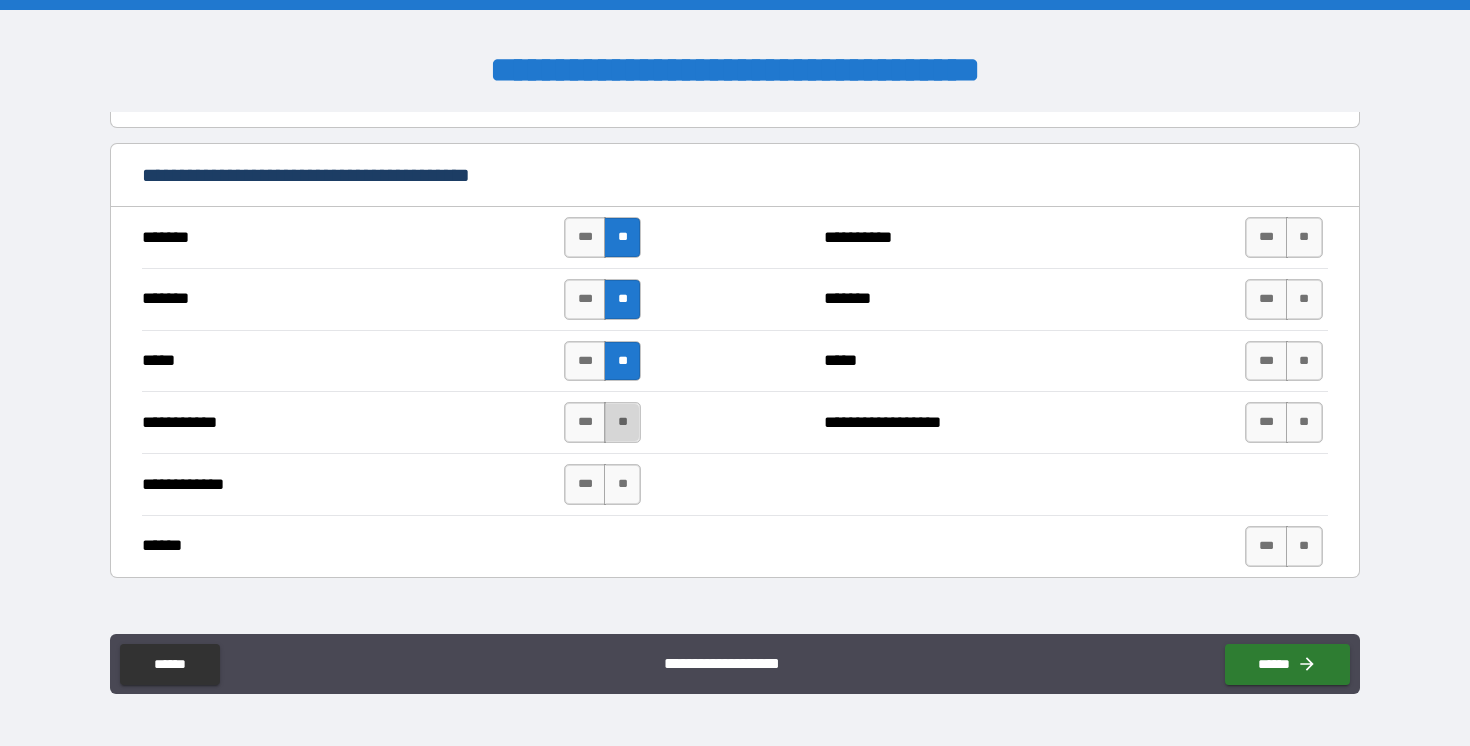 click on "**" at bounding box center [622, 422] 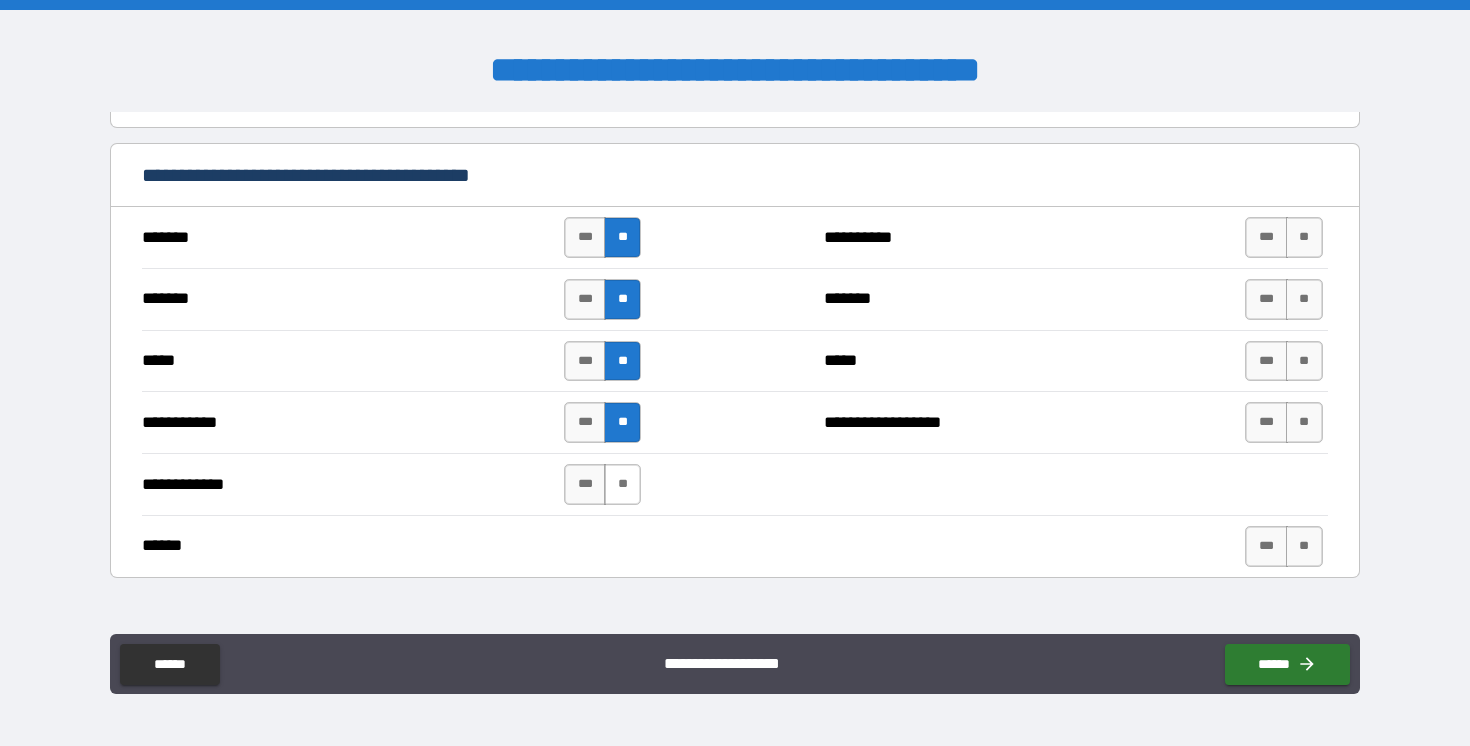 click on "**" at bounding box center [622, 484] 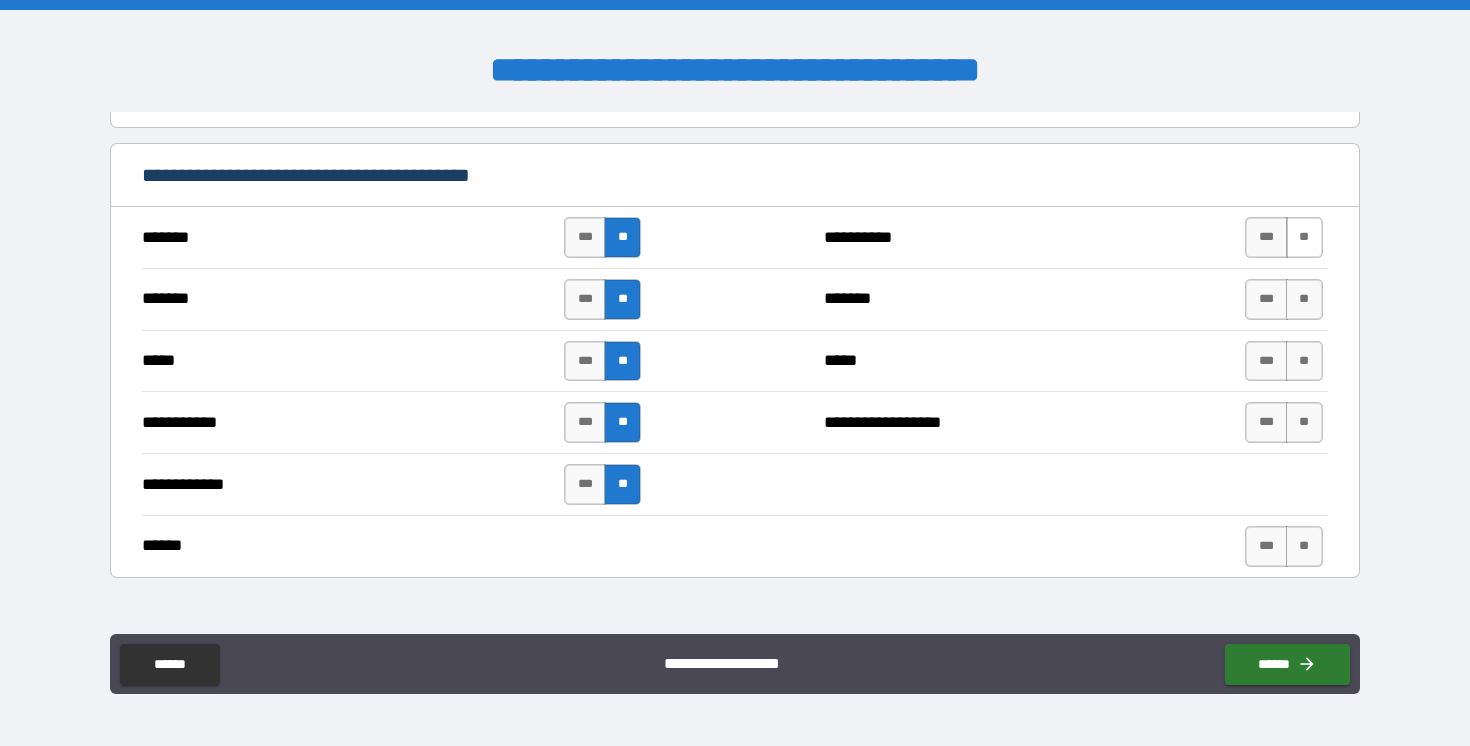 click on "**" at bounding box center [1304, 237] 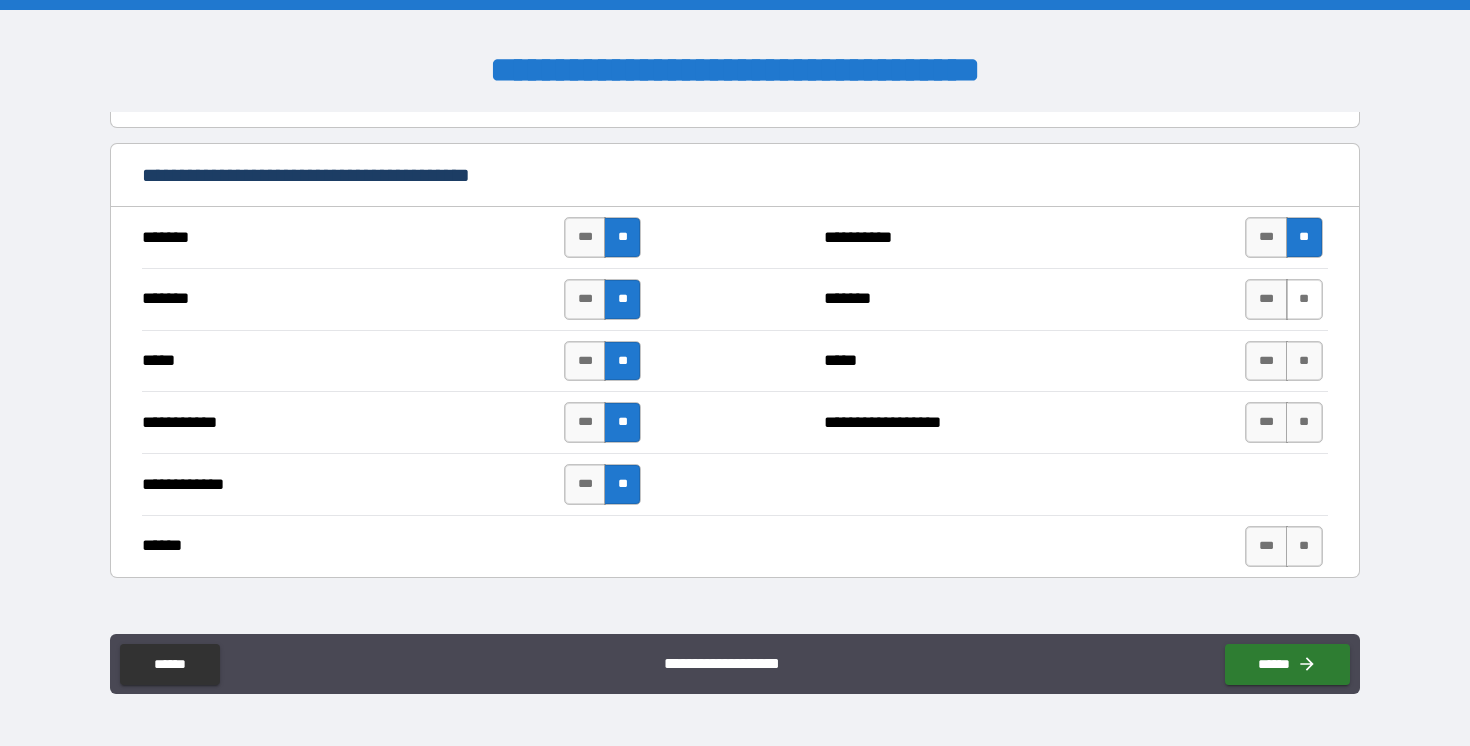 click on "**" at bounding box center (1304, 299) 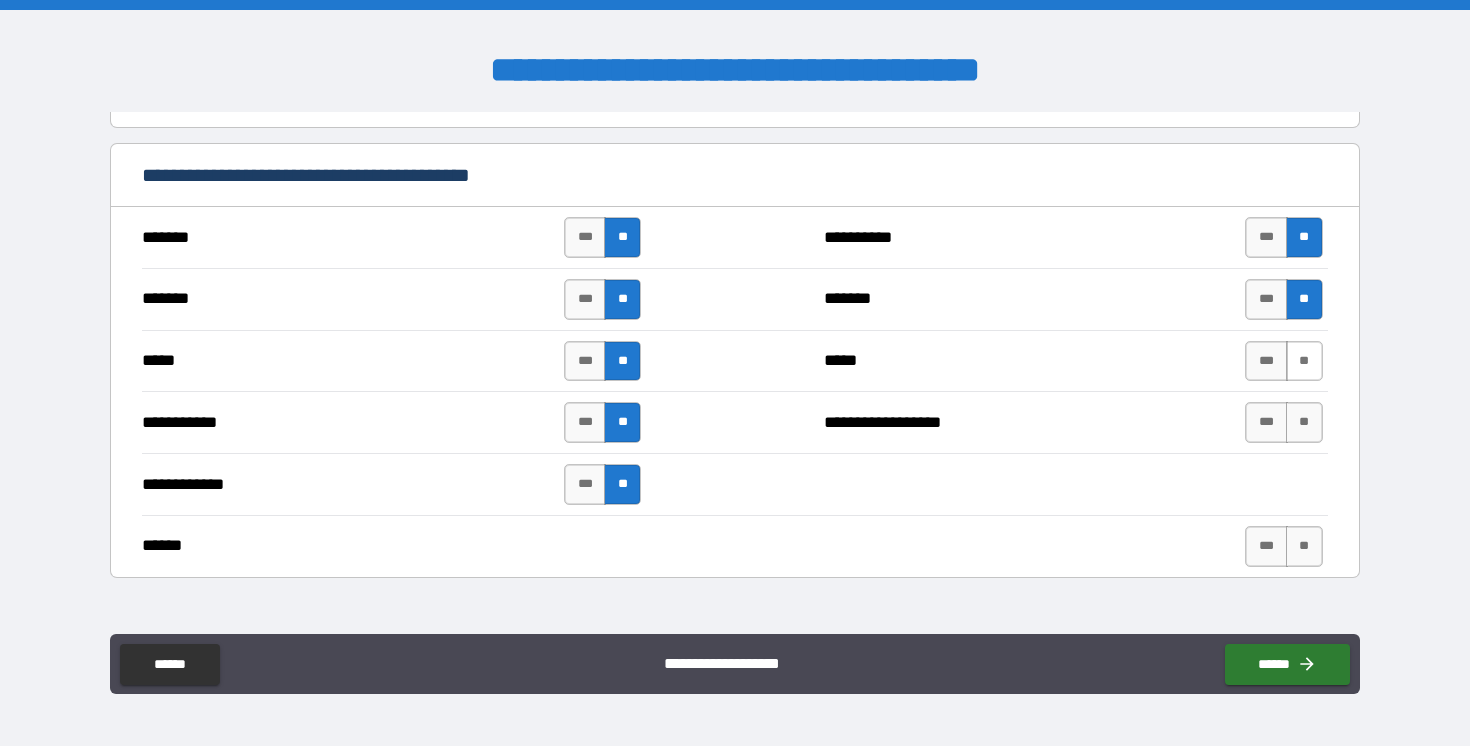 click on "**" at bounding box center [1304, 361] 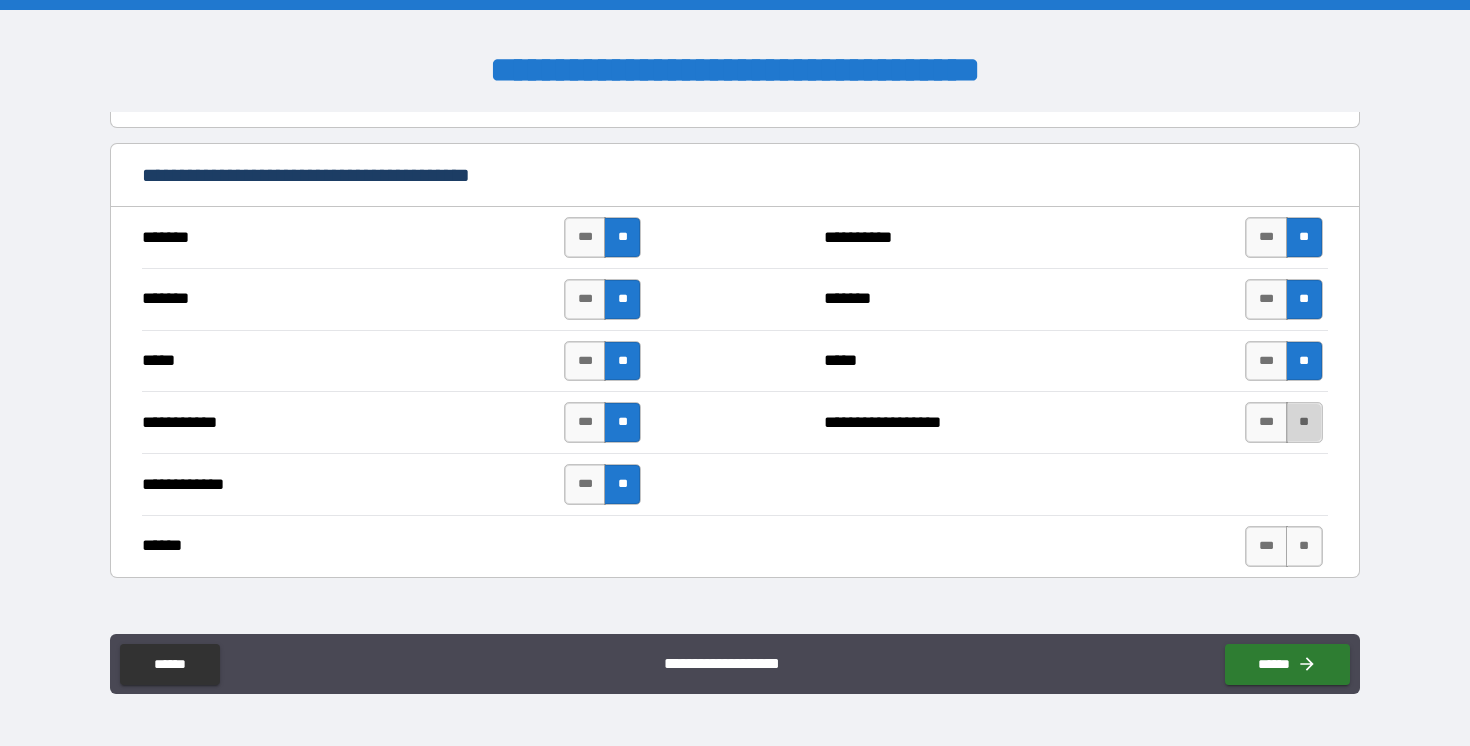 click on "**" at bounding box center [1304, 422] 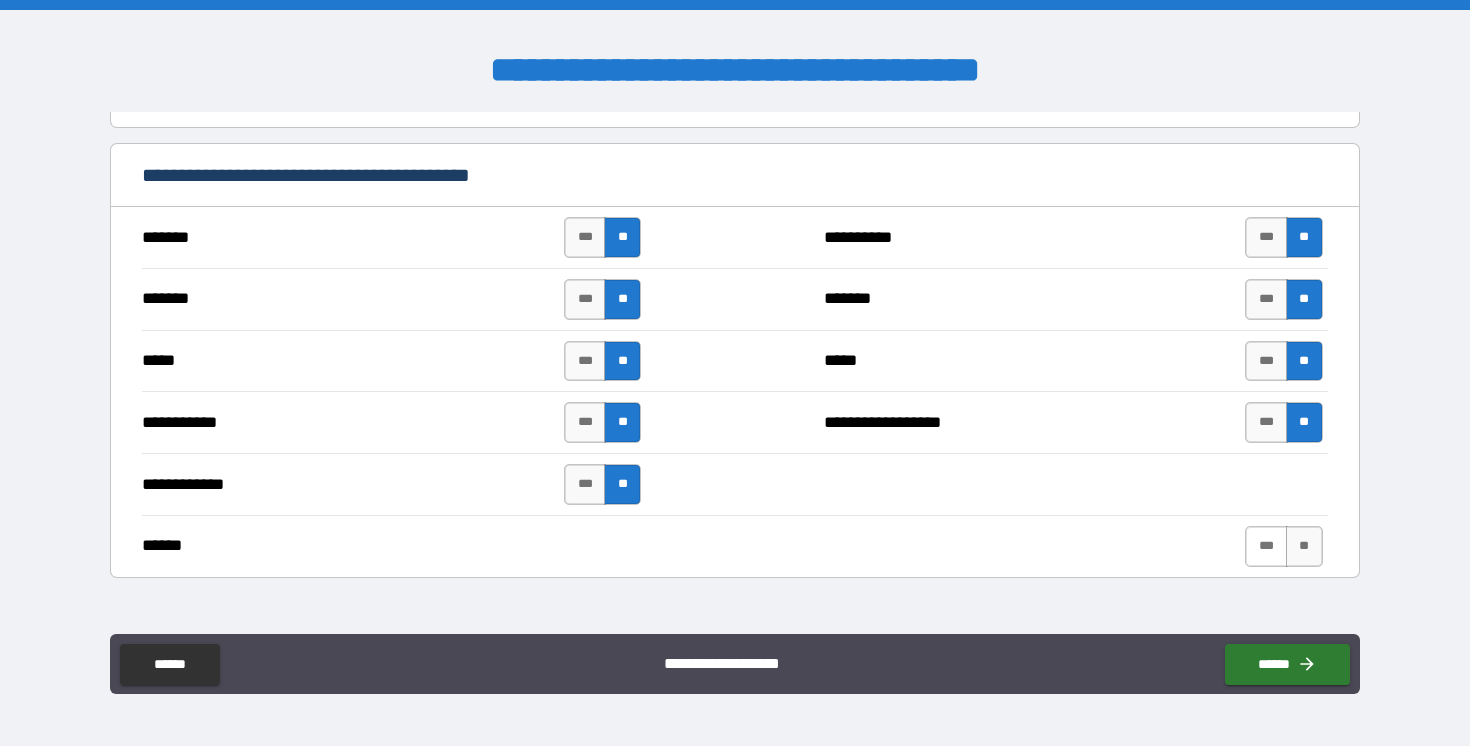click on "***" at bounding box center (1266, 546) 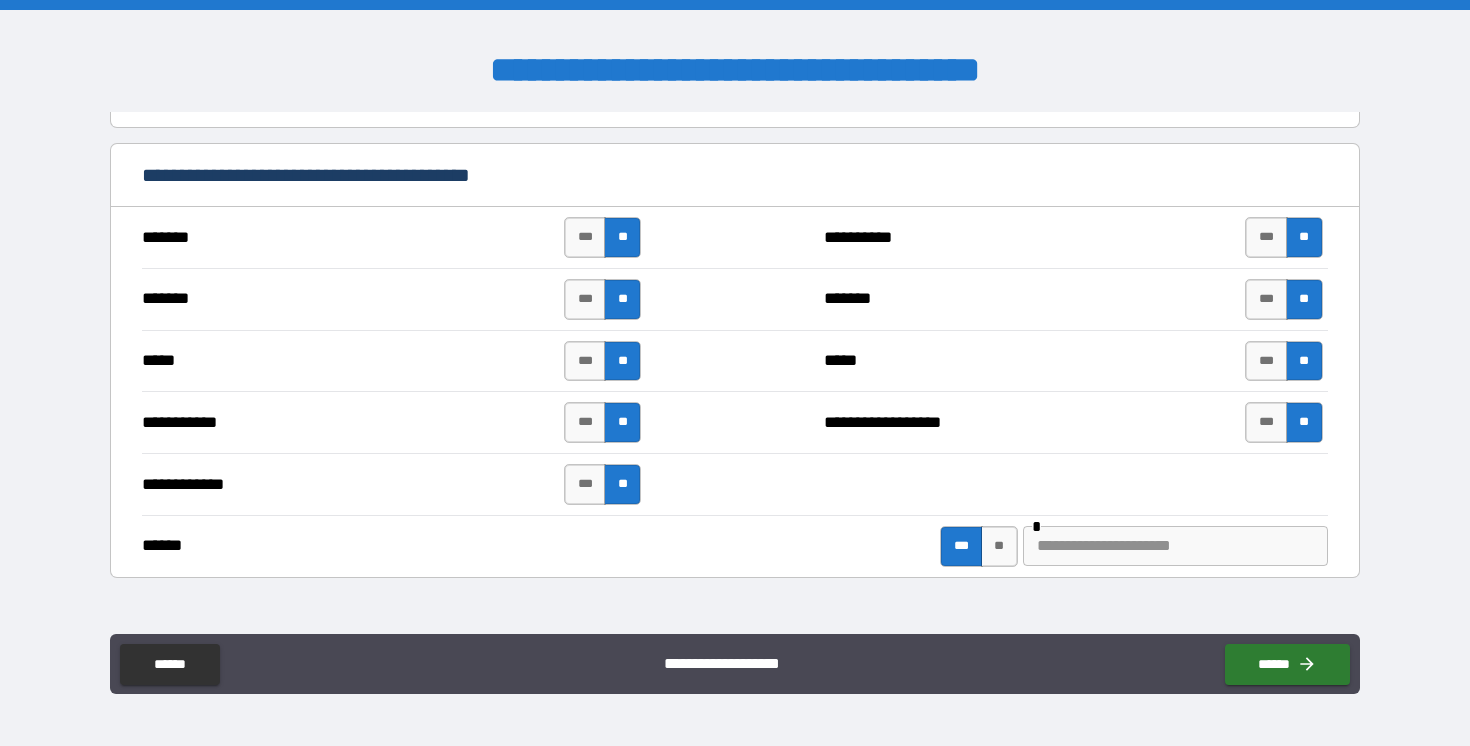 click at bounding box center [1175, 546] 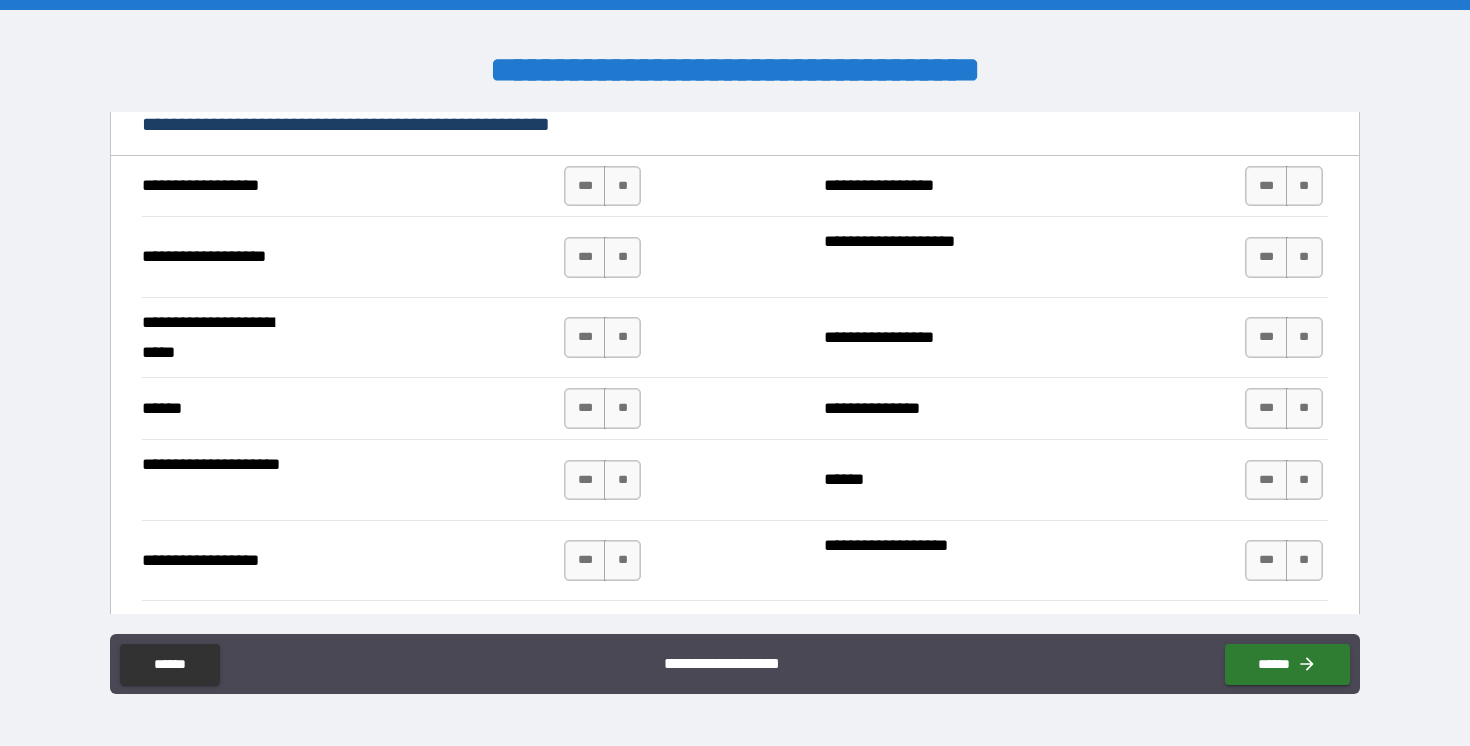 scroll, scrollTop: 2301, scrollLeft: 0, axis: vertical 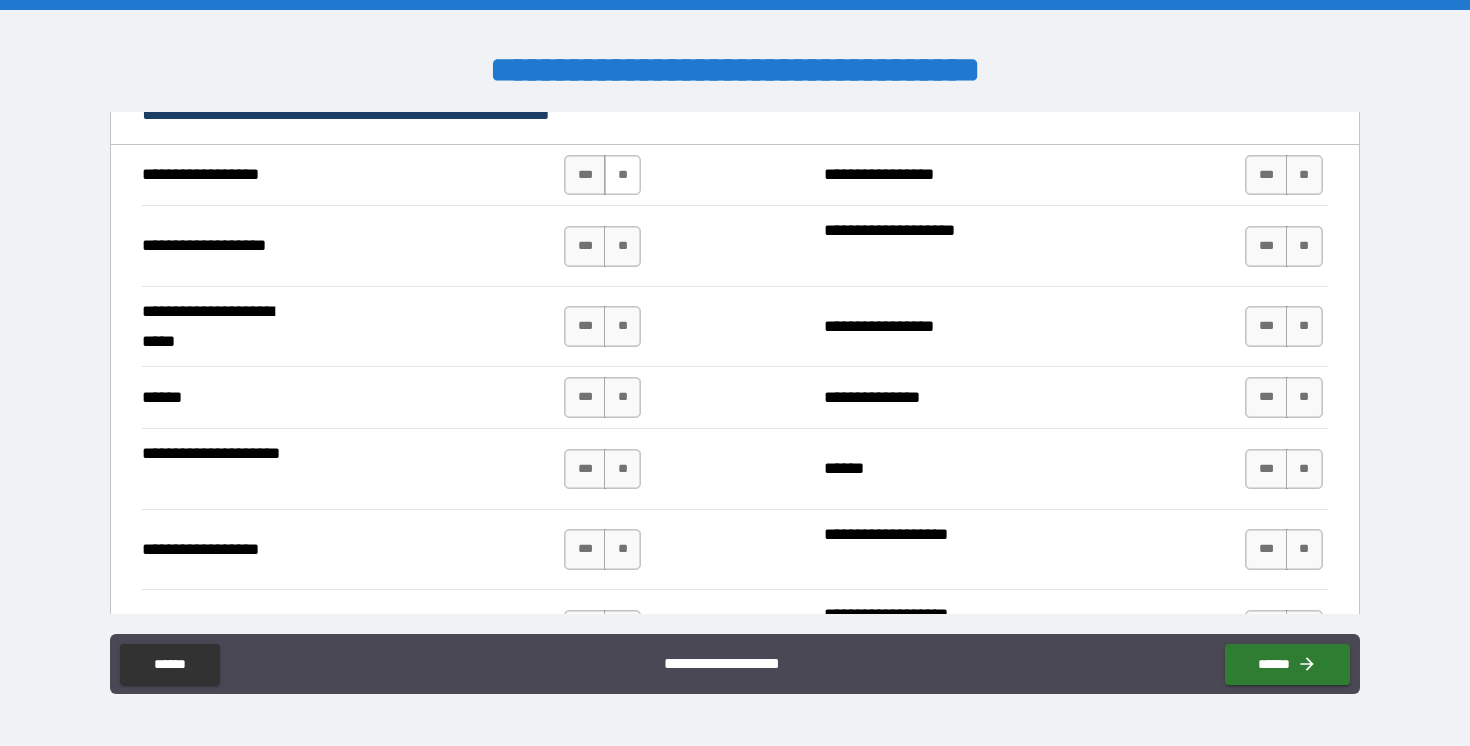 type on "*********" 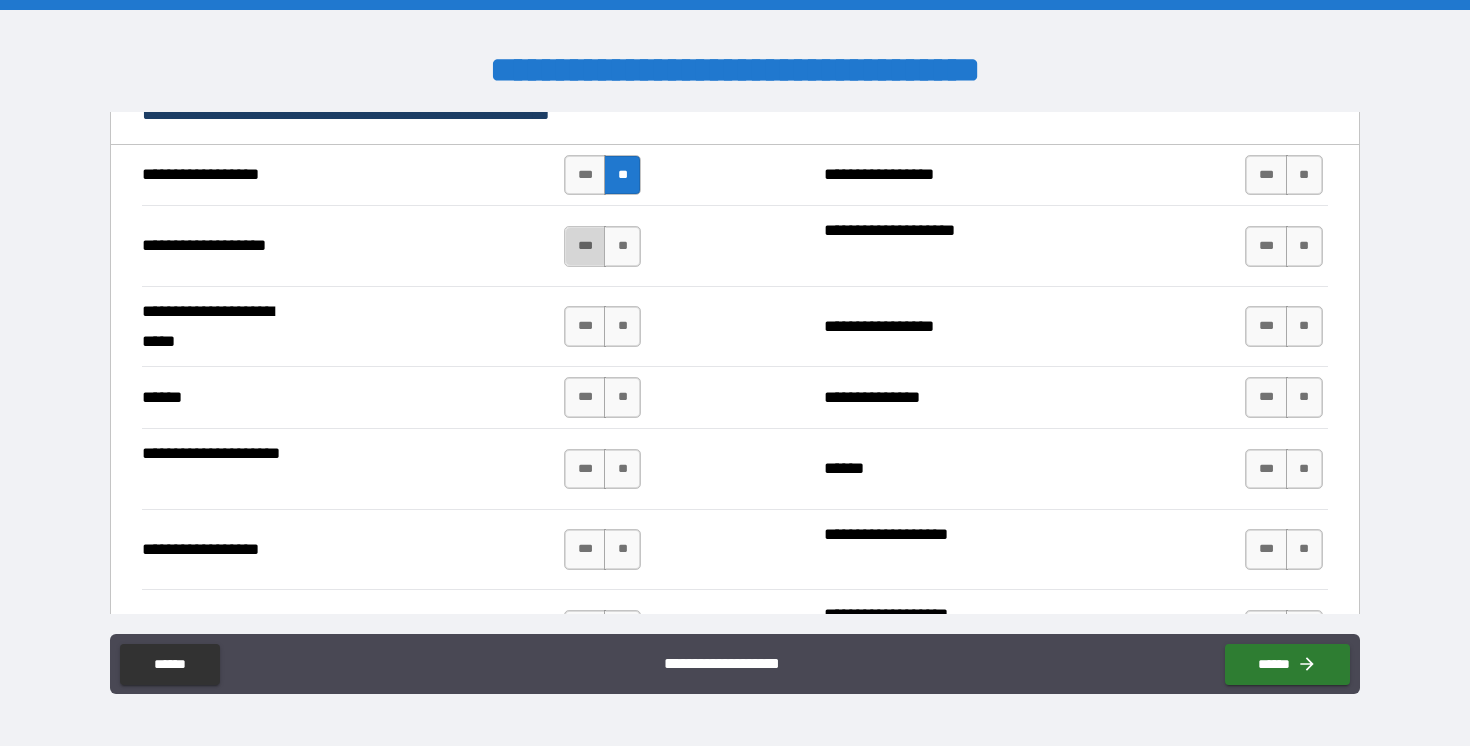click on "***" at bounding box center [585, 246] 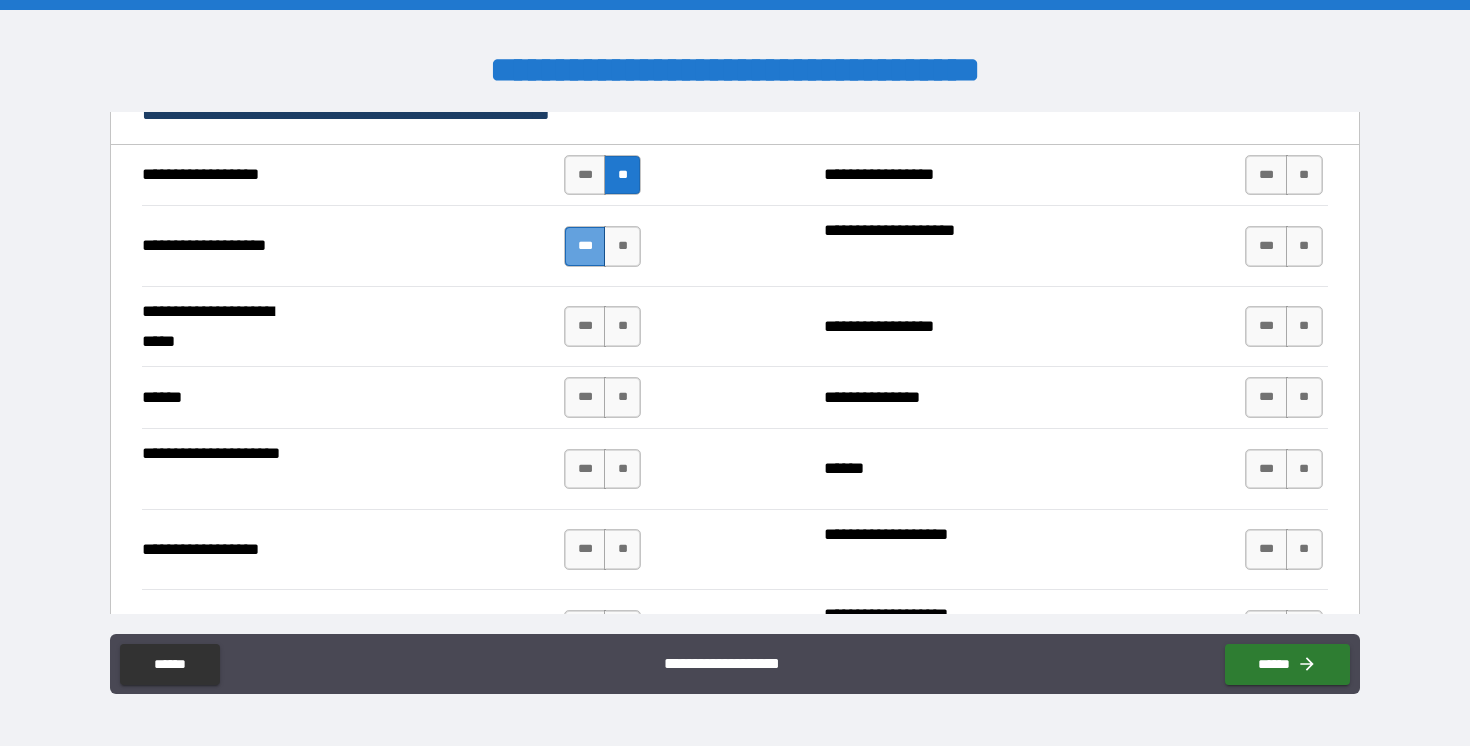 click on "***" at bounding box center (585, 246) 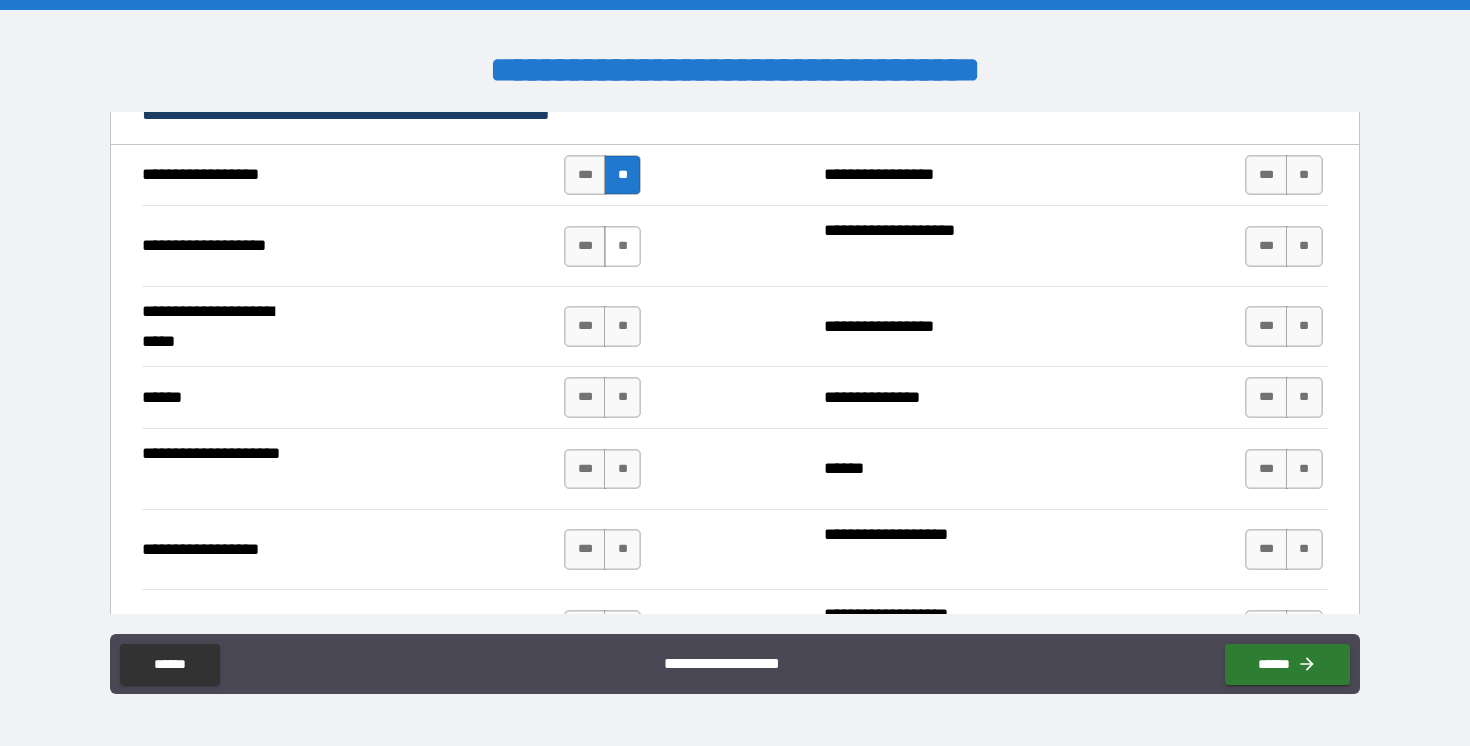 click on "**" at bounding box center (622, 246) 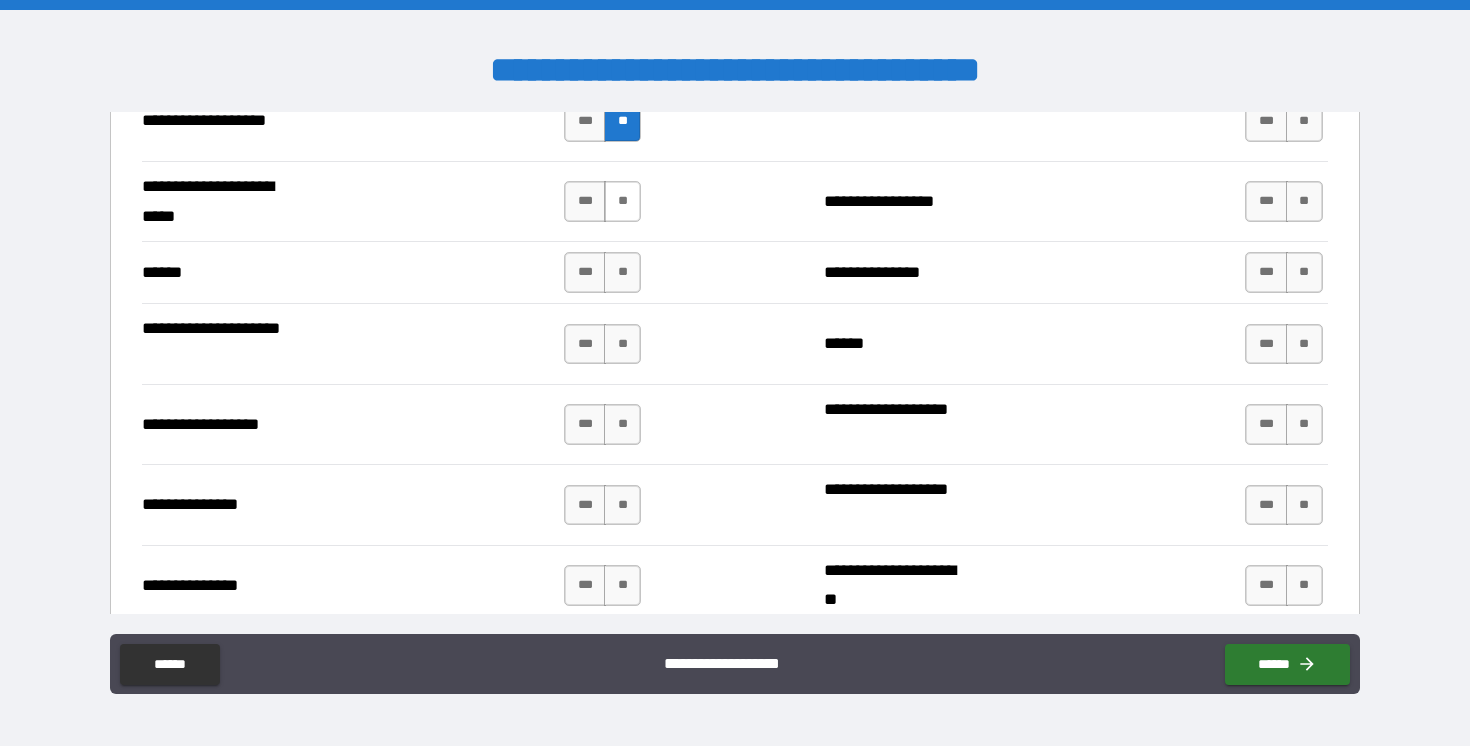 scroll, scrollTop: 2440, scrollLeft: 0, axis: vertical 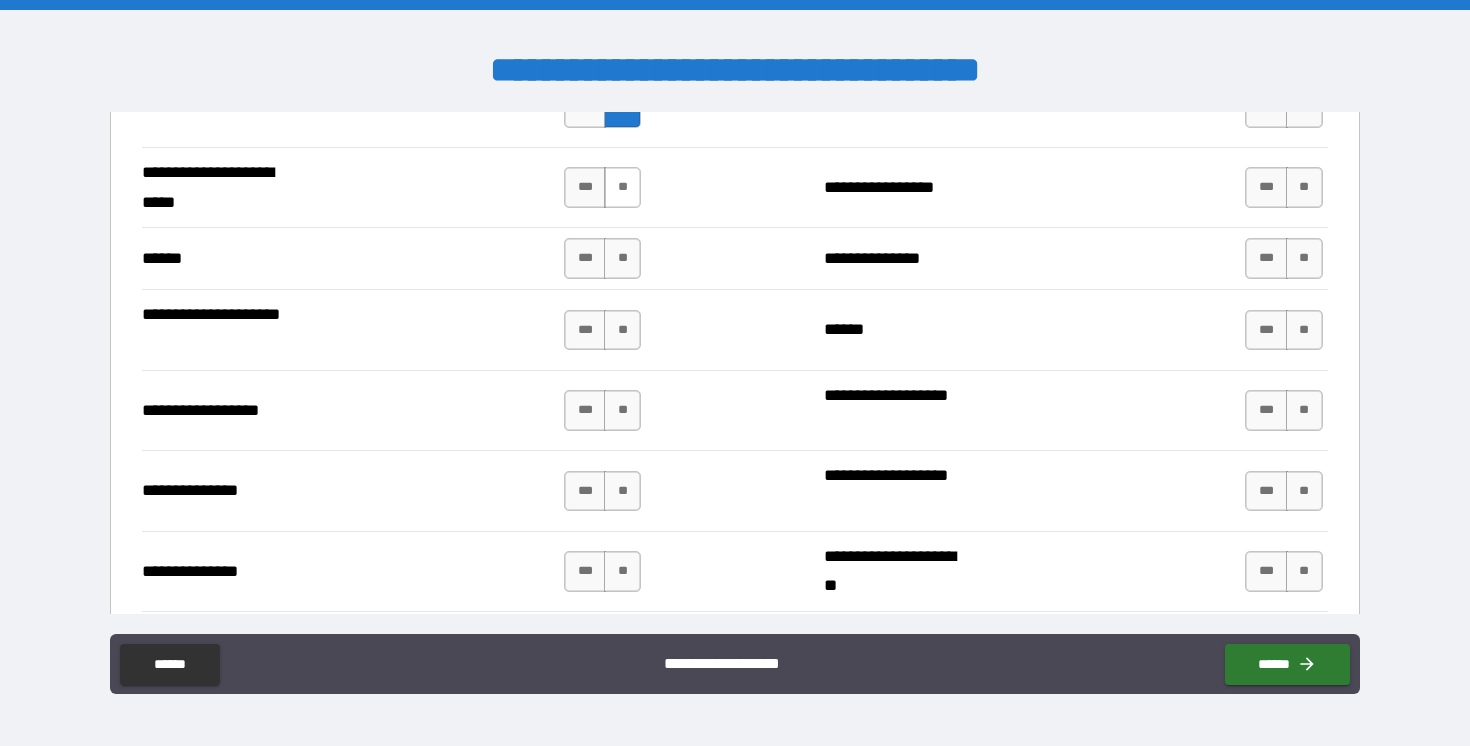 click on "**" at bounding box center [622, 187] 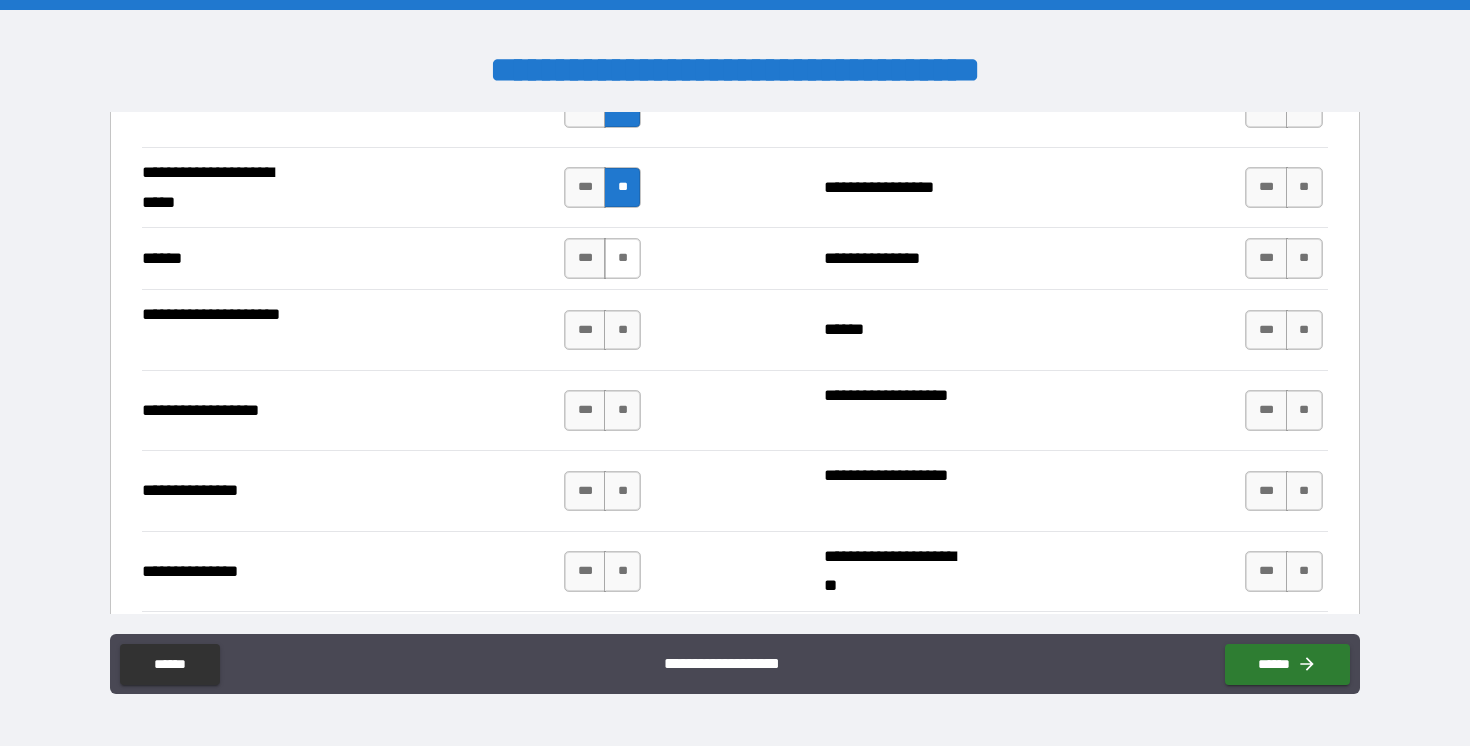 click on "**" at bounding box center [622, 258] 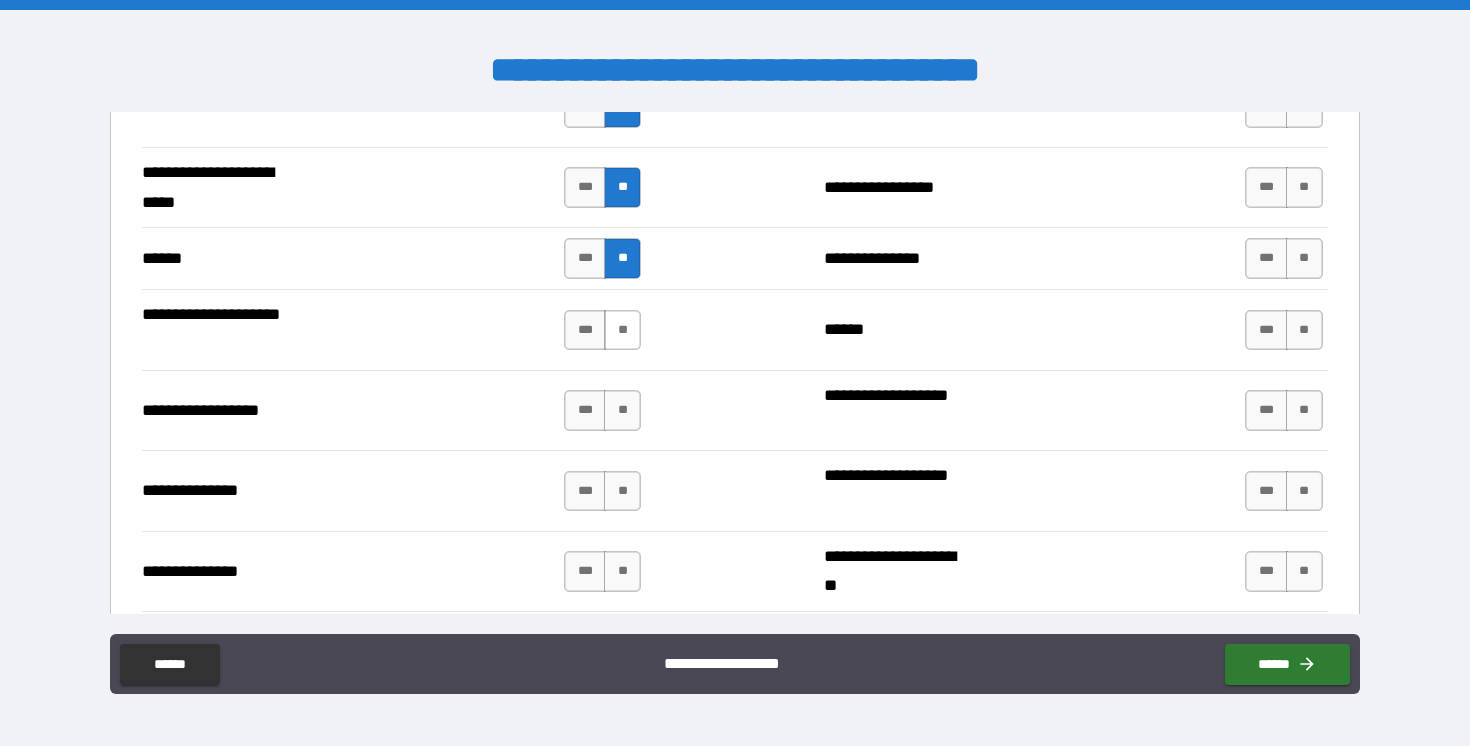 click on "**" at bounding box center [622, 330] 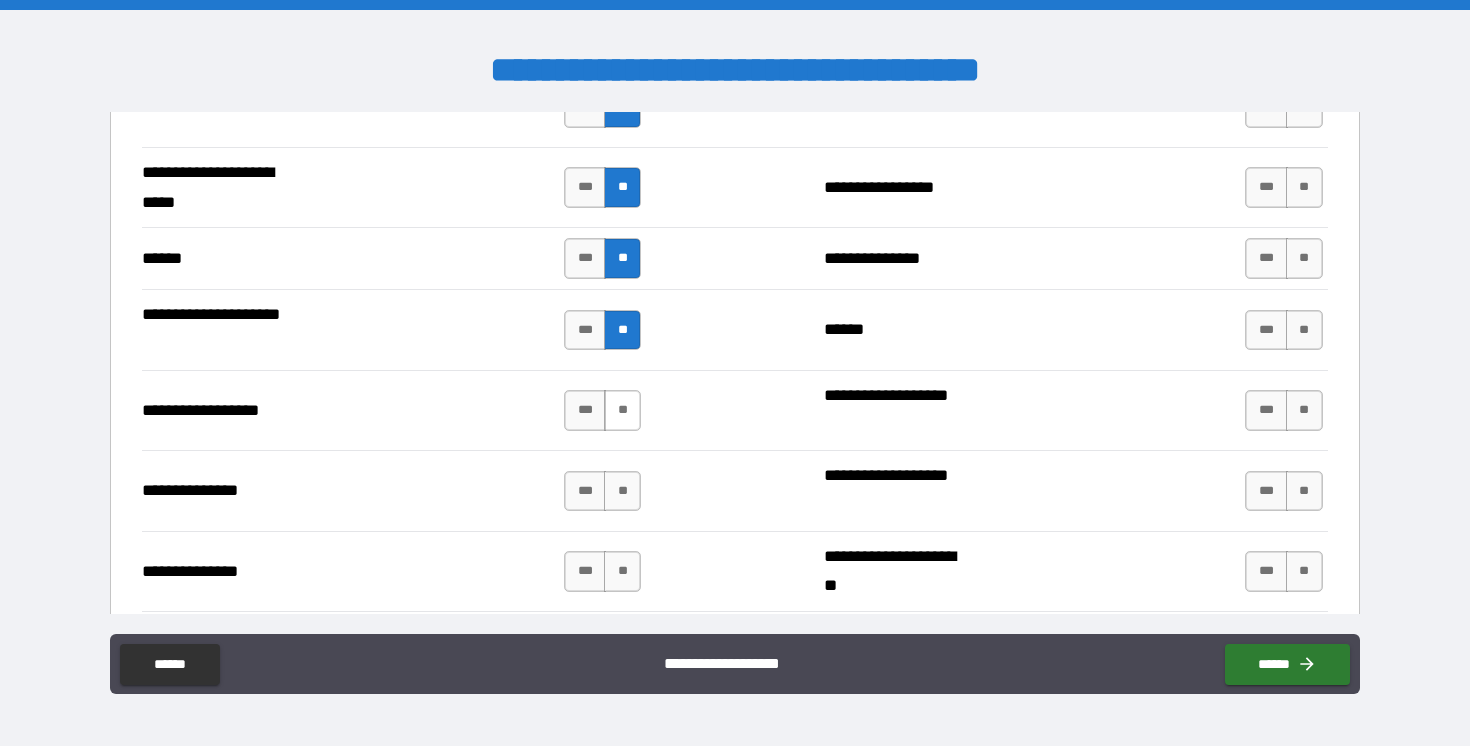 click on "**" at bounding box center (622, 410) 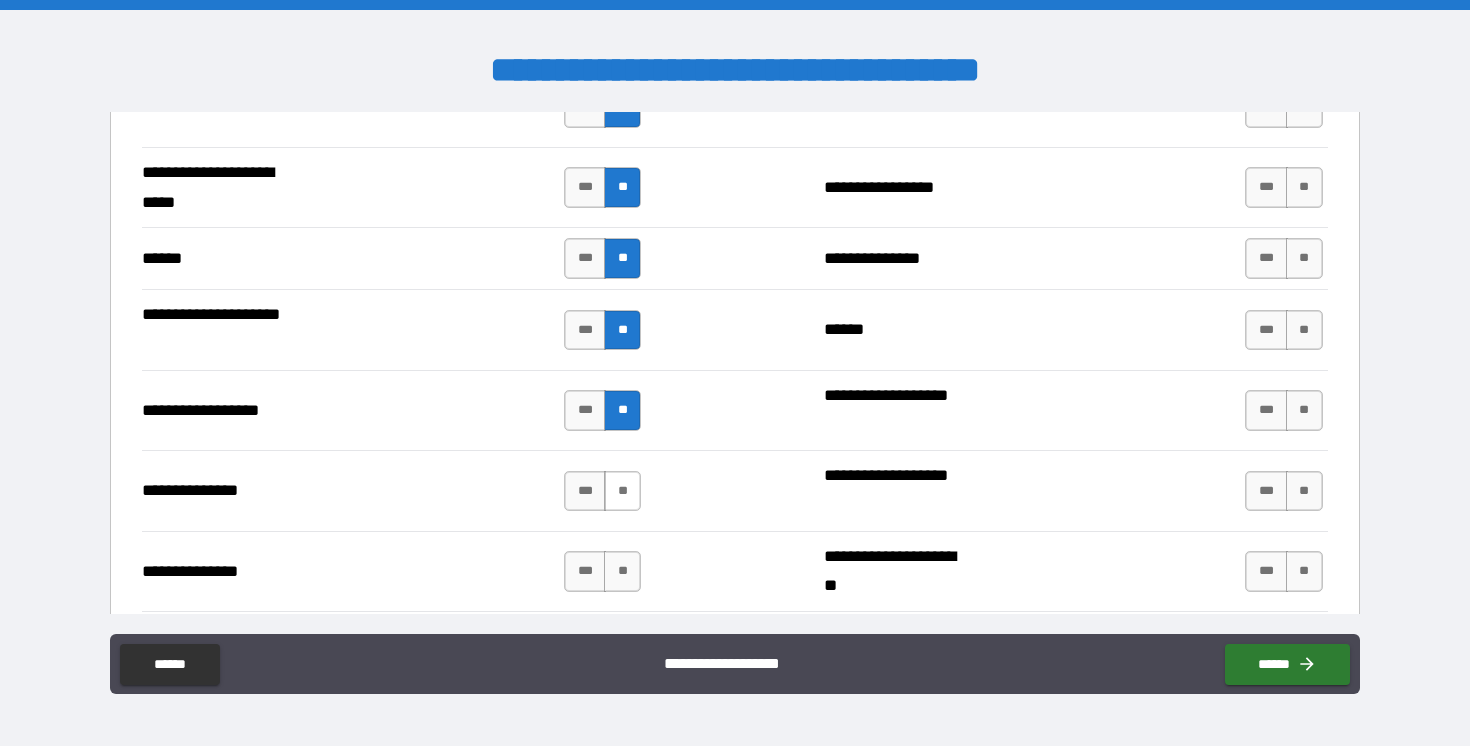 click on "**" at bounding box center (622, 491) 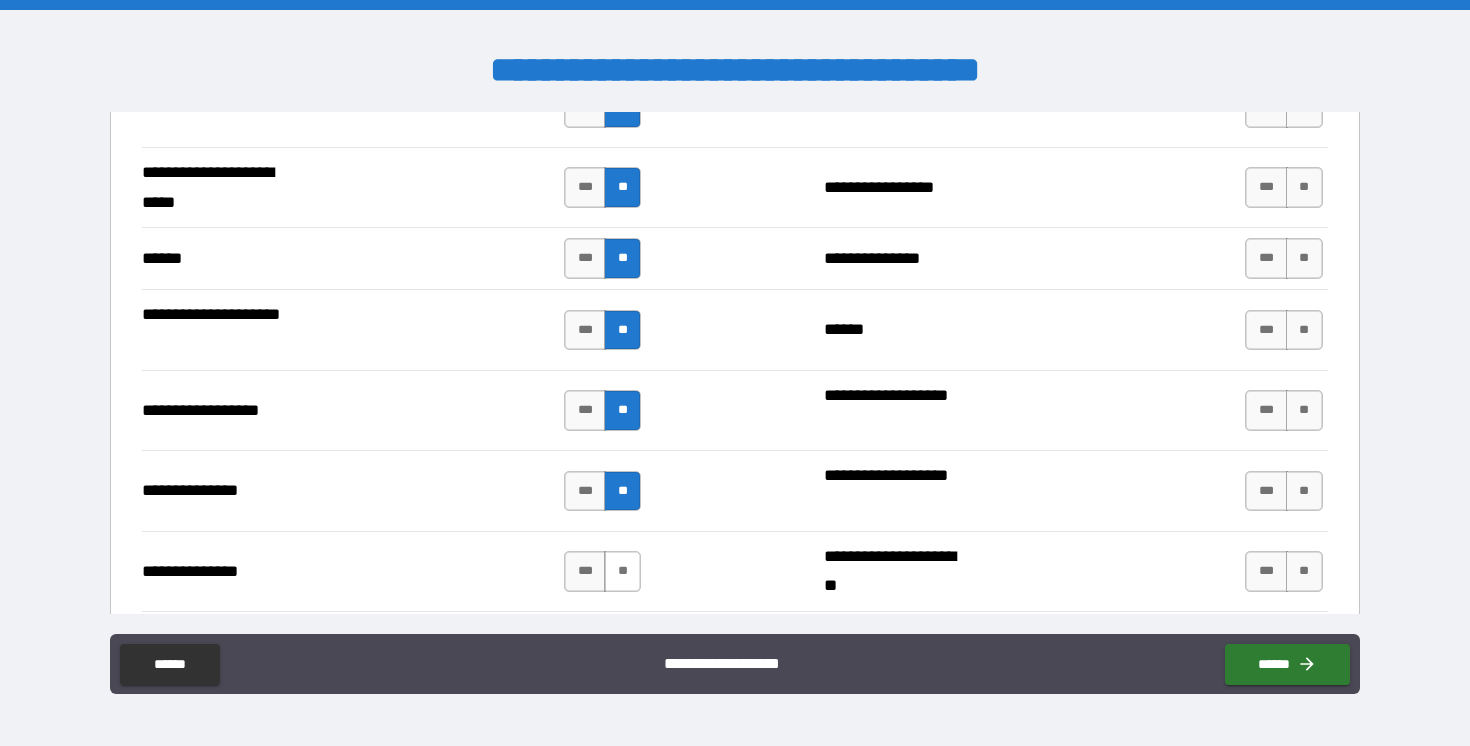 click on "**" at bounding box center (622, 571) 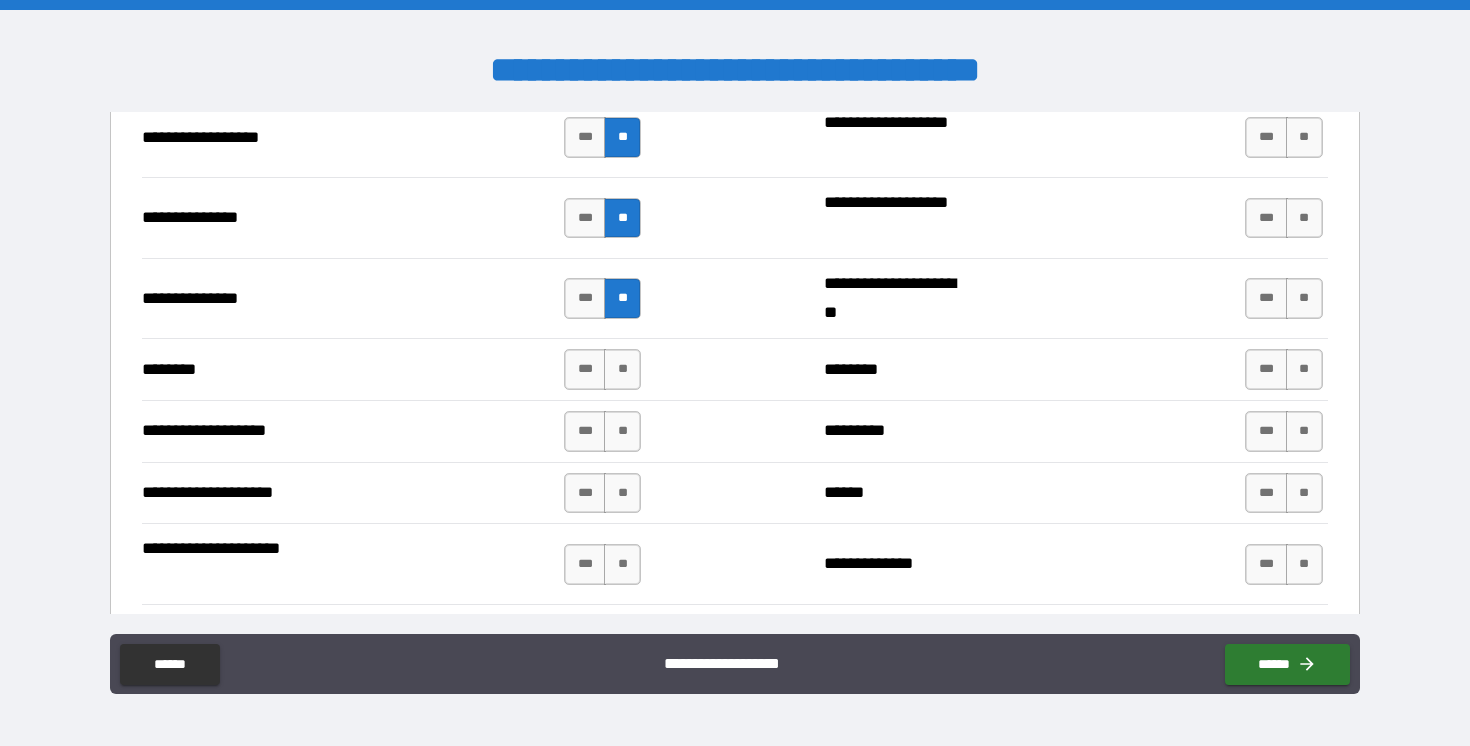 scroll, scrollTop: 2714, scrollLeft: 0, axis: vertical 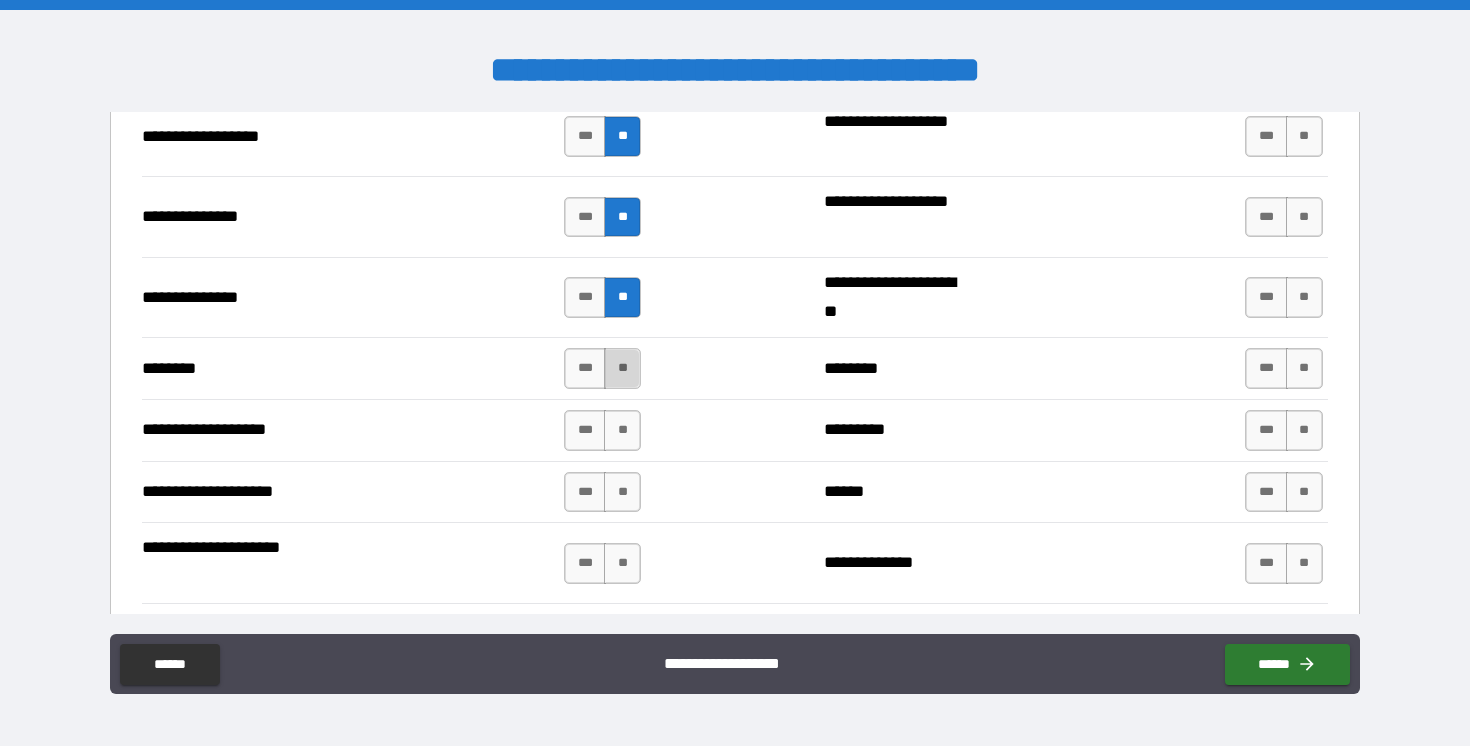 click on "**" at bounding box center (622, 368) 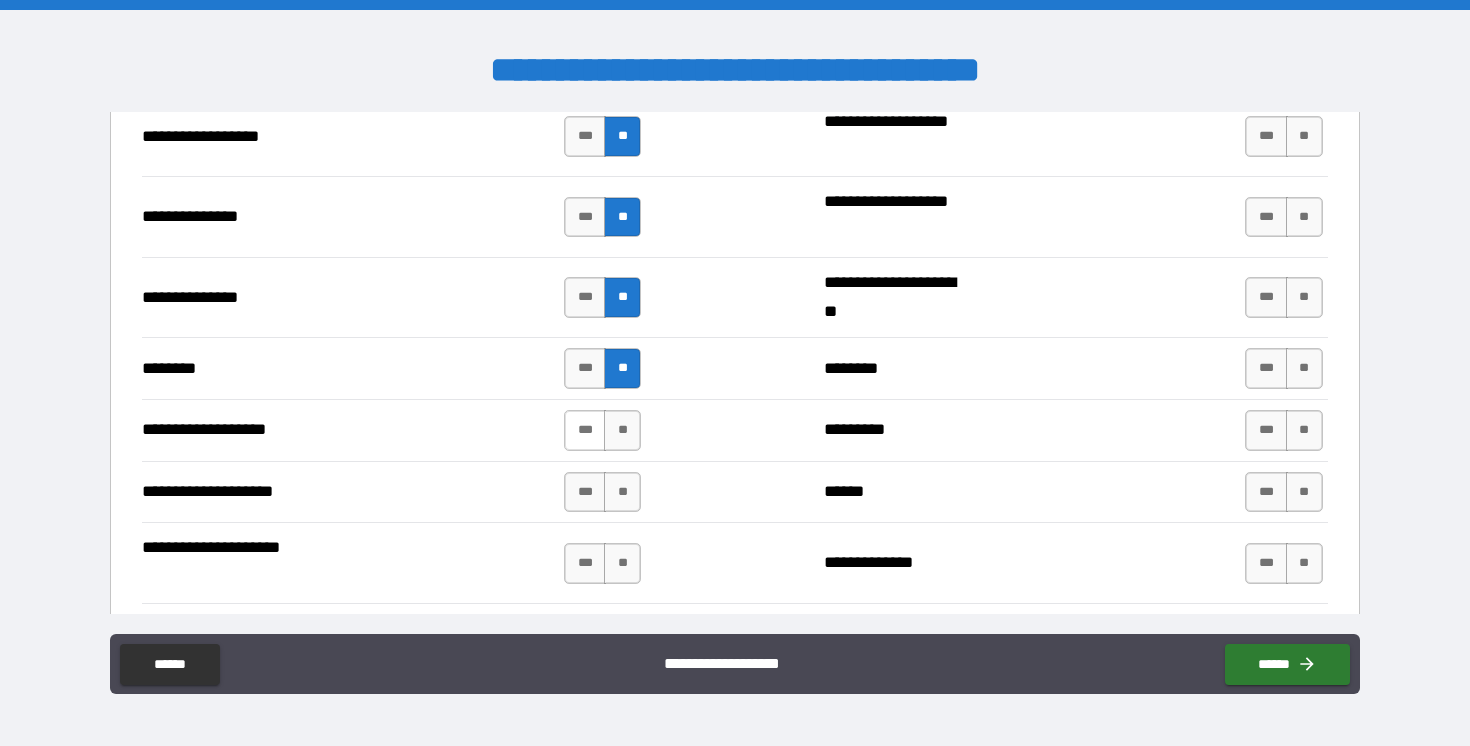 click on "***" at bounding box center [585, 430] 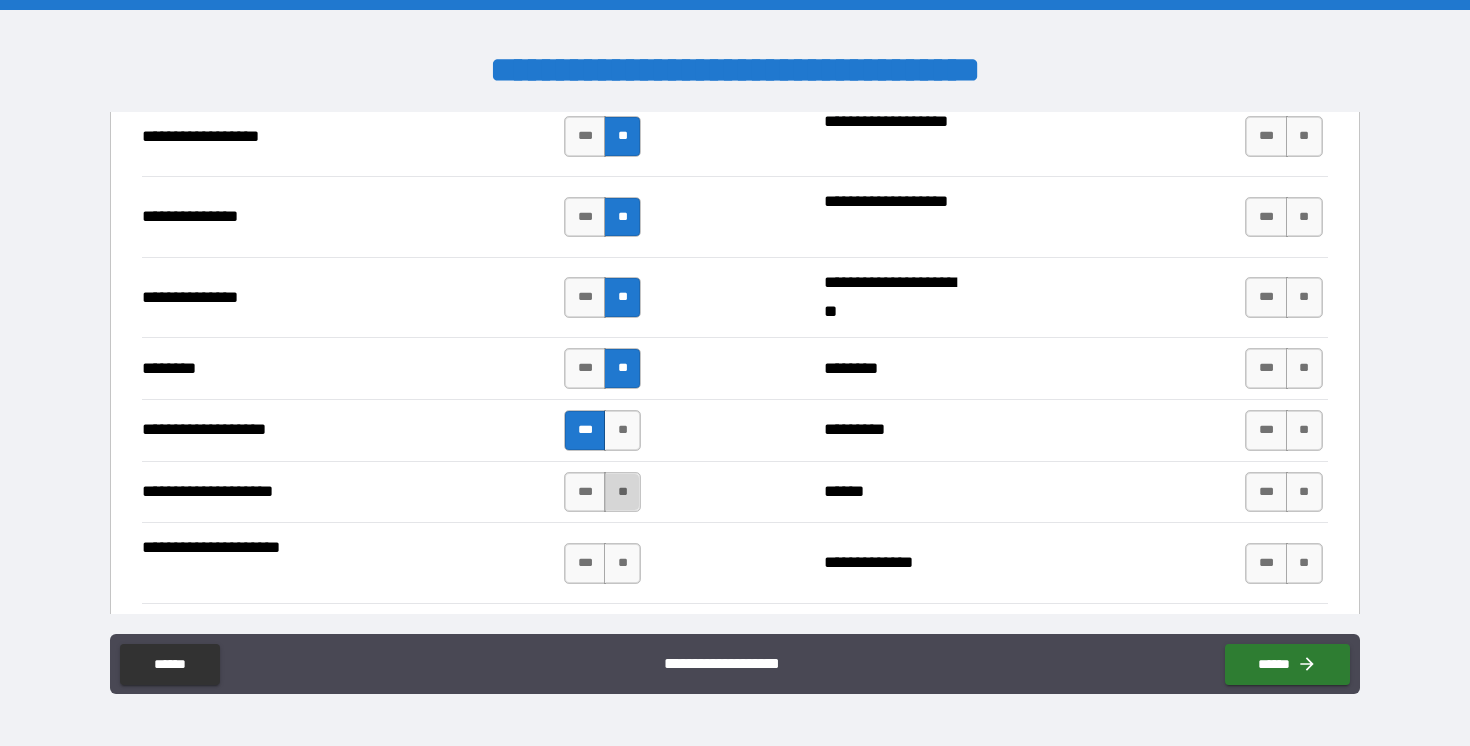 click on "**" at bounding box center [622, 492] 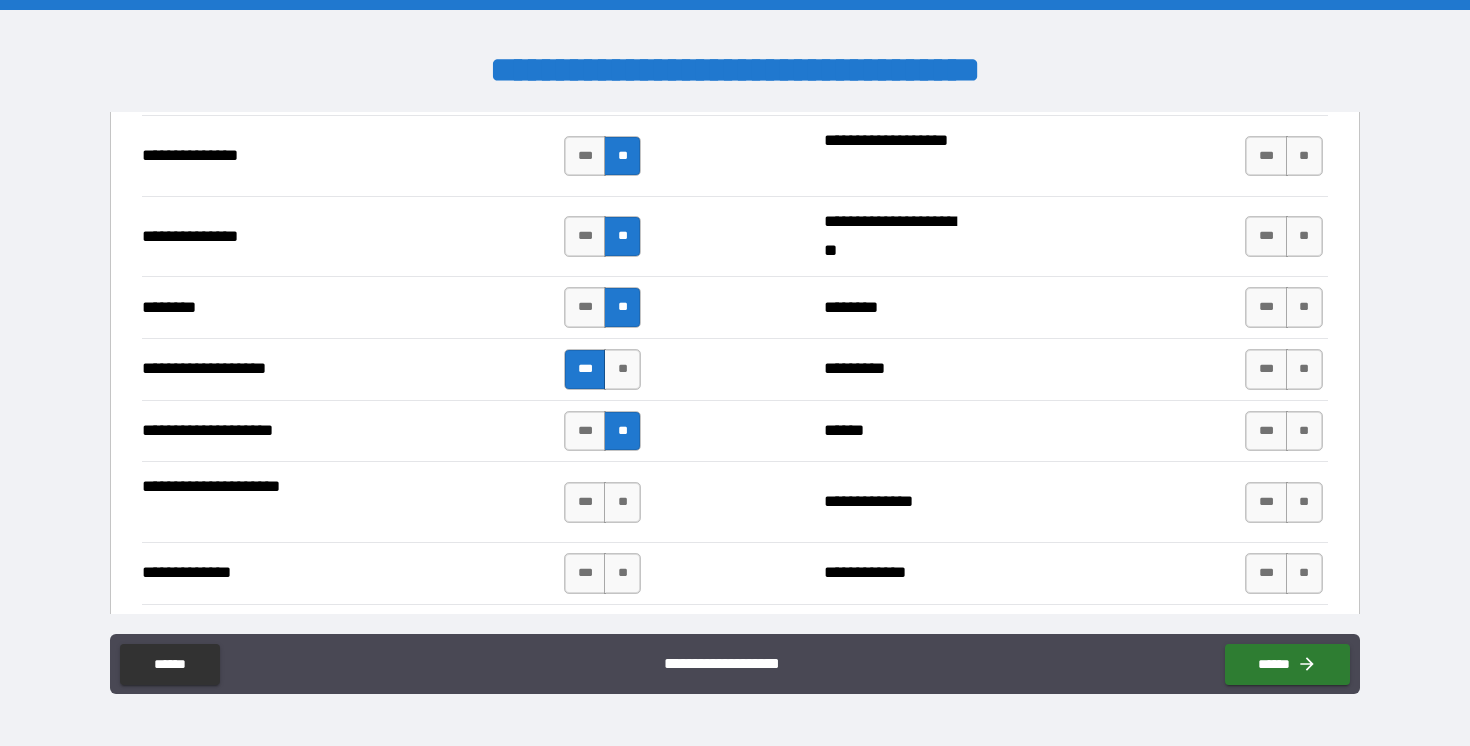 scroll, scrollTop: 2793, scrollLeft: 0, axis: vertical 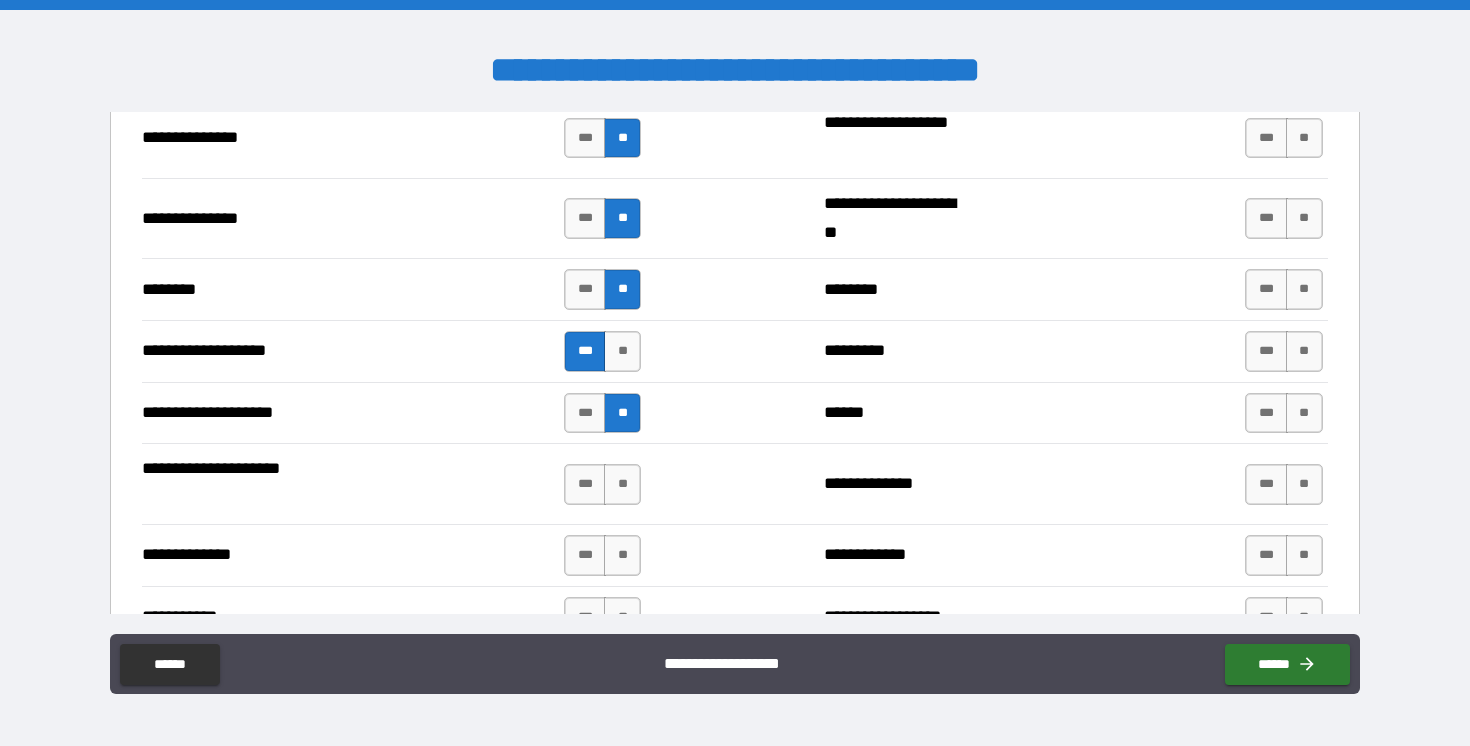 click on "**" at bounding box center [622, 484] 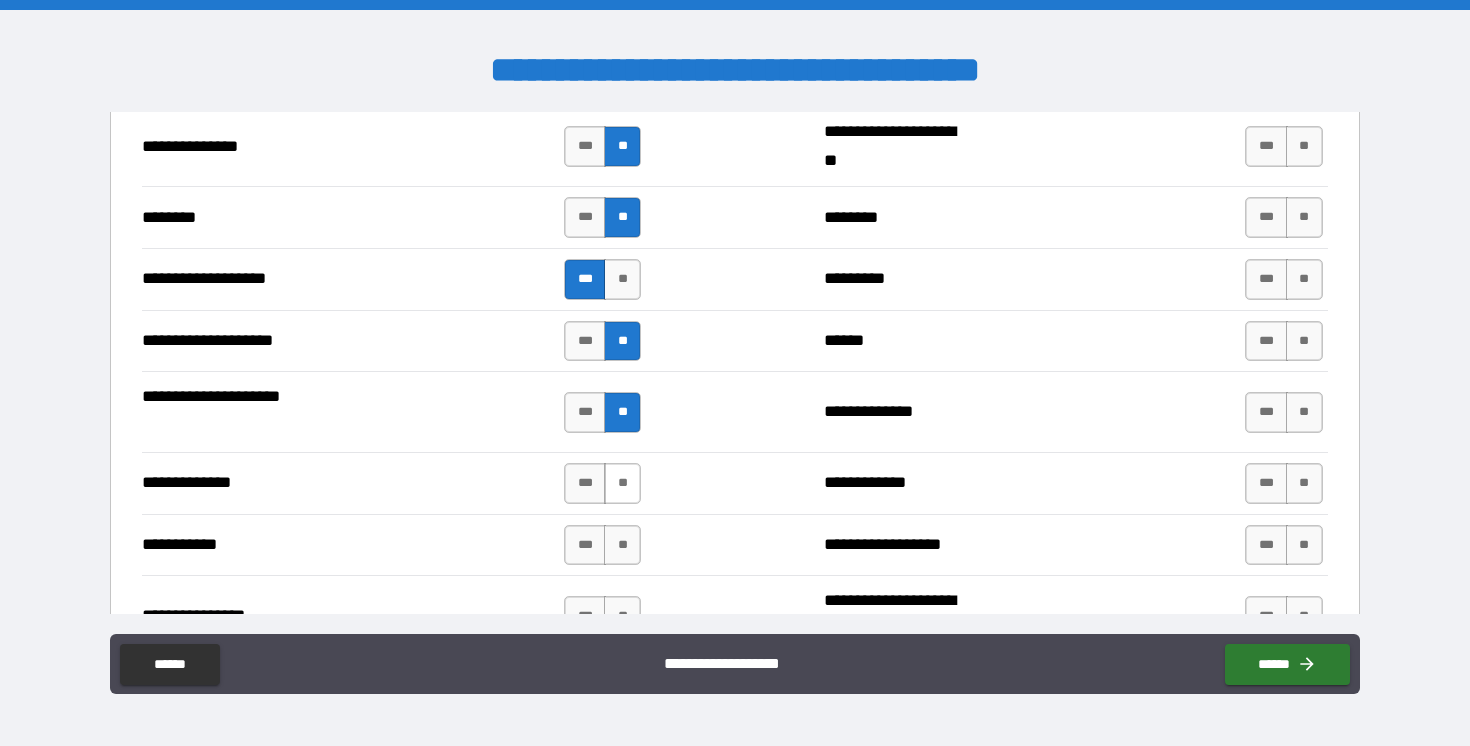 scroll, scrollTop: 2934, scrollLeft: 0, axis: vertical 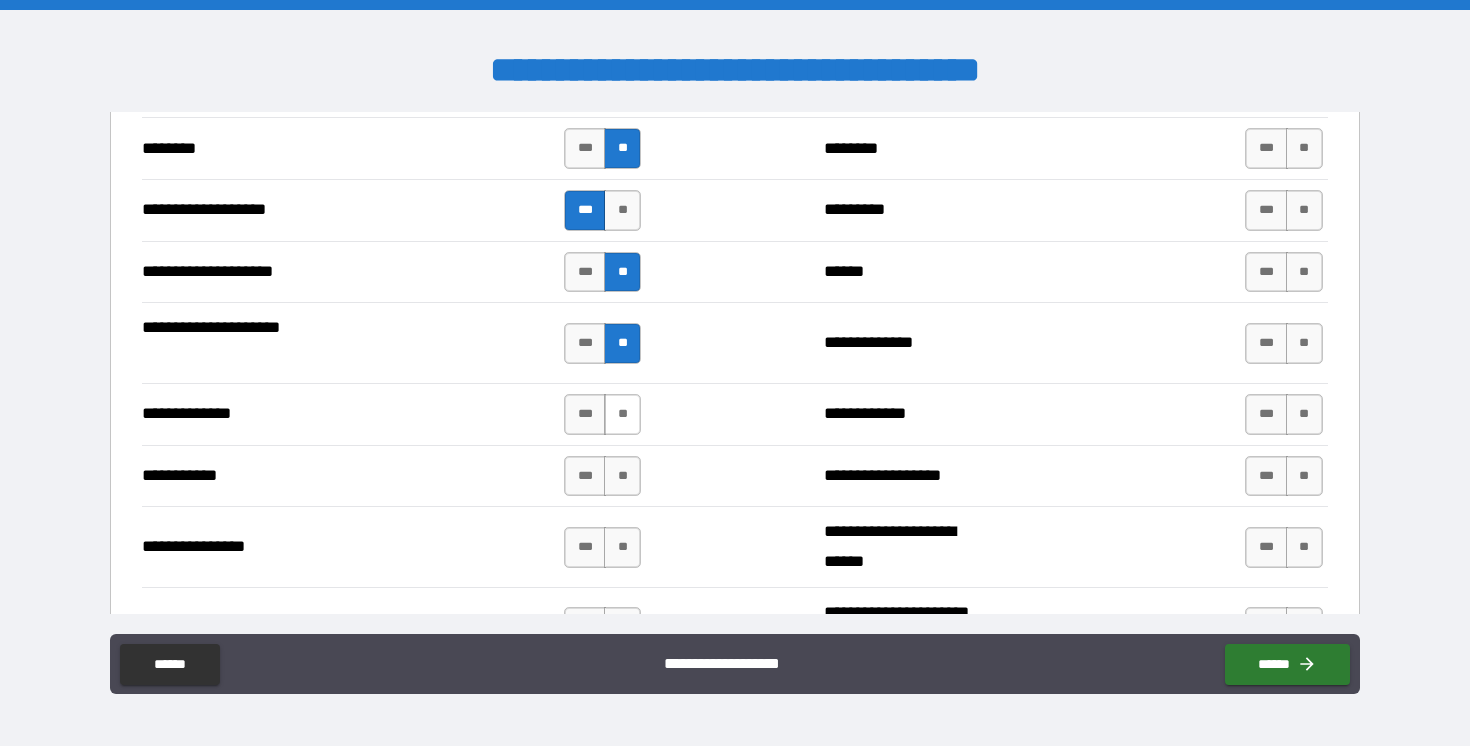 click on "**" at bounding box center (622, 414) 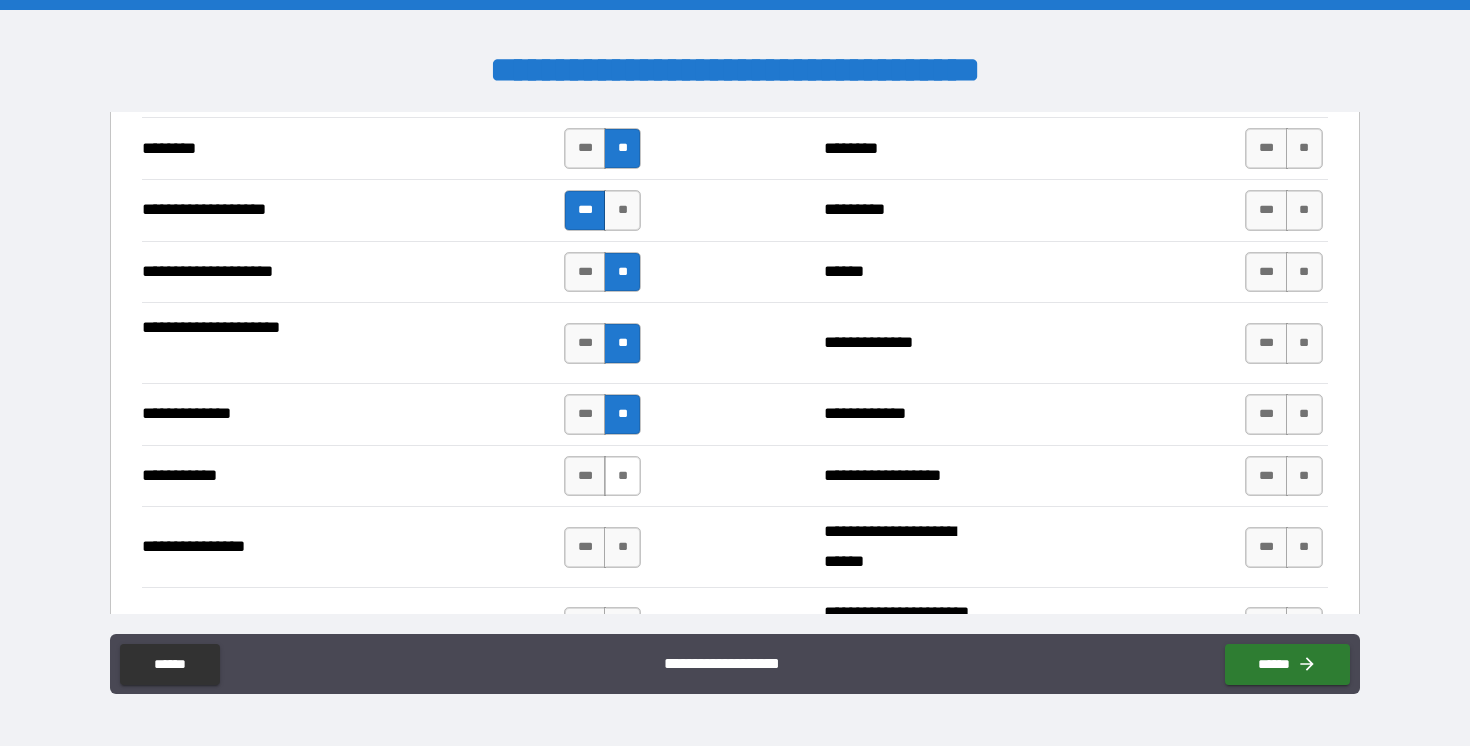 click on "**" at bounding box center [622, 476] 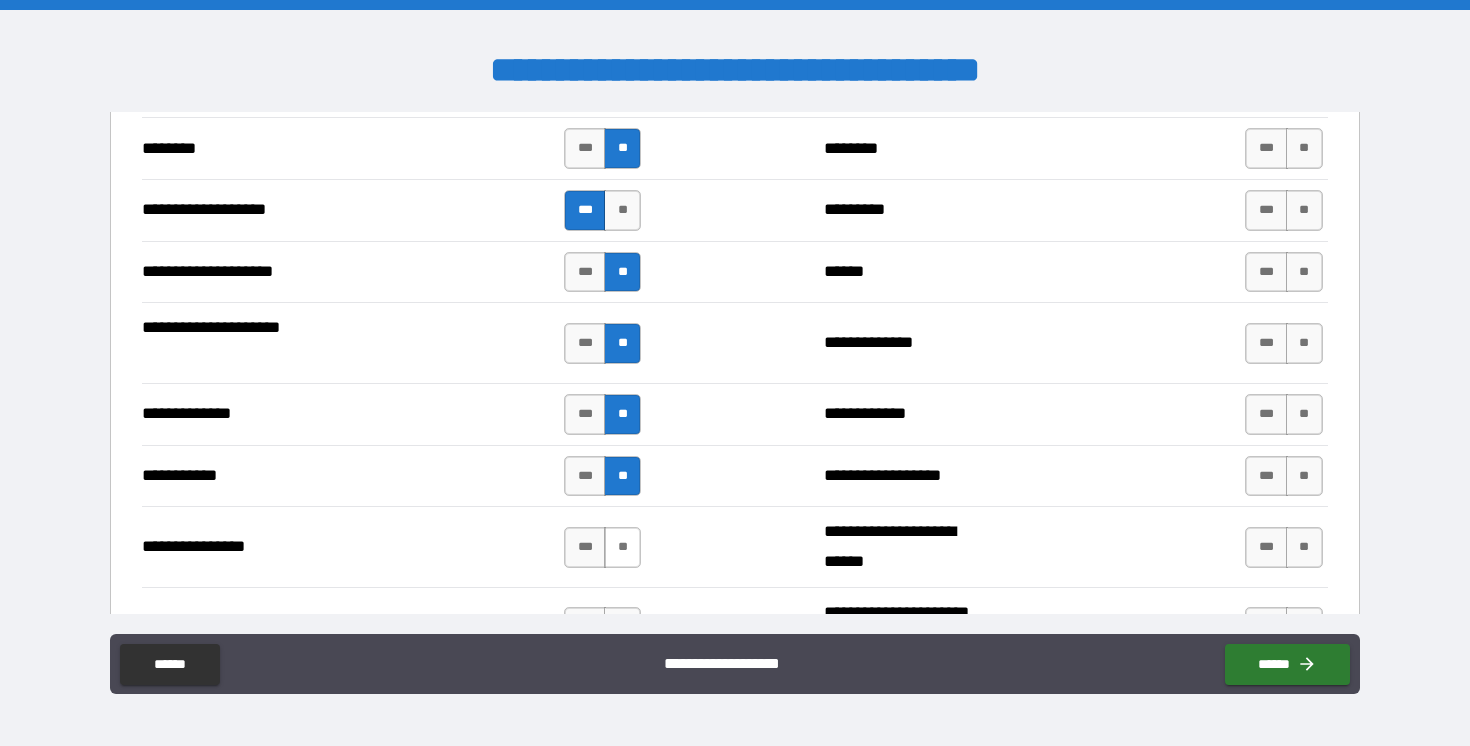 click on "**" at bounding box center (622, 547) 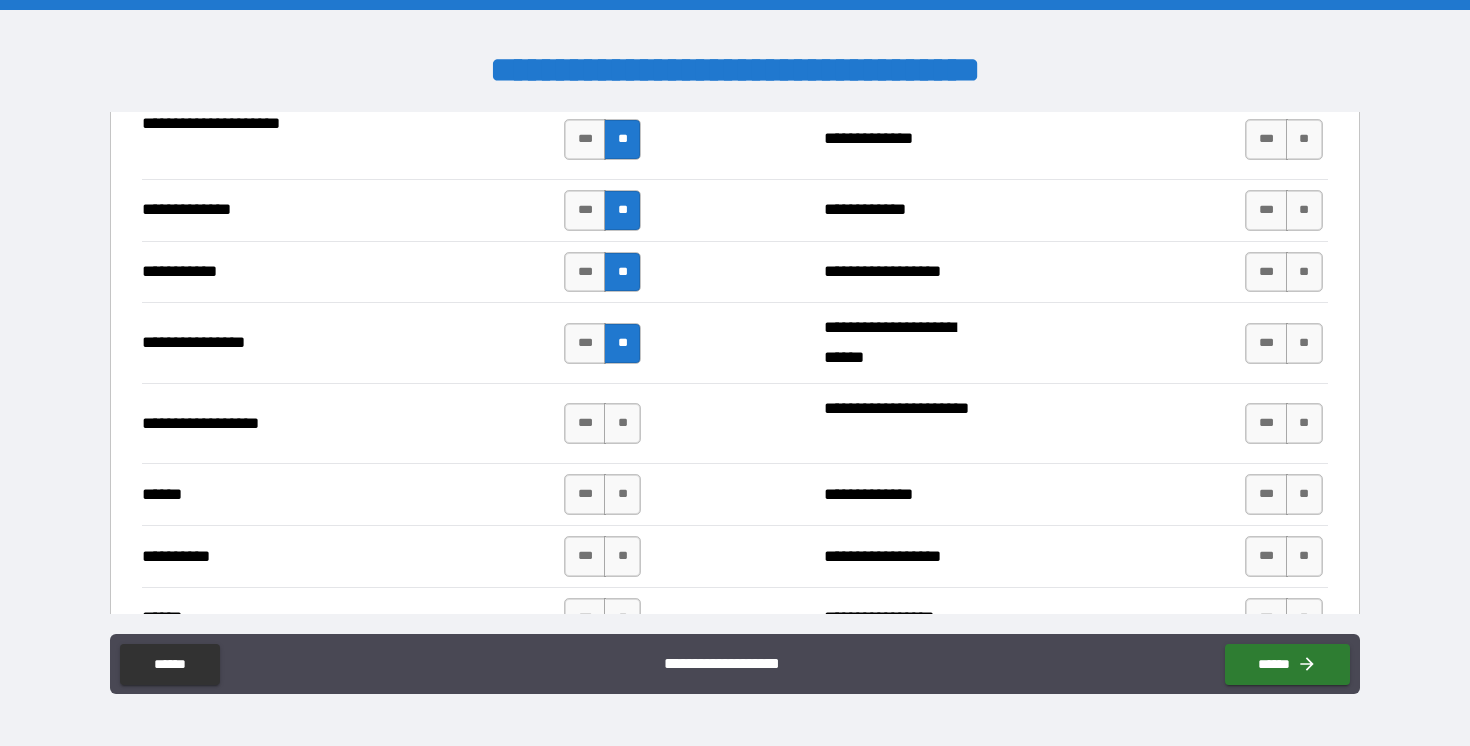 scroll, scrollTop: 3139, scrollLeft: 0, axis: vertical 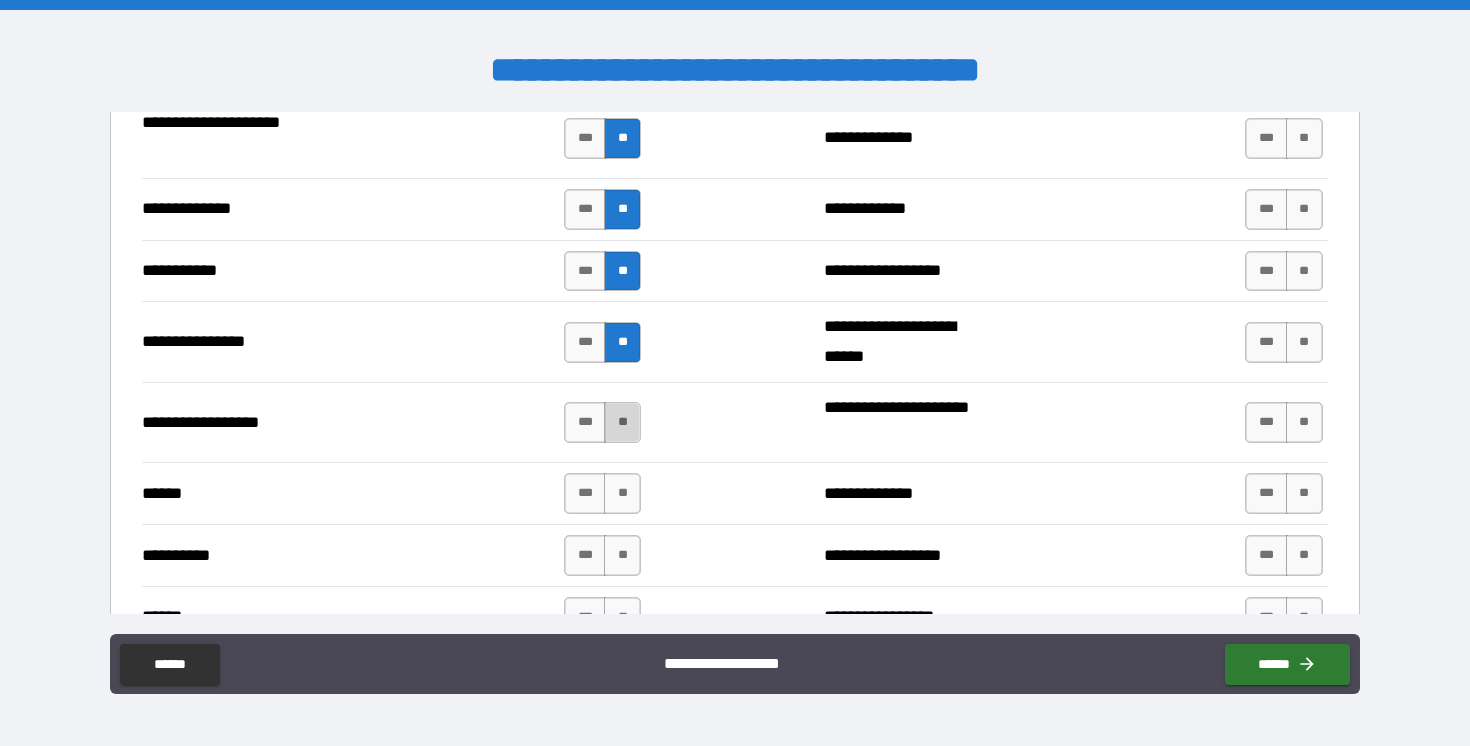 click on "**" at bounding box center [622, 422] 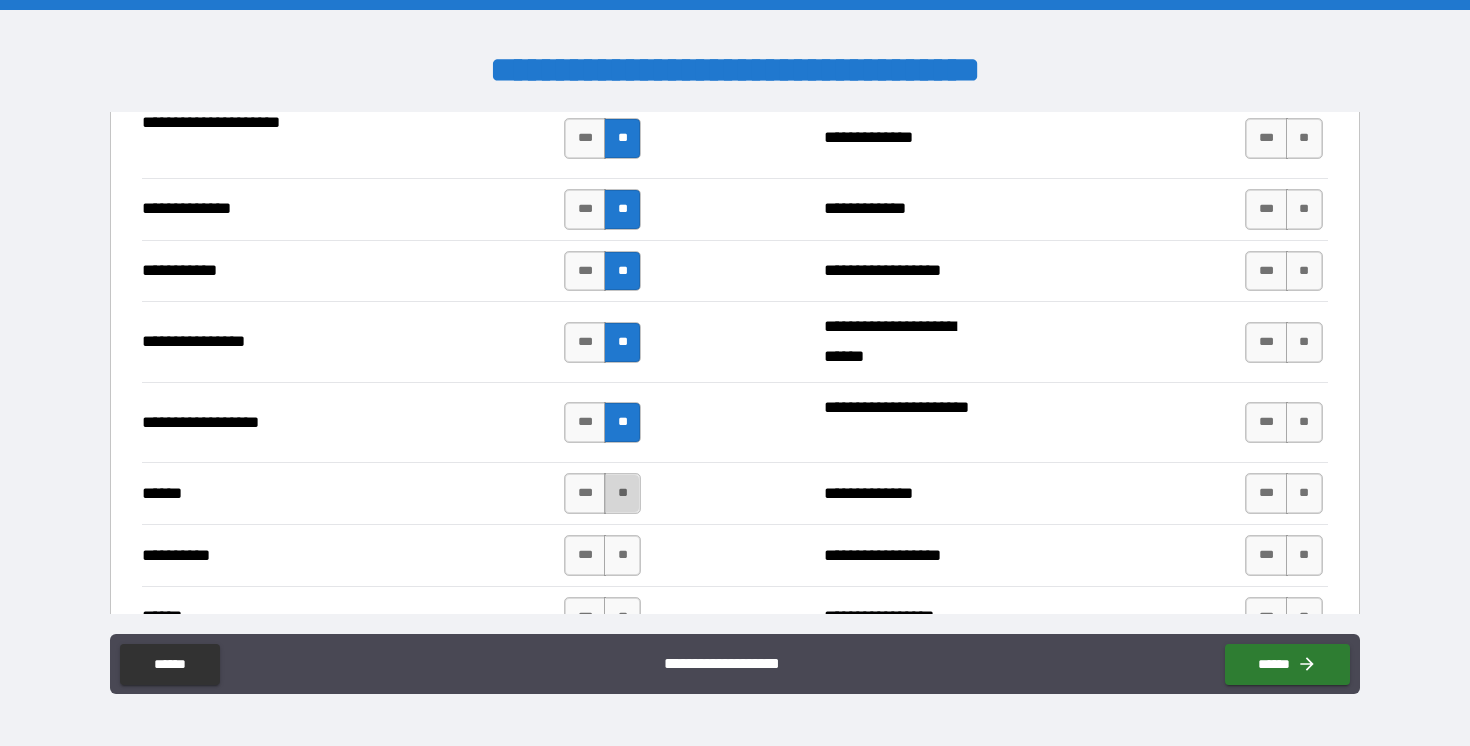 click on "**" at bounding box center [622, 493] 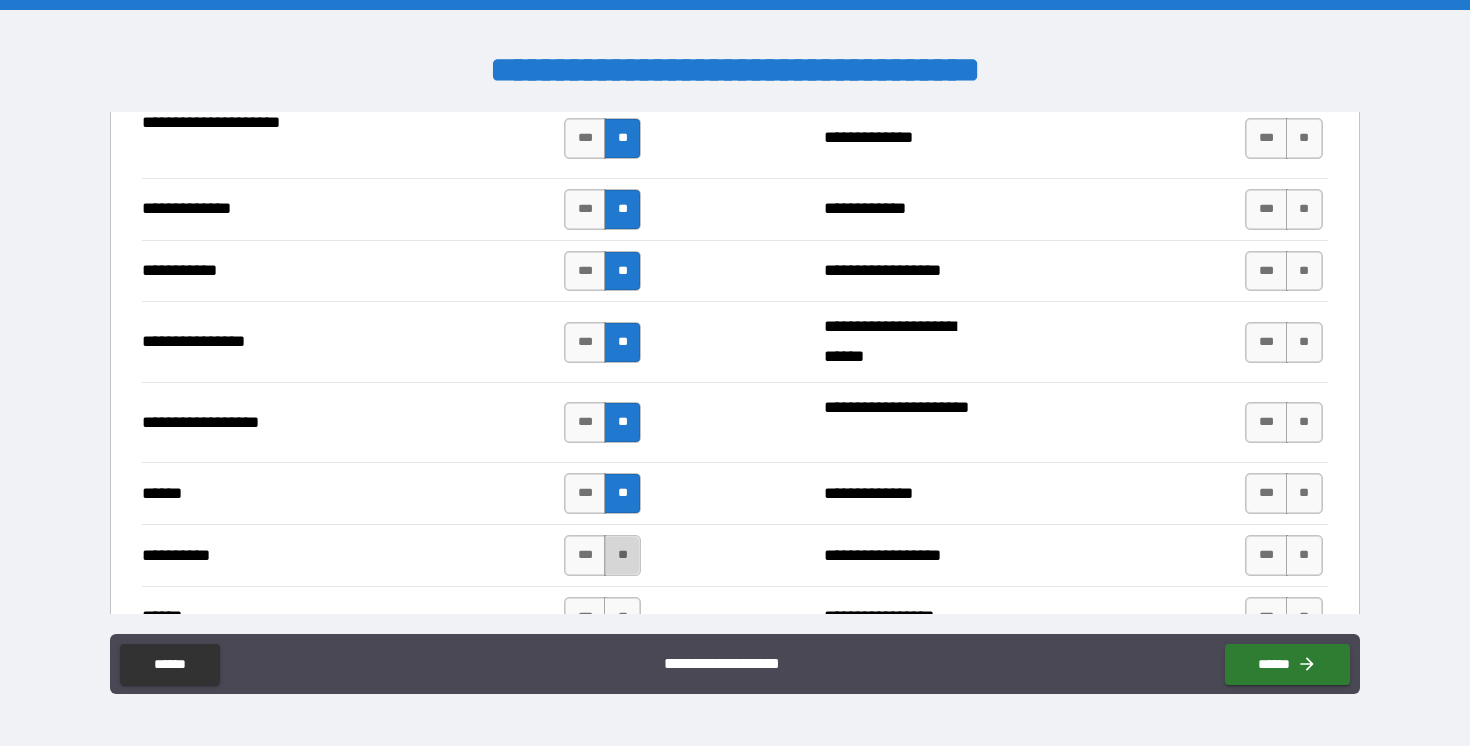 click on "**" at bounding box center (622, 555) 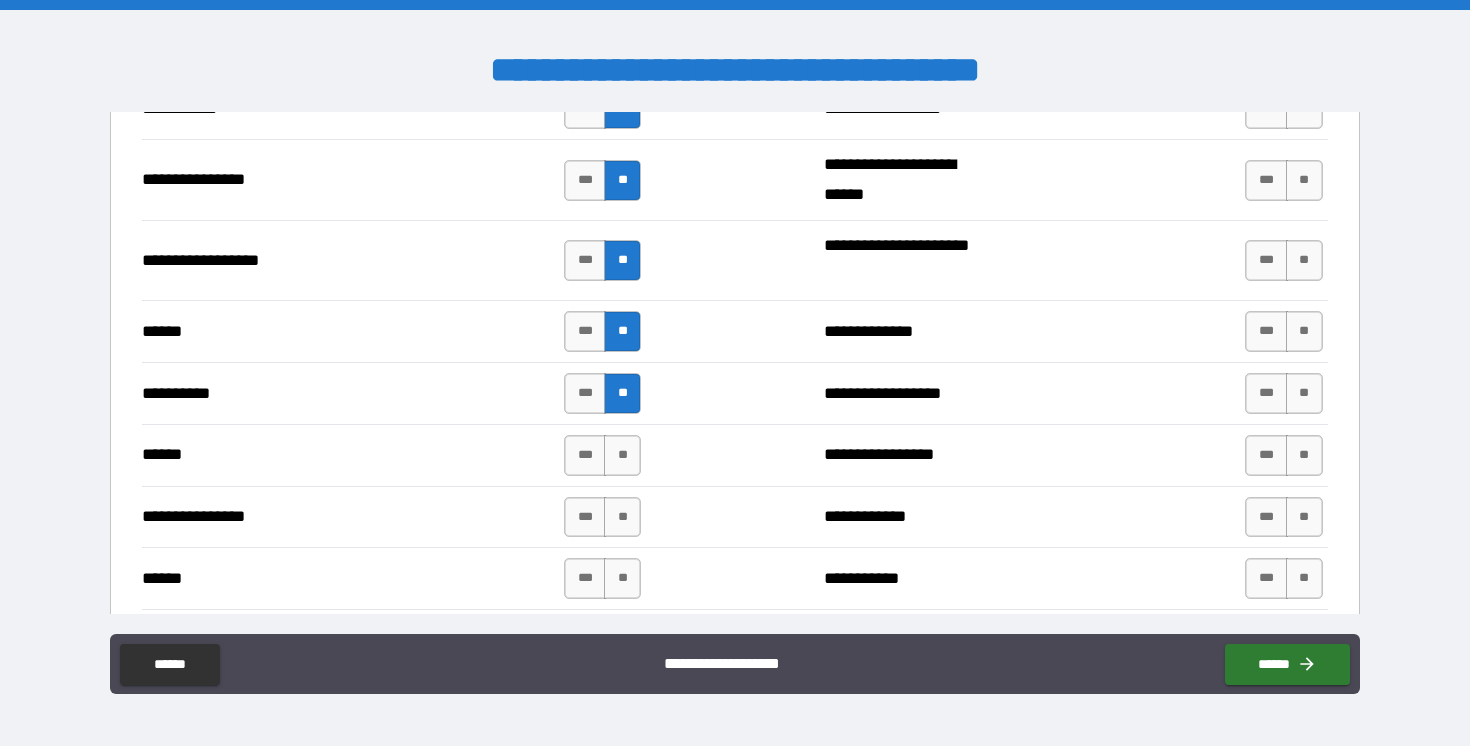 scroll, scrollTop: 3310, scrollLeft: 0, axis: vertical 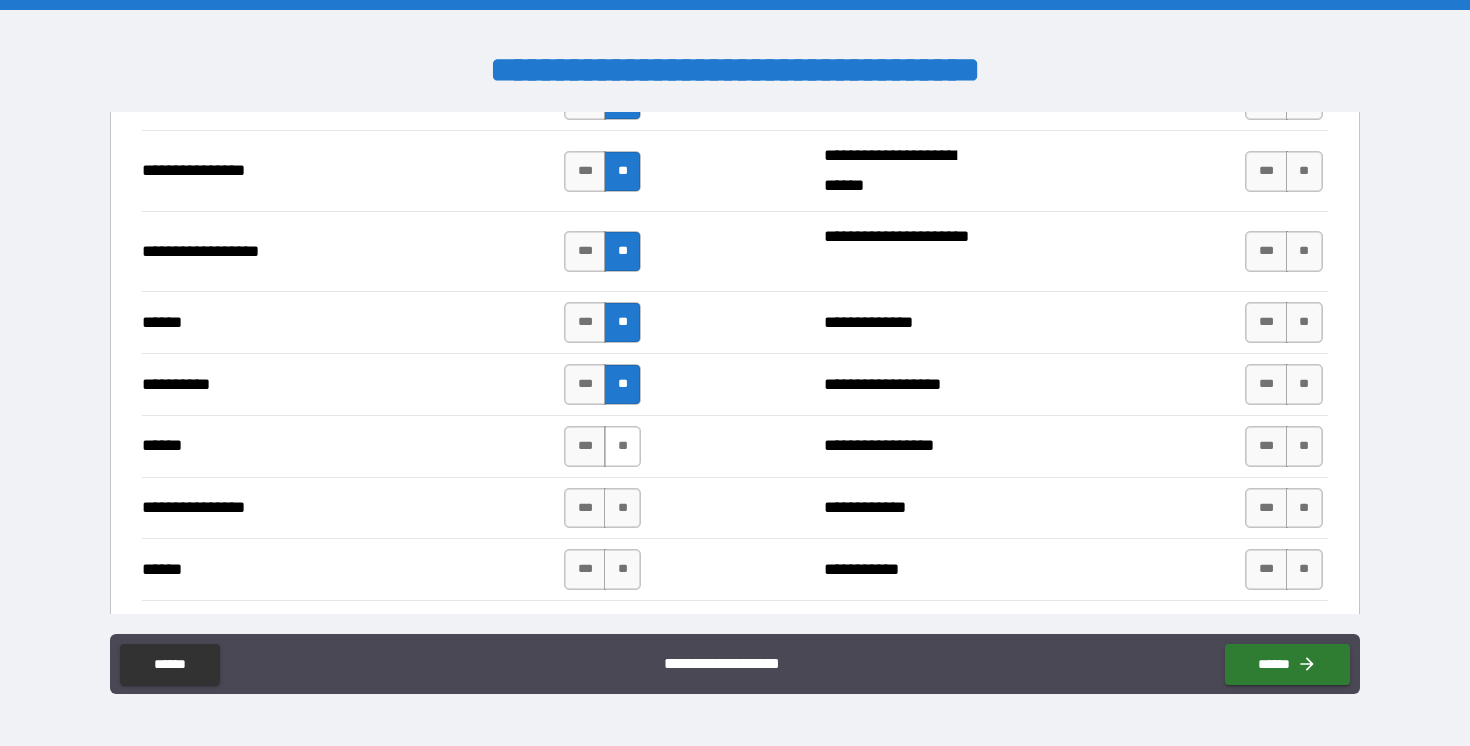 click on "**" at bounding box center (622, 446) 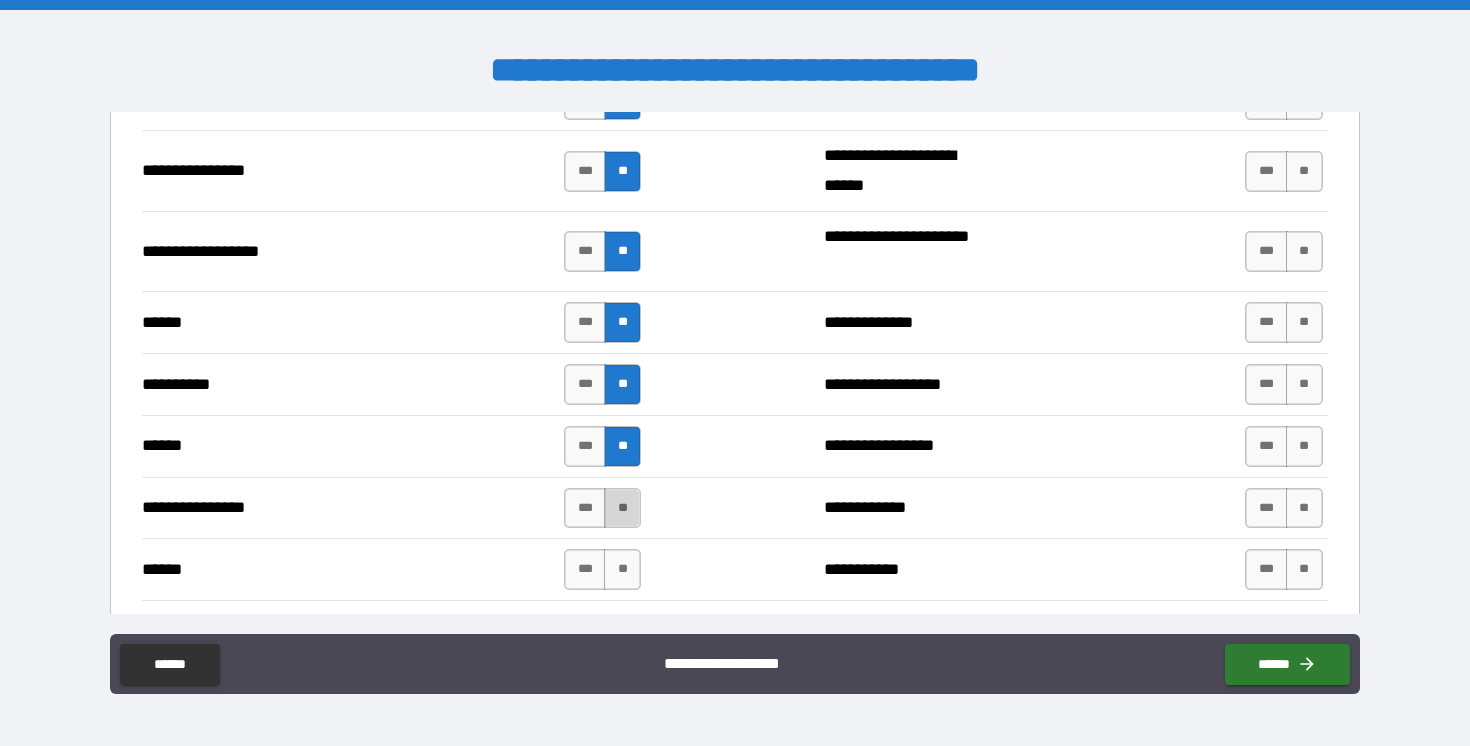 click on "**" at bounding box center (622, 508) 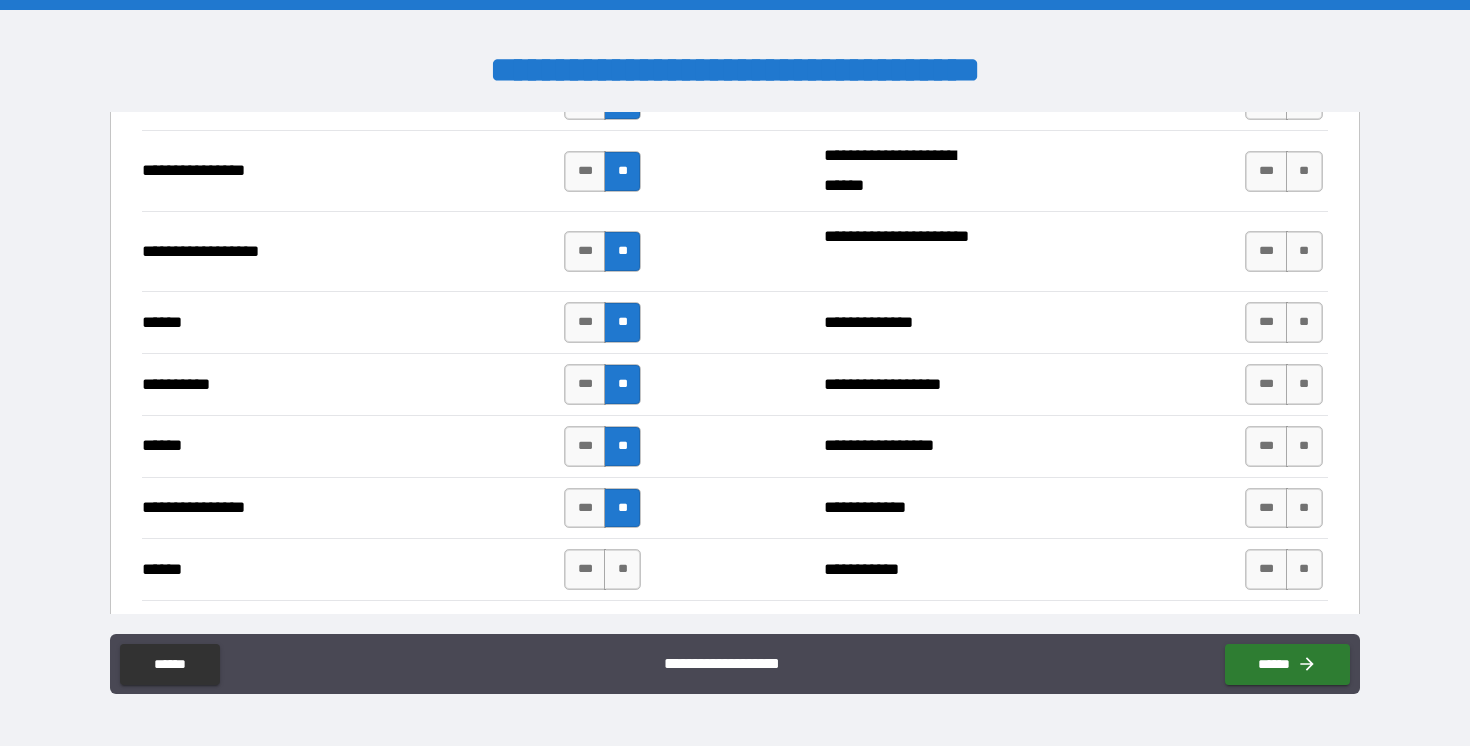 click on "**********" at bounding box center (734, 569) 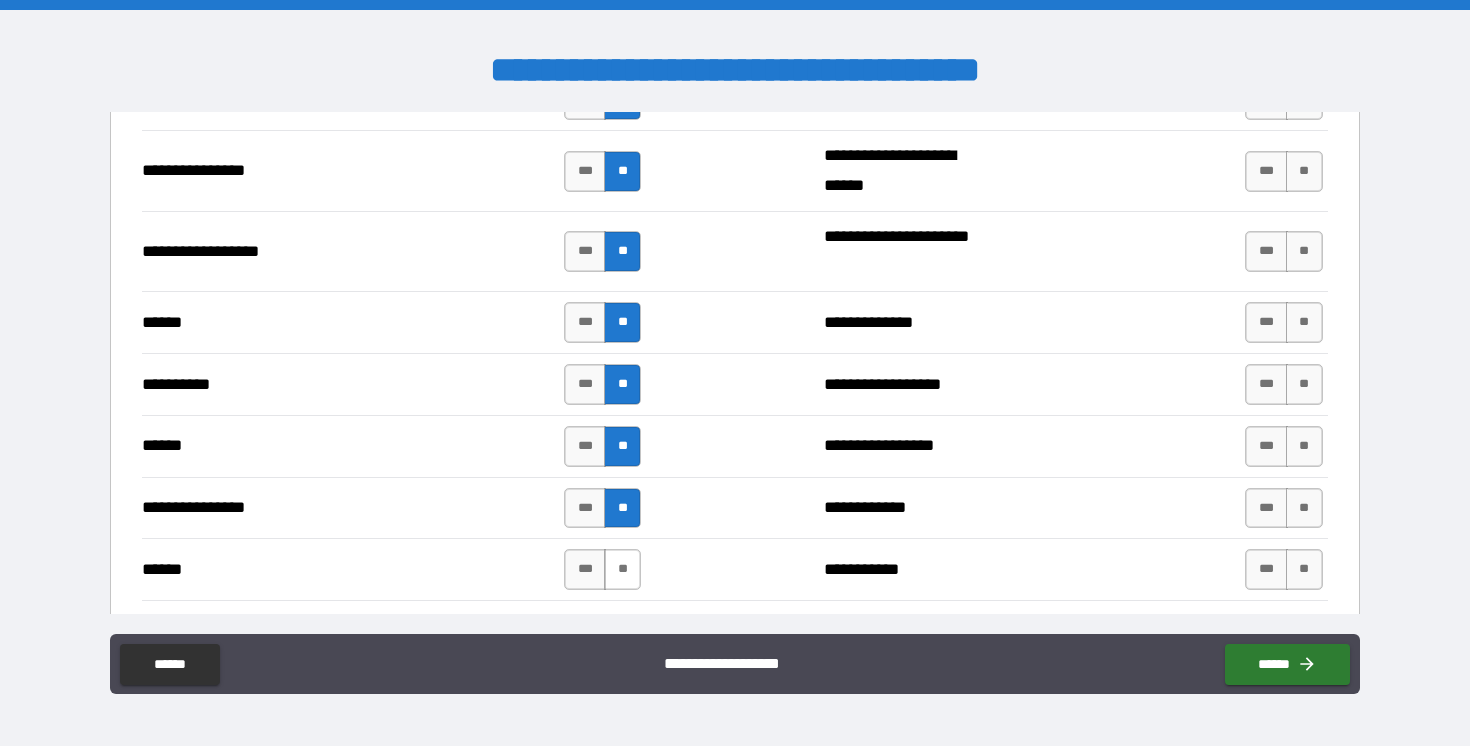 click on "**" at bounding box center (622, 569) 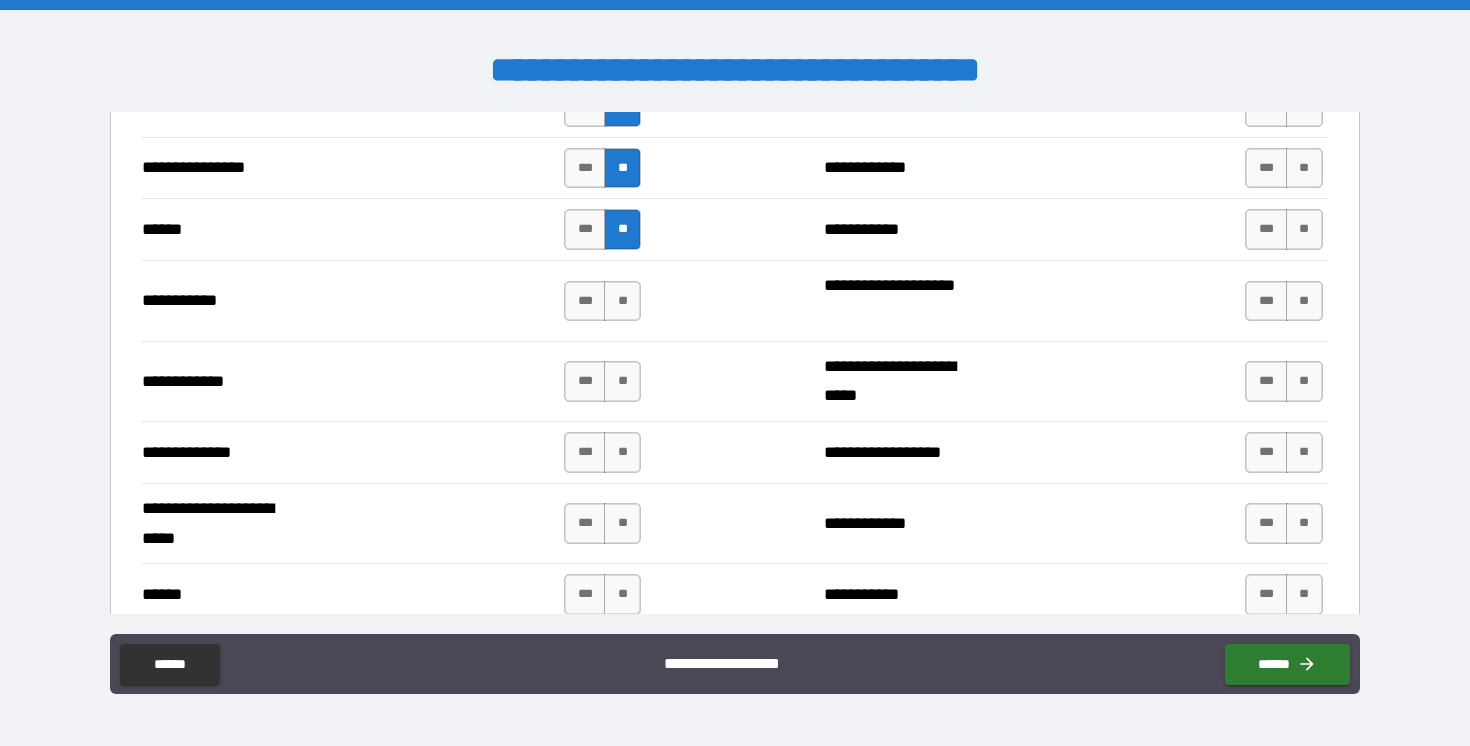 scroll, scrollTop: 3653, scrollLeft: 0, axis: vertical 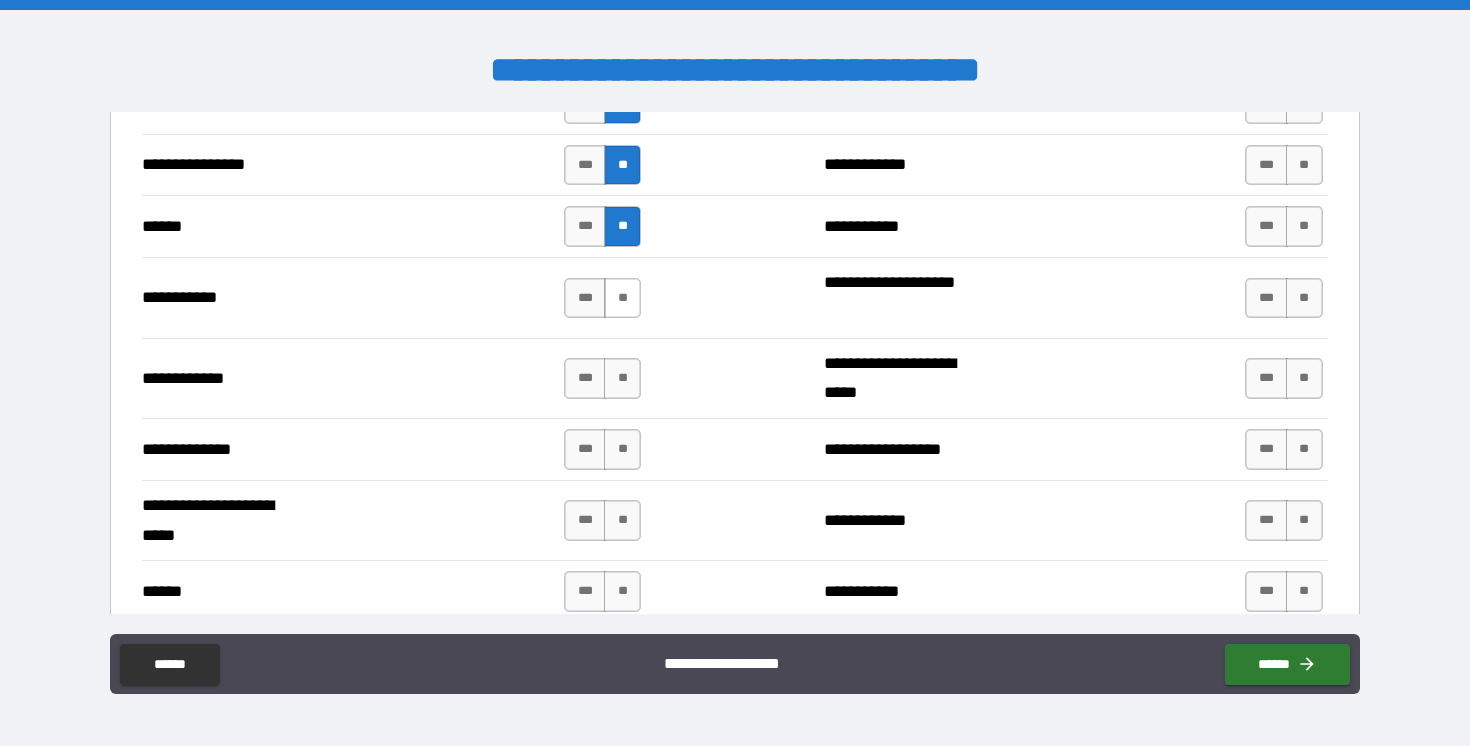 click on "**" at bounding box center (622, 298) 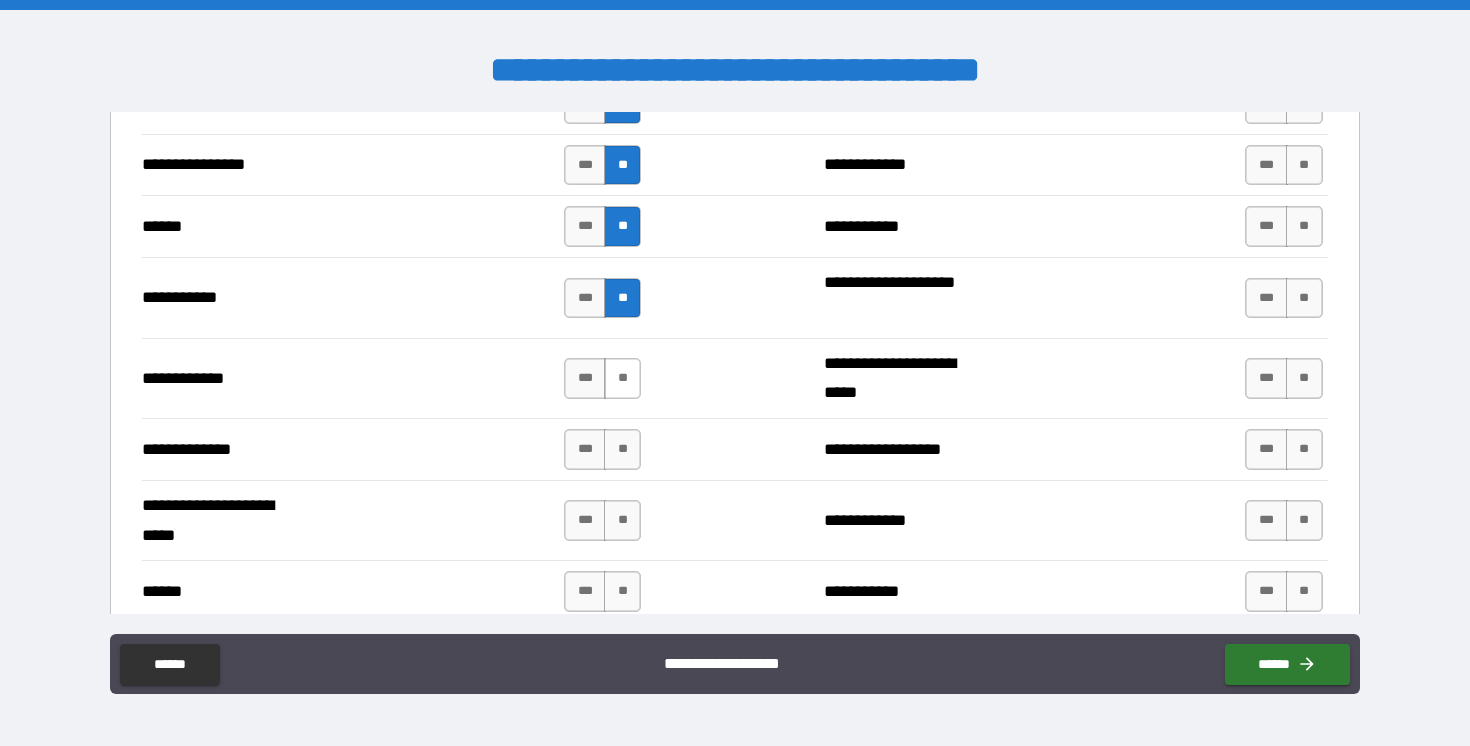click on "**" at bounding box center [622, 378] 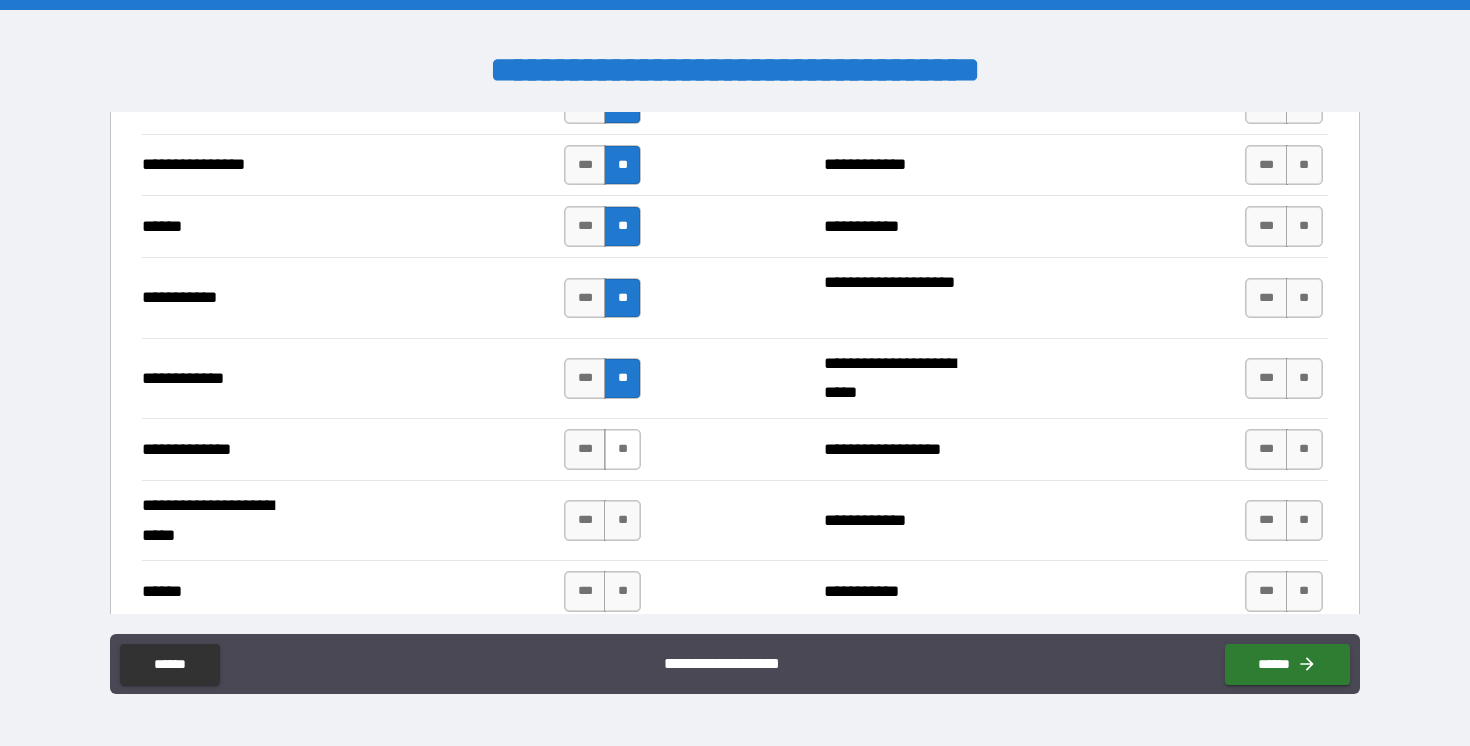 click on "**" at bounding box center (622, 449) 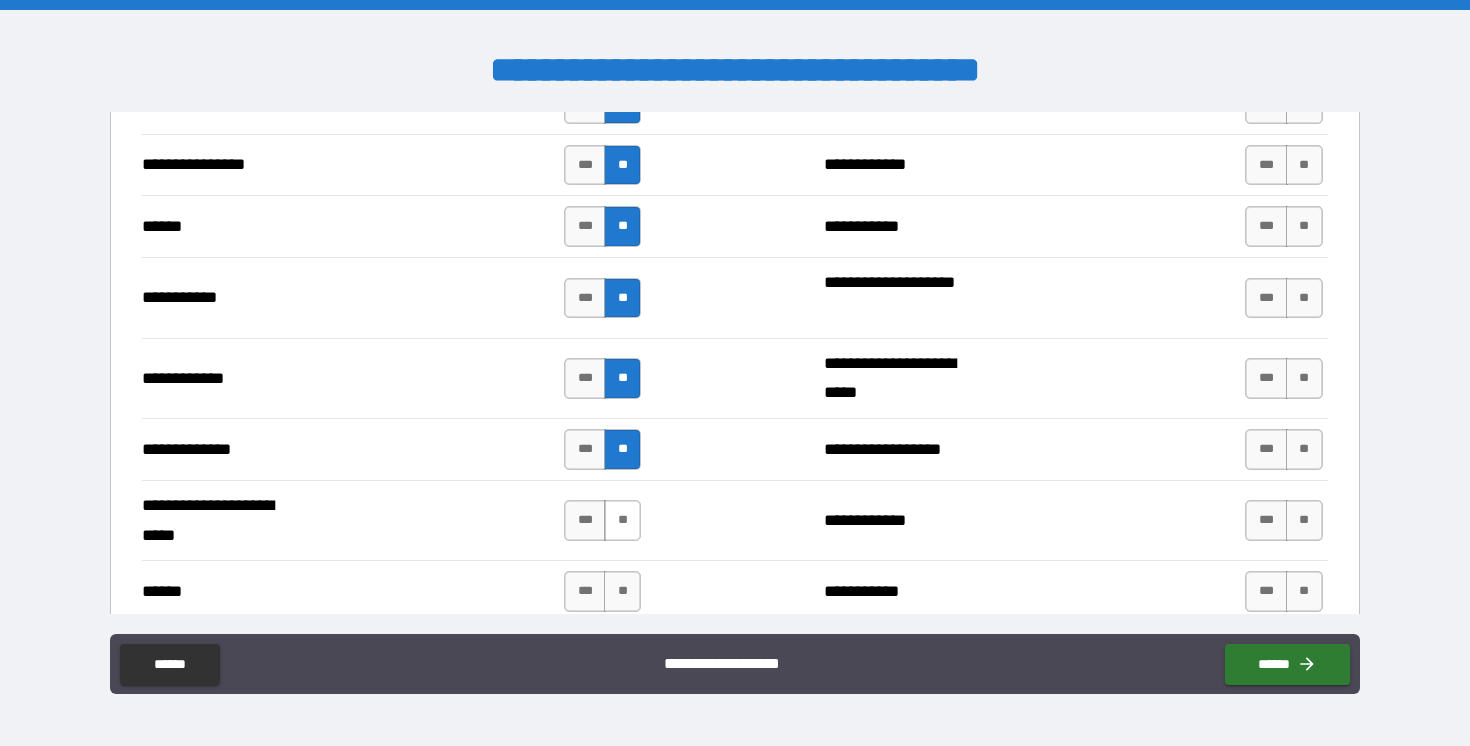 click on "**" at bounding box center (622, 520) 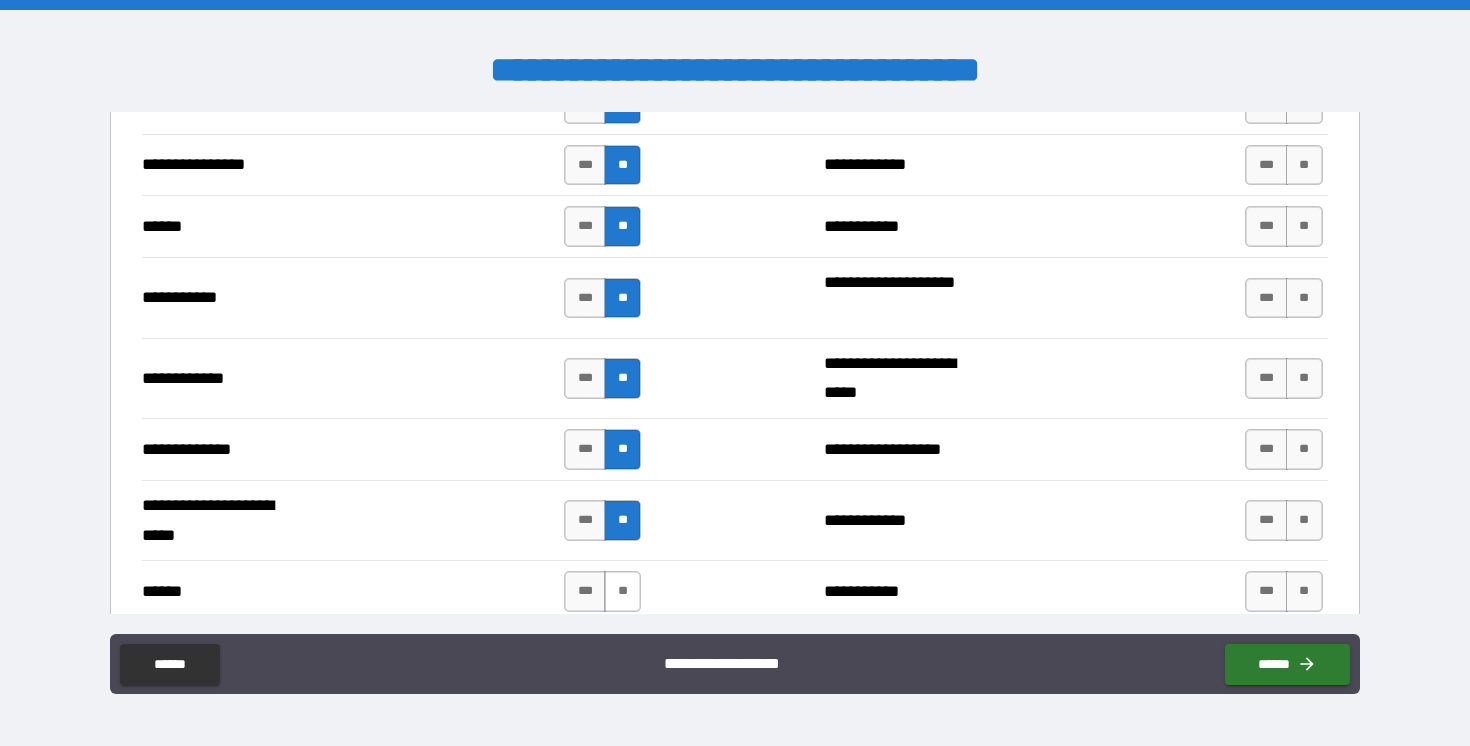 click on "**" at bounding box center (622, 591) 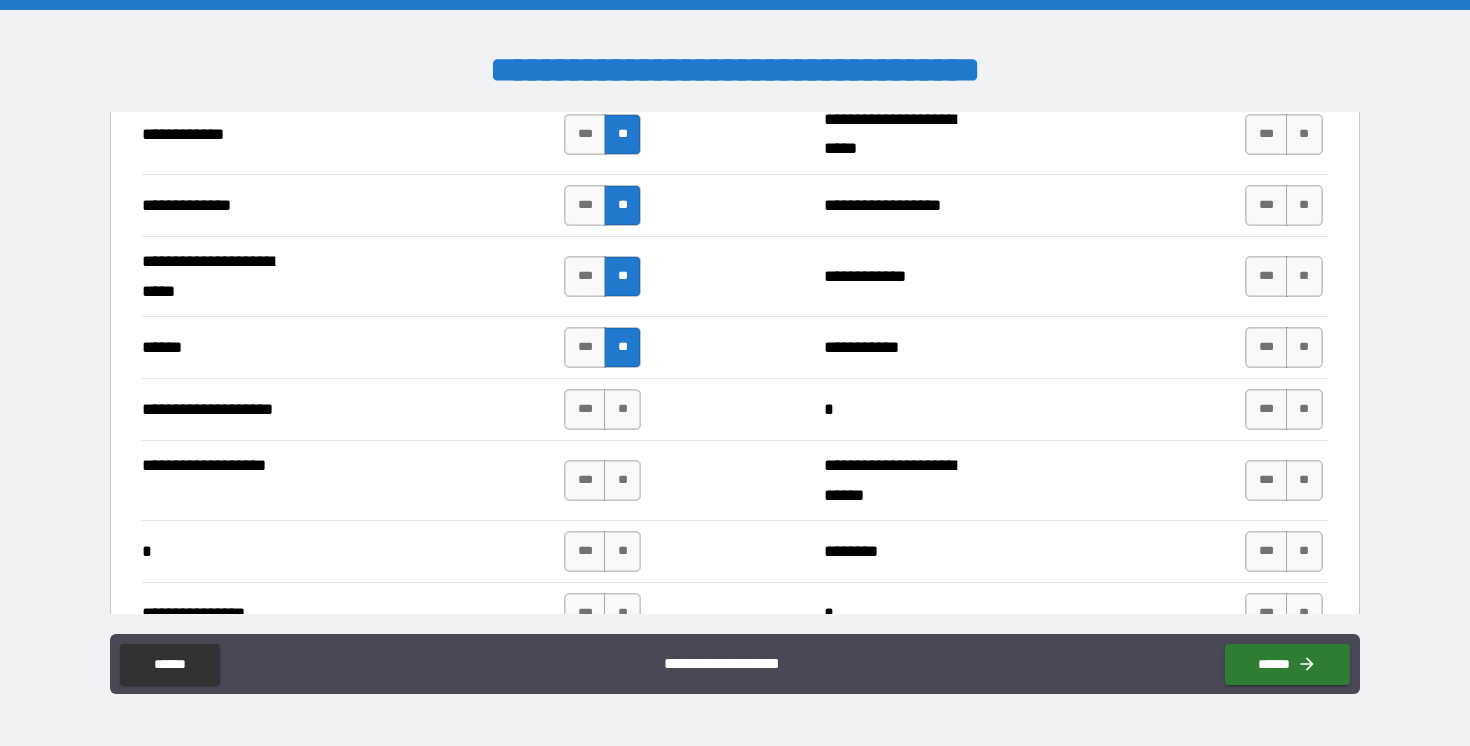 scroll, scrollTop: 3898, scrollLeft: 0, axis: vertical 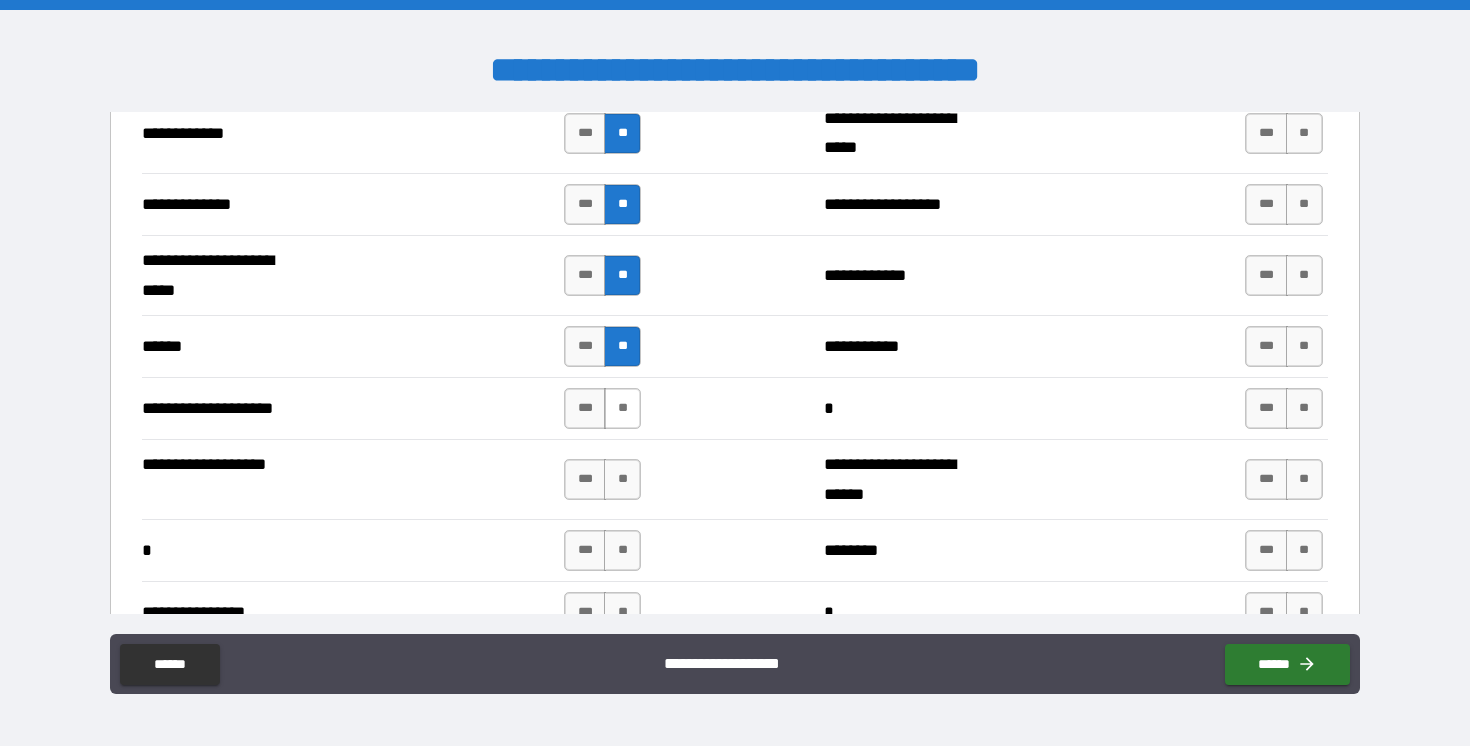 click on "**" at bounding box center [622, 408] 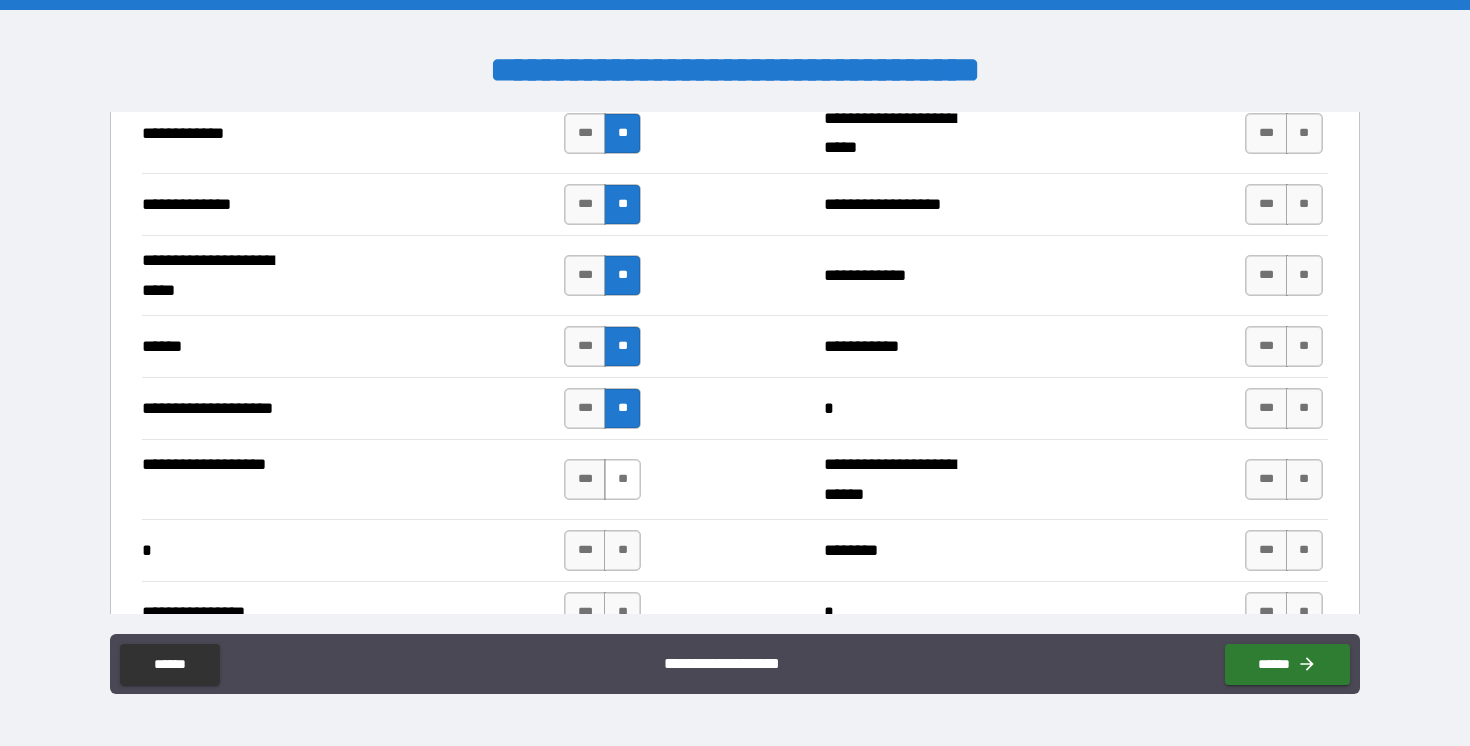click on "**" at bounding box center [622, 479] 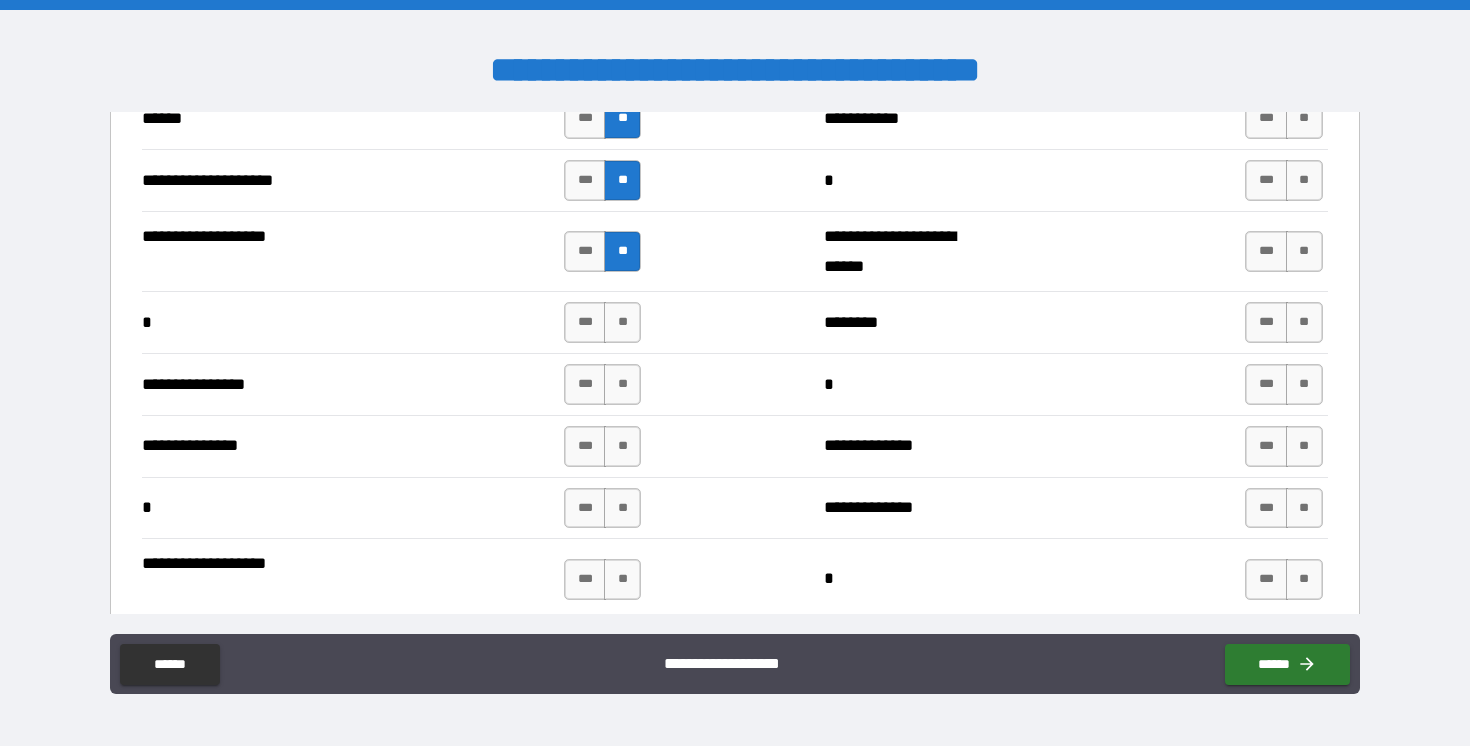 scroll, scrollTop: 4136, scrollLeft: 0, axis: vertical 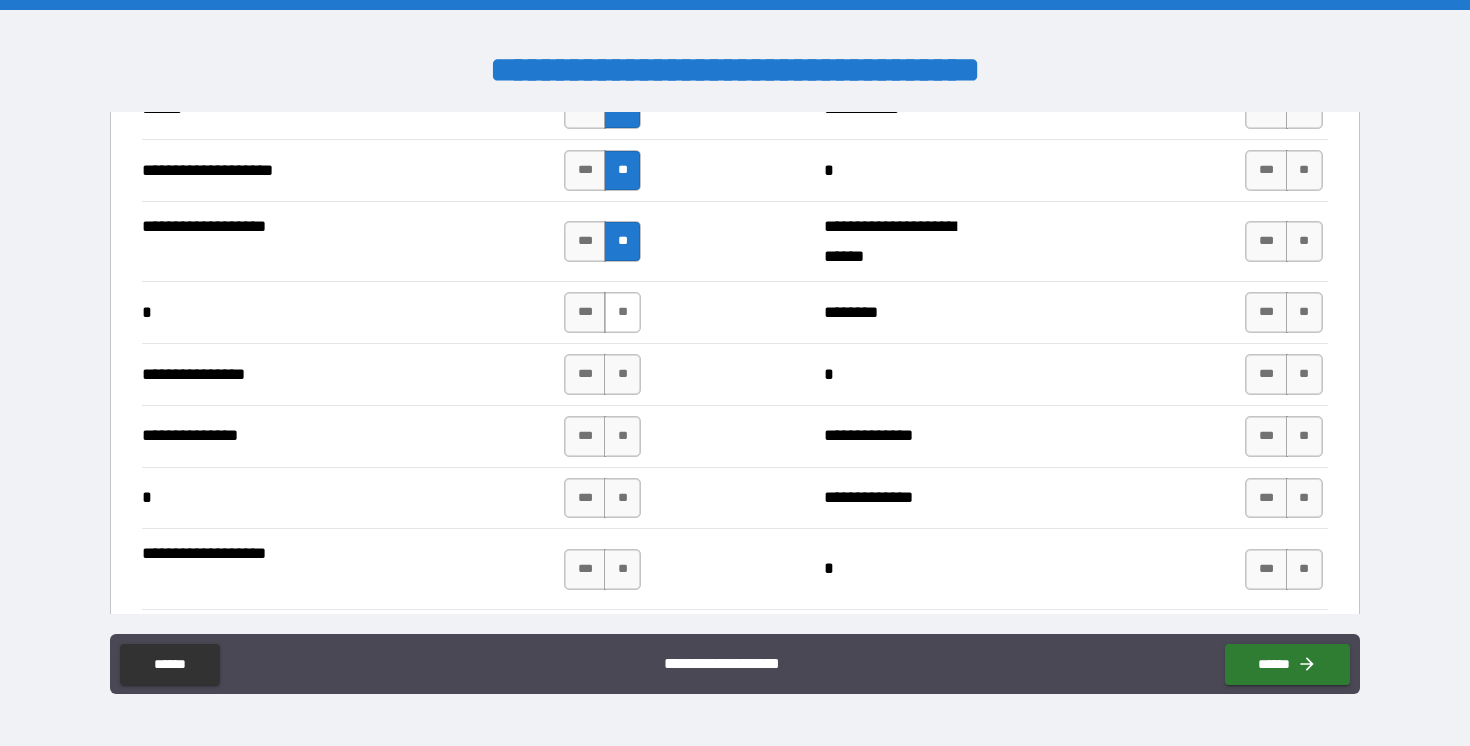 click on "**" at bounding box center [622, 312] 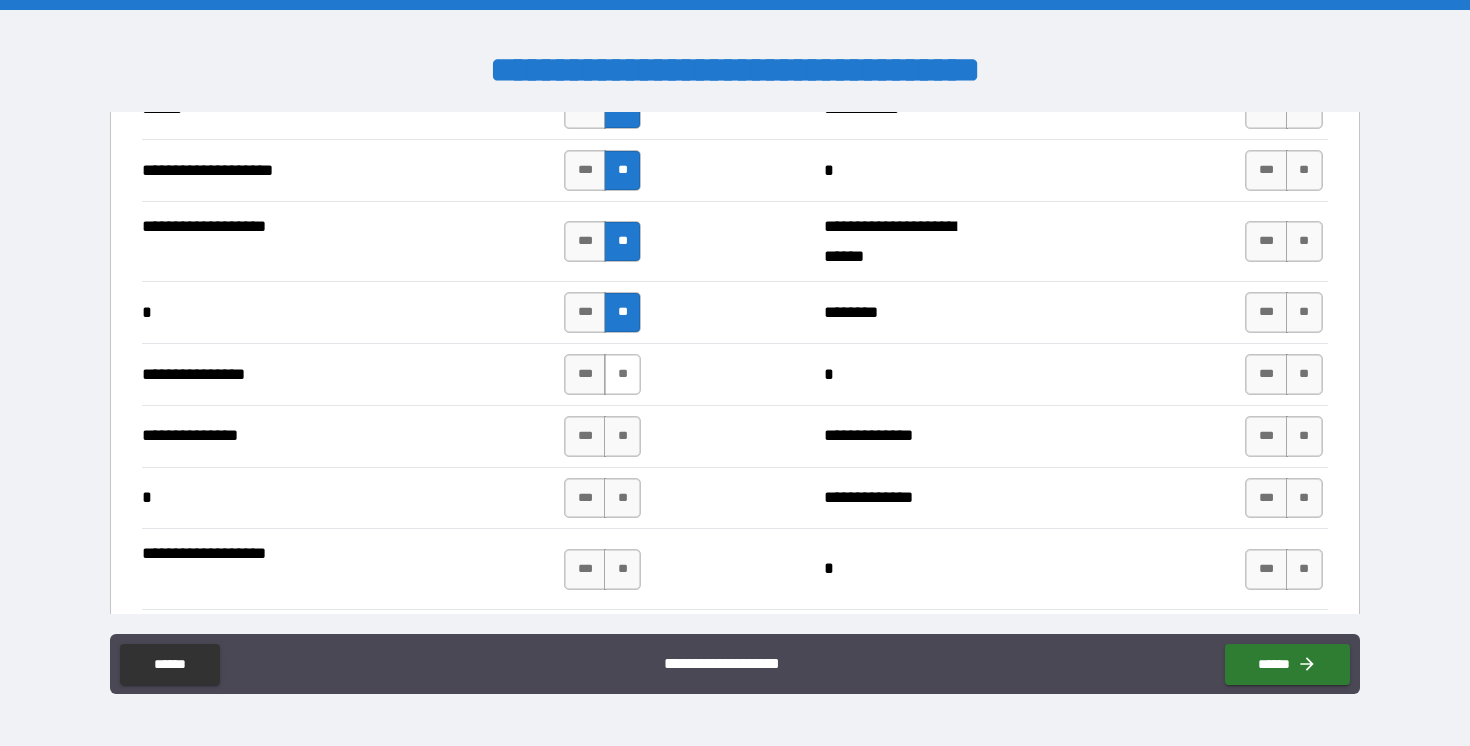 click on "**" at bounding box center (622, 374) 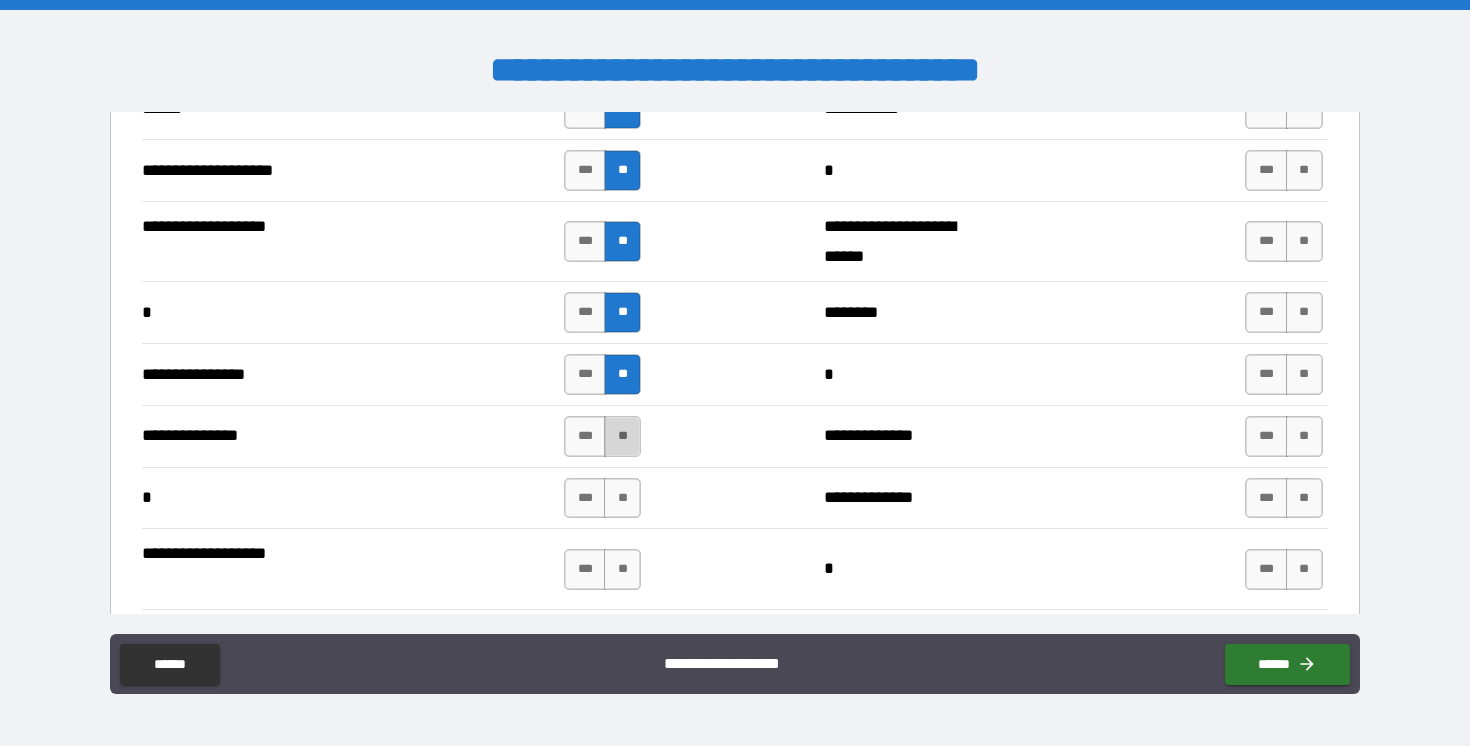 click on "**" at bounding box center (622, 436) 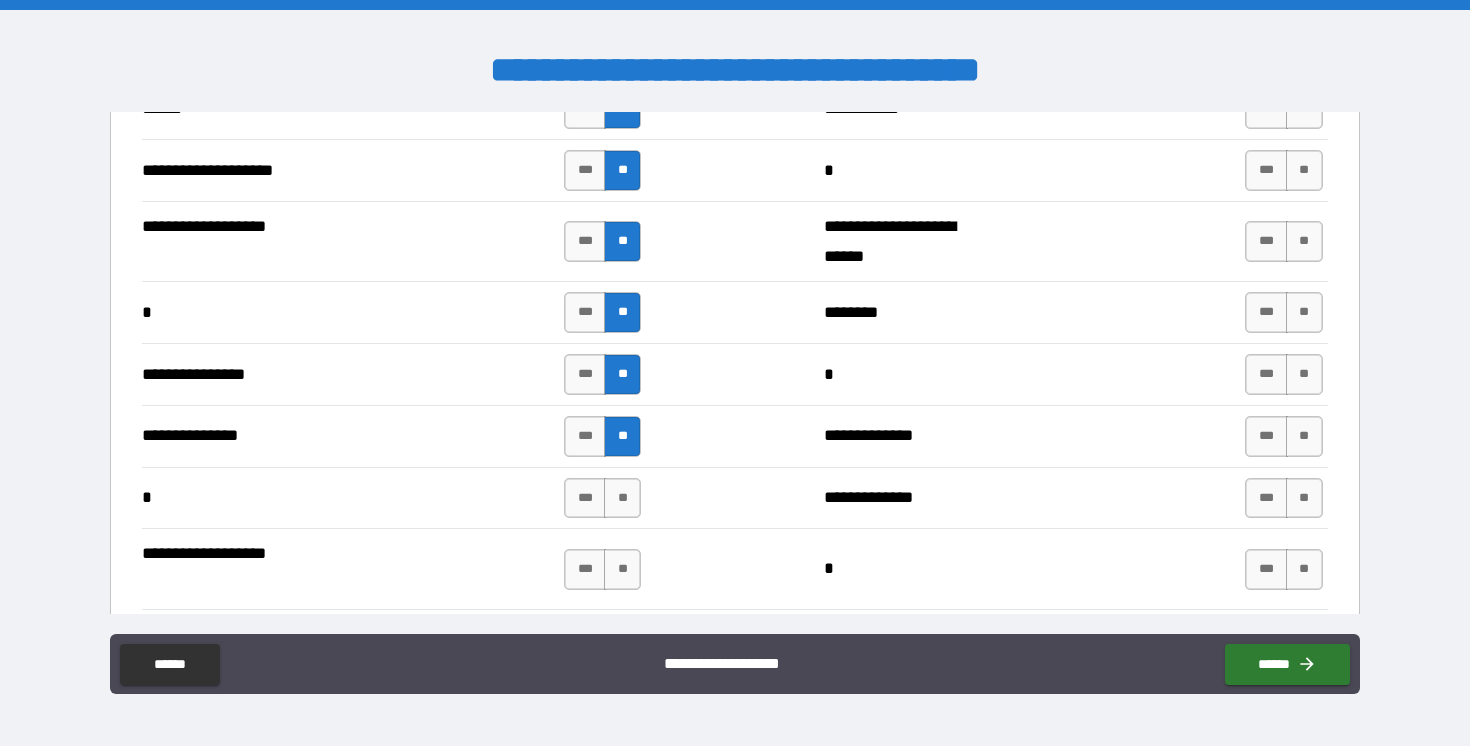 click on "**" at bounding box center [622, 436] 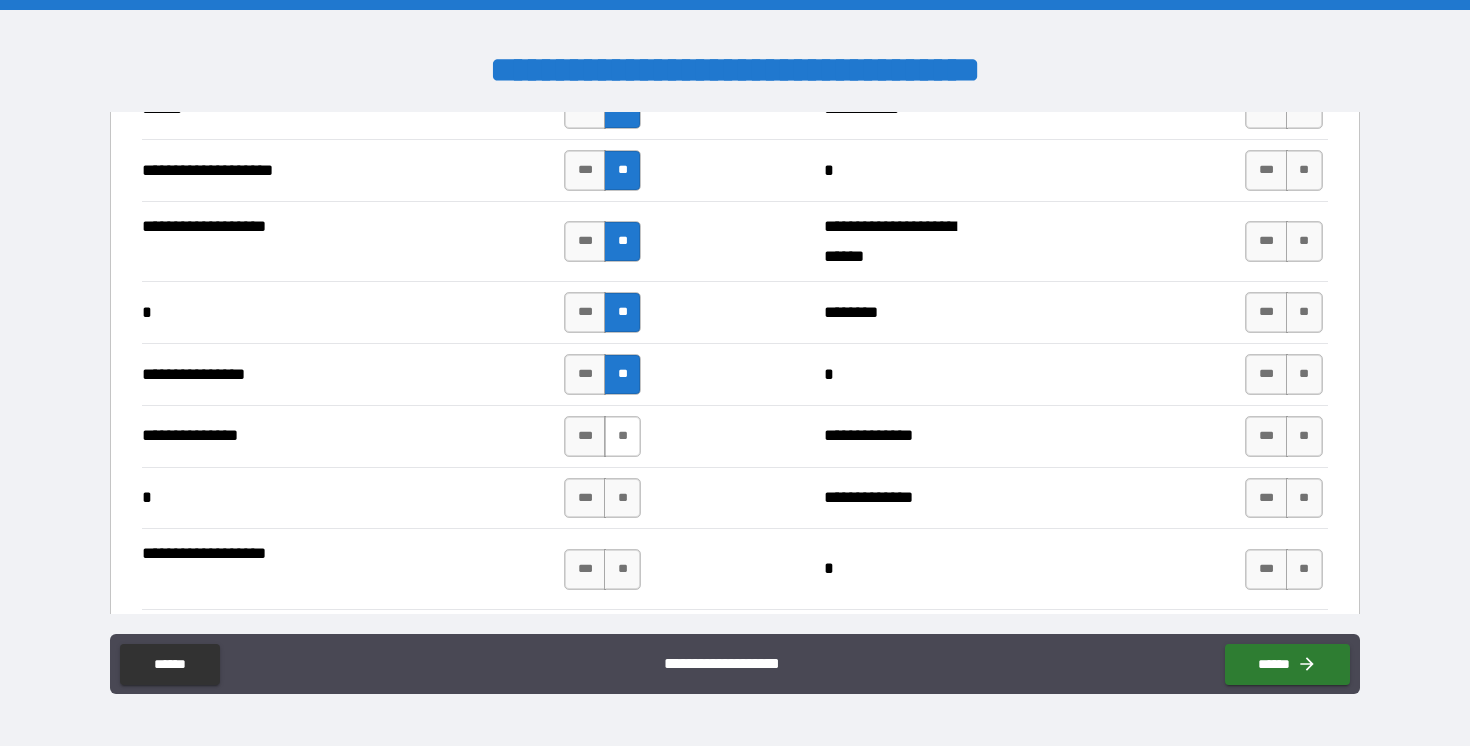 click on "**" at bounding box center [622, 436] 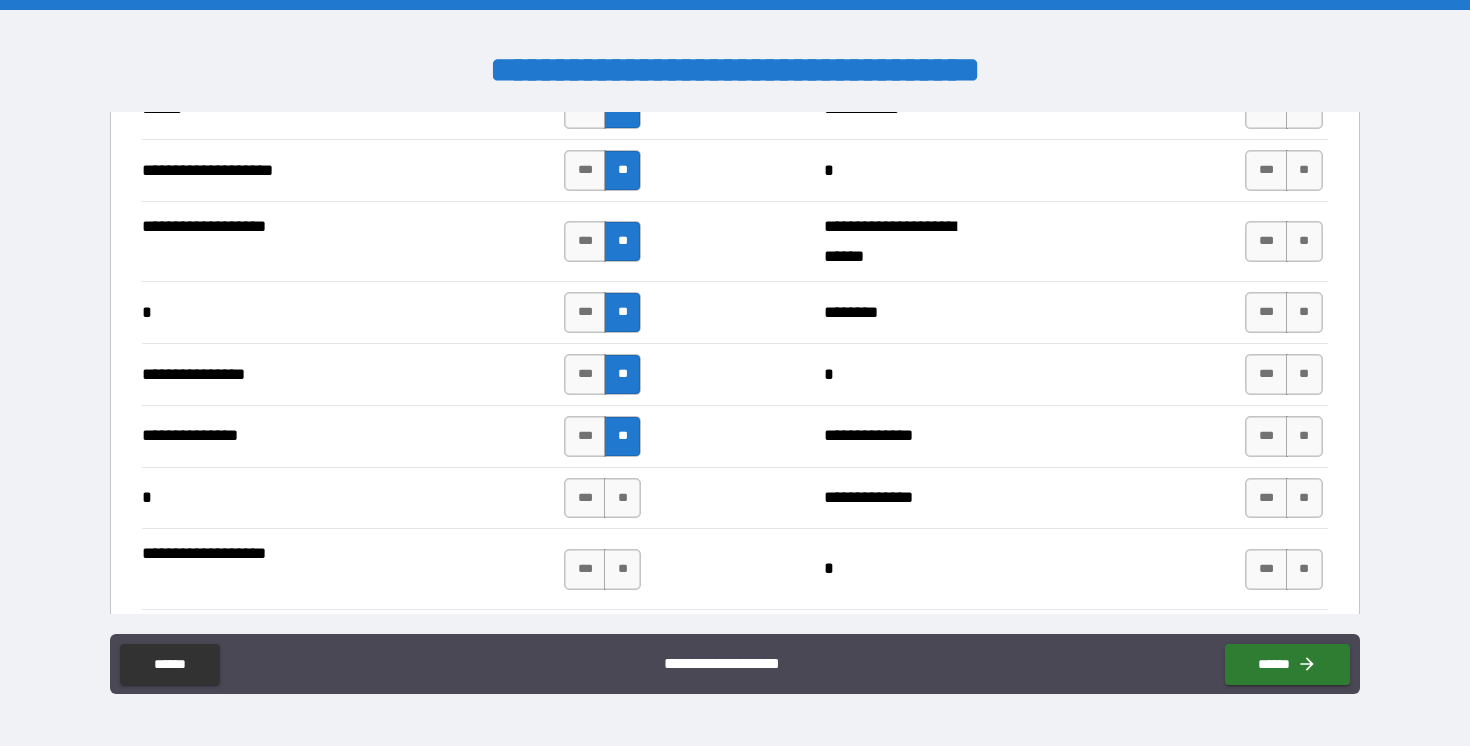 click on "**" at bounding box center [622, 436] 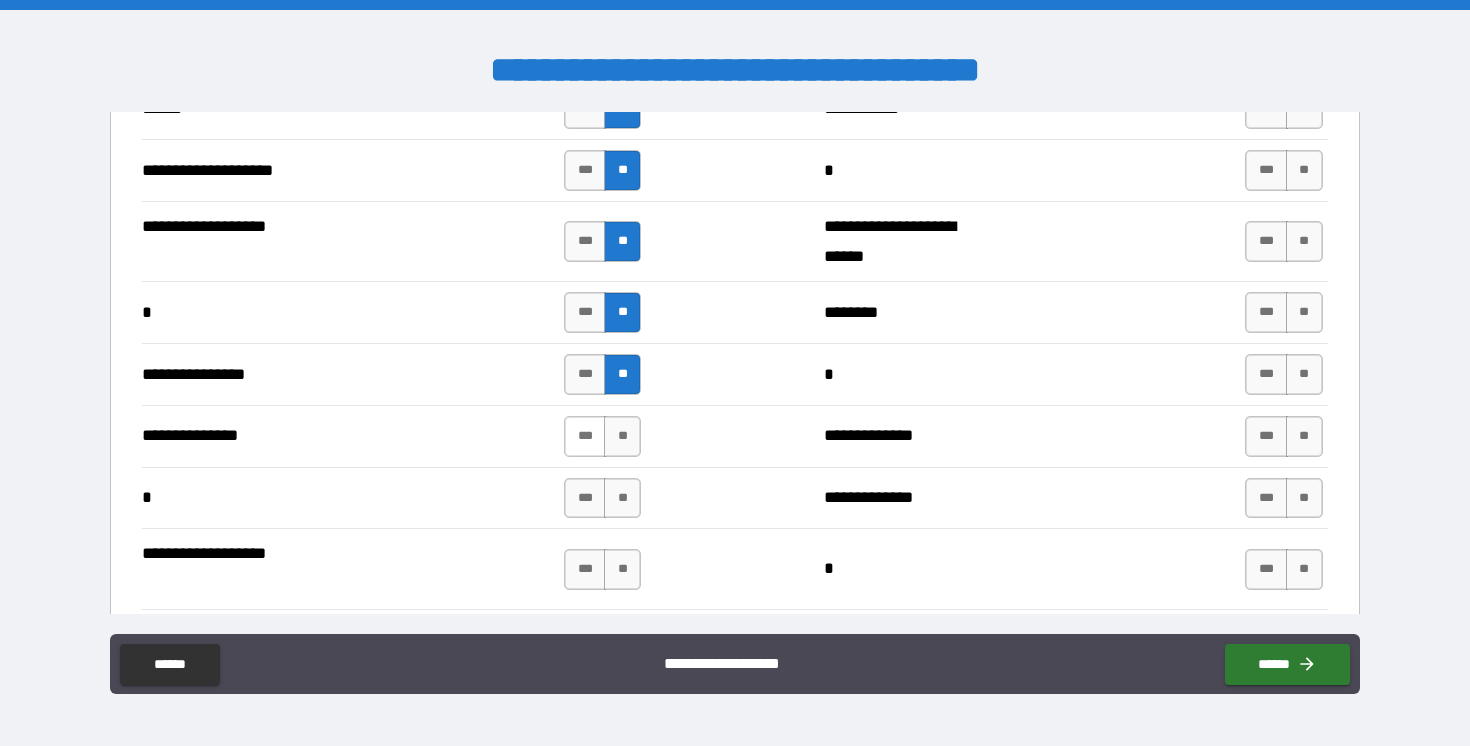 click on "***" at bounding box center (585, 436) 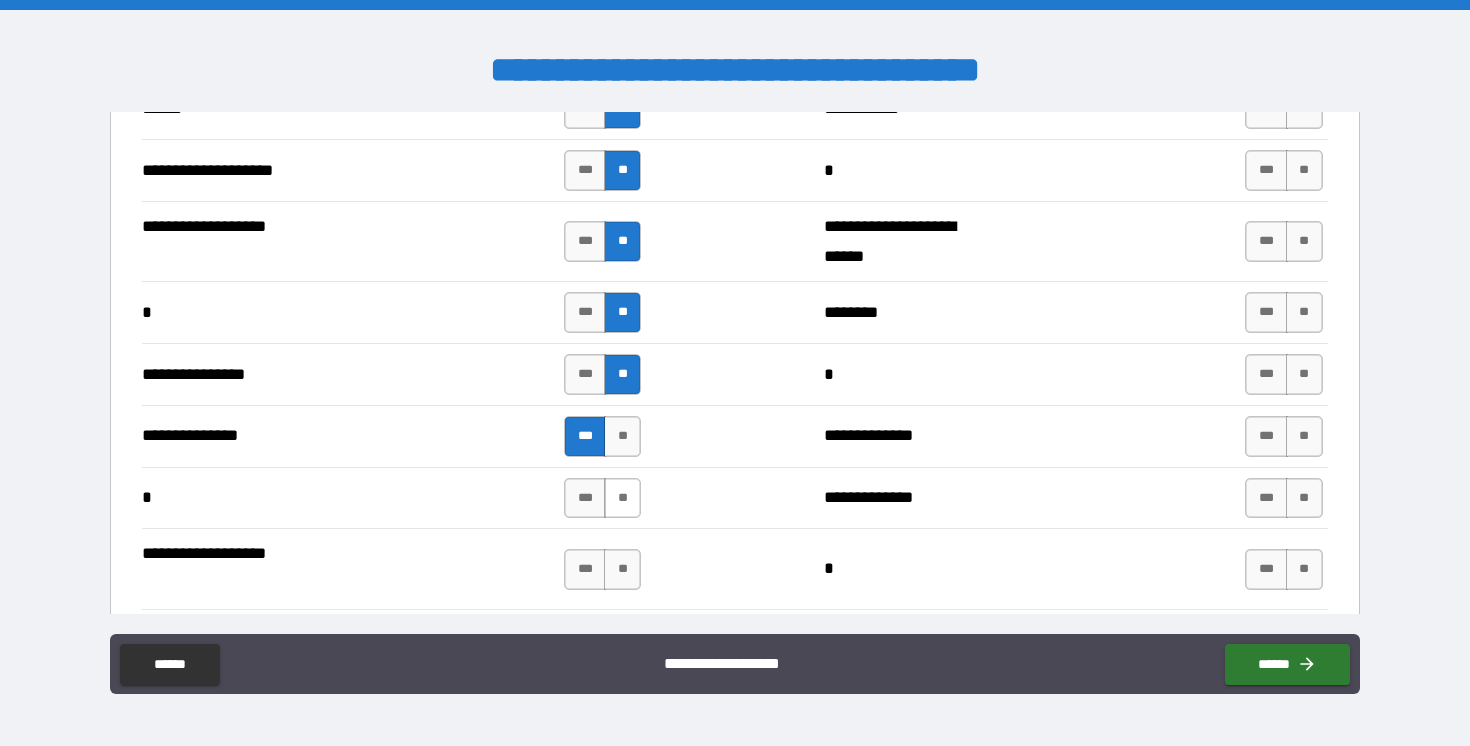 click on "**" at bounding box center [622, 498] 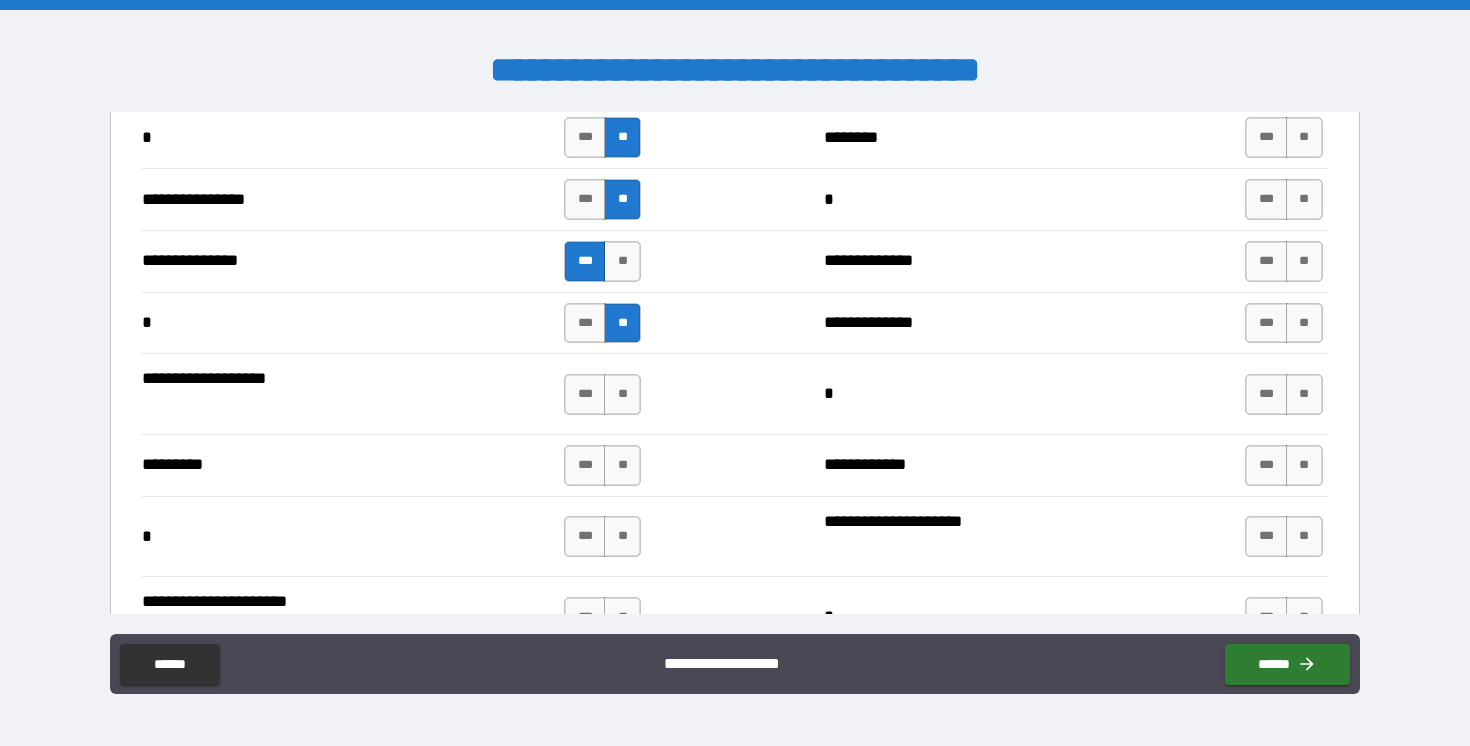 scroll, scrollTop: 4313, scrollLeft: 0, axis: vertical 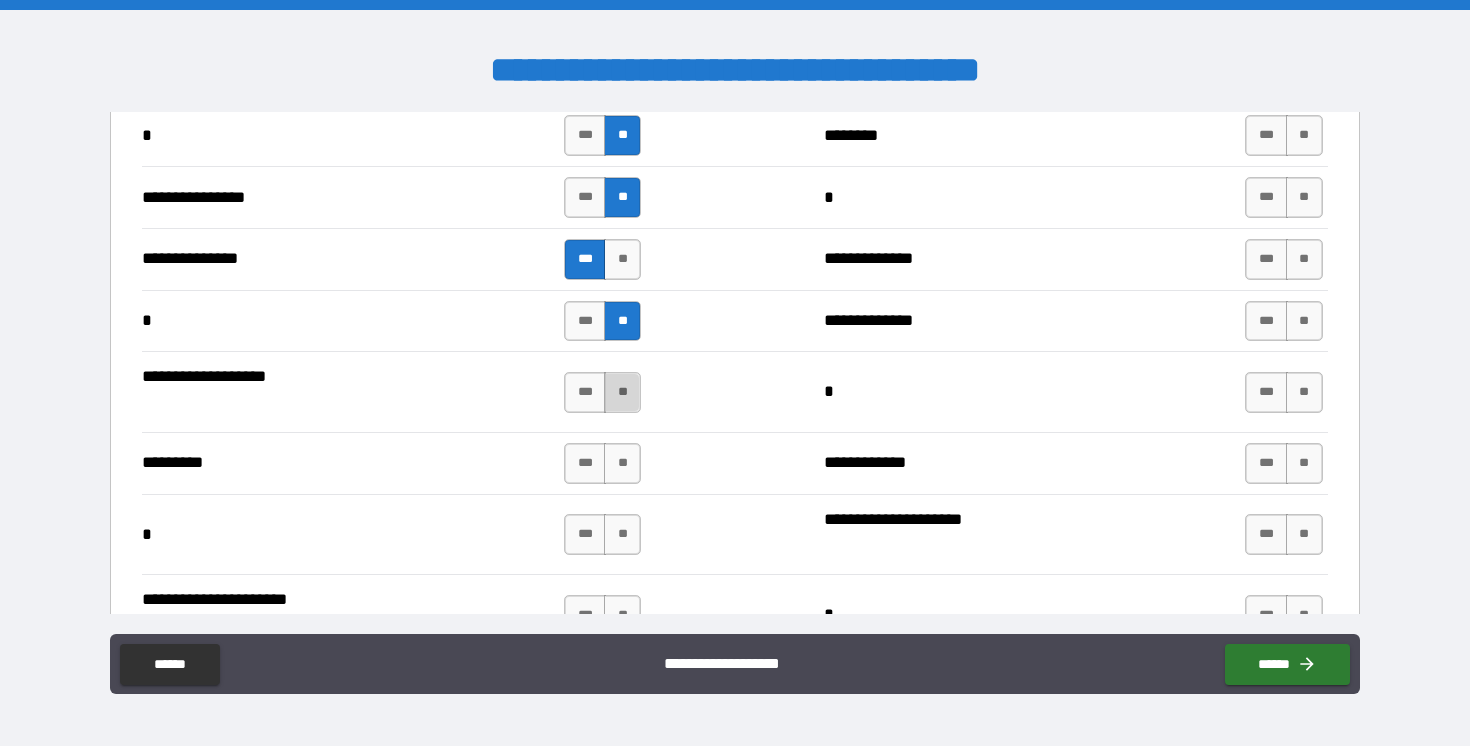 click on "**" at bounding box center [622, 392] 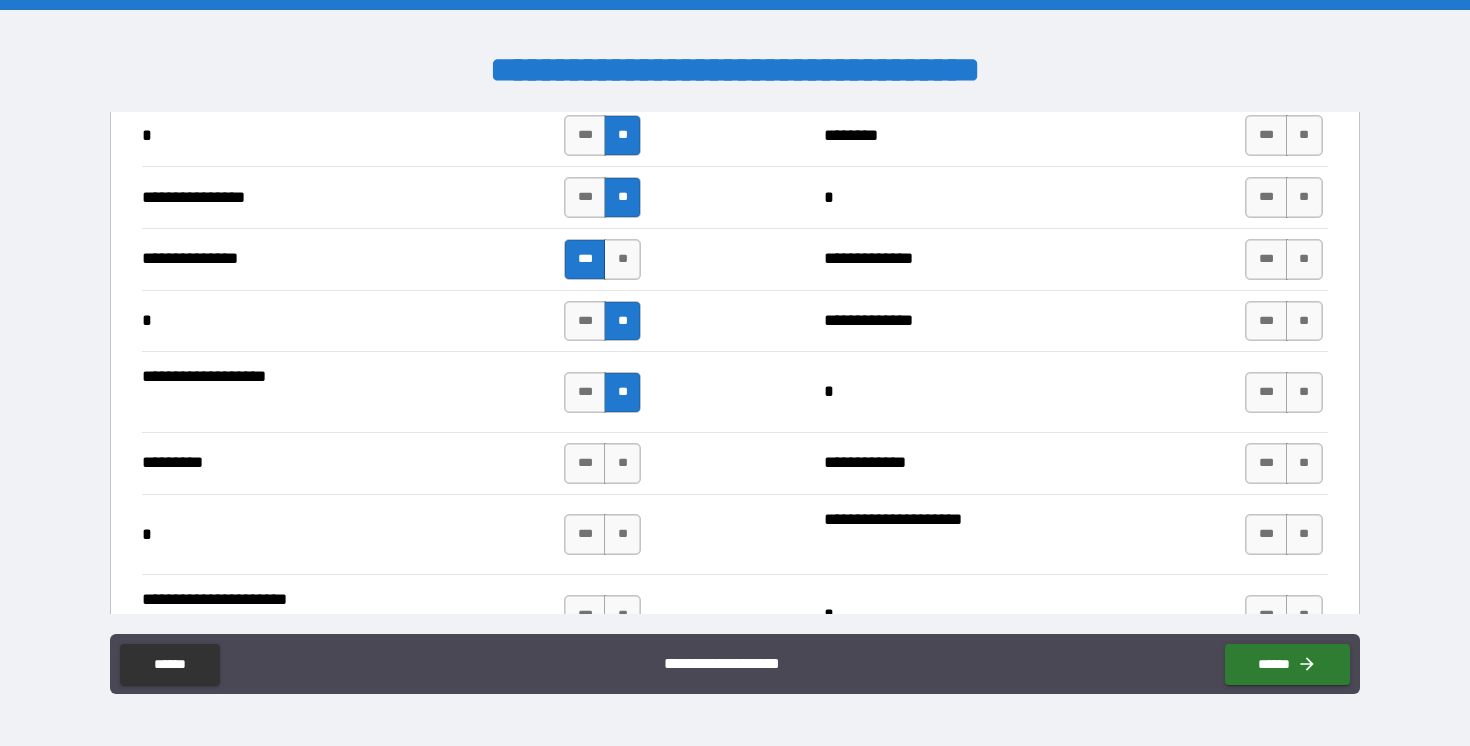 click on "**********" at bounding box center (734, 463) 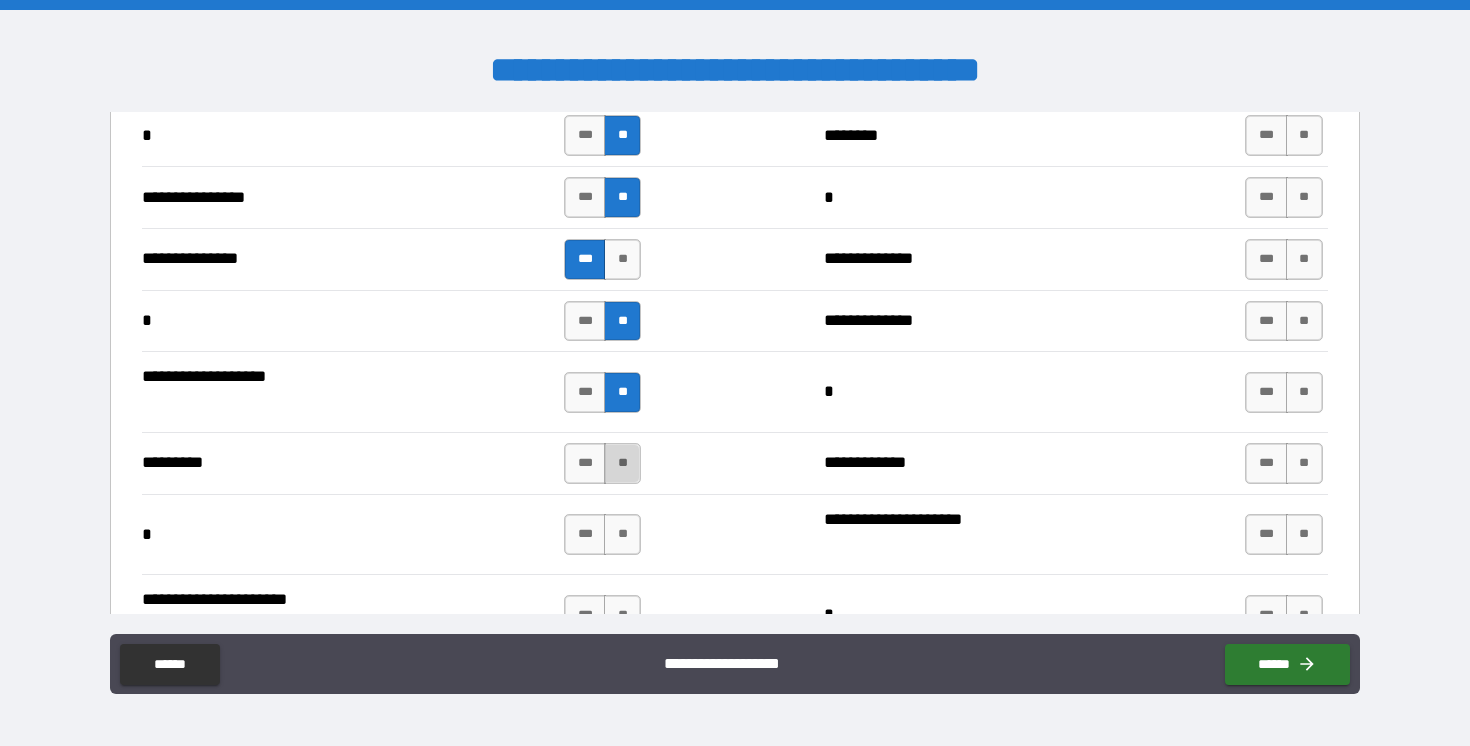 click on "**" at bounding box center (622, 463) 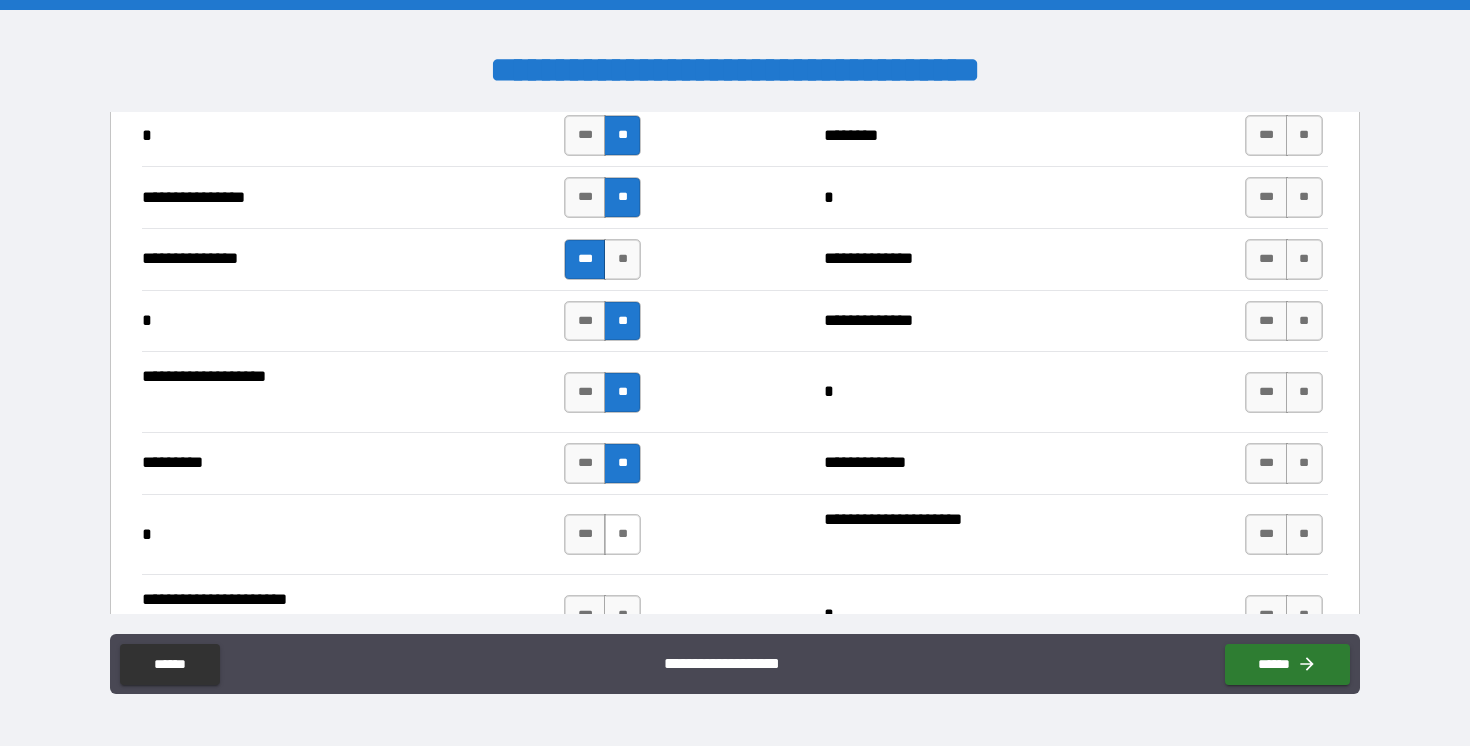 click on "**" at bounding box center (622, 534) 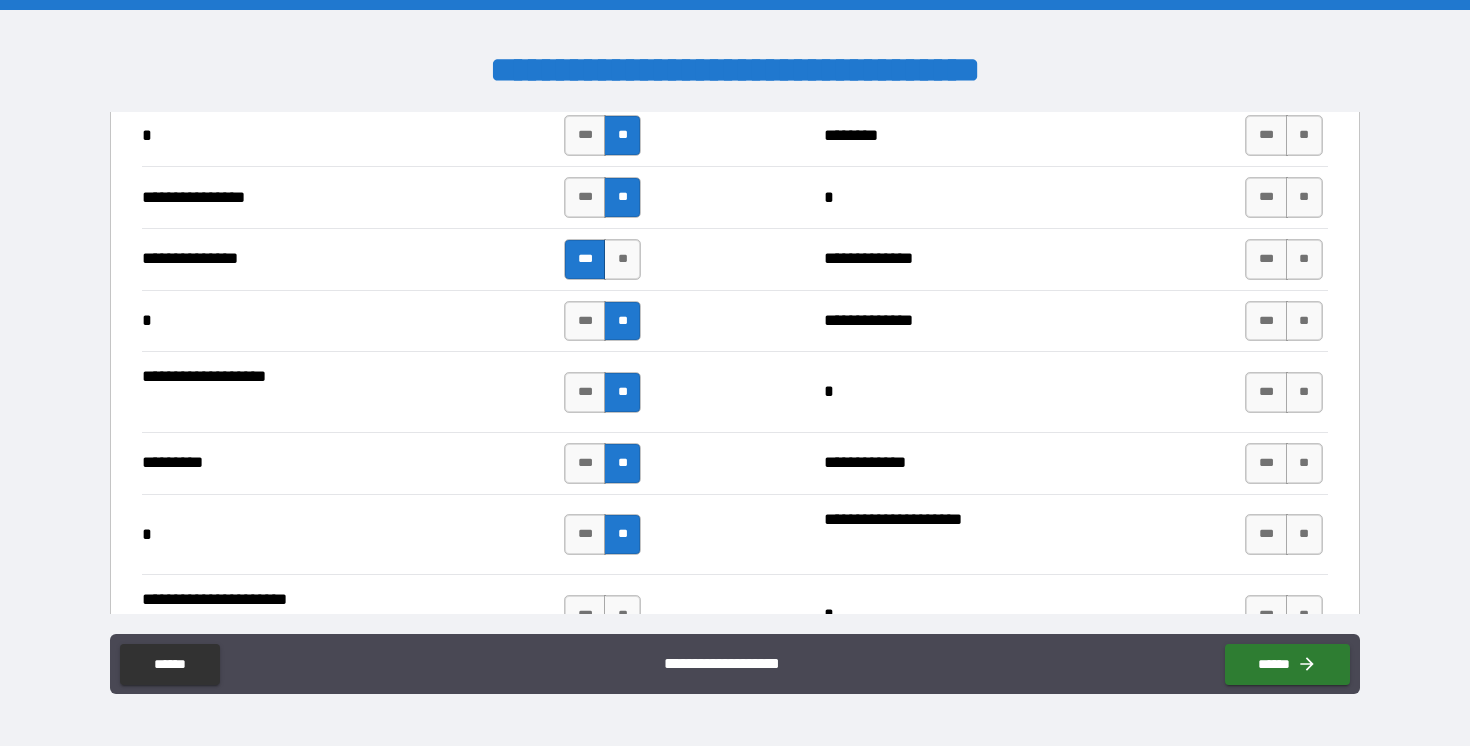 click on "**" at bounding box center [622, 534] 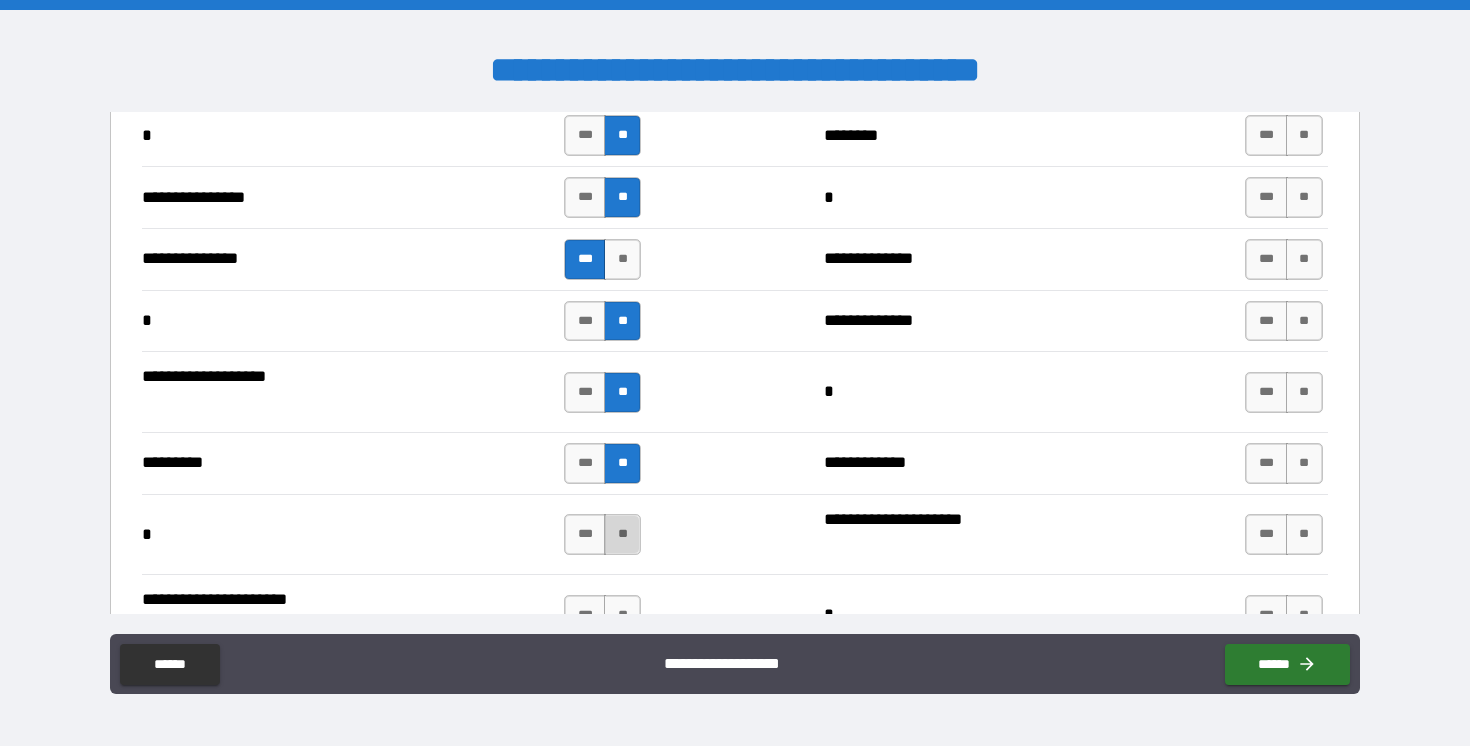 click on "**" at bounding box center [622, 534] 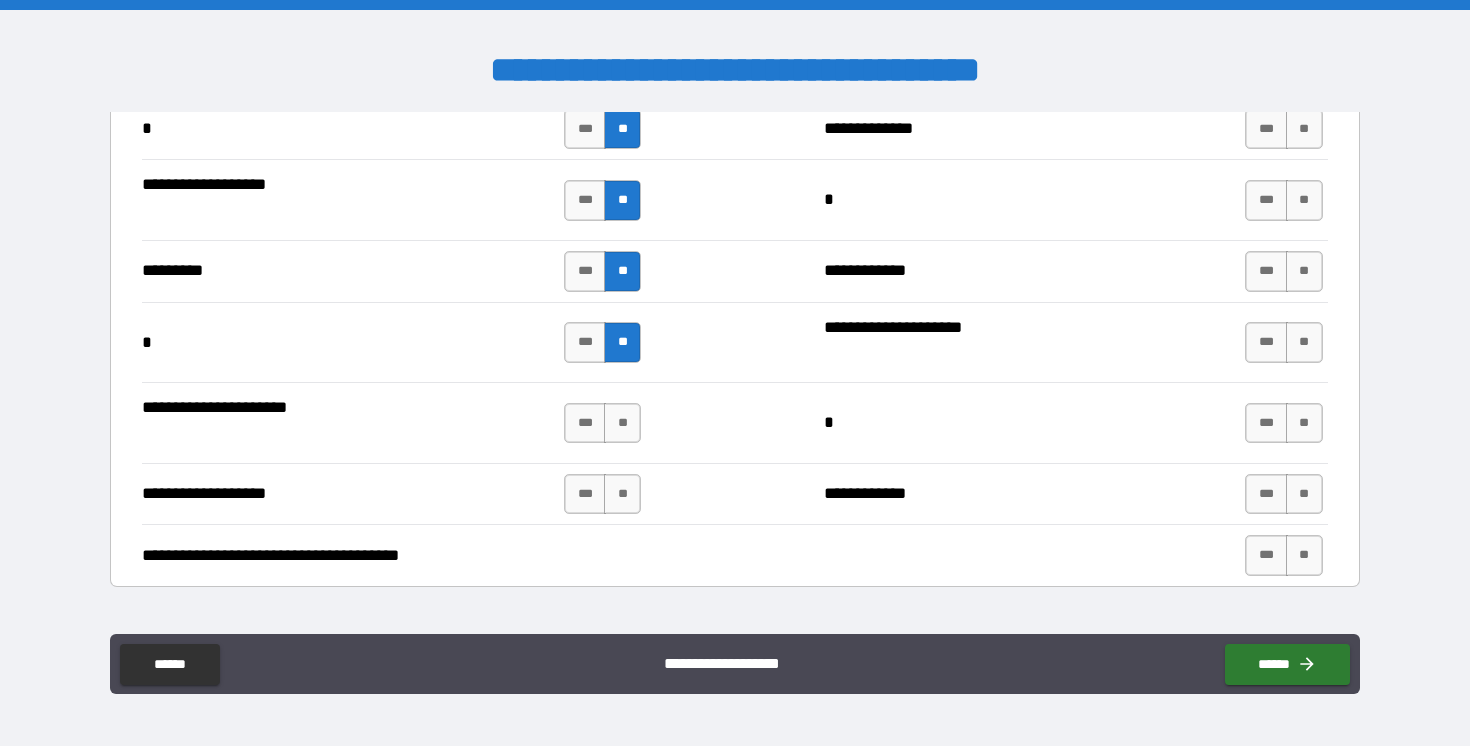 scroll, scrollTop: 4505, scrollLeft: 0, axis: vertical 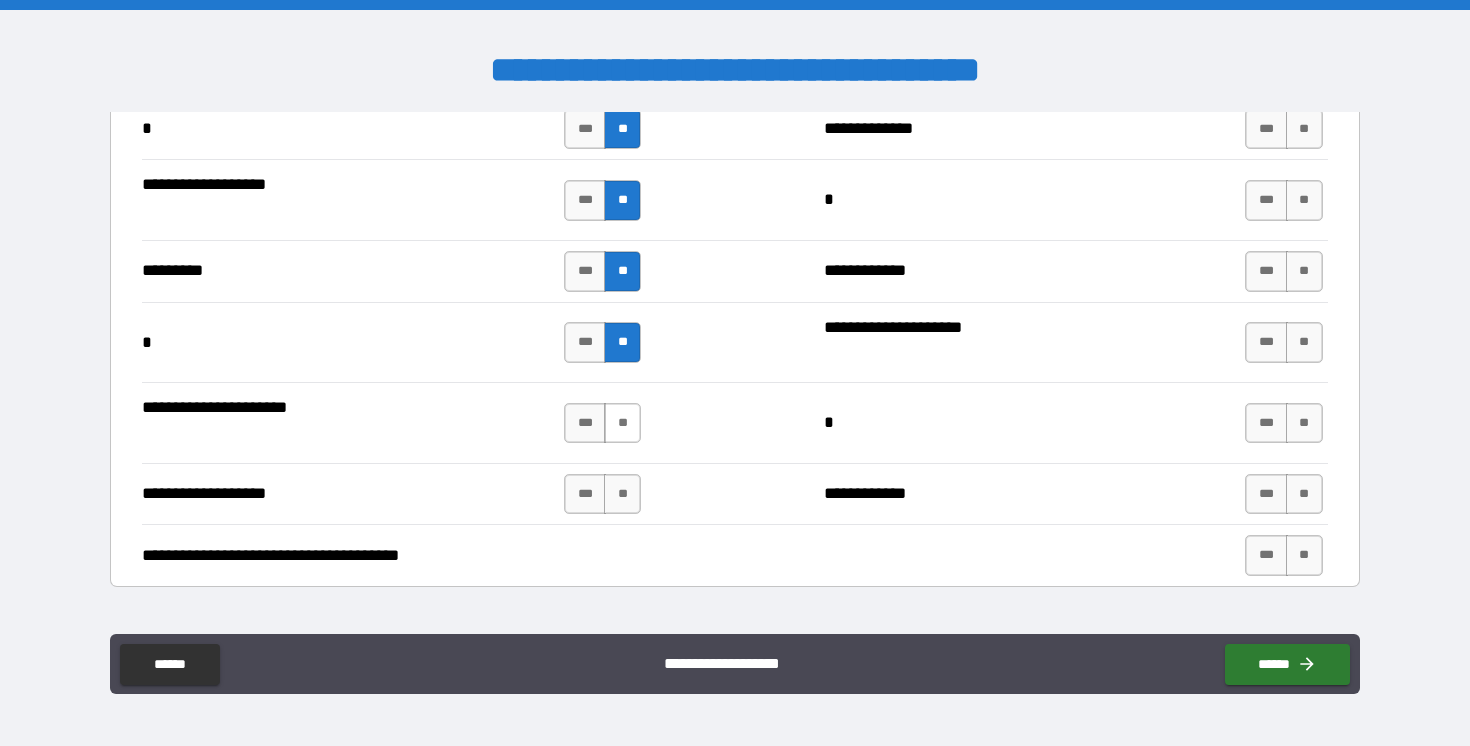 click on "**" at bounding box center [622, 423] 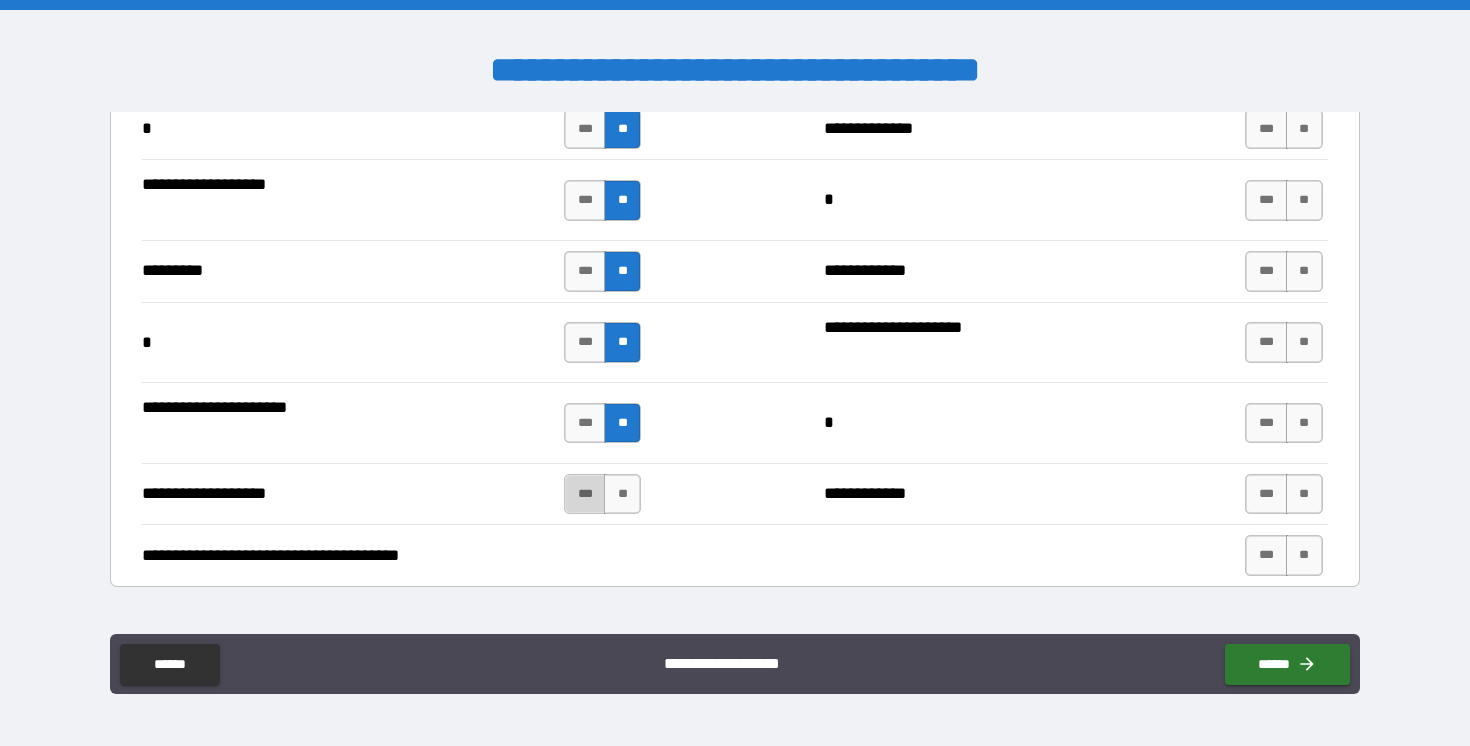 click on "***" at bounding box center (585, 494) 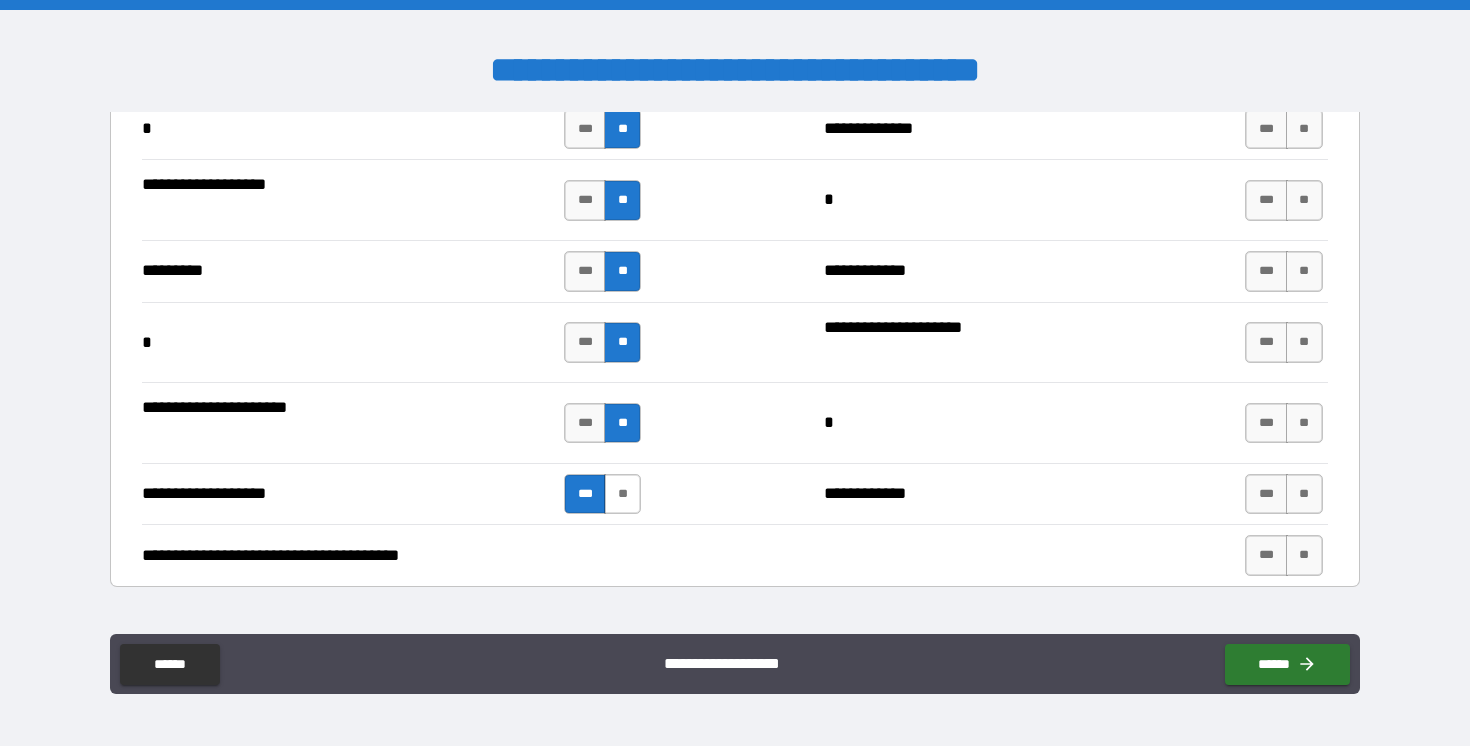 click on "**" at bounding box center [622, 494] 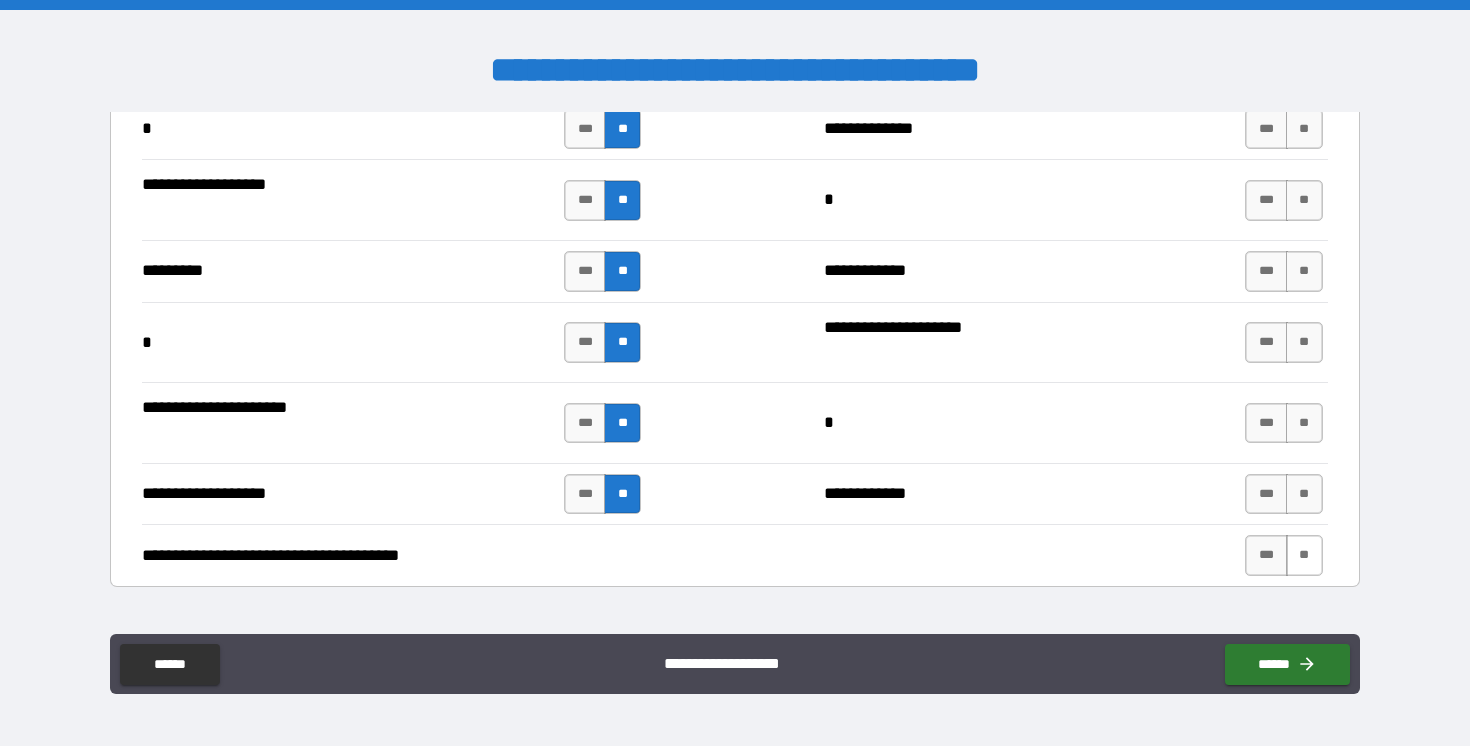 click on "**" at bounding box center (1304, 555) 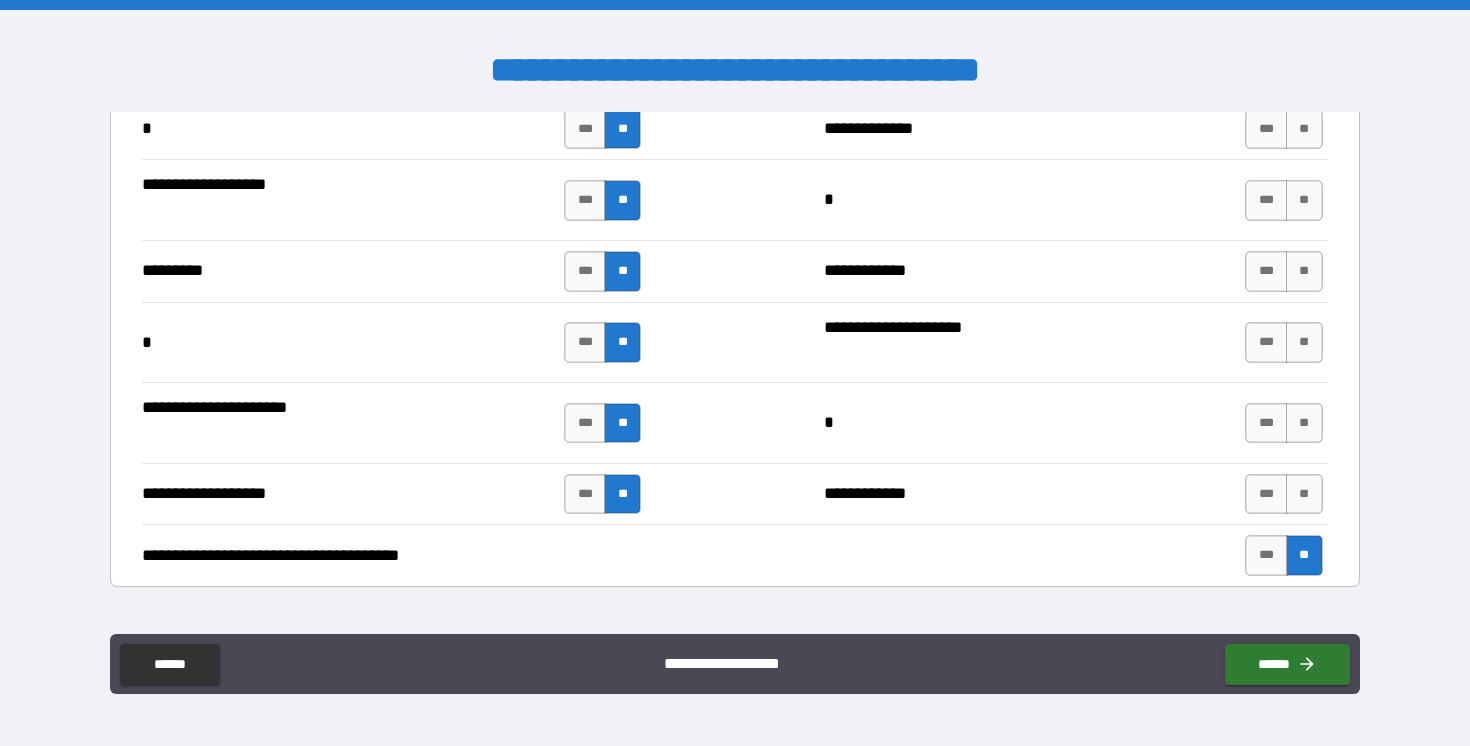 click on "**********" at bounding box center [734, 494] 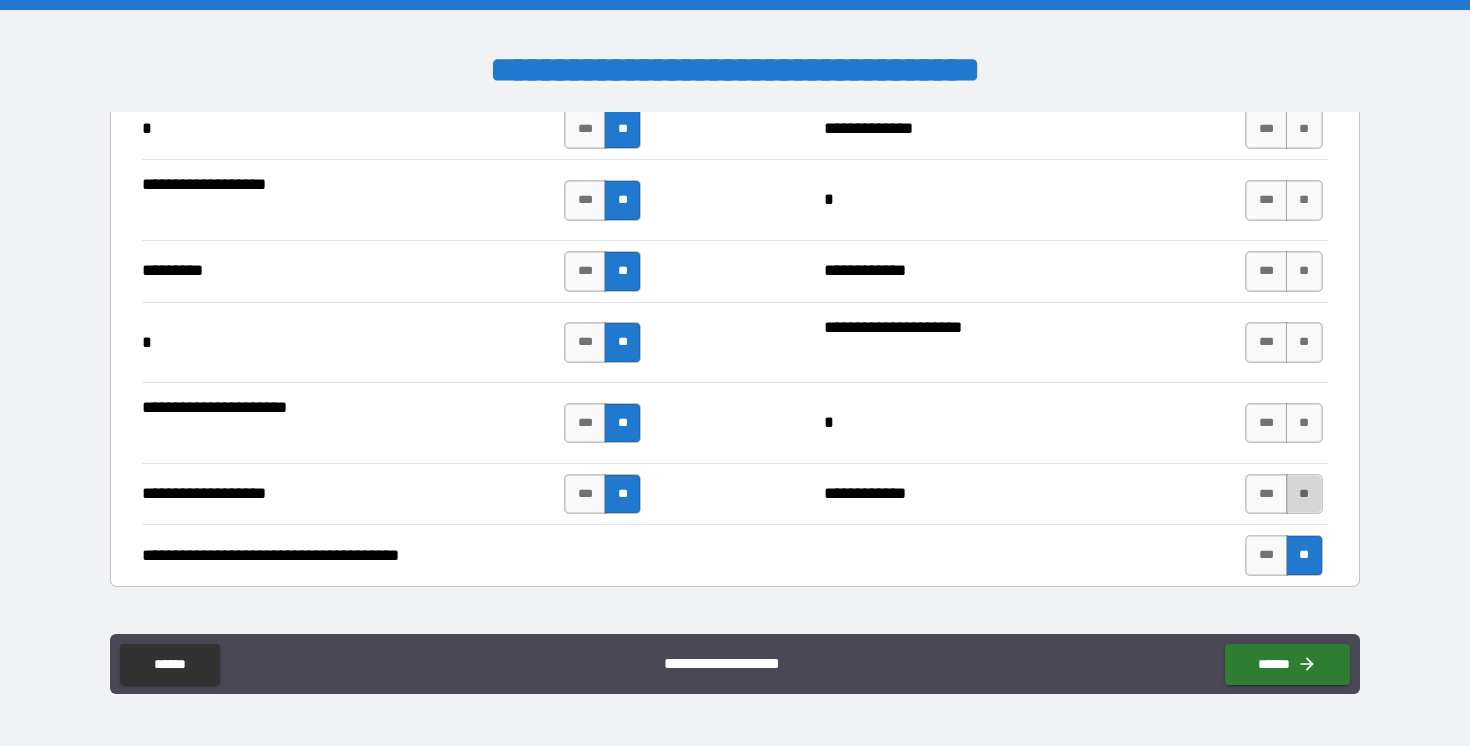 click on "**" at bounding box center (1304, 494) 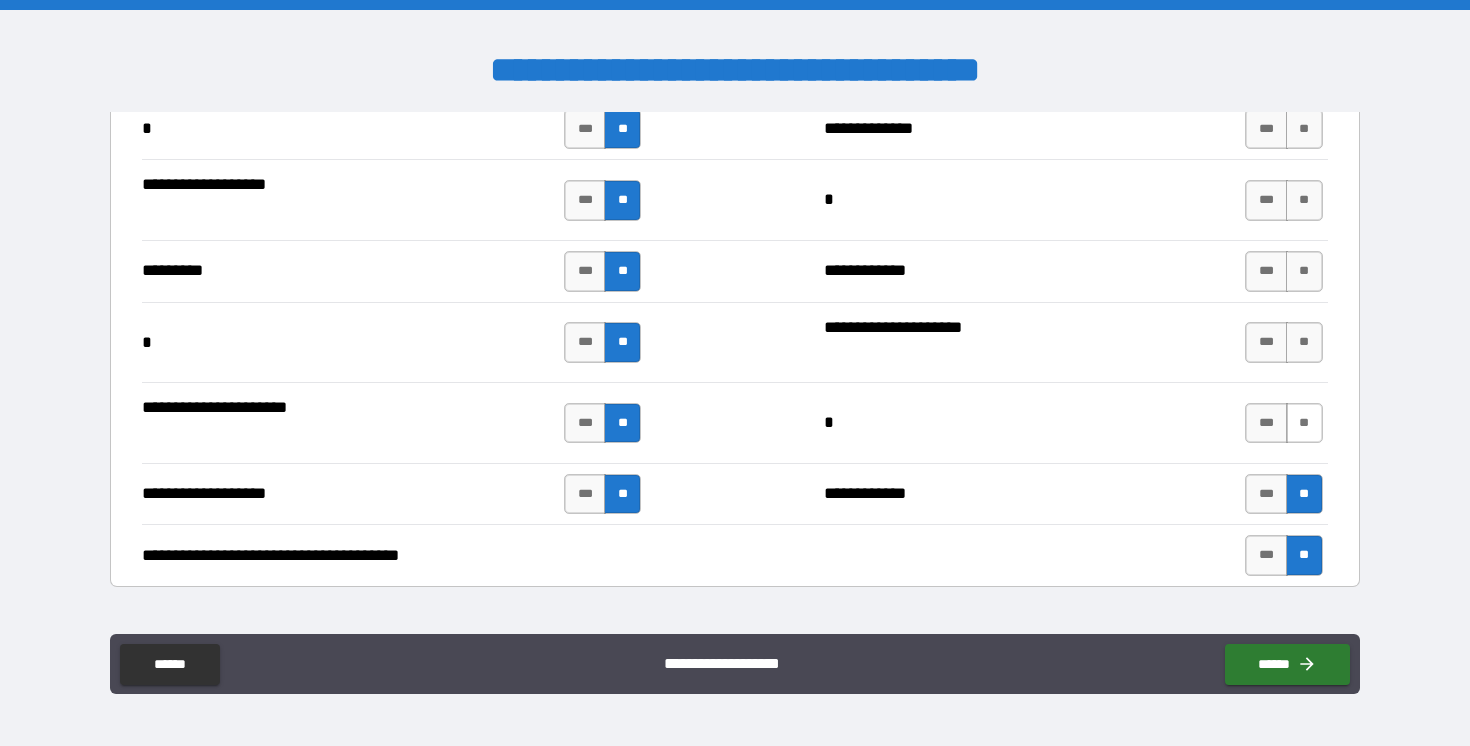 click on "**" at bounding box center (1304, 423) 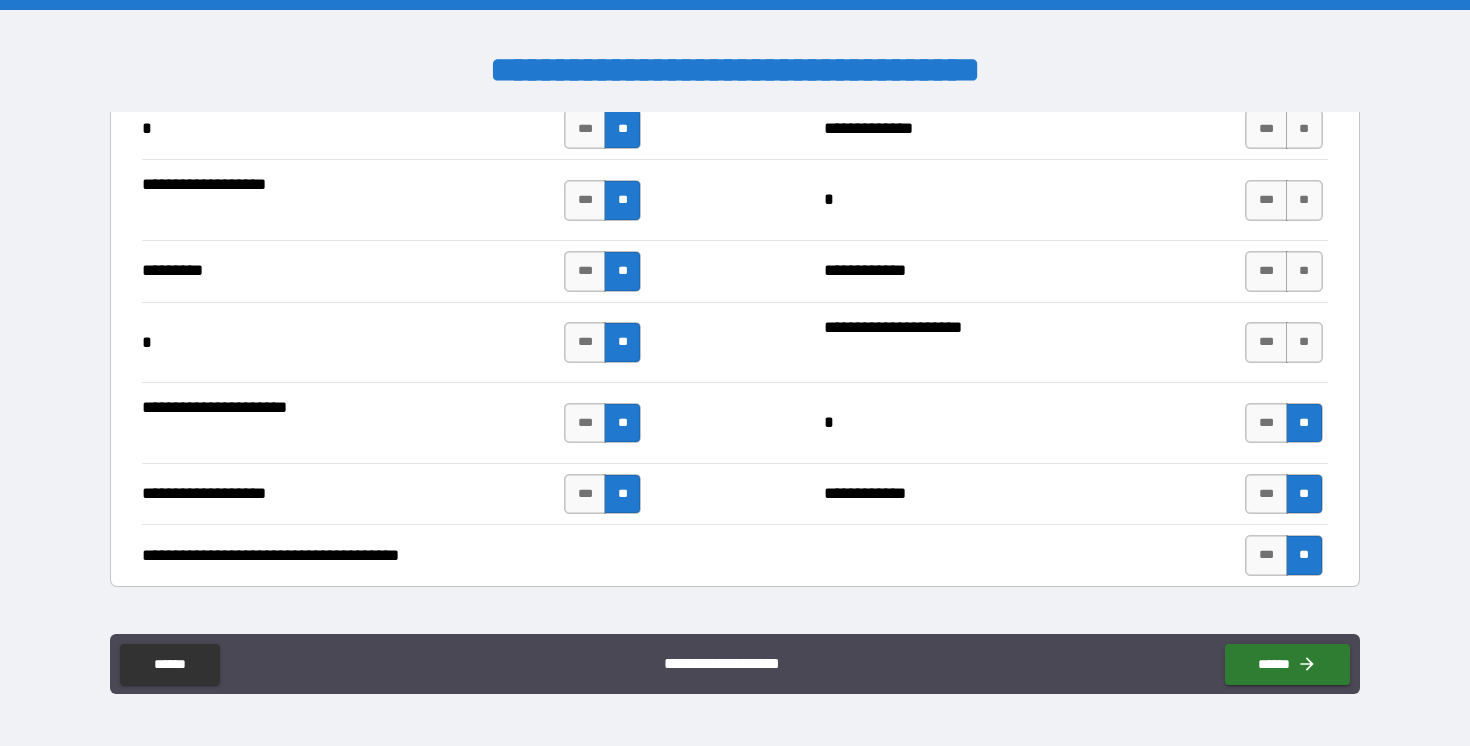 click on "*** **" at bounding box center [1283, 342] 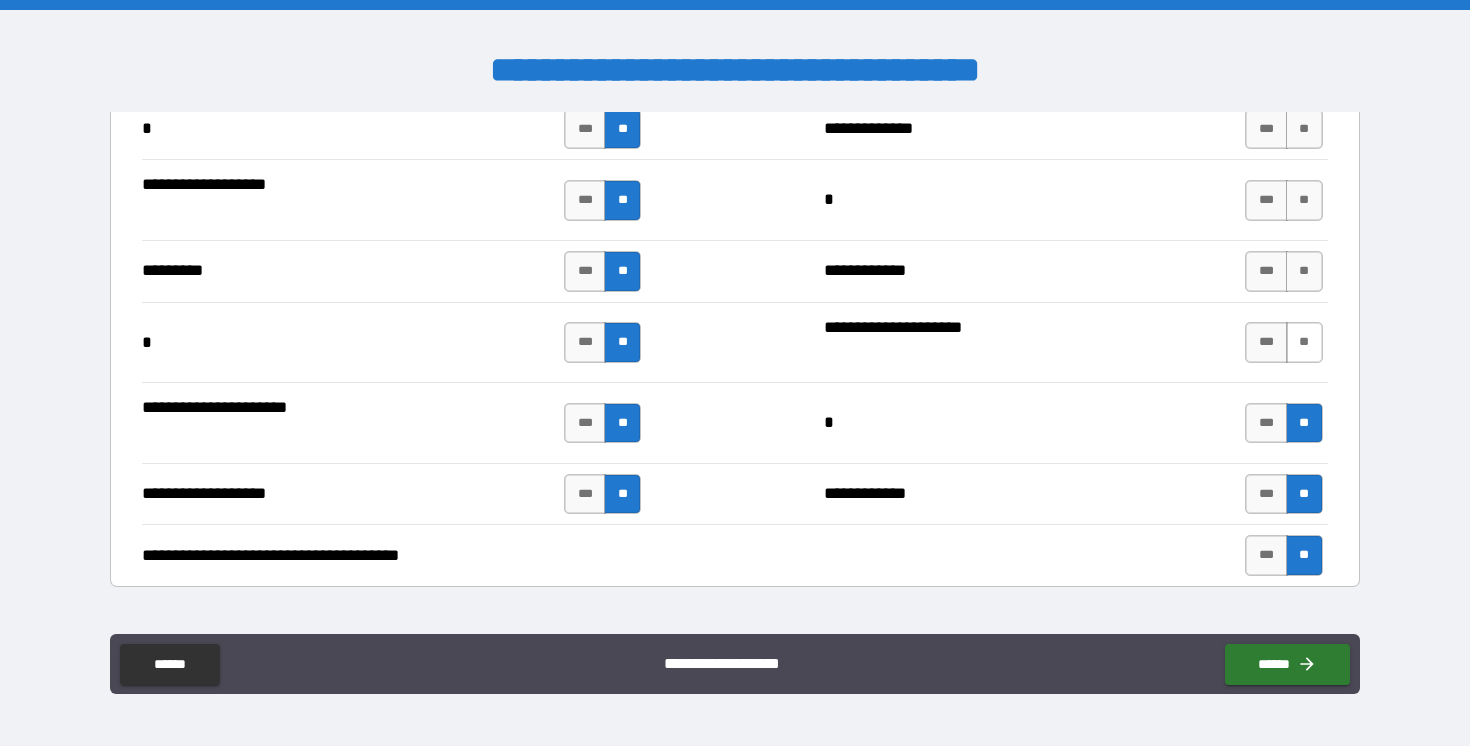 click on "**" at bounding box center [1304, 342] 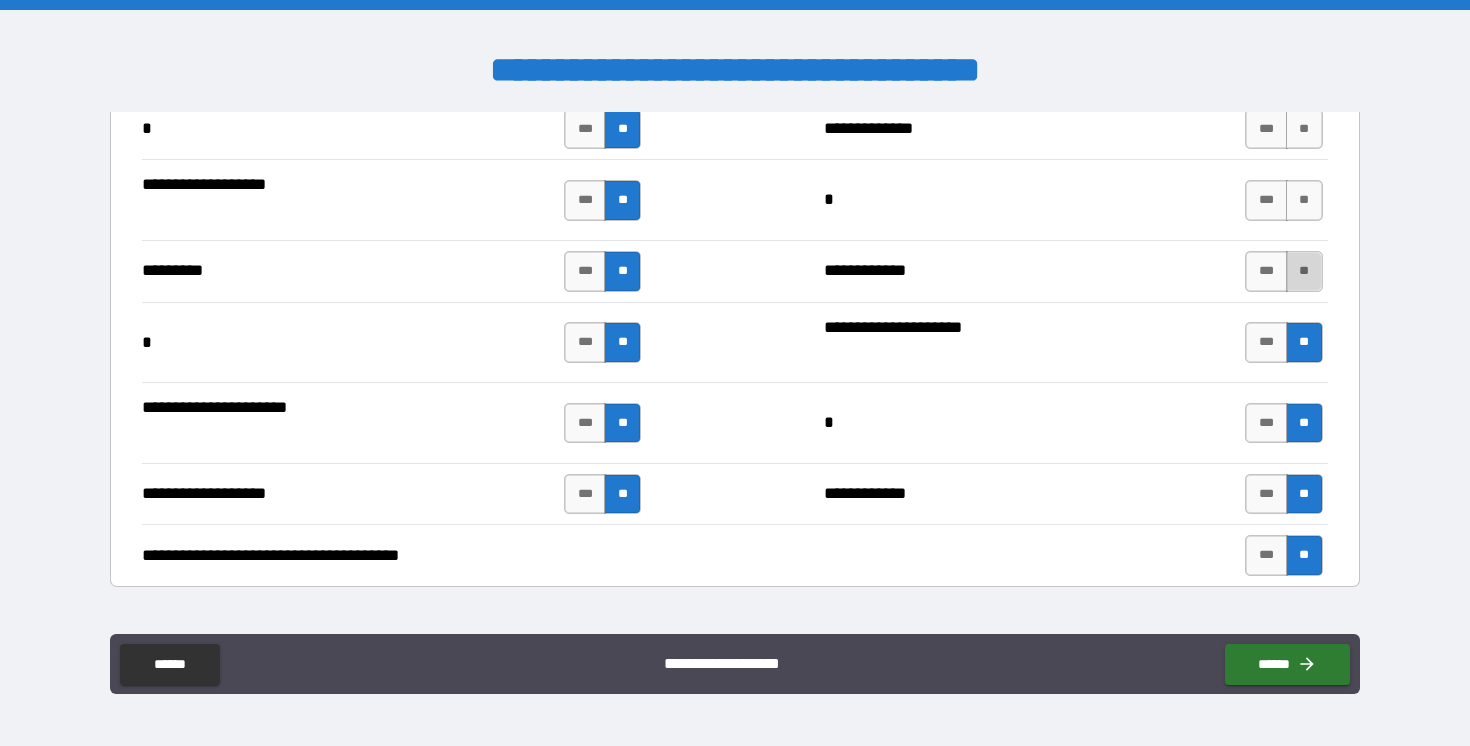 click on "**" at bounding box center (1304, 271) 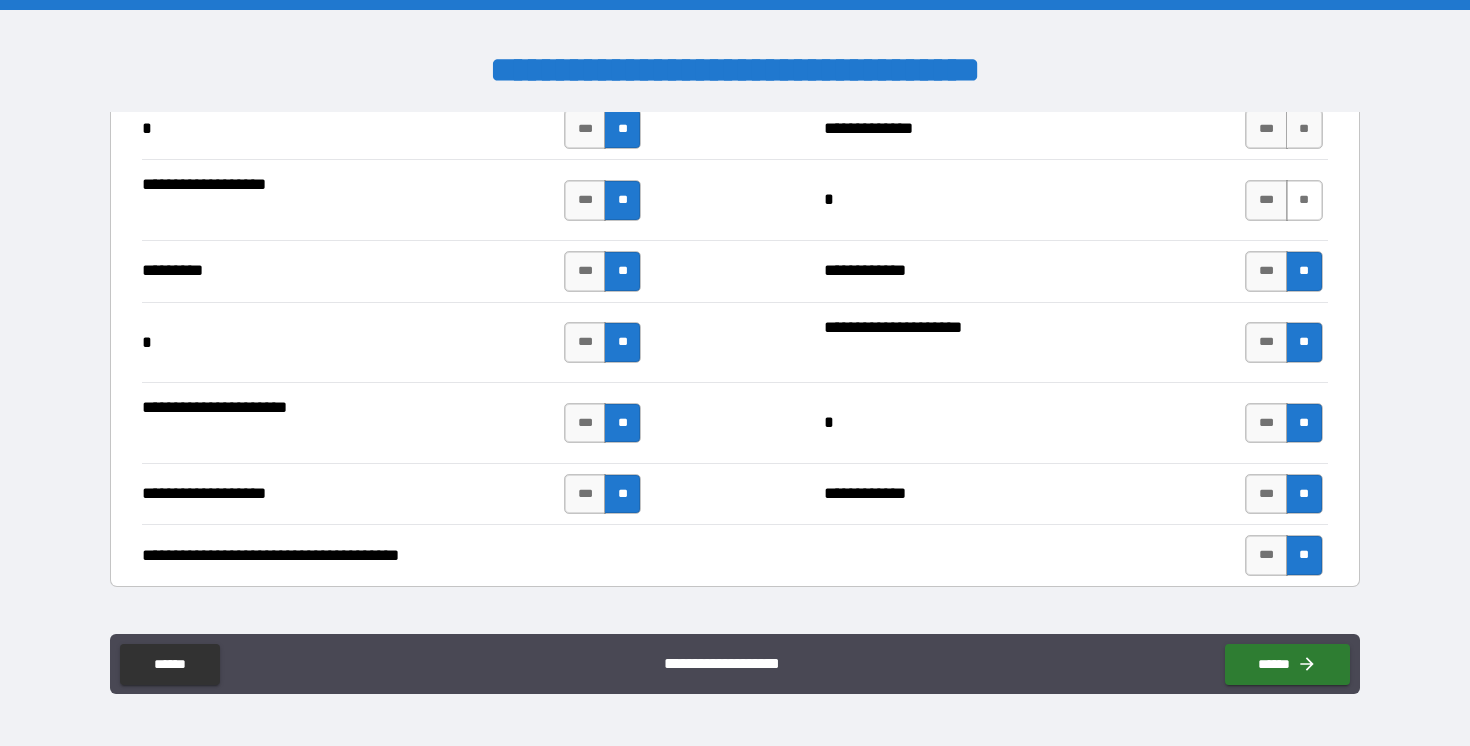 click on "**" at bounding box center [1304, 200] 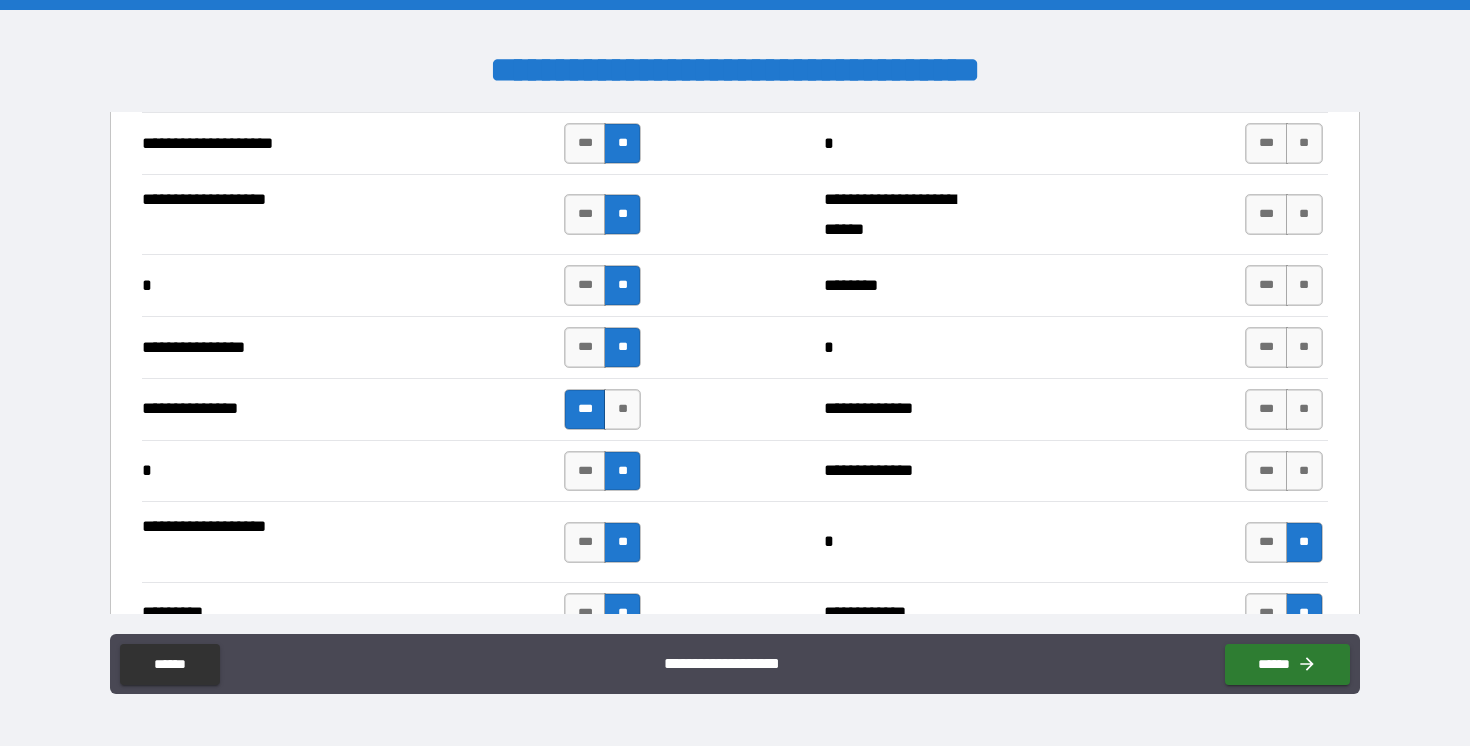 scroll, scrollTop: 4127, scrollLeft: 0, axis: vertical 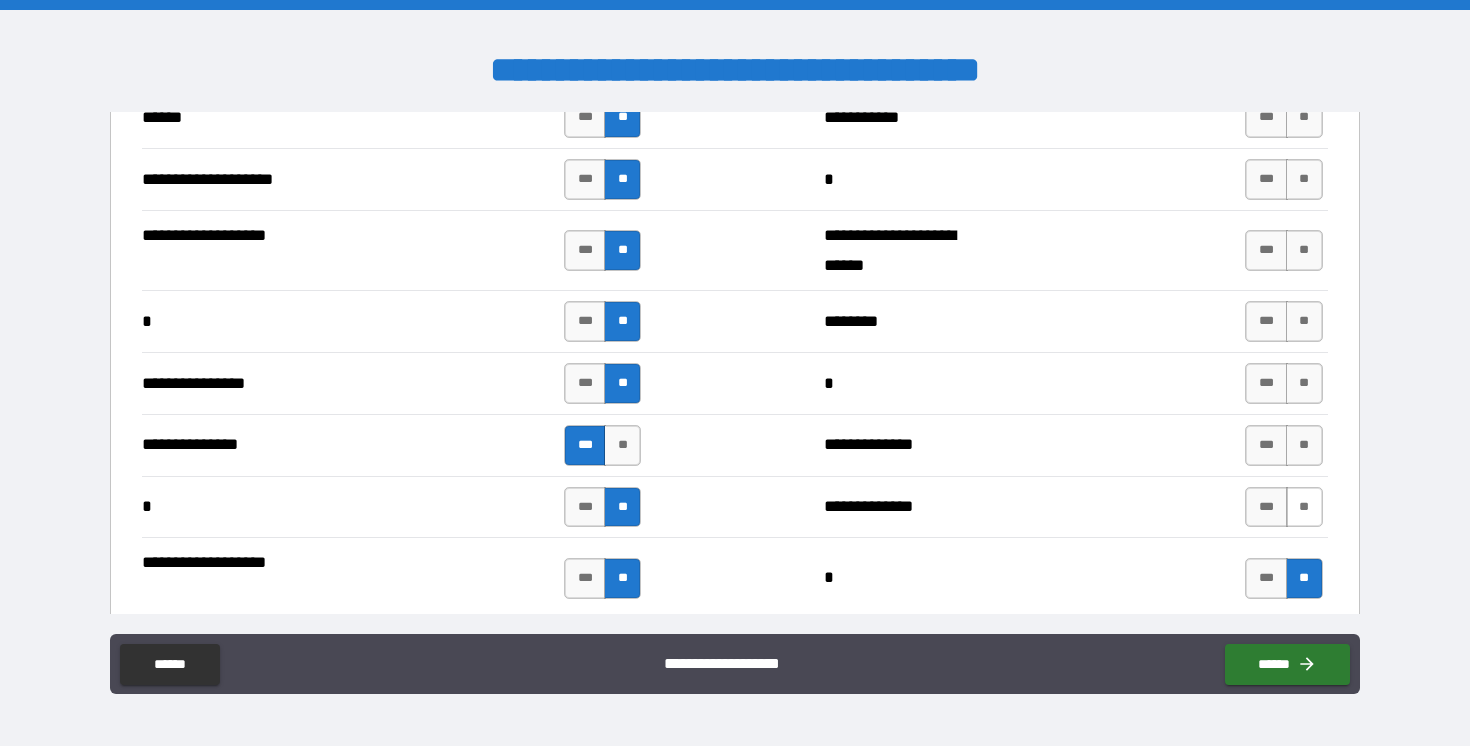 click on "**" at bounding box center (1304, 507) 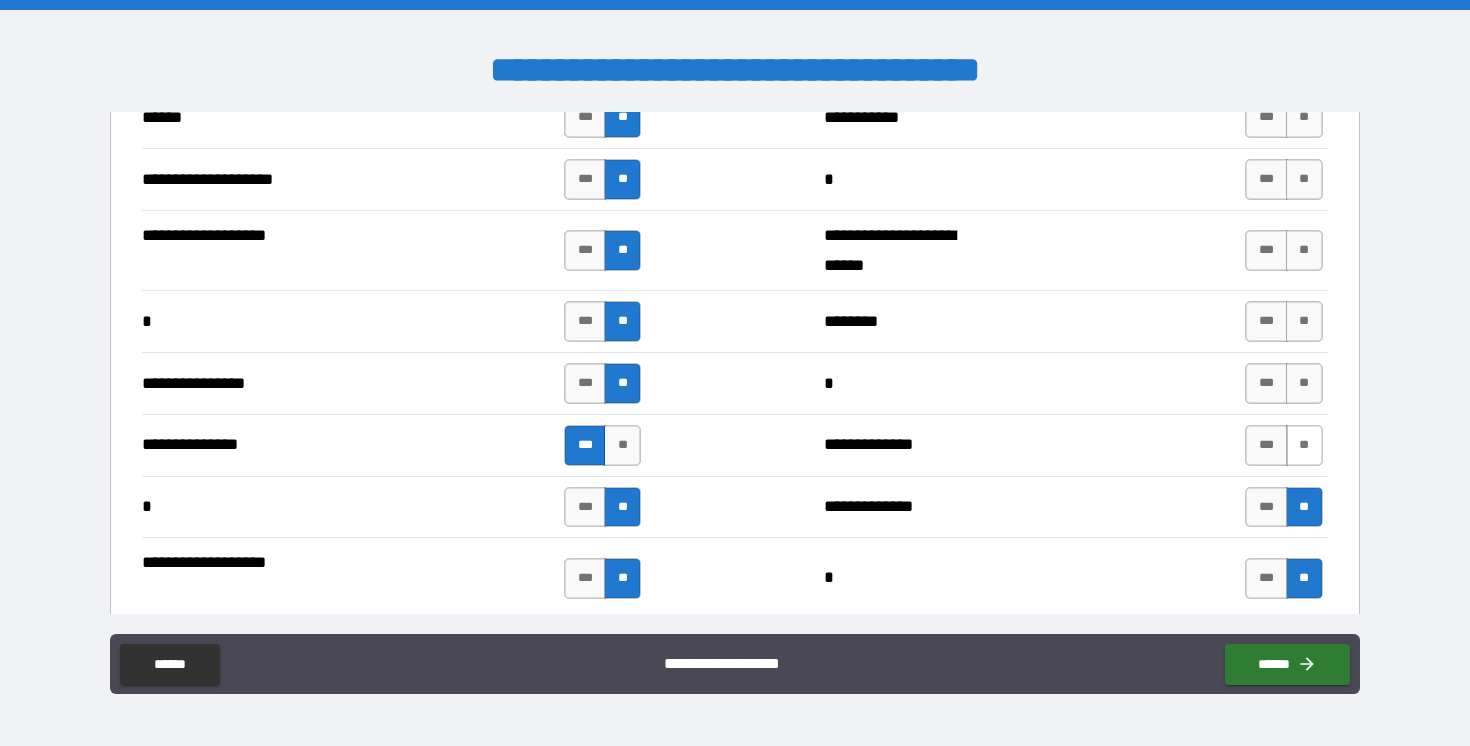 click on "**" at bounding box center [1304, 445] 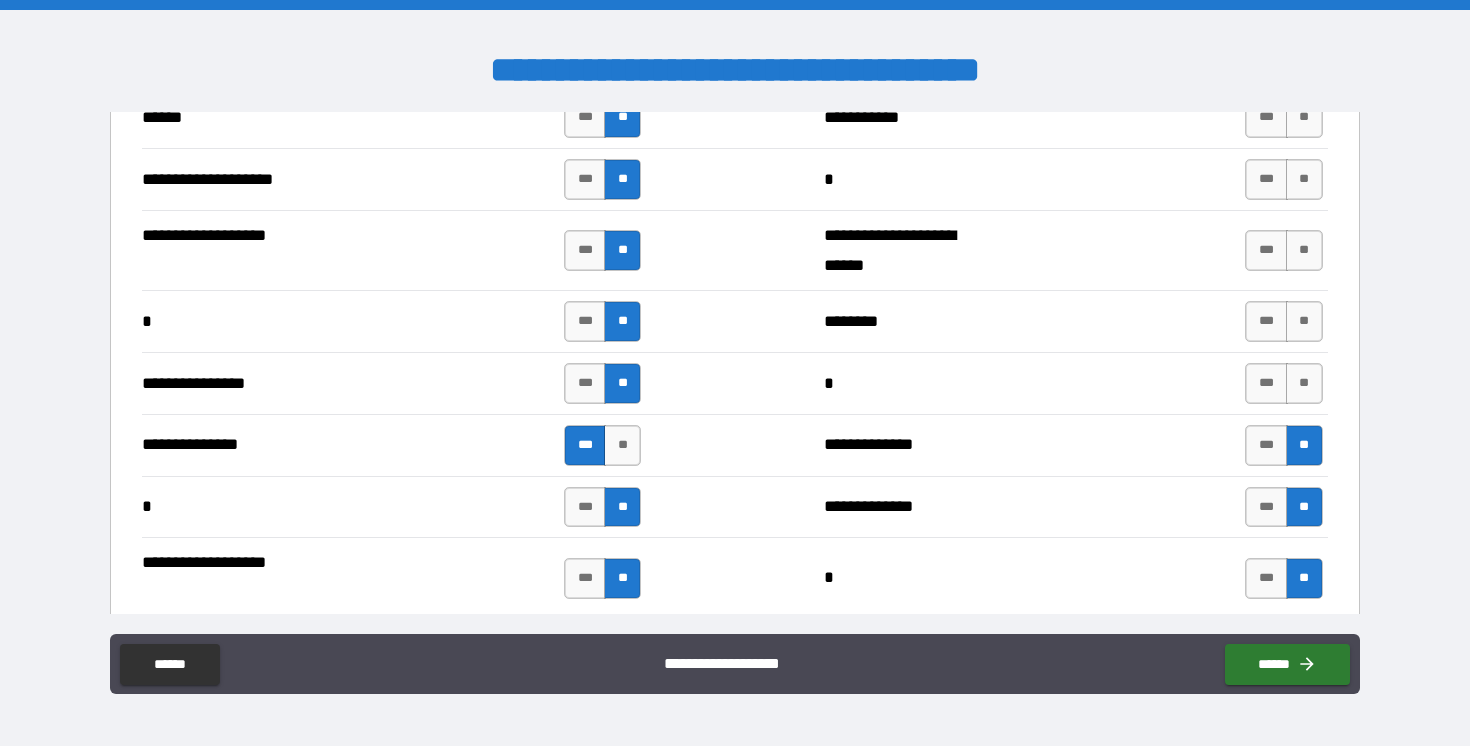 click on "**********" at bounding box center [734, 383] 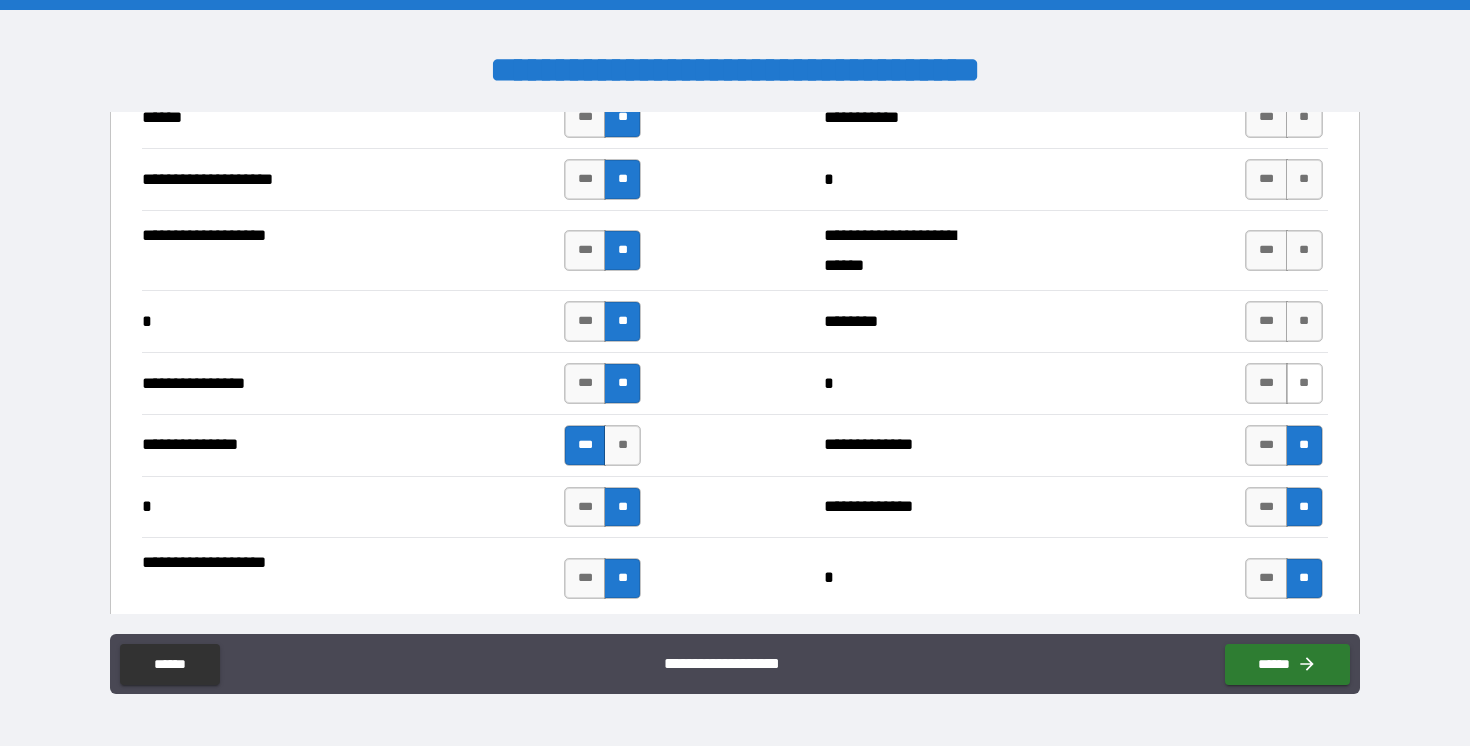 click on "**" at bounding box center (1304, 383) 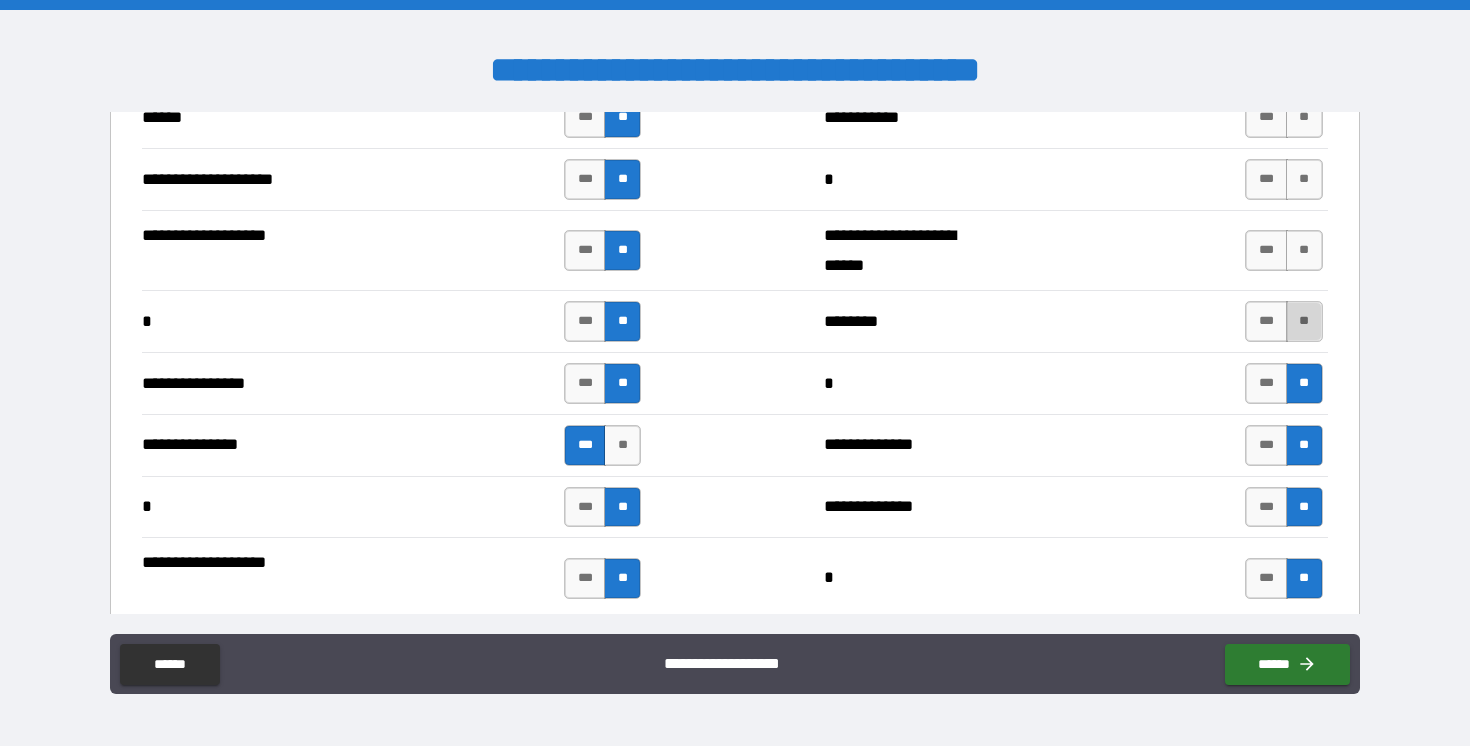 click on "**" at bounding box center (1304, 321) 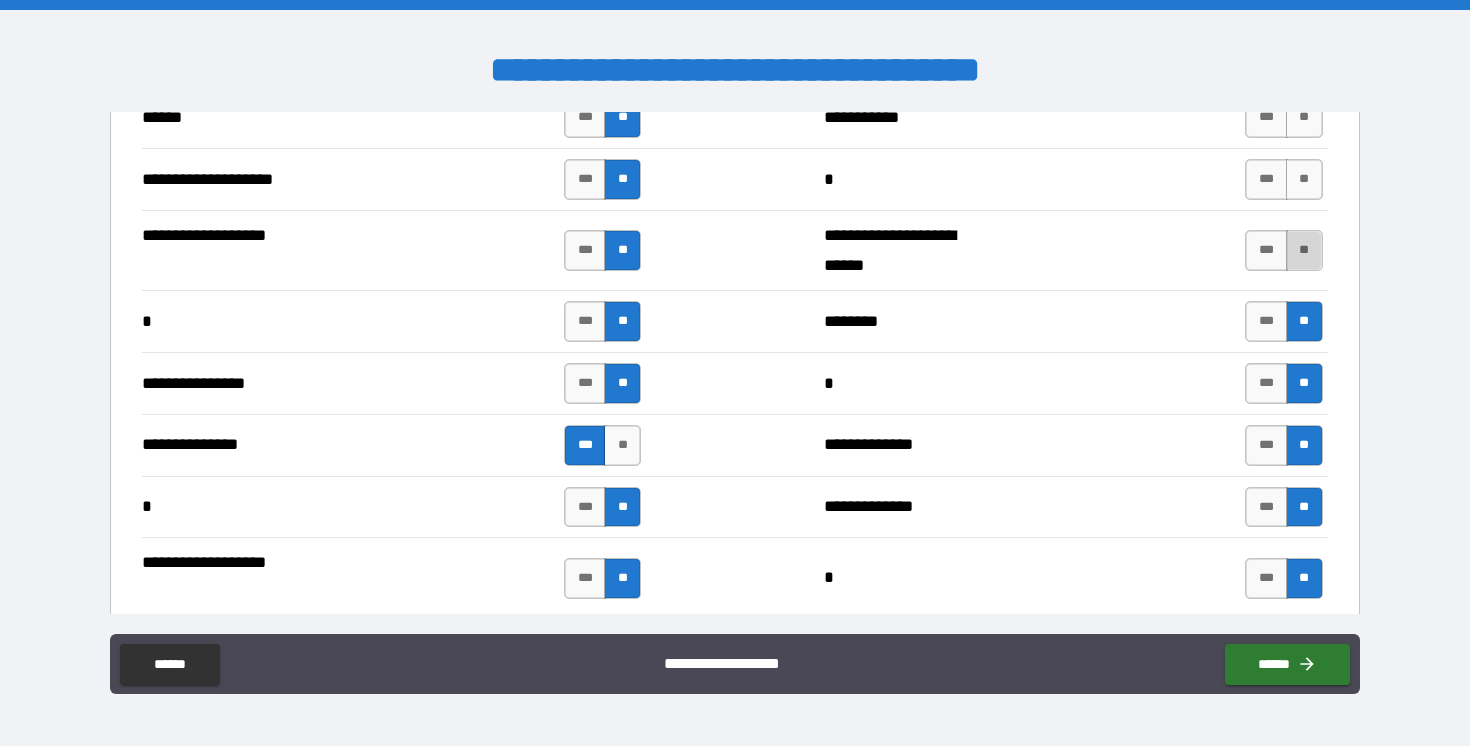 click on "**" at bounding box center [1304, 250] 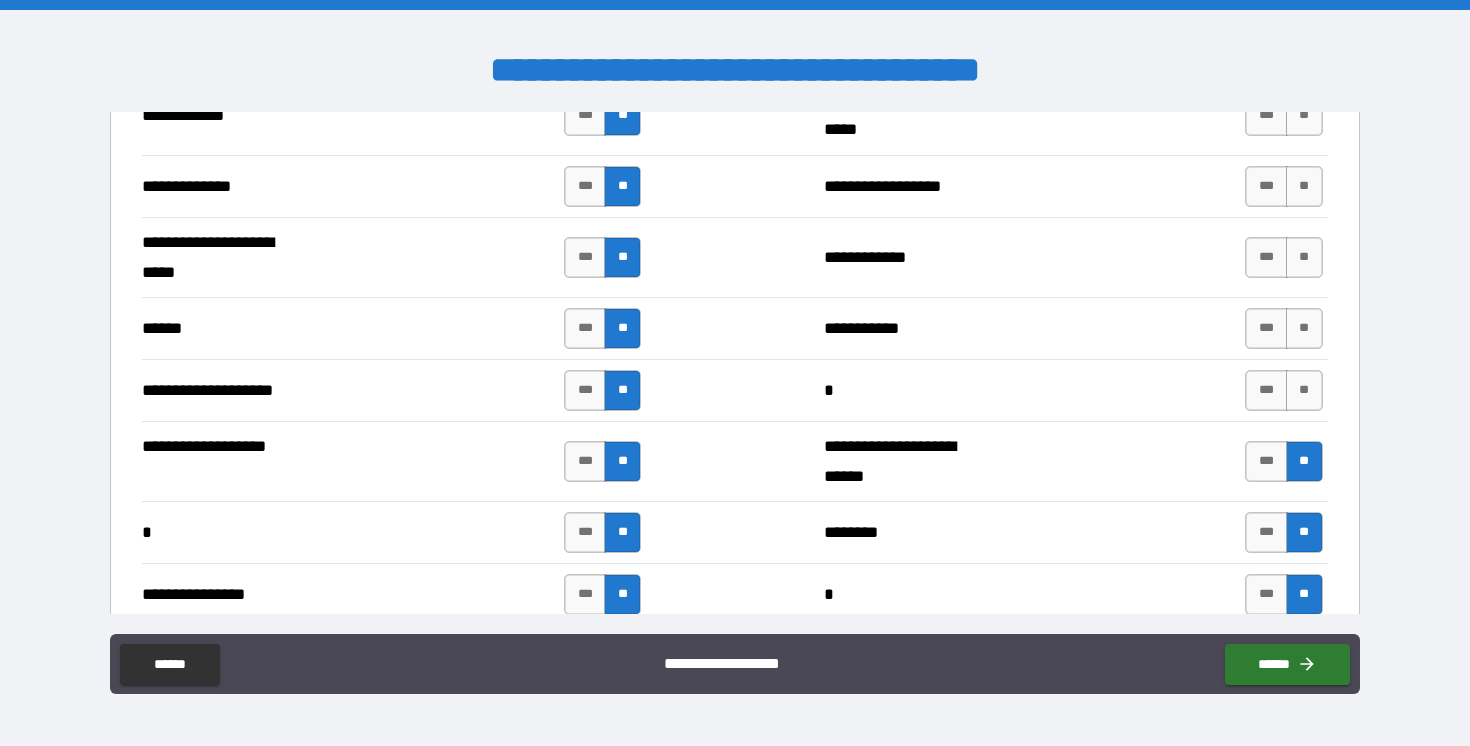 scroll, scrollTop: 3908, scrollLeft: 0, axis: vertical 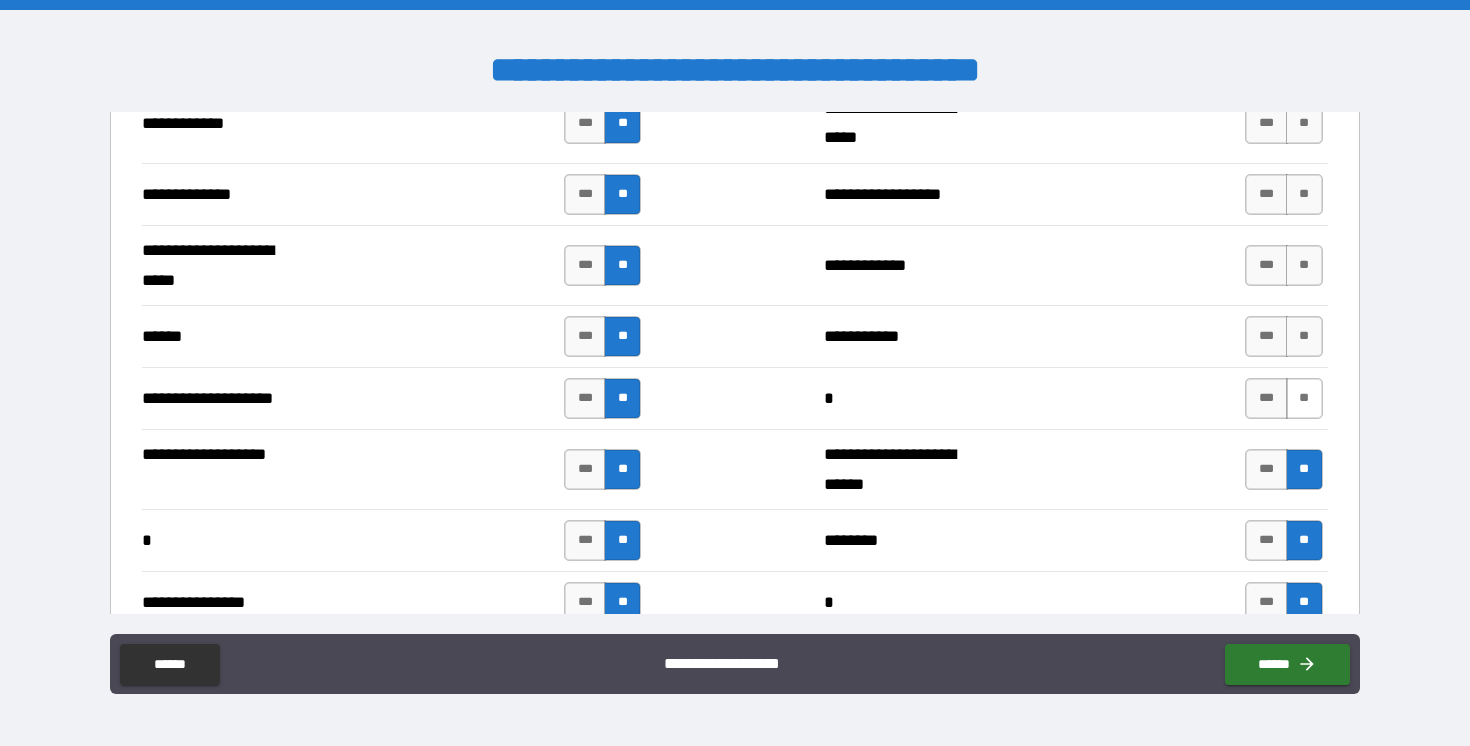 click on "**" at bounding box center (1304, 398) 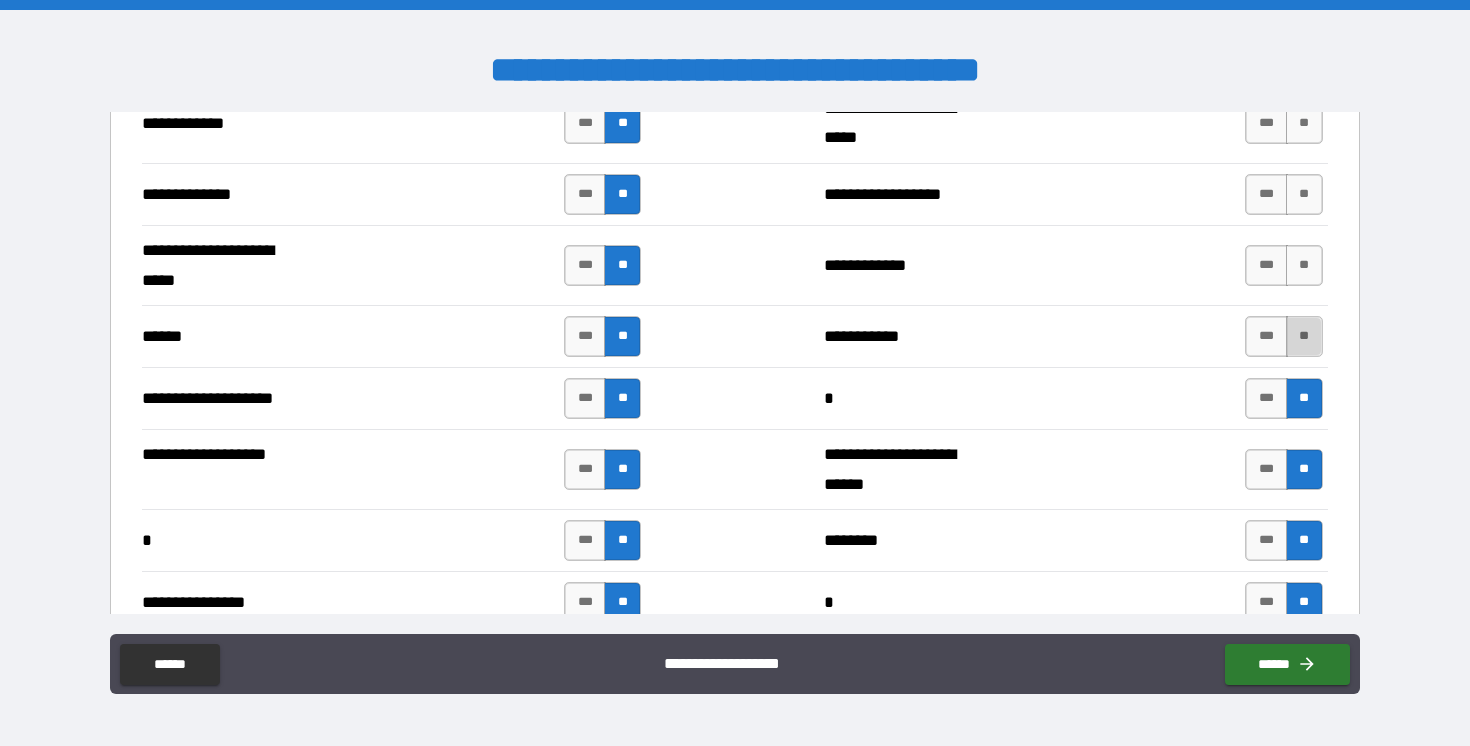 click on "**" at bounding box center [1304, 336] 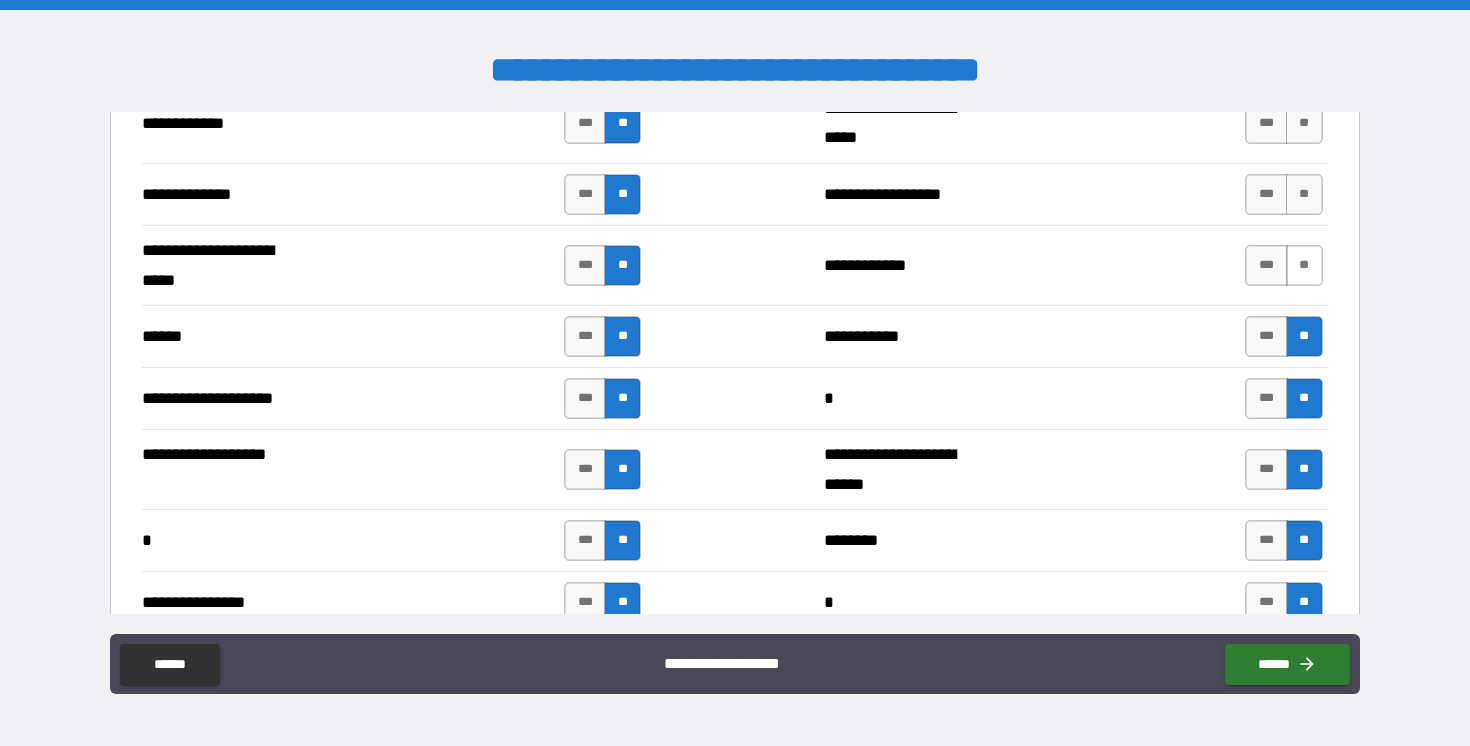 click on "**" at bounding box center (1304, 265) 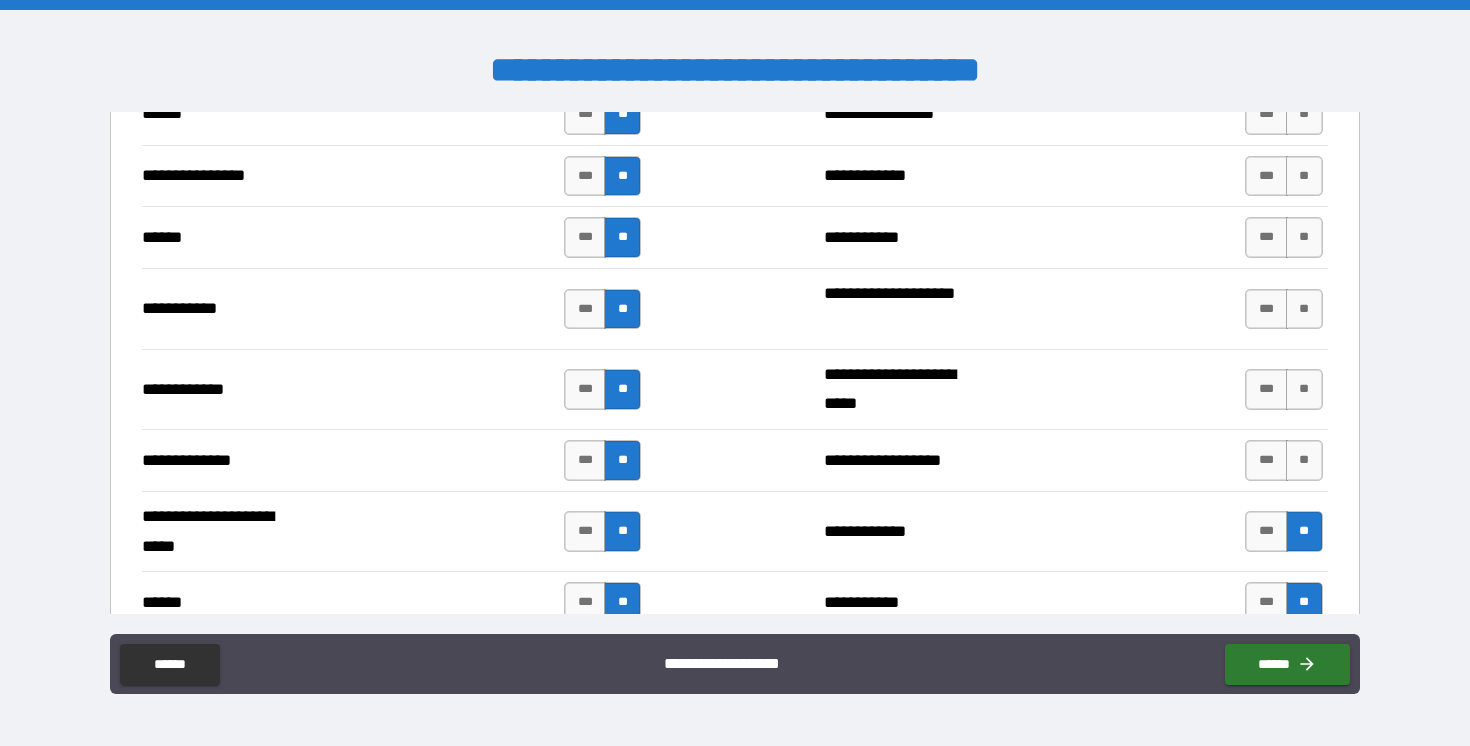 scroll, scrollTop: 3622, scrollLeft: 0, axis: vertical 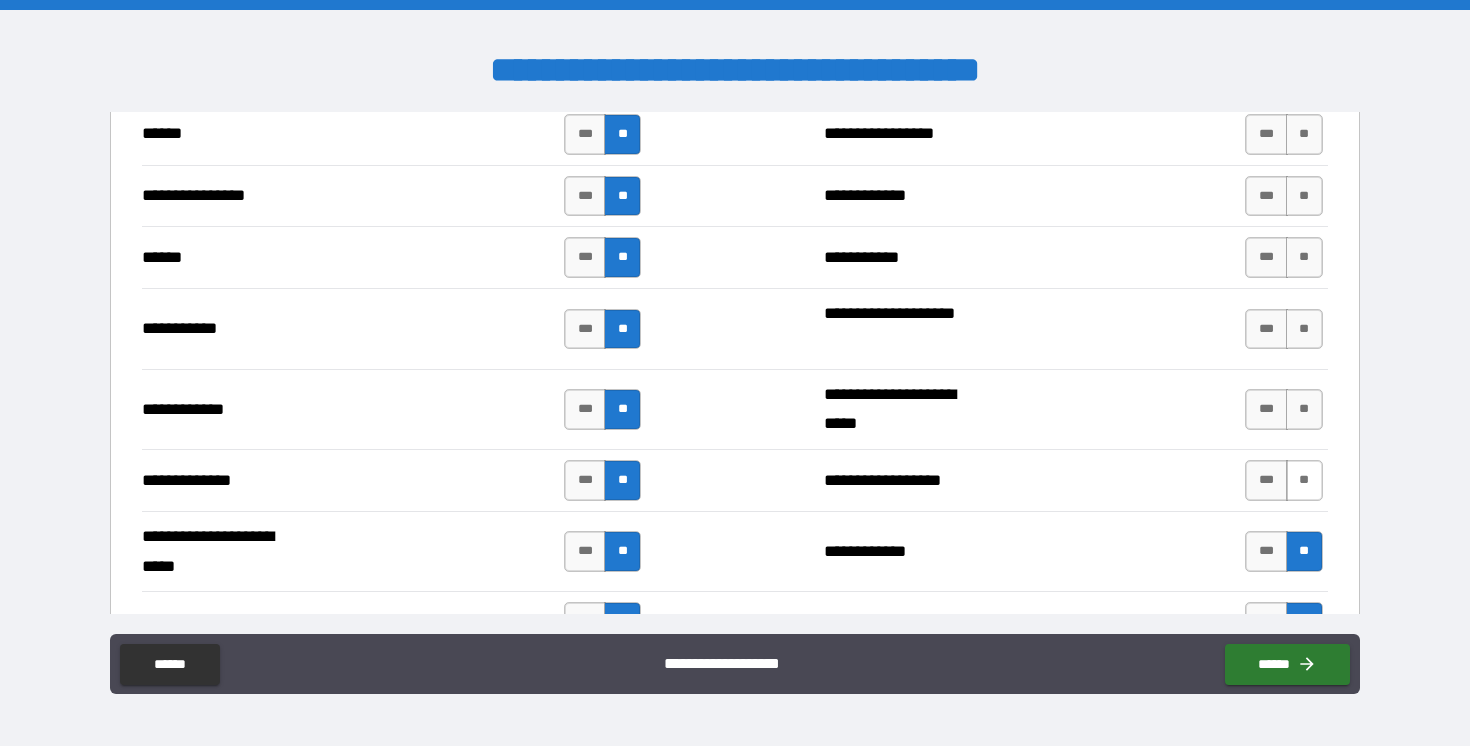 click on "**" at bounding box center (1304, 480) 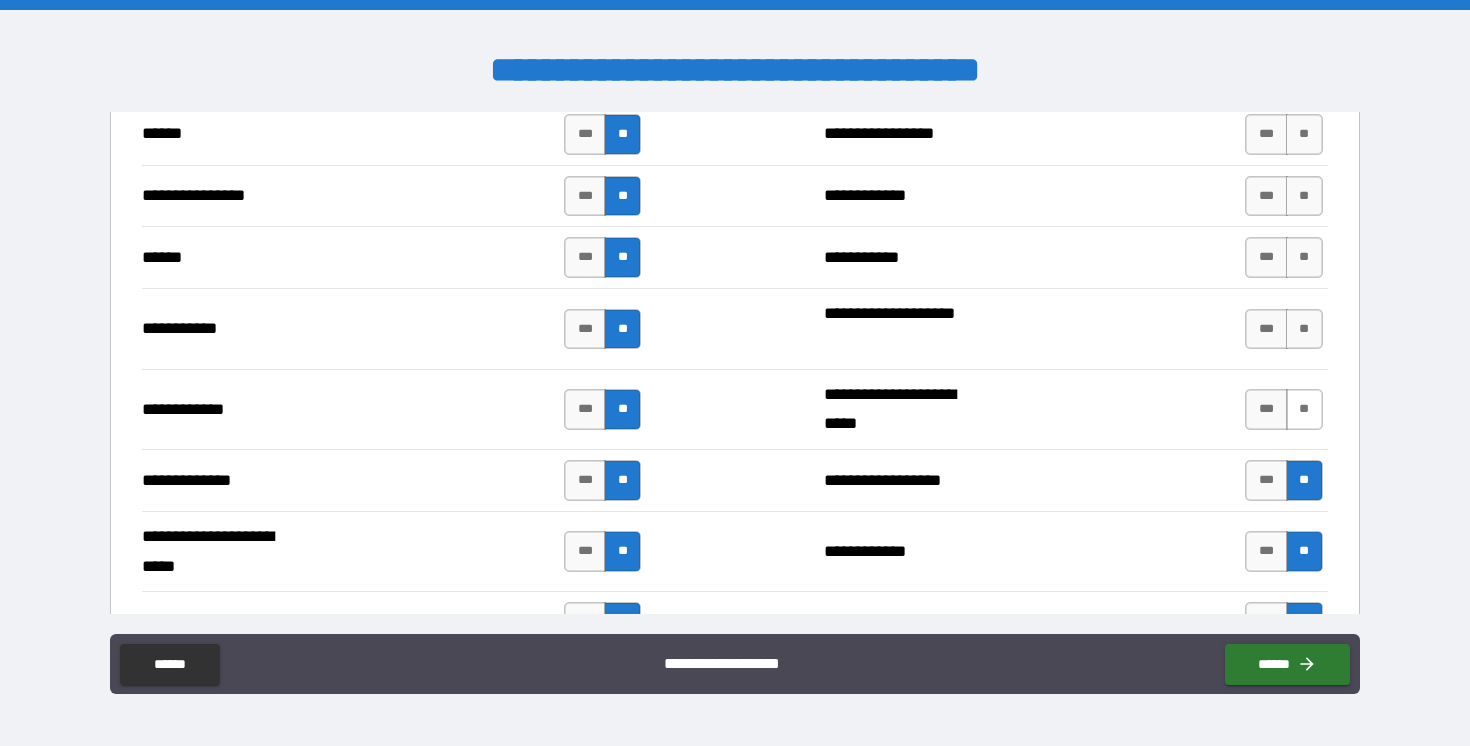 click on "**" at bounding box center (1304, 409) 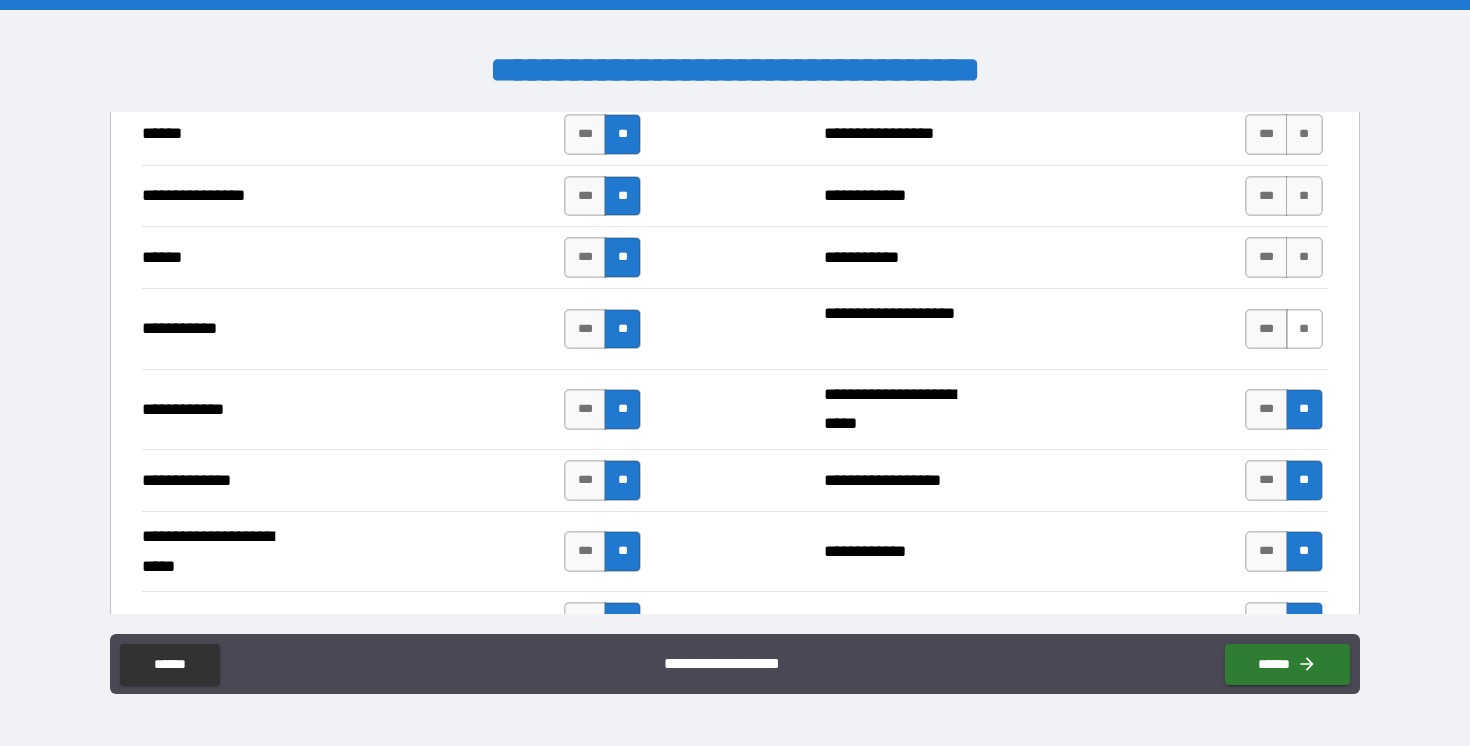 click on "**" at bounding box center [1304, 329] 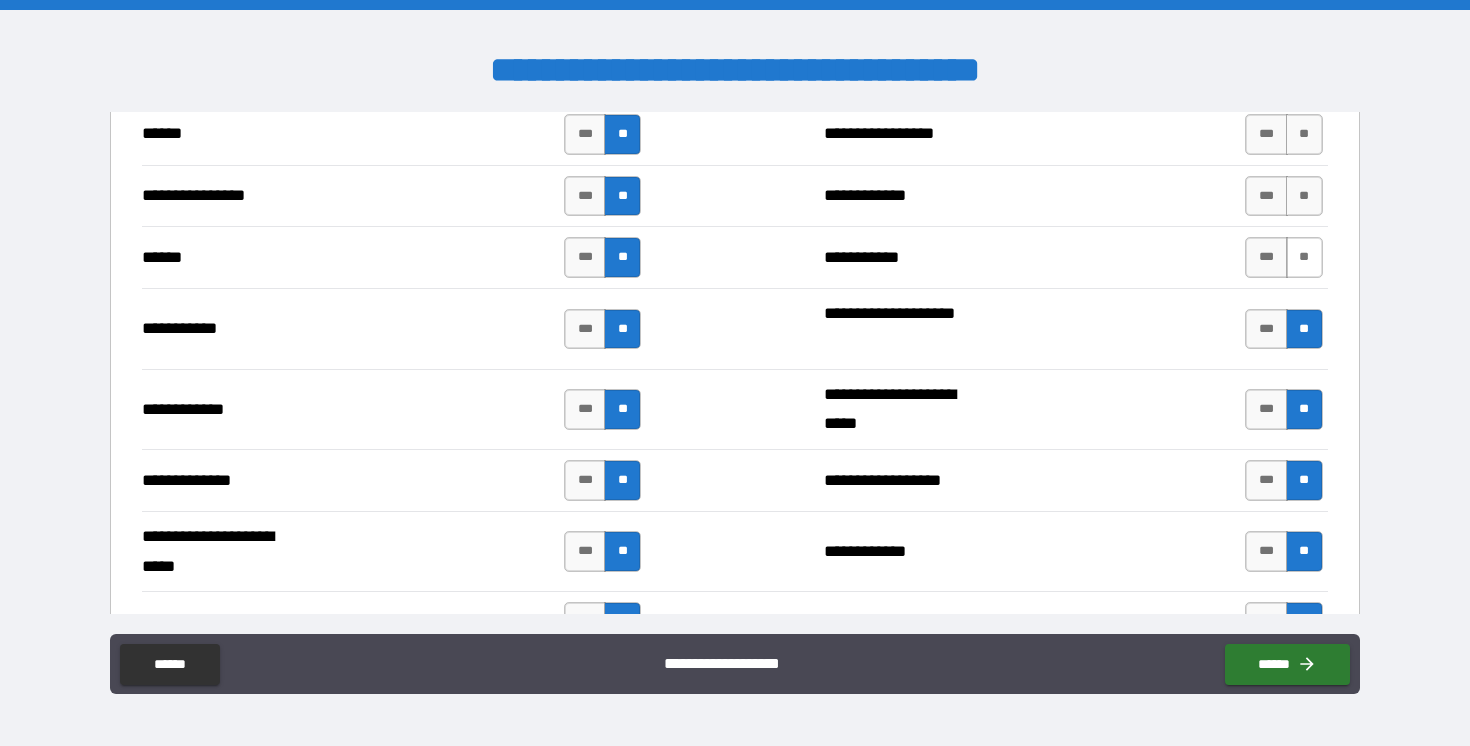 click on "**" at bounding box center (1304, 257) 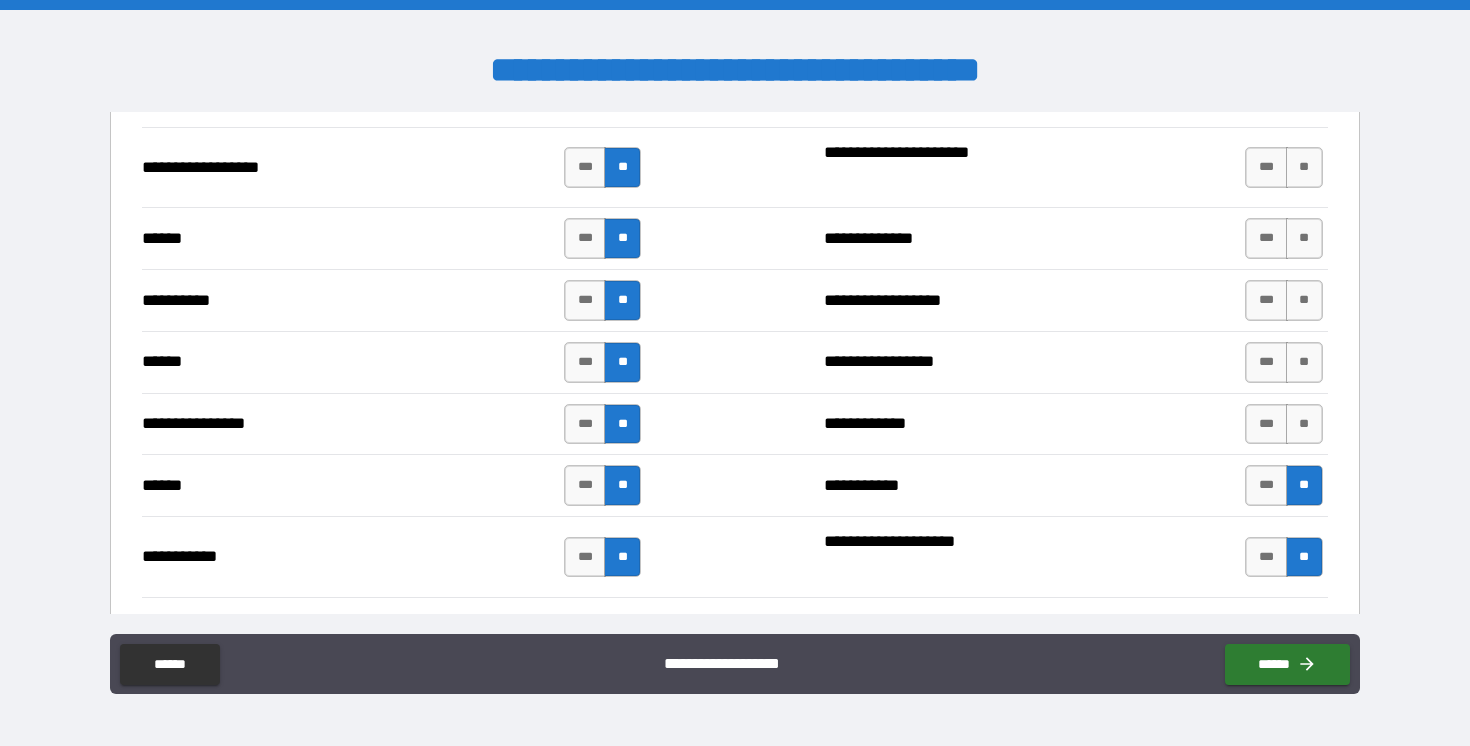 scroll, scrollTop: 3391, scrollLeft: 0, axis: vertical 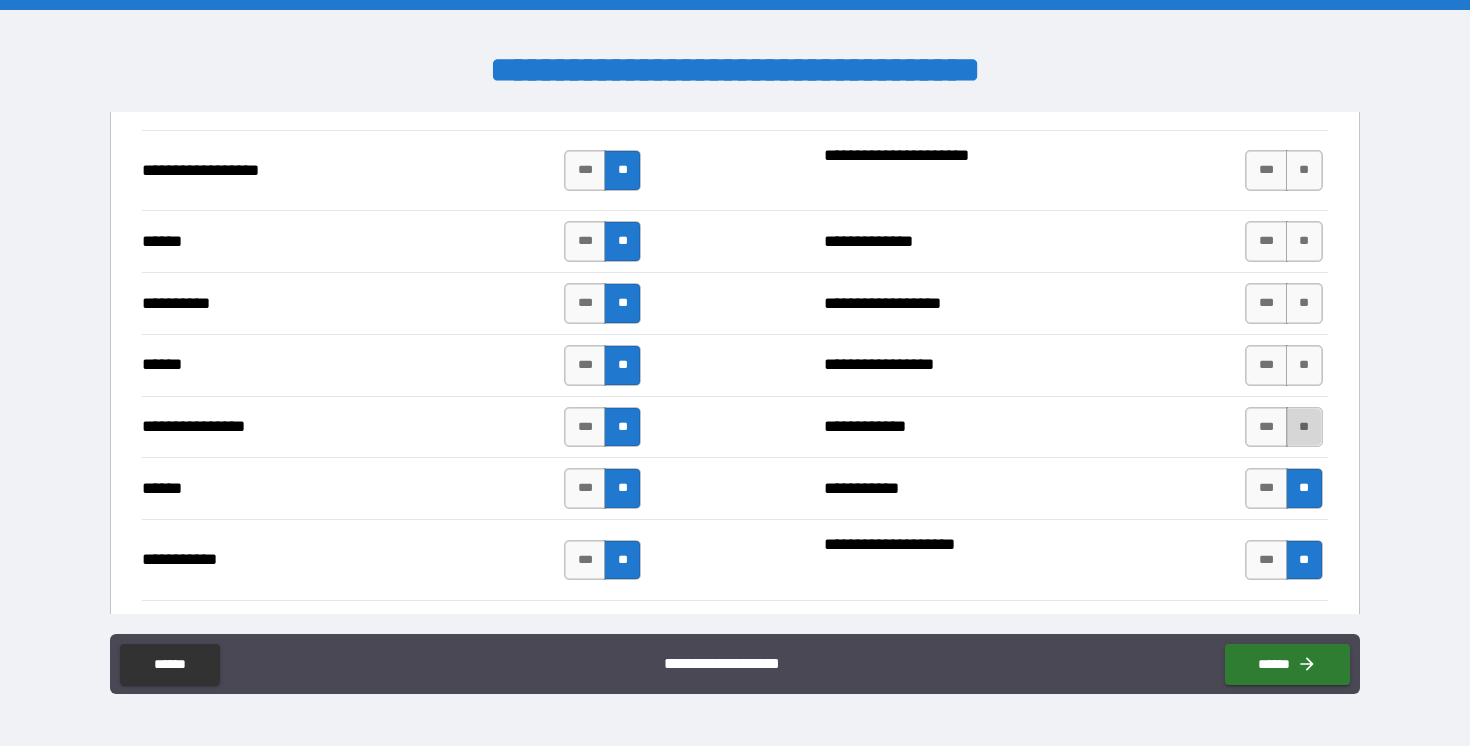 click on "**" at bounding box center [1304, 427] 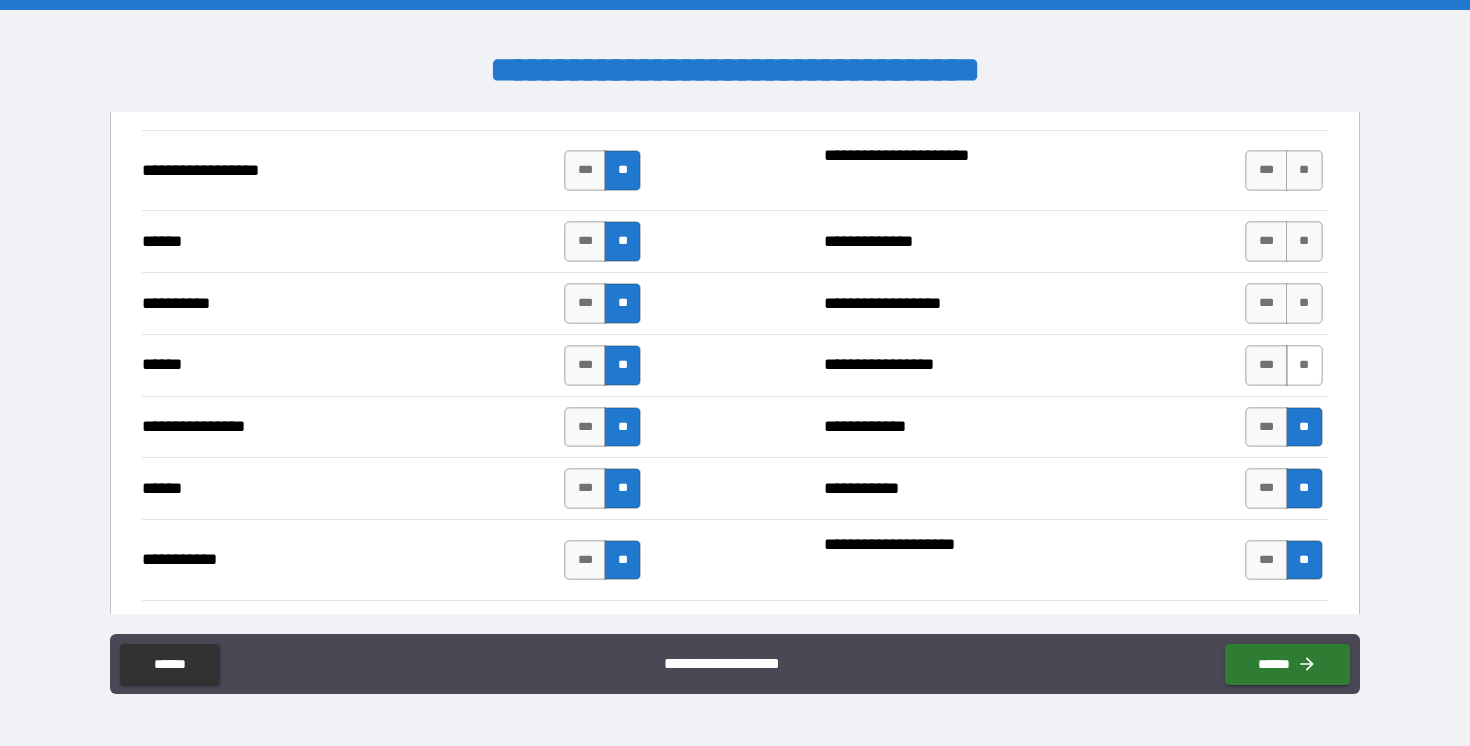 click on "**" at bounding box center (1304, 365) 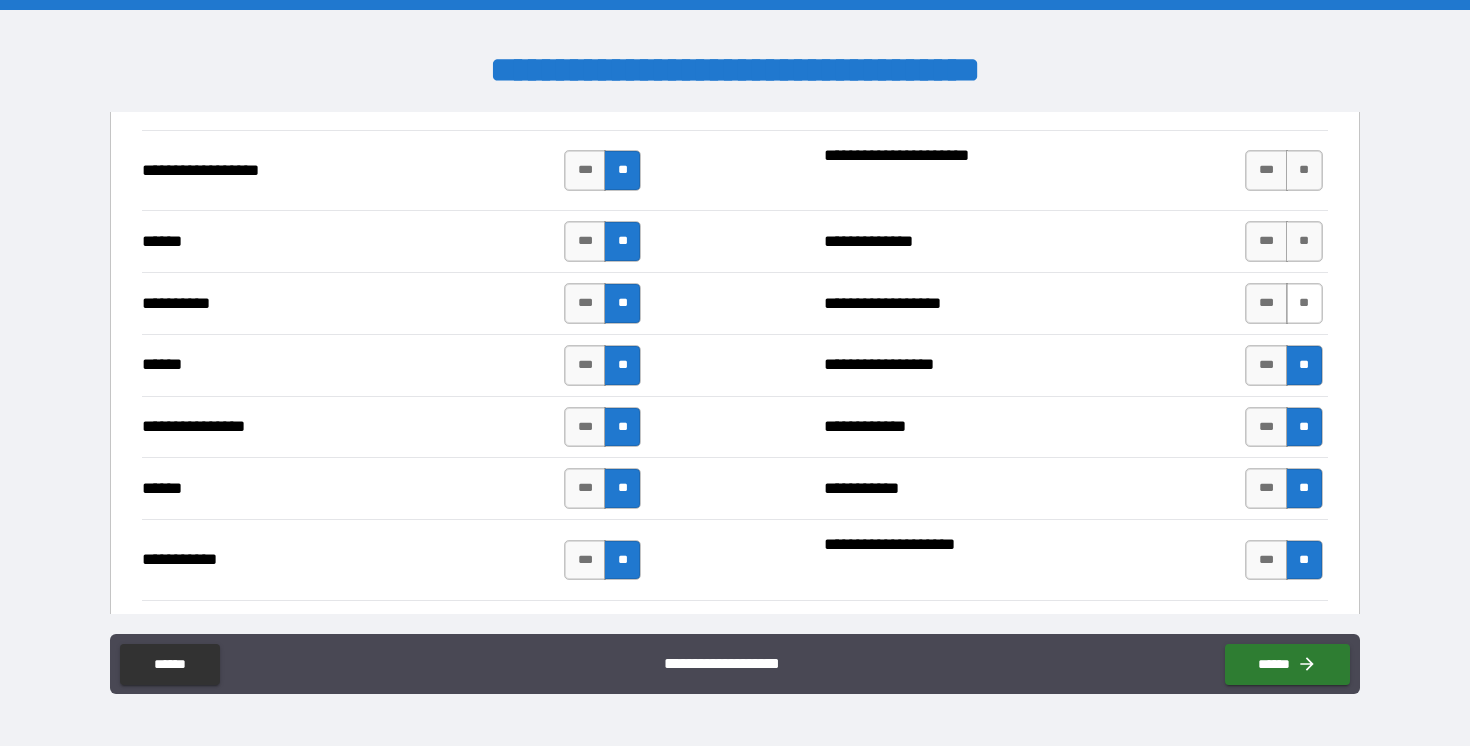 click on "**" at bounding box center [1304, 303] 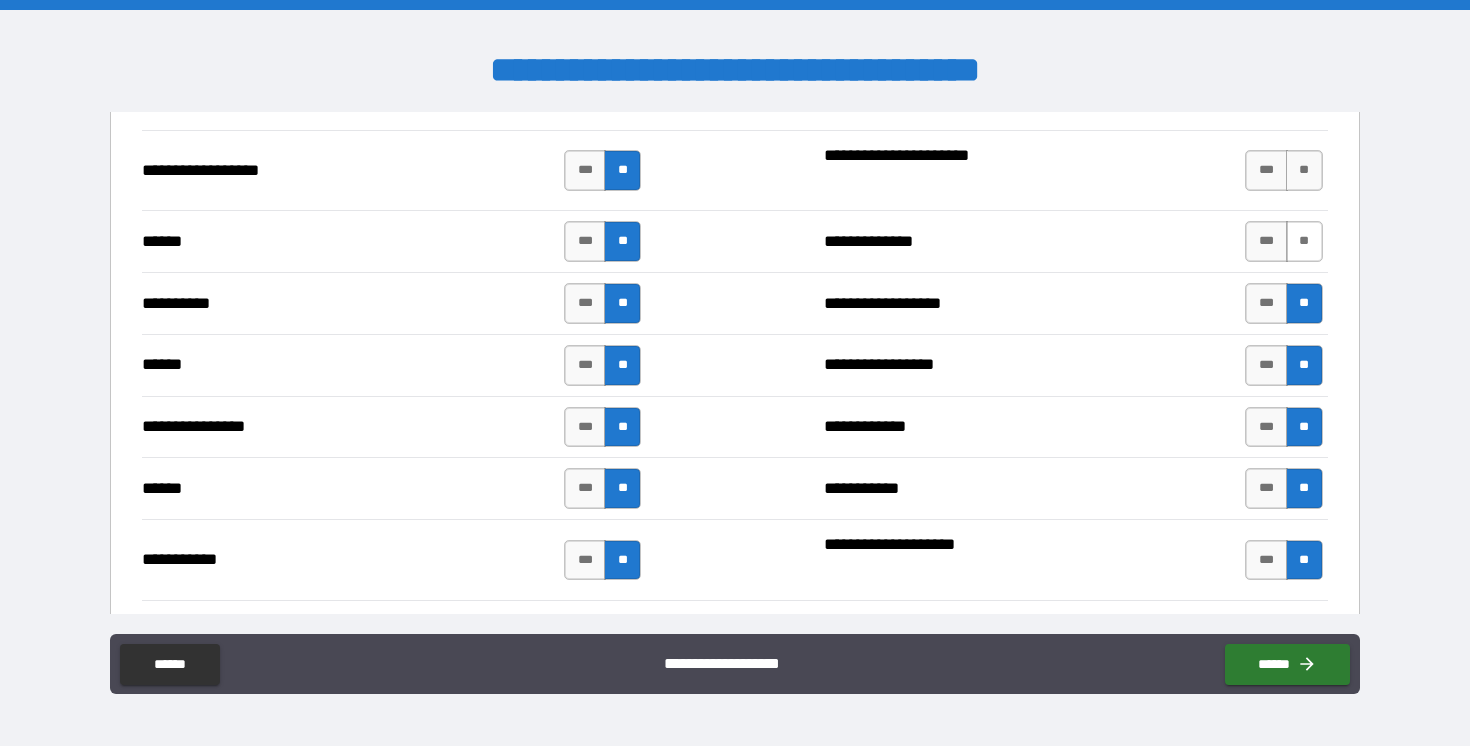 click on "**" at bounding box center (1304, 241) 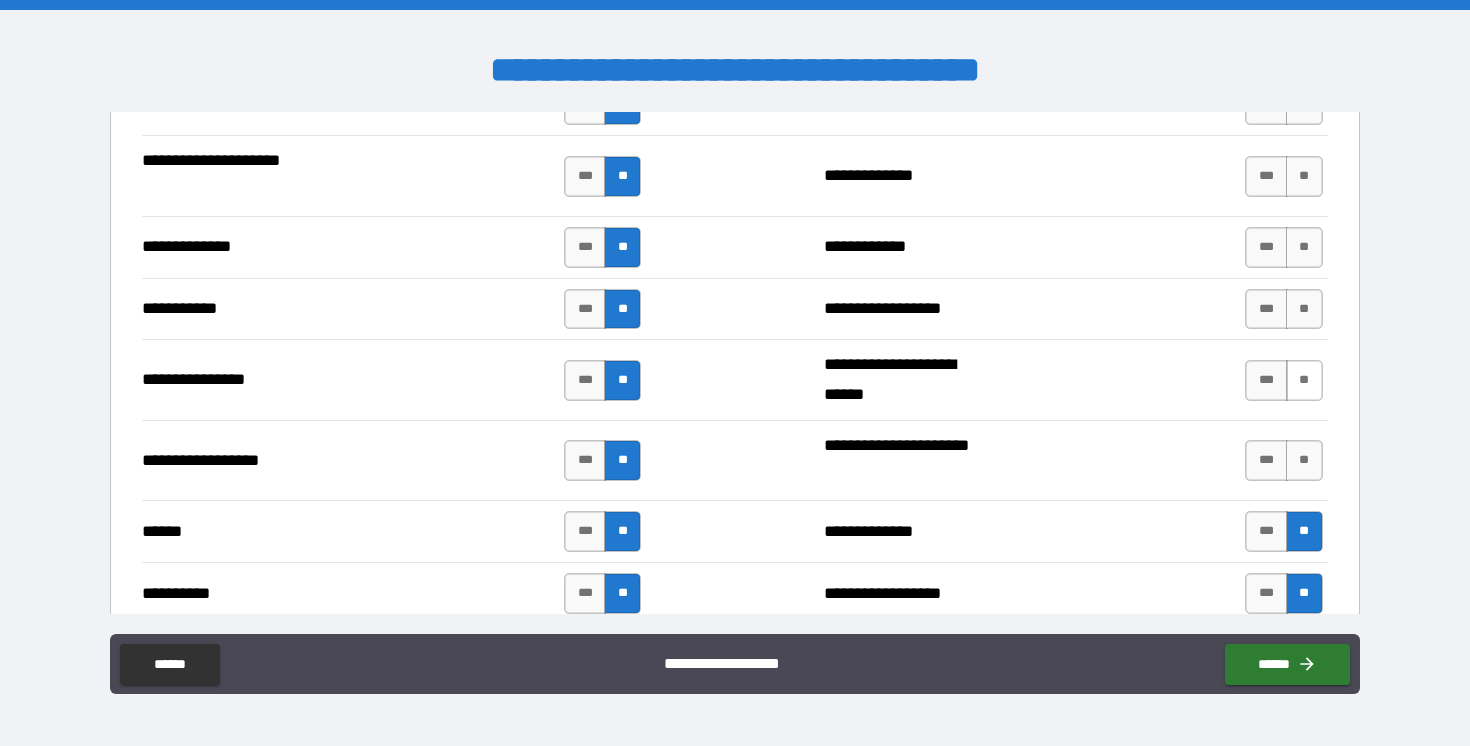 scroll, scrollTop: 3085, scrollLeft: 0, axis: vertical 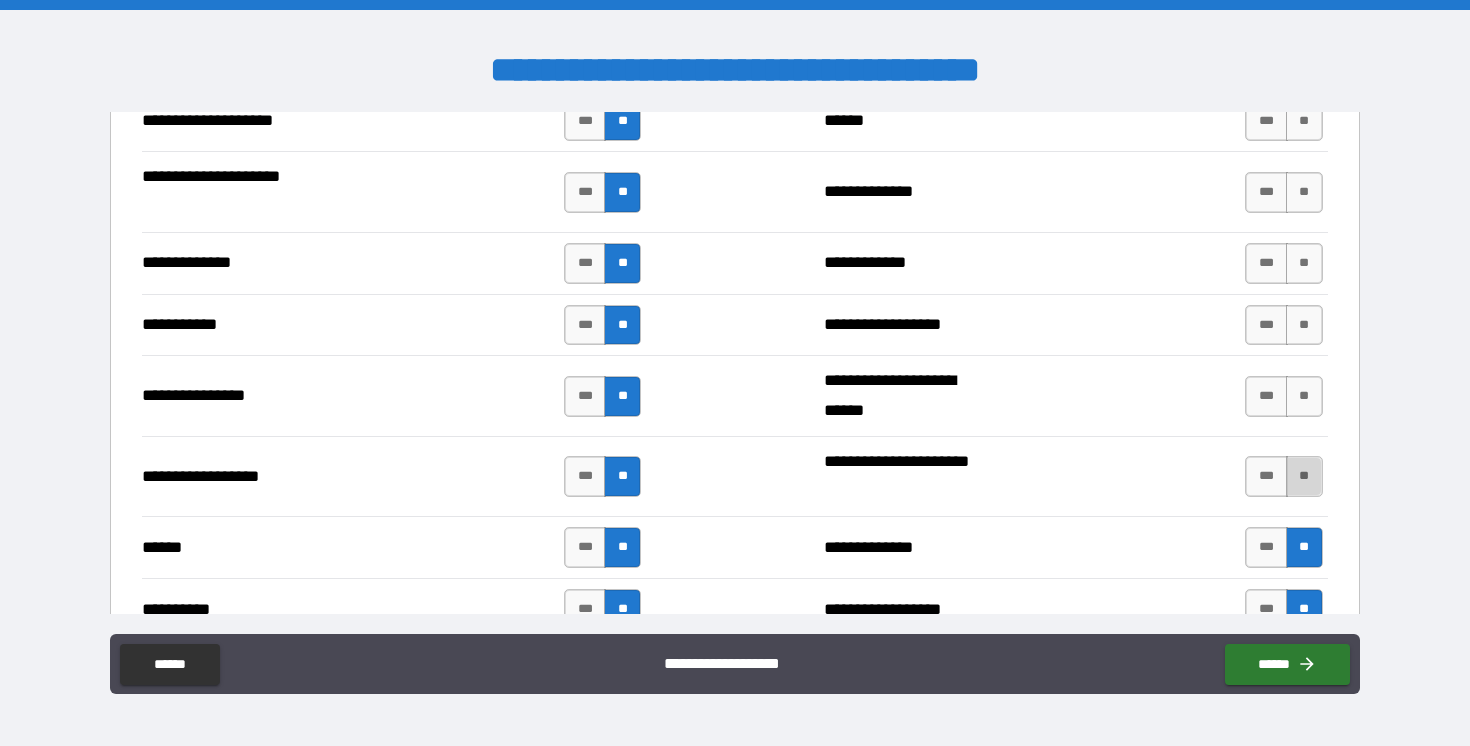 click on "**" at bounding box center (1304, 476) 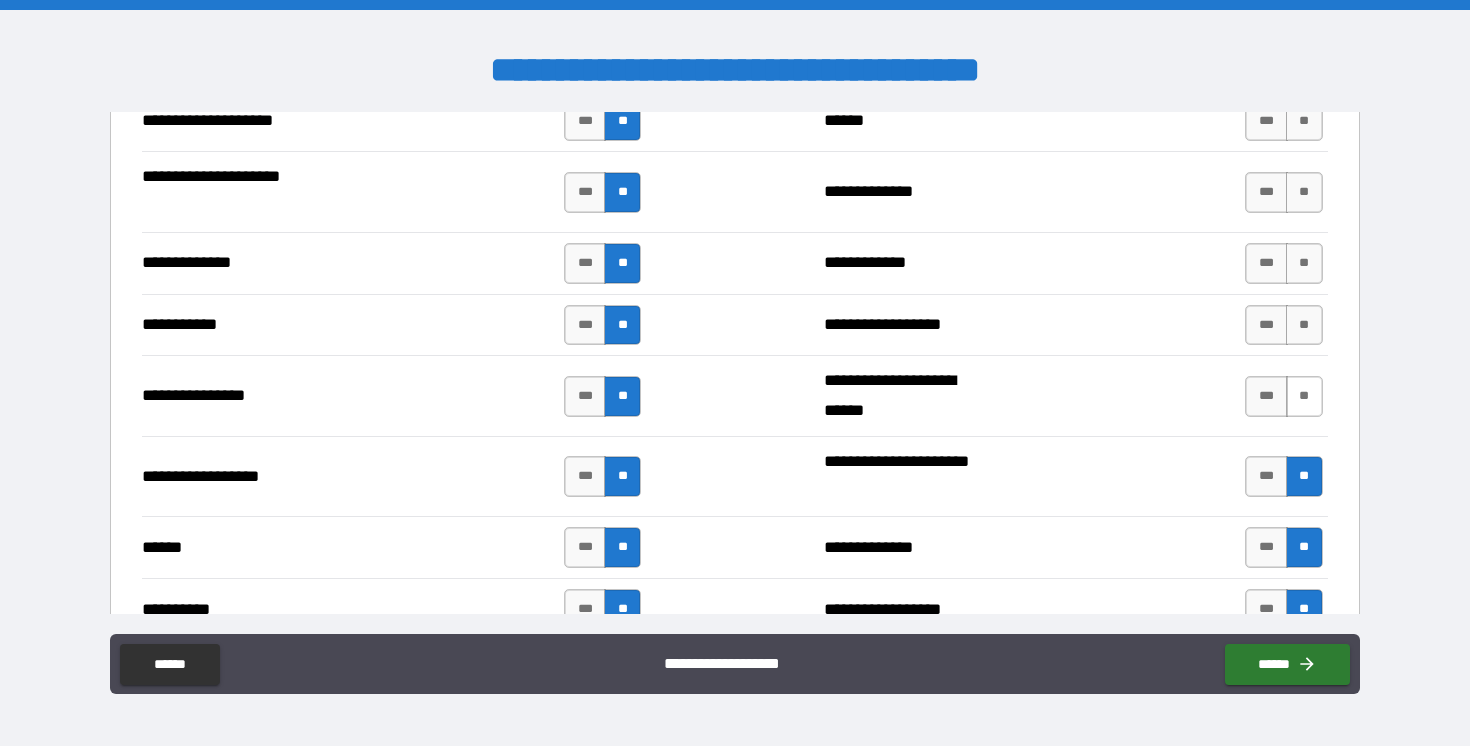 click on "**" at bounding box center [1304, 396] 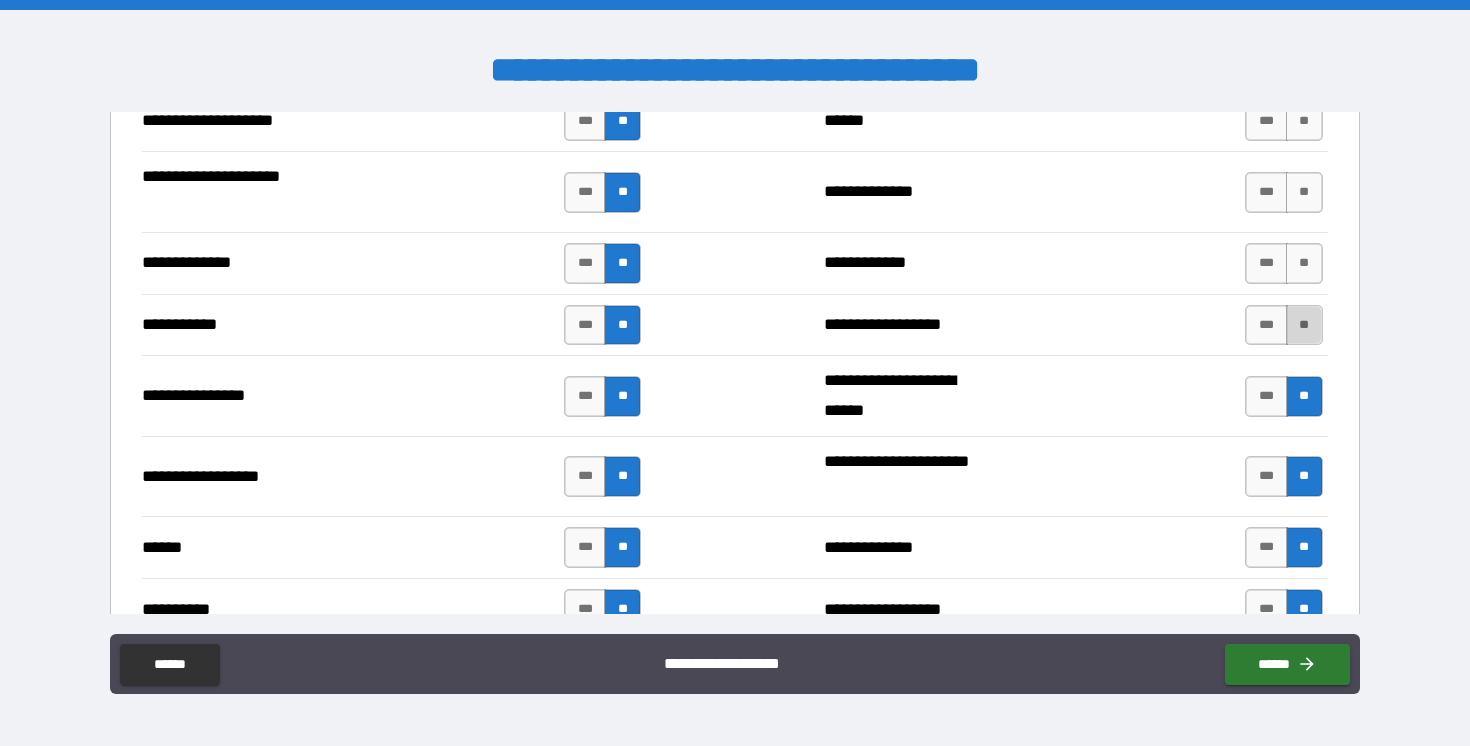 click on "**" at bounding box center [1304, 325] 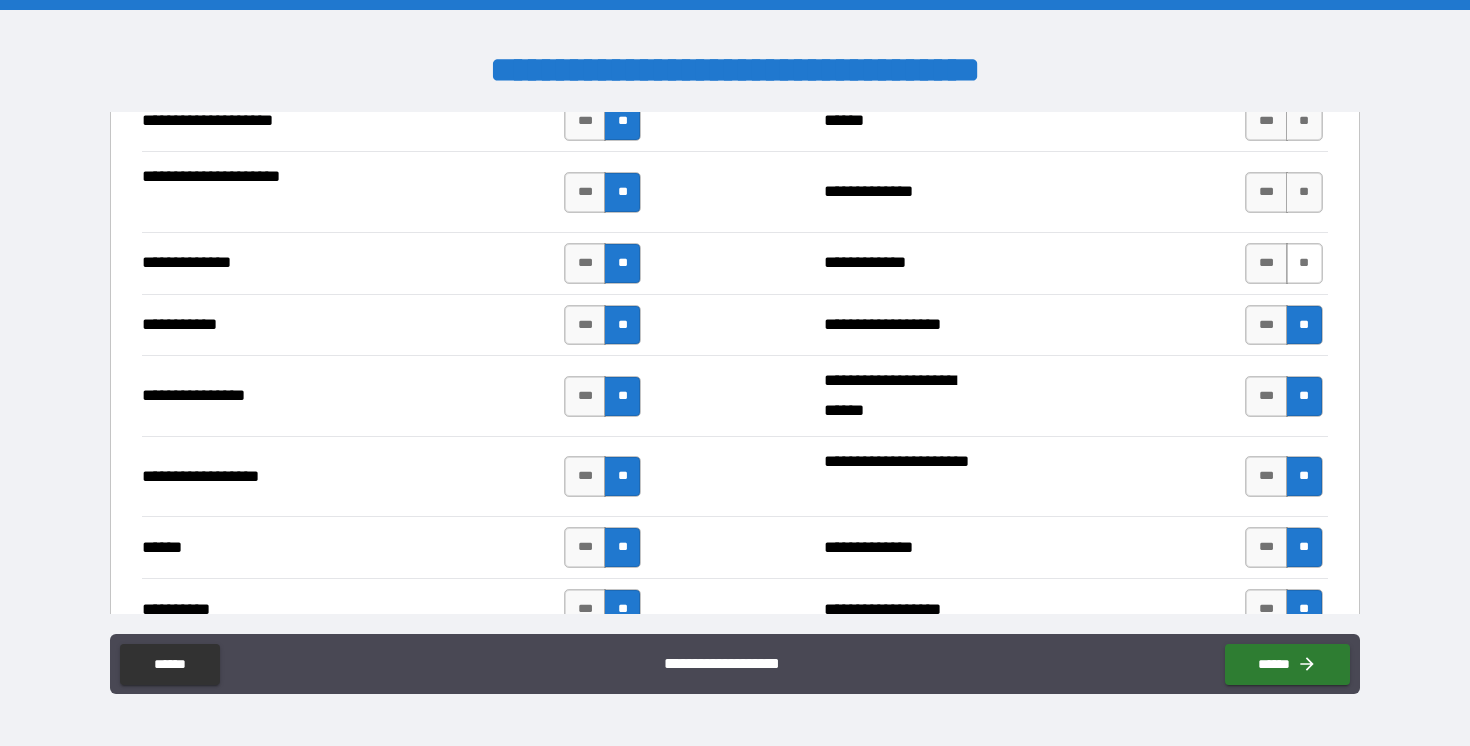 click on "**" at bounding box center [1304, 263] 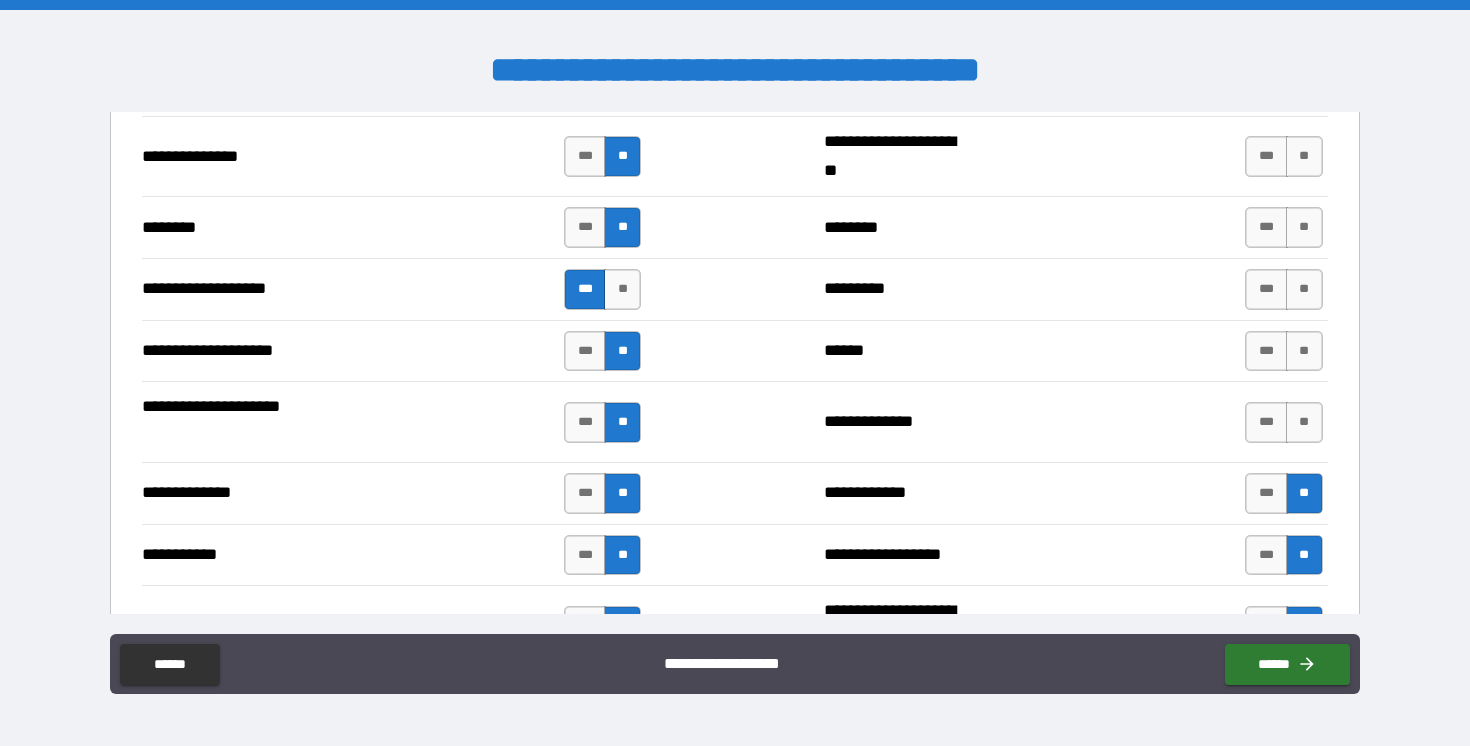 scroll, scrollTop: 2827, scrollLeft: 0, axis: vertical 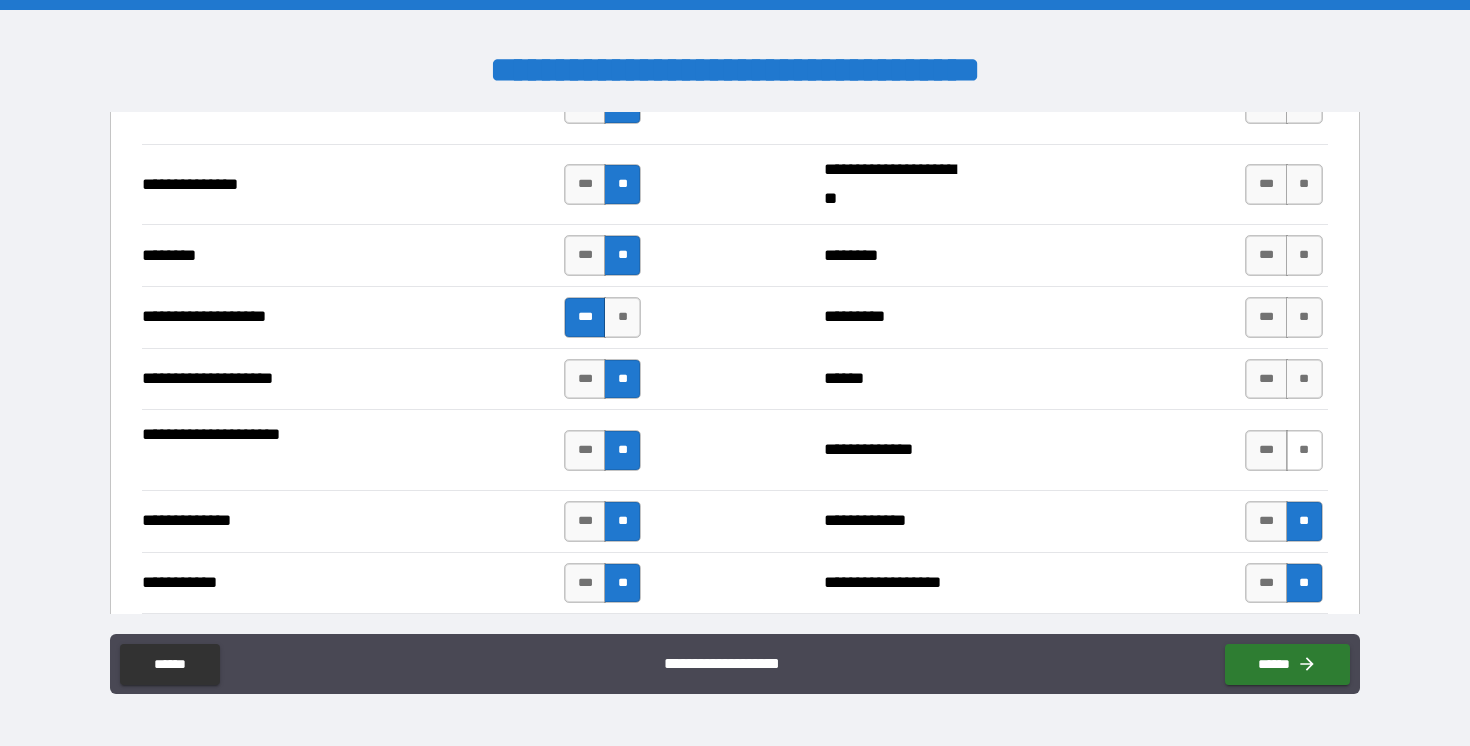 click on "**" at bounding box center (1304, 450) 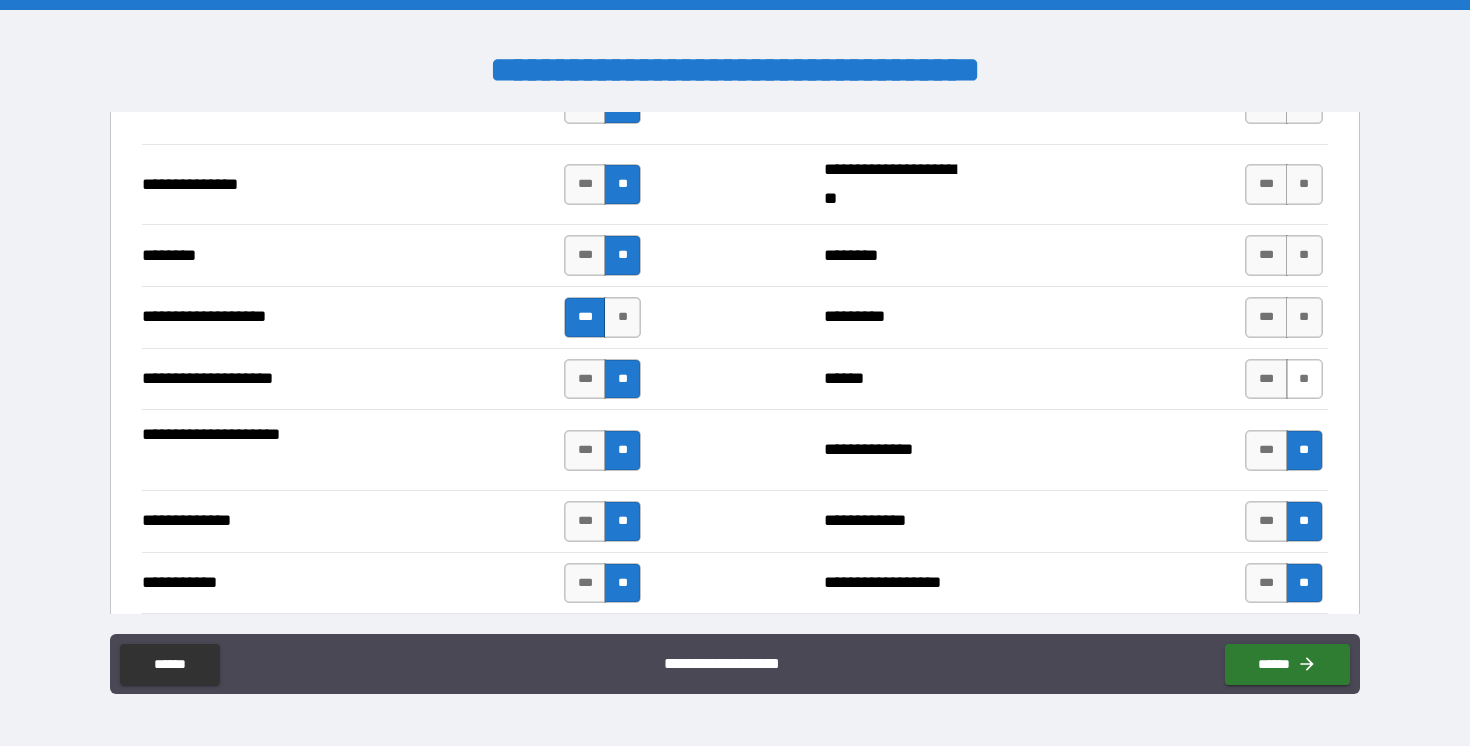 click on "**" at bounding box center [1304, 379] 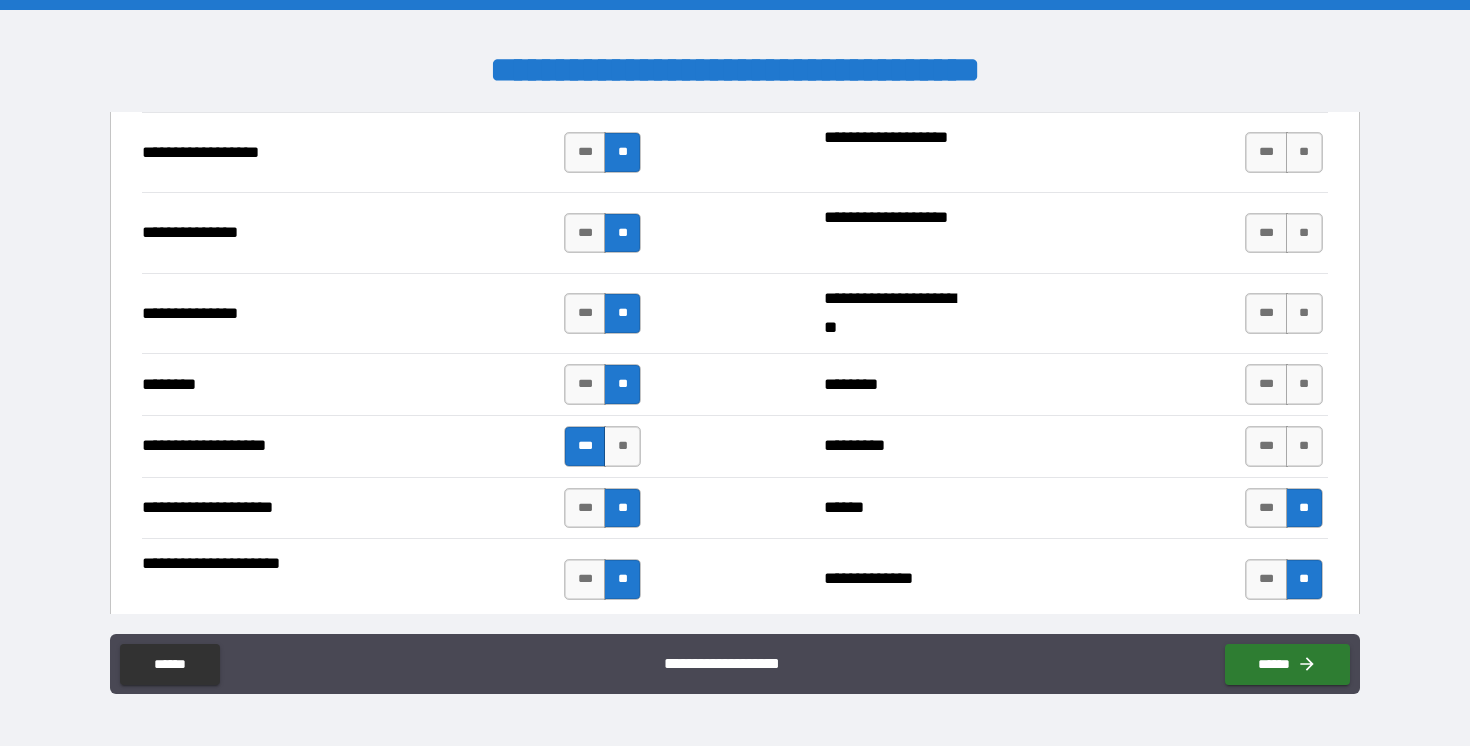 scroll, scrollTop: 2683, scrollLeft: 0, axis: vertical 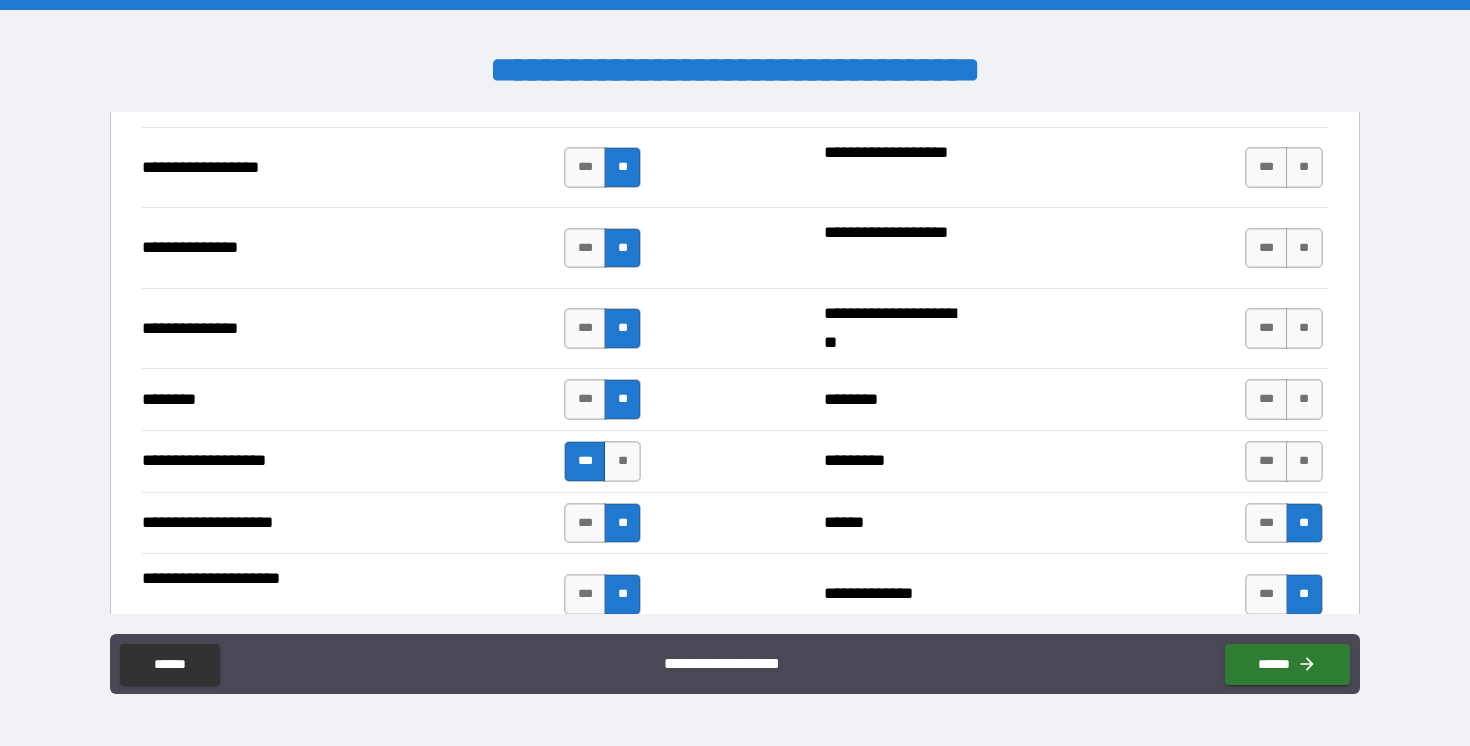 click on "**********" at bounding box center [734, 461] 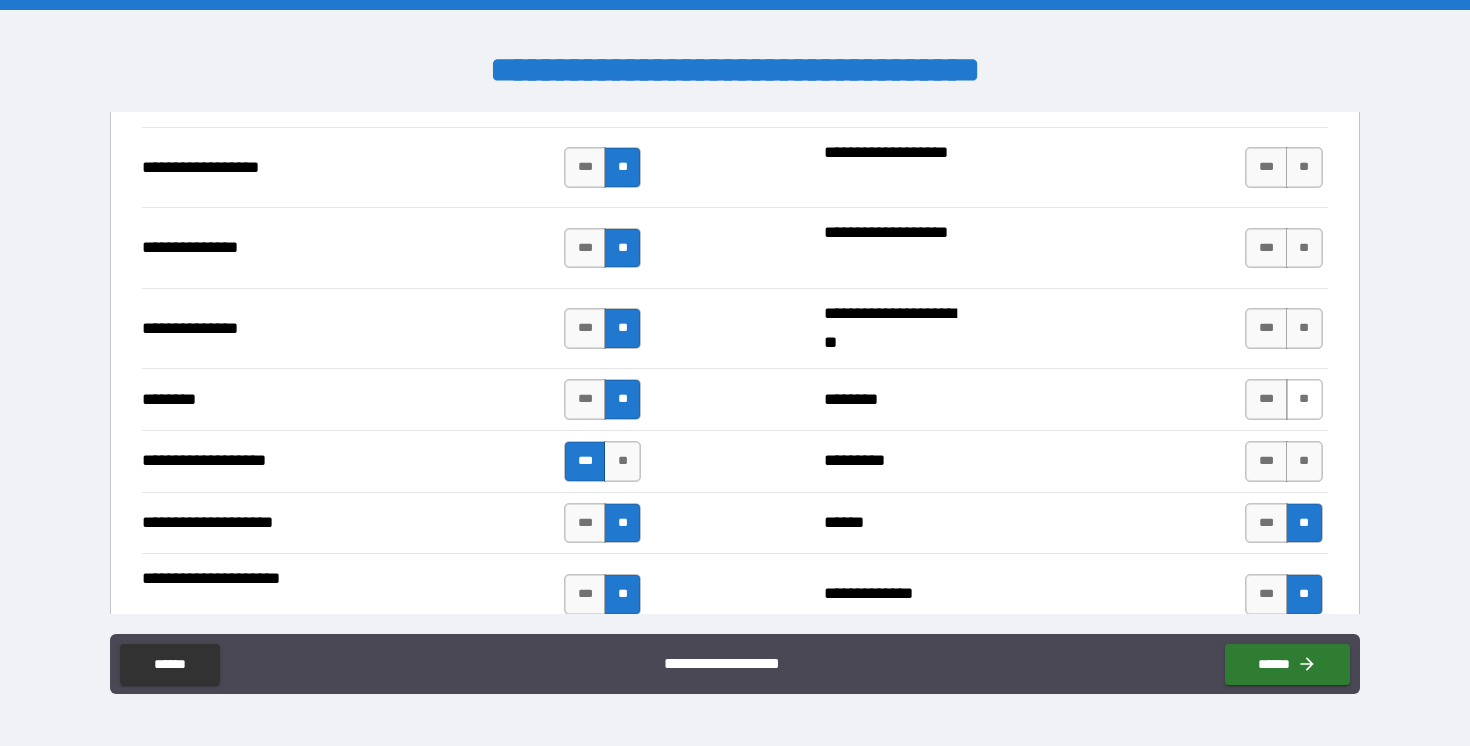 click on "**" at bounding box center (1304, 399) 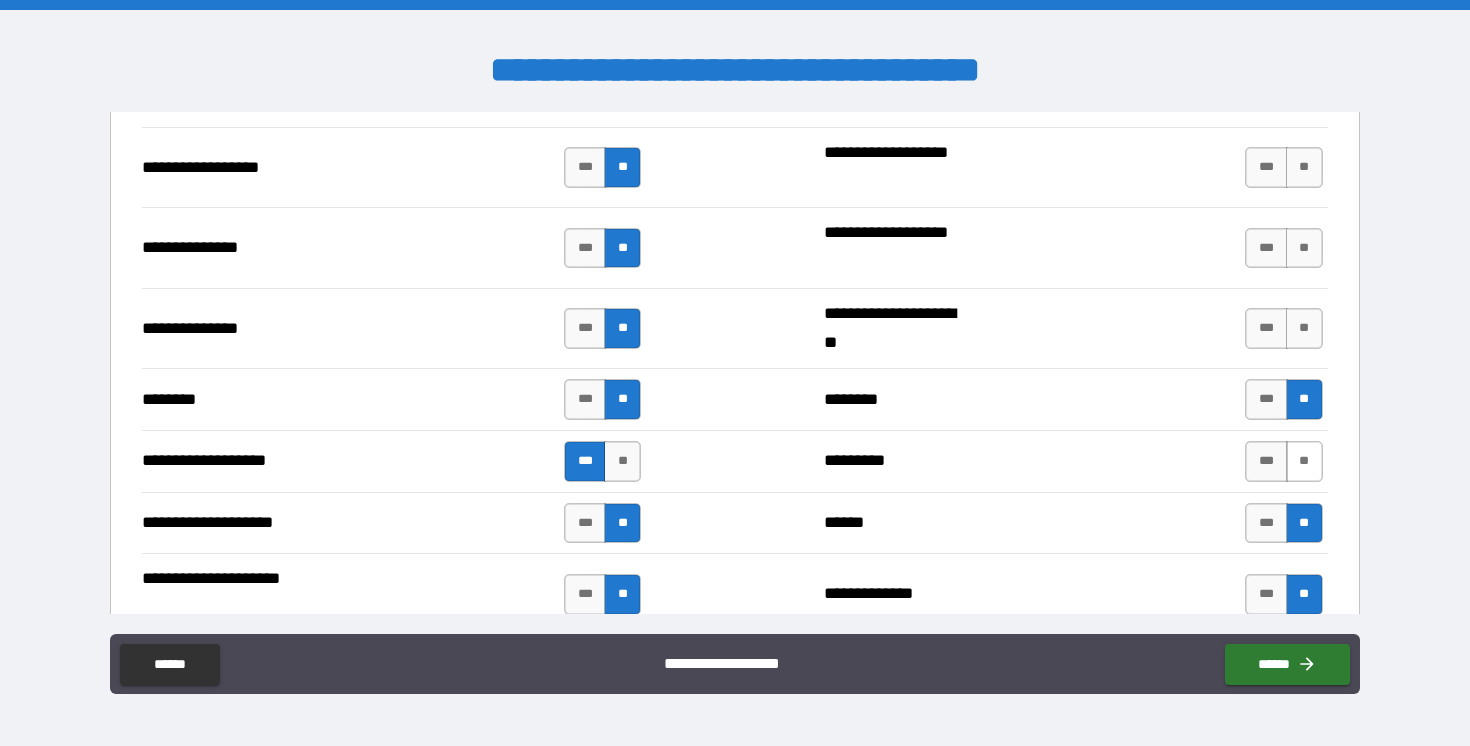 click on "**" at bounding box center (1304, 461) 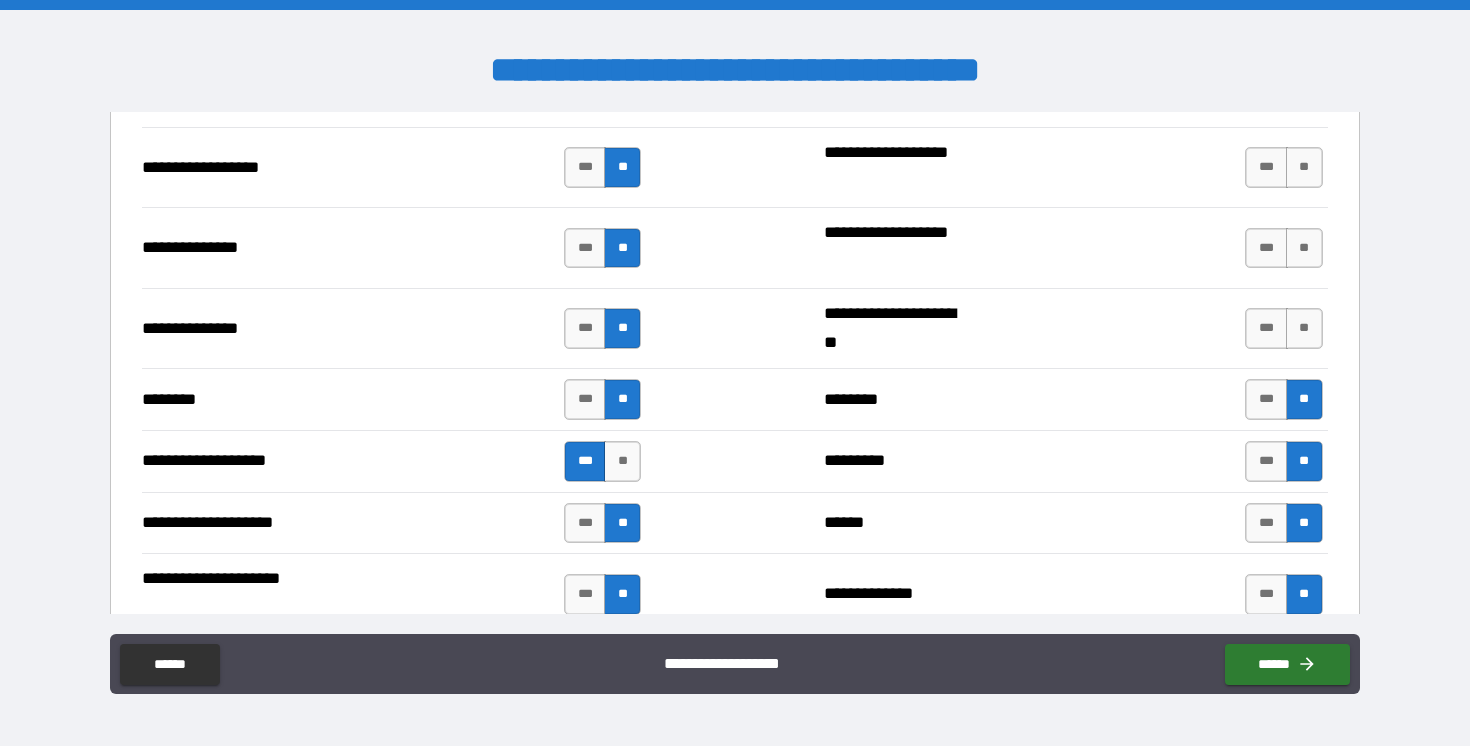 click on "**" at bounding box center (1304, 461) 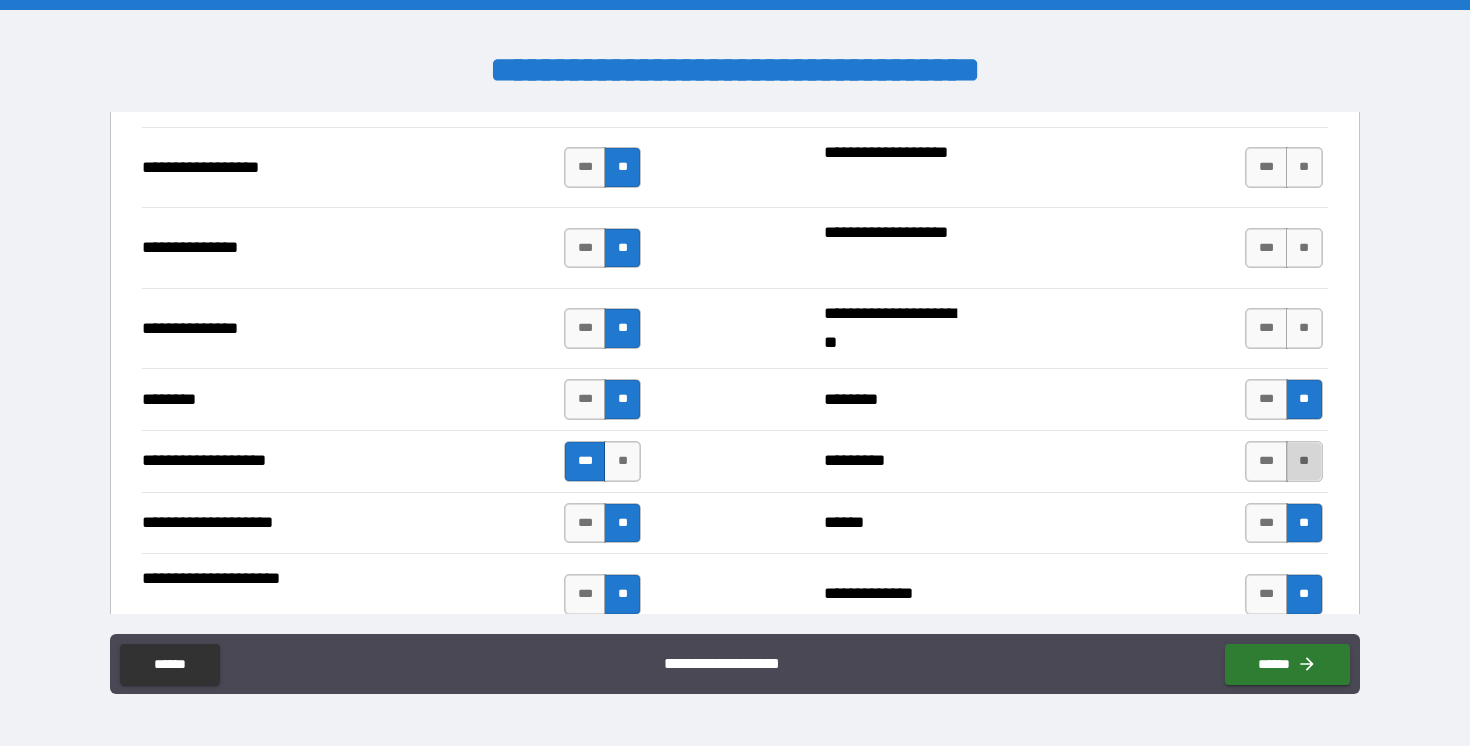 click on "**" at bounding box center (1304, 461) 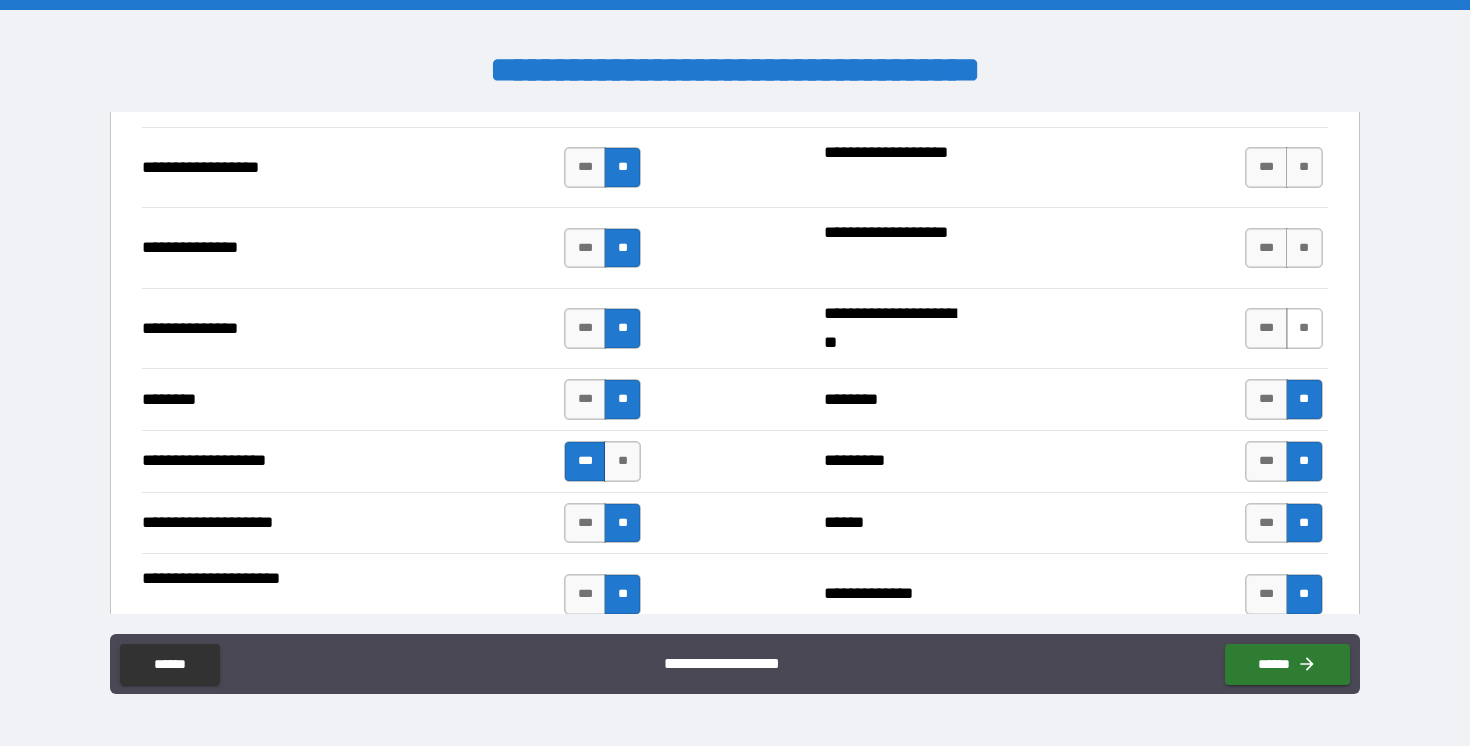 click on "**" at bounding box center [1304, 328] 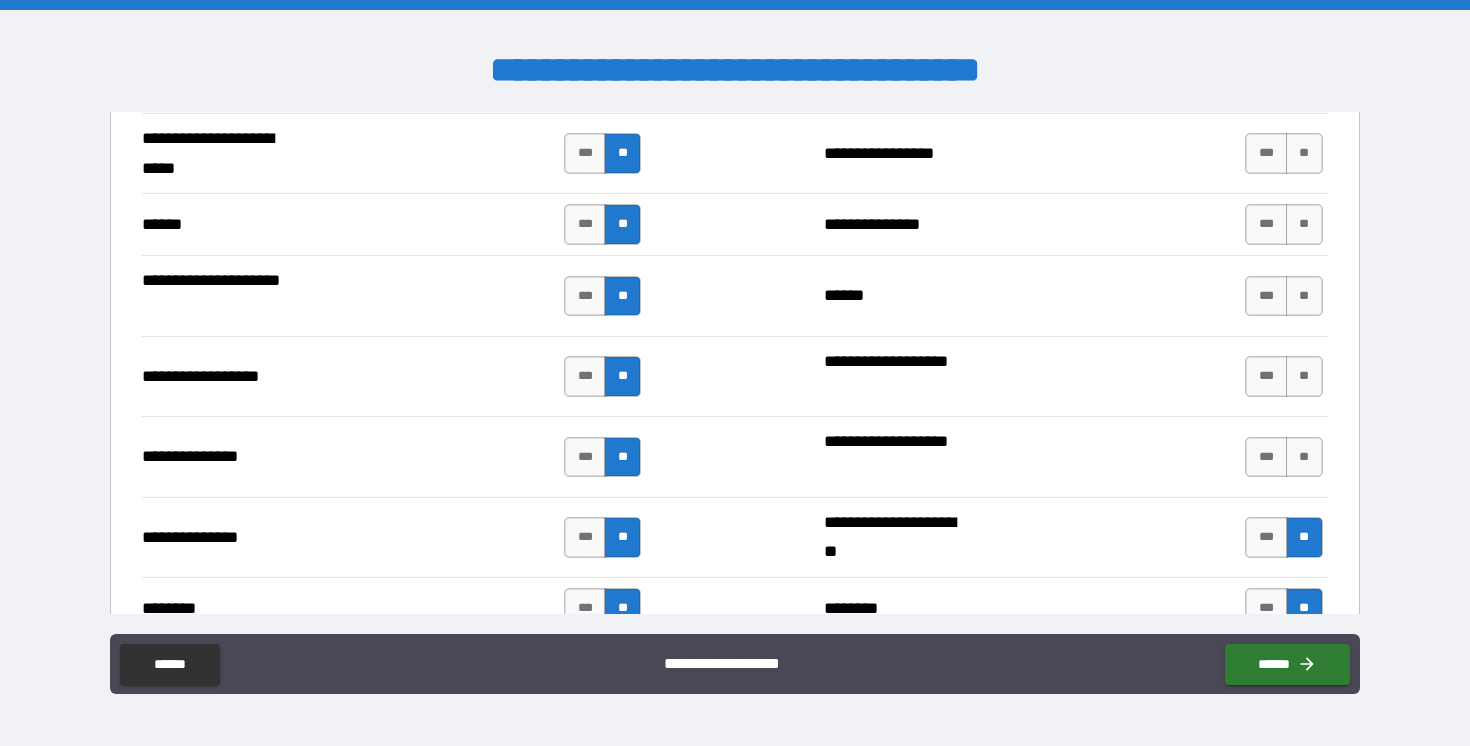 scroll, scrollTop: 2473, scrollLeft: 0, axis: vertical 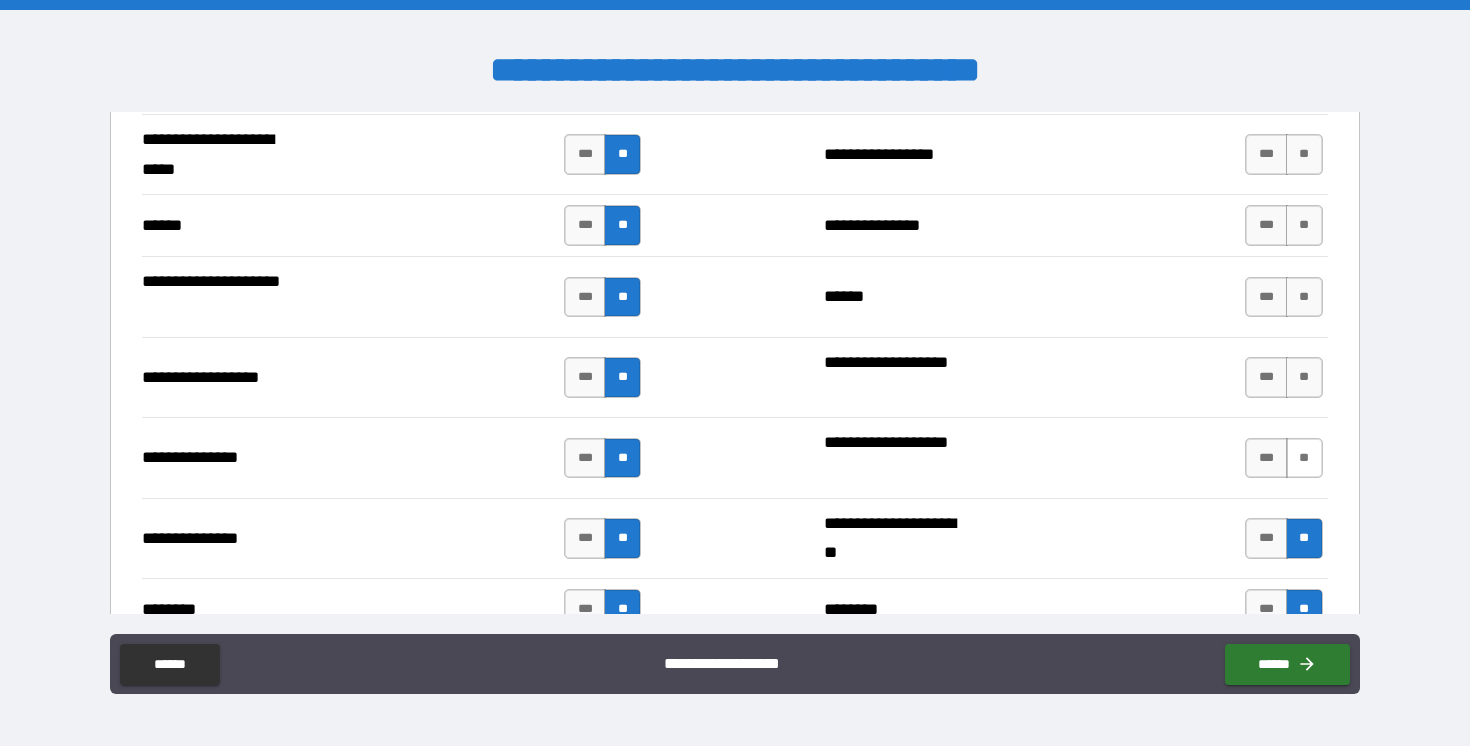 click on "**" at bounding box center [1304, 458] 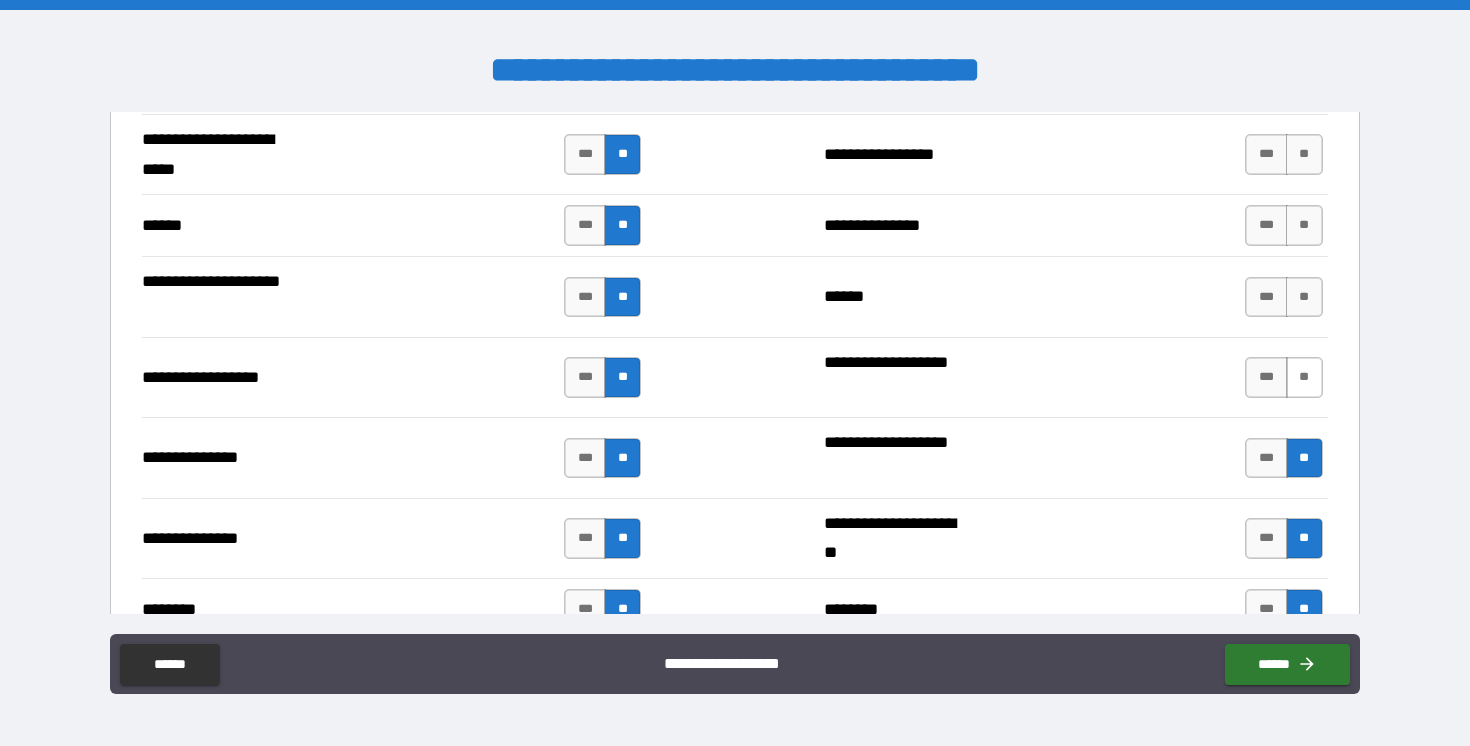 click on "**" at bounding box center [1304, 377] 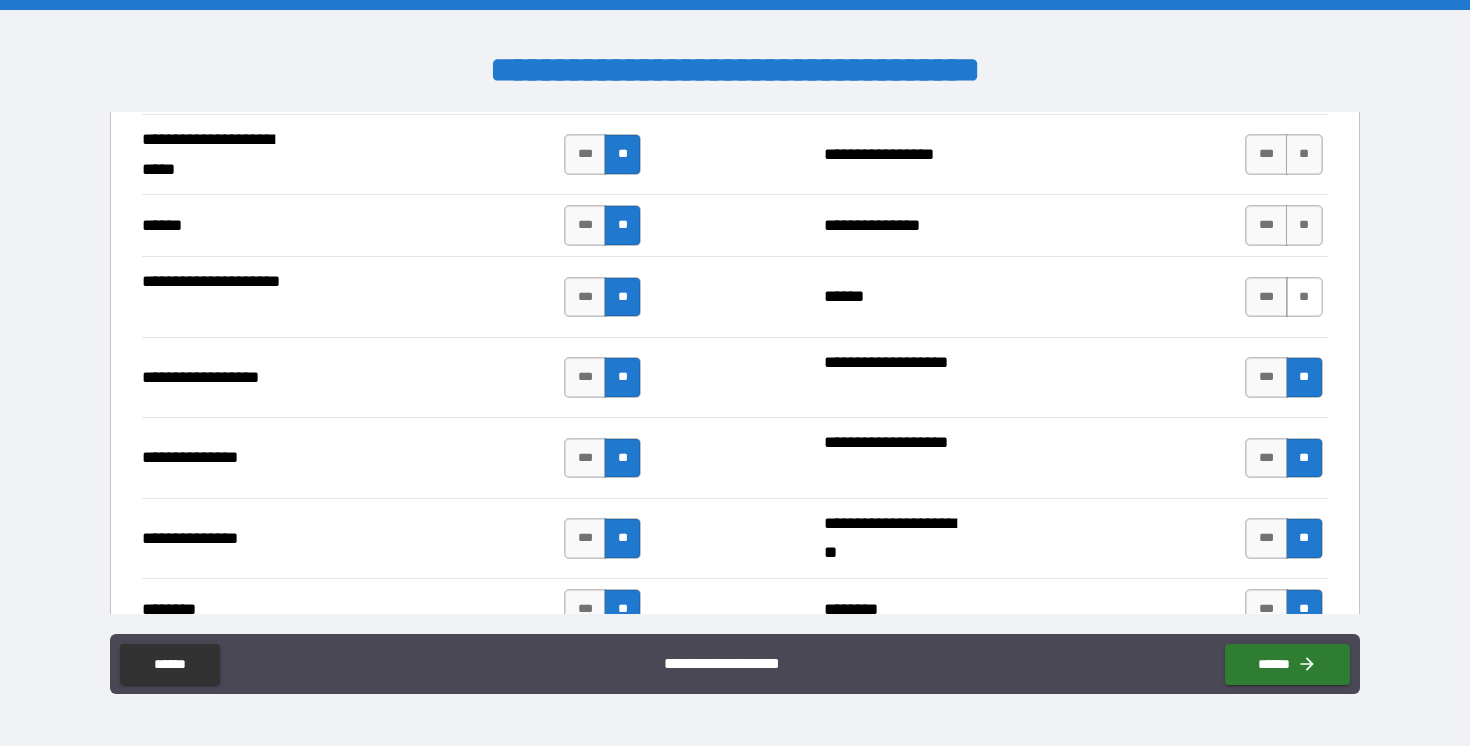 click on "**" at bounding box center (1304, 297) 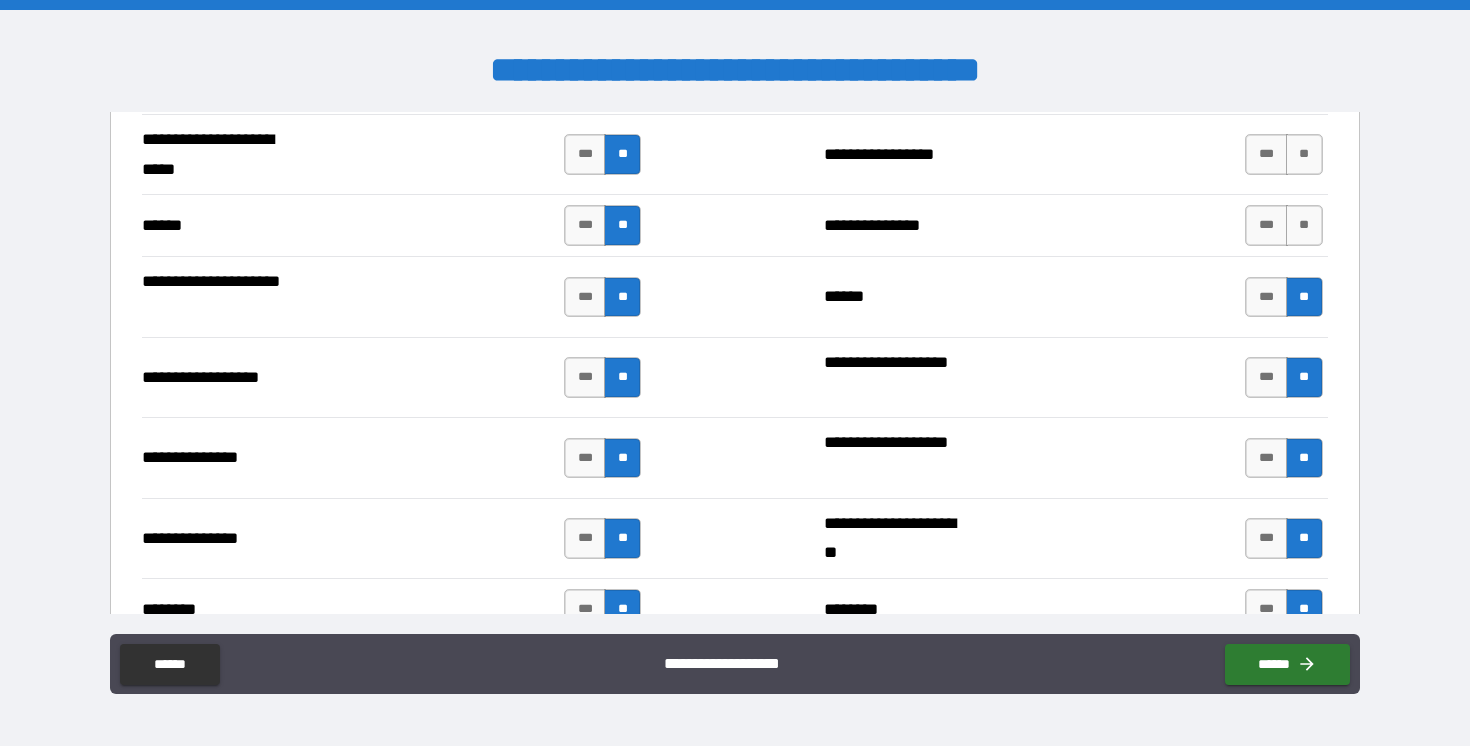 click on "**********" at bounding box center [734, 225] 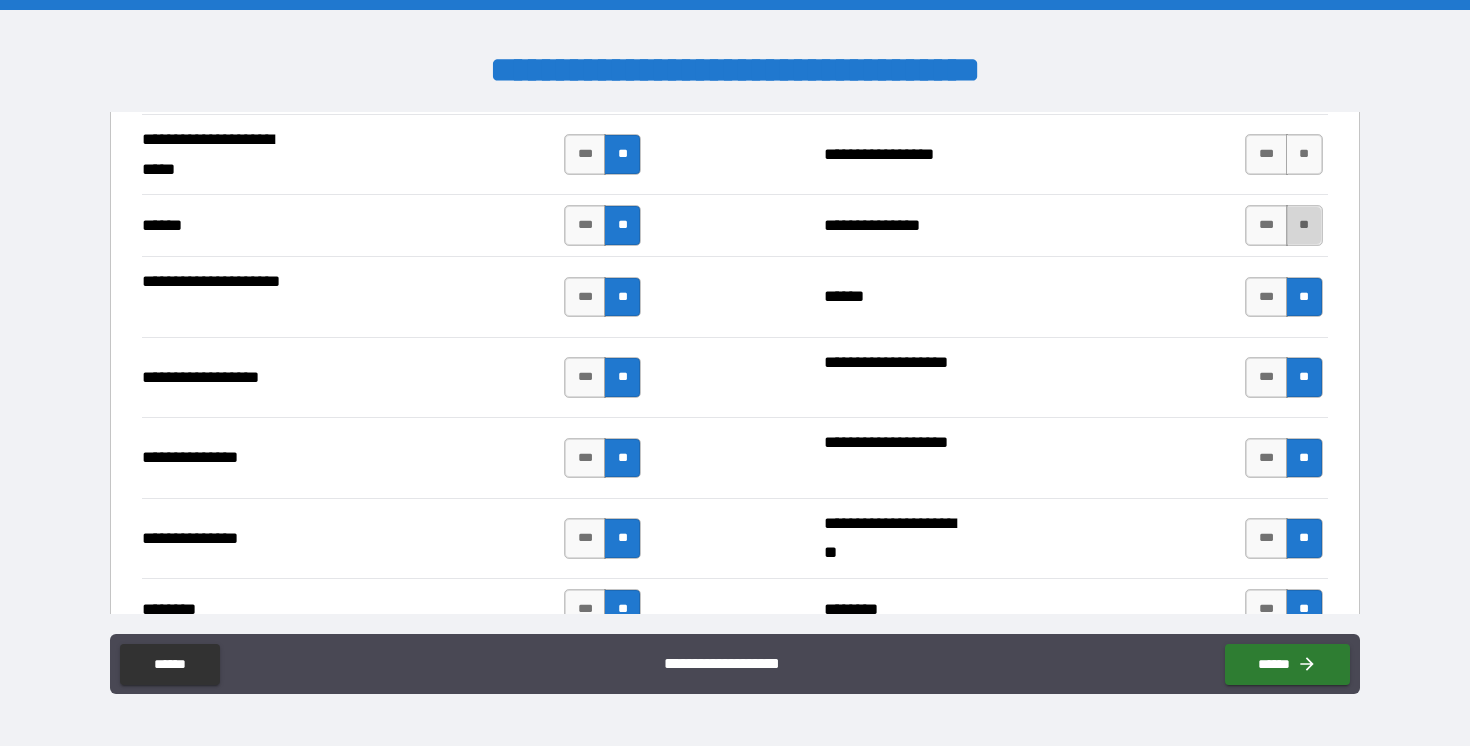 click on "**" at bounding box center (1304, 225) 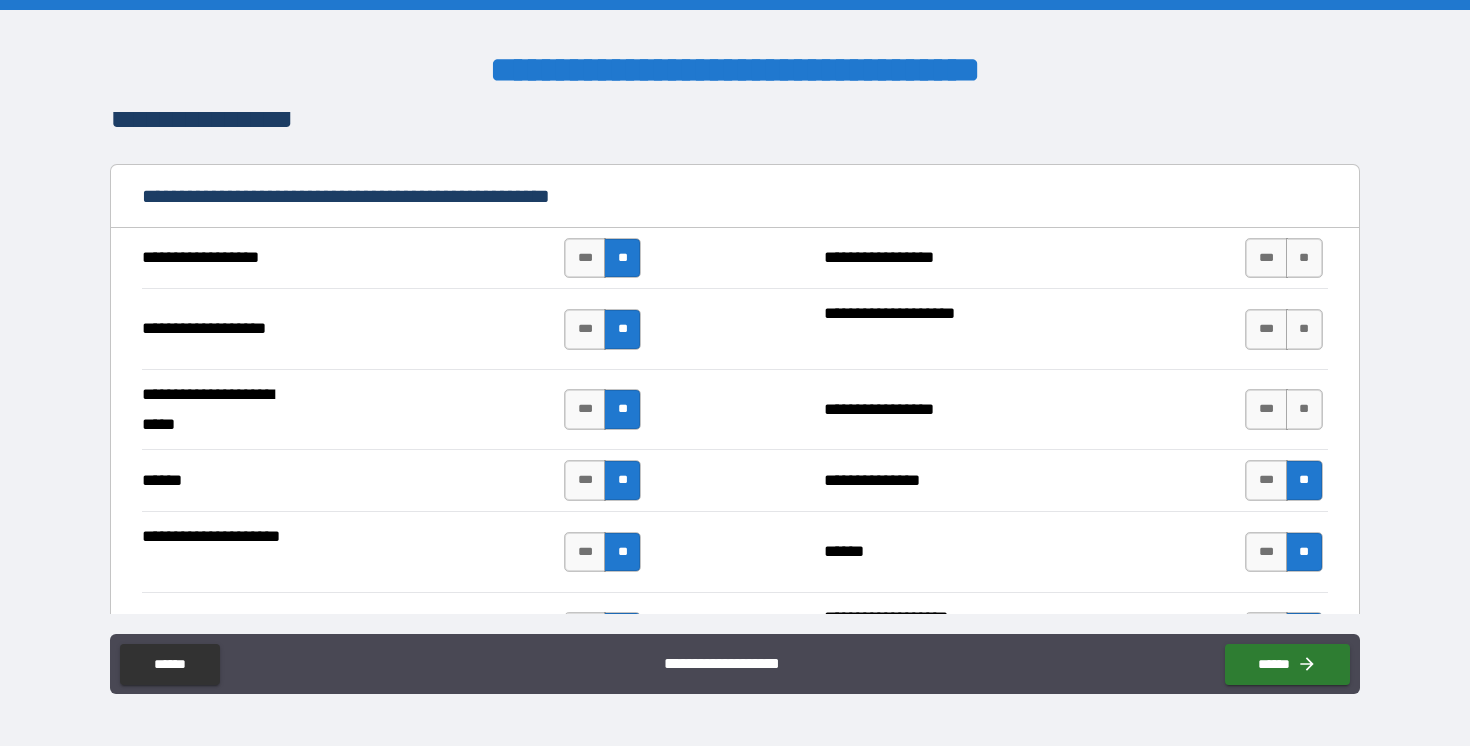 scroll, scrollTop: 2189, scrollLeft: 0, axis: vertical 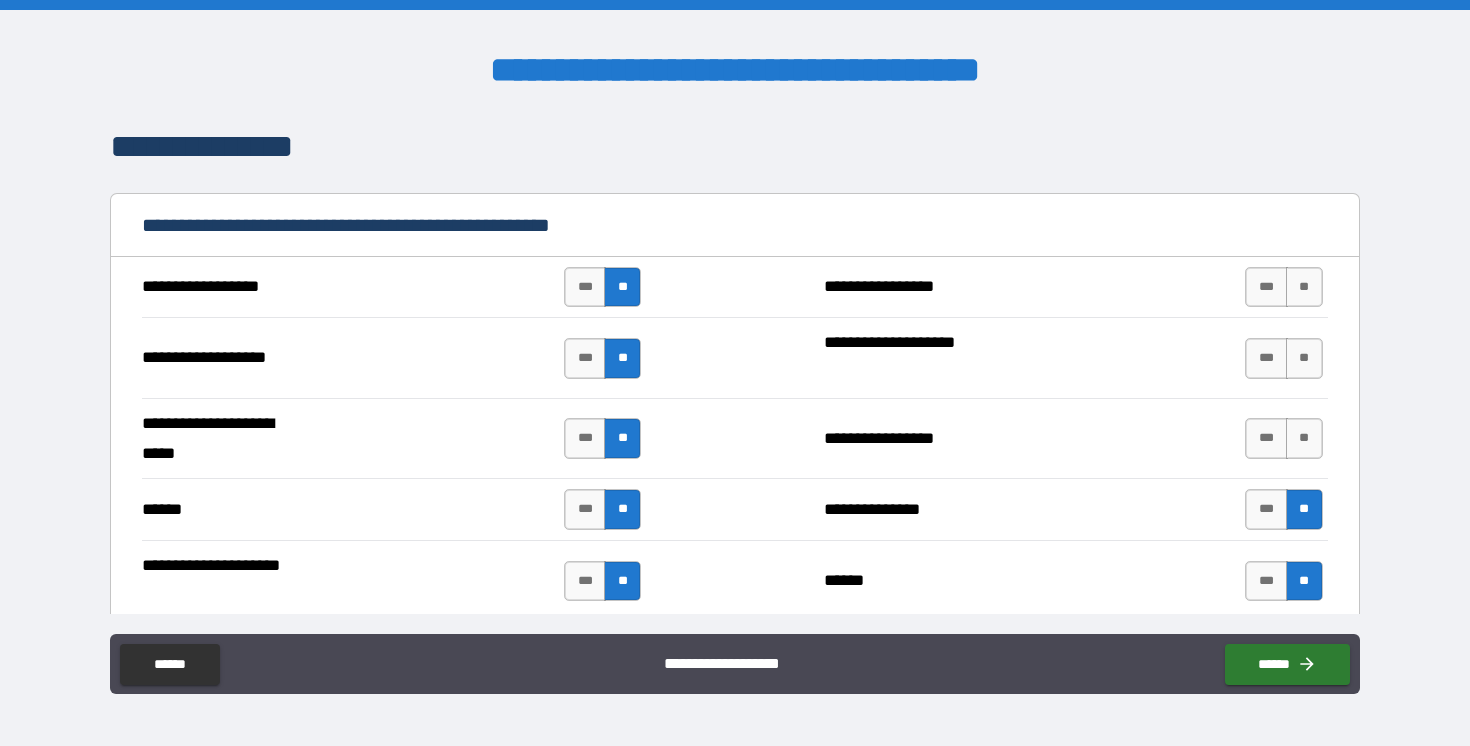 click on "**********" at bounding box center (734, 438) 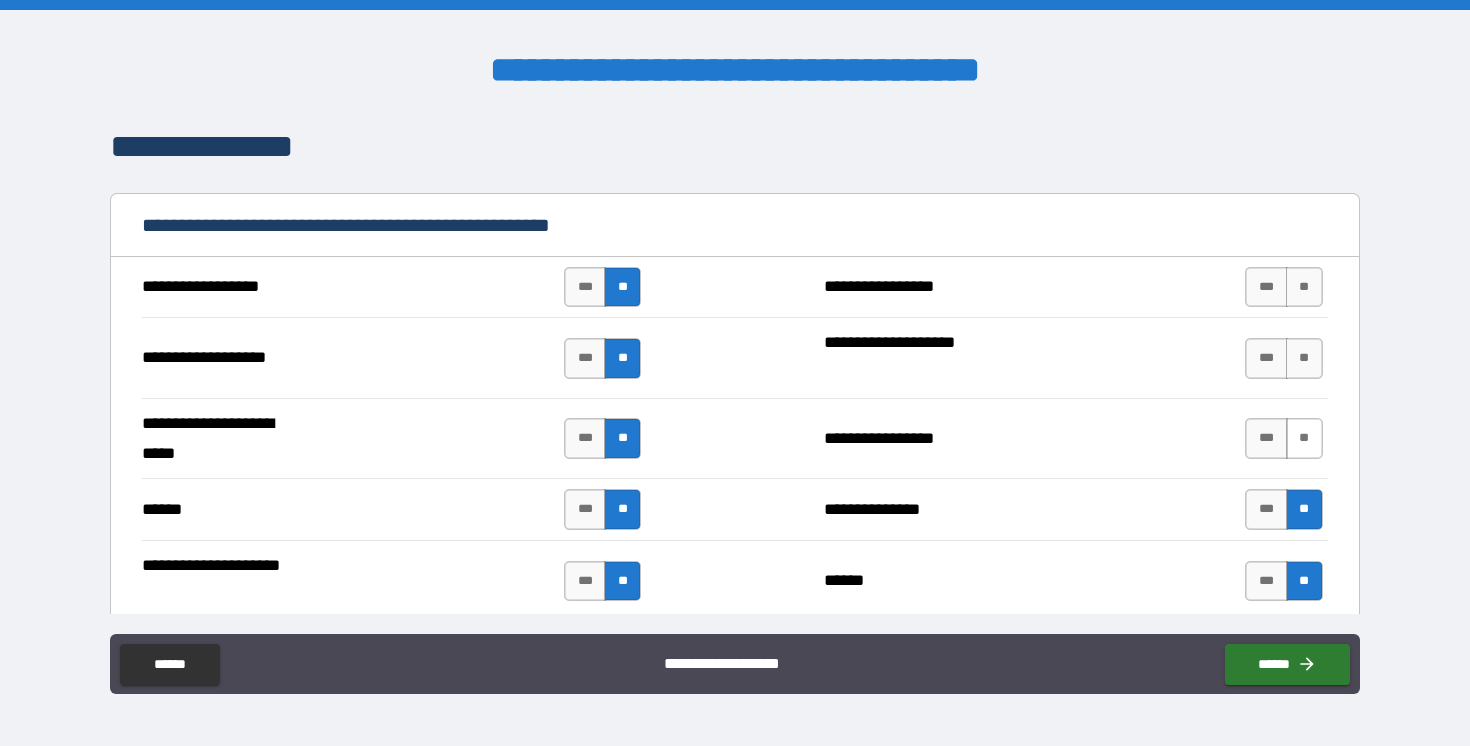 click on "**" at bounding box center [1304, 438] 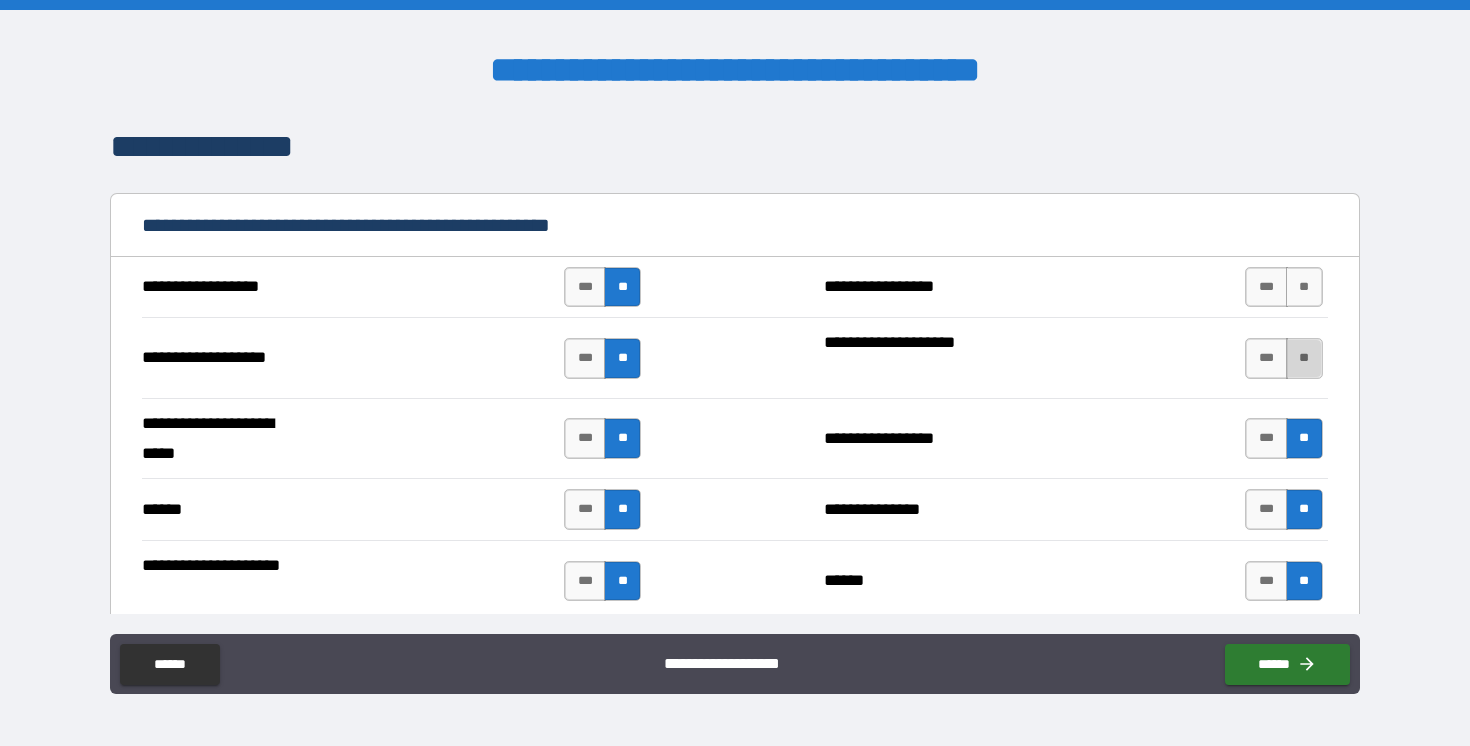 click on "**" at bounding box center (1304, 358) 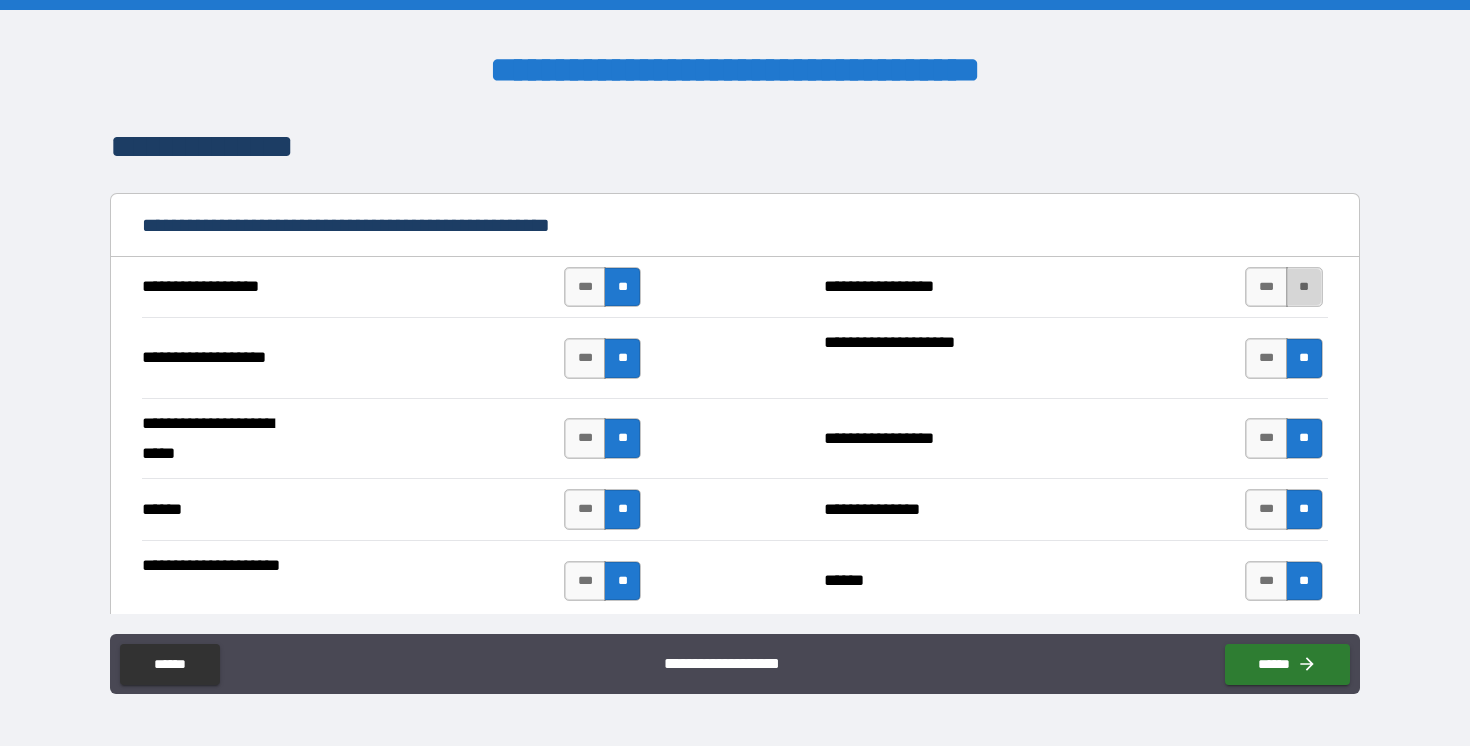 click on "**" at bounding box center [1304, 287] 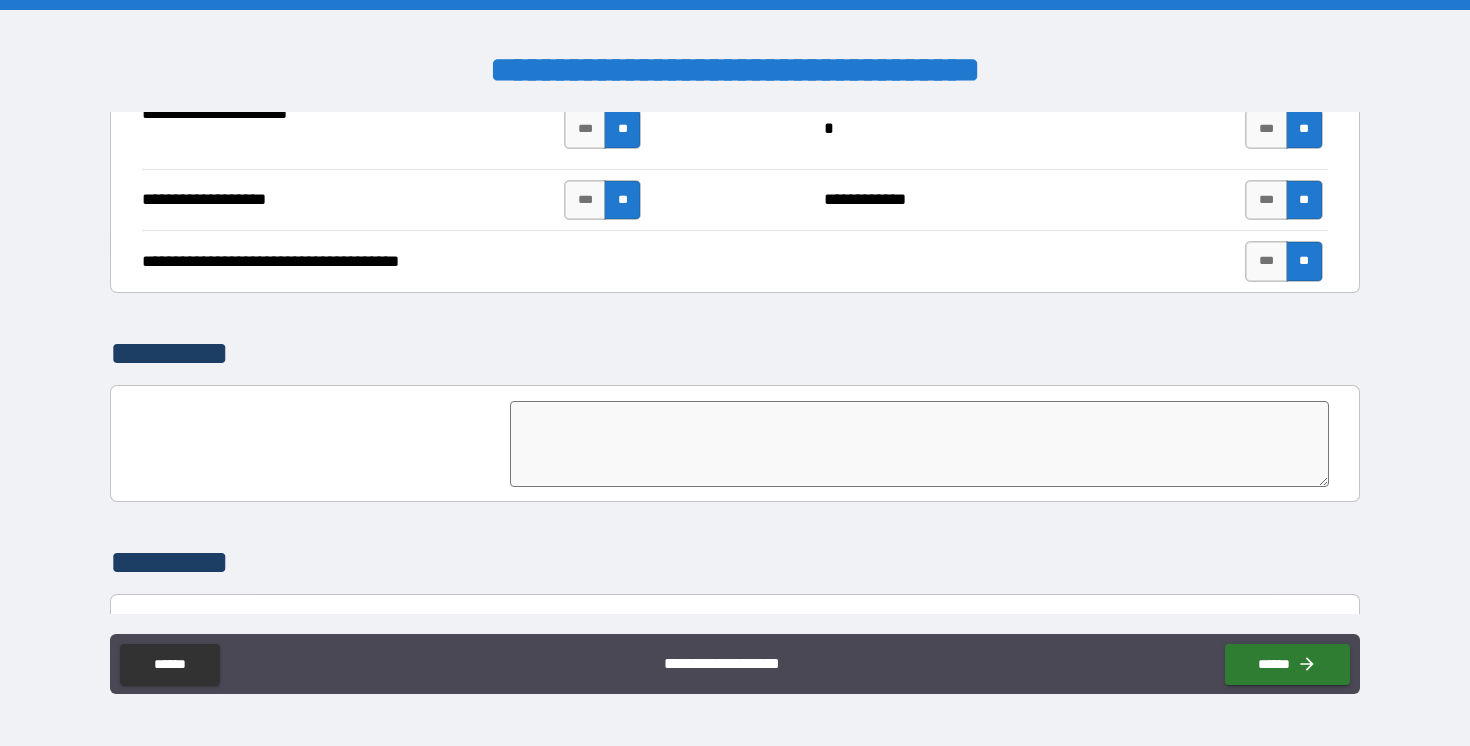 scroll, scrollTop: 4938, scrollLeft: 0, axis: vertical 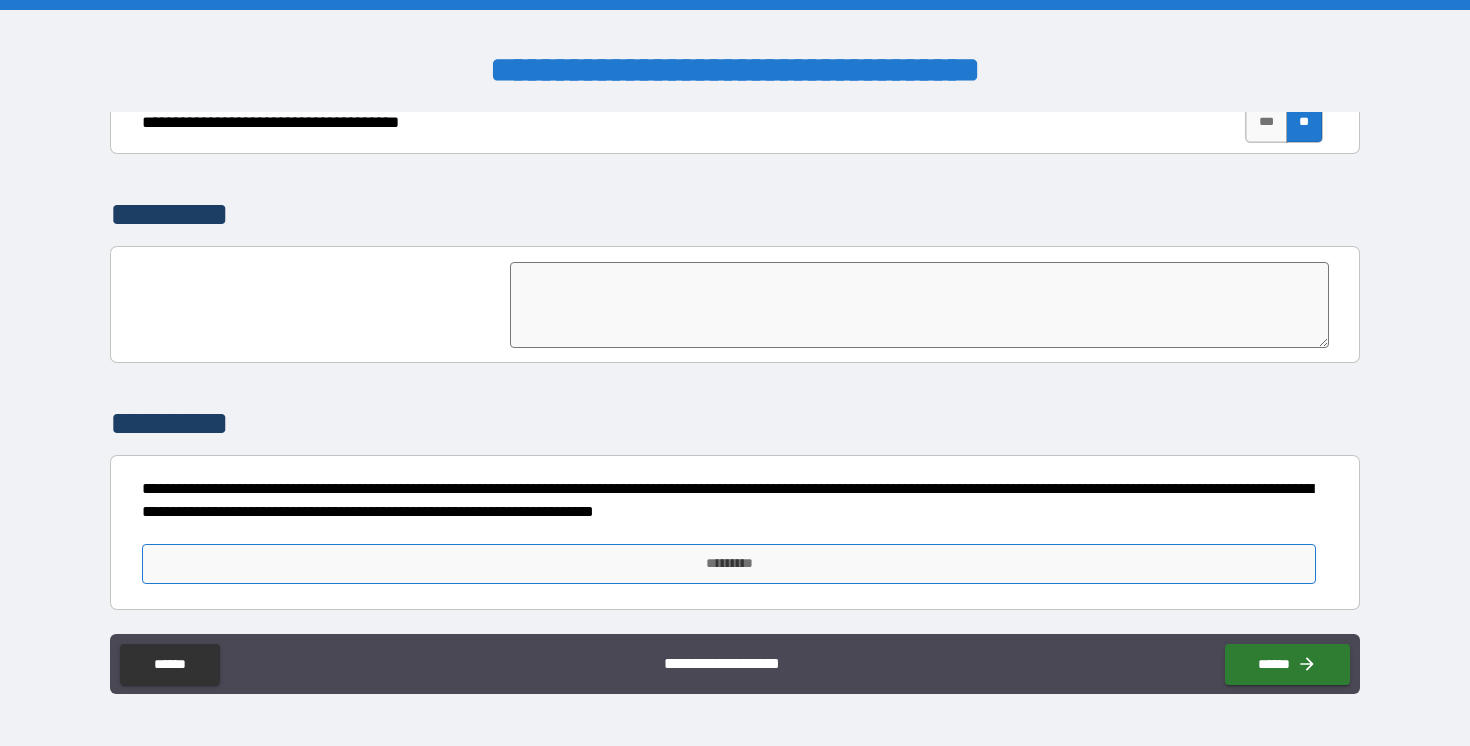 click on "*********" at bounding box center (728, 564) 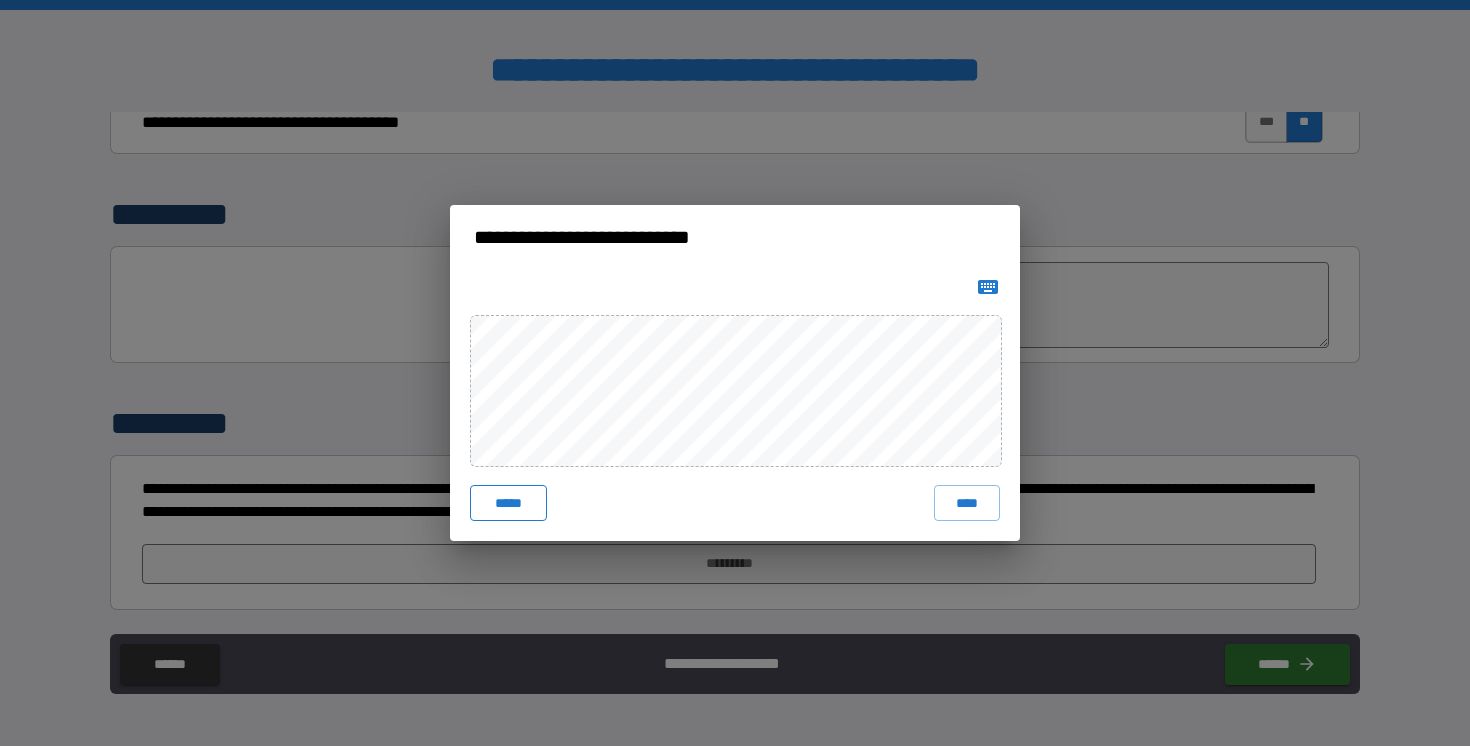 click on "*****" at bounding box center (508, 503) 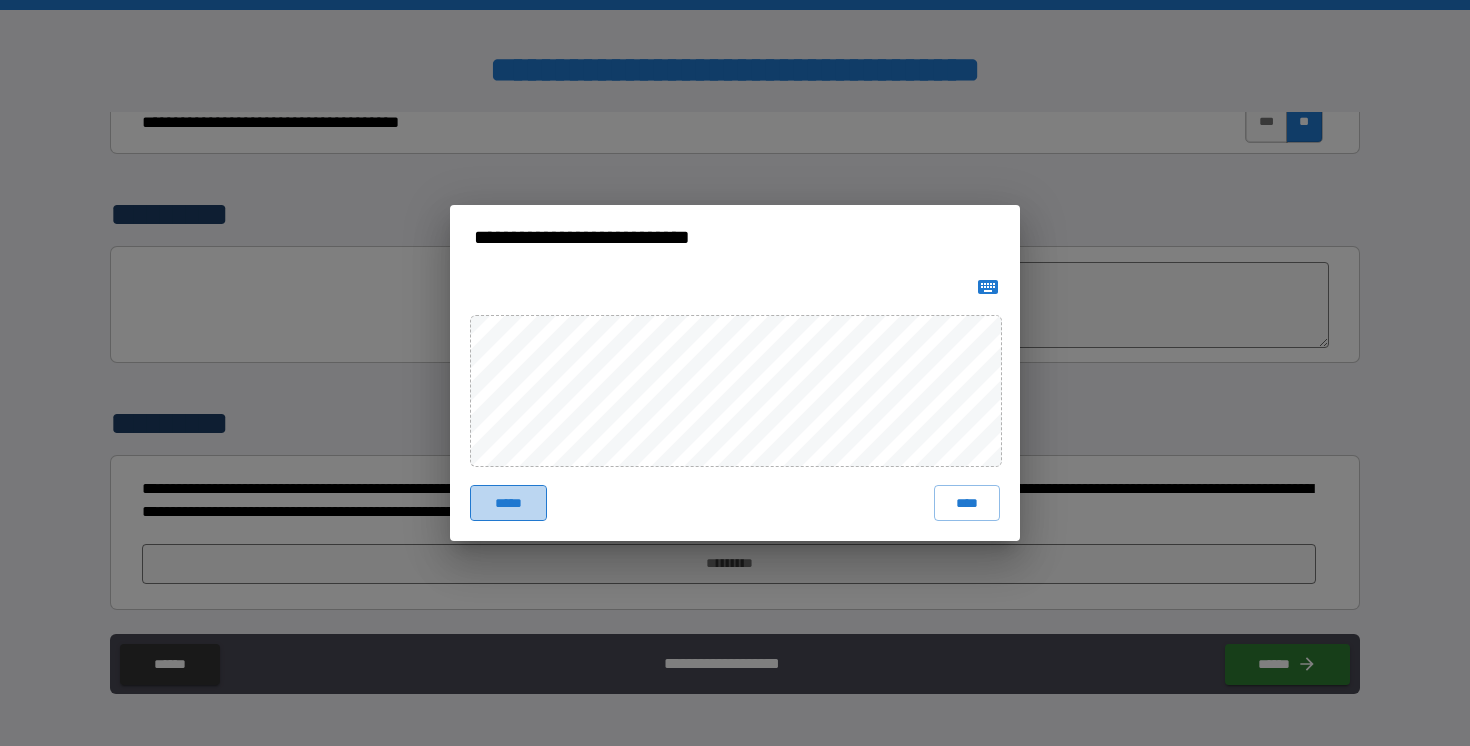 click on "*****" at bounding box center [508, 503] 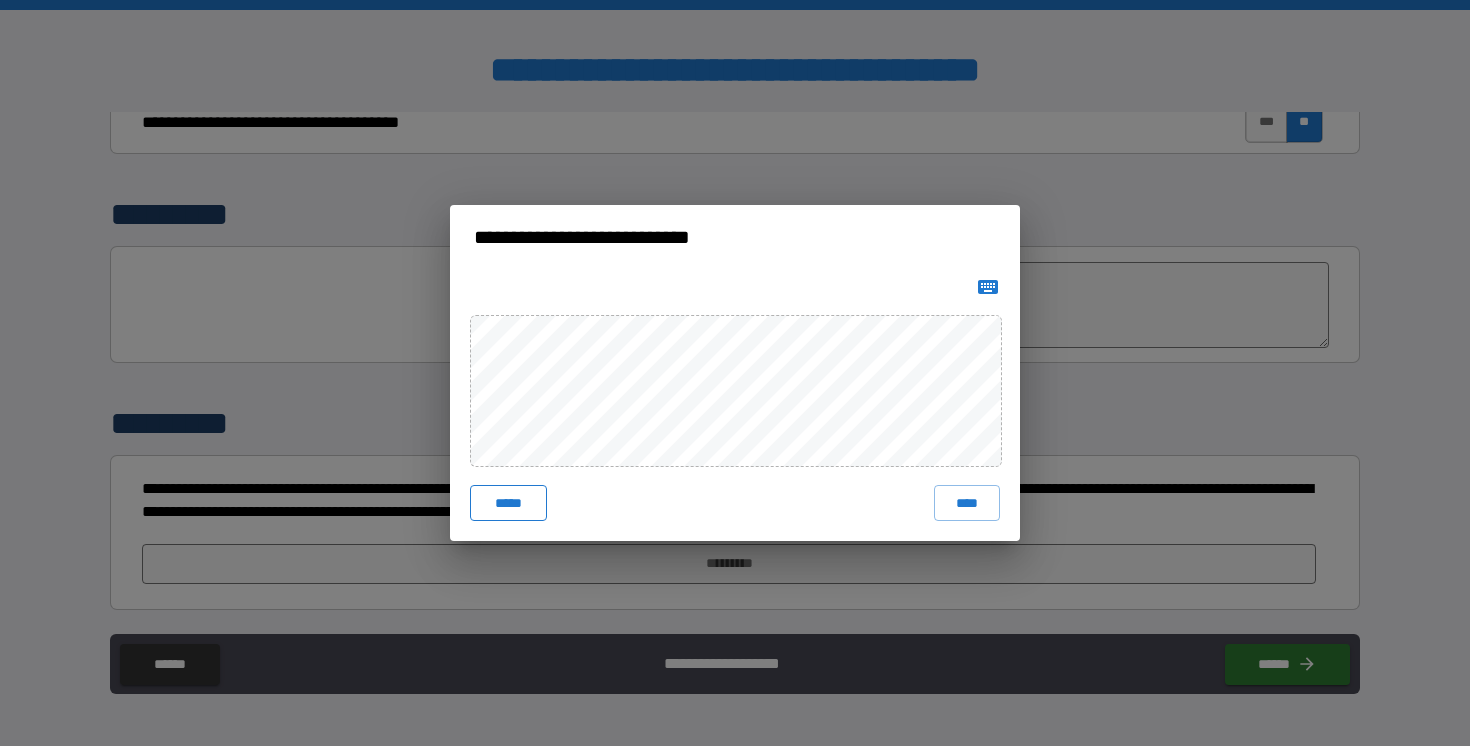 type 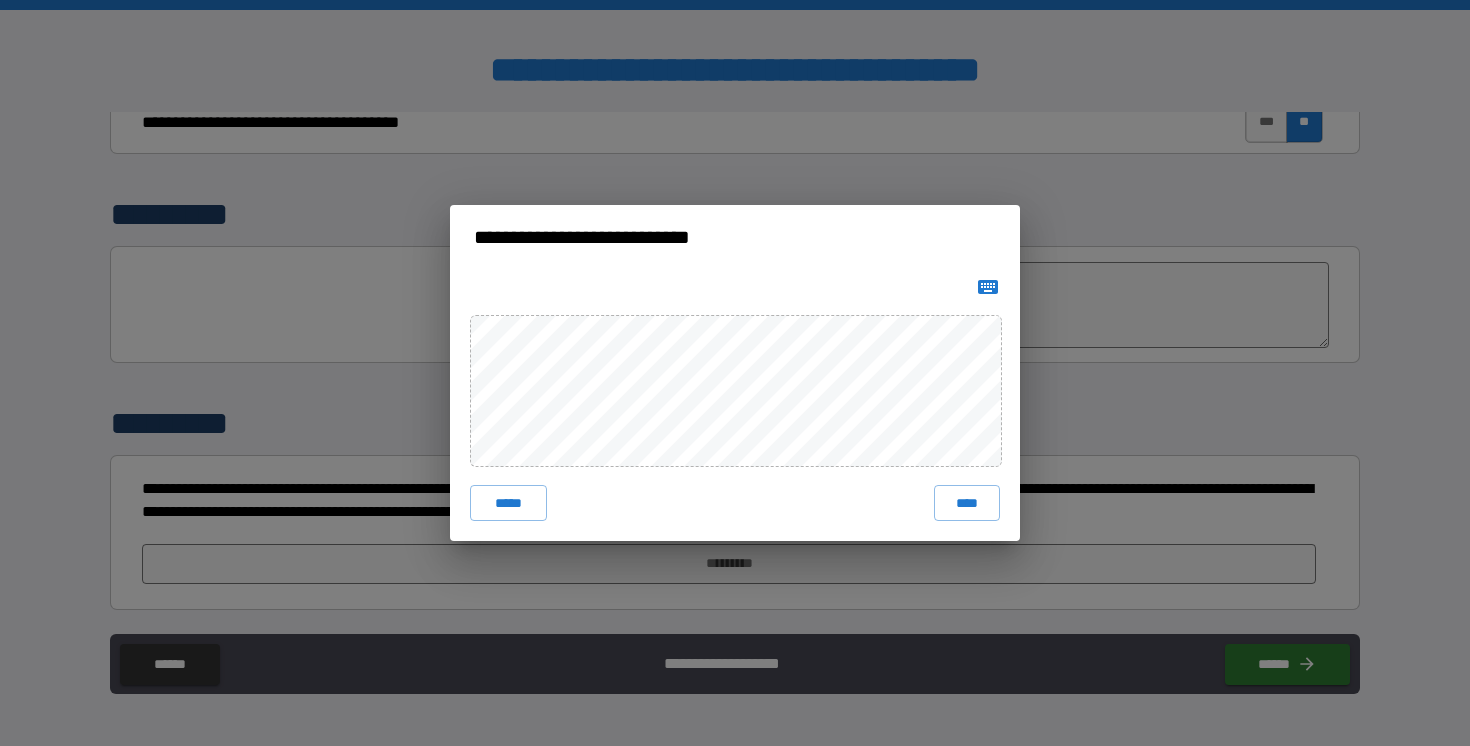 click on "**********" at bounding box center (735, 237) 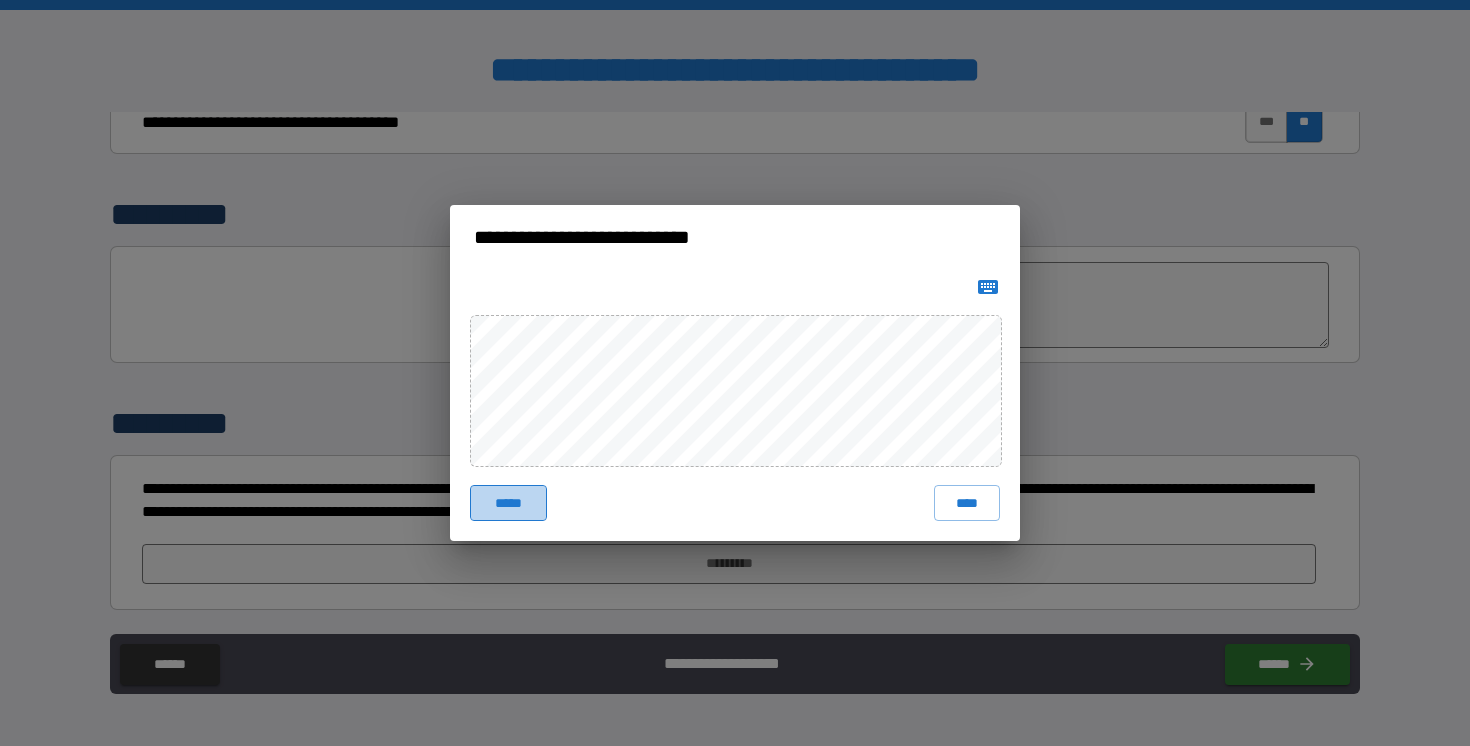 click on "*****" at bounding box center (508, 503) 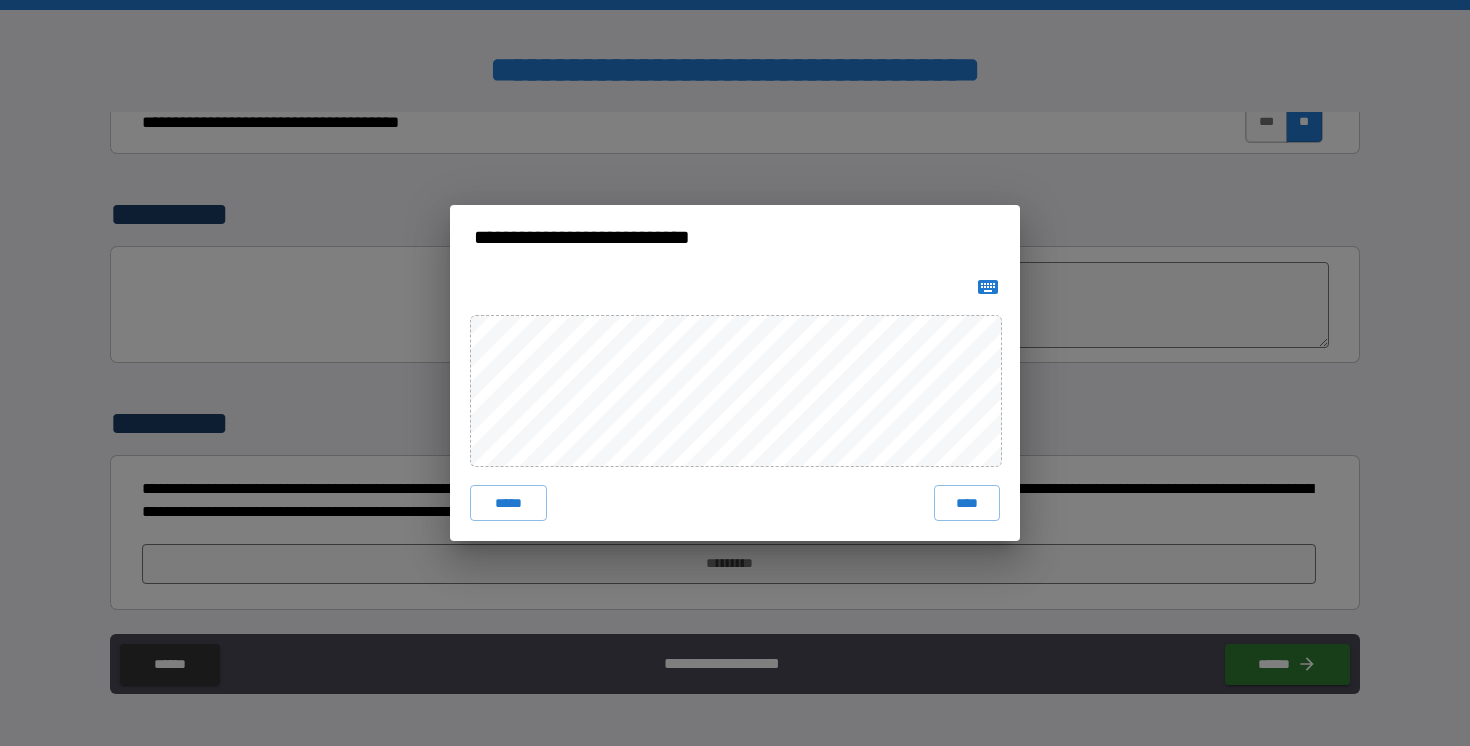 click on "***** ****" at bounding box center (735, 503) 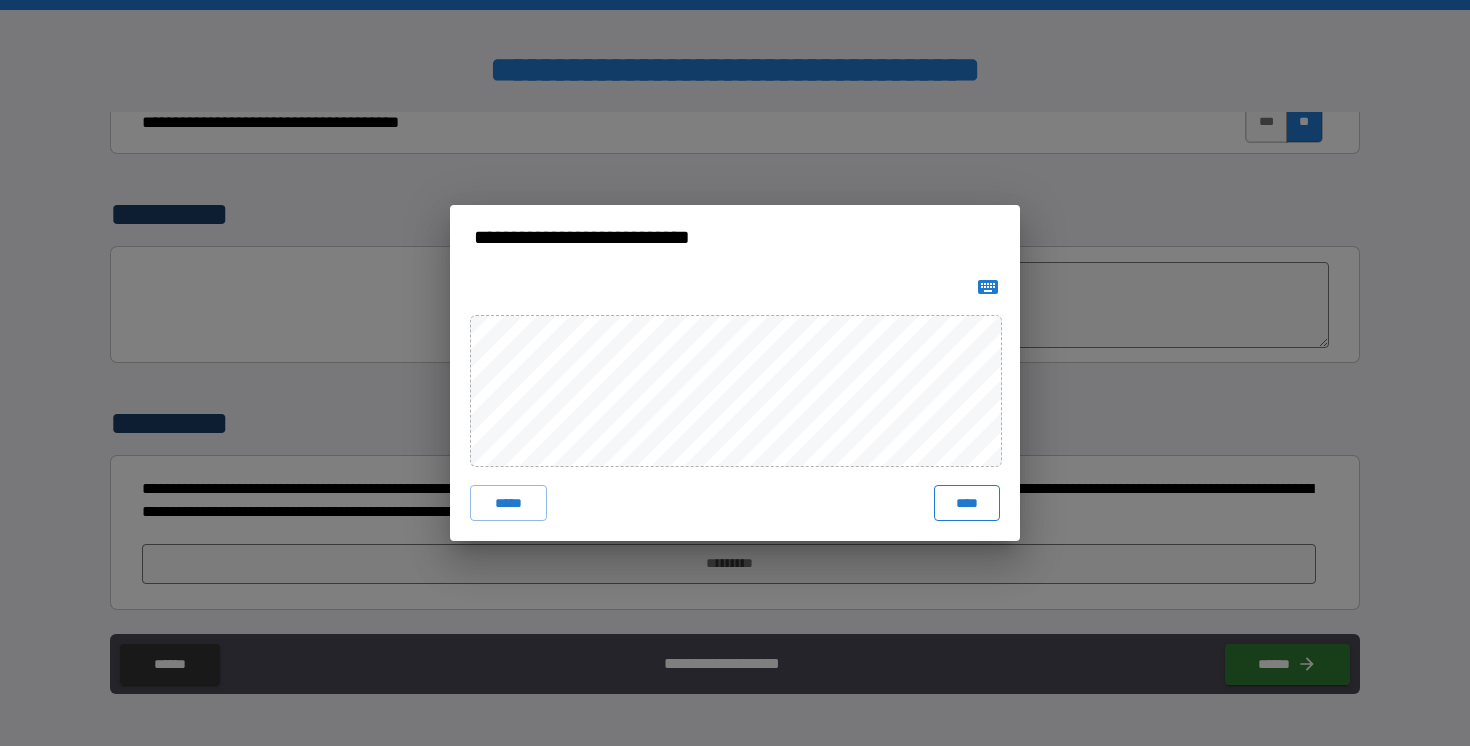 click on "****" at bounding box center (967, 503) 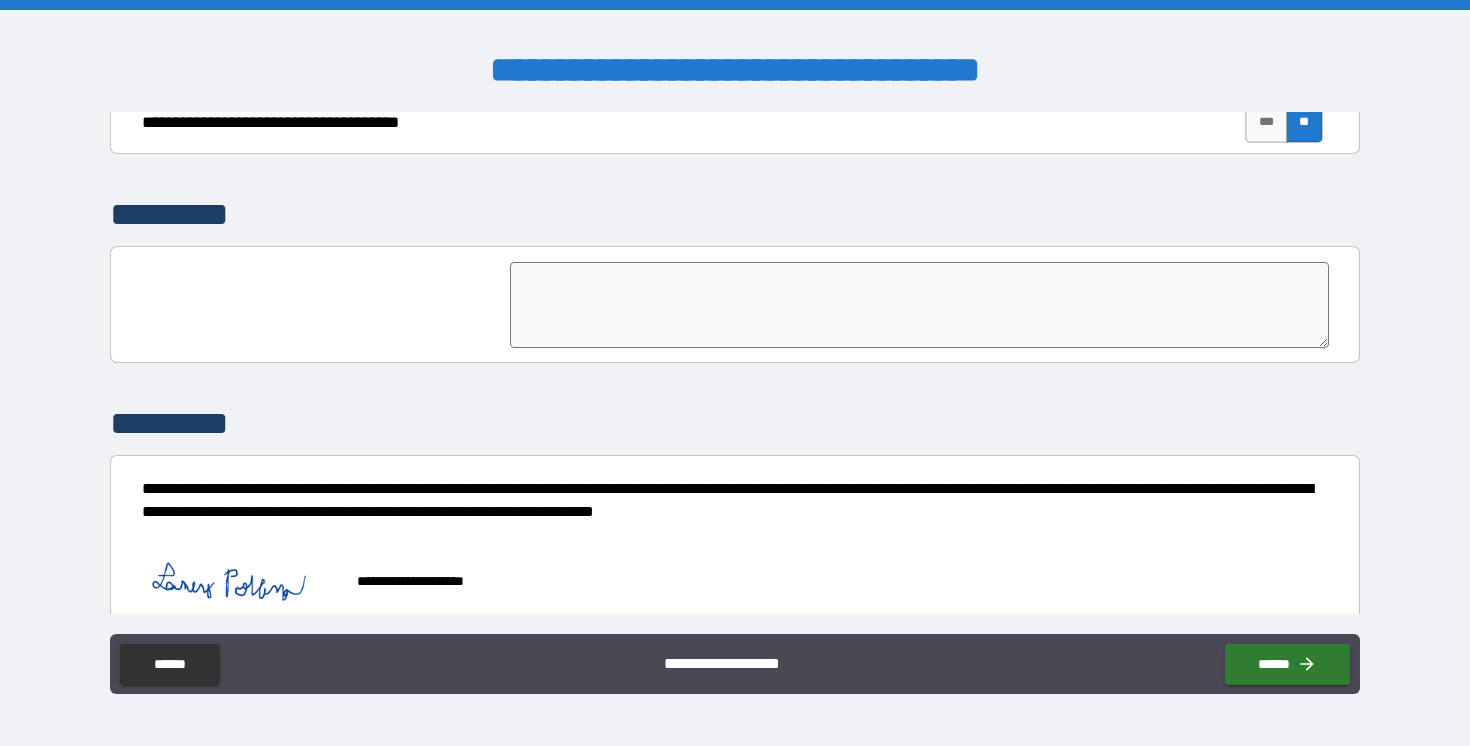 scroll, scrollTop: 4955, scrollLeft: 0, axis: vertical 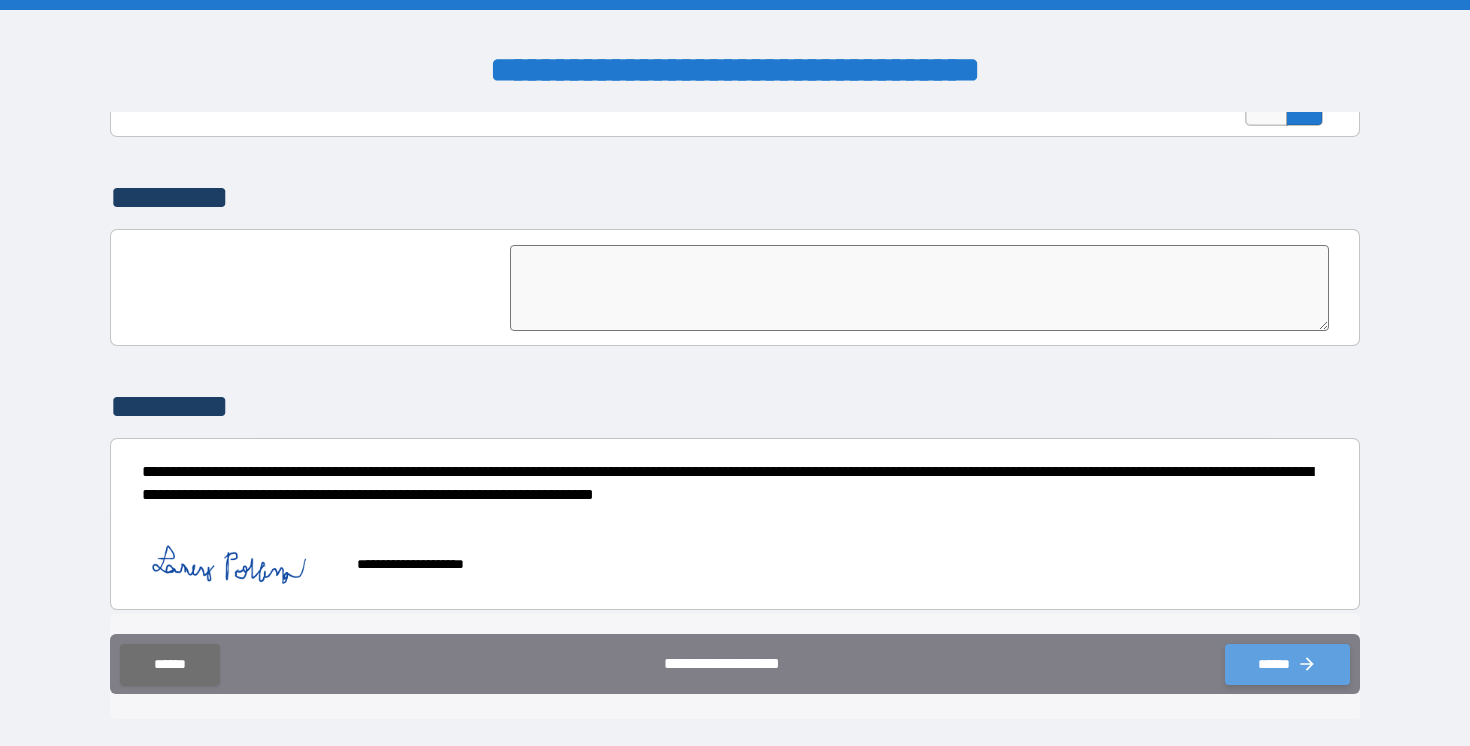 click on "******" at bounding box center (1287, 664) 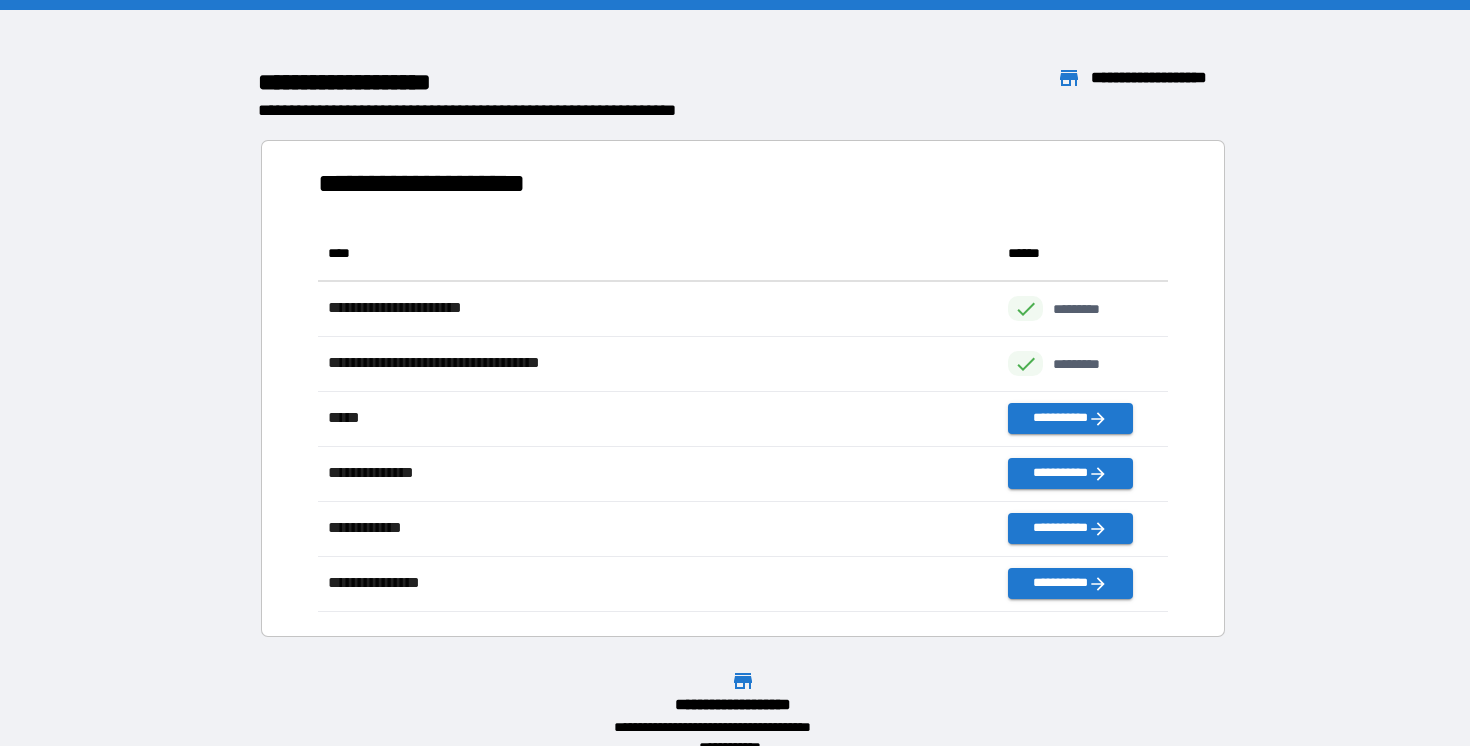scroll, scrollTop: 1, scrollLeft: 1, axis: both 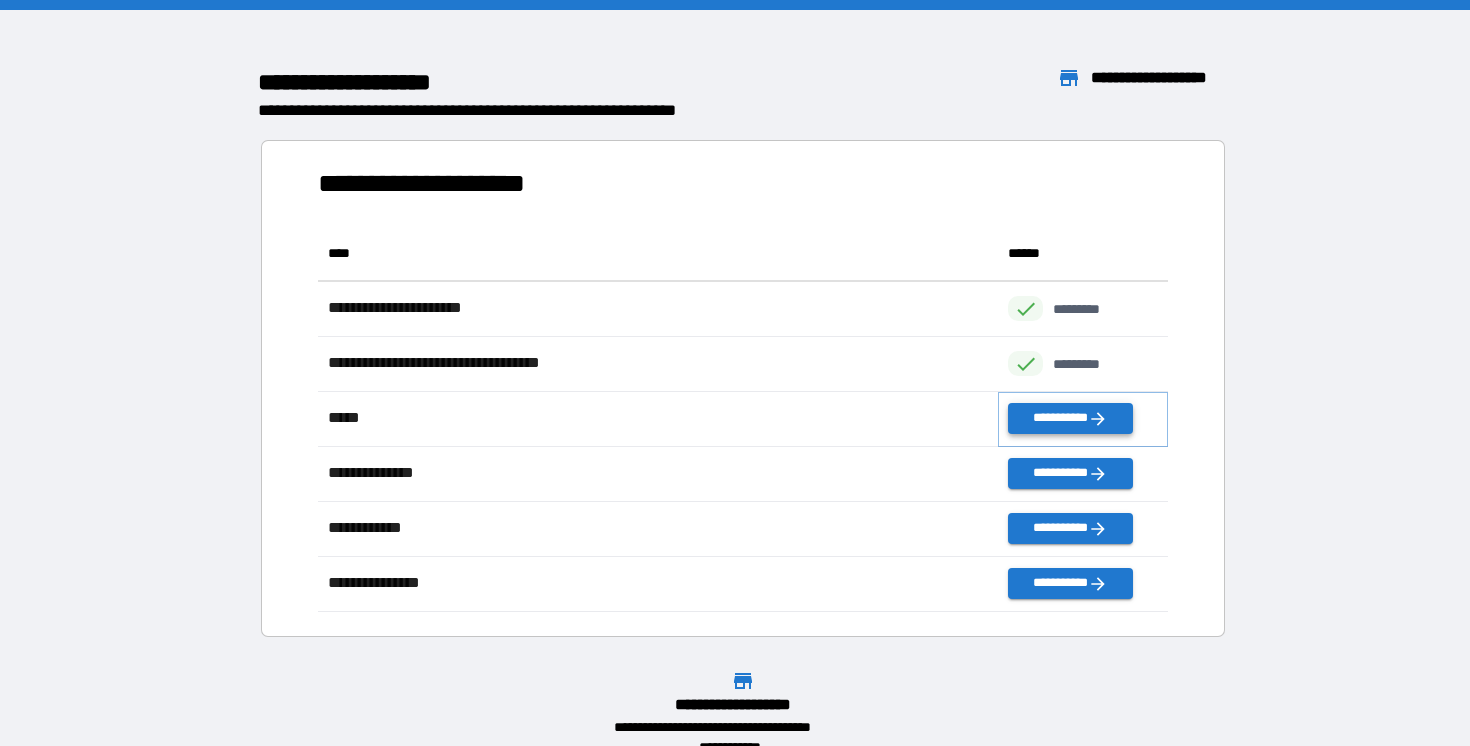 click on "**********" at bounding box center (1070, 418) 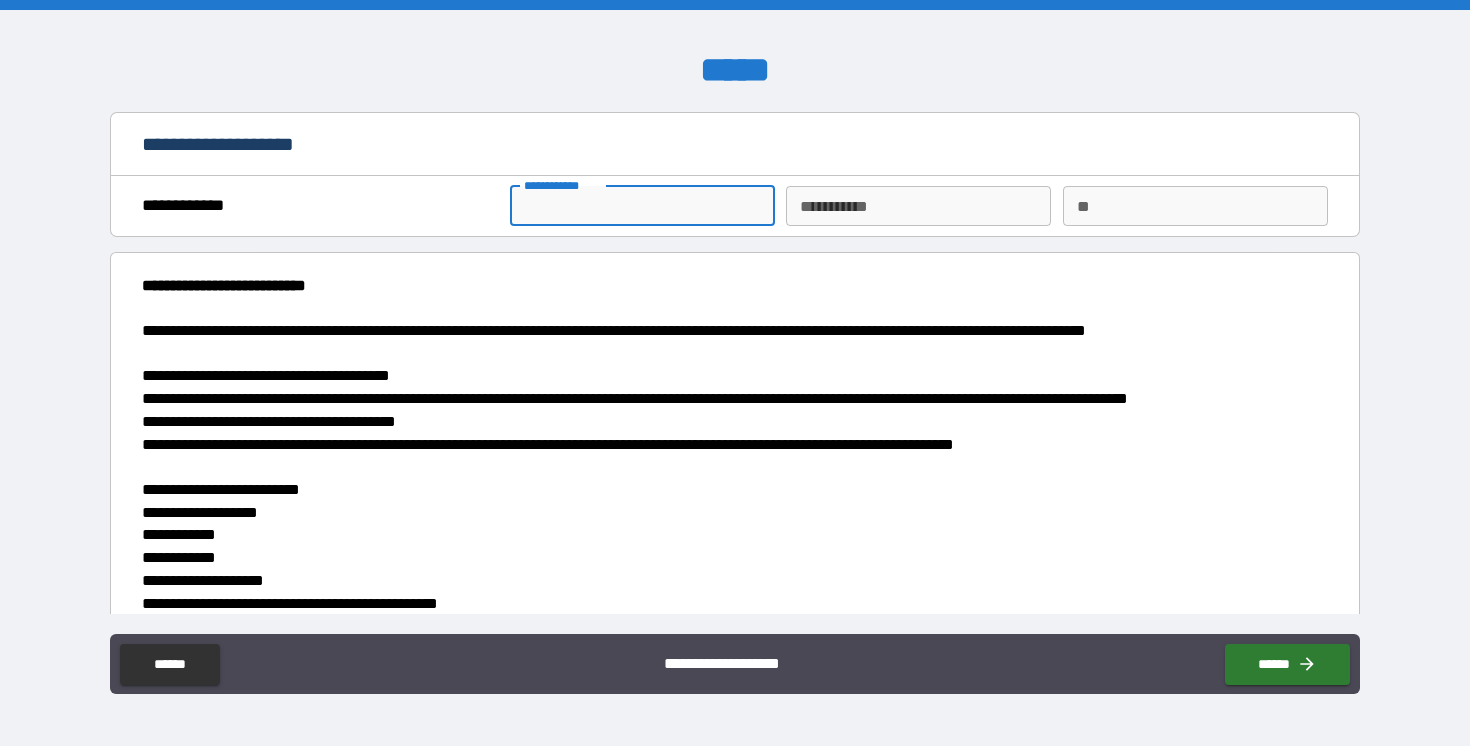 click on "**********" at bounding box center (642, 206) 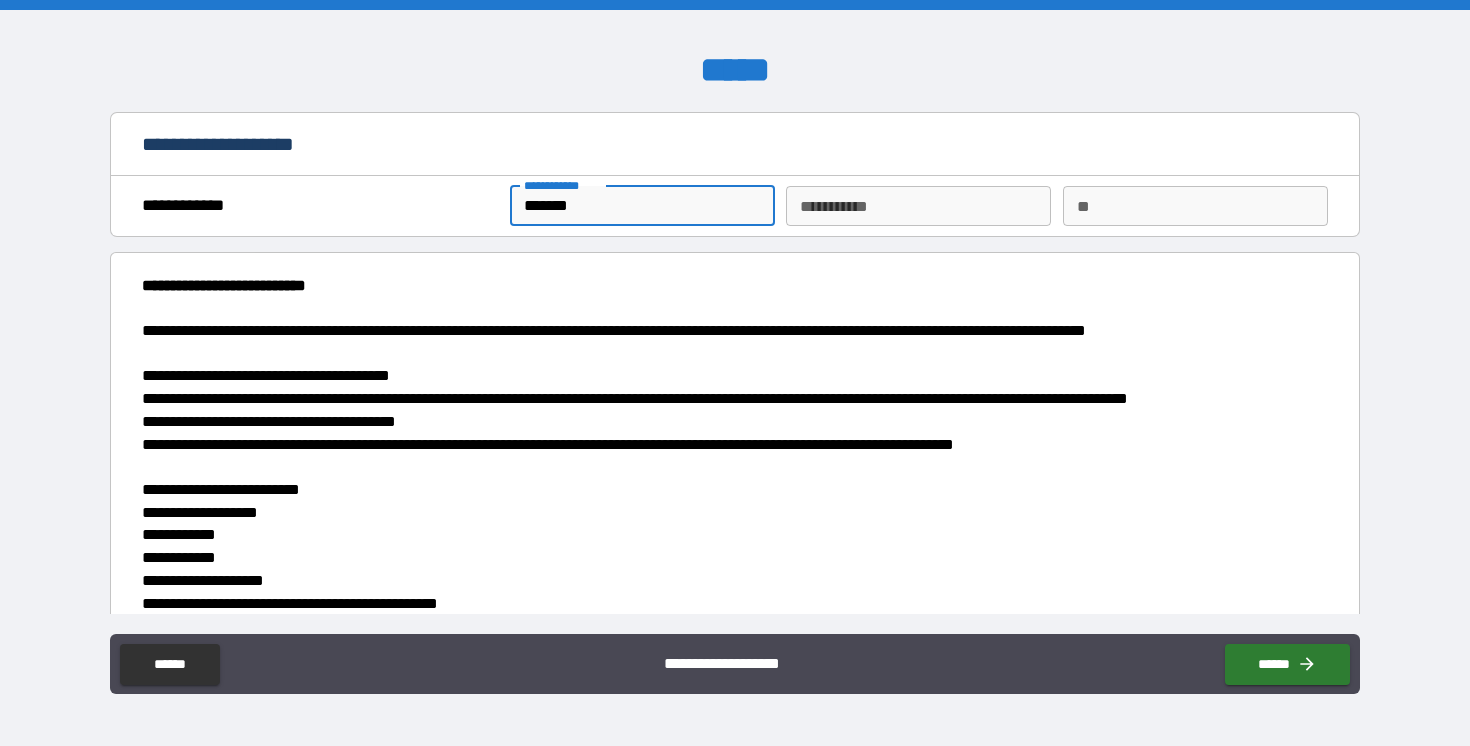 type on "*******" 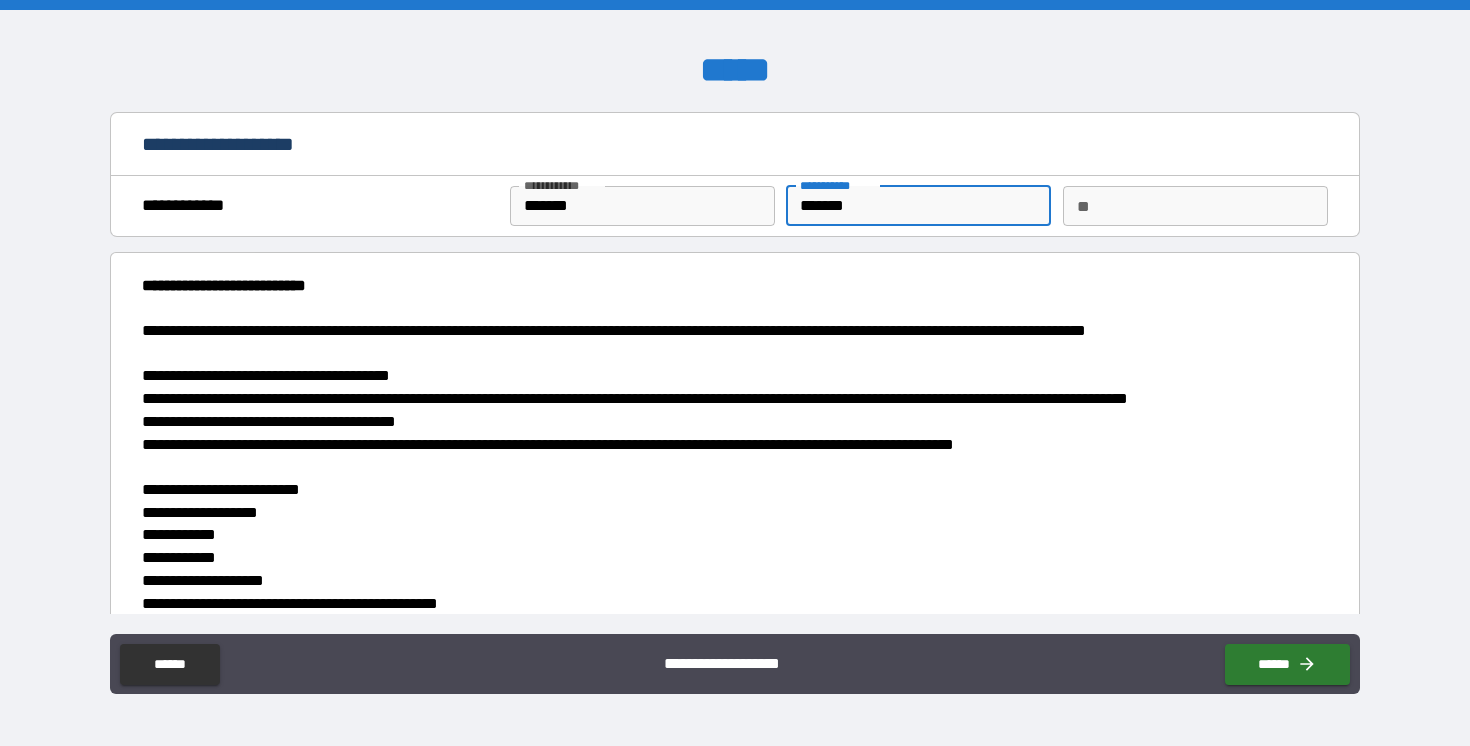 type on "*******" 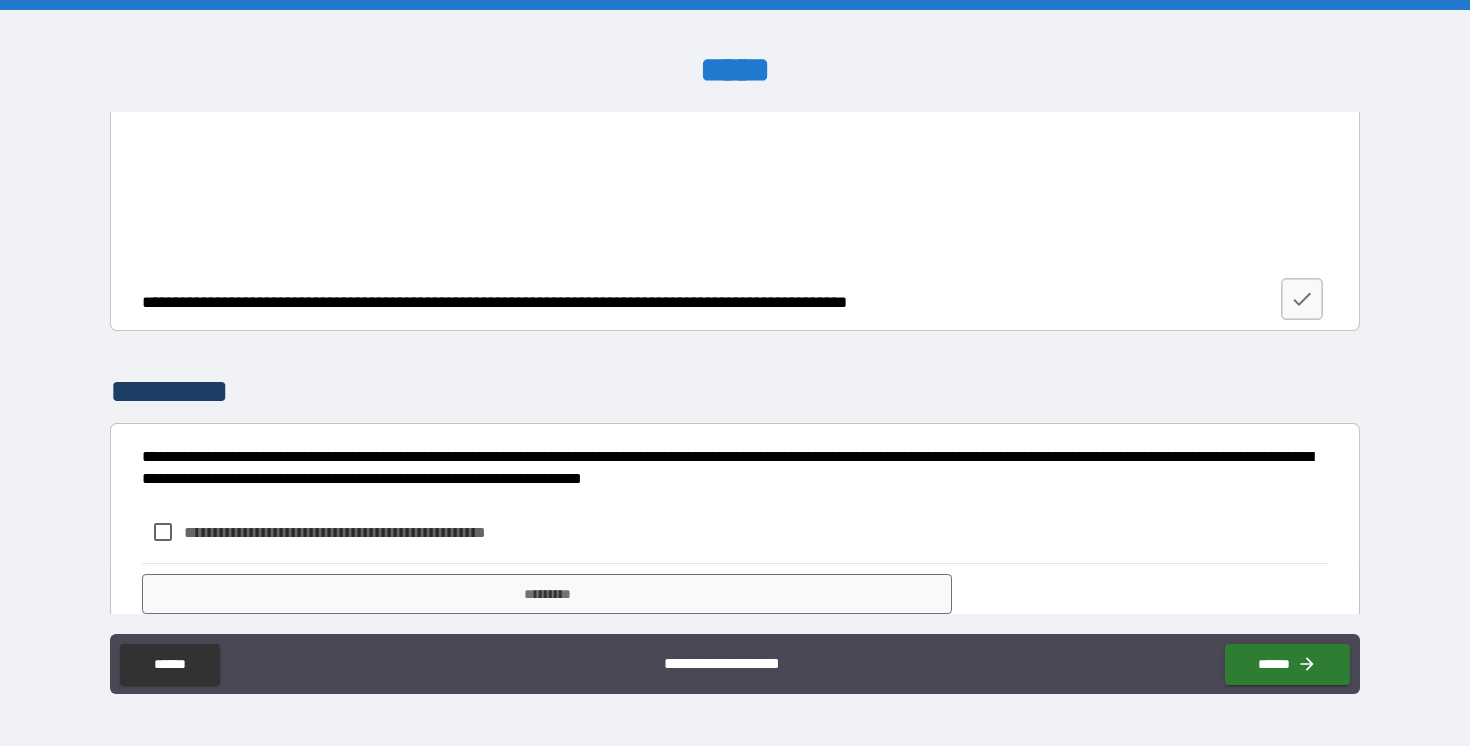 scroll, scrollTop: 3059, scrollLeft: 0, axis: vertical 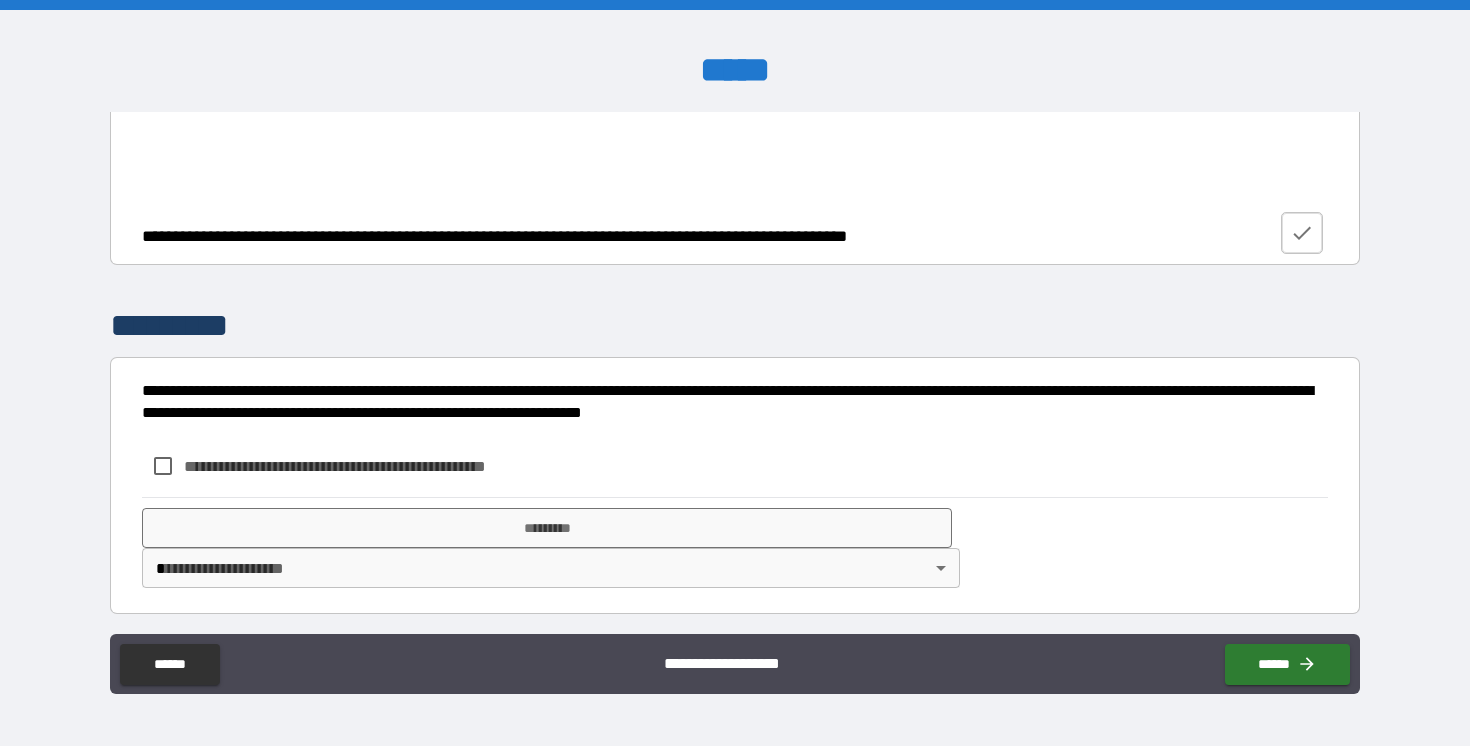 type on "*" 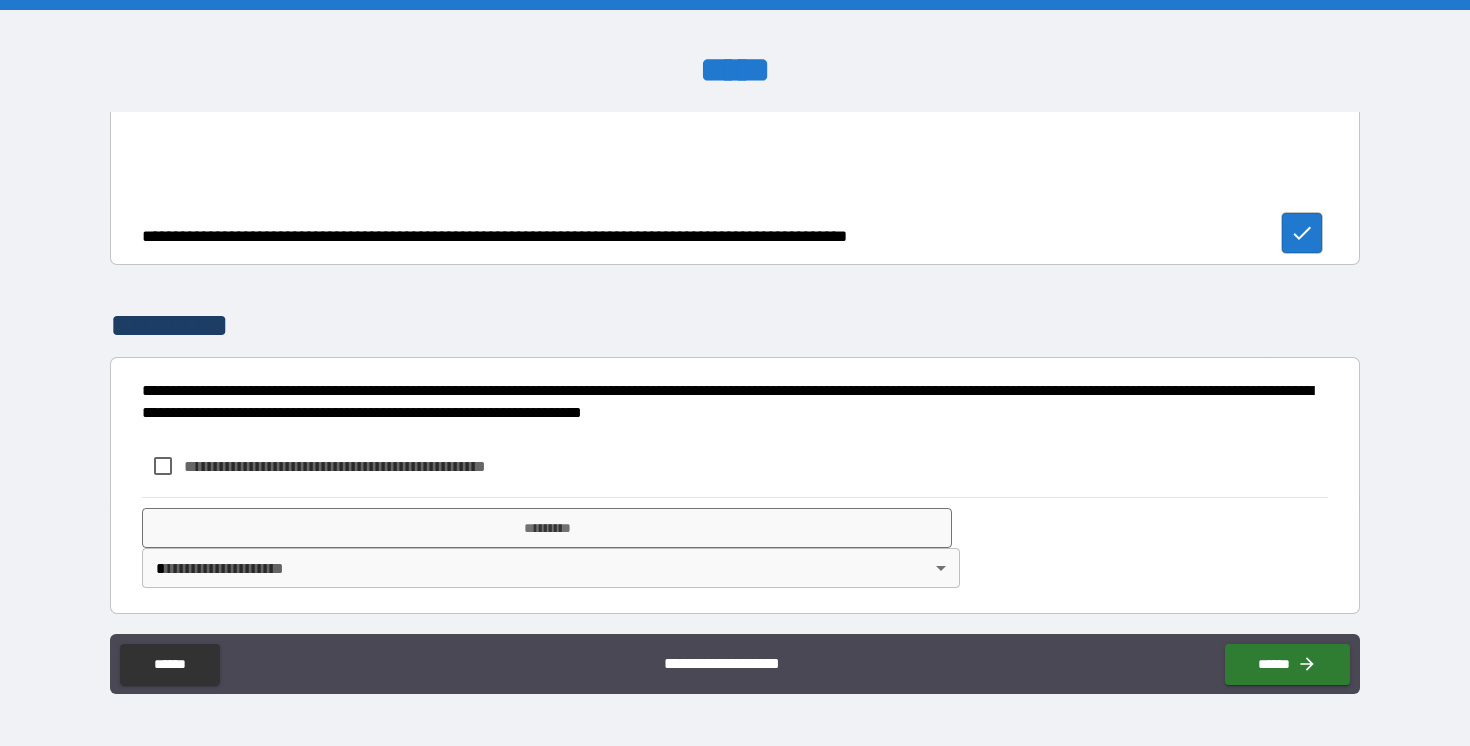 scroll, scrollTop: 3064, scrollLeft: 0, axis: vertical 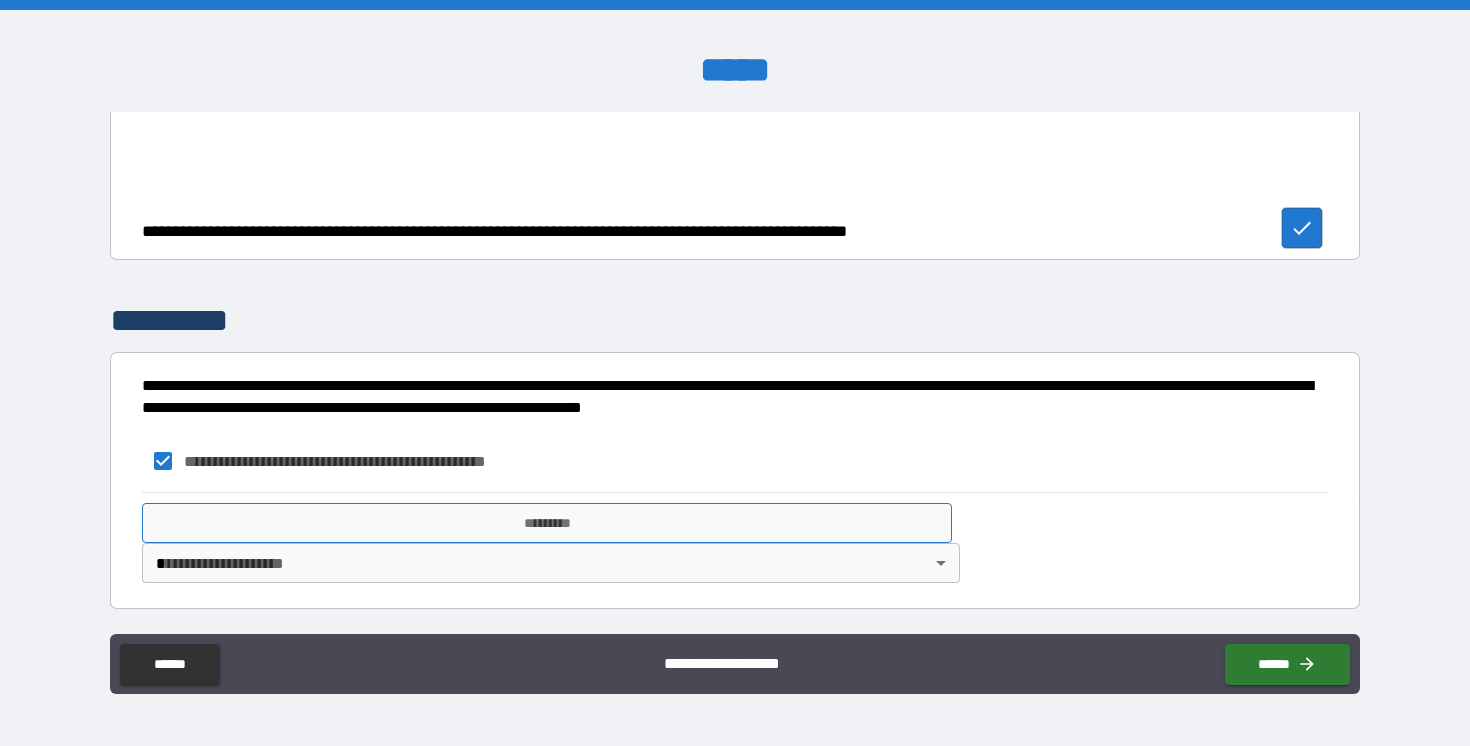 click on "*********" at bounding box center (547, 523) 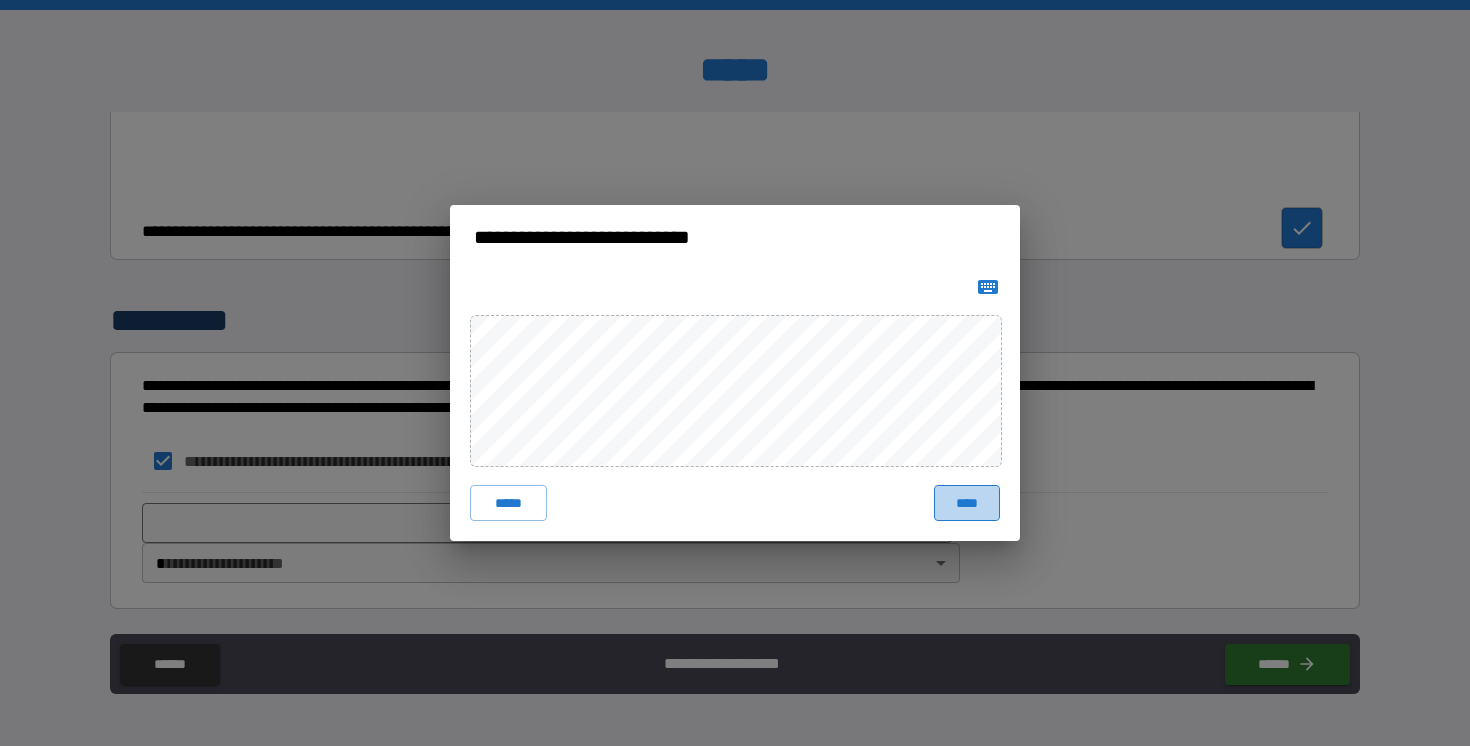 click on "****" at bounding box center (967, 503) 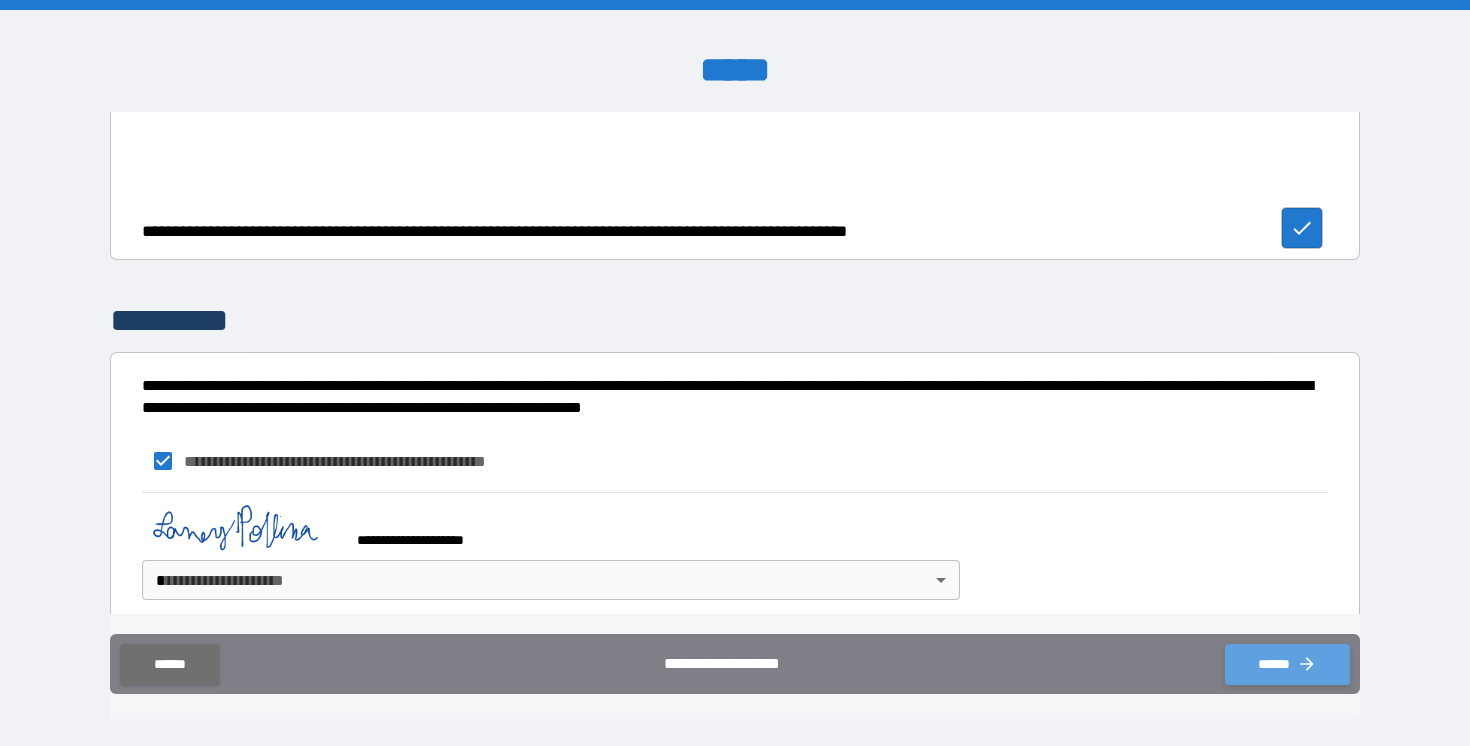 click on "******" at bounding box center (1287, 664) 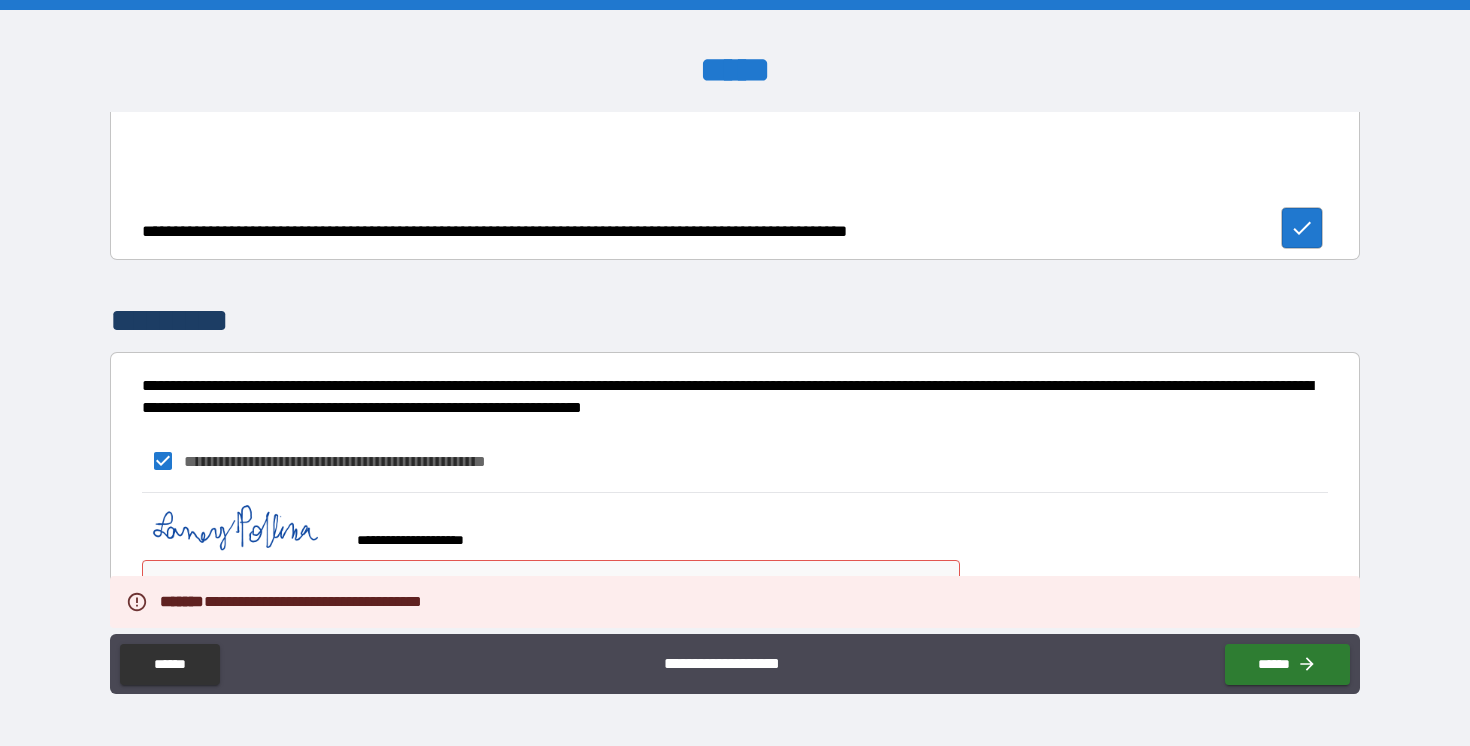 scroll, scrollTop: 3081, scrollLeft: 0, axis: vertical 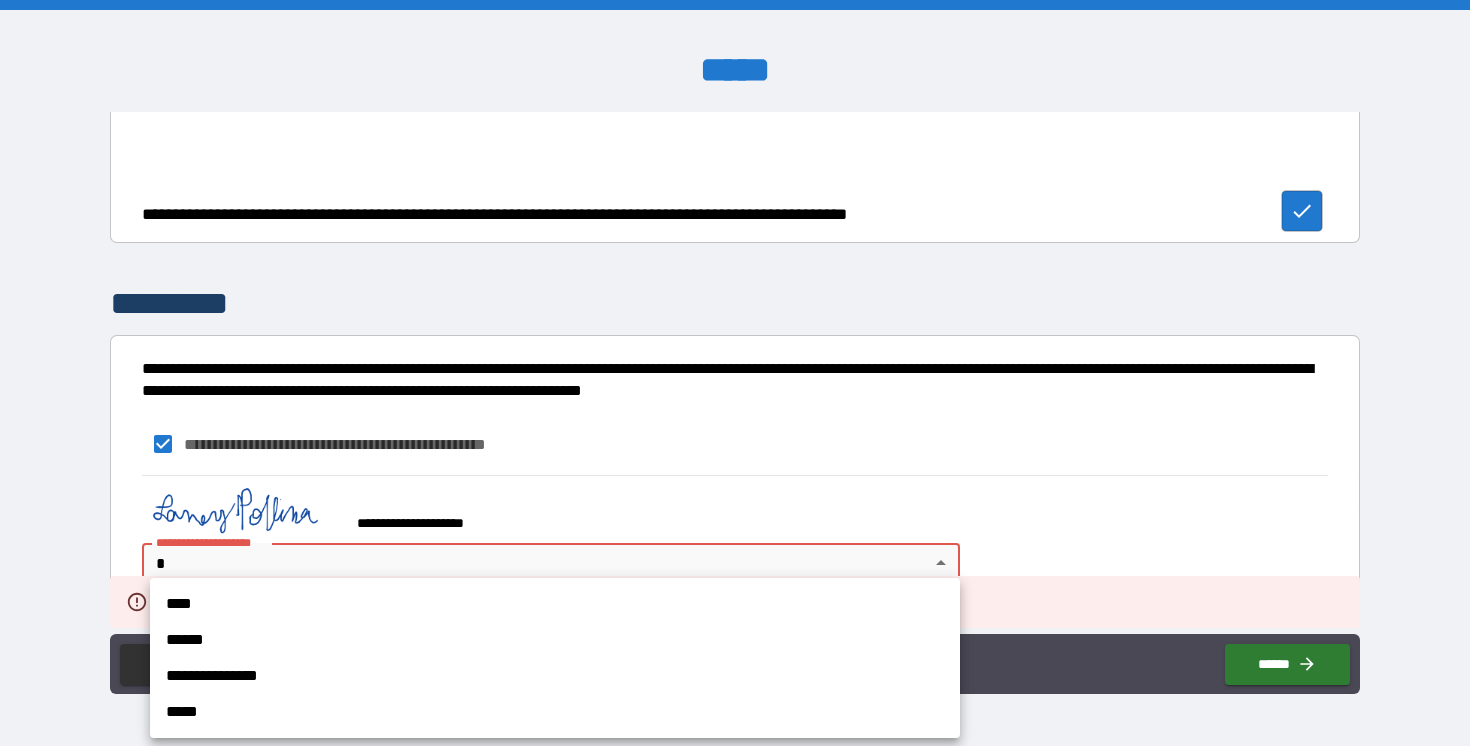 click on "**********" at bounding box center (735, 373) 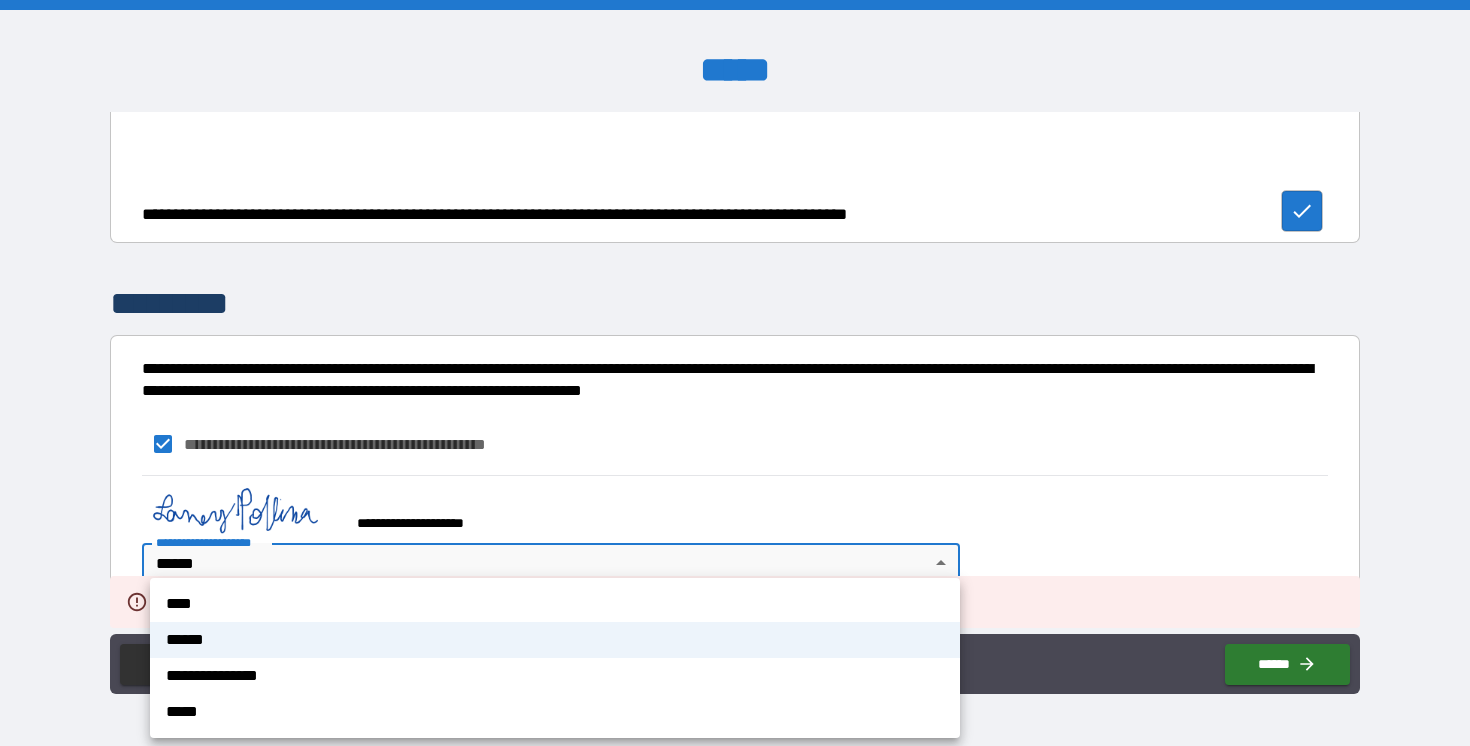 click on "**********" at bounding box center (735, 373) 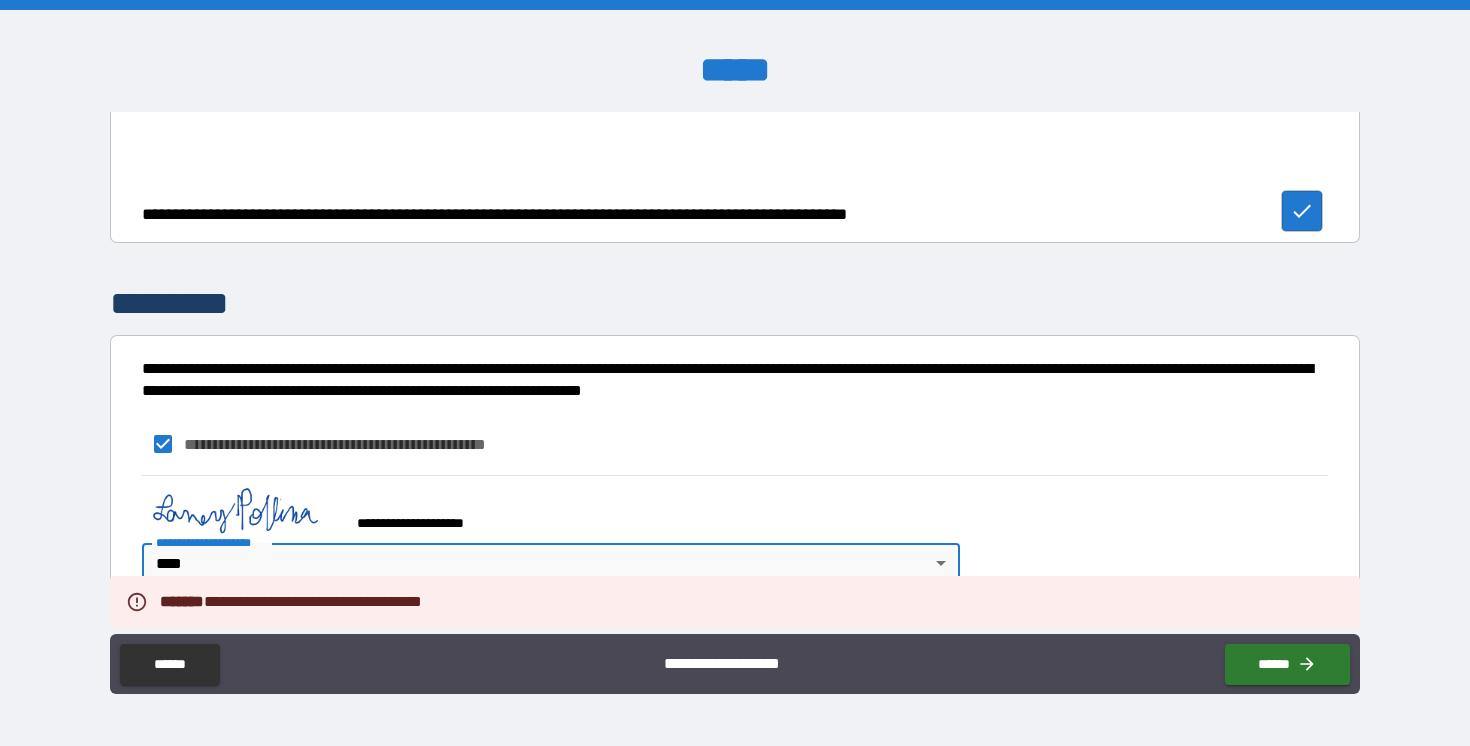 type on "****" 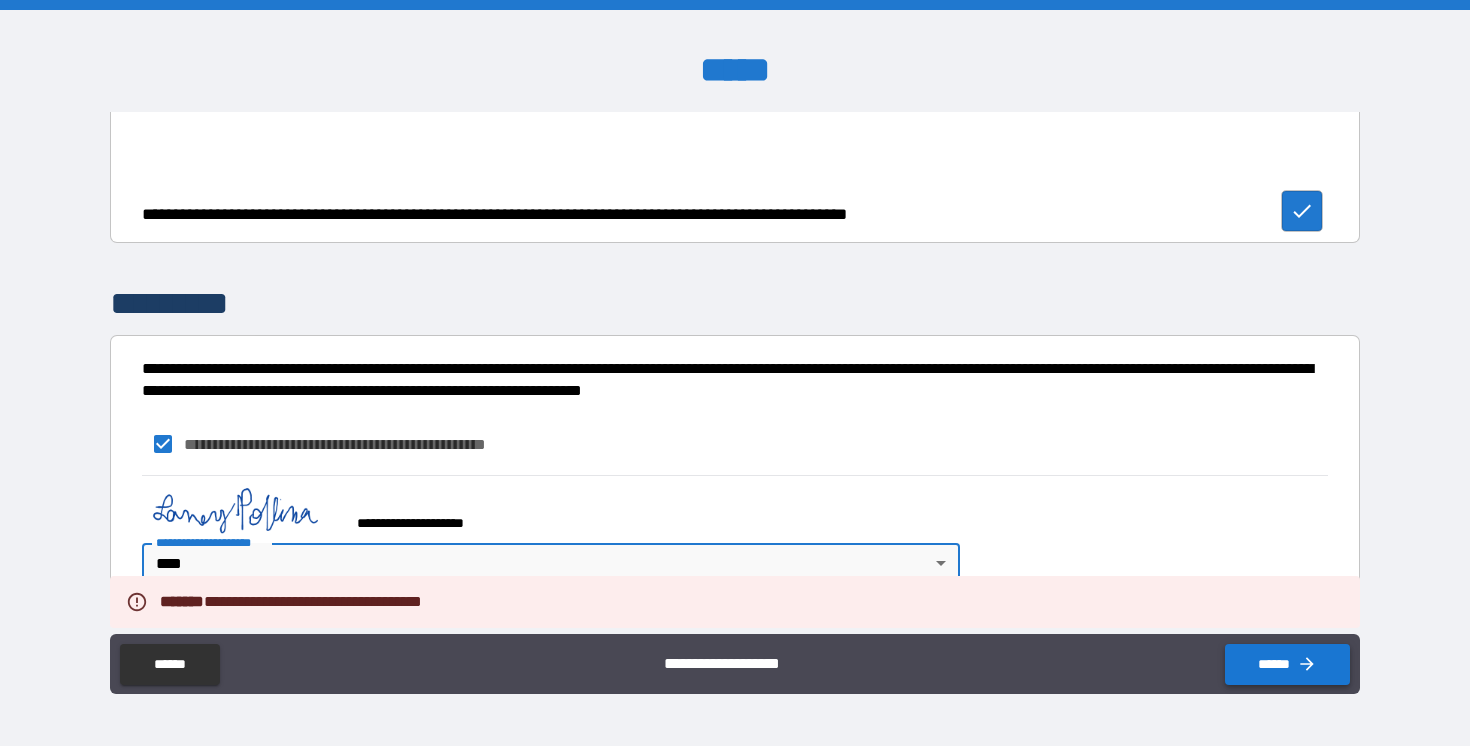 click on "******" at bounding box center [1287, 664] 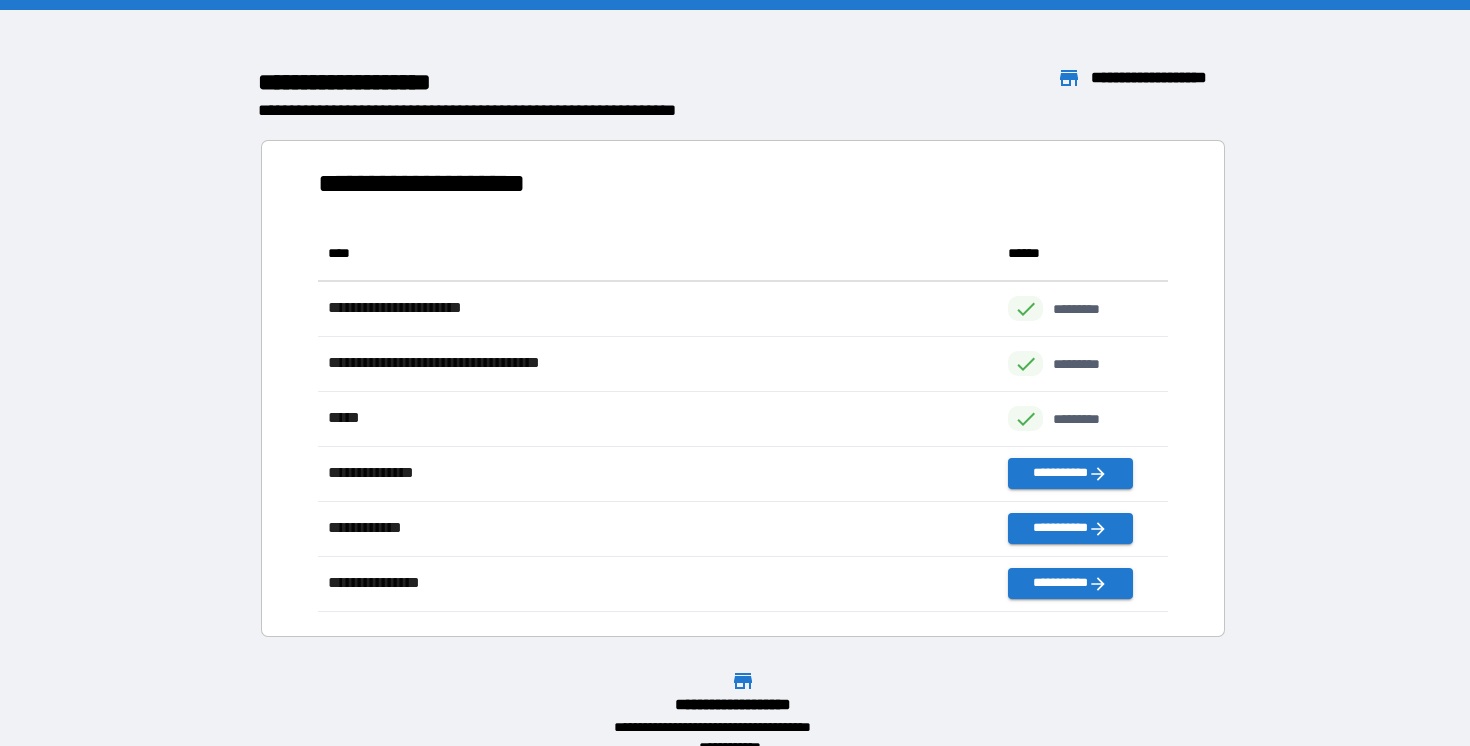 scroll, scrollTop: 1, scrollLeft: 1, axis: both 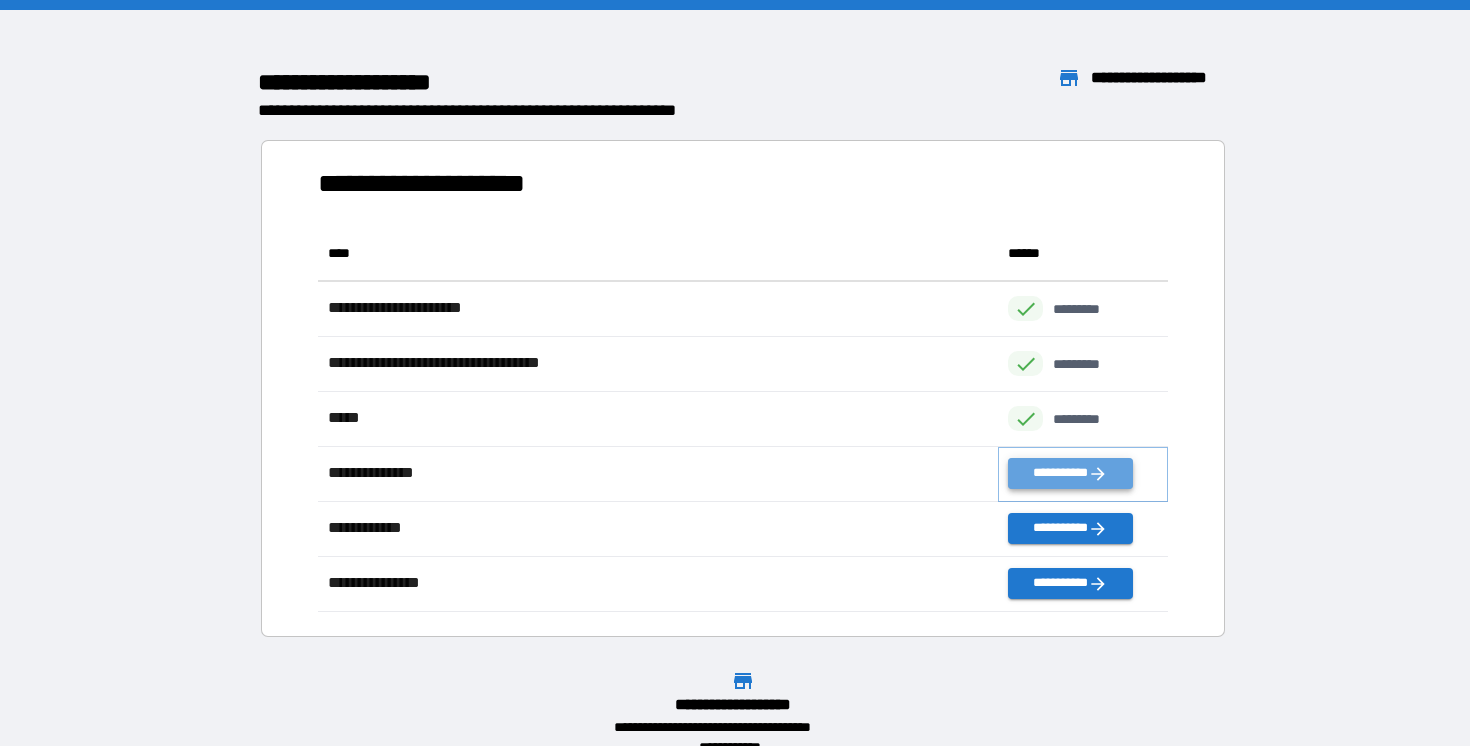 click on "**********" at bounding box center [1070, 473] 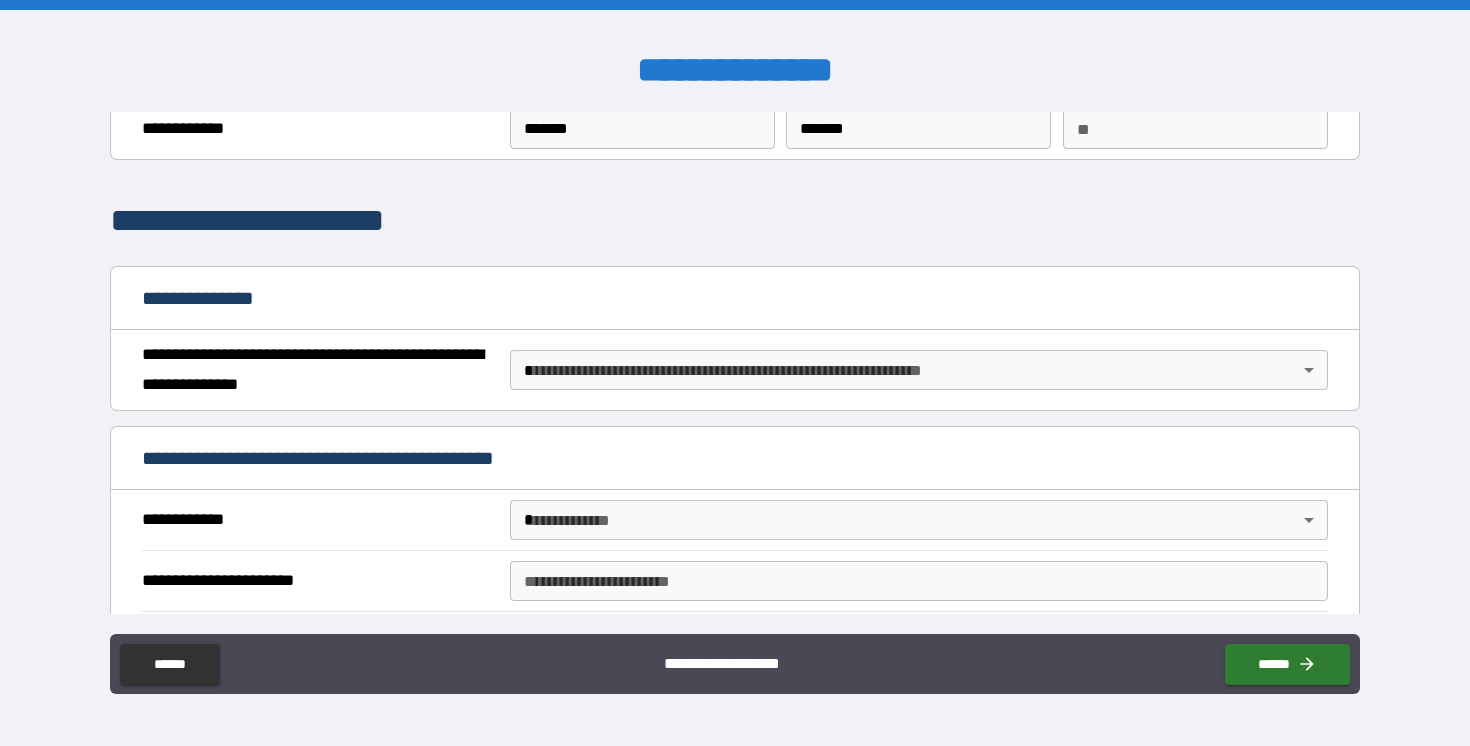 scroll, scrollTop: 97, scrollLeft: 0, axis: vertical 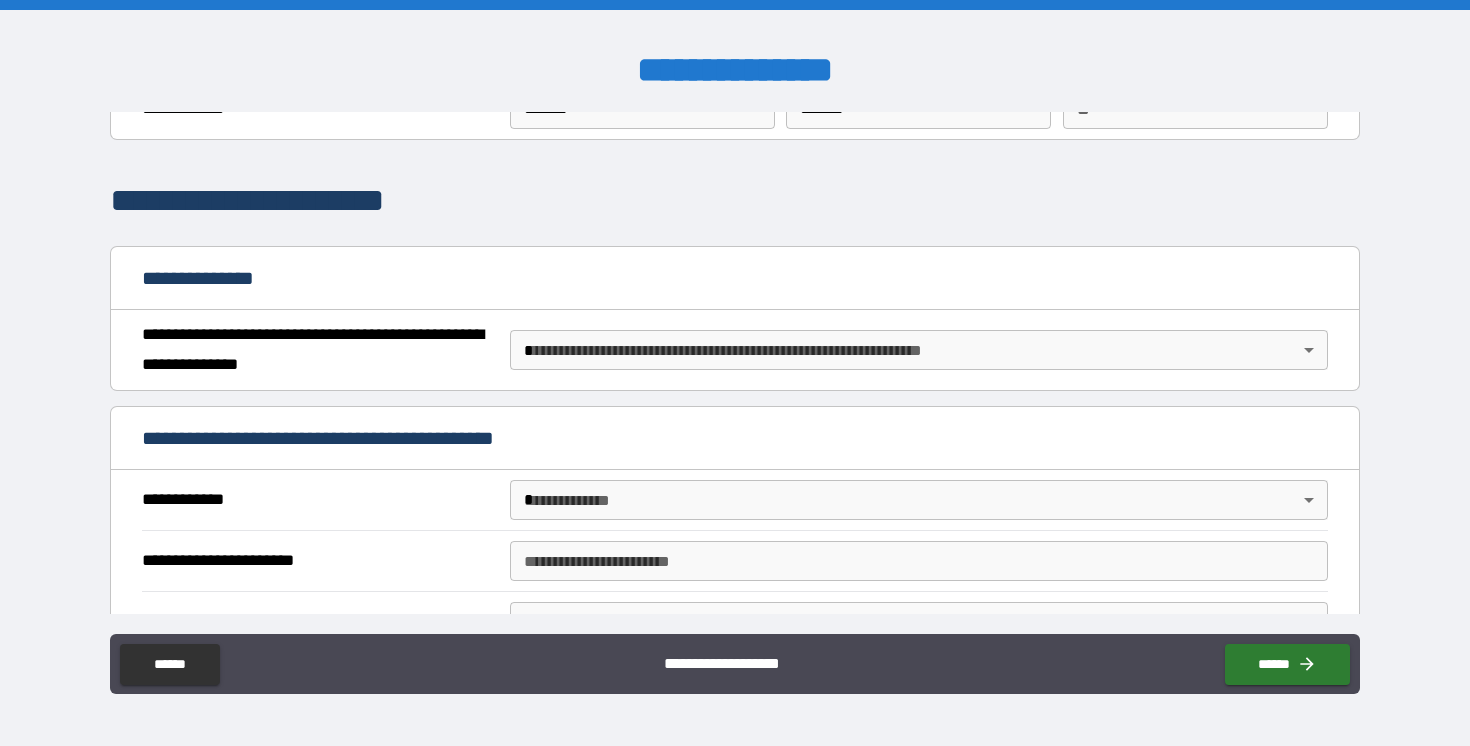 click on "**********" at bounding box center (735, 373) 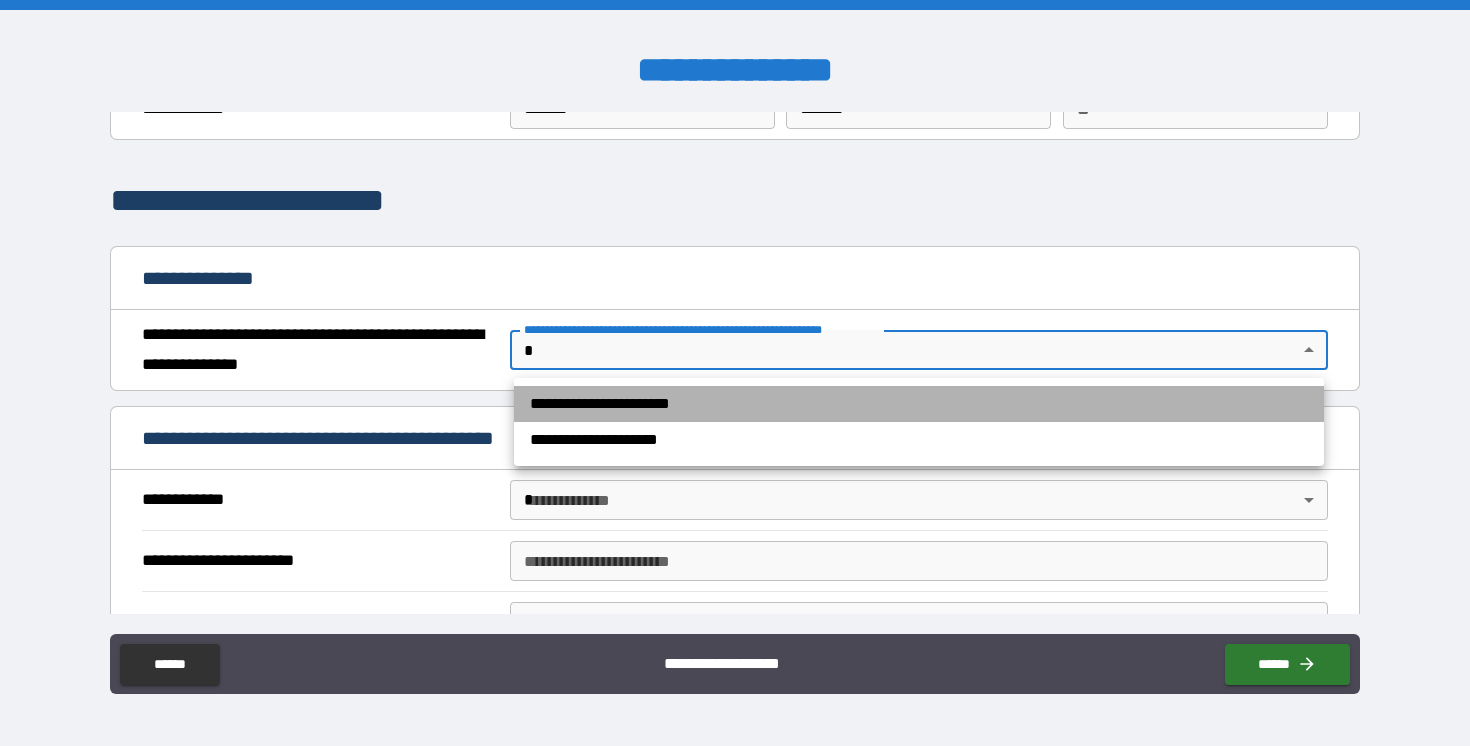 click on "**********" at bounding box center [919, 404] 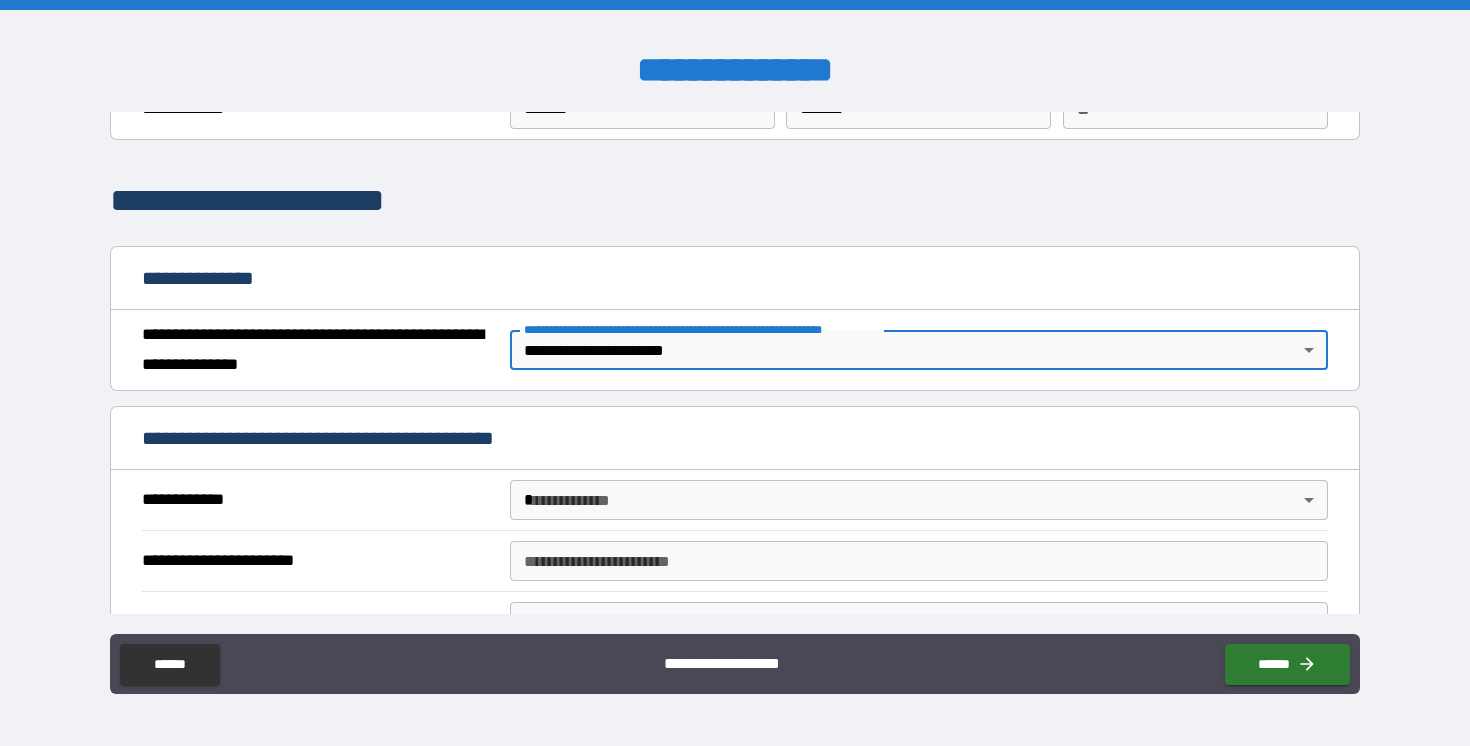 click on "**********" at bounding box center (735, 373) 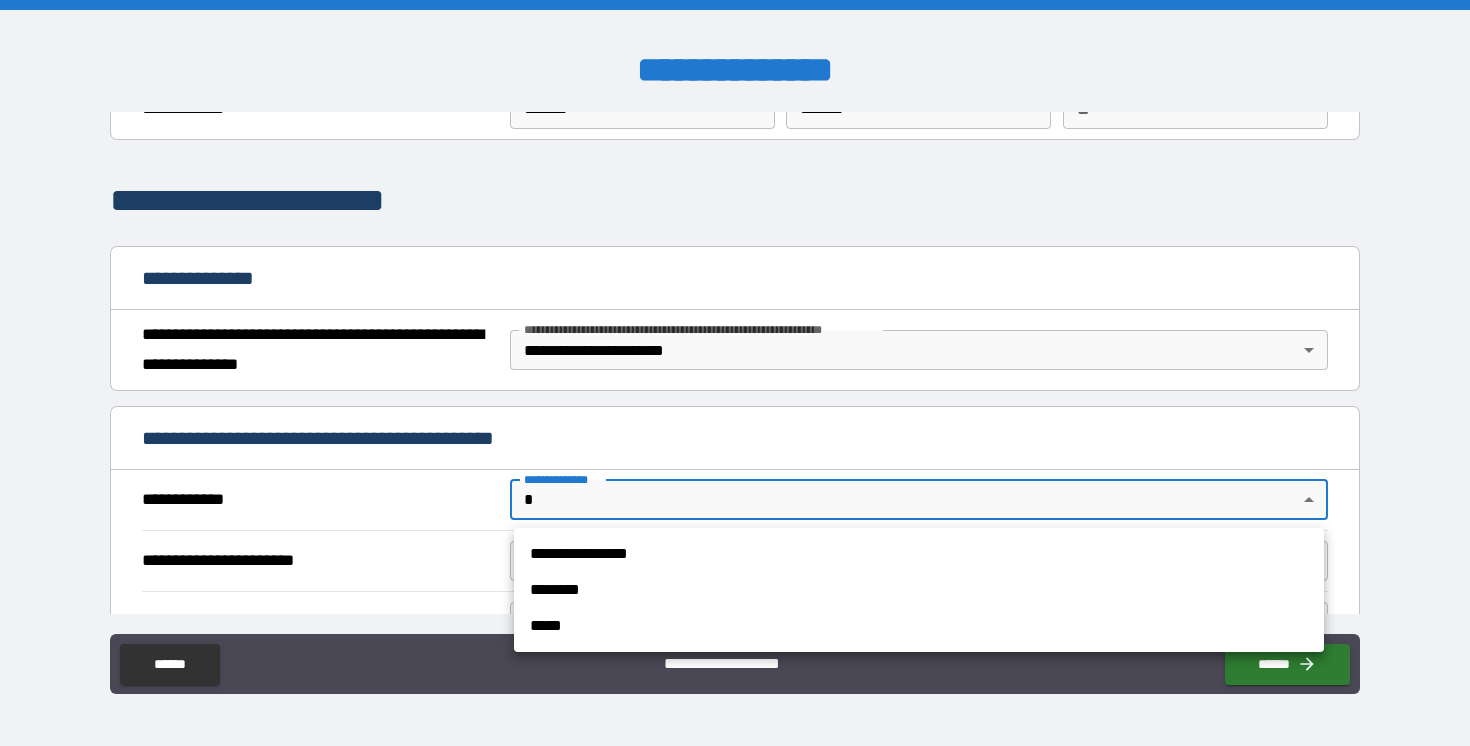 click on "**********" at bounding box center [919, 554] 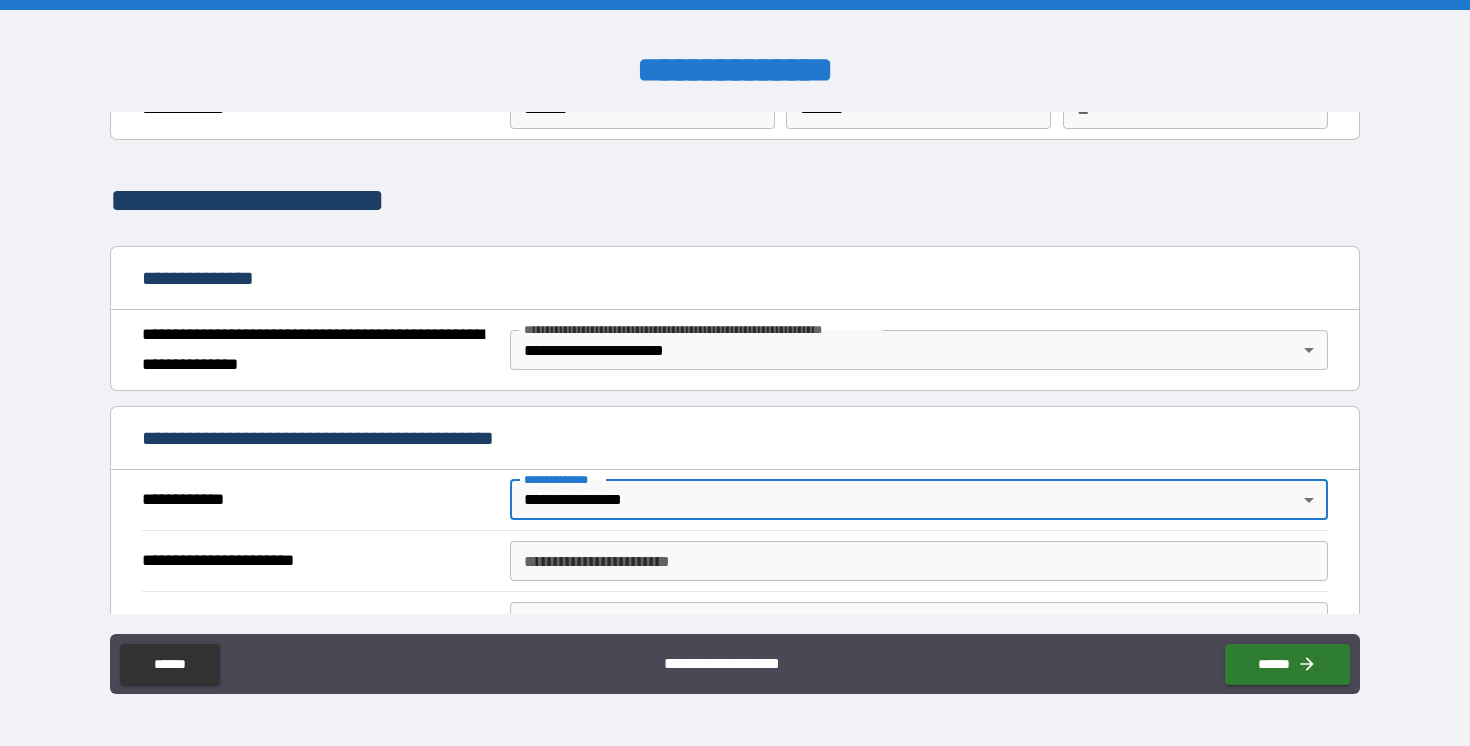 click on "**********" at bounding box center [919, 561] 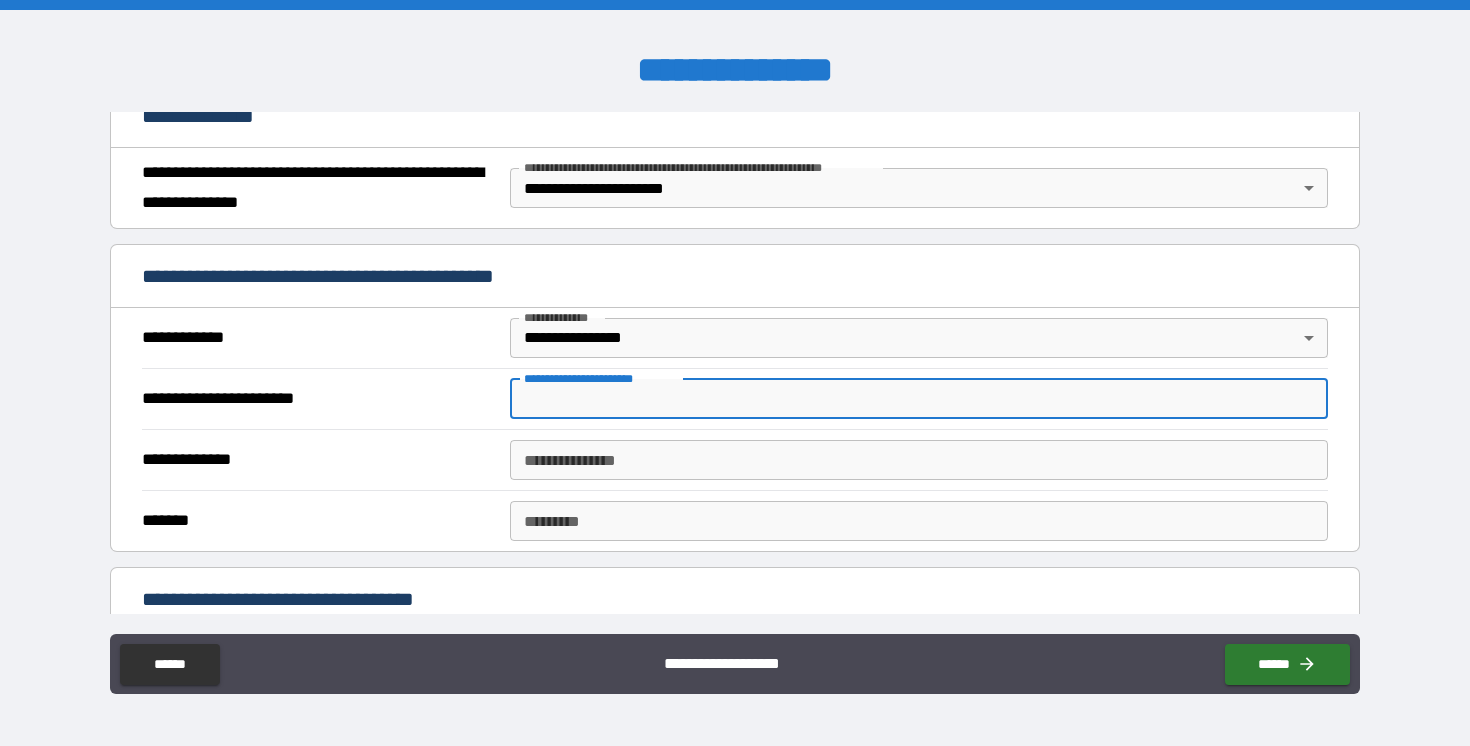scroll, scrollTop: 263, scrollLeft: 0, axis: vertical 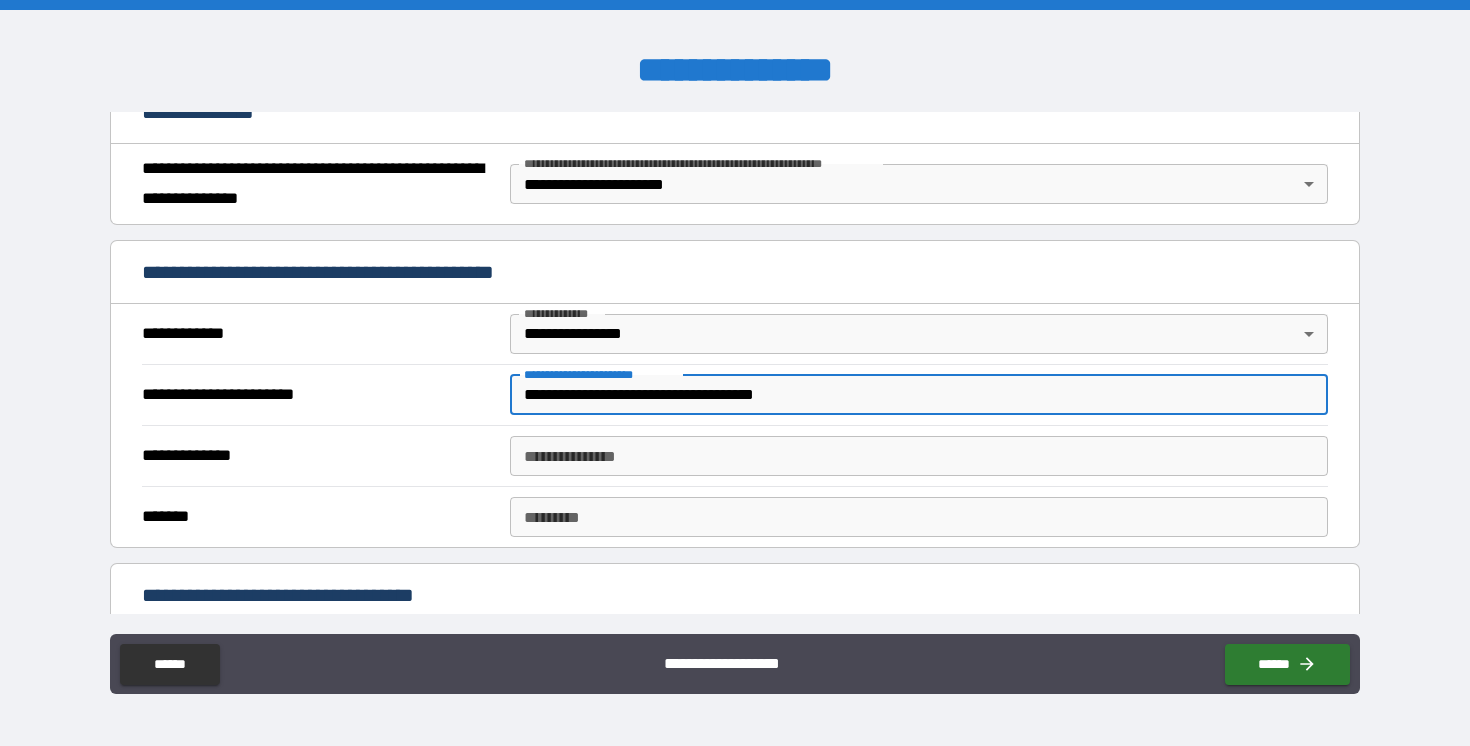 drag, startPoint x: 678, startPoint y: 395, endPoint x: 1033, endPoint y: 388, distance: 355.069 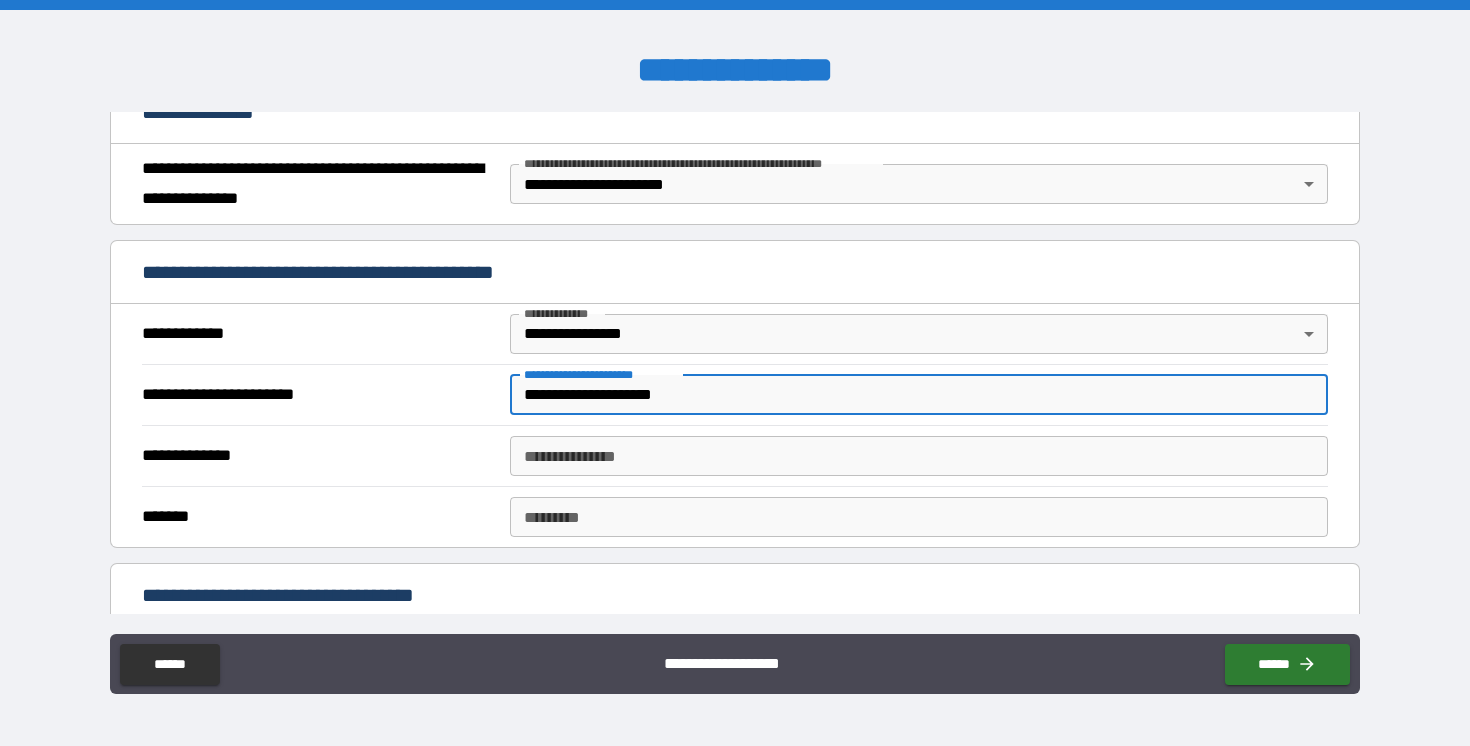 type on "**********" 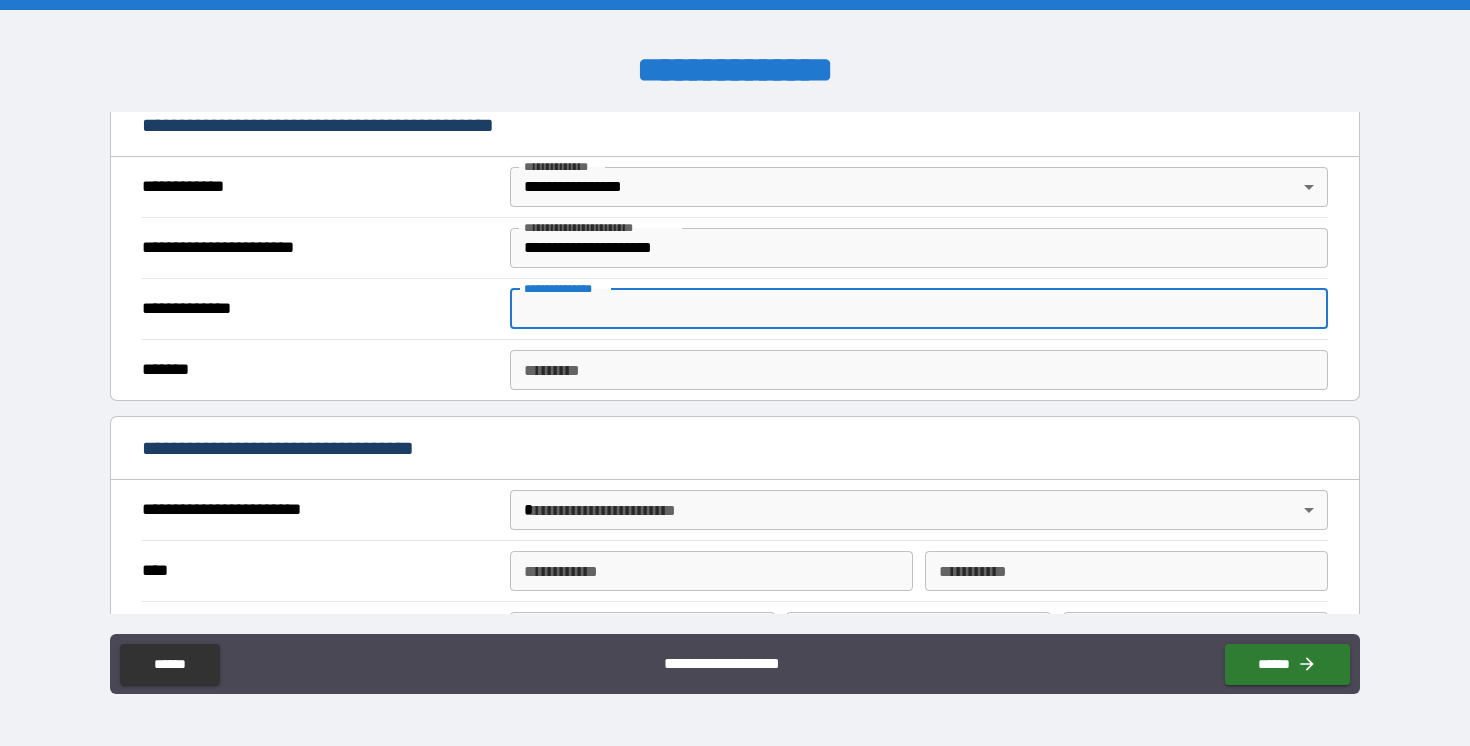 scroll, scrollTop: 406, scrollLeft: 0, axis: vertical 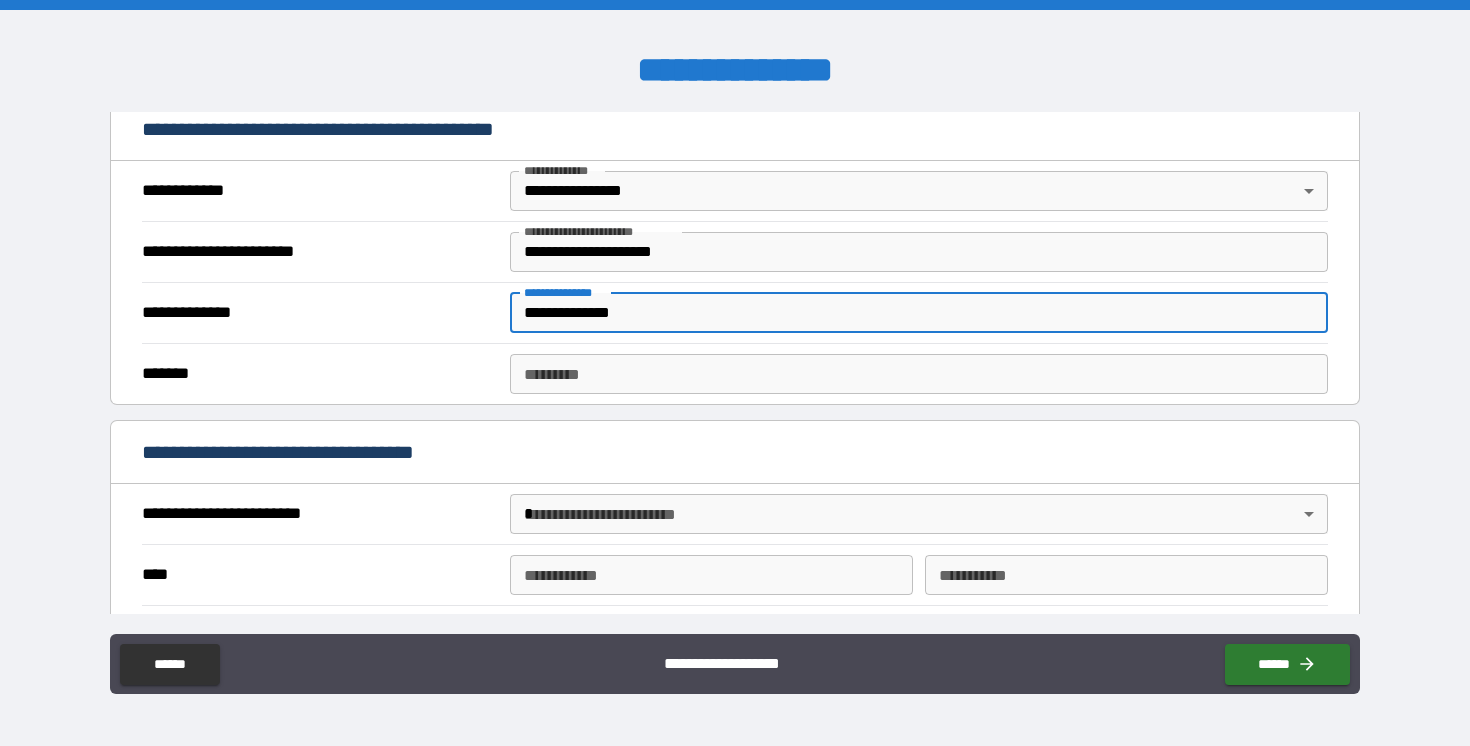 type on "**********" 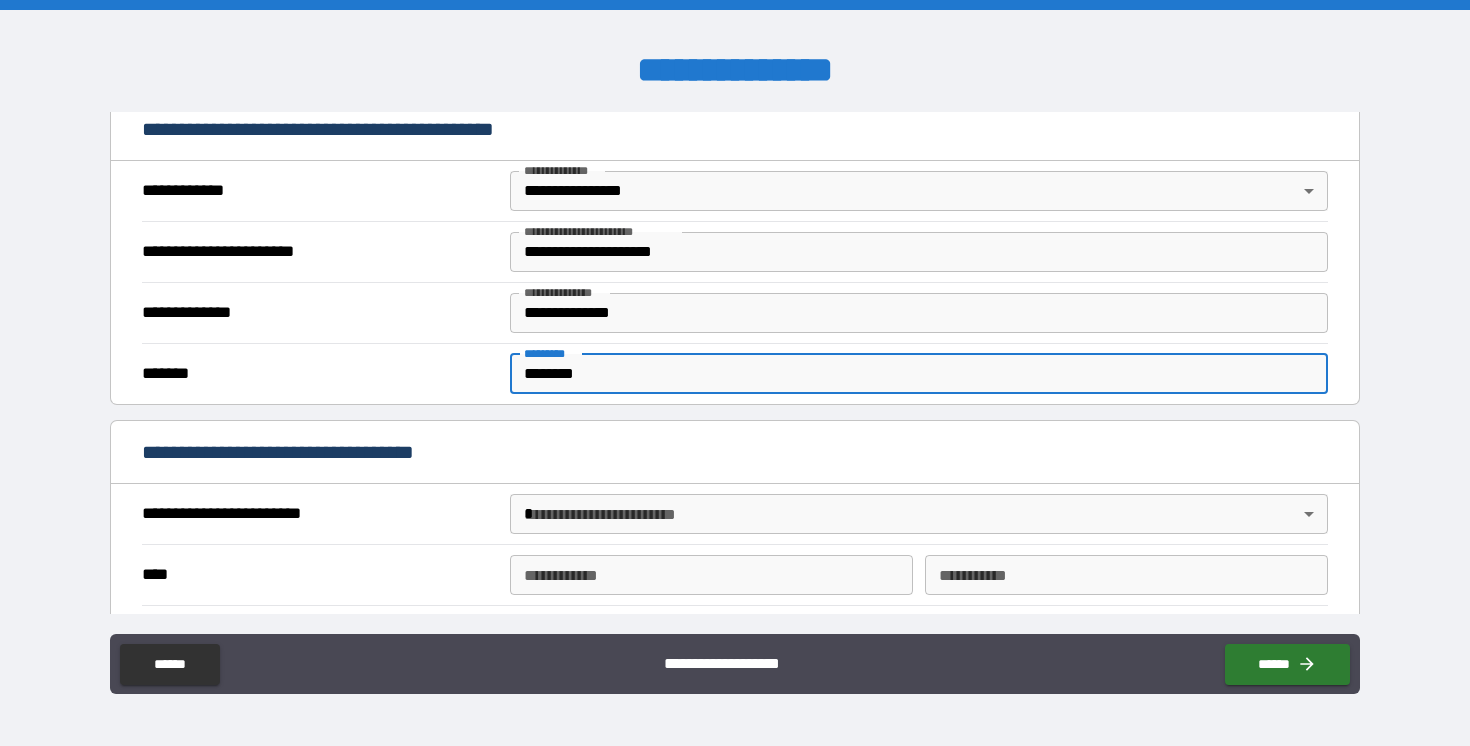 scroll, scrollTop: 538, scrollLeft: 0, axis: vertical 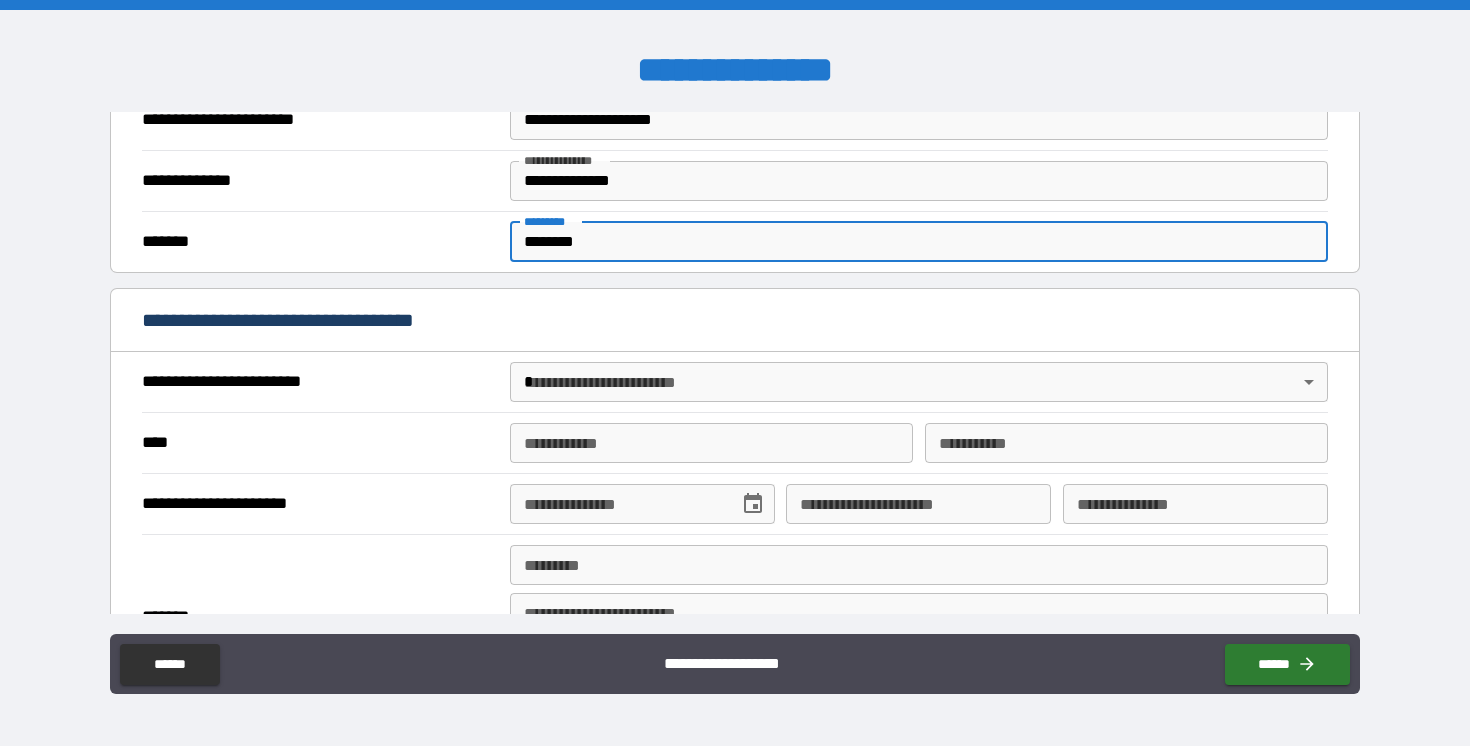 type on "********" 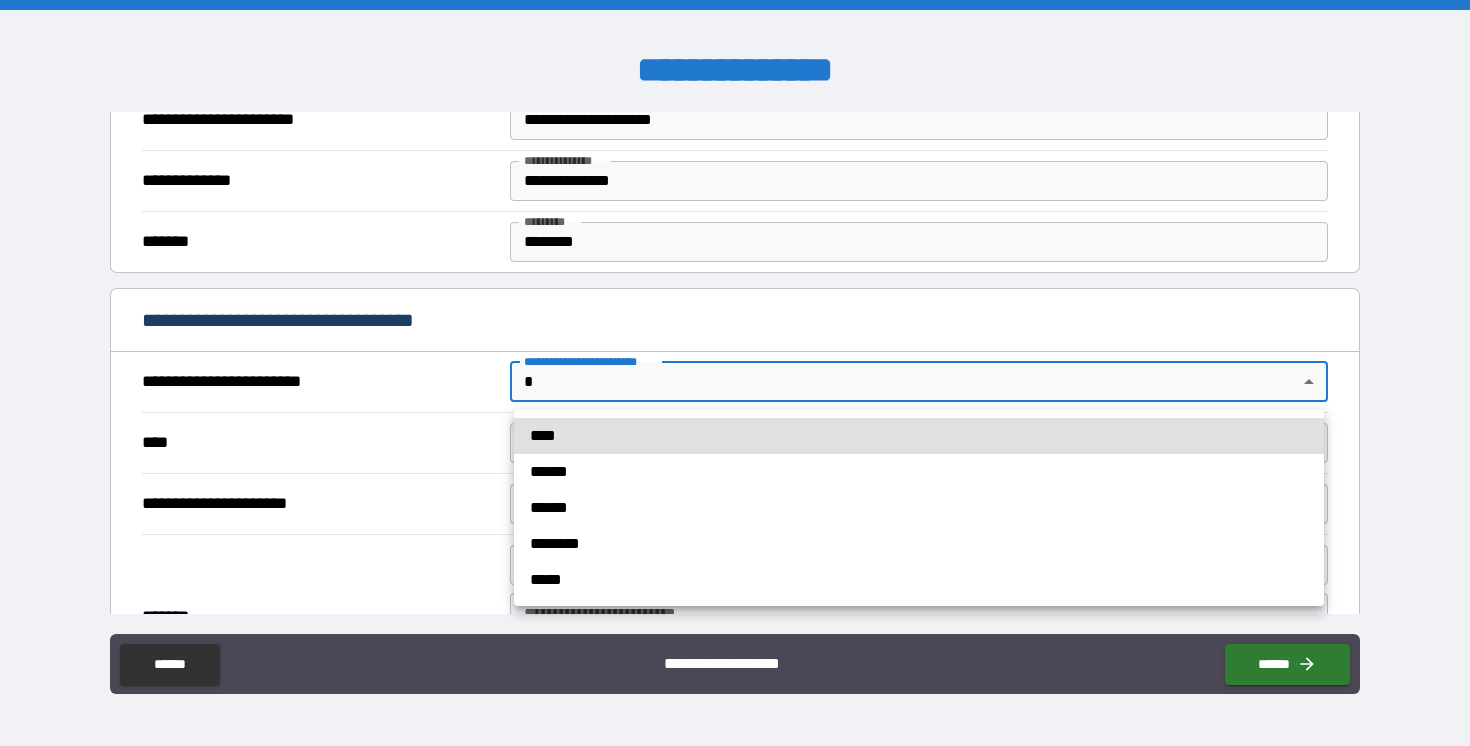 click on "**********" at bounding box center [735, 373] 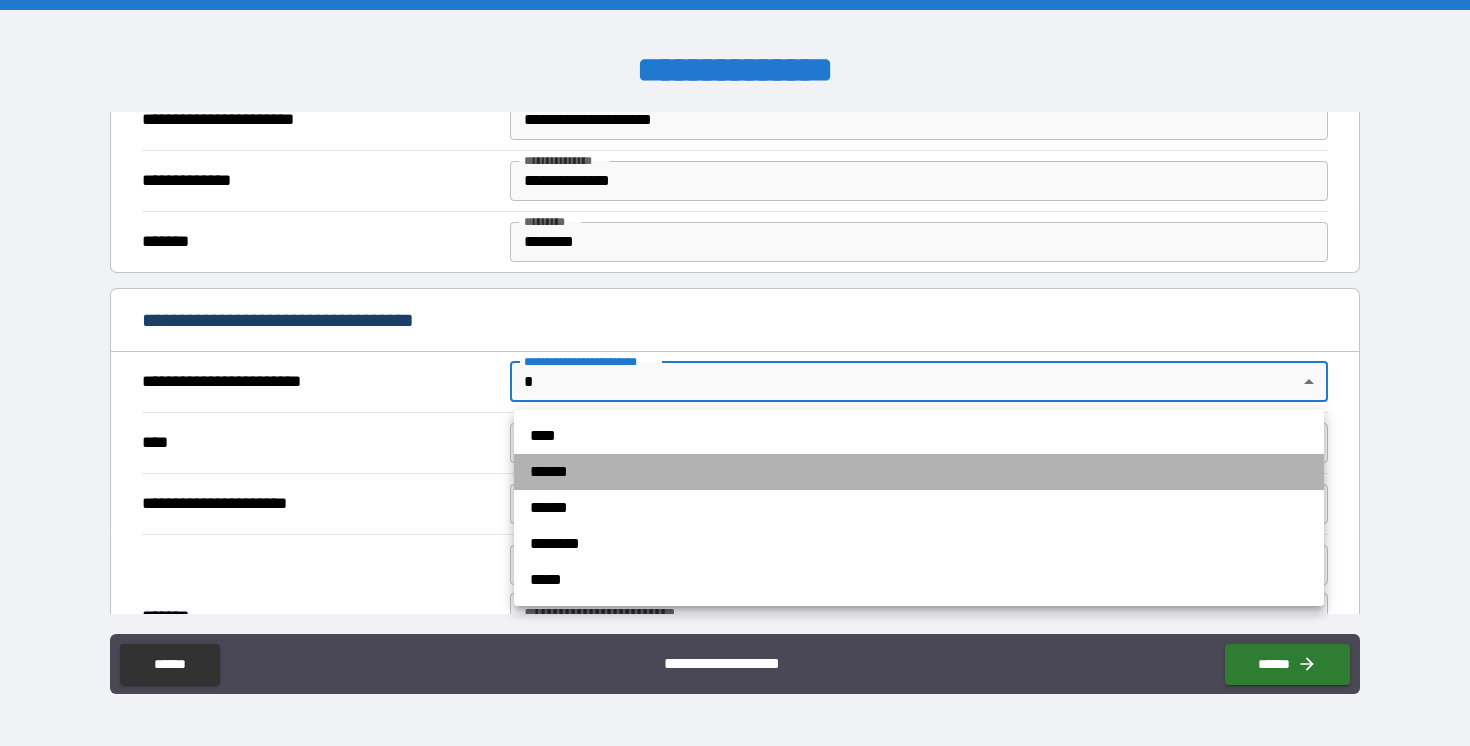 click on "******" at bounding box center [919, 472] 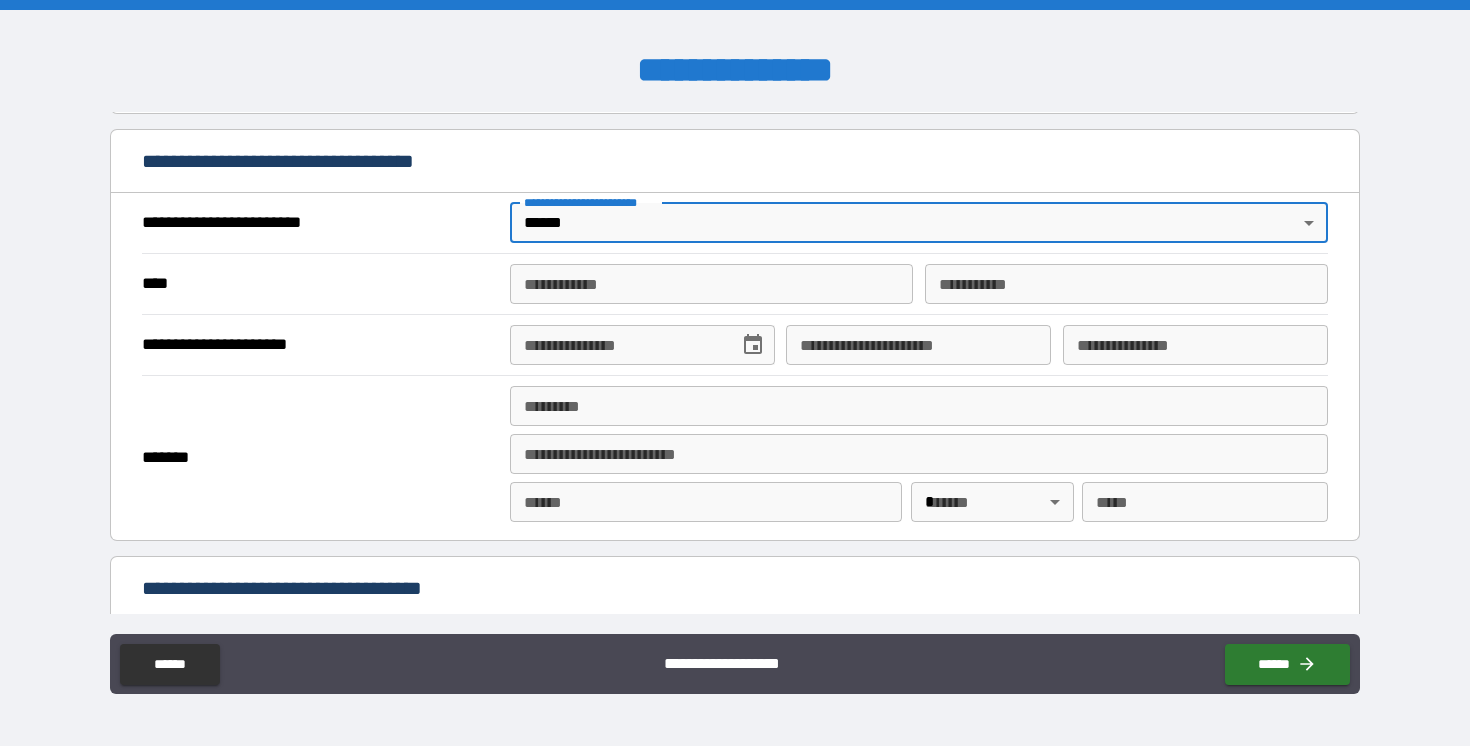 scroll, scrollTop: 702, scrollLeft: 0, axis: vertical 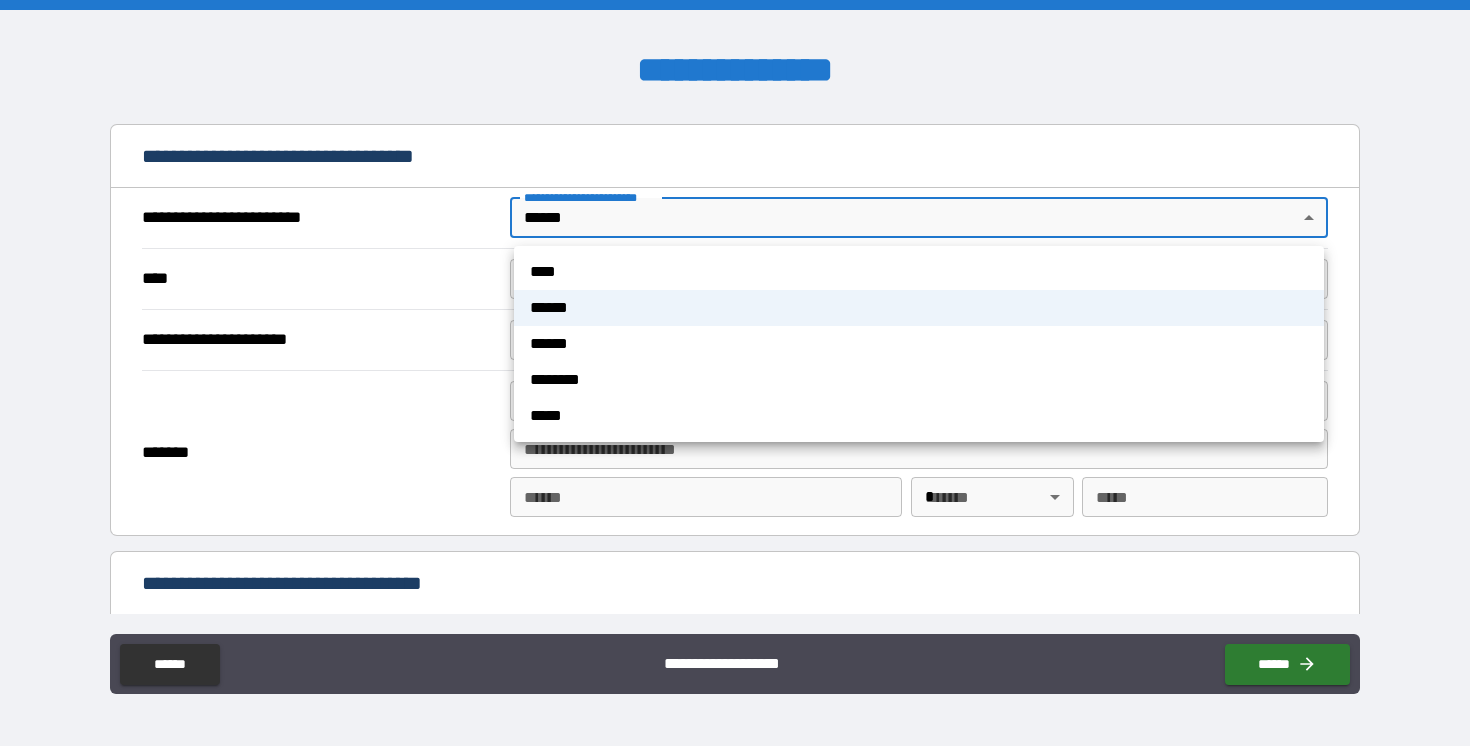 click on "**********" at bounding box center (735, 373) 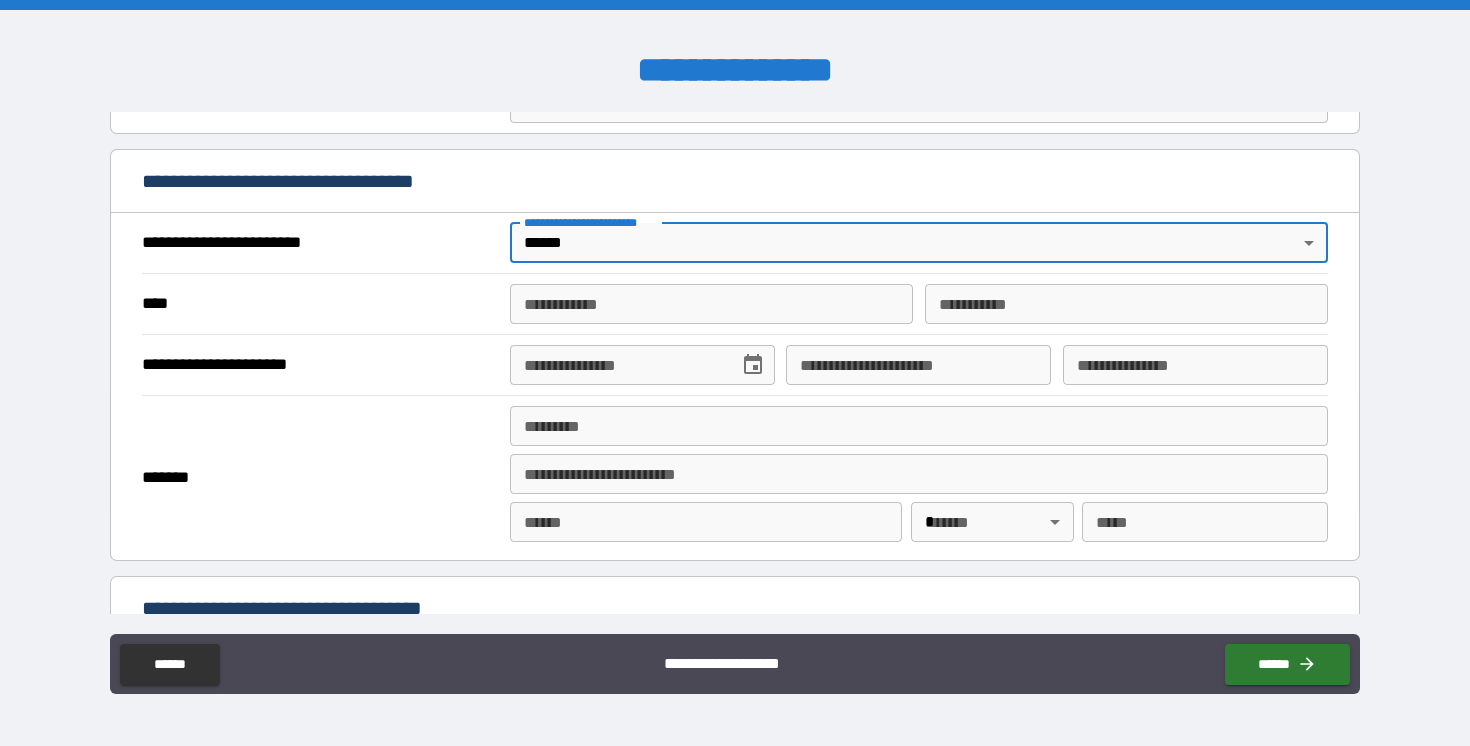 scroll, scrollTop: 678, scrollLeft: 0, axis: vertical 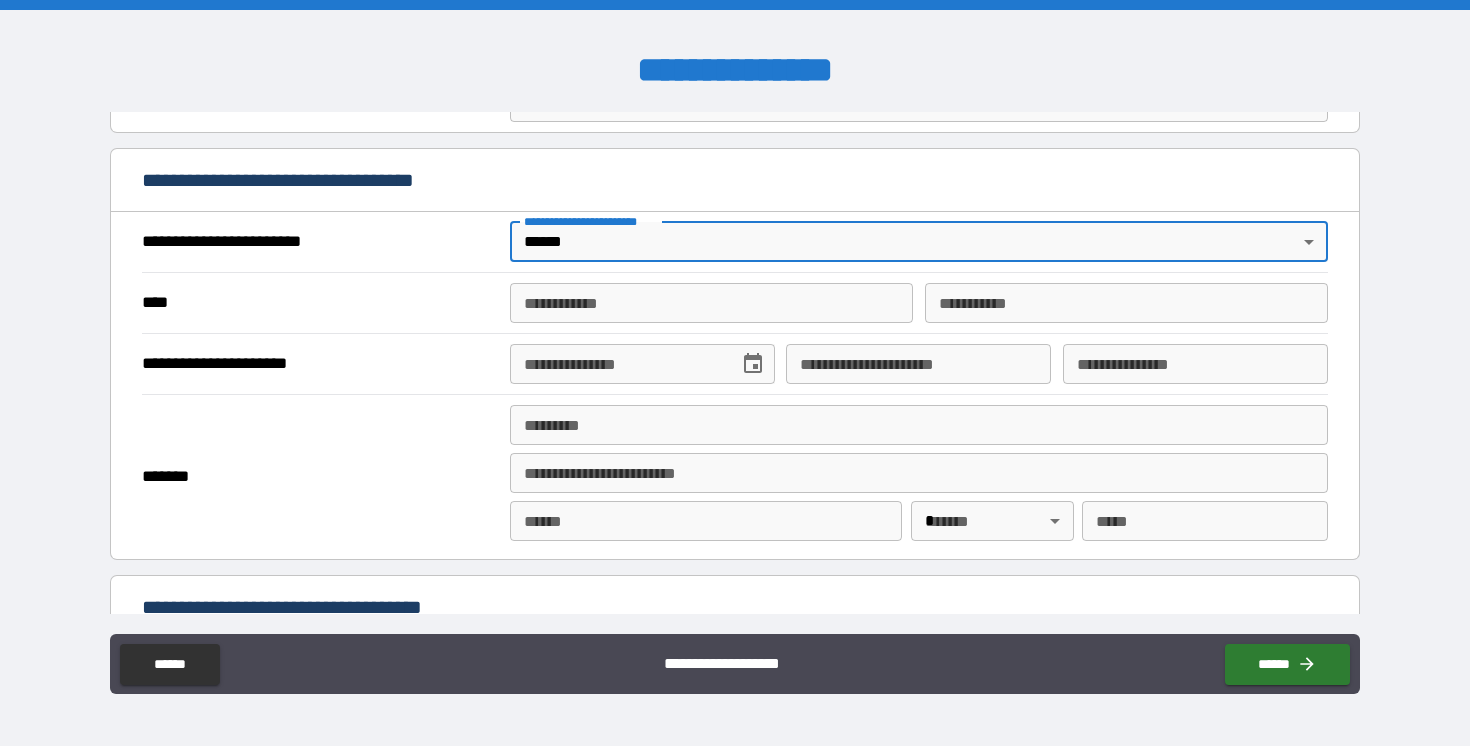click on "**********" at bounding box center [918, 364] 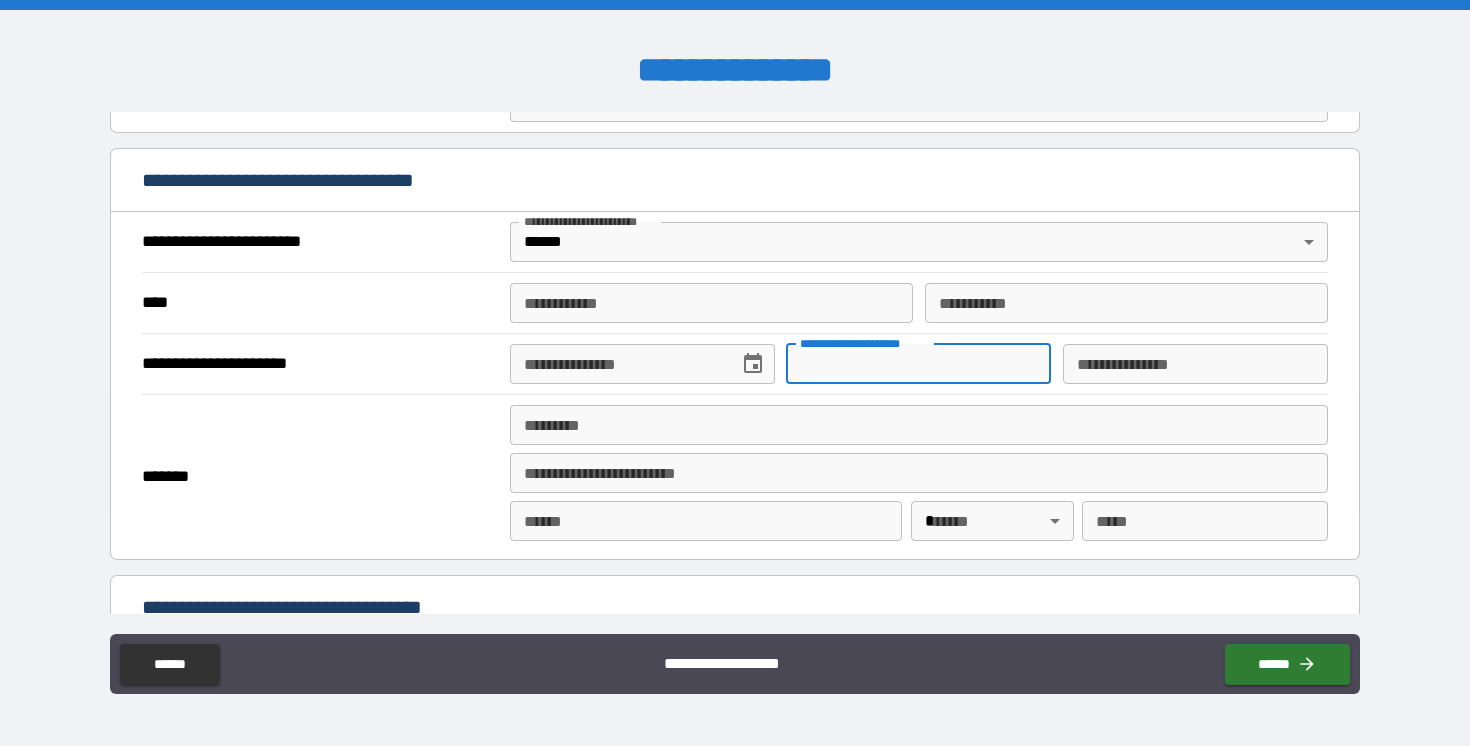 click on "**********" at bounding box center (1195, 364) 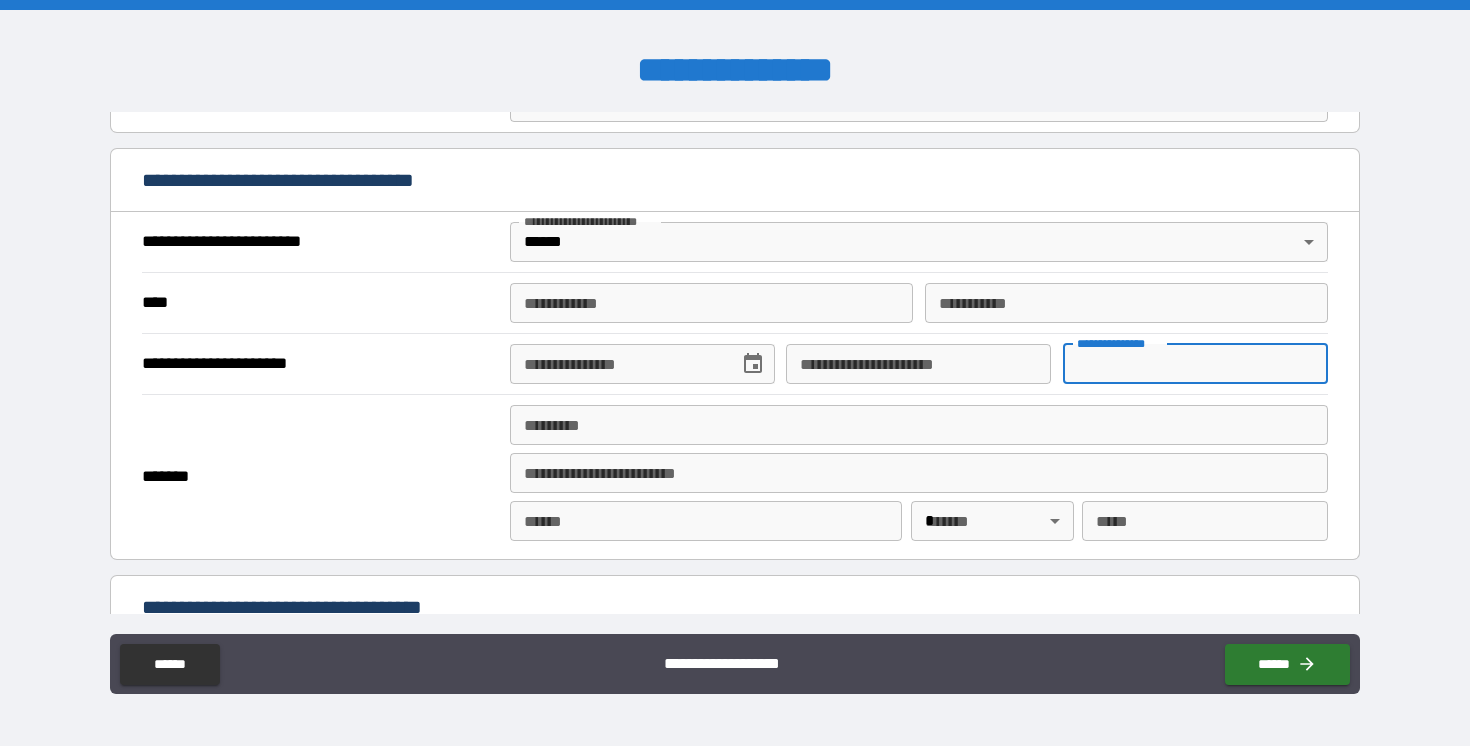 click on "**********" at bounding box center [735, 373] 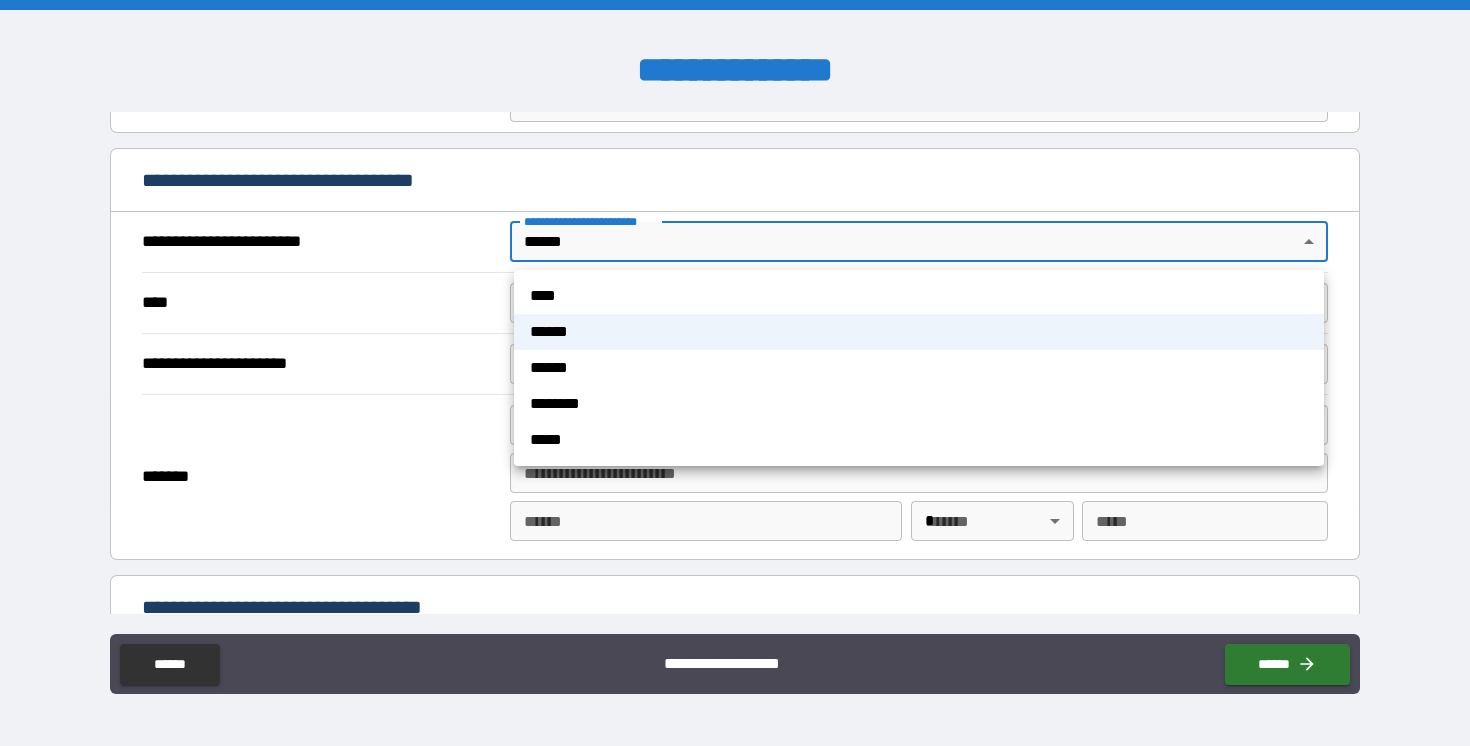 click at bounding box center [735, 373] 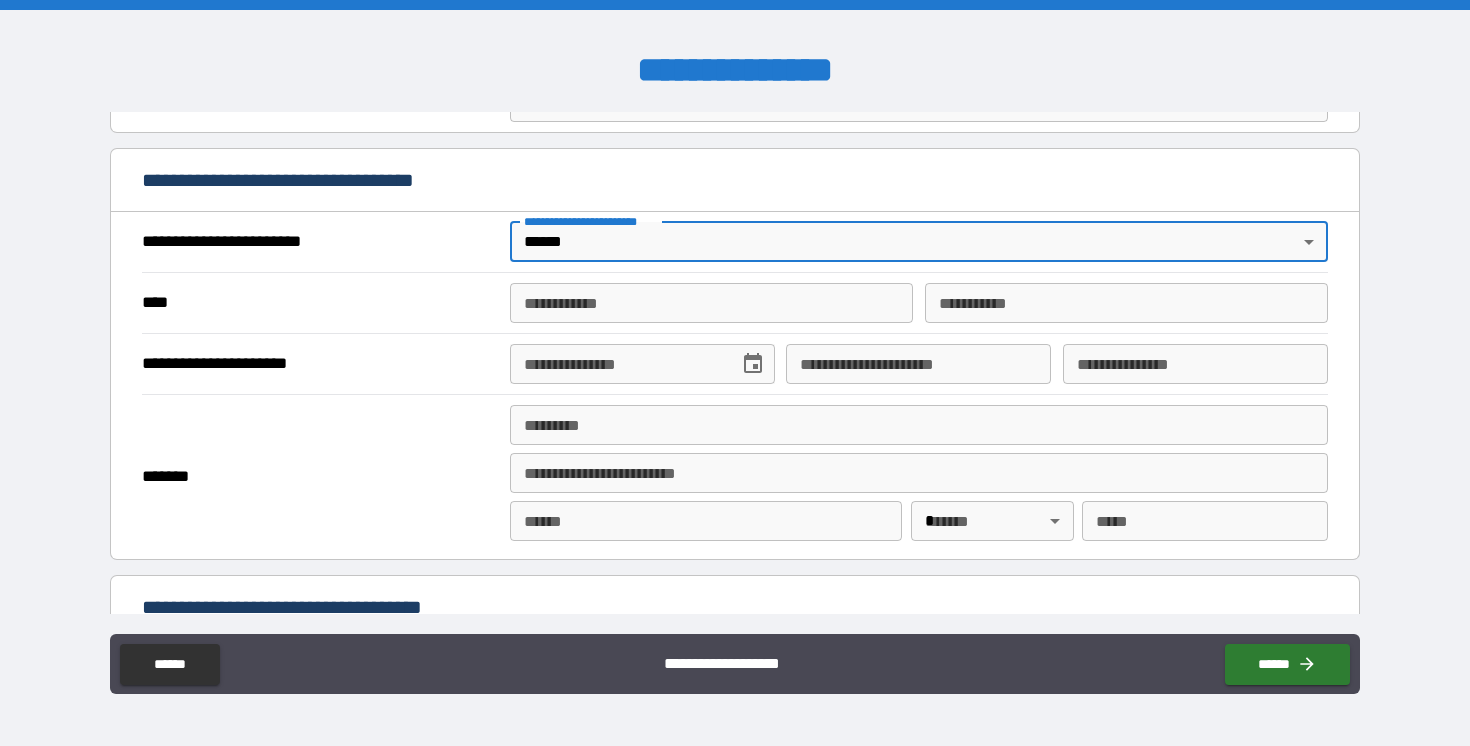 click on "**********" at bounding box center [734, 247] 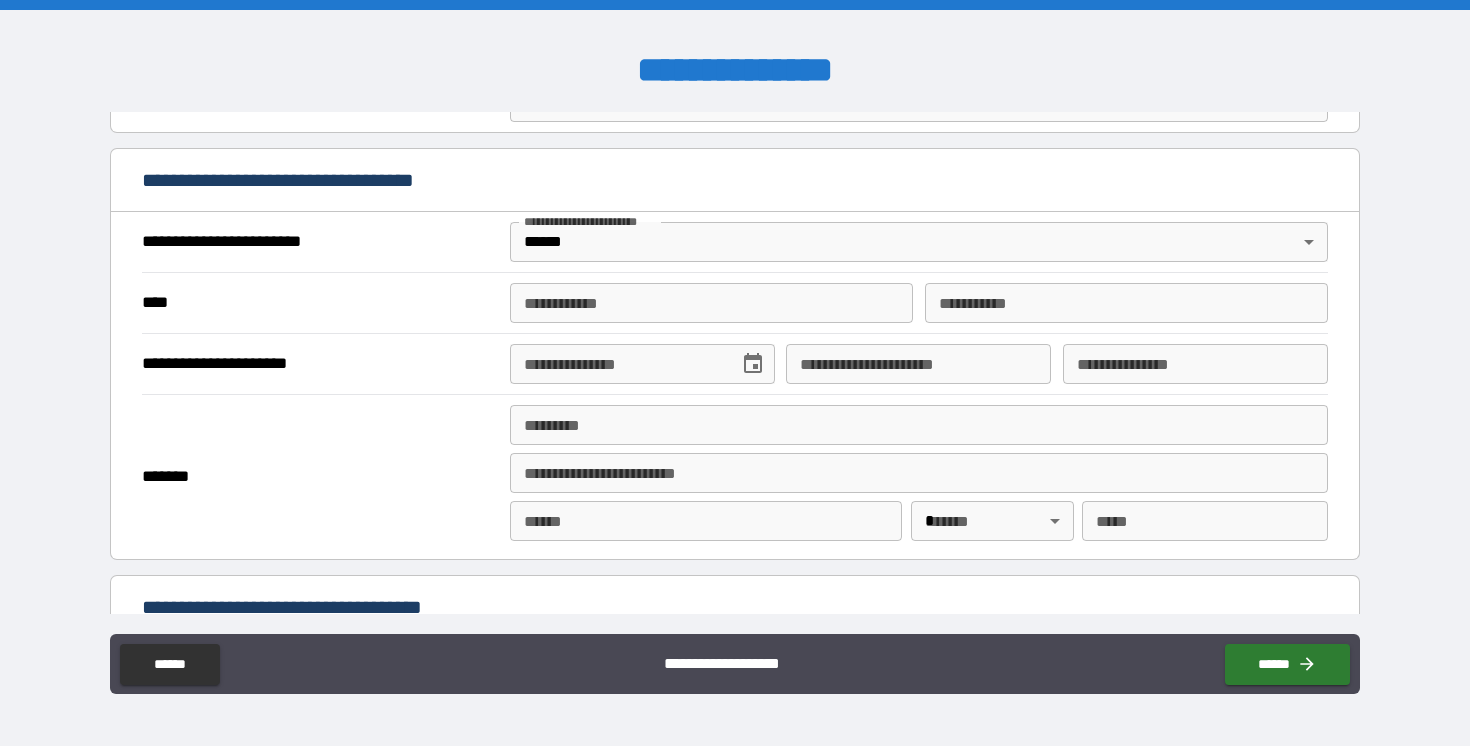 click on "**********" at bounding box center [734, 247] 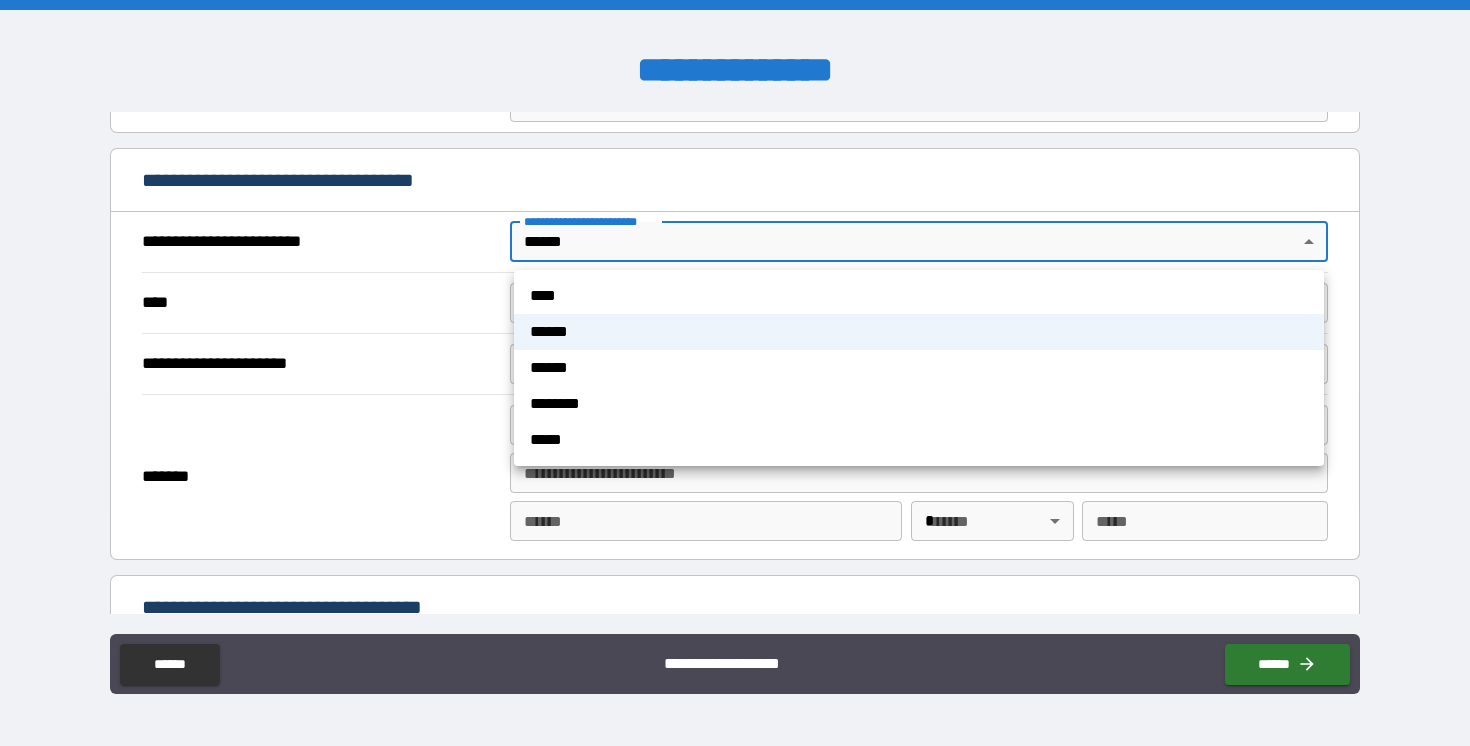 click on "**********" at bounding box center (735, 373) 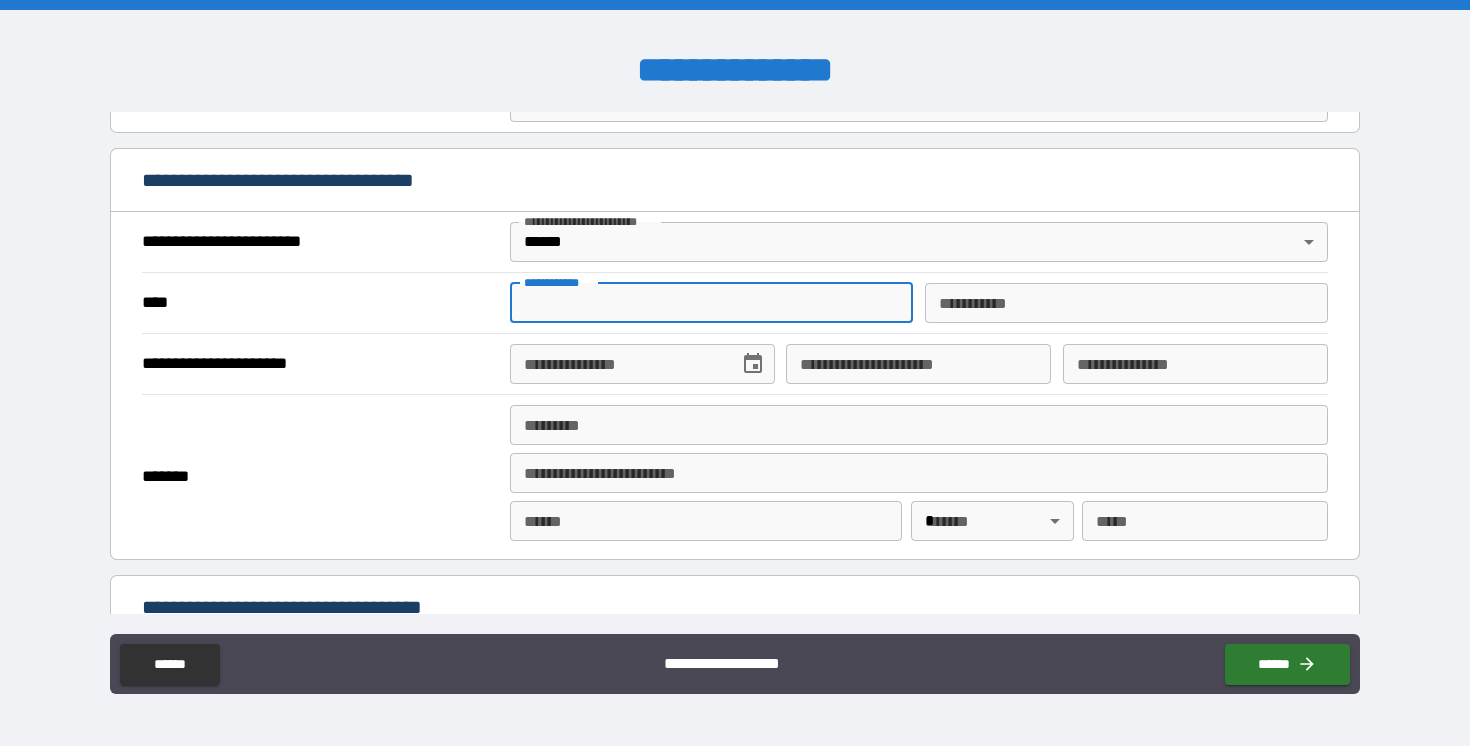 click on "**********" at bounding box center [711, 303] 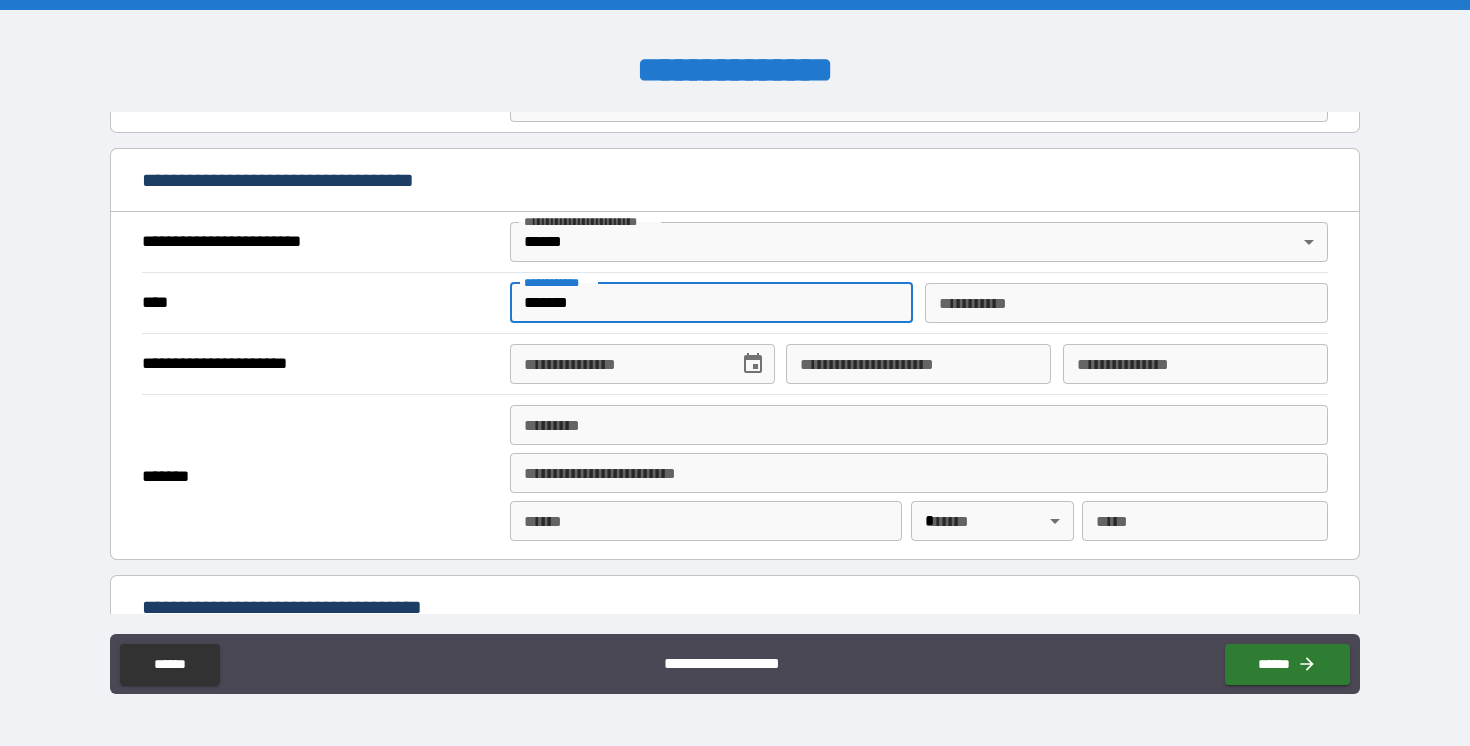 type on "******" 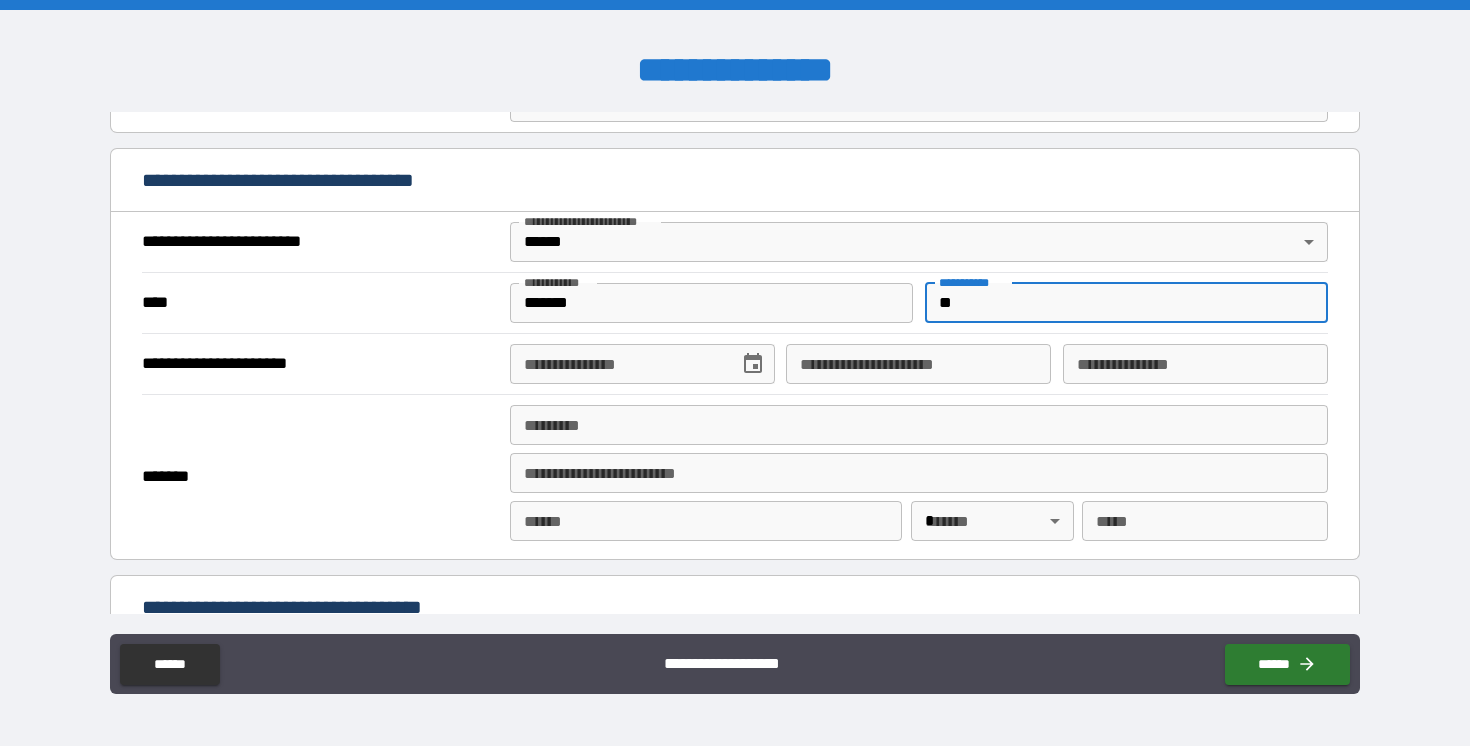 type on "*" 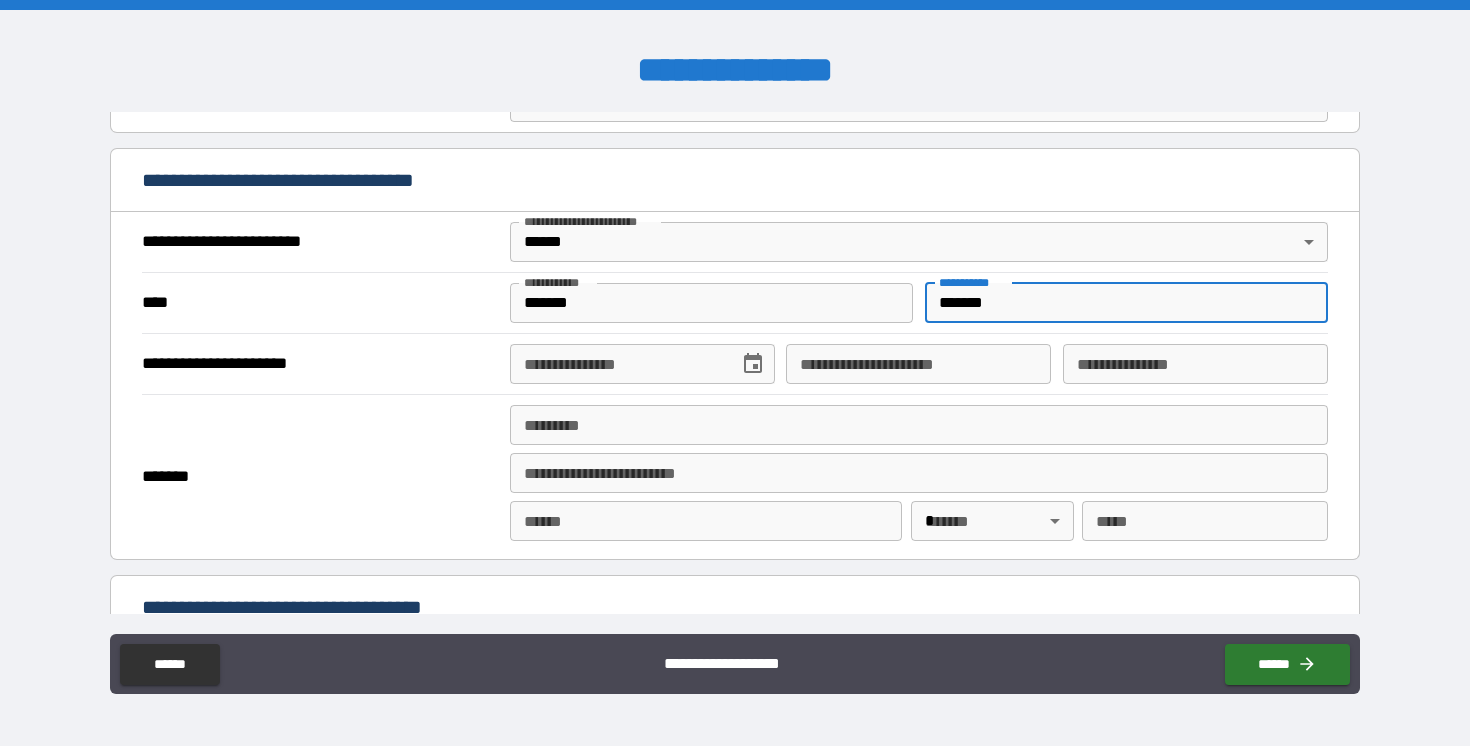 type on "*******" 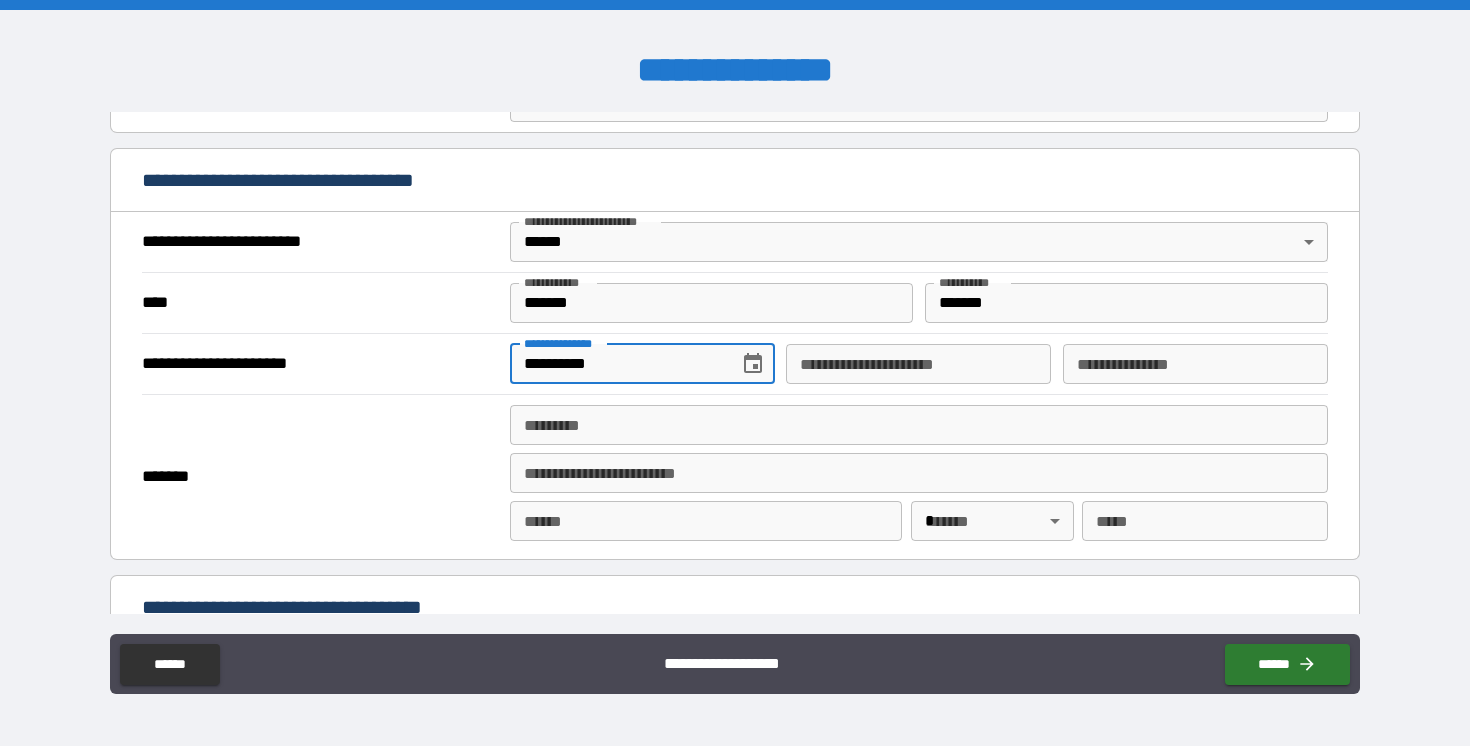 type on "**********" 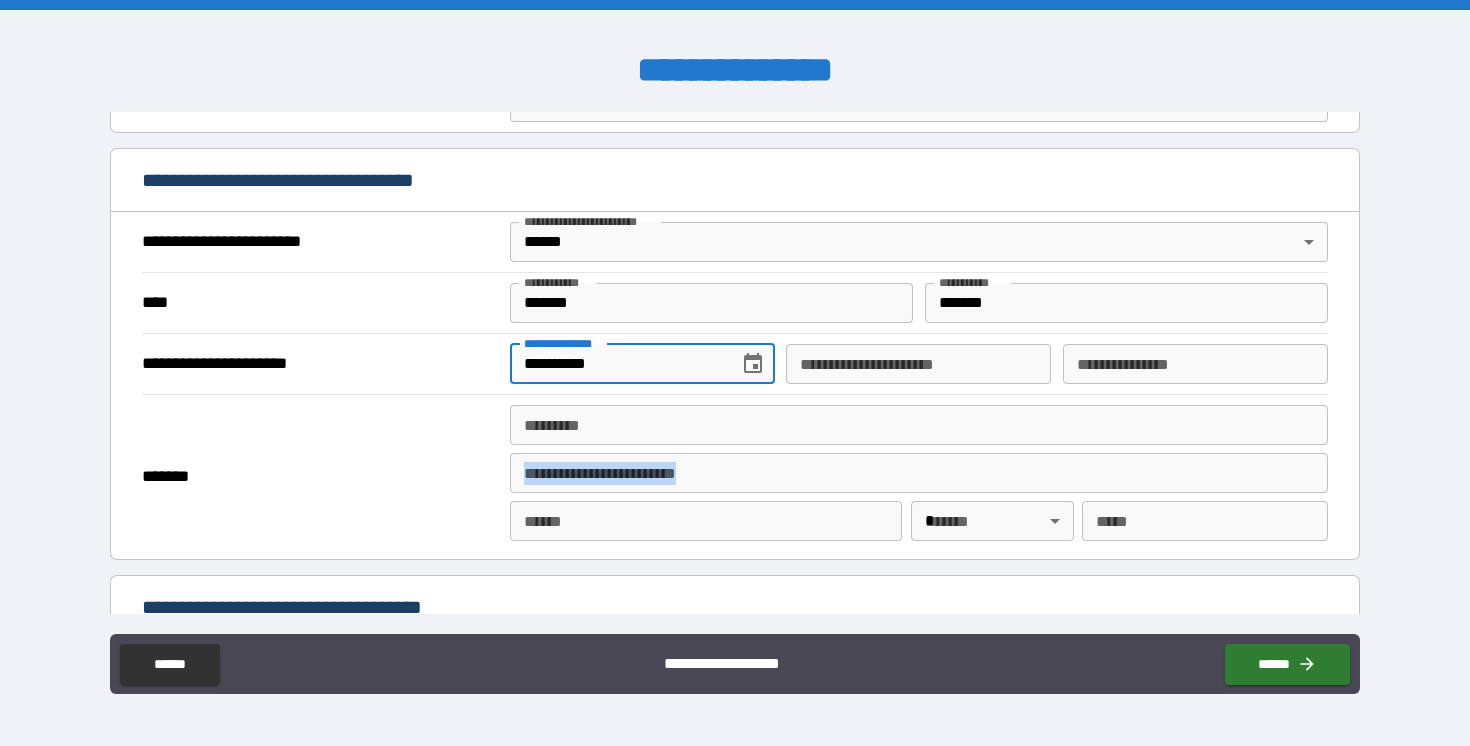 click on "**********" at bounding box center [919, 477] 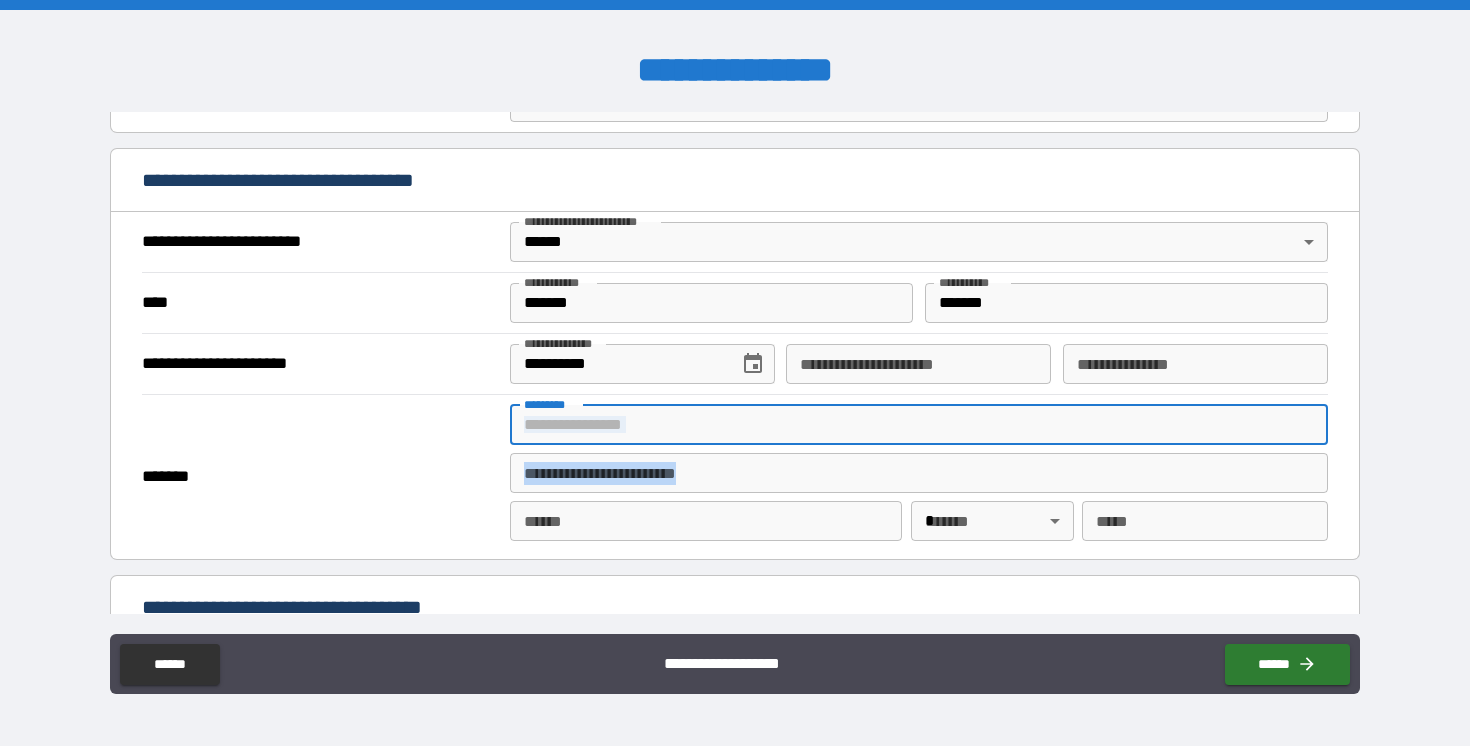 click on "*******   *" at bounding box center [919, 425] 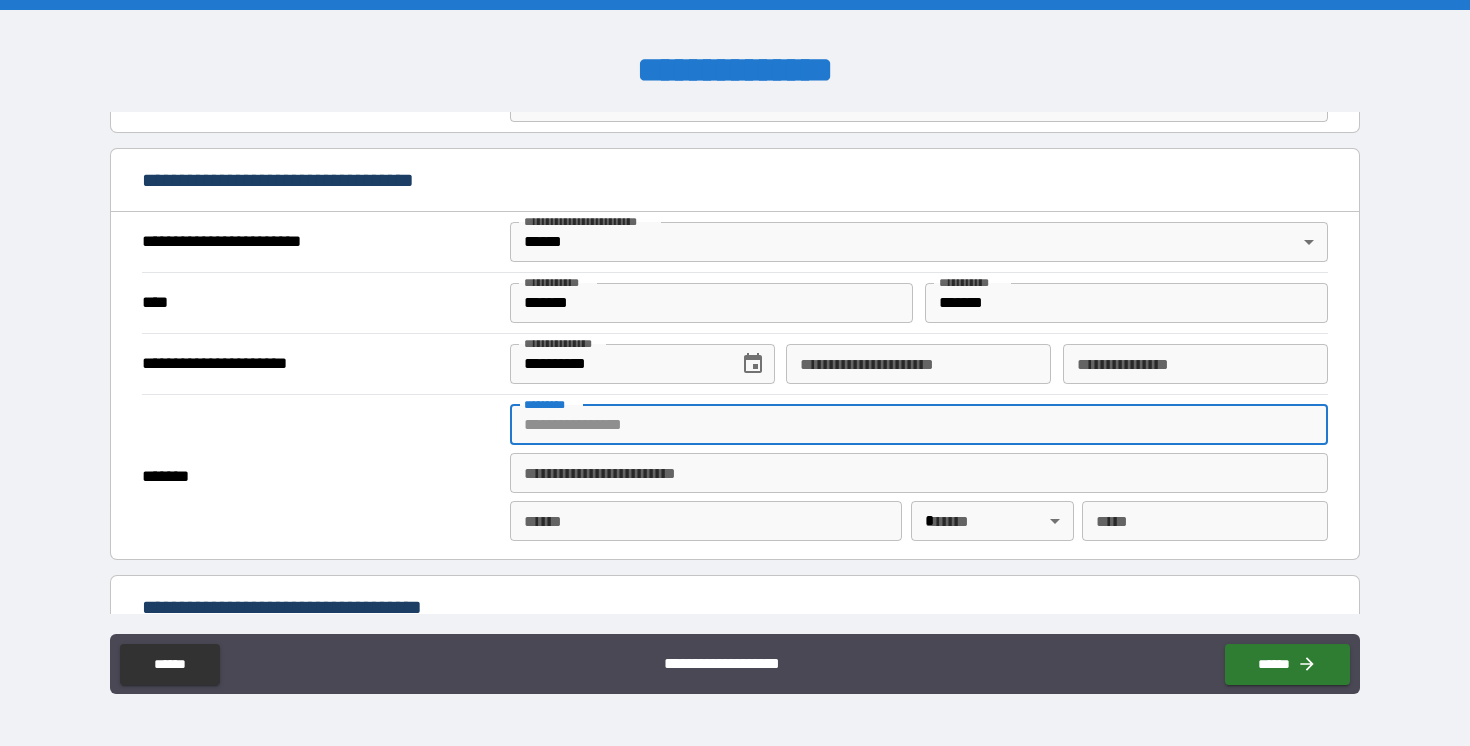 type on "**********" 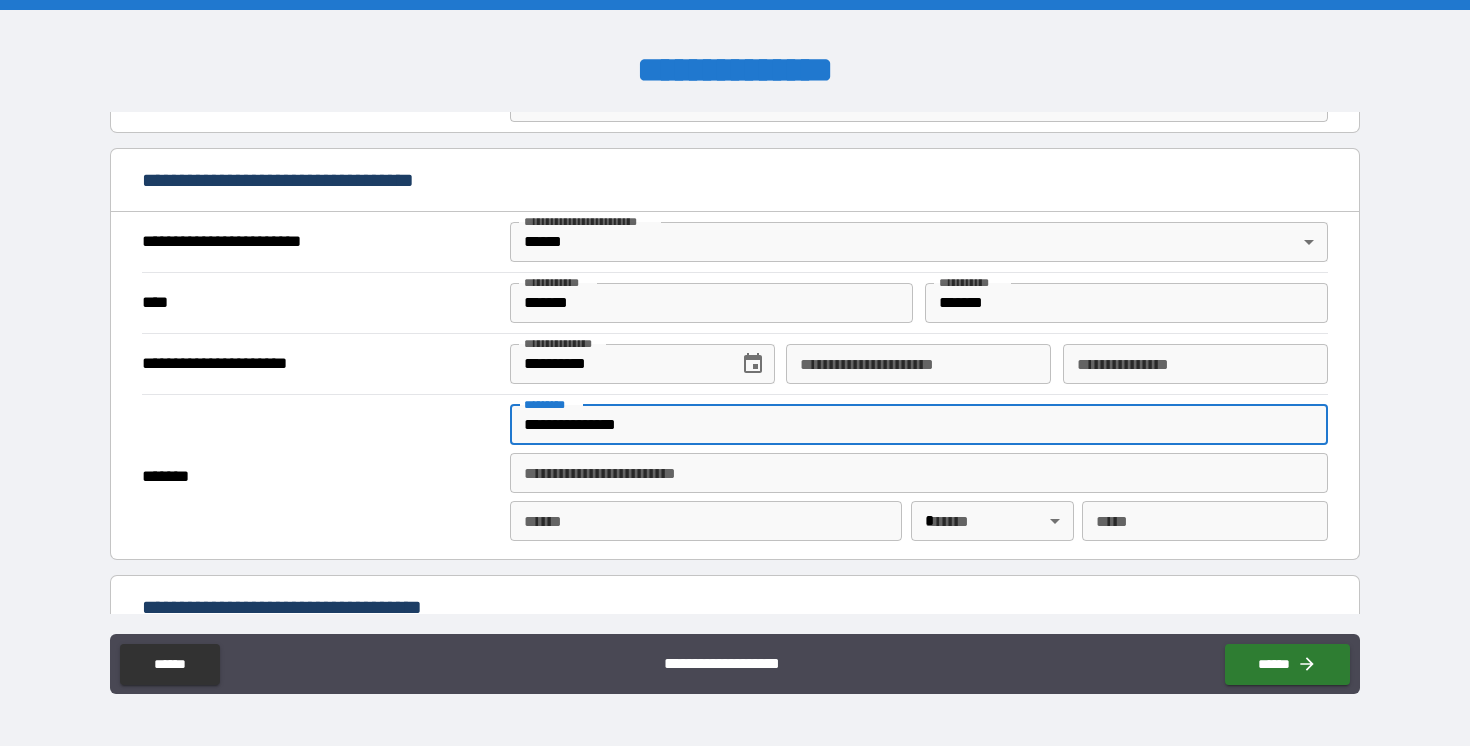 type on "******" 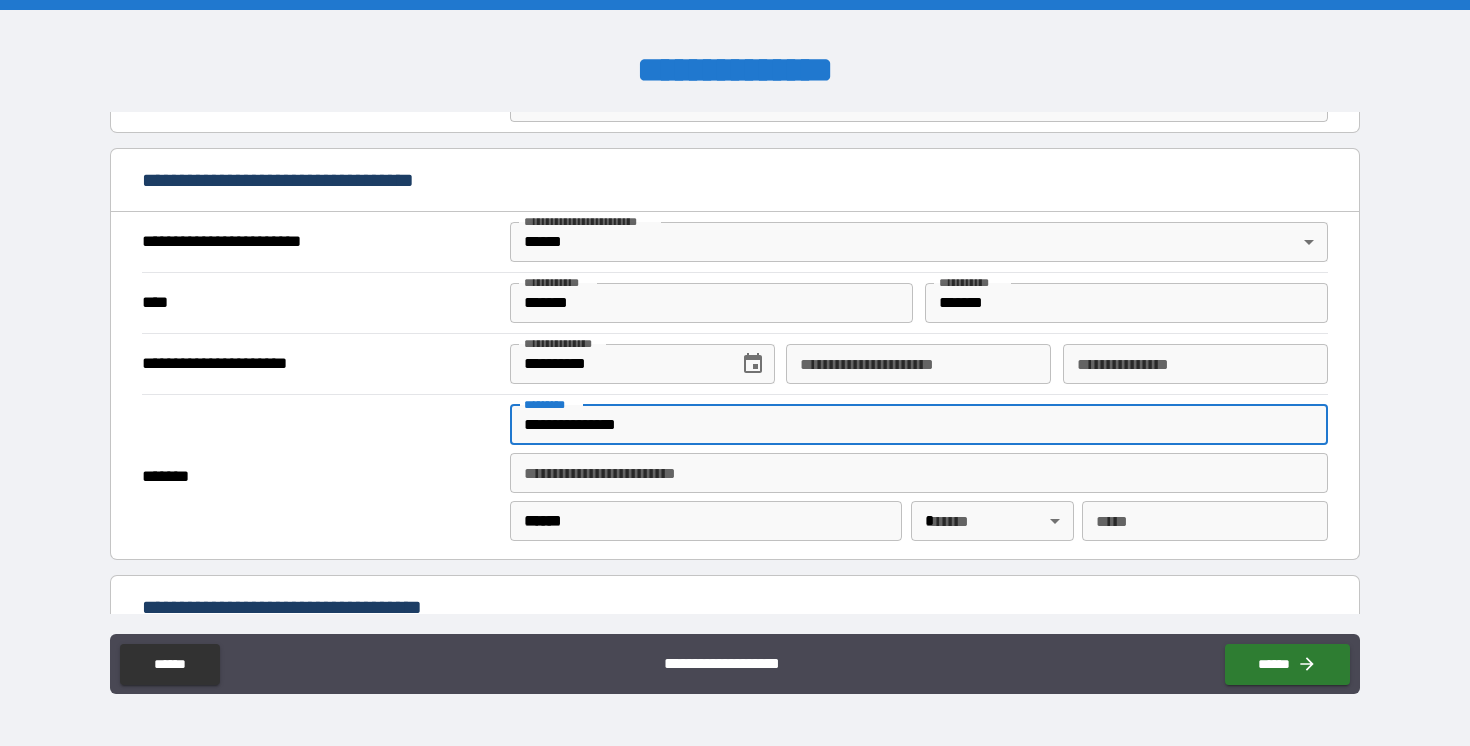 type 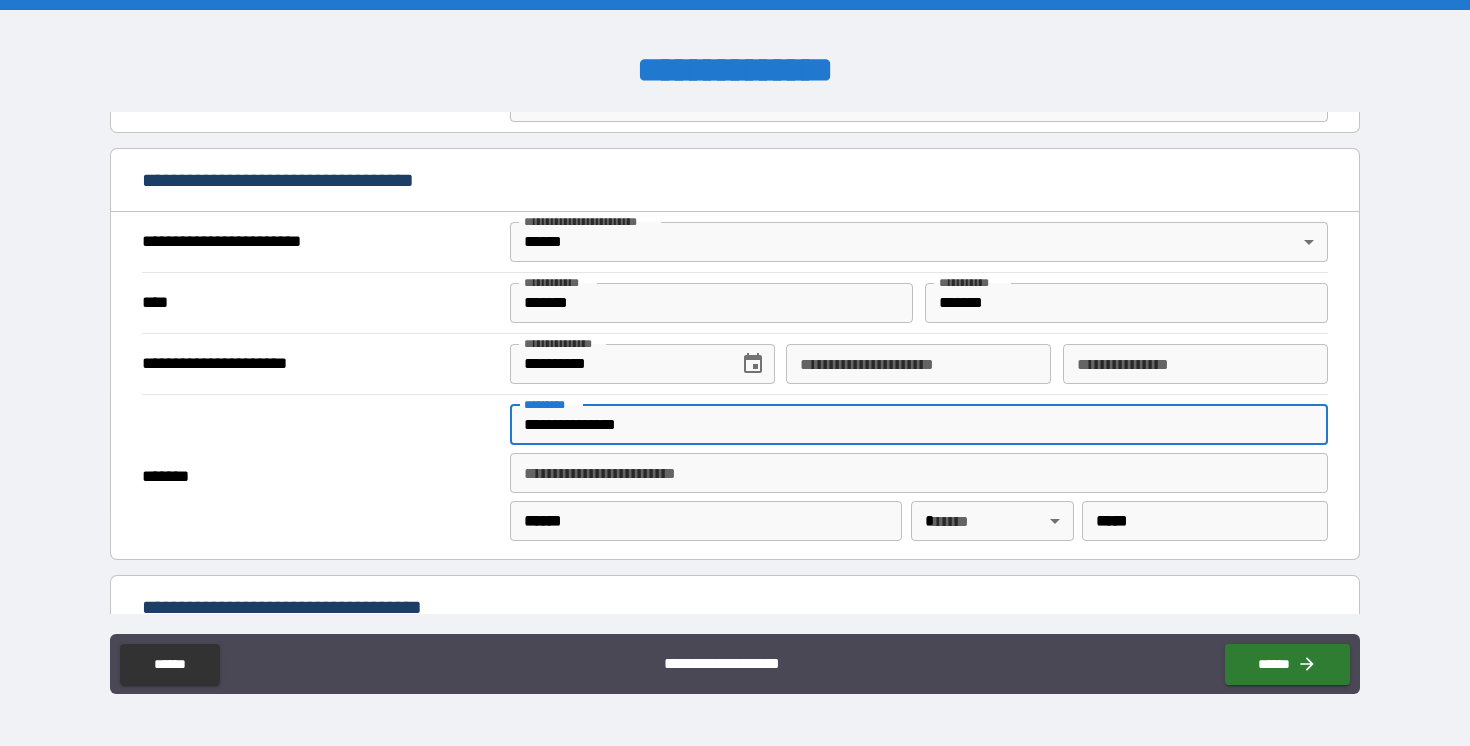 type 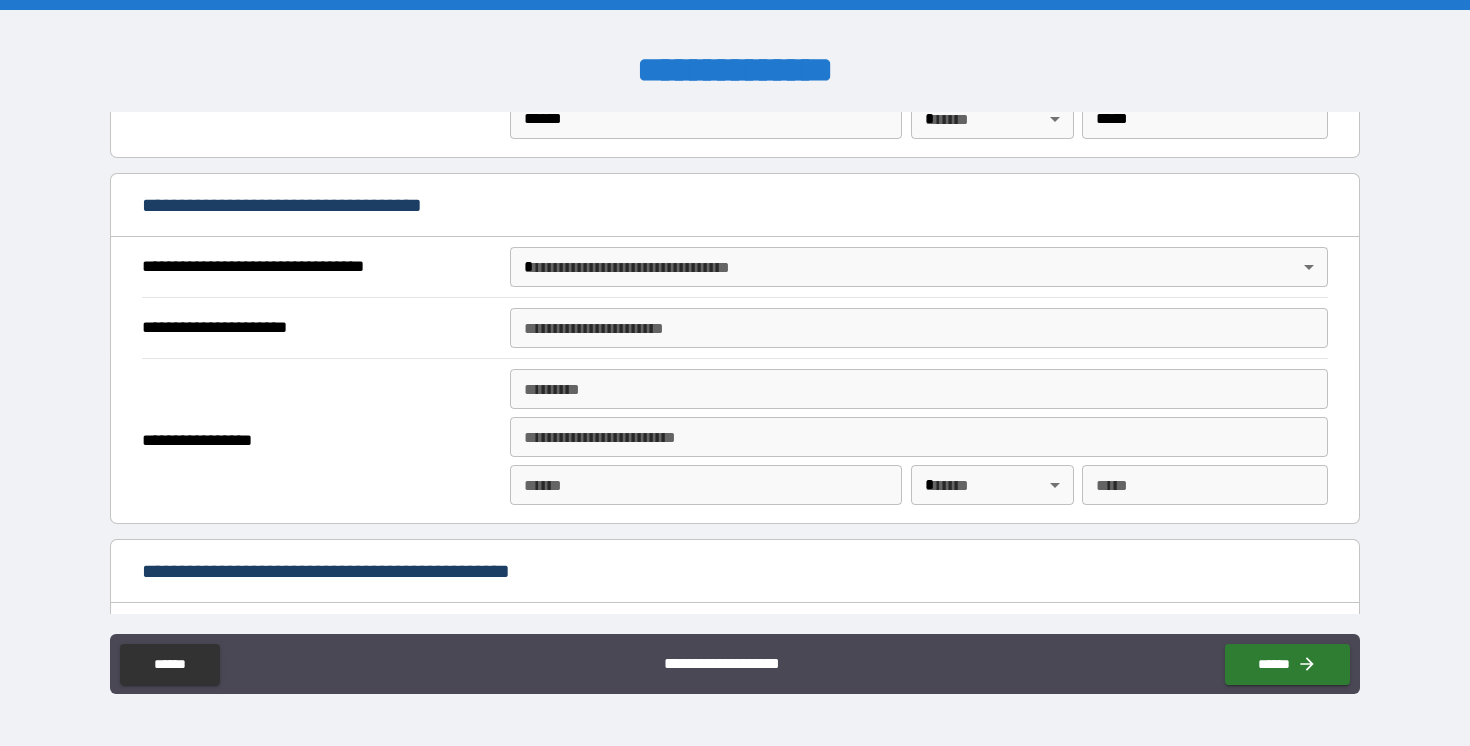 scroll, scrollTop: 1084, scrollLeft: 0, axis: vertical 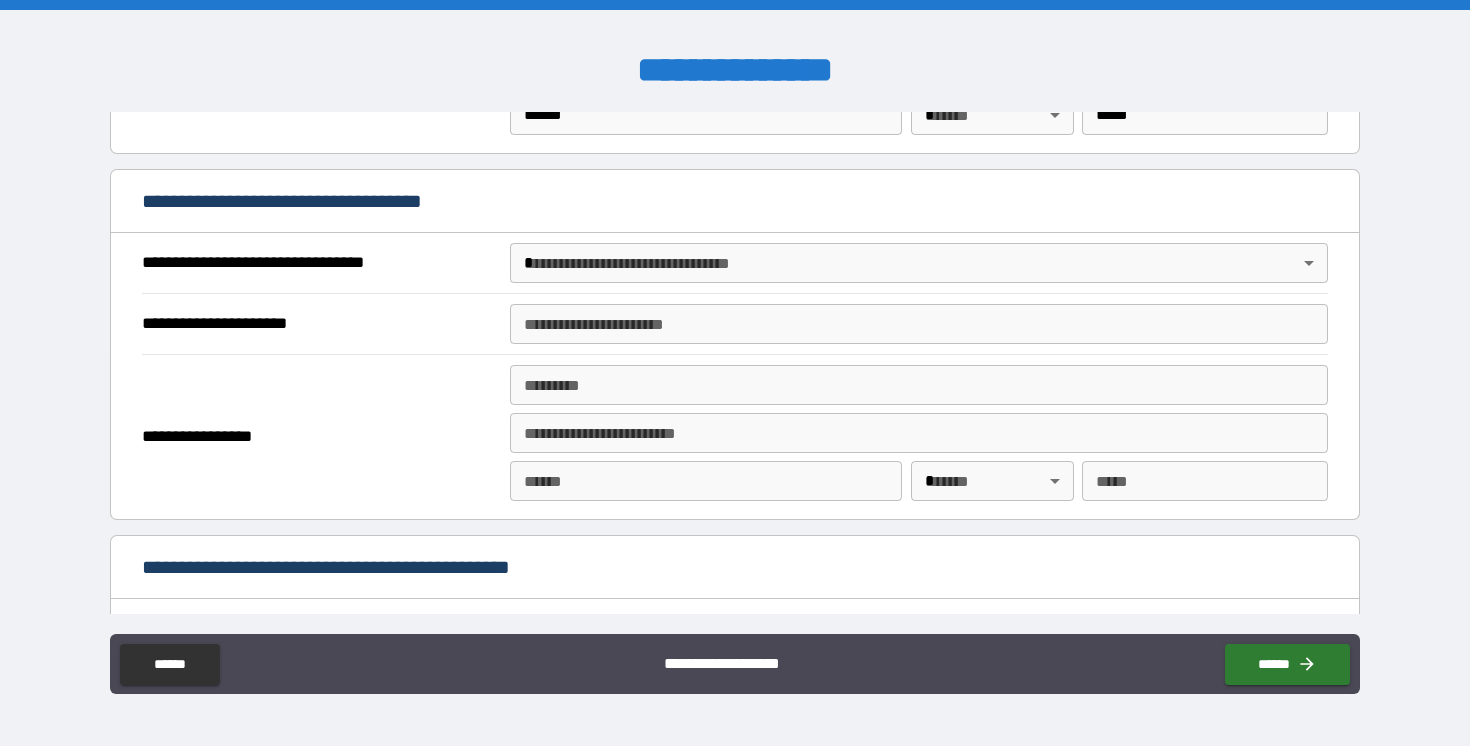 click on "**********" at bounding box center (735, 373) 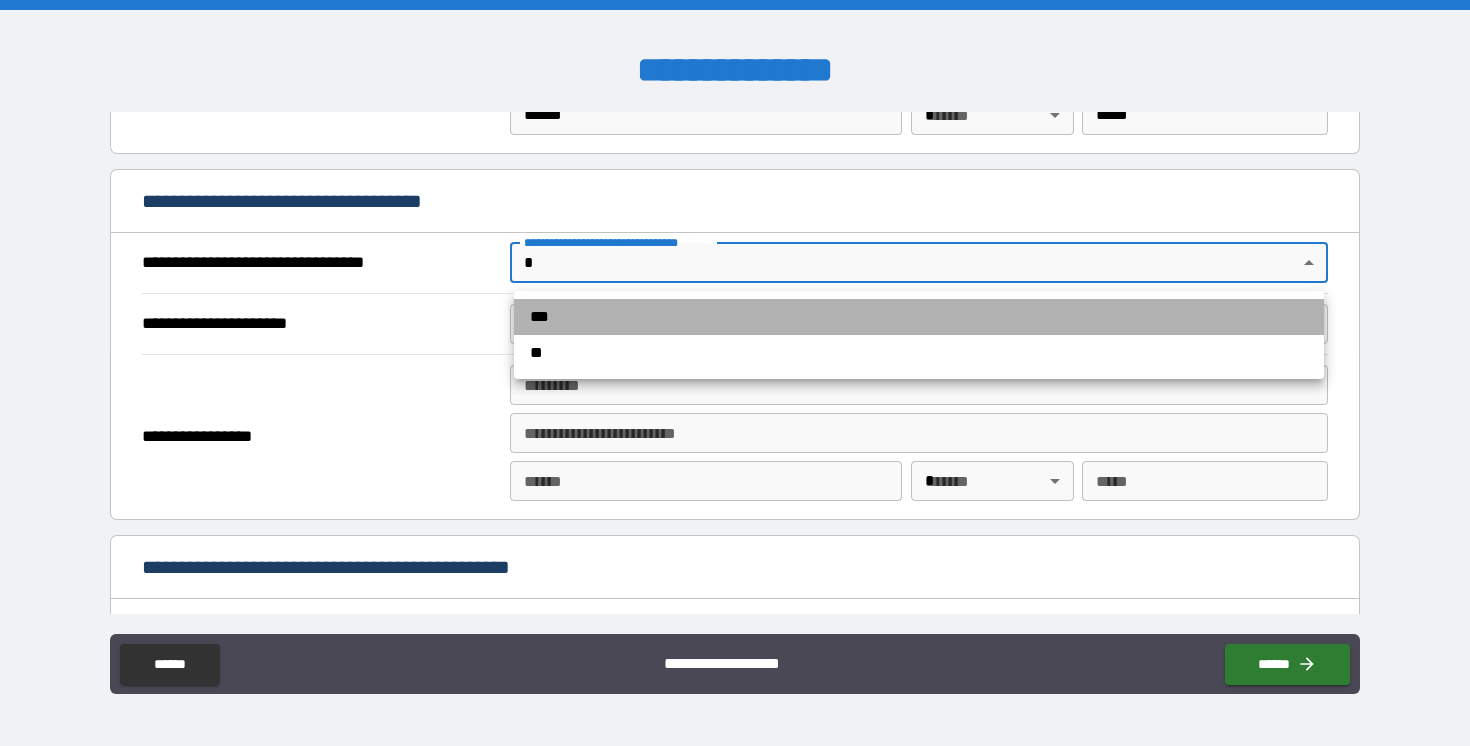 click on "***" at bounding box center (919, 317) 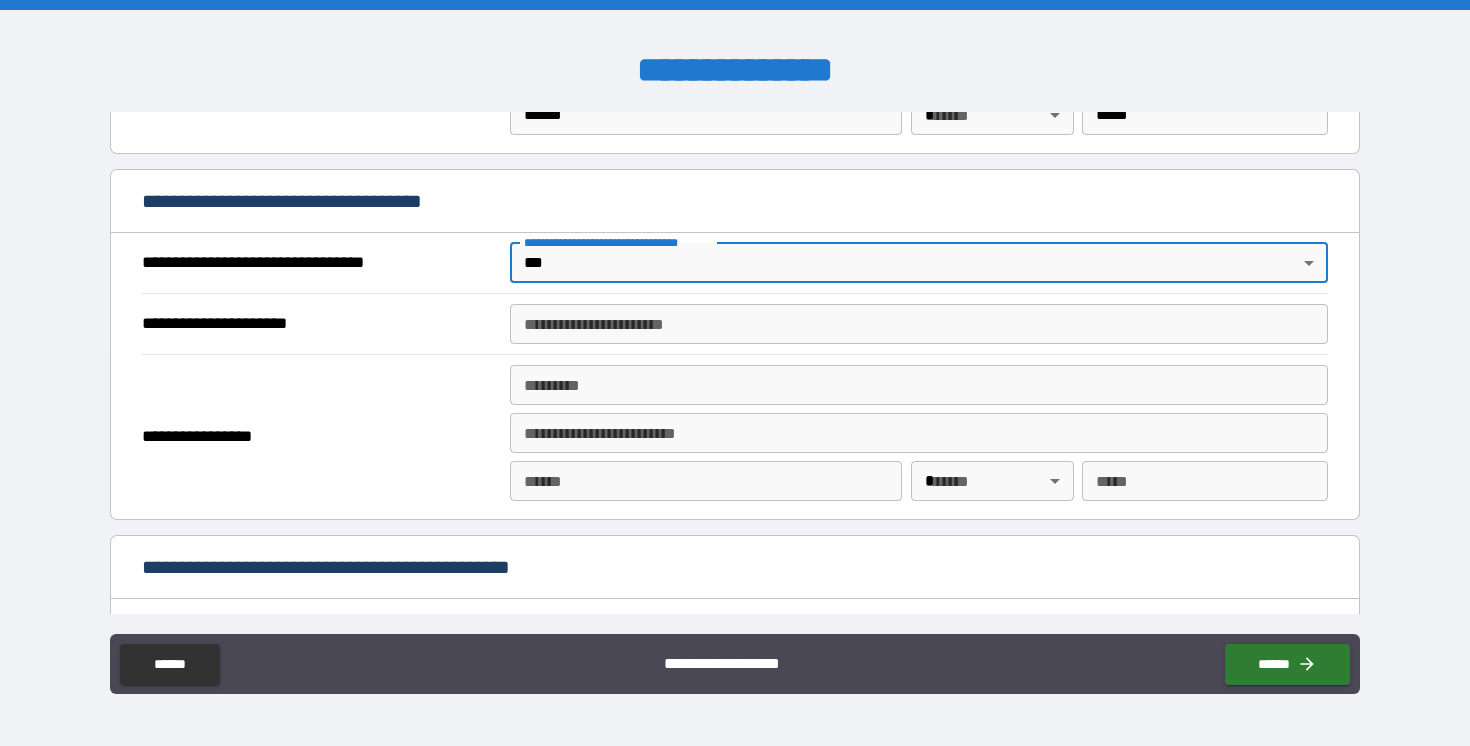 click on "**********" at bounding box center (919, 324) 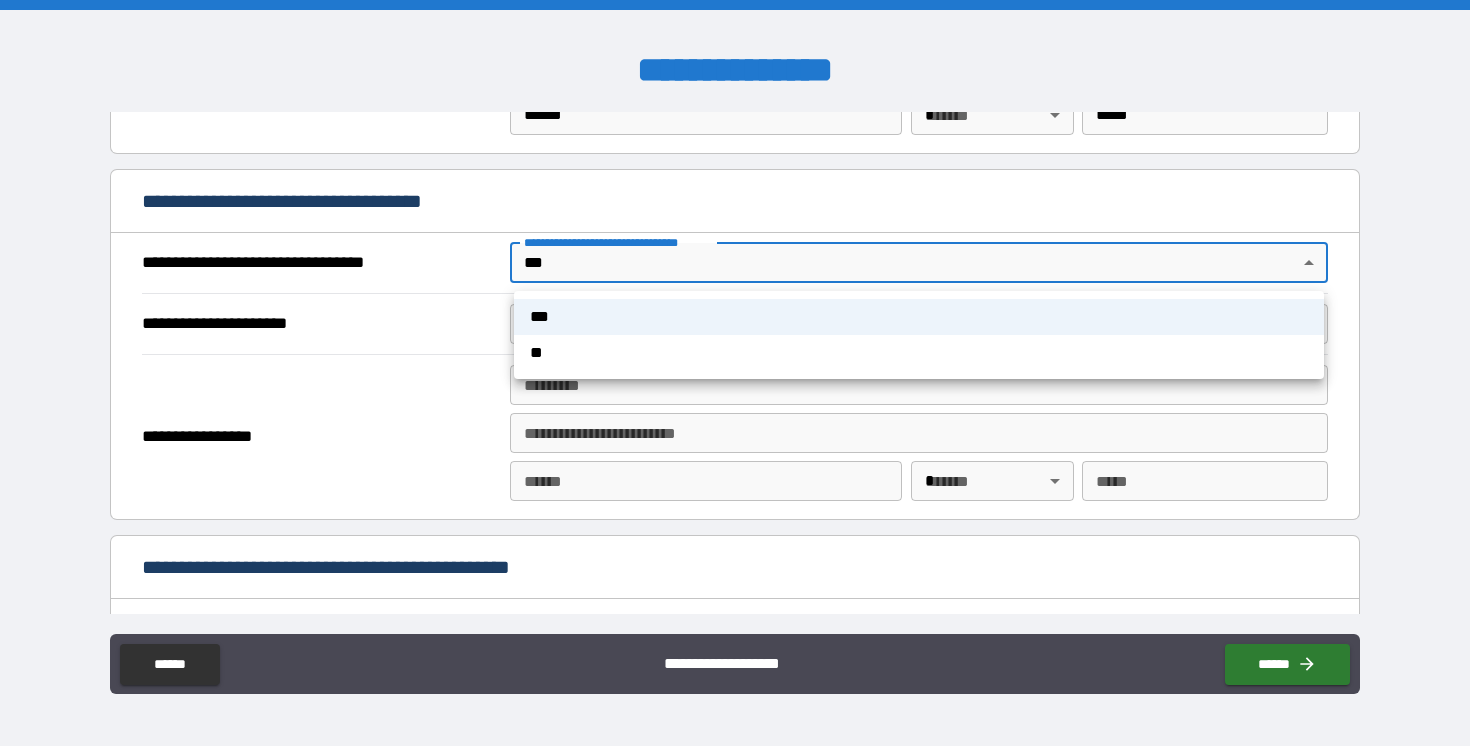 click on "**********" at bounding box center (735, 373) 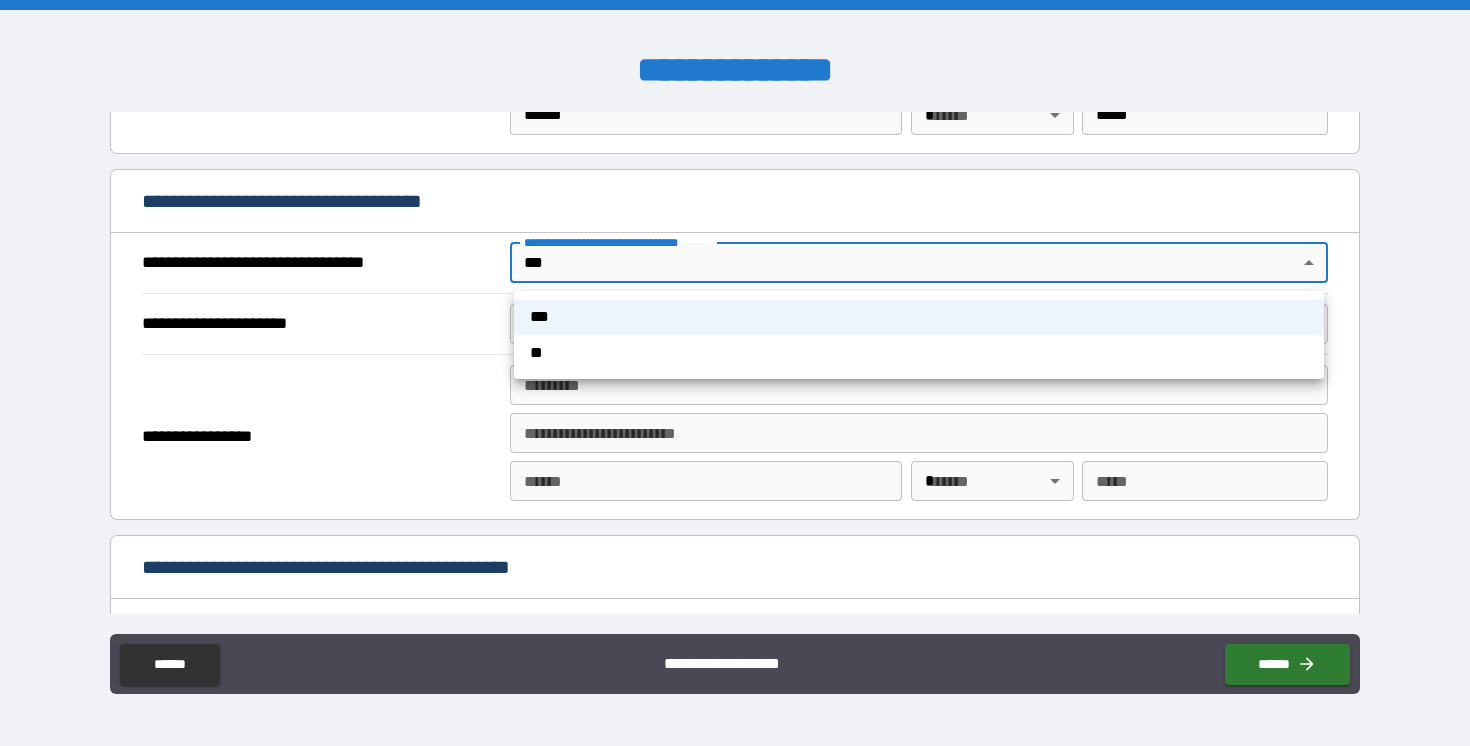 click at bounding box center [735, 373] 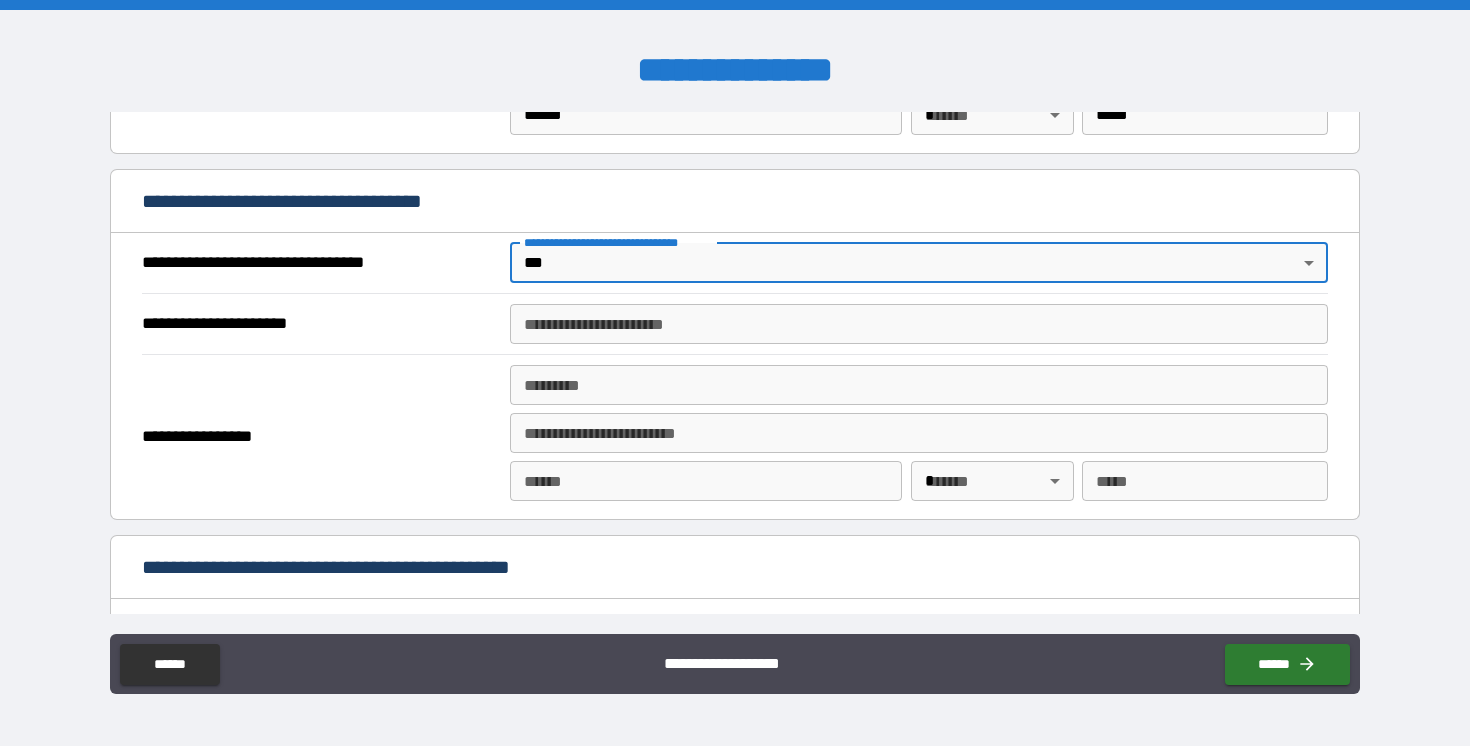 click on "**********" at bounding box center [919, 324] 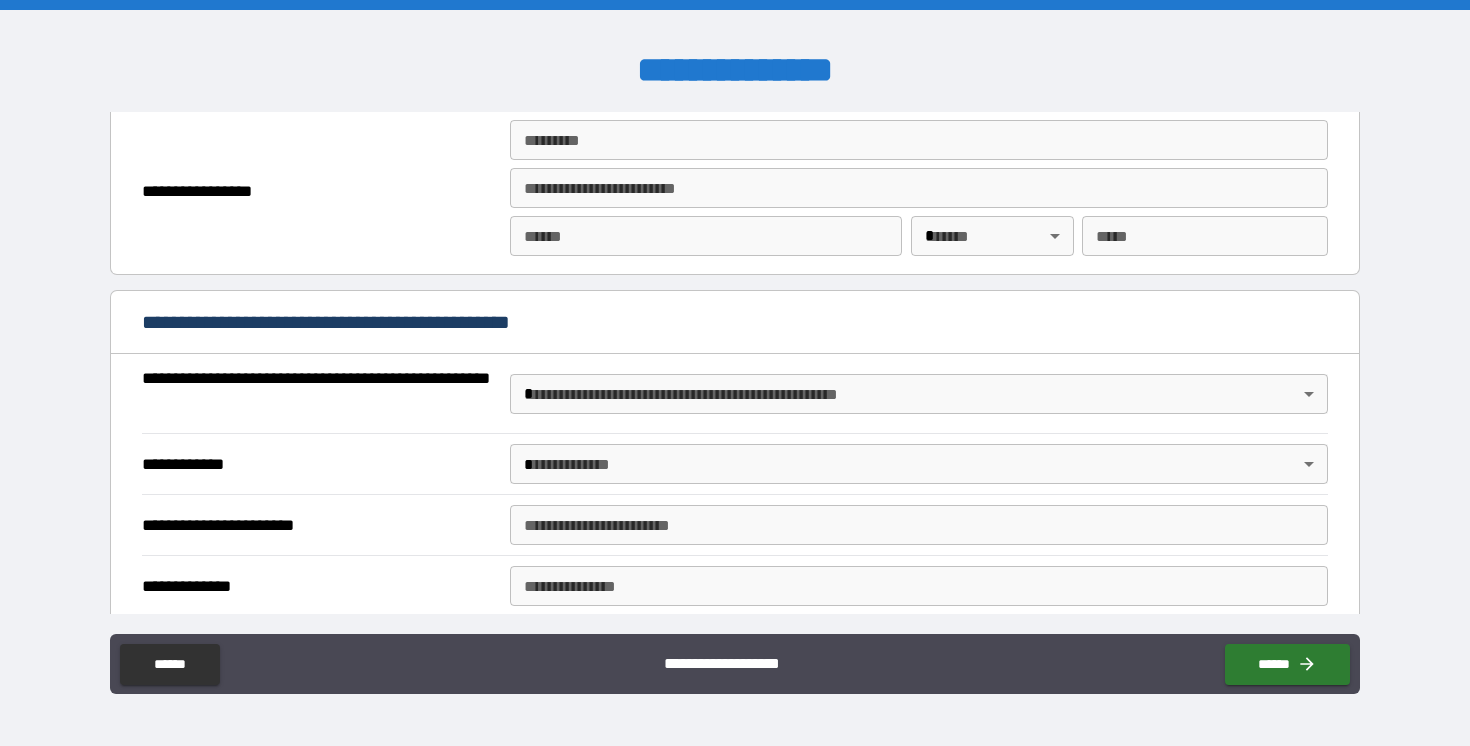 scroll, scrollTop: 1351, scrollLeft: 0, axis: vertical 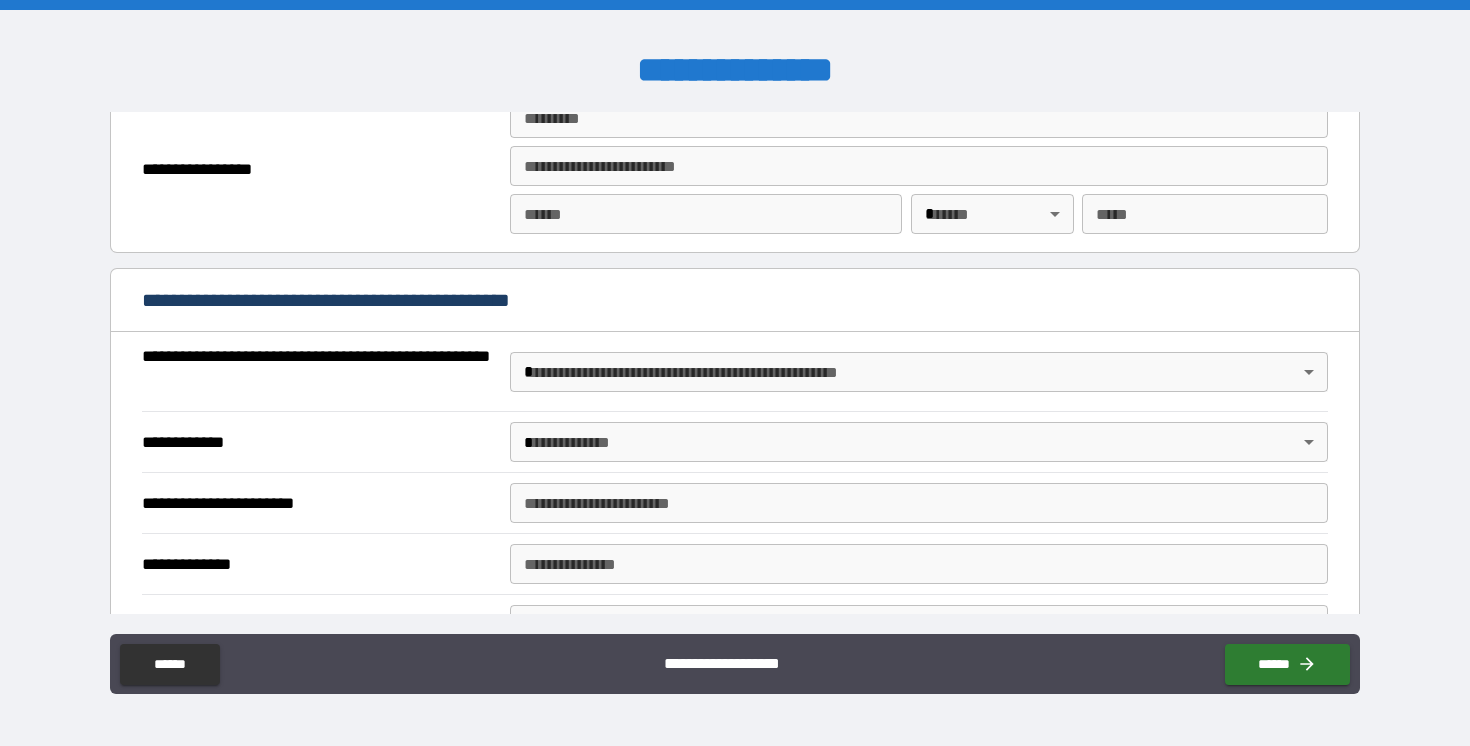 type on "**********" 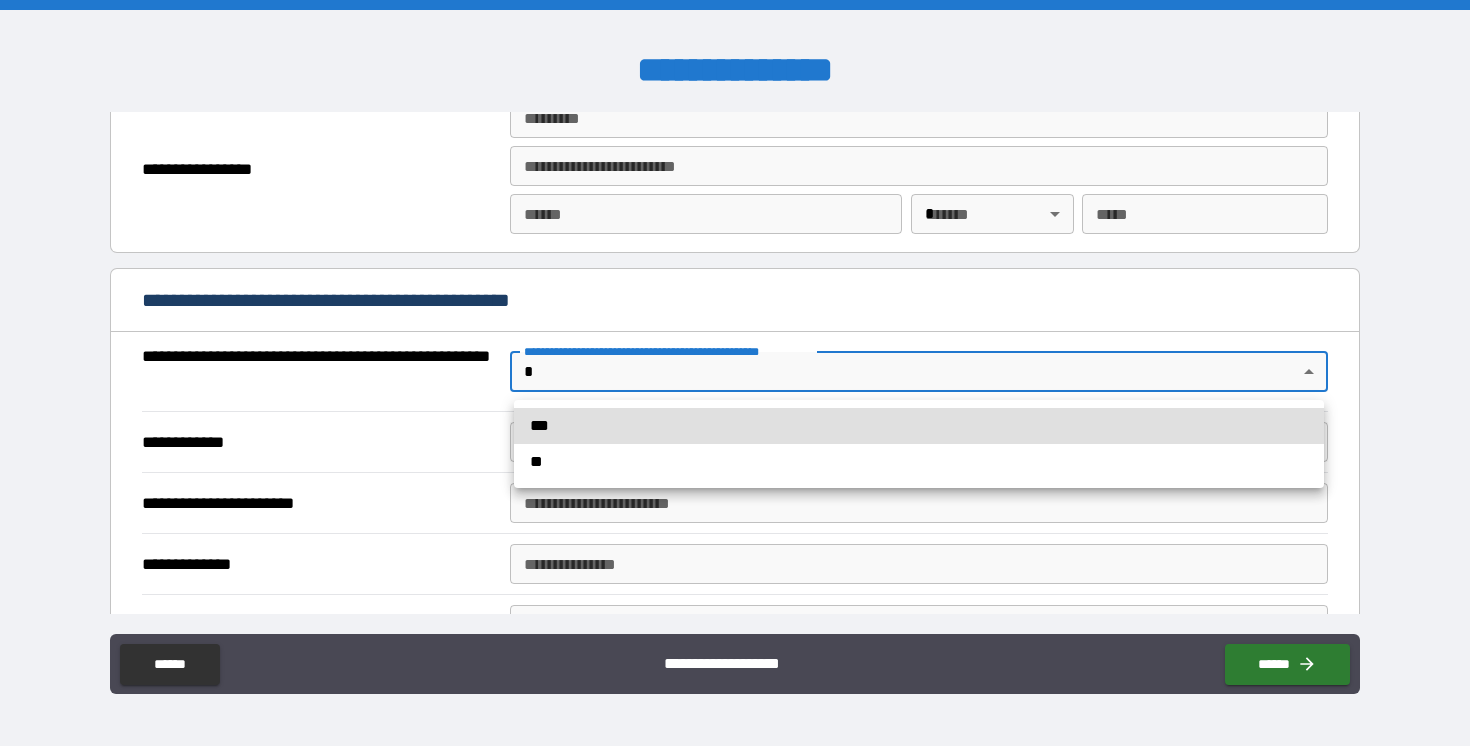 click on "**********" at bounding box center (735, 373) 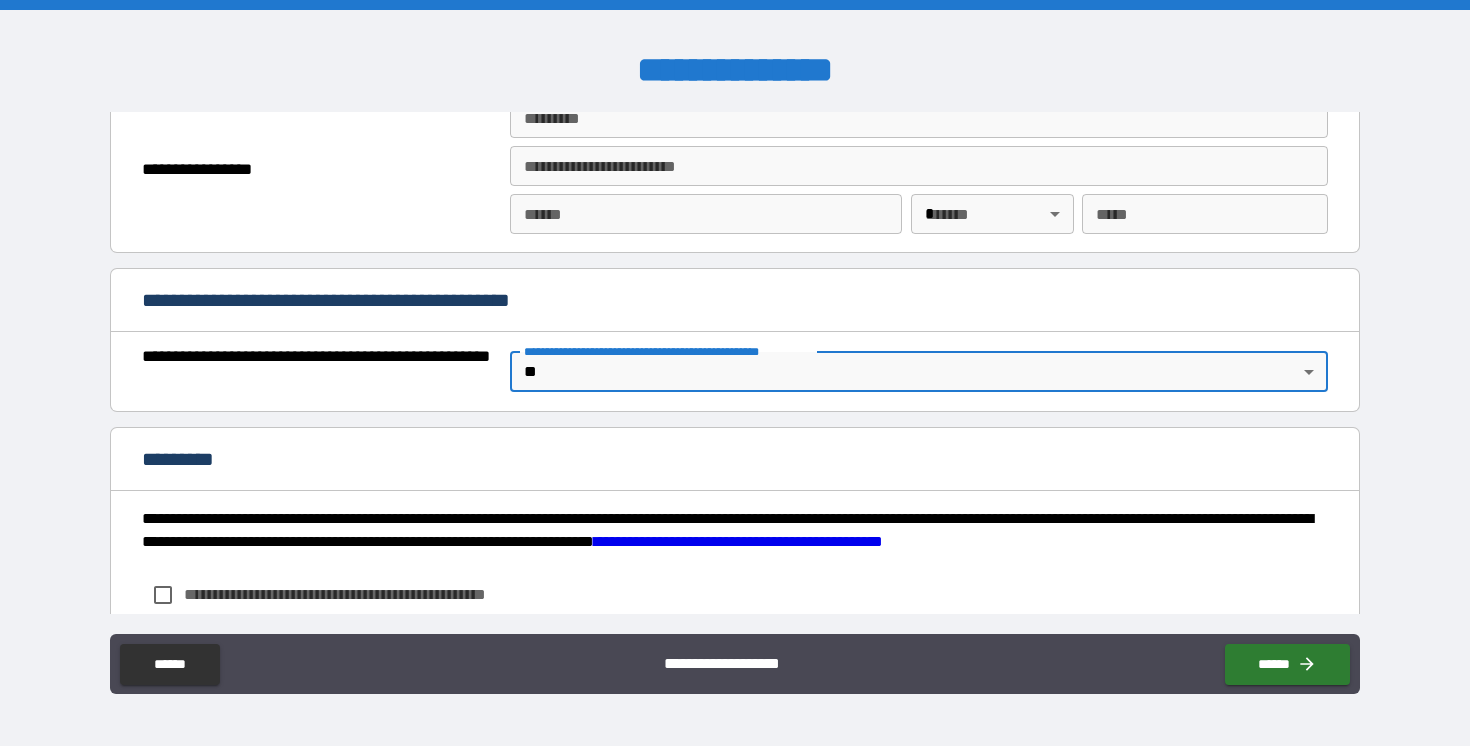 scroll, scrollTop: 1485, scrollLeft: 0, axis: vertical 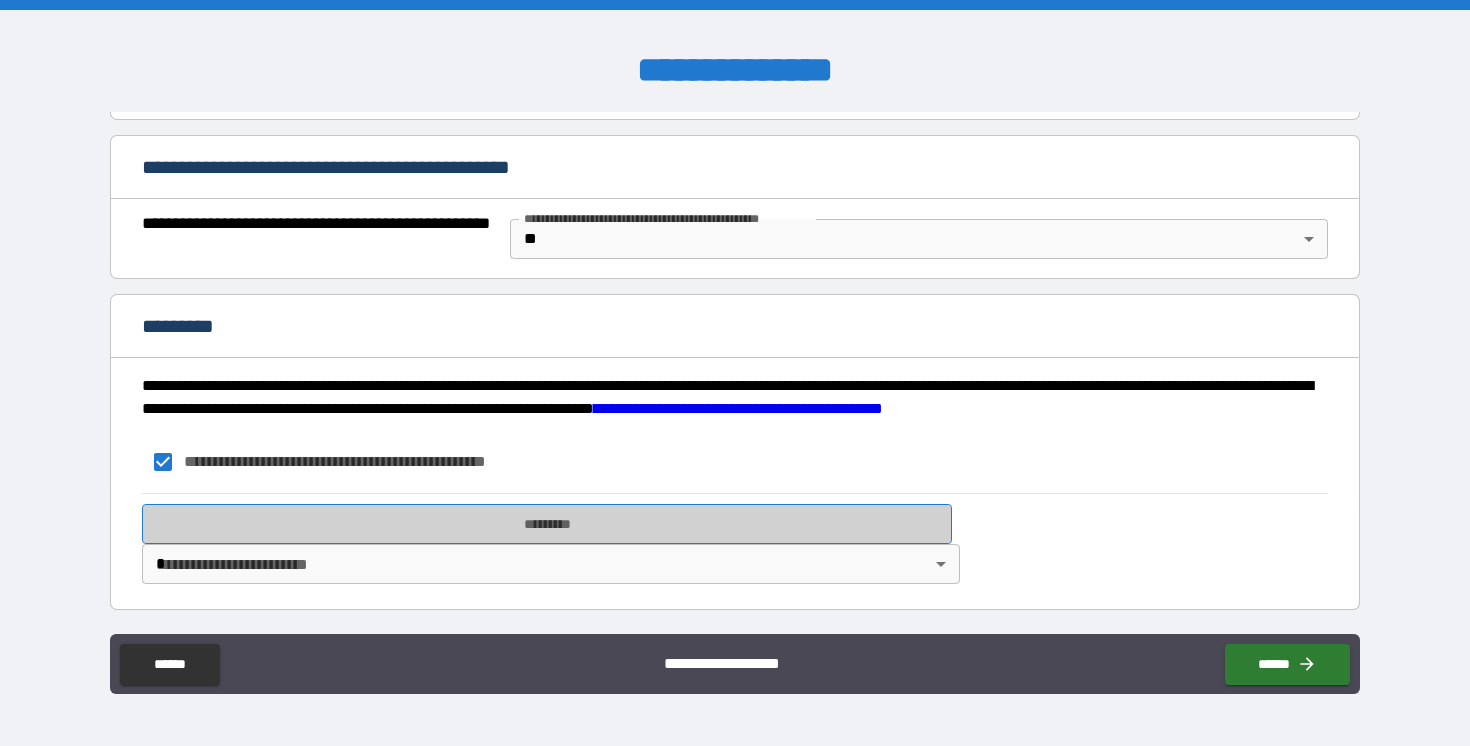 click on "*********" at bounding box center (547, 524) 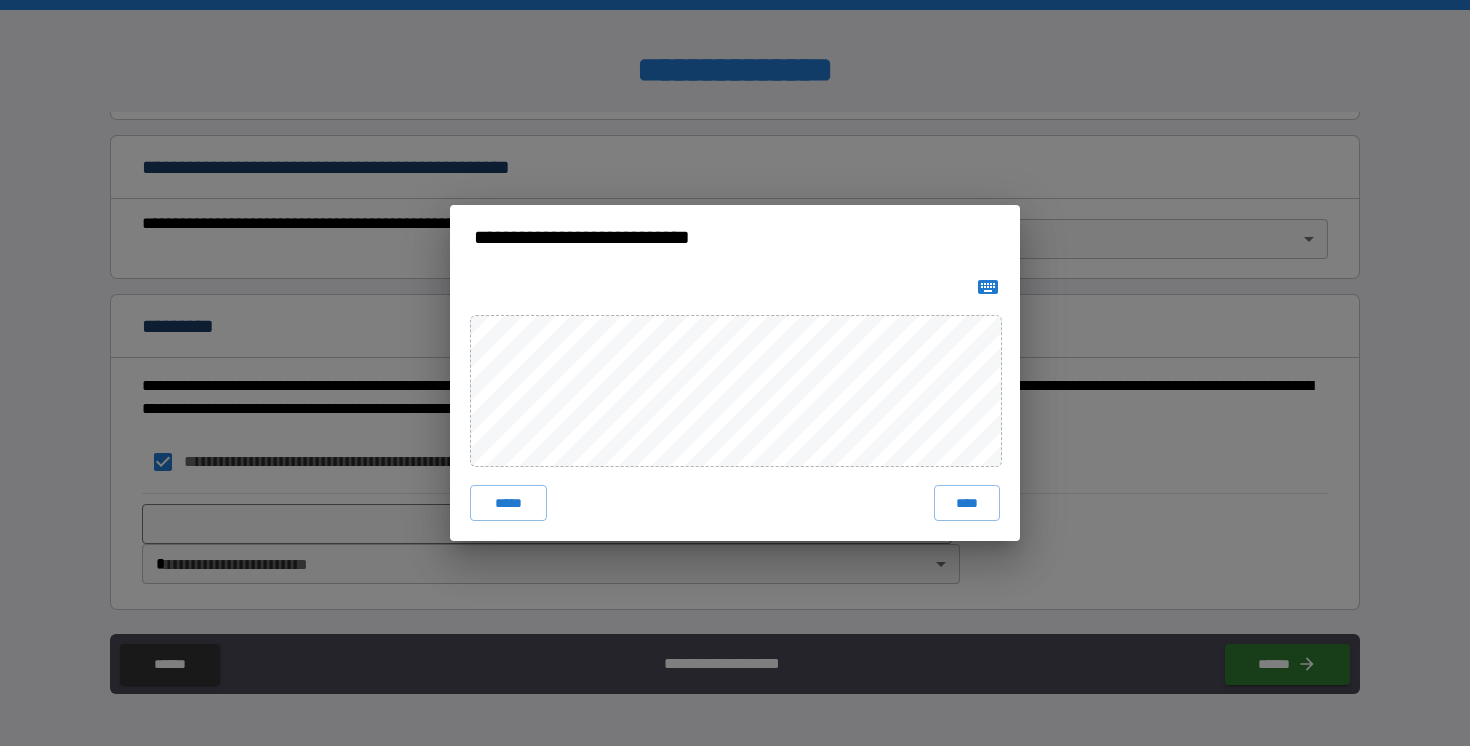 click on "***** ****" at bounding box center (735, 405) 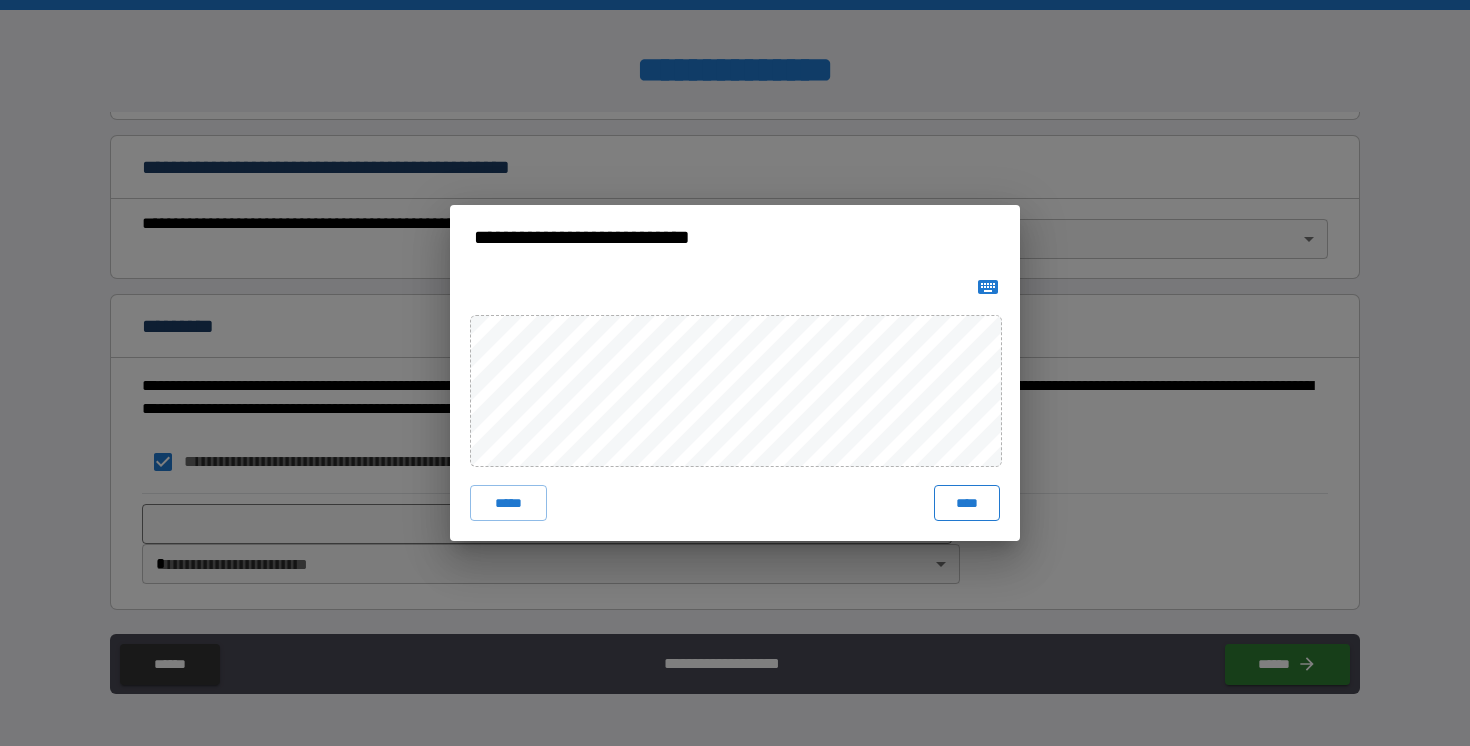 click on "****" at bounding box center (967, 503) 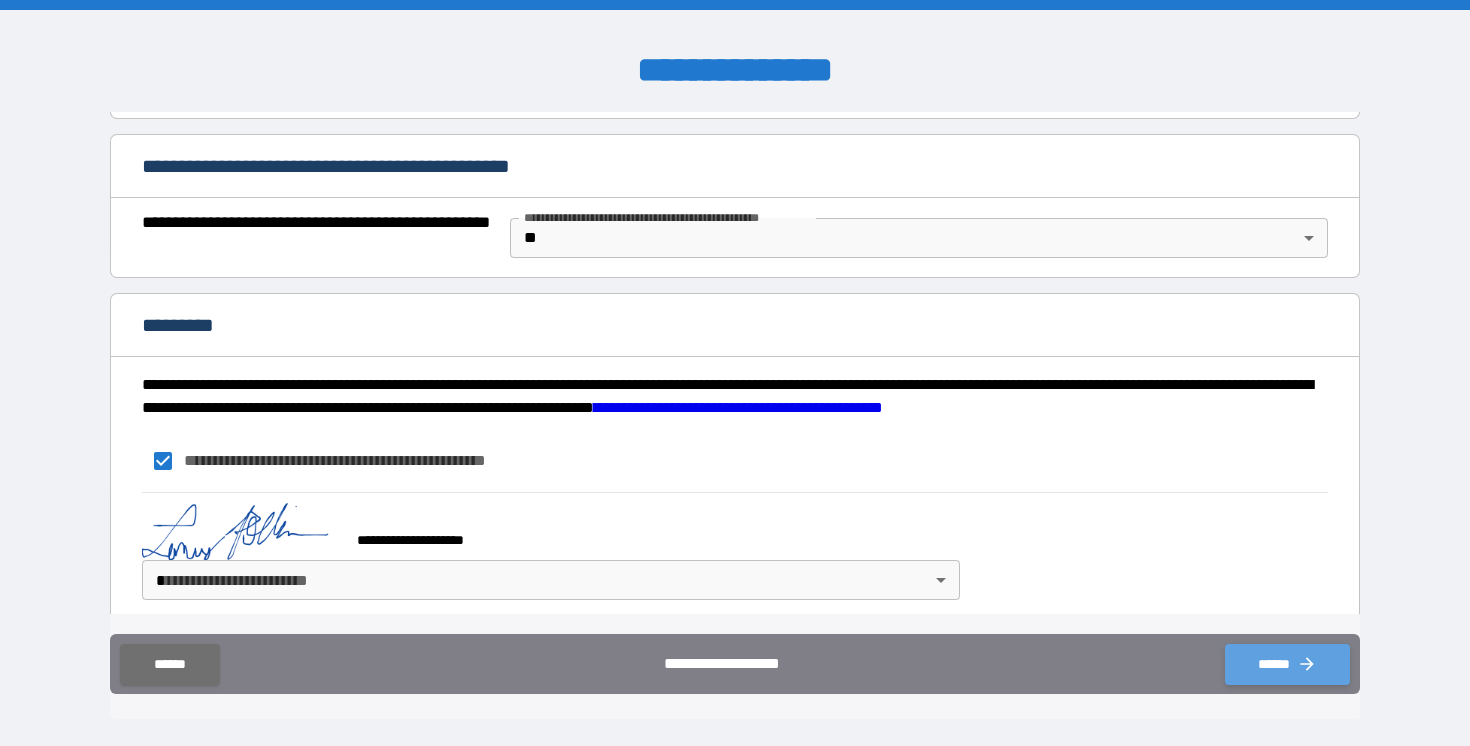 click on "******" at bounding box center (1287, 664) 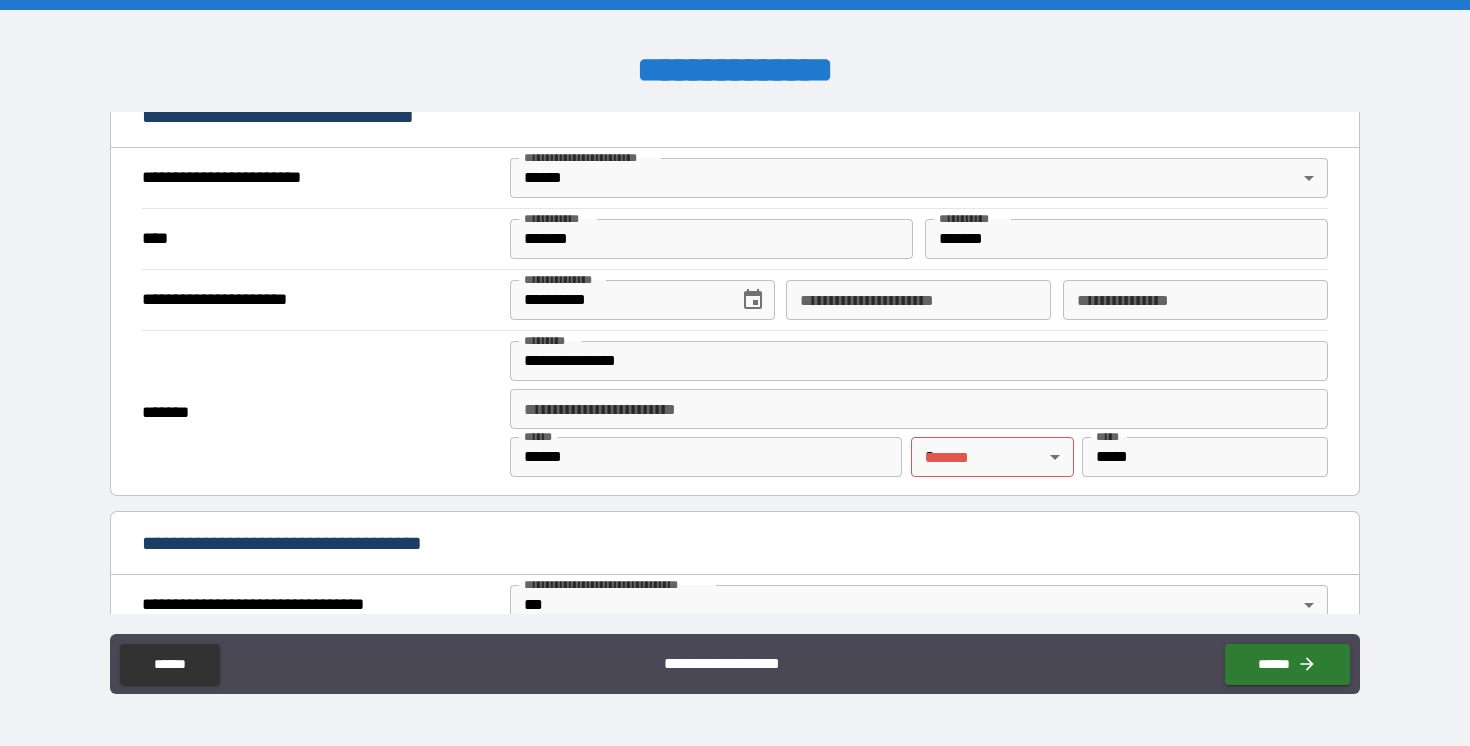 scroll, scrollTop: 746, scrollLeft: 0, axis: vertical 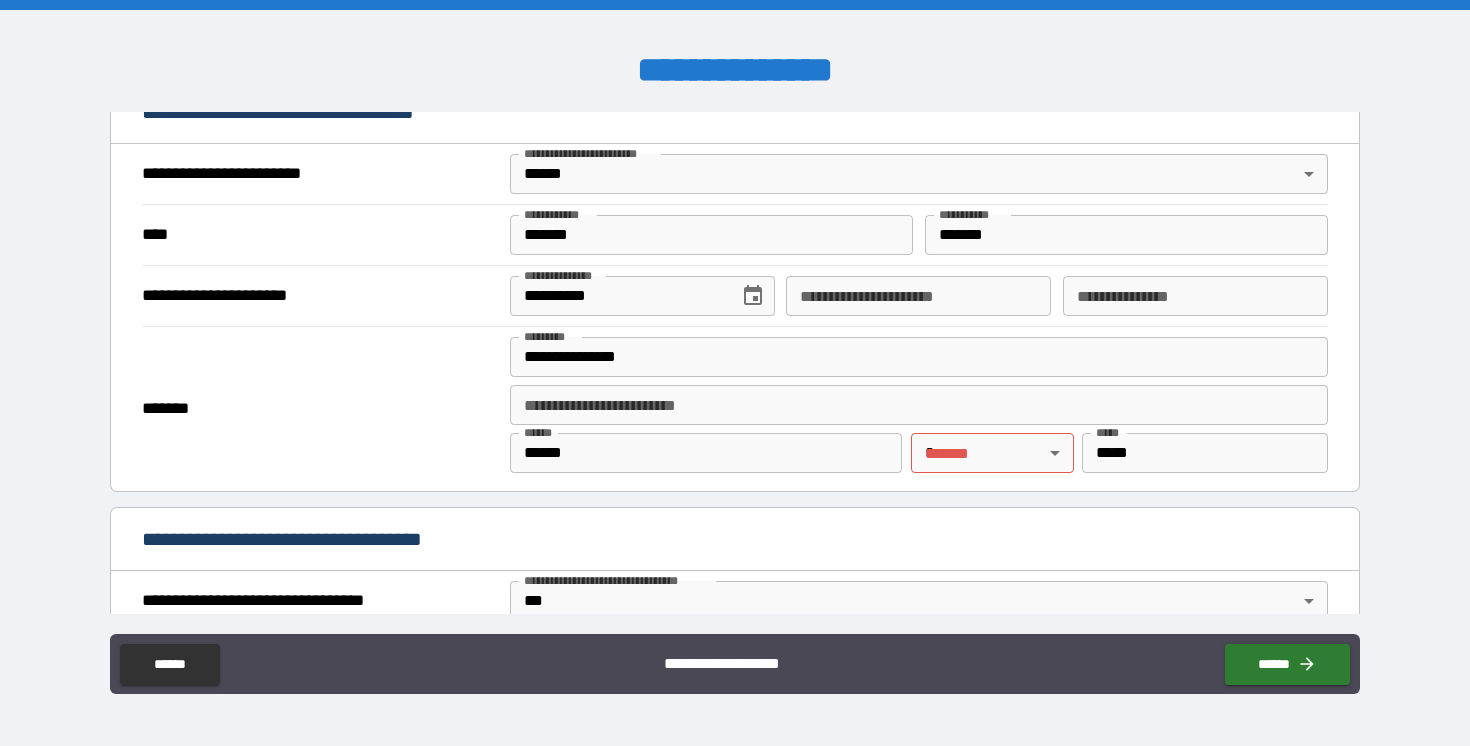 click on "**********" at bounding box center [735, 373] 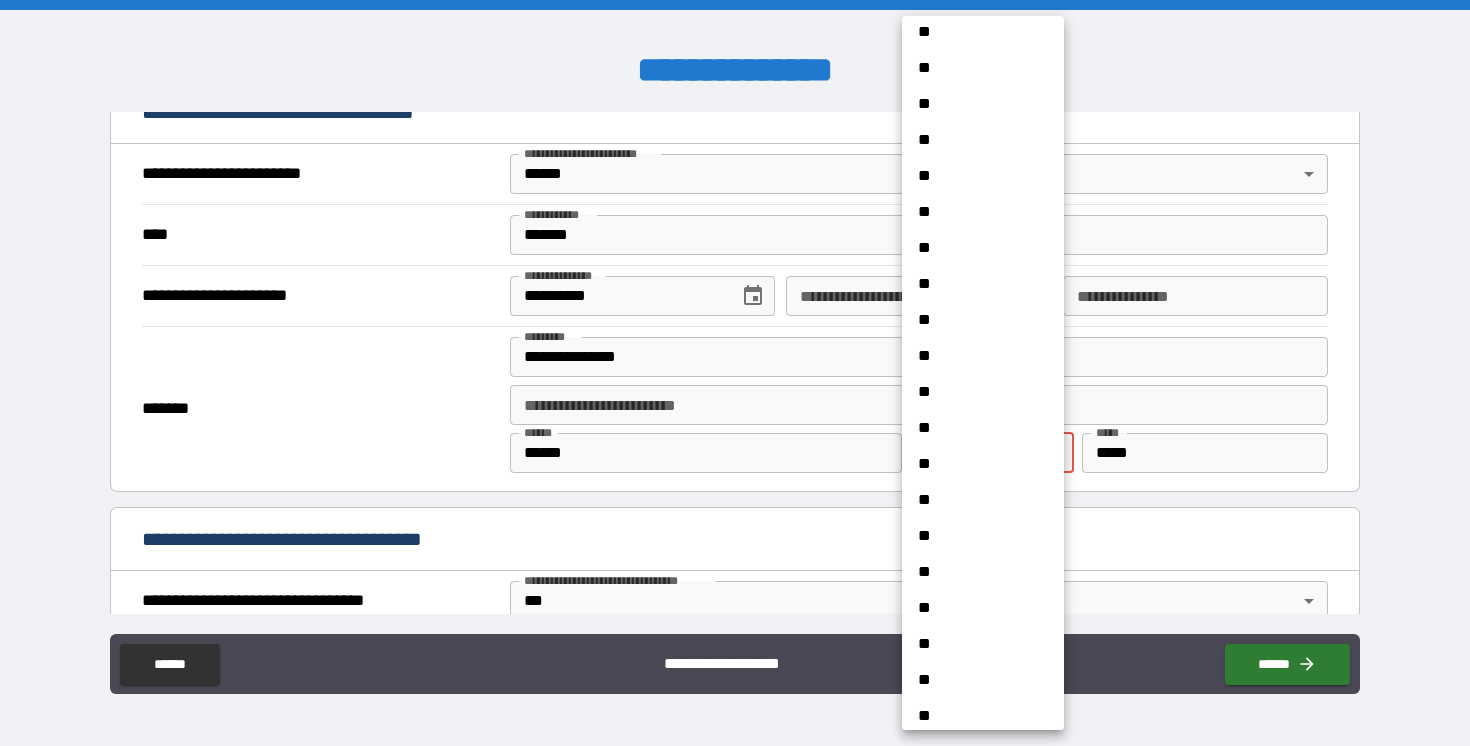 scroll, scrollTop: 1306, scrollLeft: 0, axis: vertical 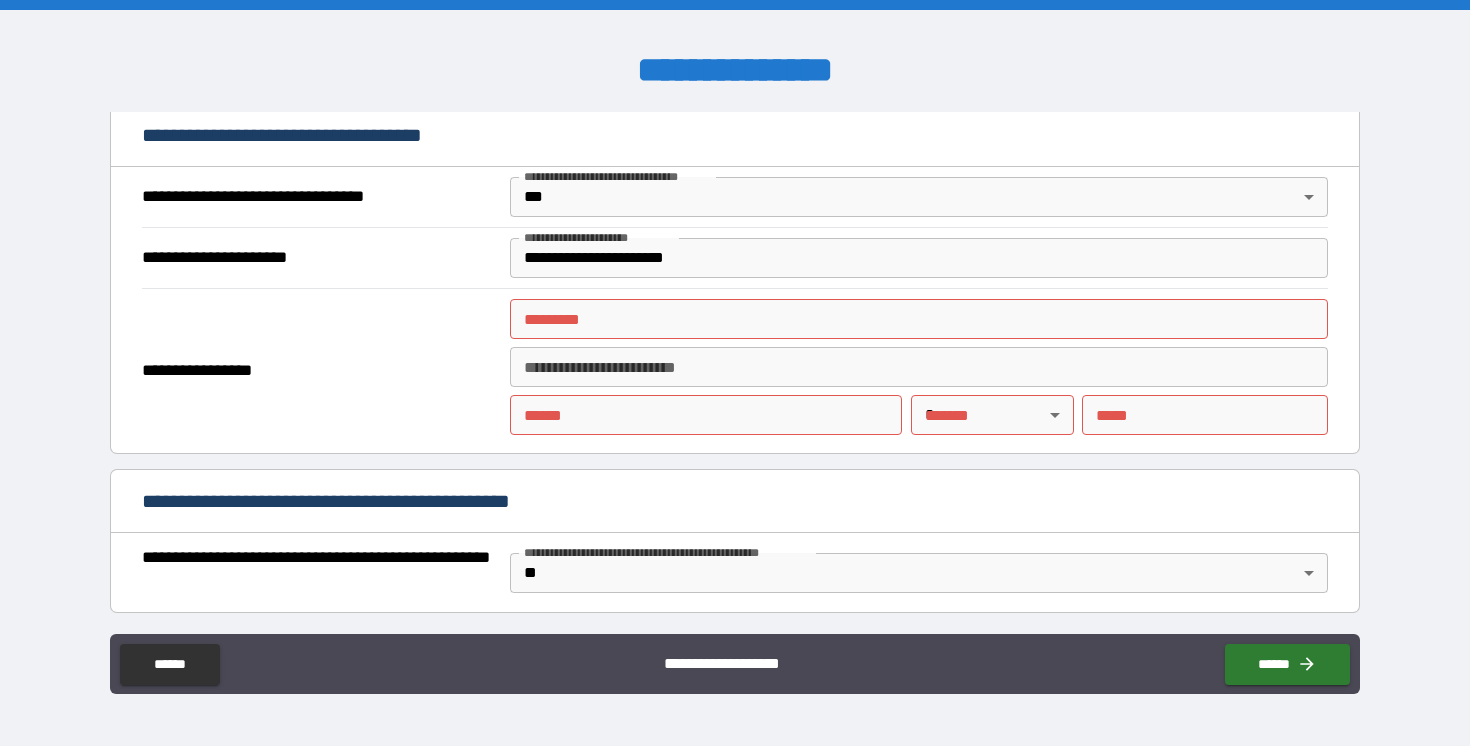 click on "*******   *" at bounding box center [919, 319] 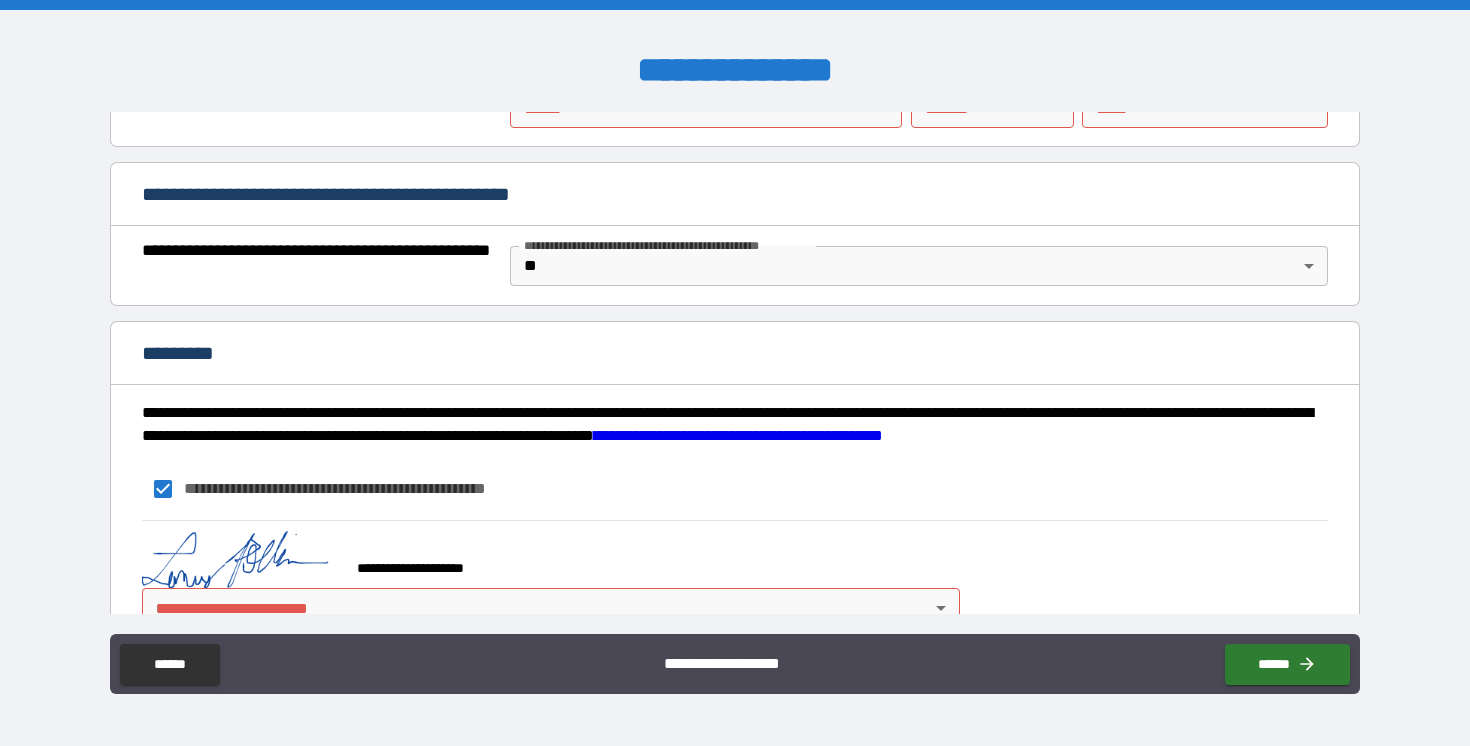 scroll, scrollTop: 1471, scrollLeft: 0, axis: vertical 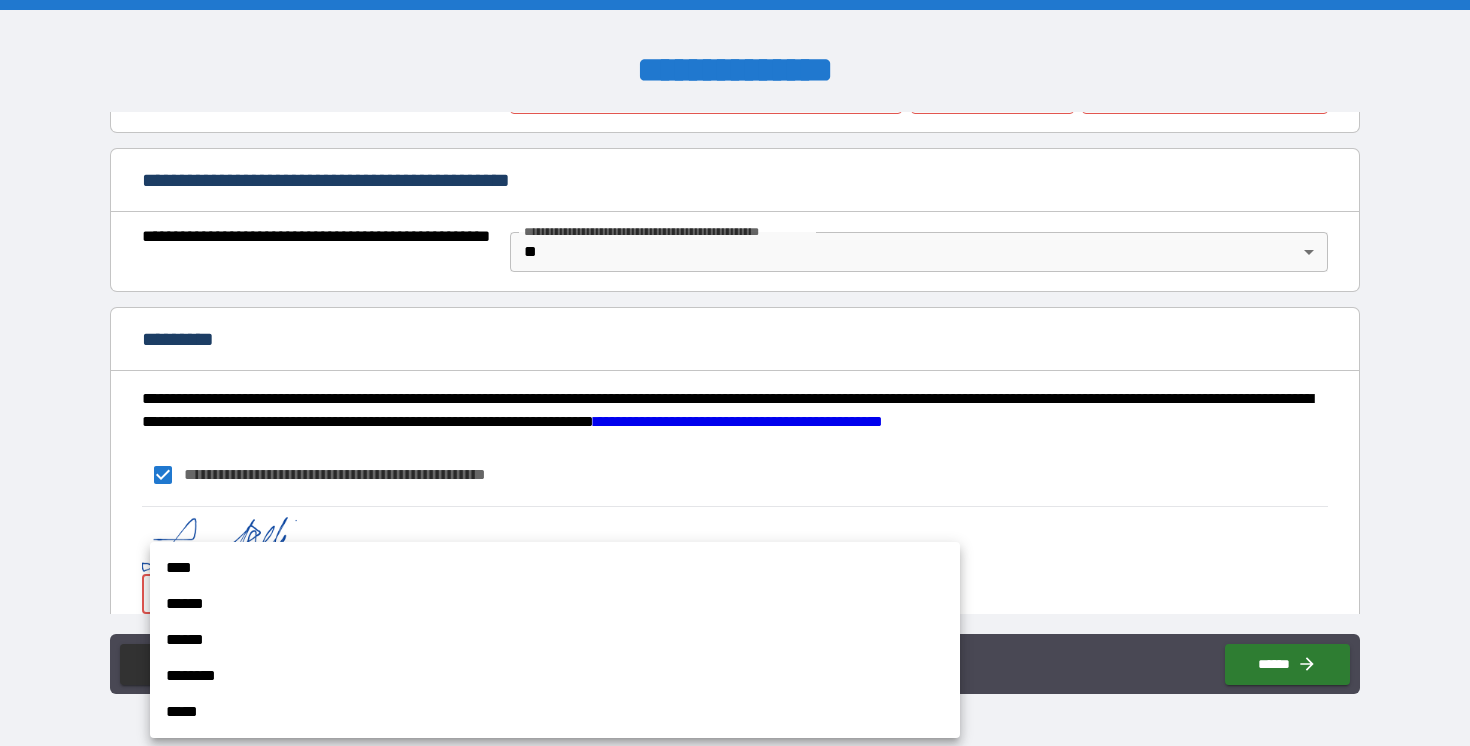 click on "**********" at bounding box center (735, 373) 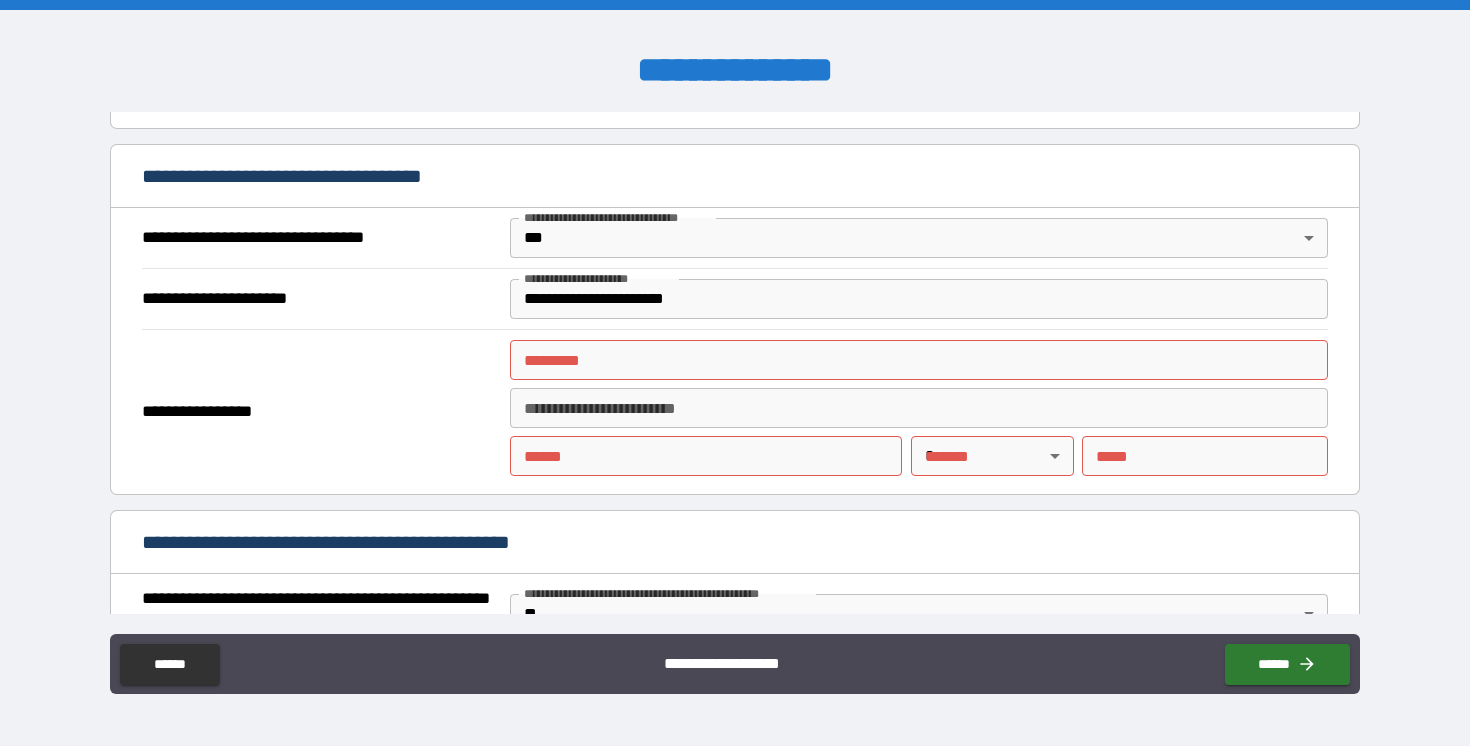 scroll, scrollTop: 1104, scrollLeft: 0, axis: vertical 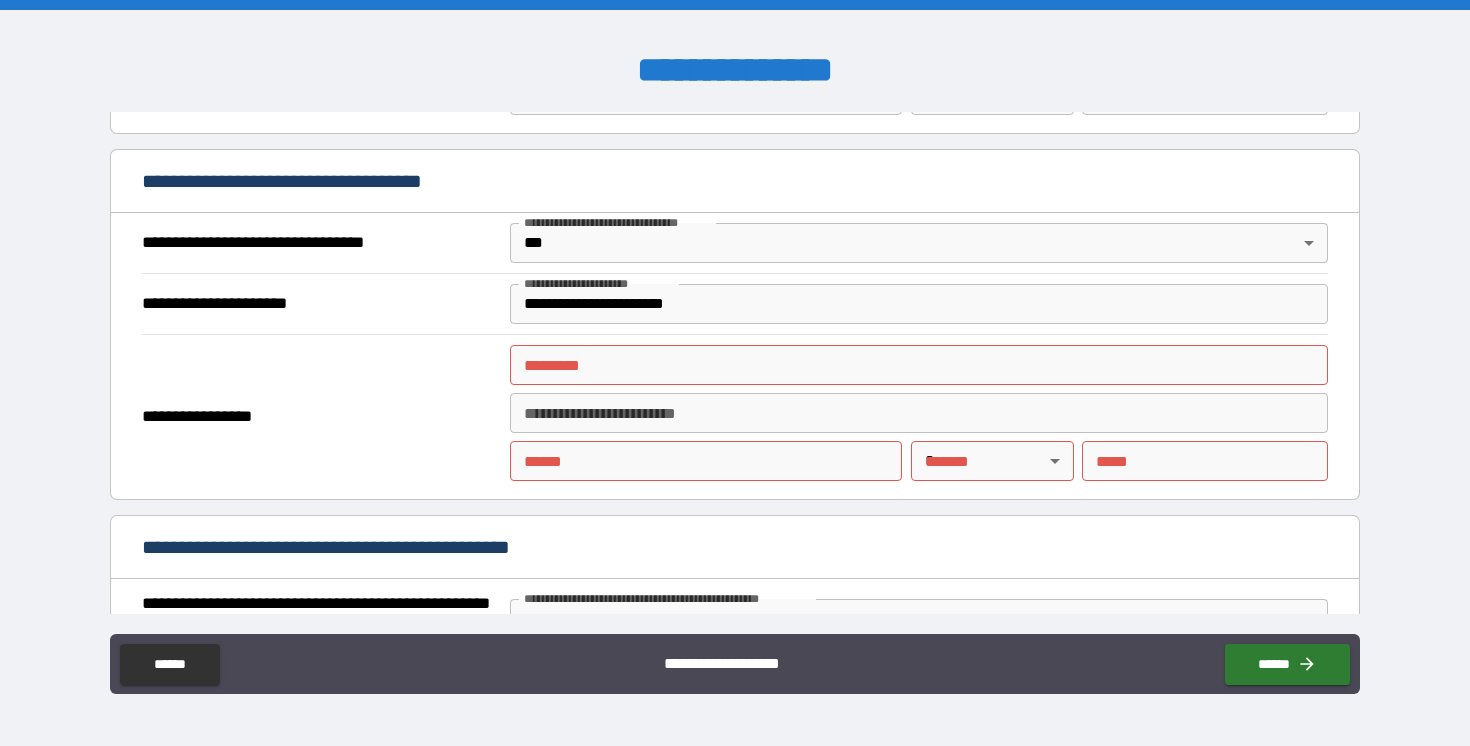 click on "*******   *" at bounding box center [919, 365] 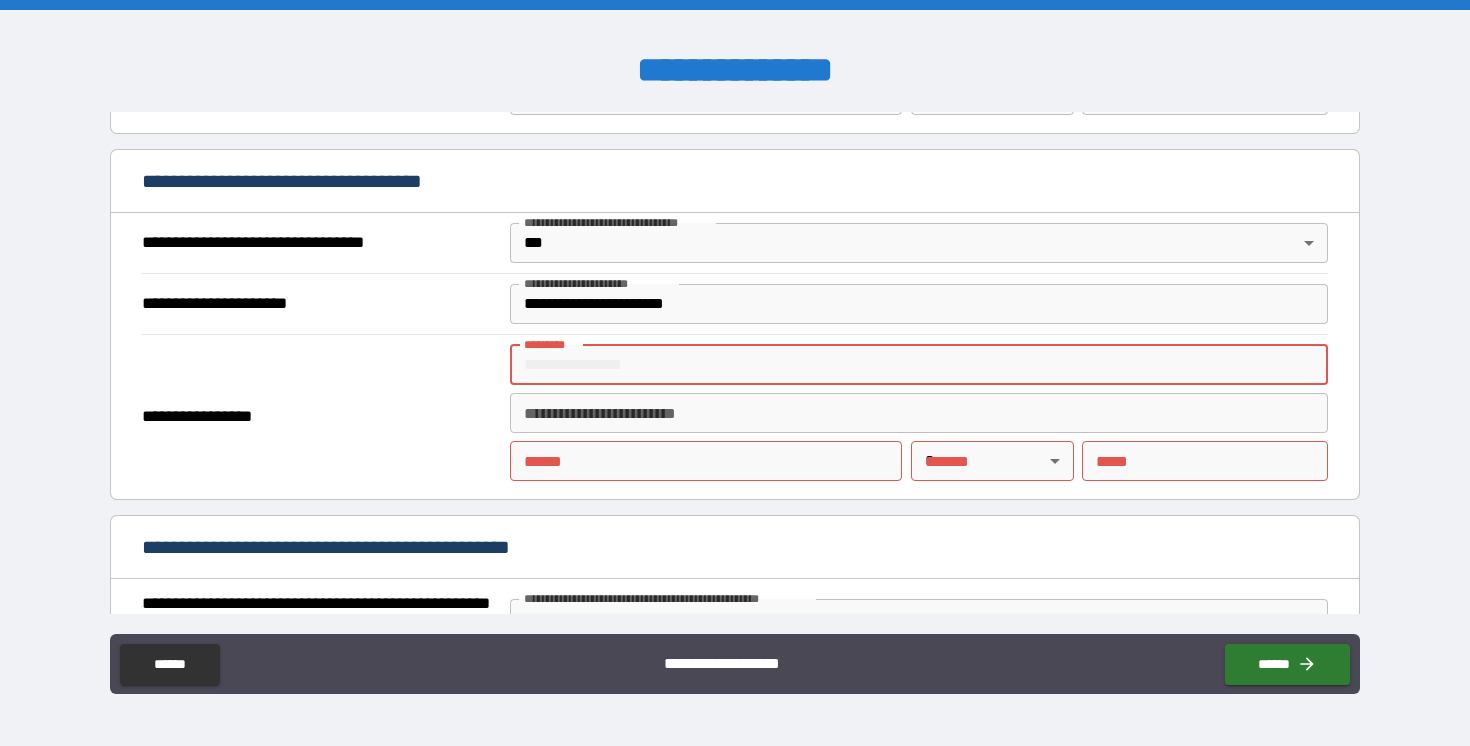 paste on "**********" 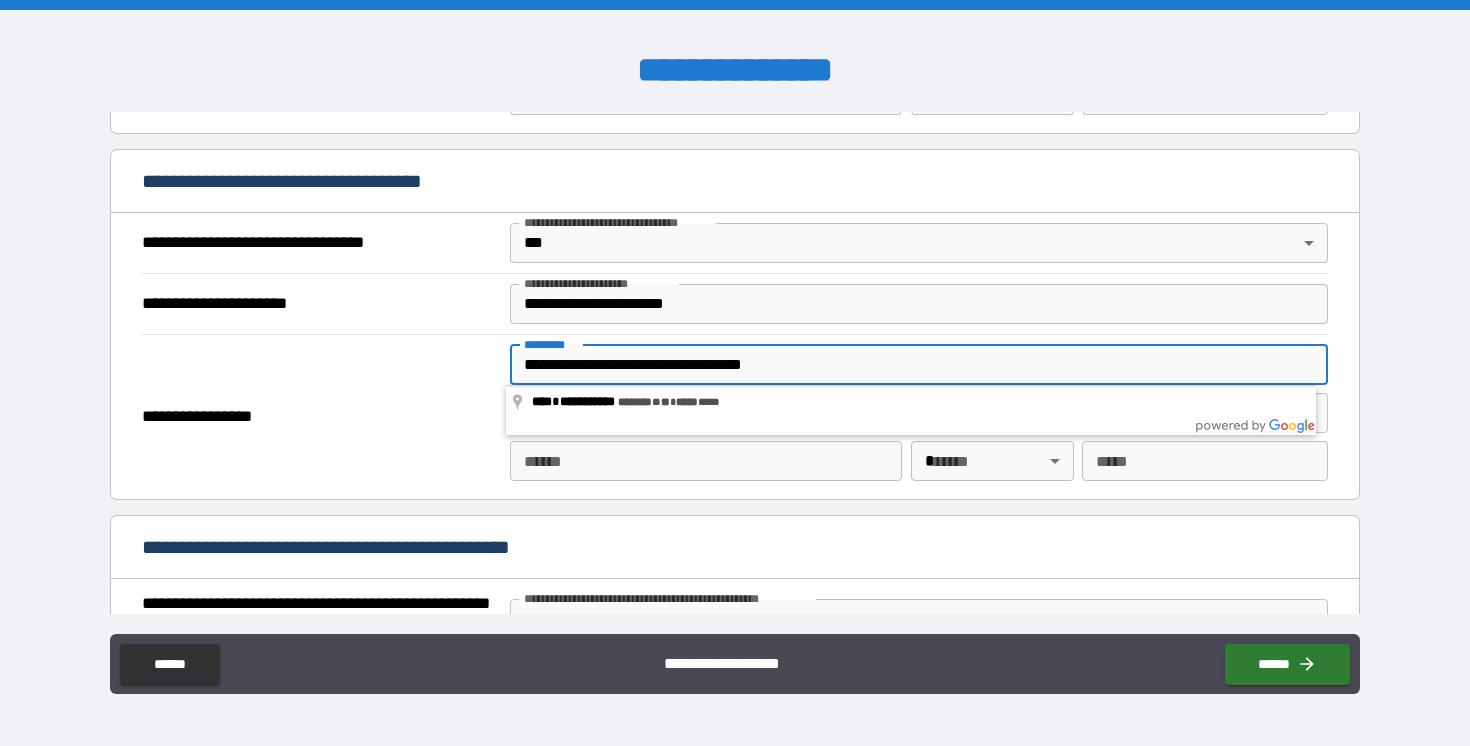 type on "**********" 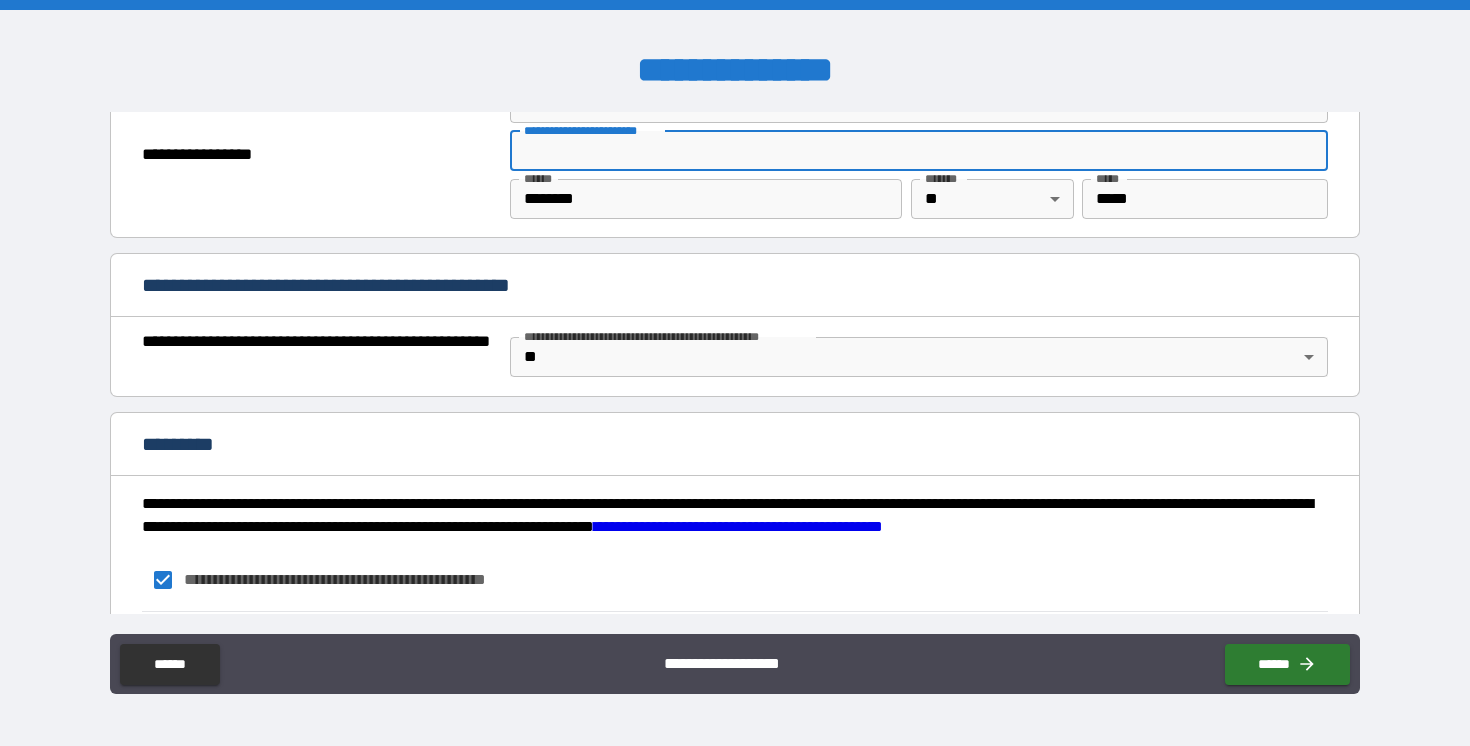 scroll, scrollTop: 1502, scrollLeft: 0, axis: vertical 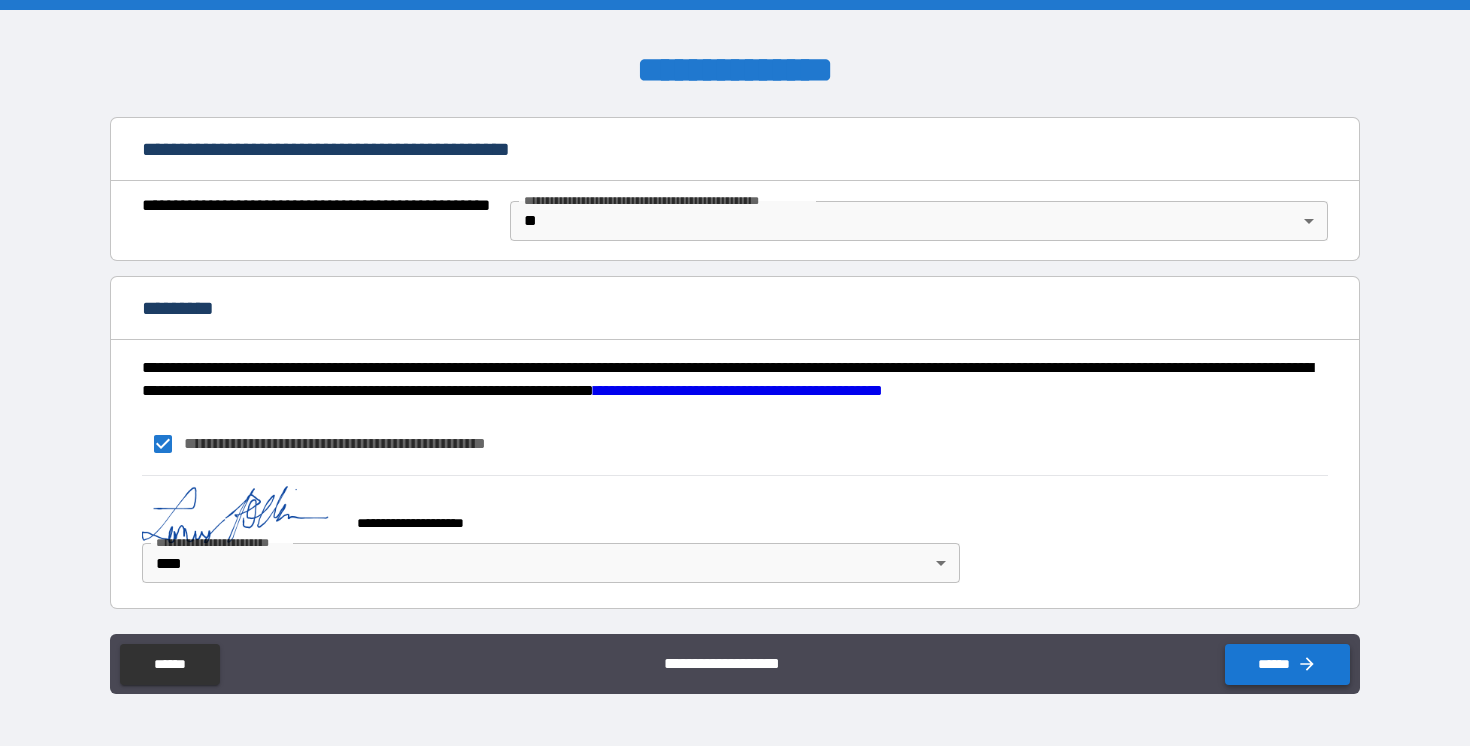 click on "******" at bounding box center [1287, 664] 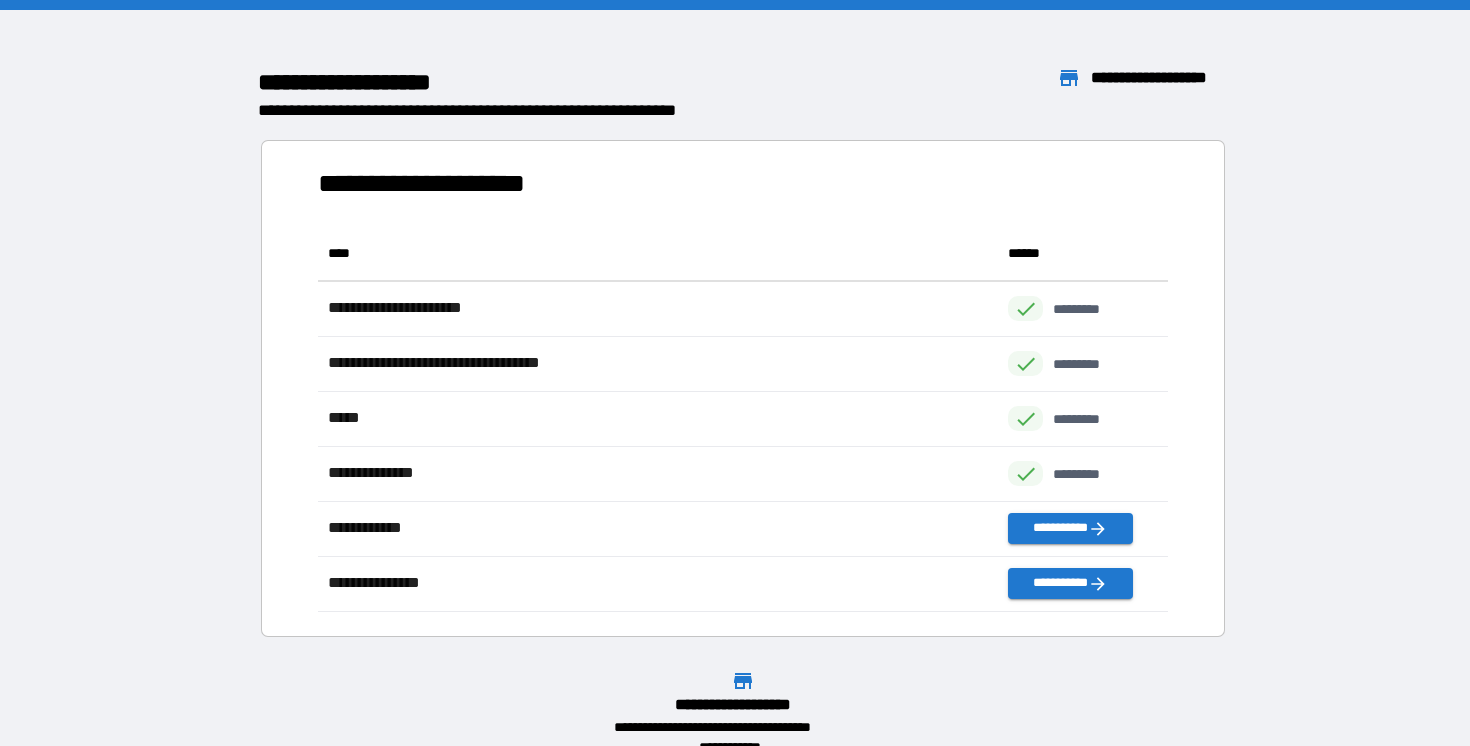 scroll, scrollTop: 1, scrollLeft: 1, axis: both 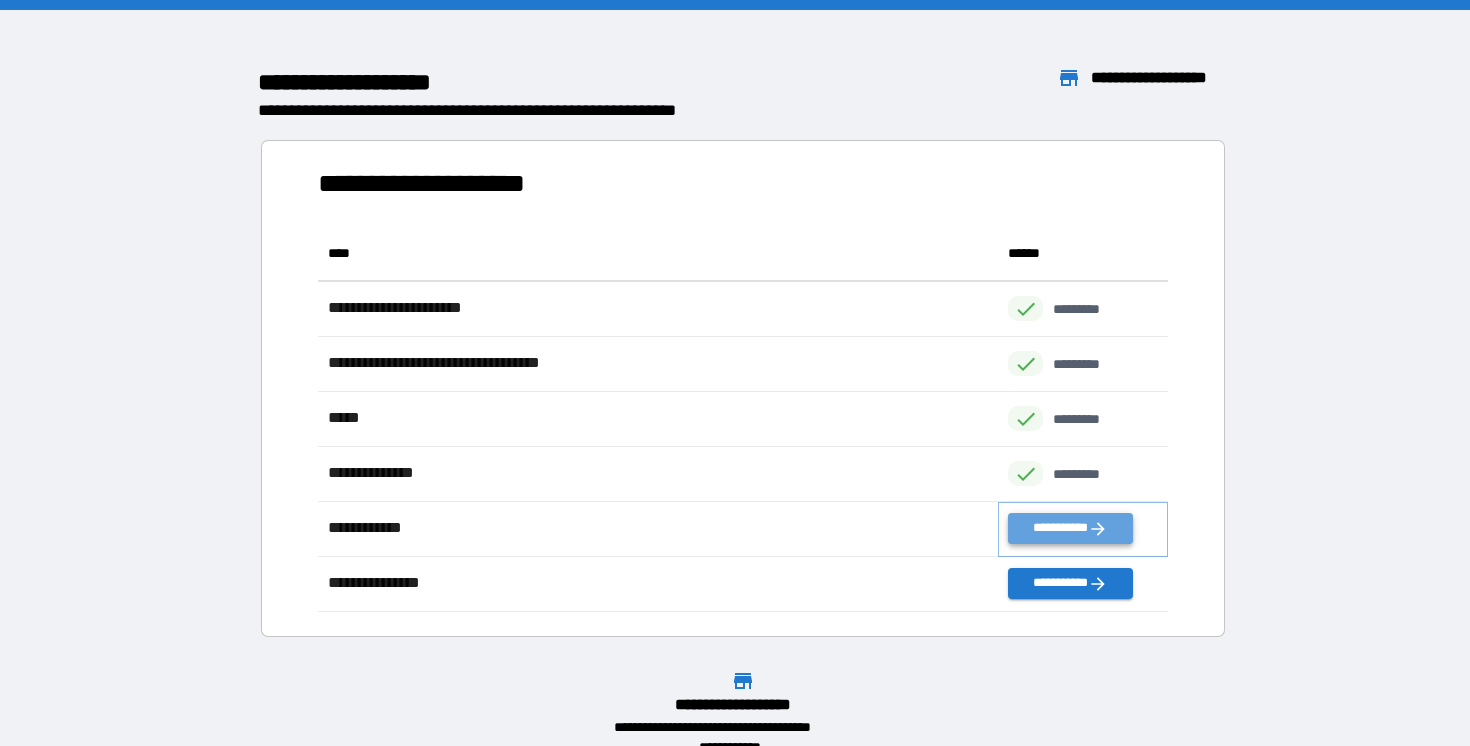 click 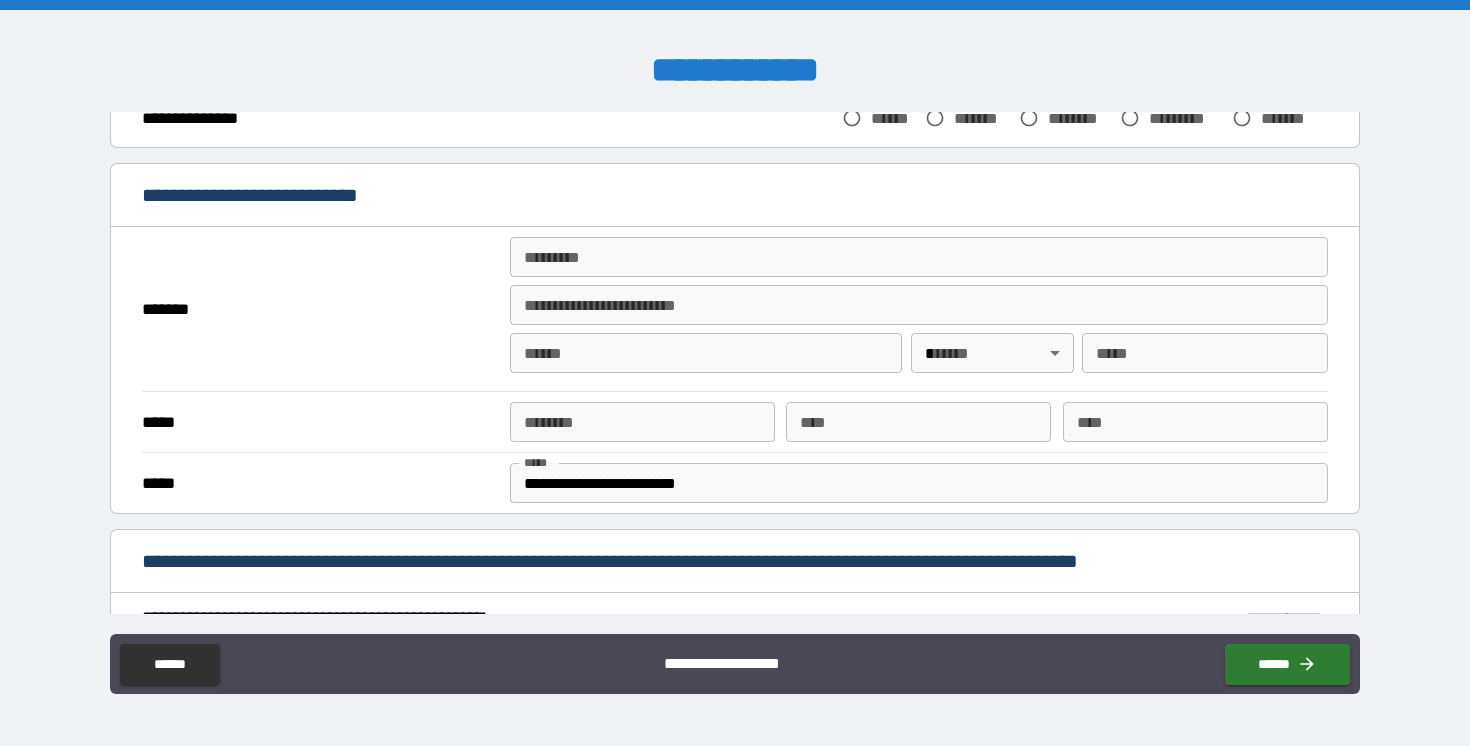 scroll, scrollTop: 345, scrollLeft: 0, axis: vertical 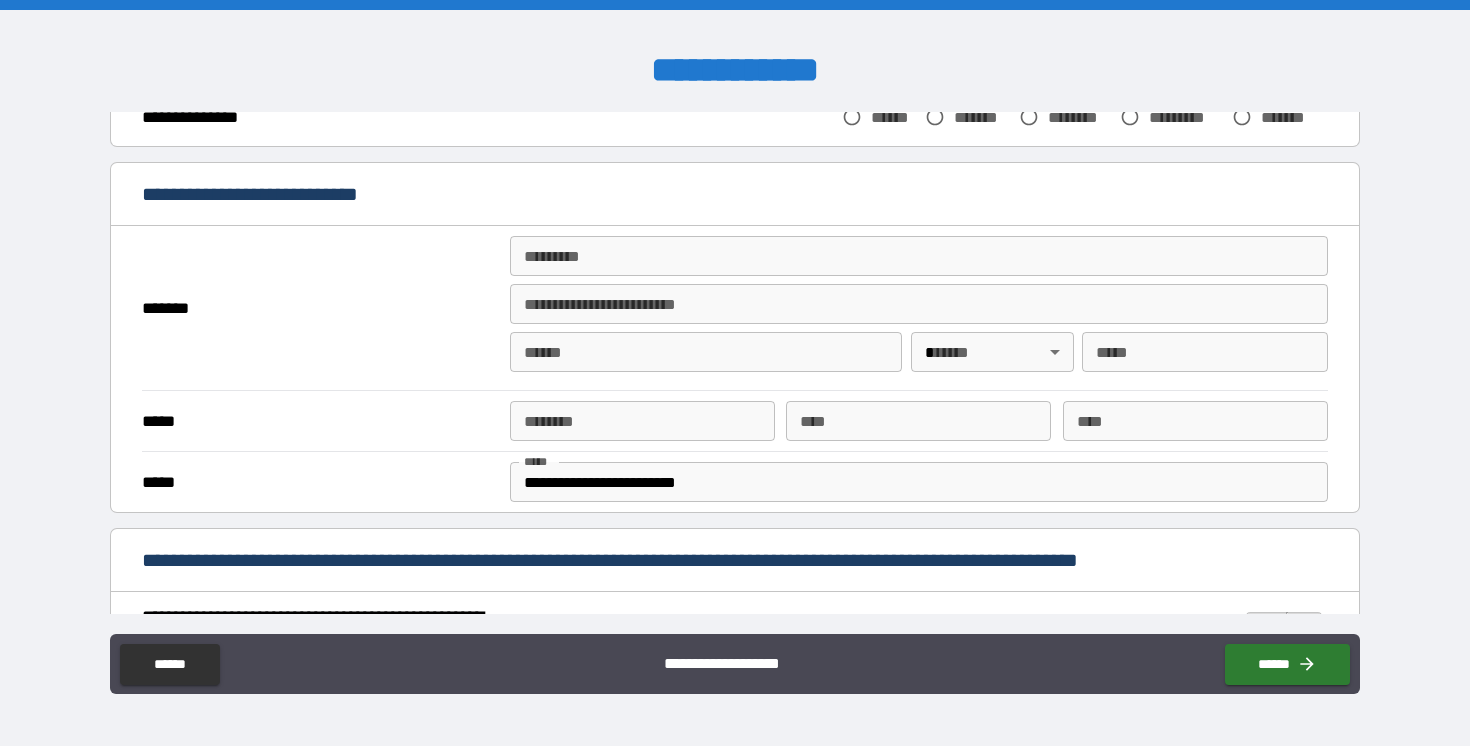 click on "*******   *" at bounding box center [919, 256] 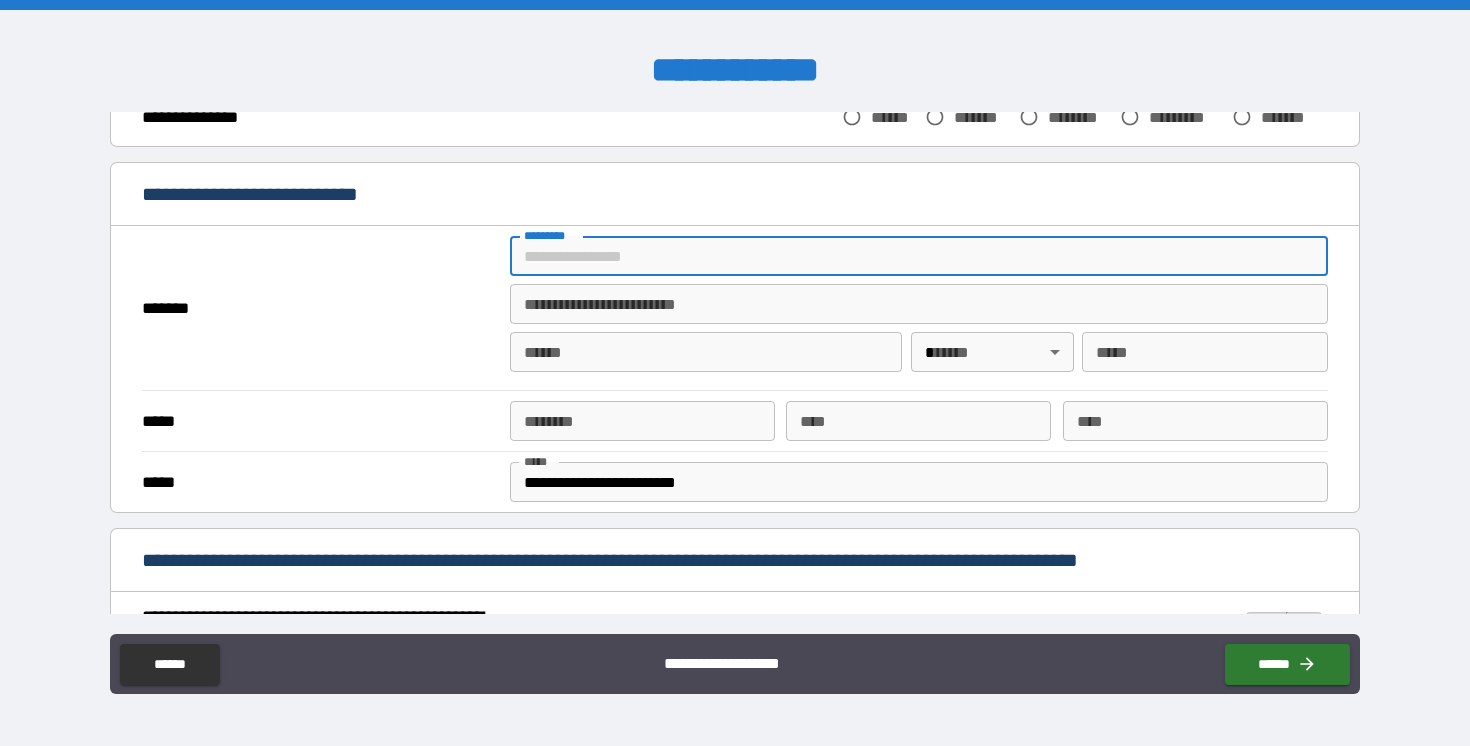 type on "**********" 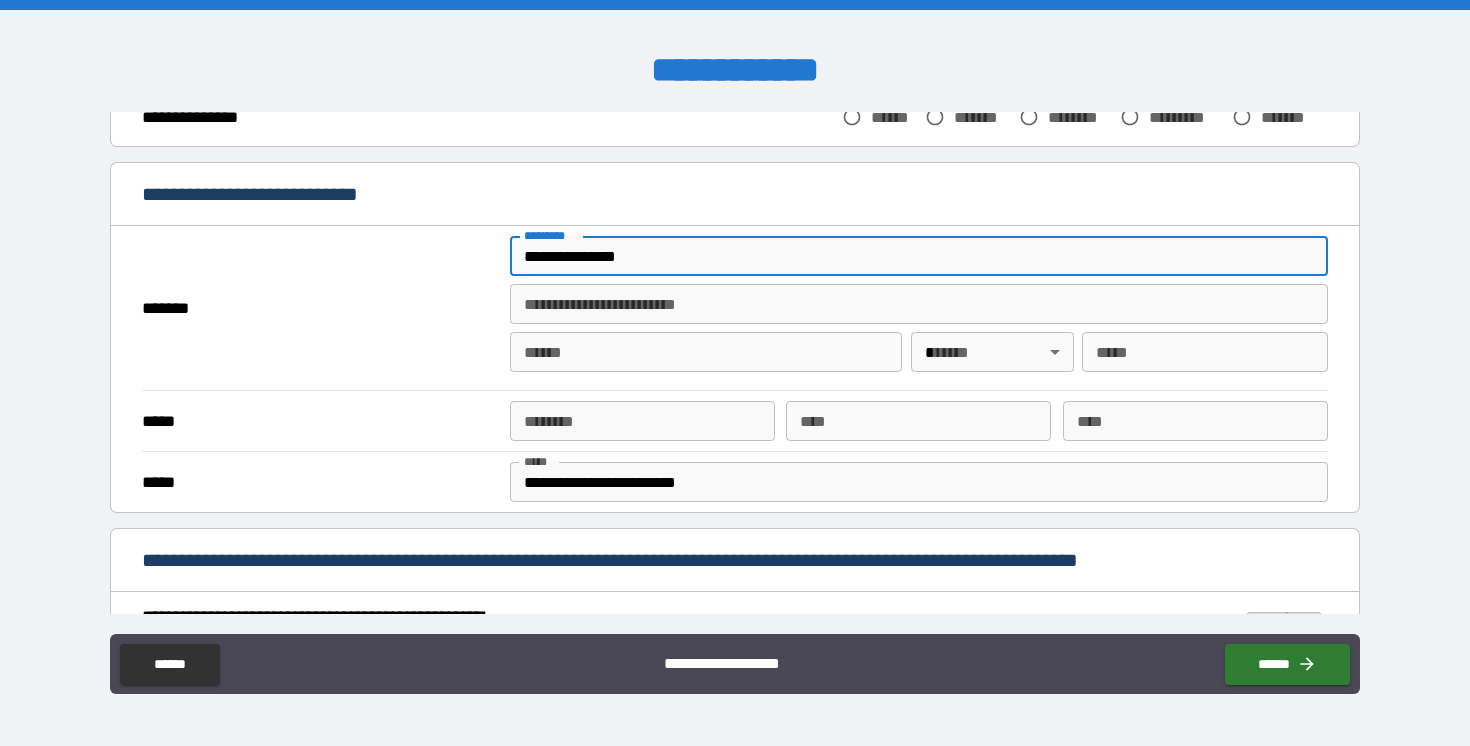 type on "*****" 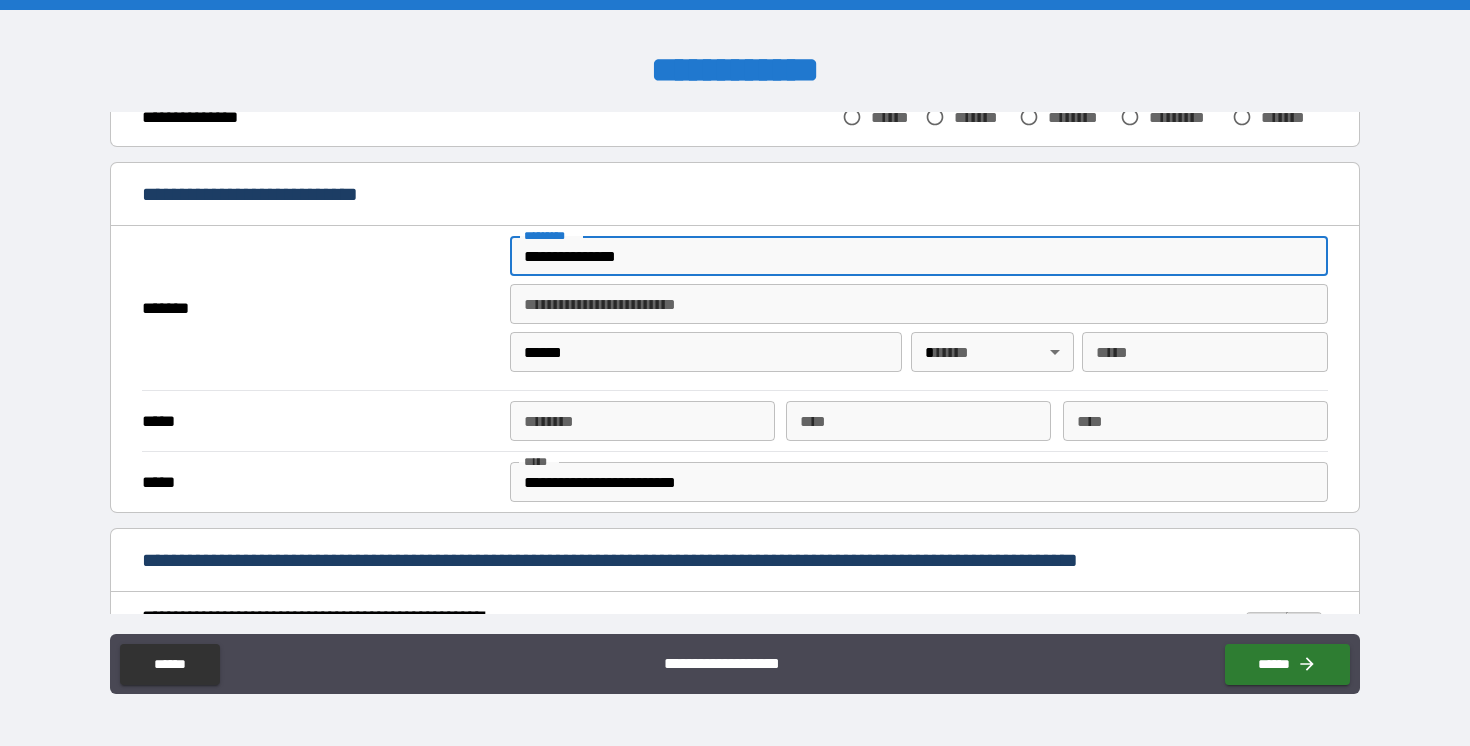 type 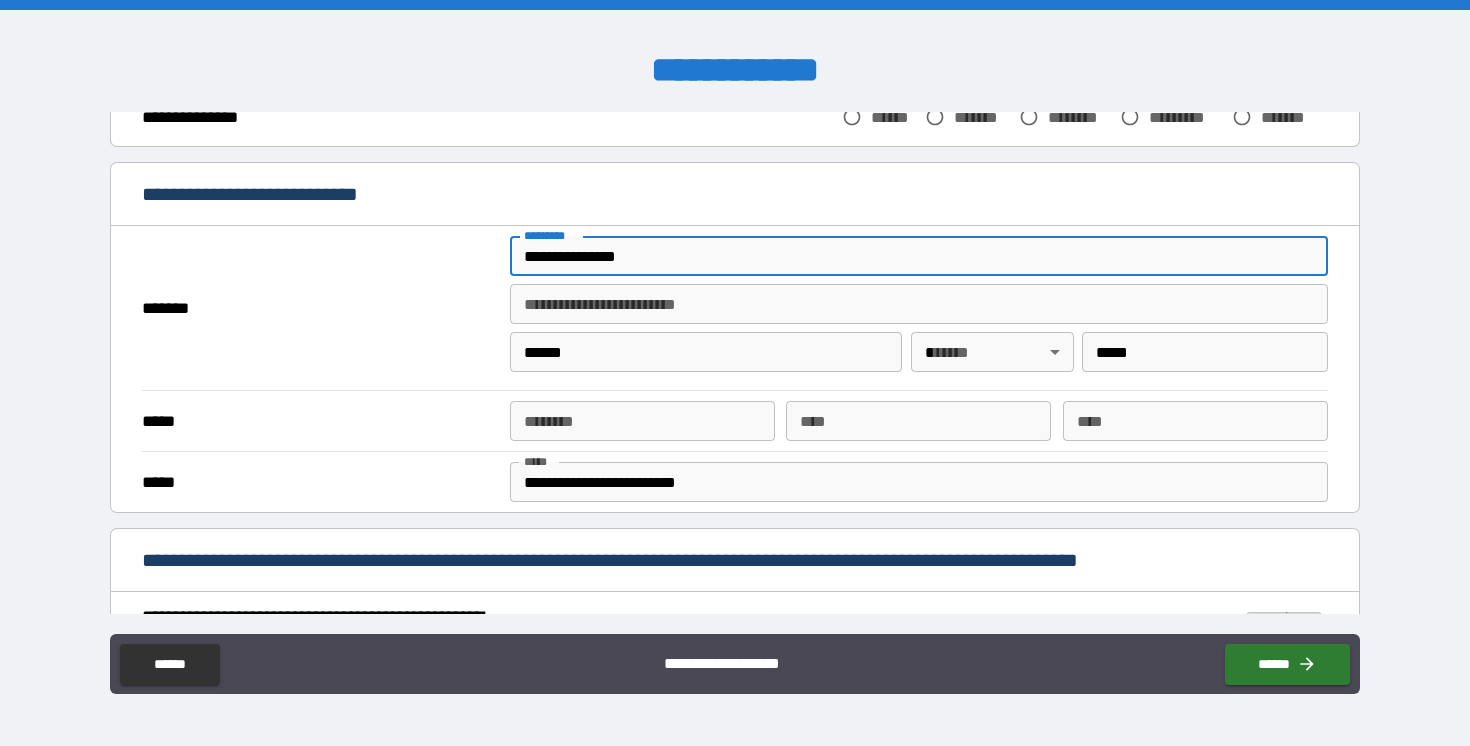 type 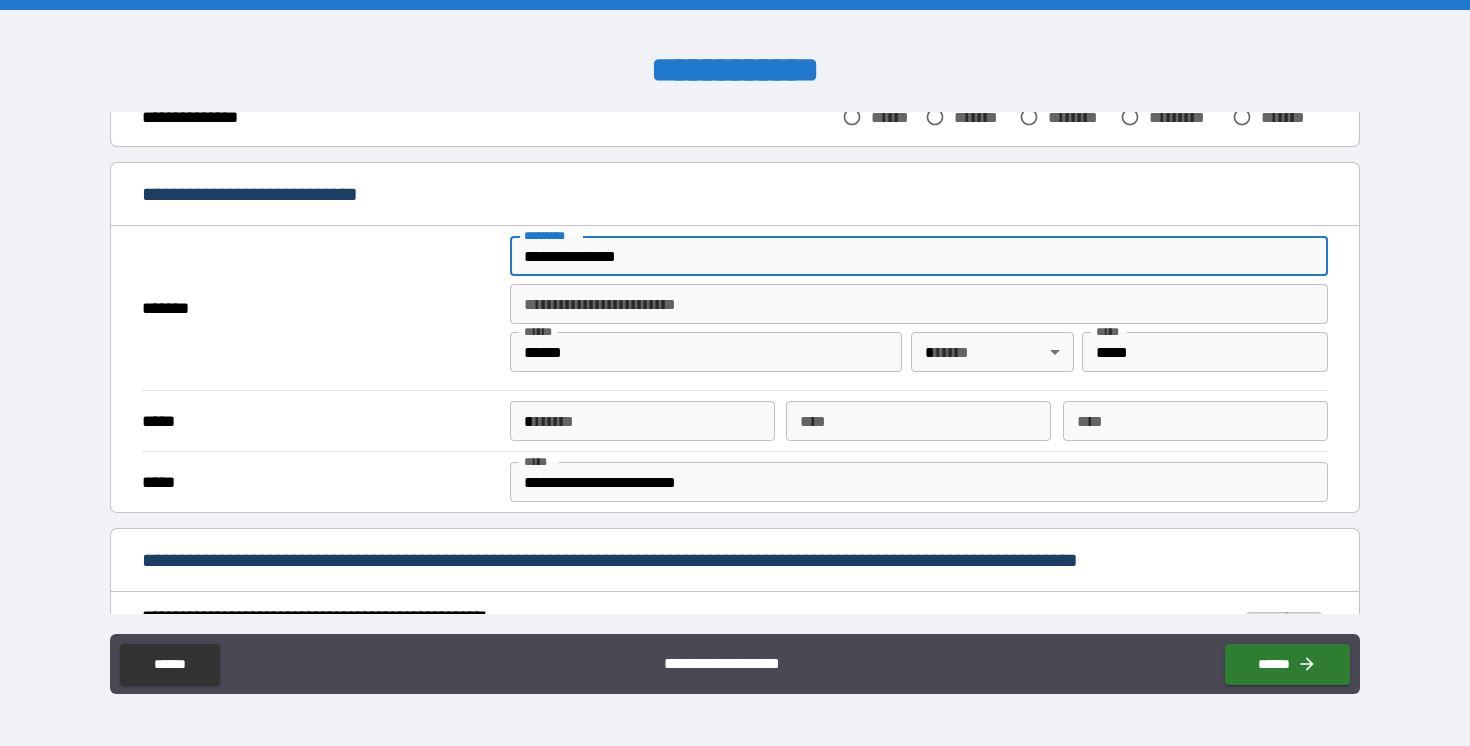 click on "*" at bounding box center [642, 421] 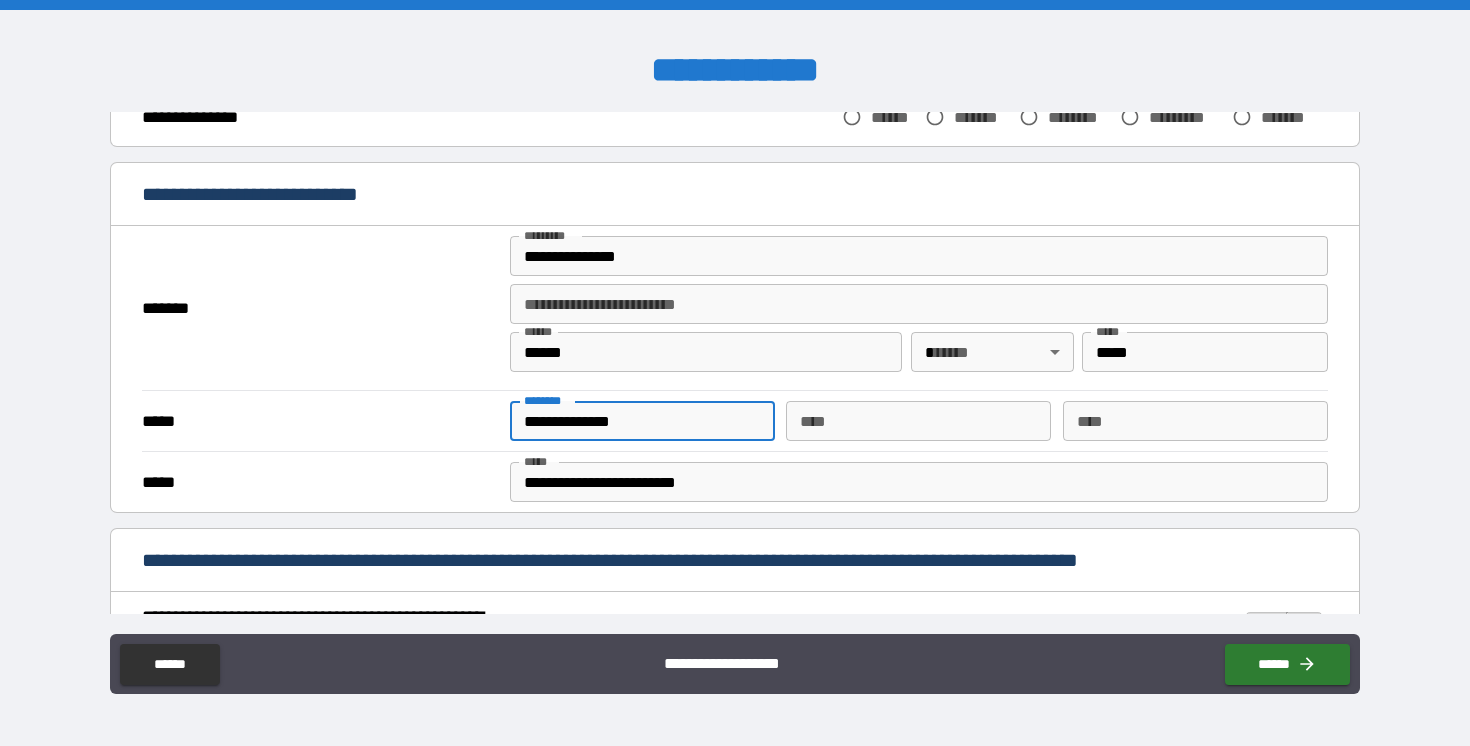 click on "**********" at bounding box center [642, 421] 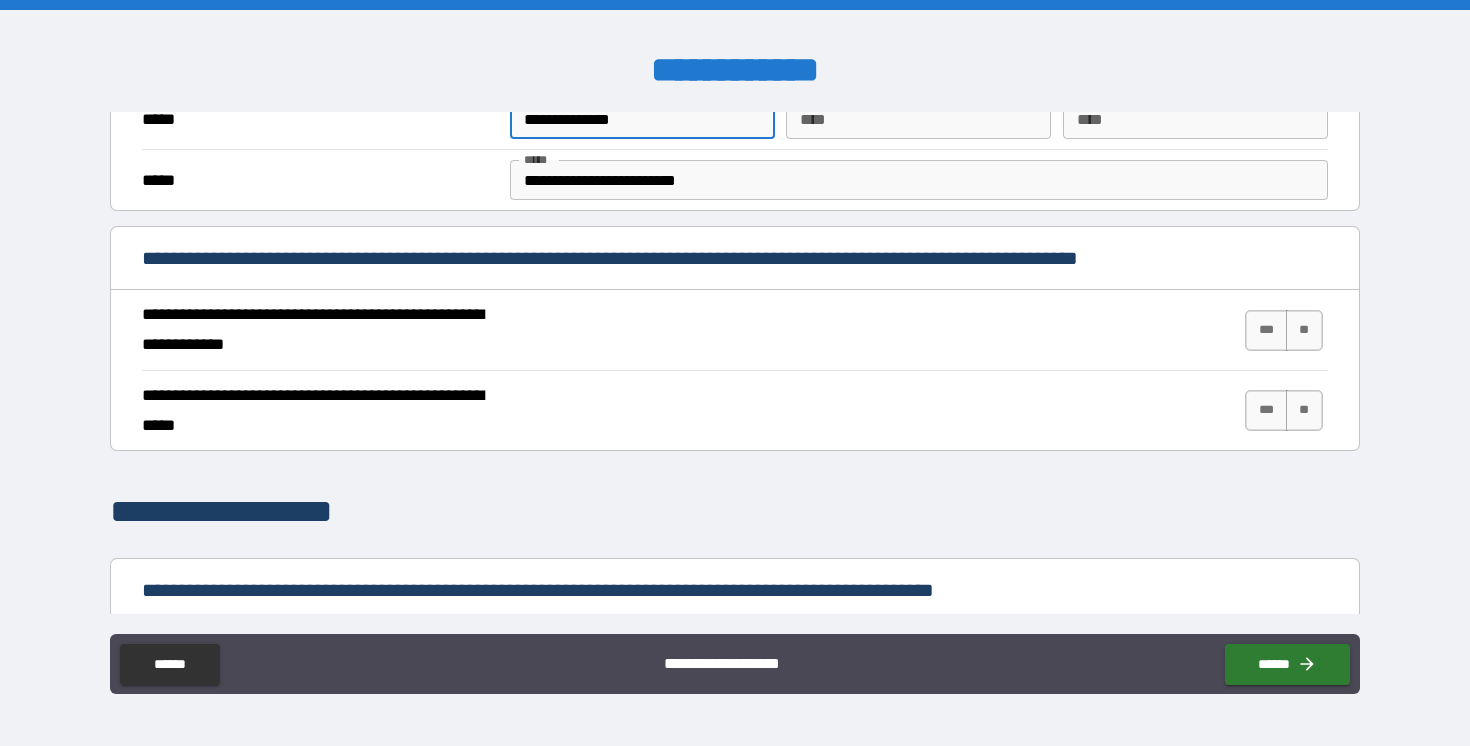 scroll, scrollTop: 648, scrollLeft: 0, axis: vertical 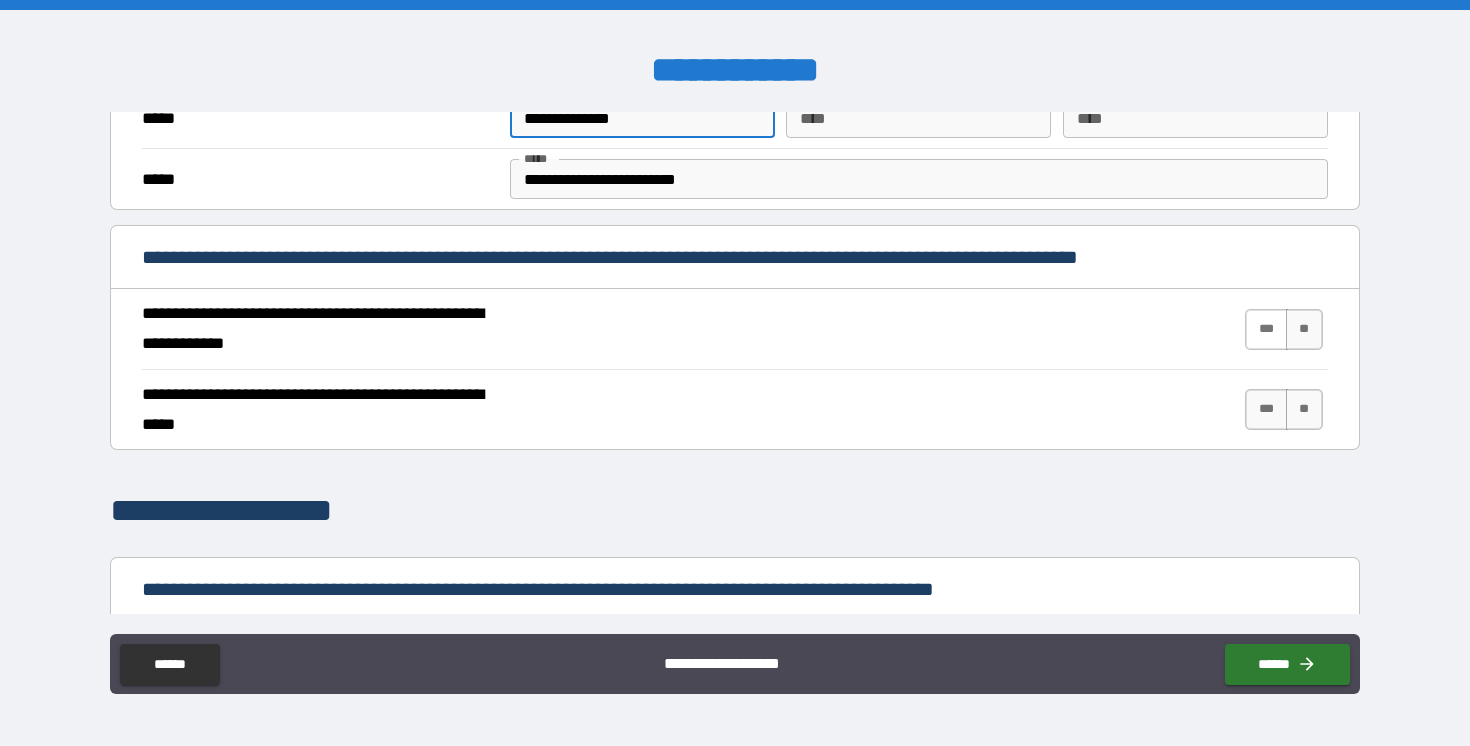 type on "**********" 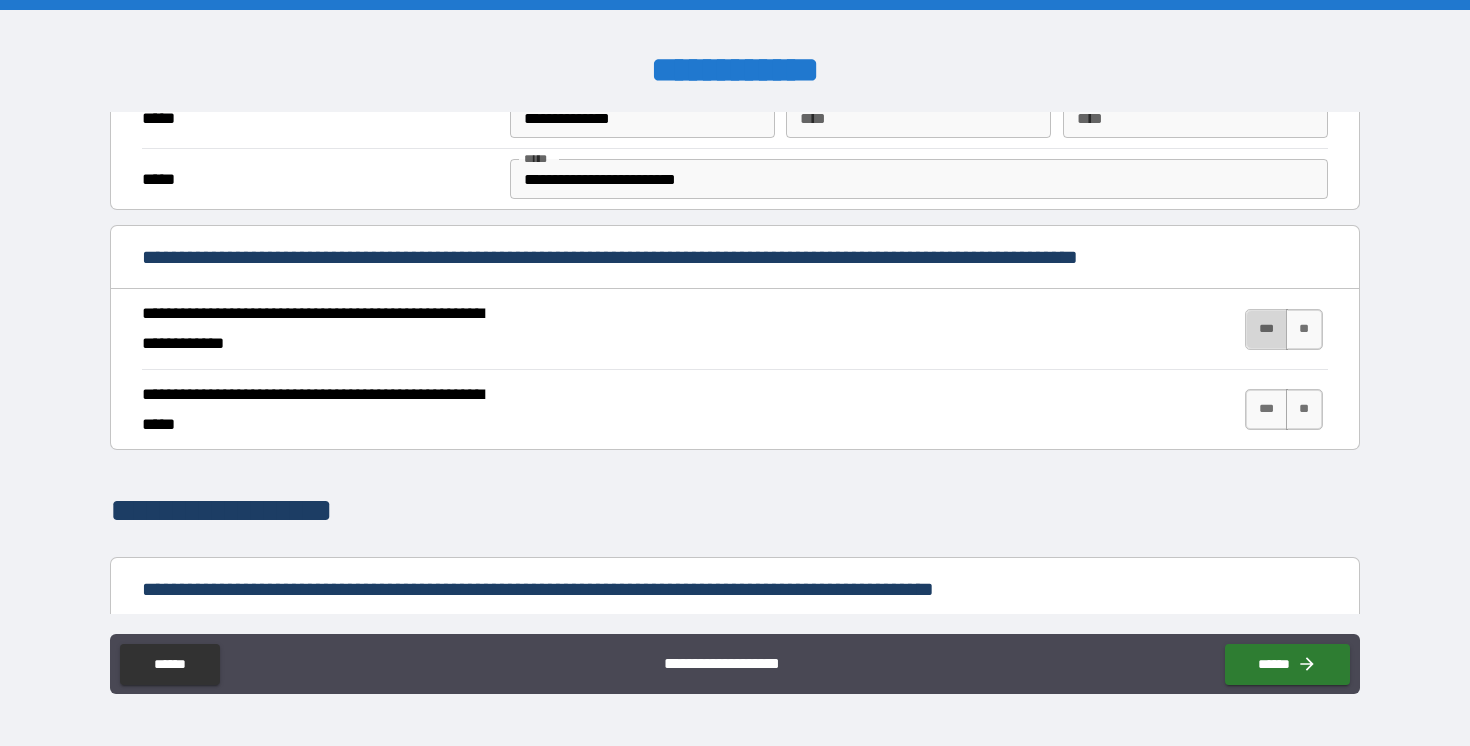 click on "***" at bounding box center [1266, 329] 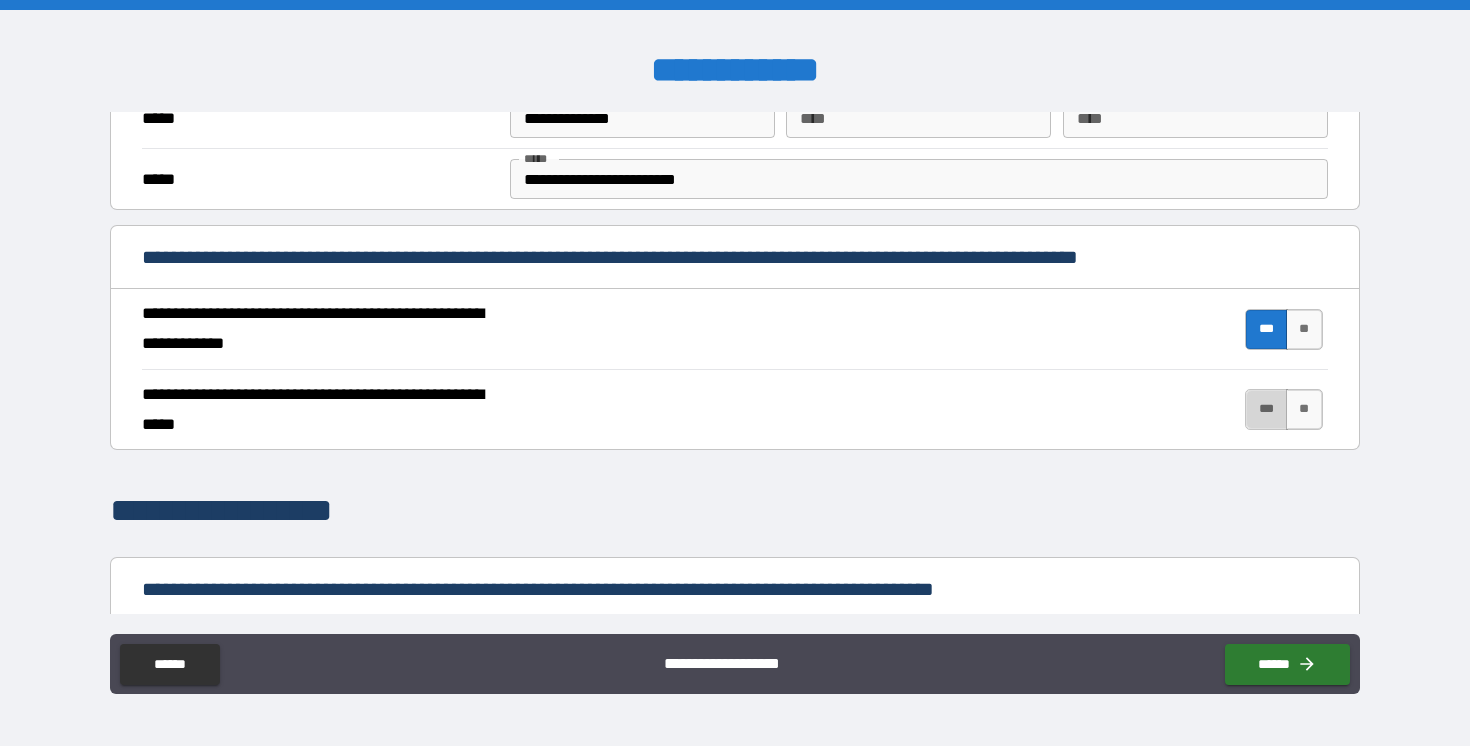 click on "***" at bounding box center (1266, 409) 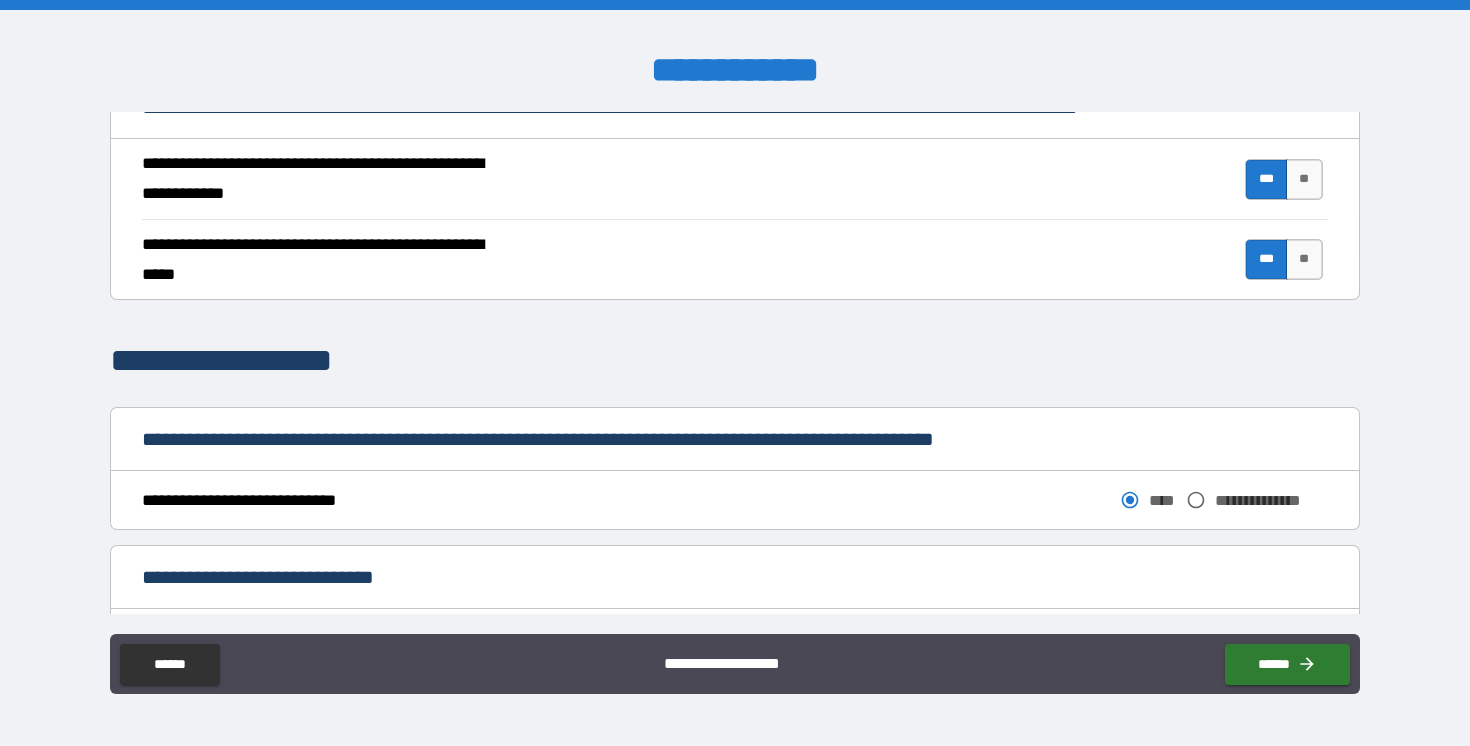 scroll, scrollTop: 794, scrollLeft: 0, axis: vertical 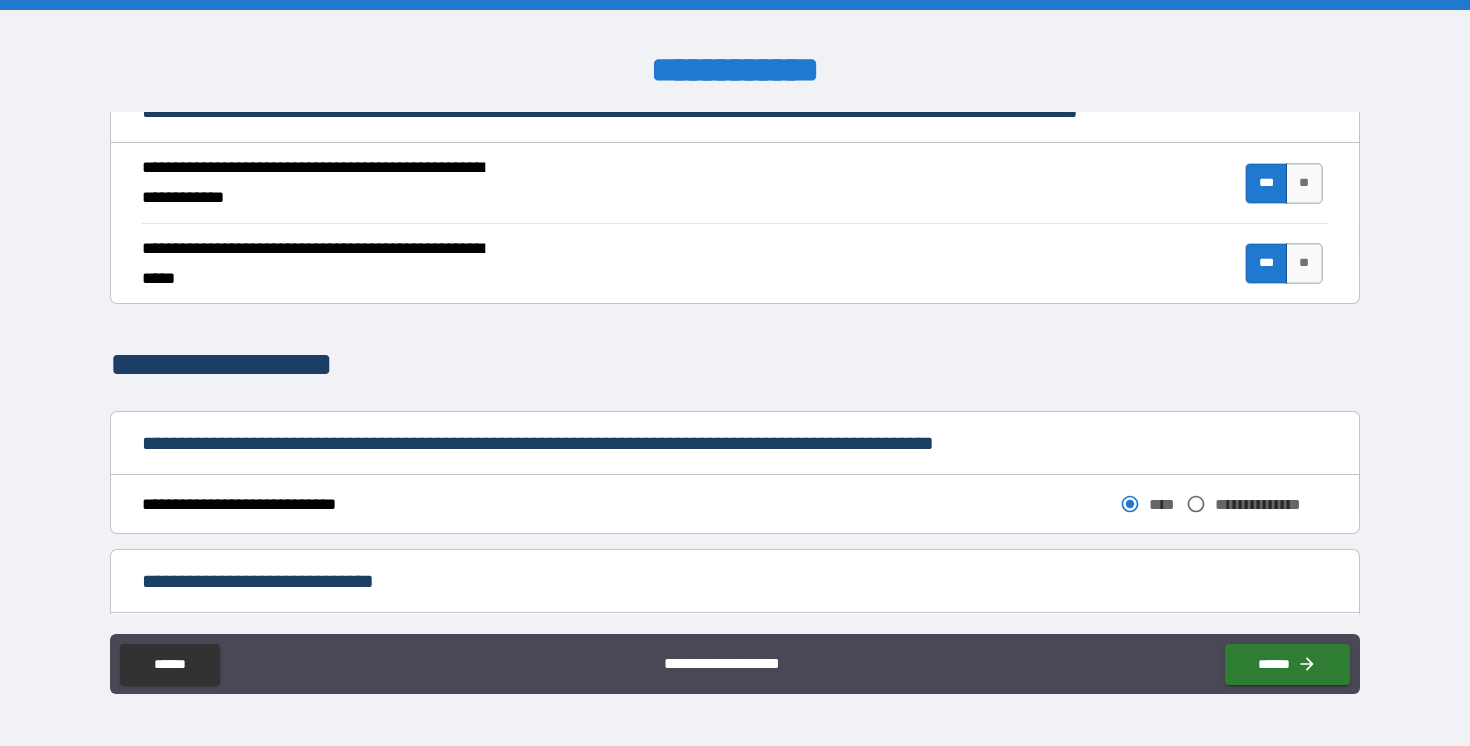 click on "**********" at bounding box center [735, 264] 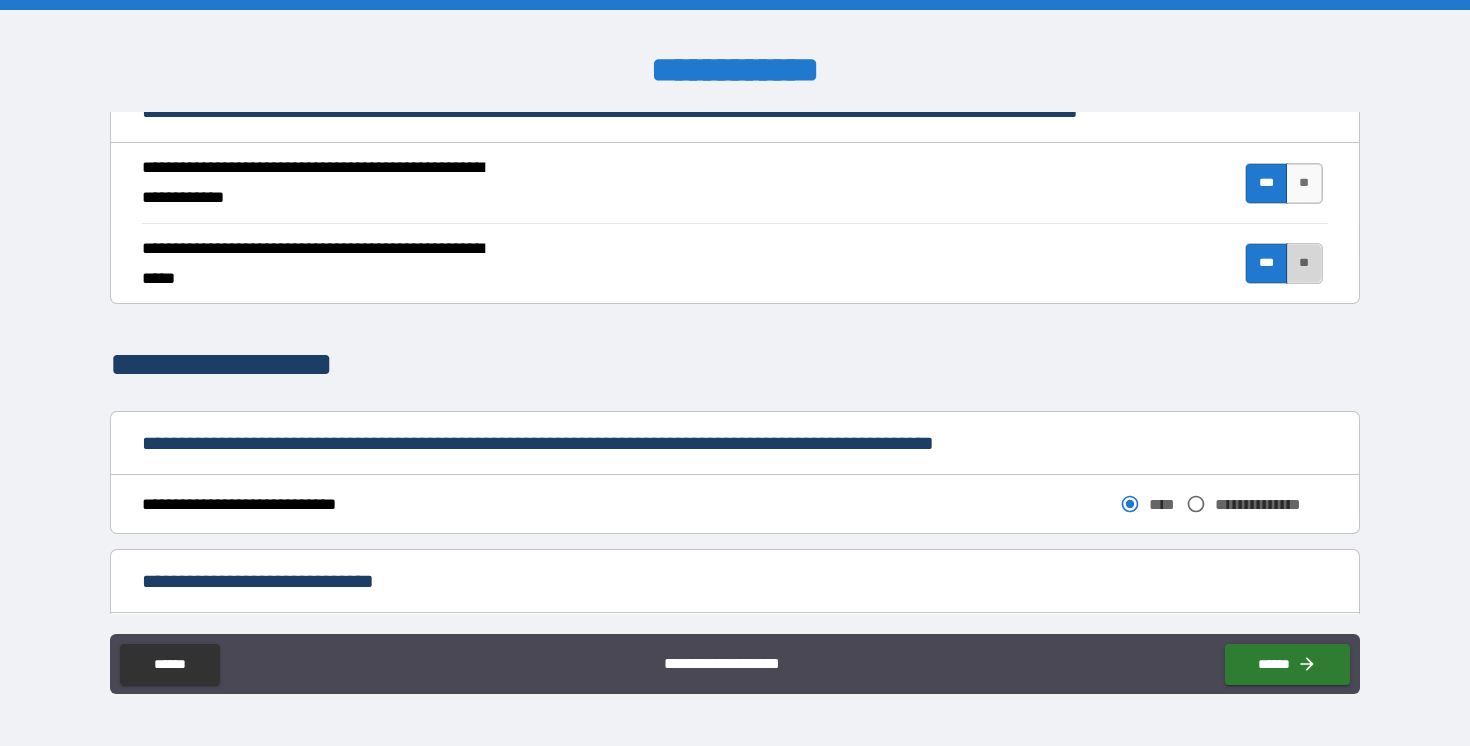 click on "**" at bounding box center (1304, 263) 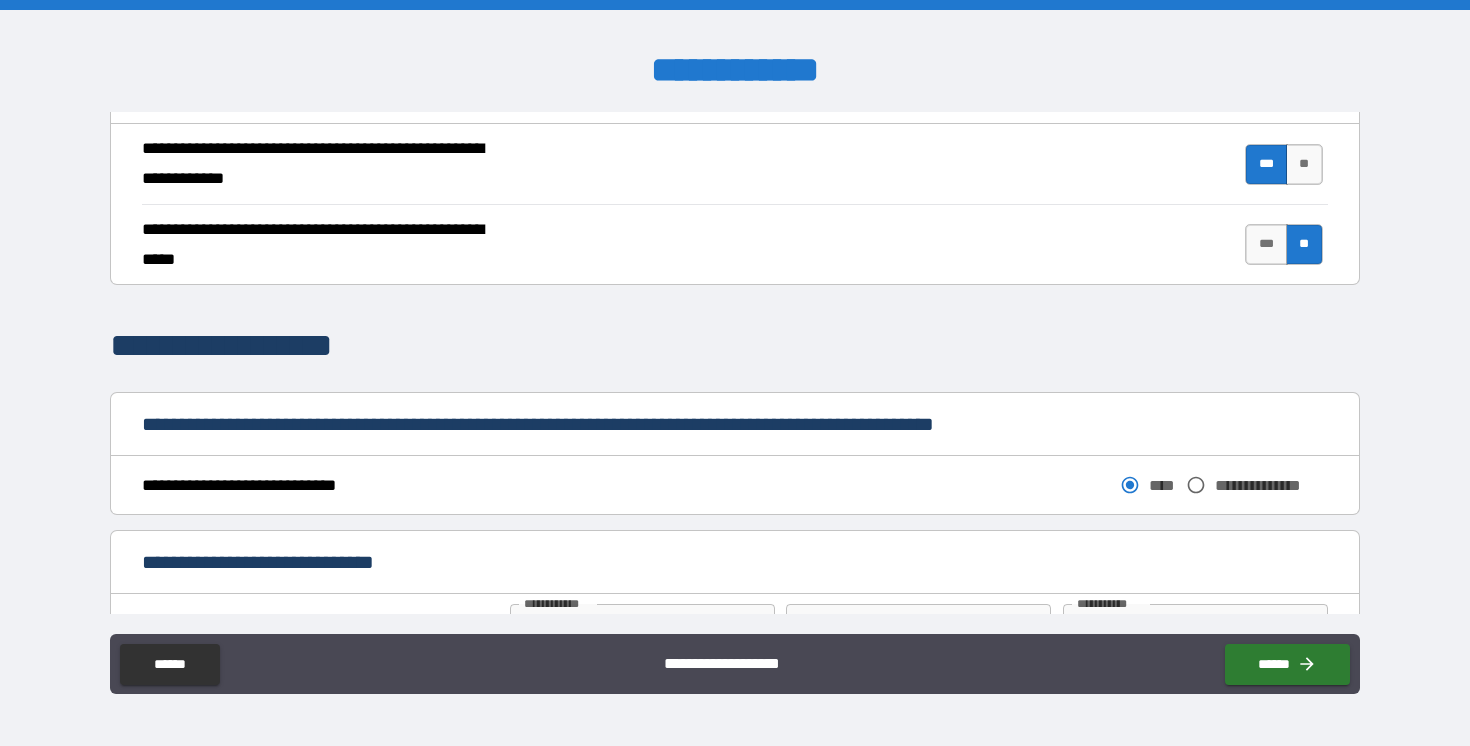 scroll, scrollTop: 742, scrollLeft: 0, axis: vertical 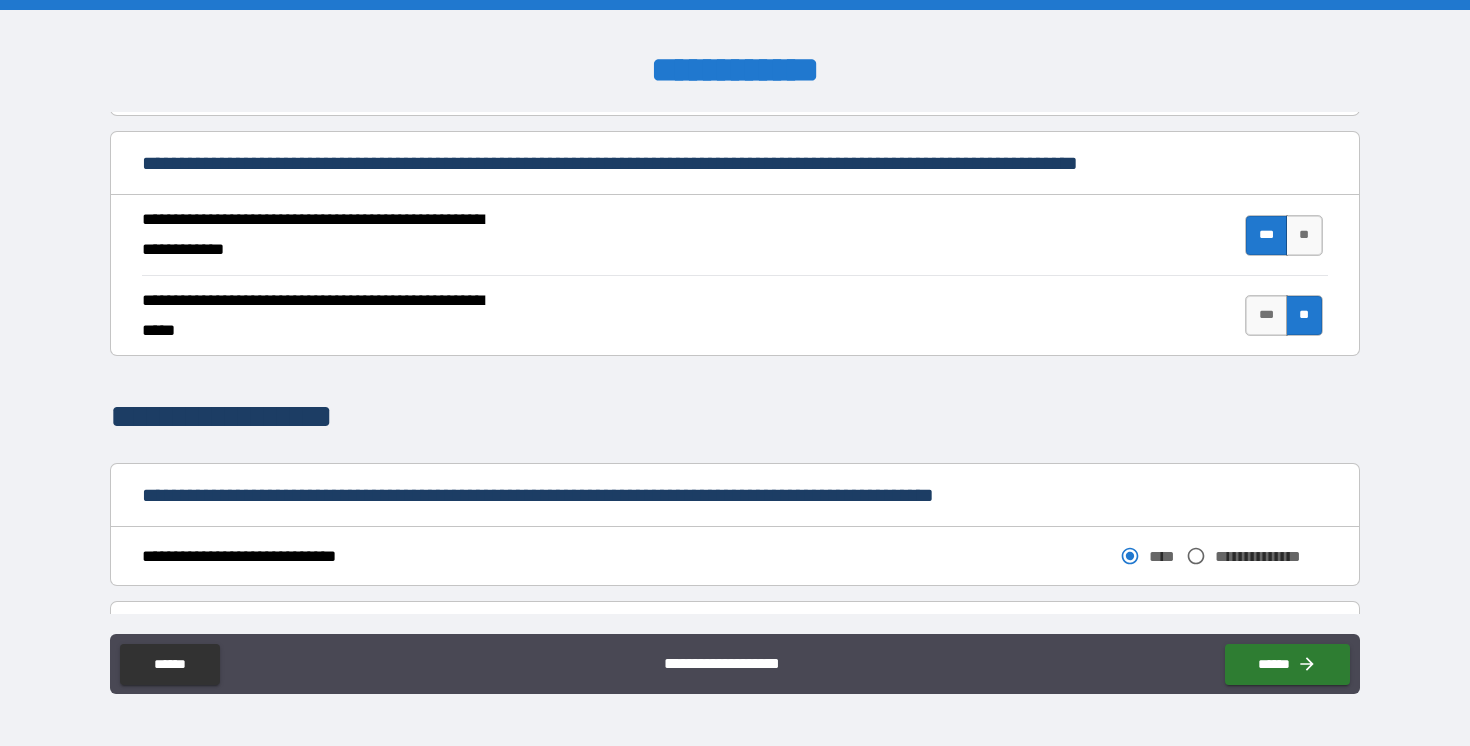 click on "*** **" at bounding box center [1286, 316] 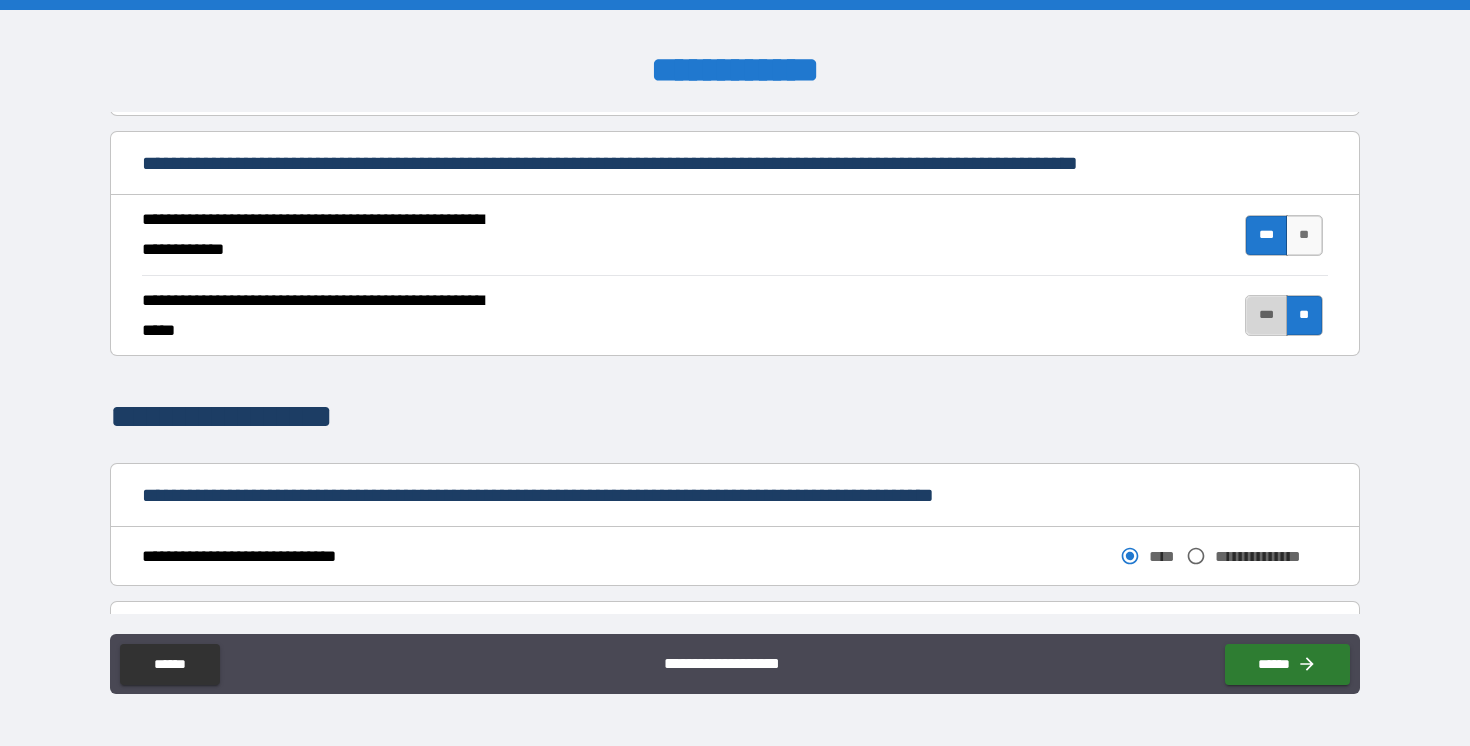click on "***" at bounding box center (1266, 315) 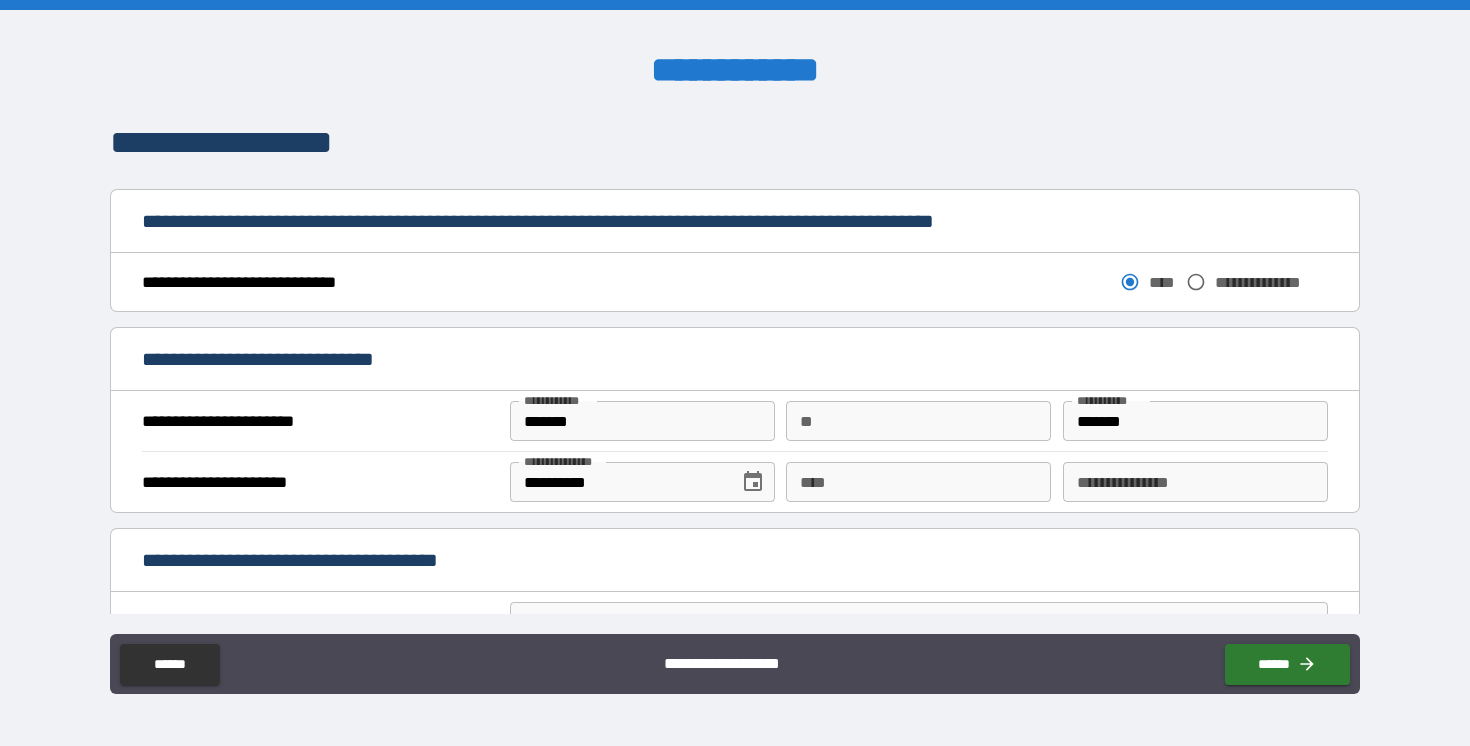 scroll, scrollTop: 1019, scrollLeft: 0, axis: vertical 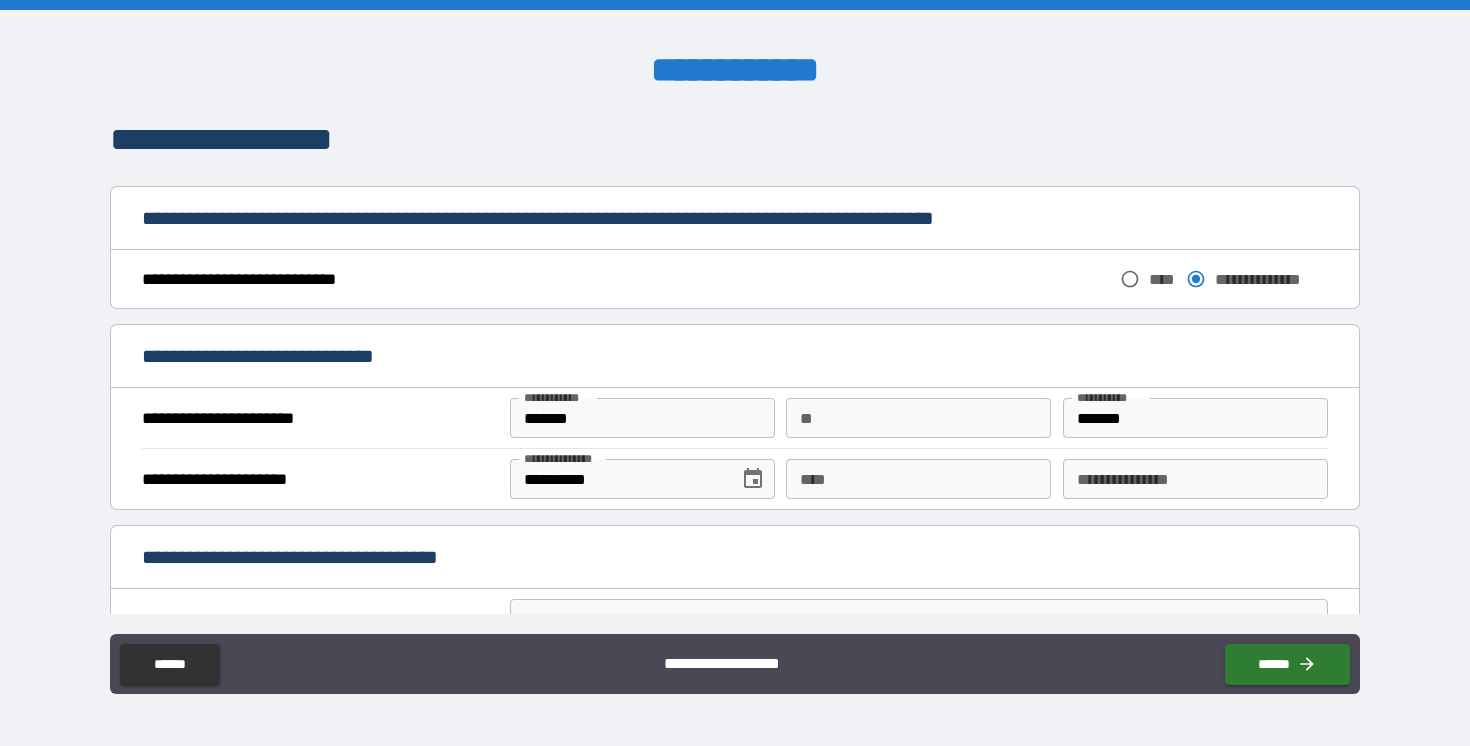 click on "*******" at bounding box center (642, 418) 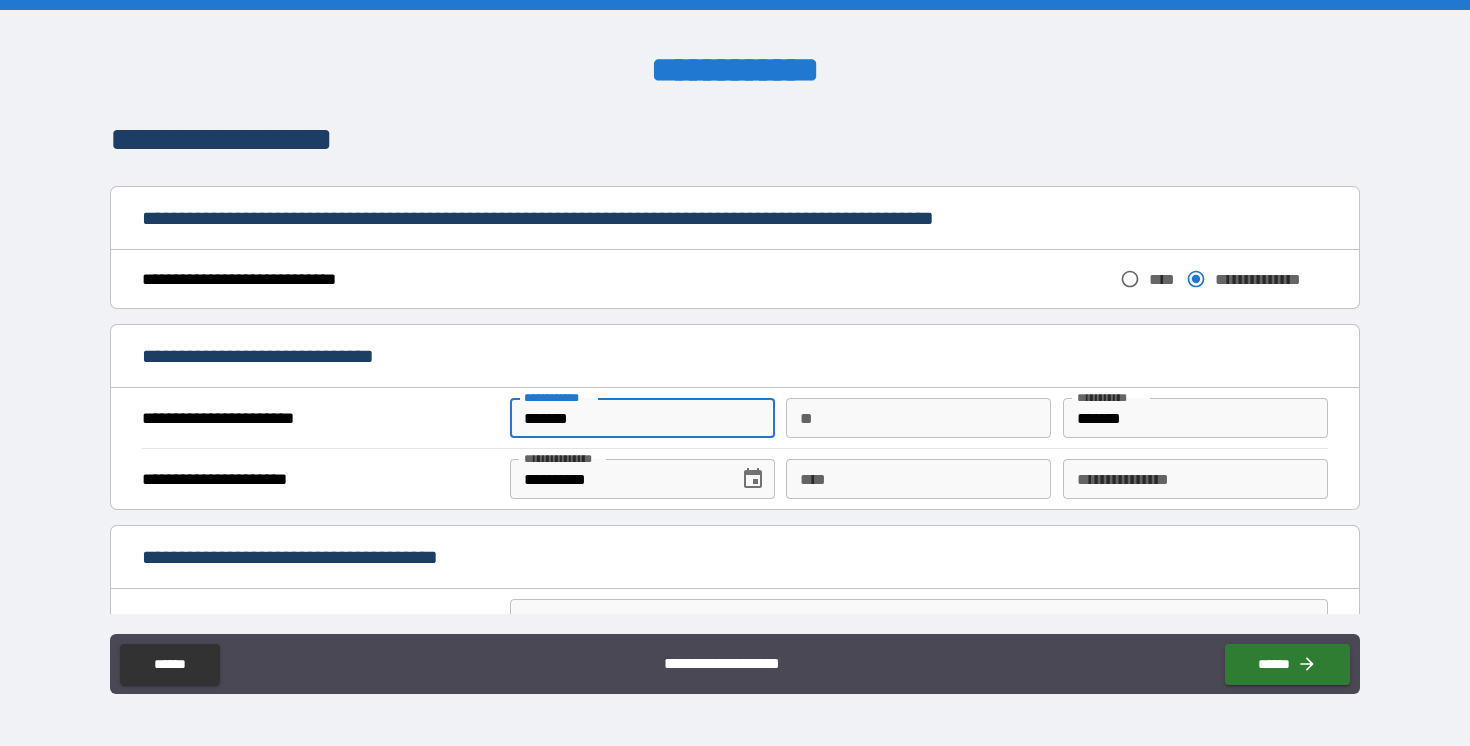 click on "*******" at bounding box center (642, 418) 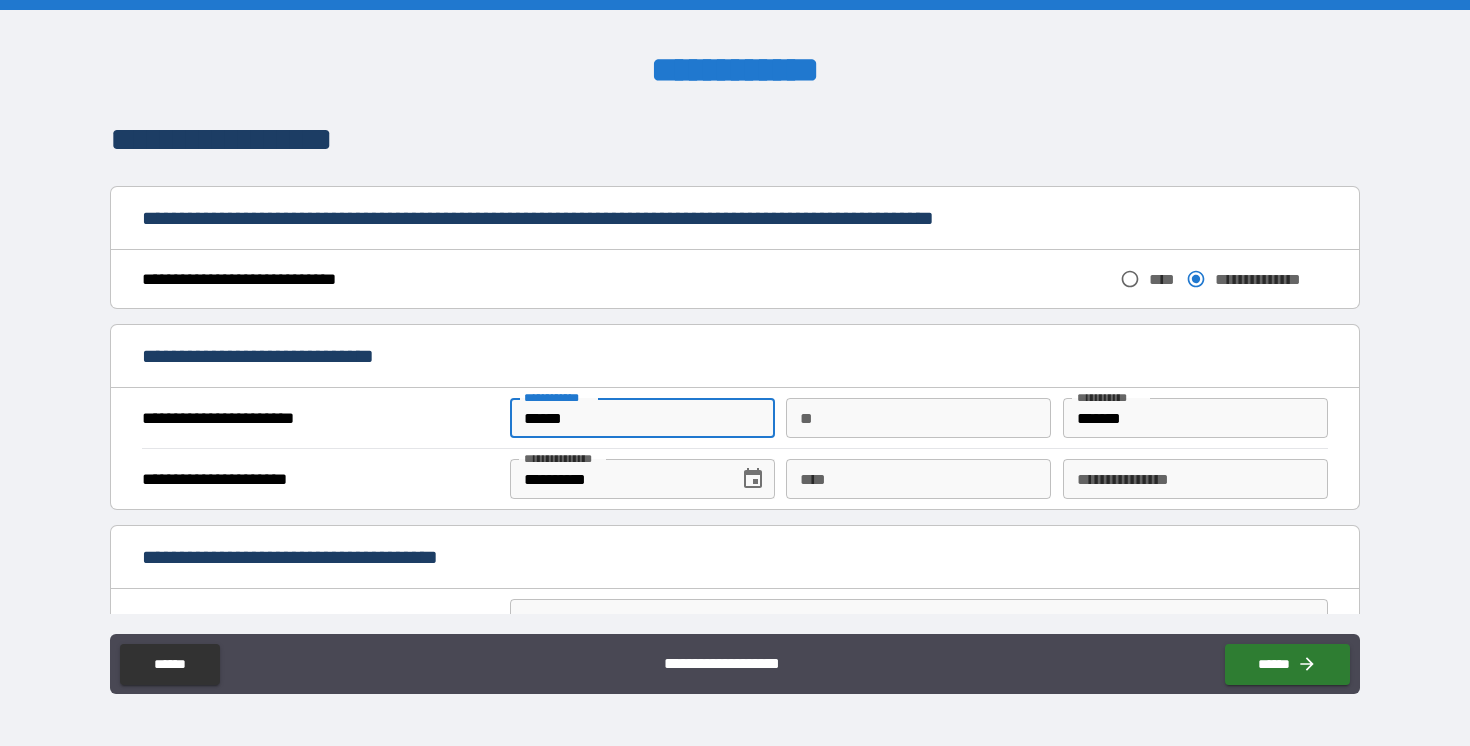 type on "******" 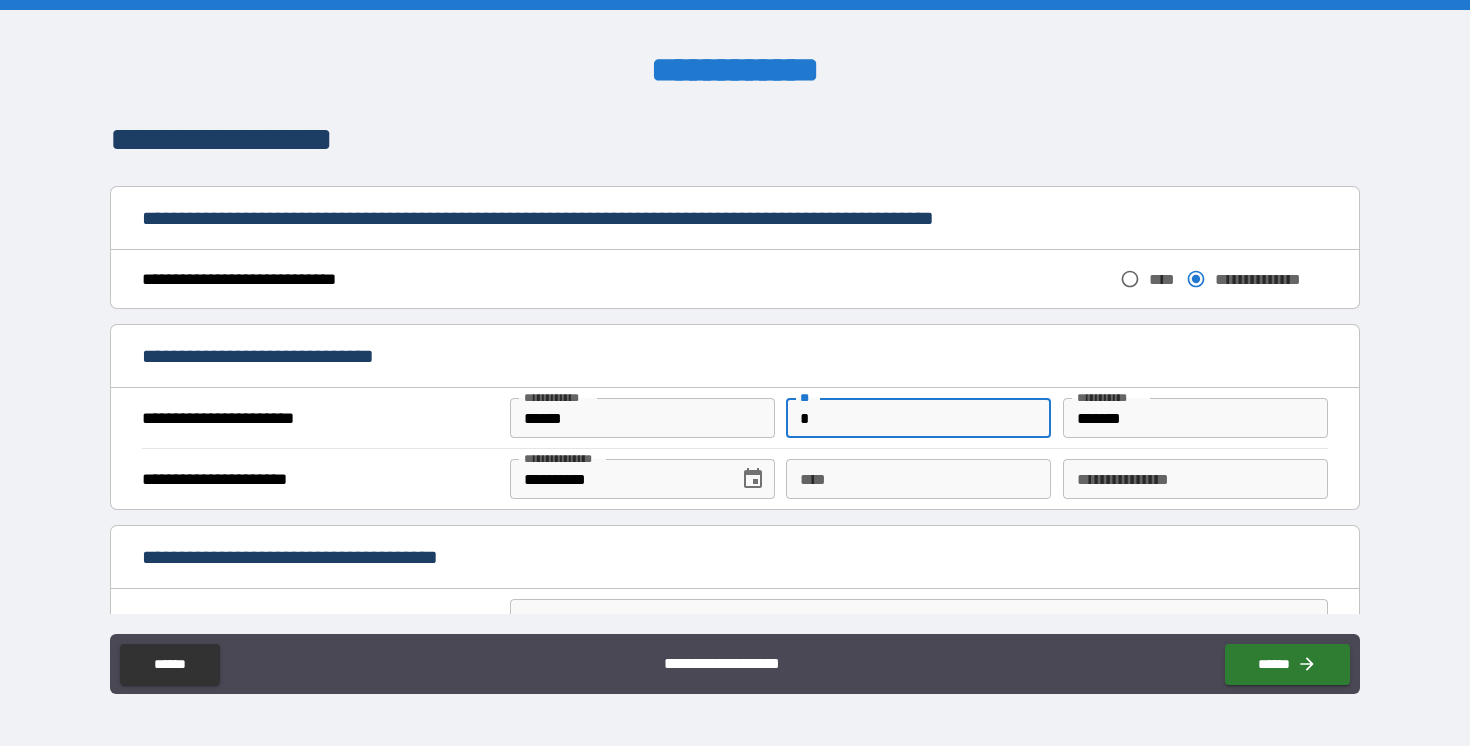 type on "*" 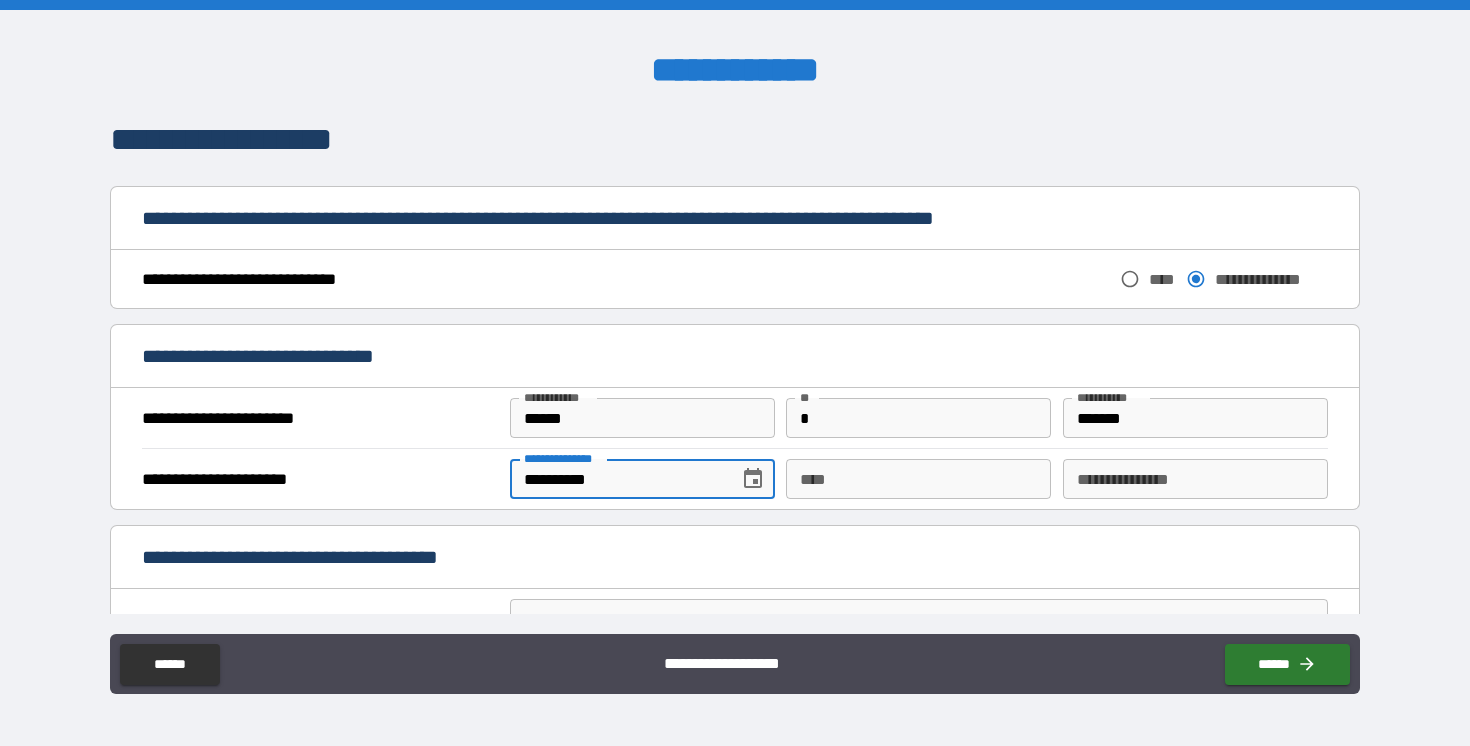 click on "**********" at bounding box center (617, 479) 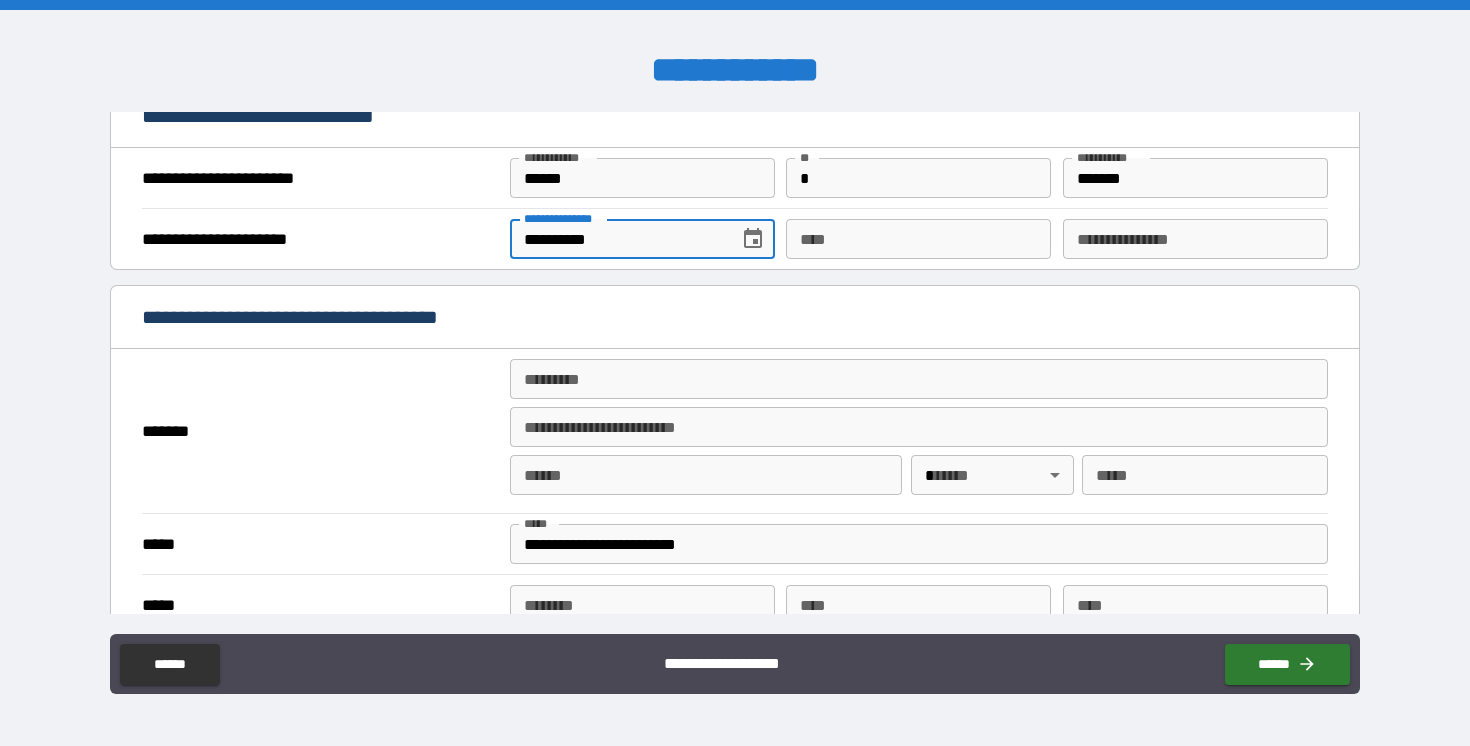 scroll, scrollTop: 1263, scrollLeft: 0, axis: vertical 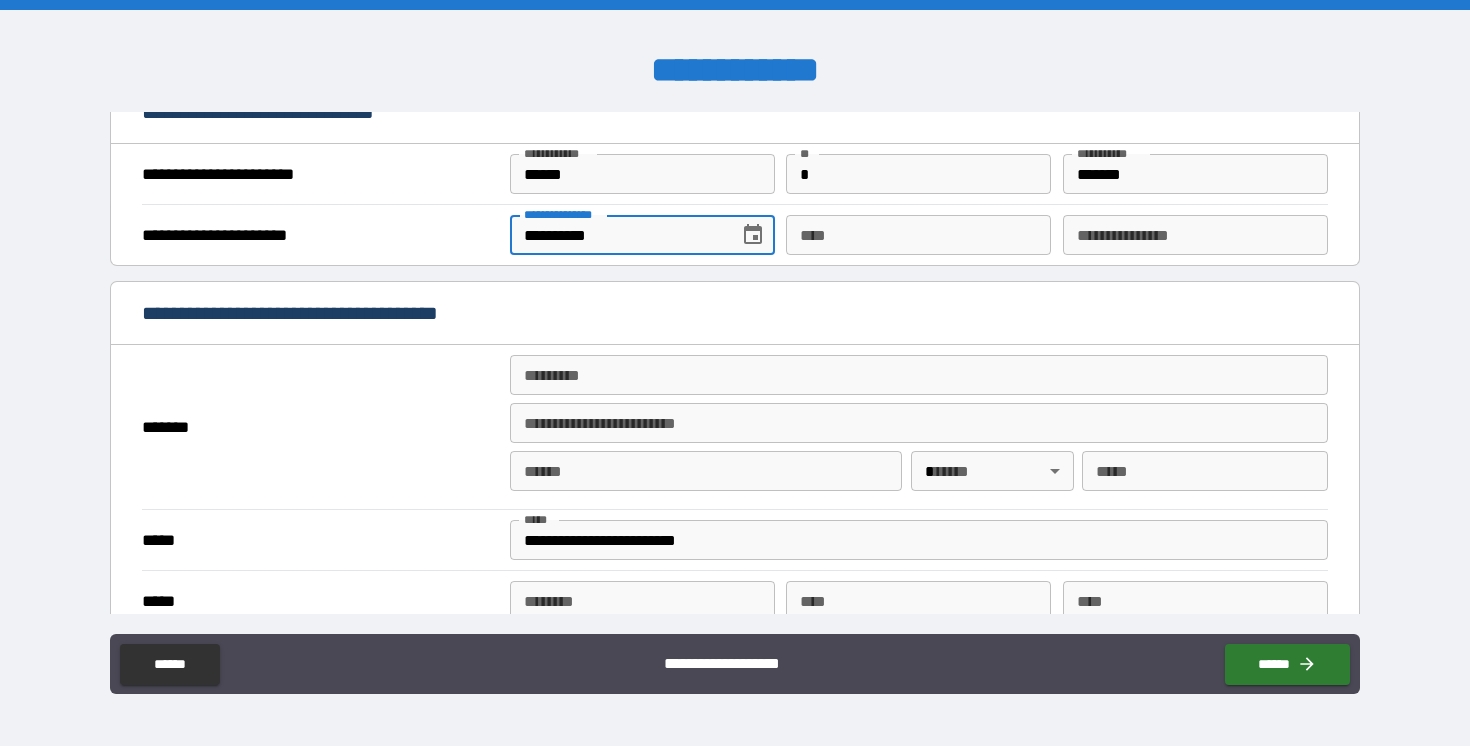 type on "**********" 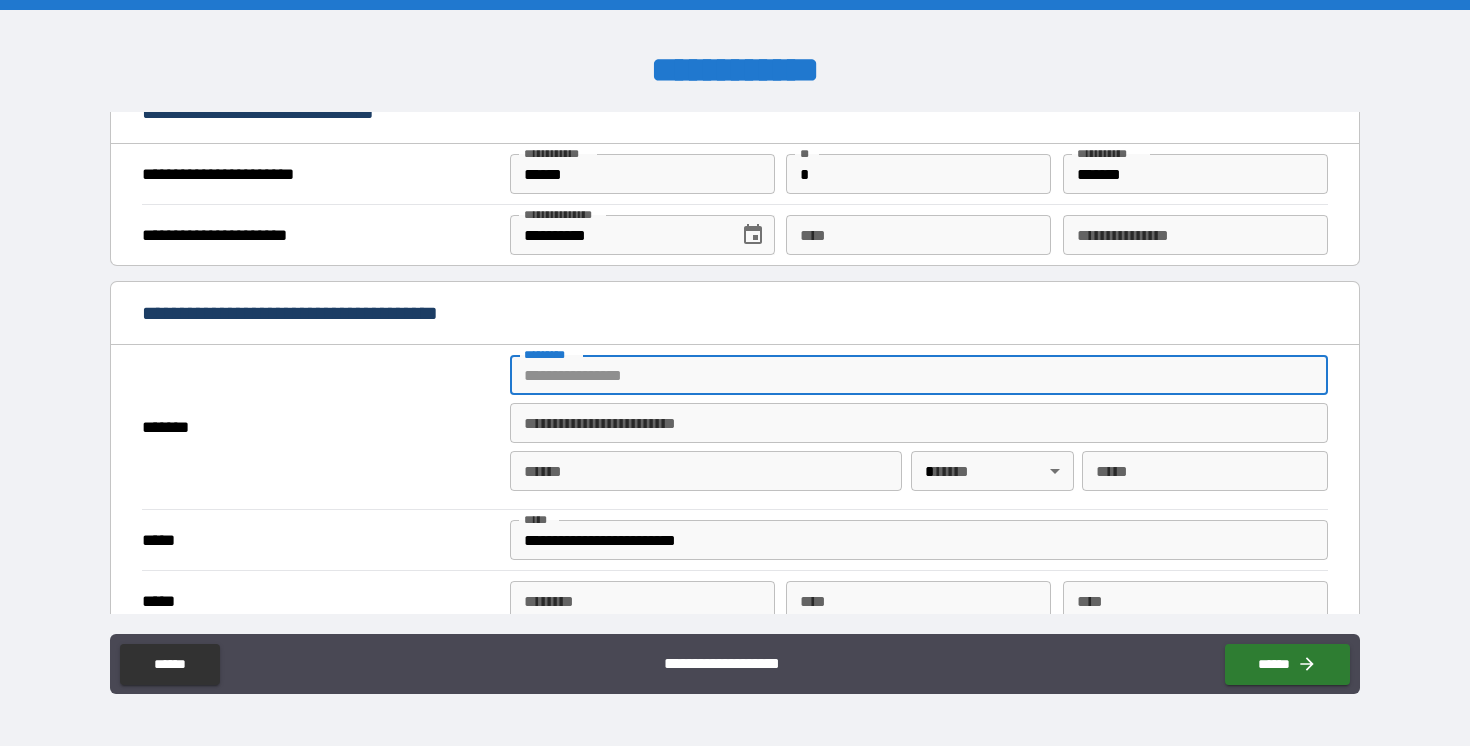 click on "*******   *" at bounding box center [919, 375] 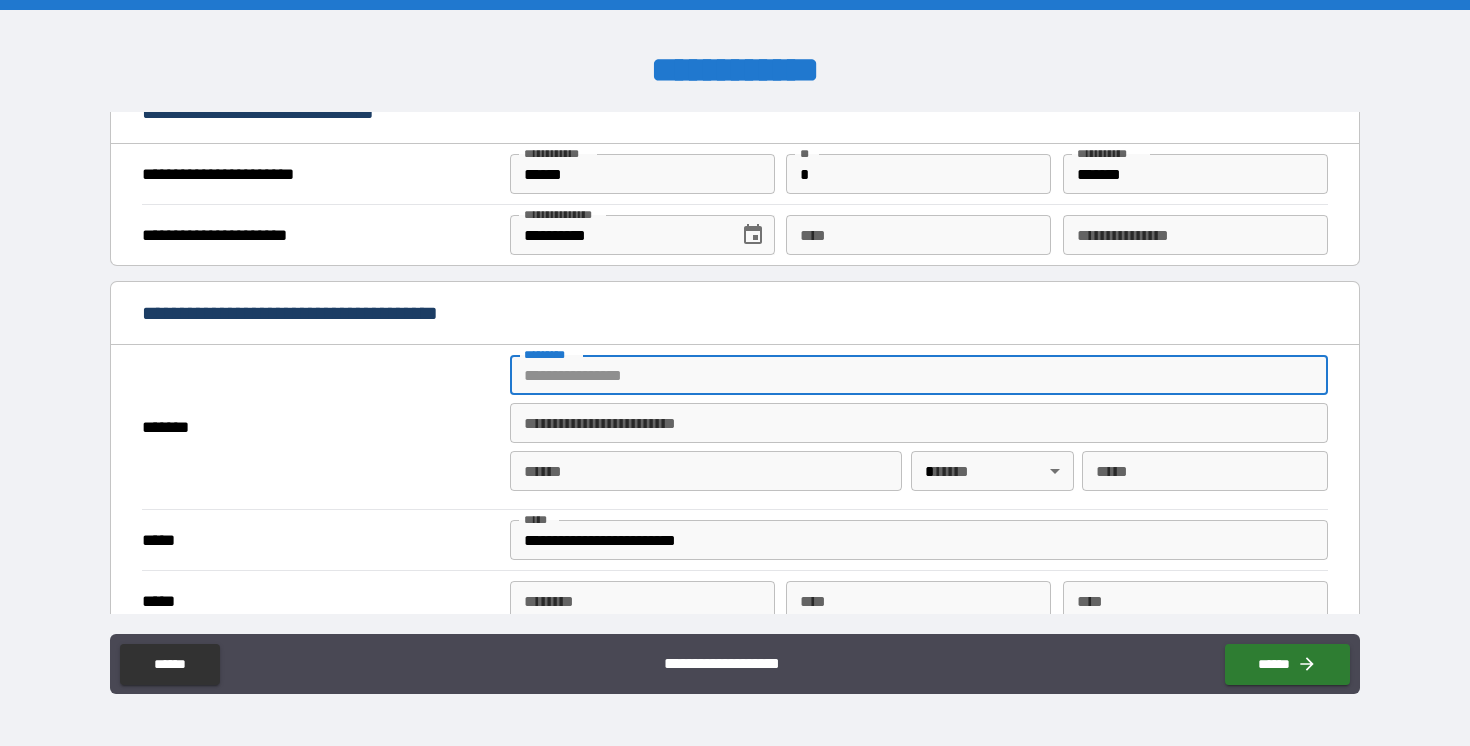 type on "**********" 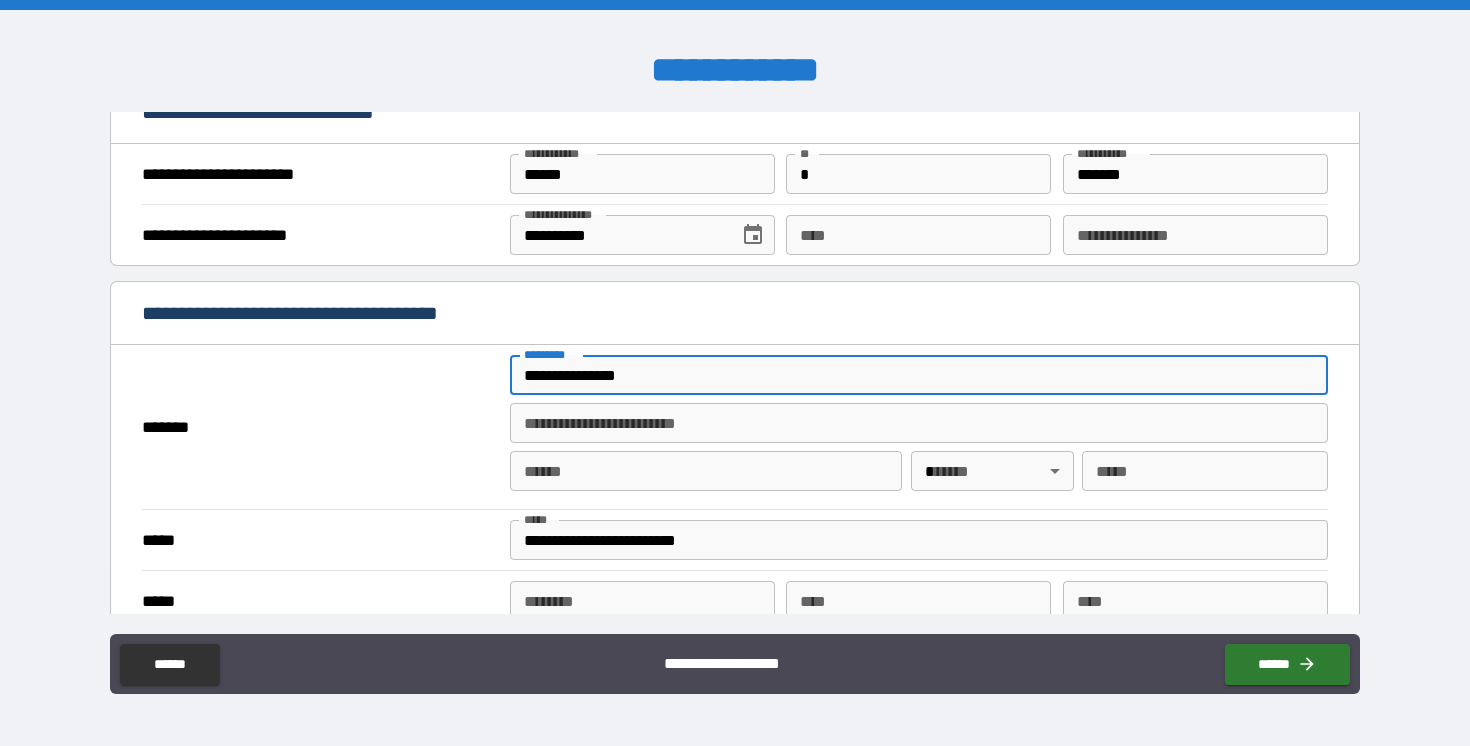 type on "******" 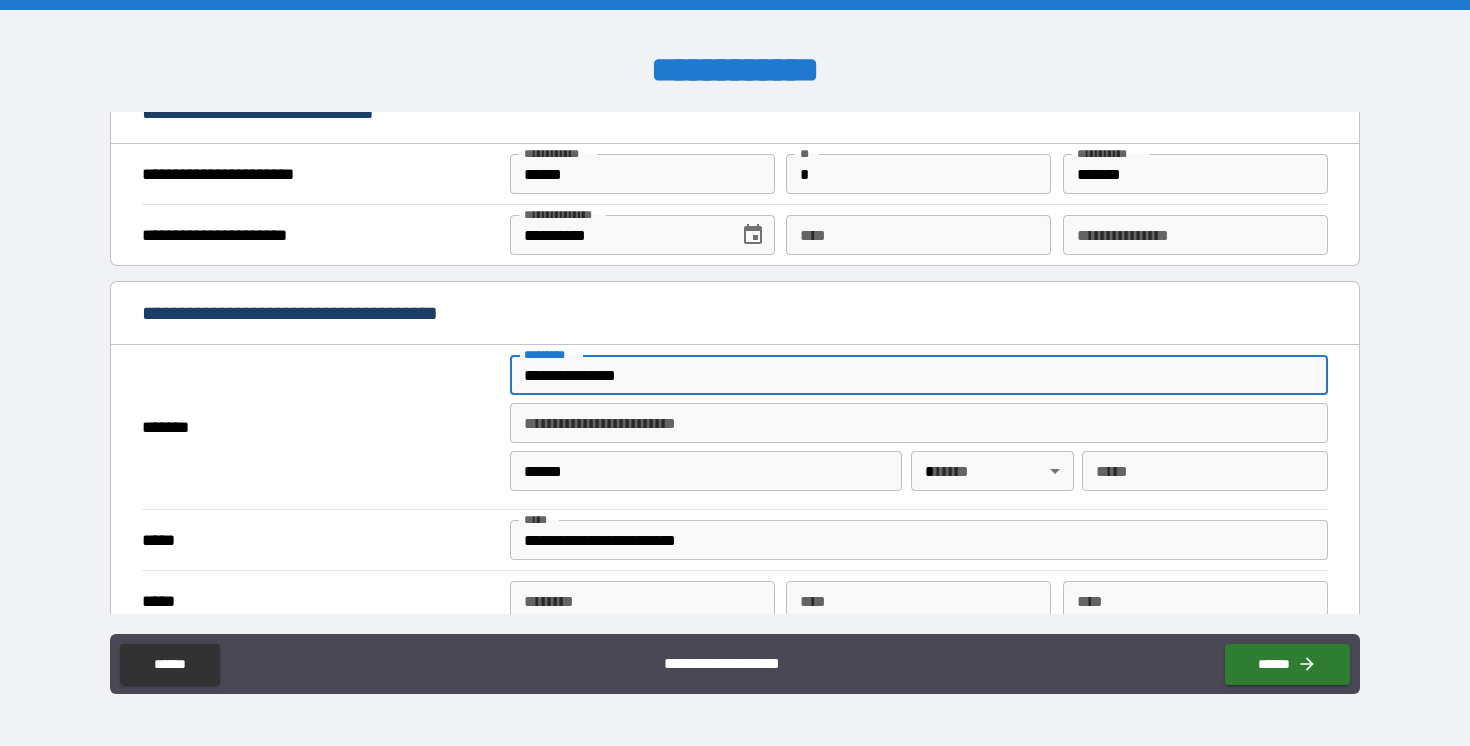 type 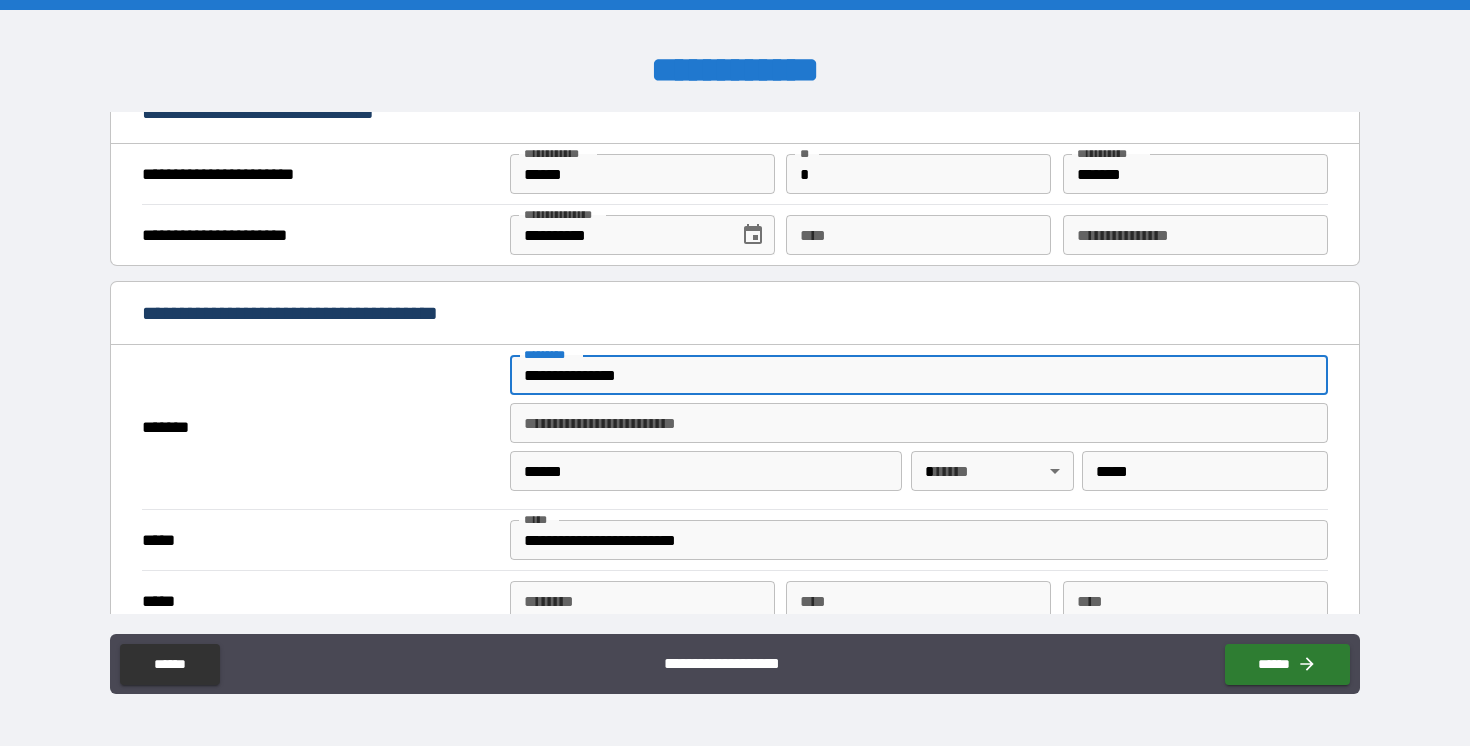 type 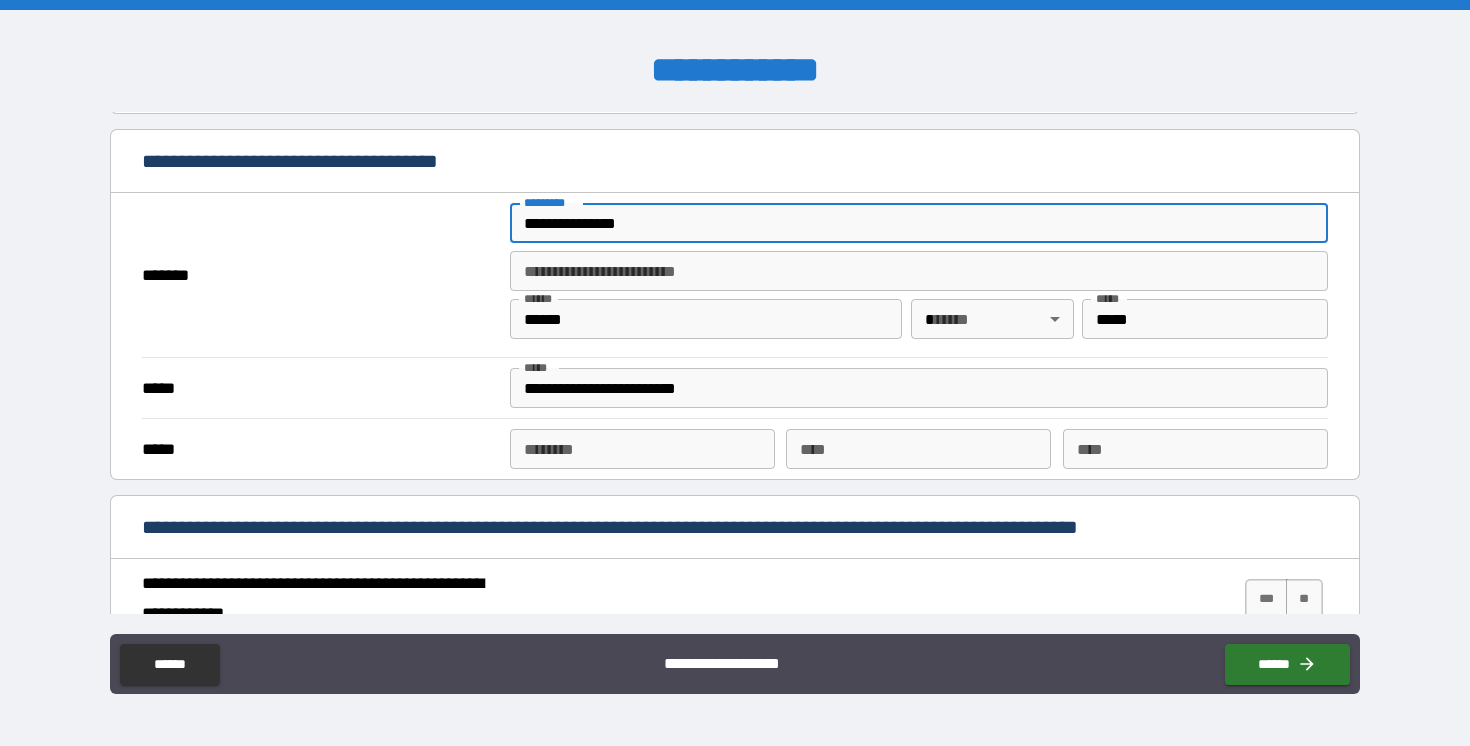 scroll, scrollTop: 1423, scrollLeft: 0, axis: vertical 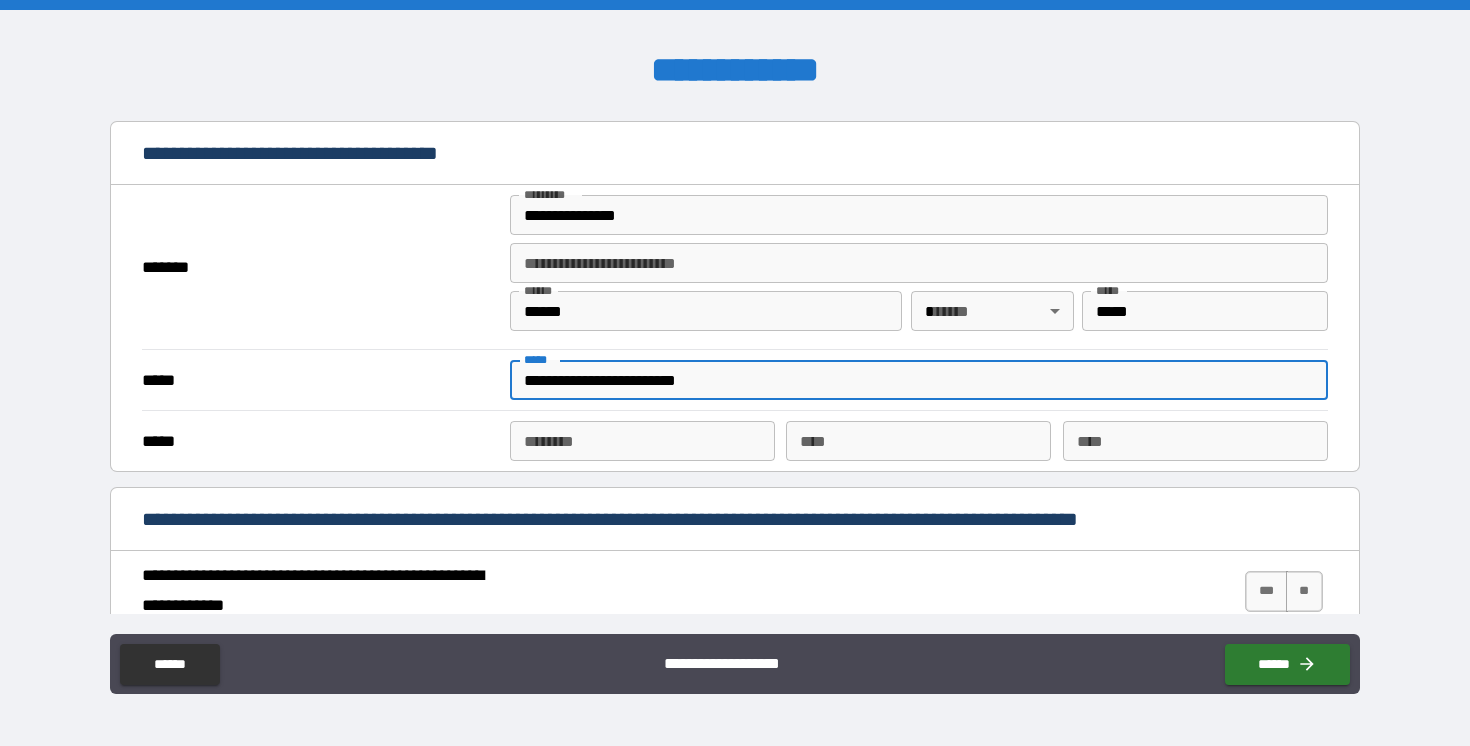 drag, startPoint x: 749, startPoint y: 385, endPoint x: 596, endPoint y: 368, distance: 153.94154 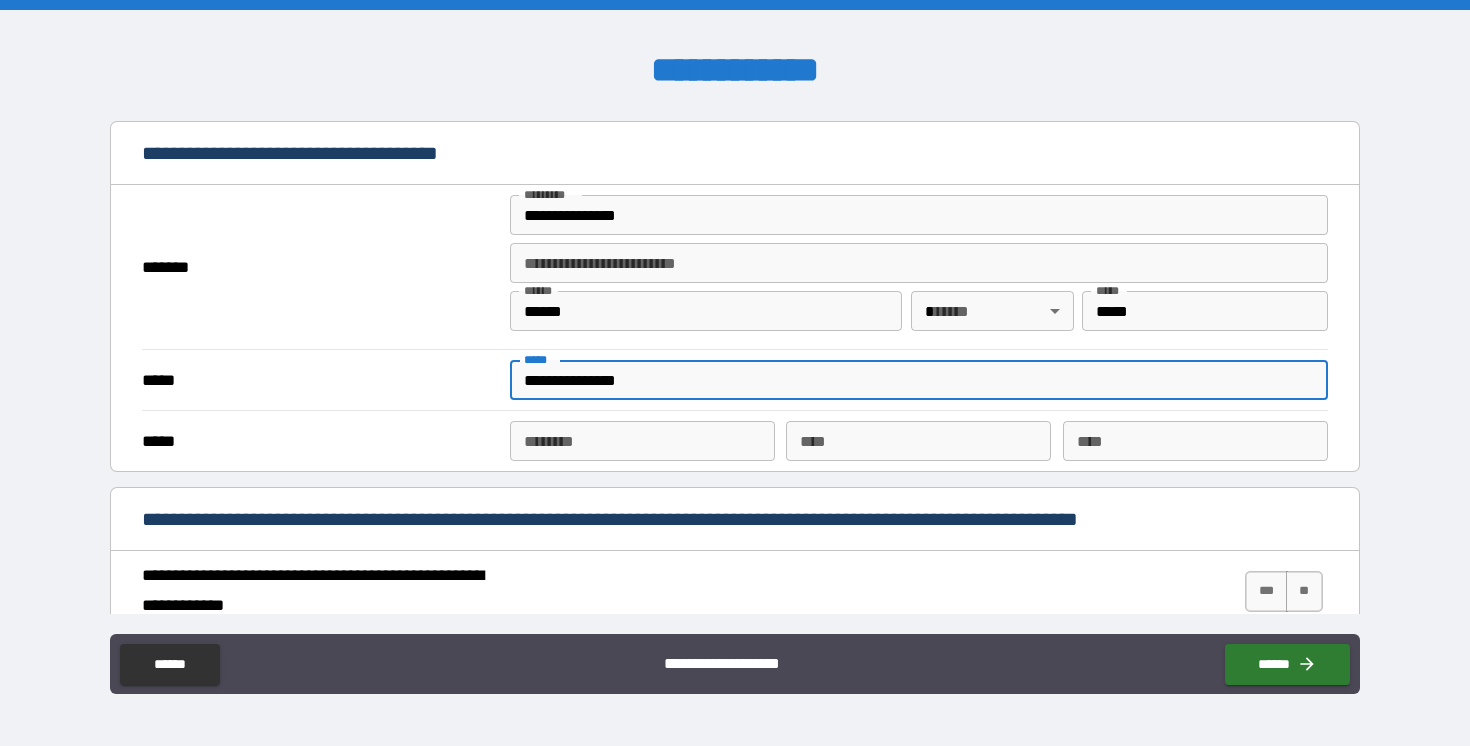 type on "**********" 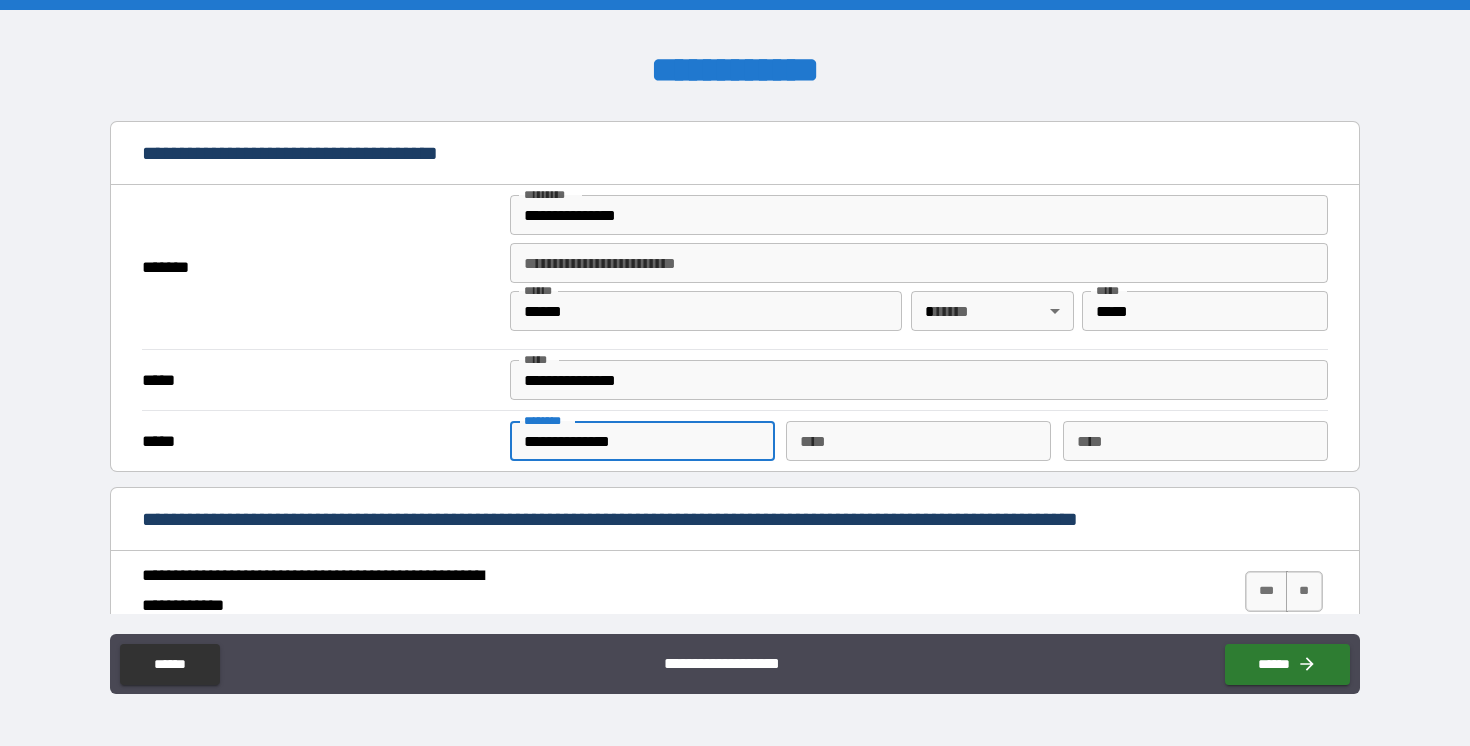 type on "**********" 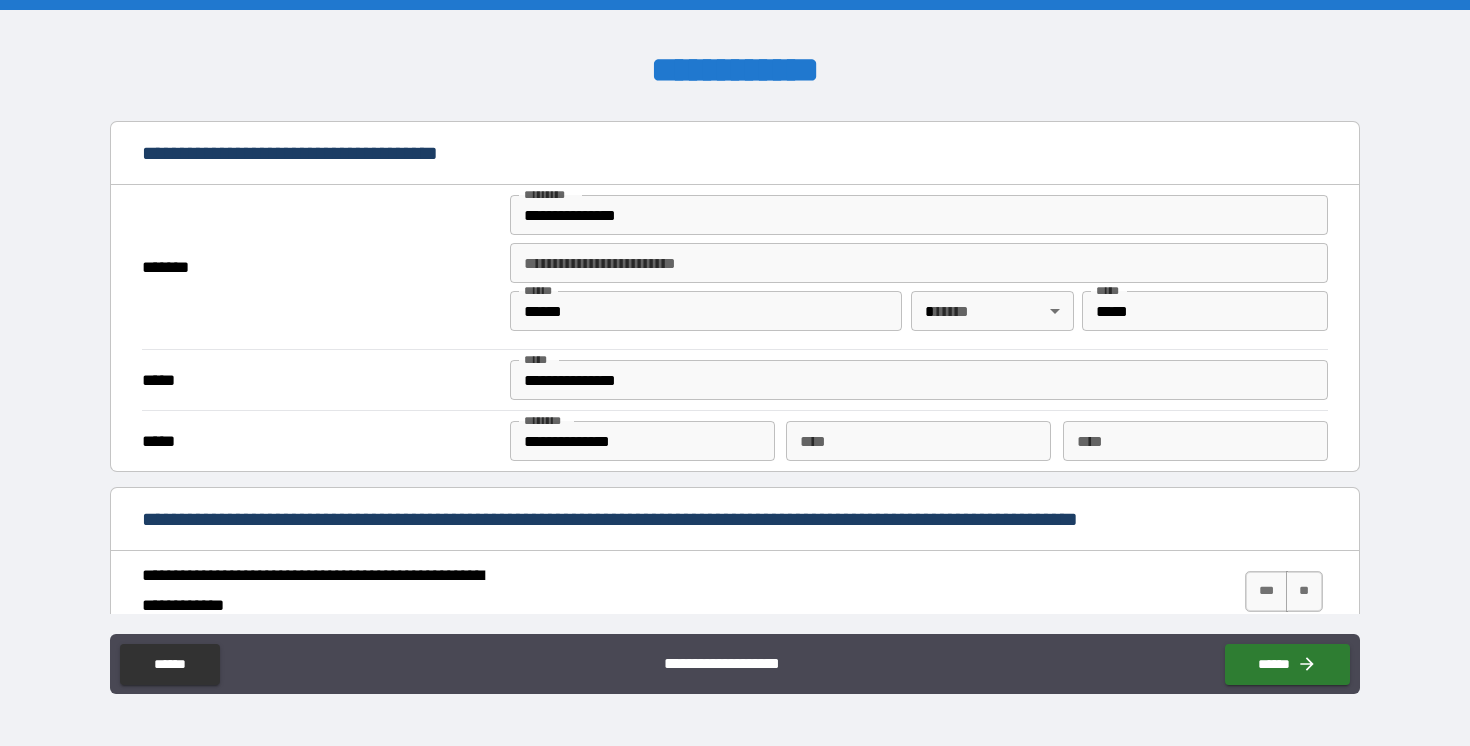 click on "**********" at bounding box center (735, 363) 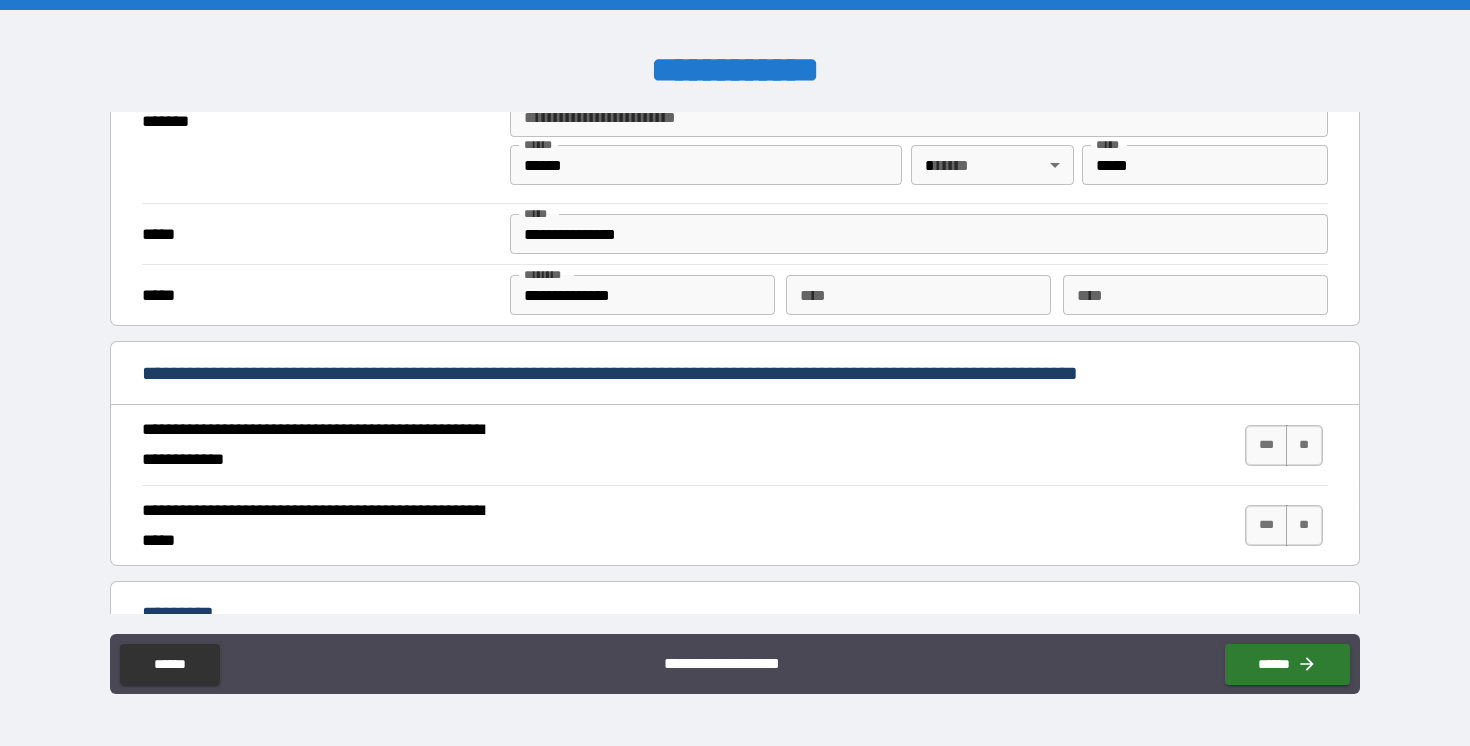 scroll, scrollTop: 1684, scrollLeft: 0, axis: vertical 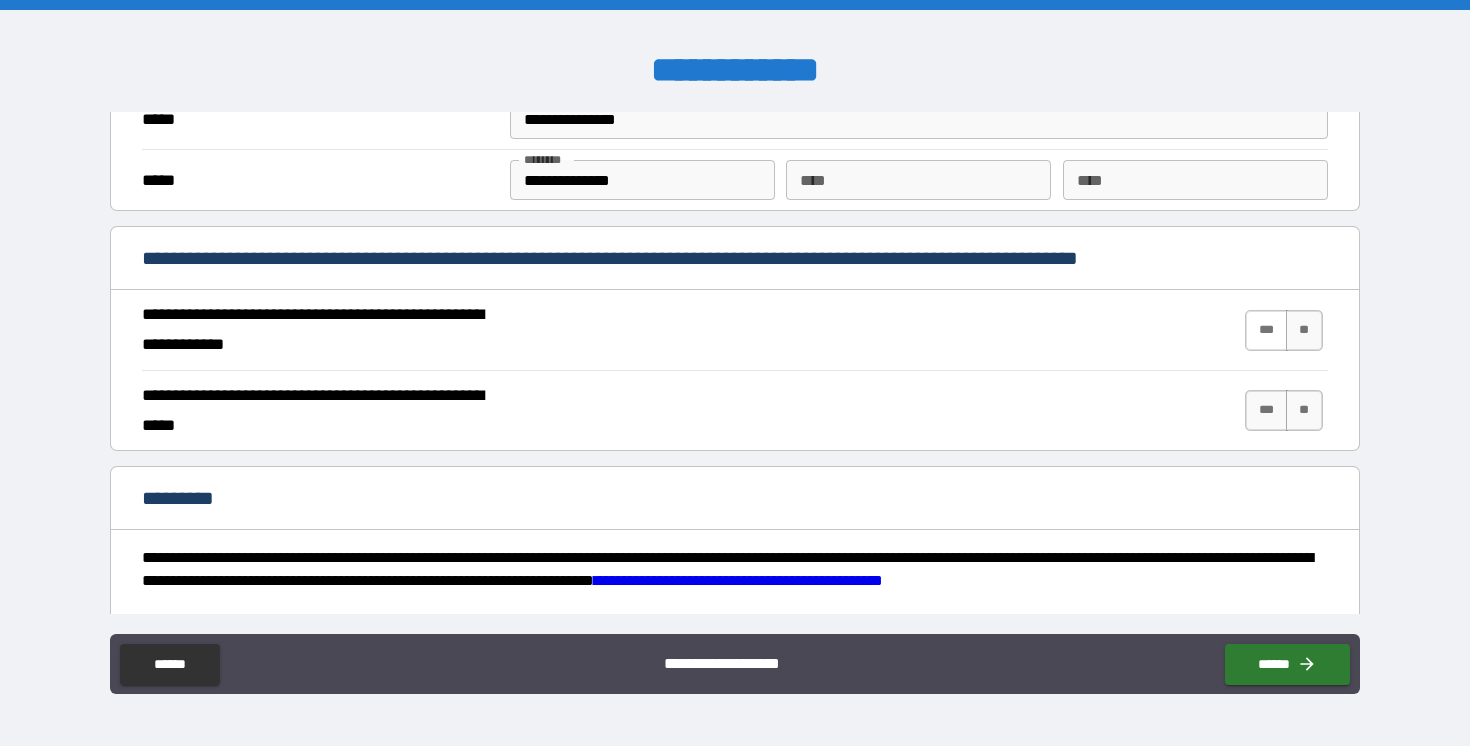 click on "***" at bounding box center (1266, 330) 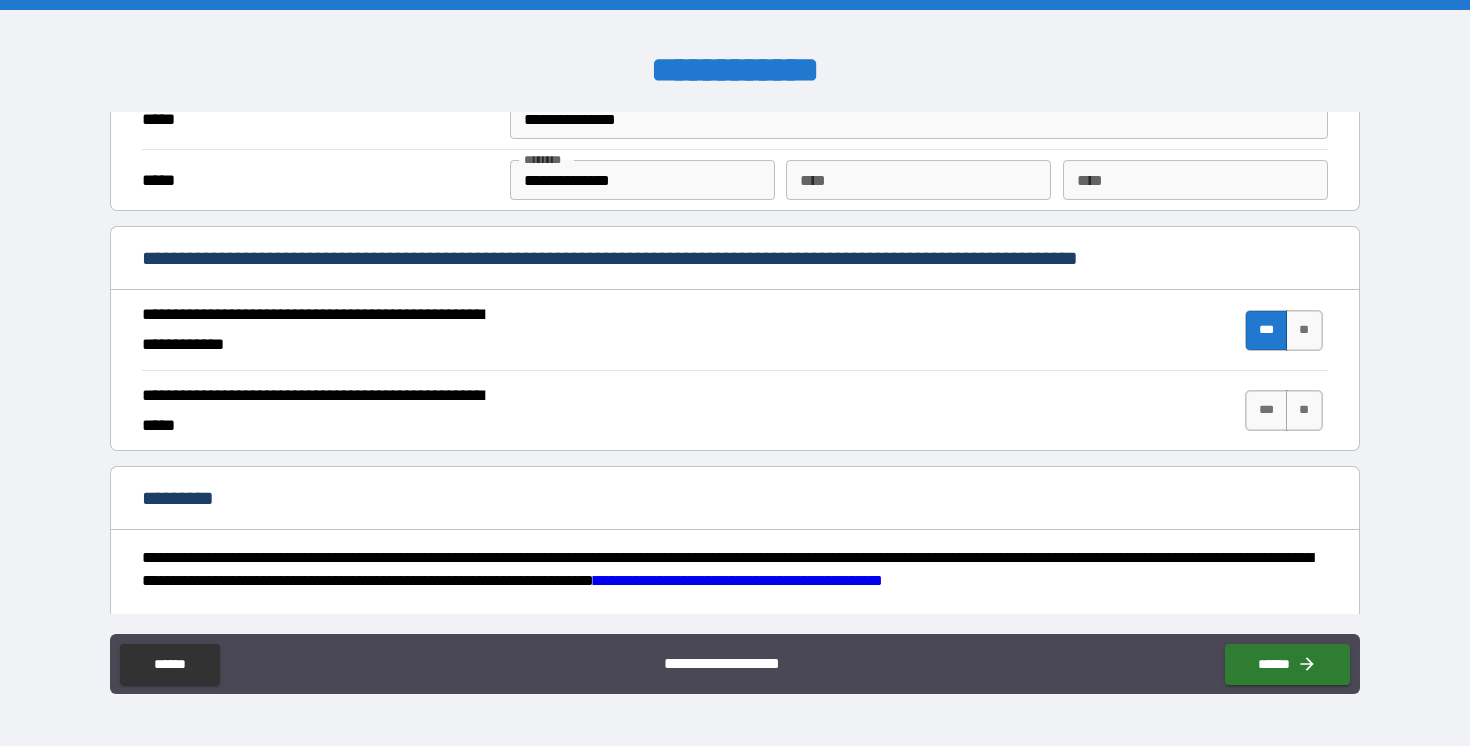 click on "*** **" at bounding box center [1283, 410] 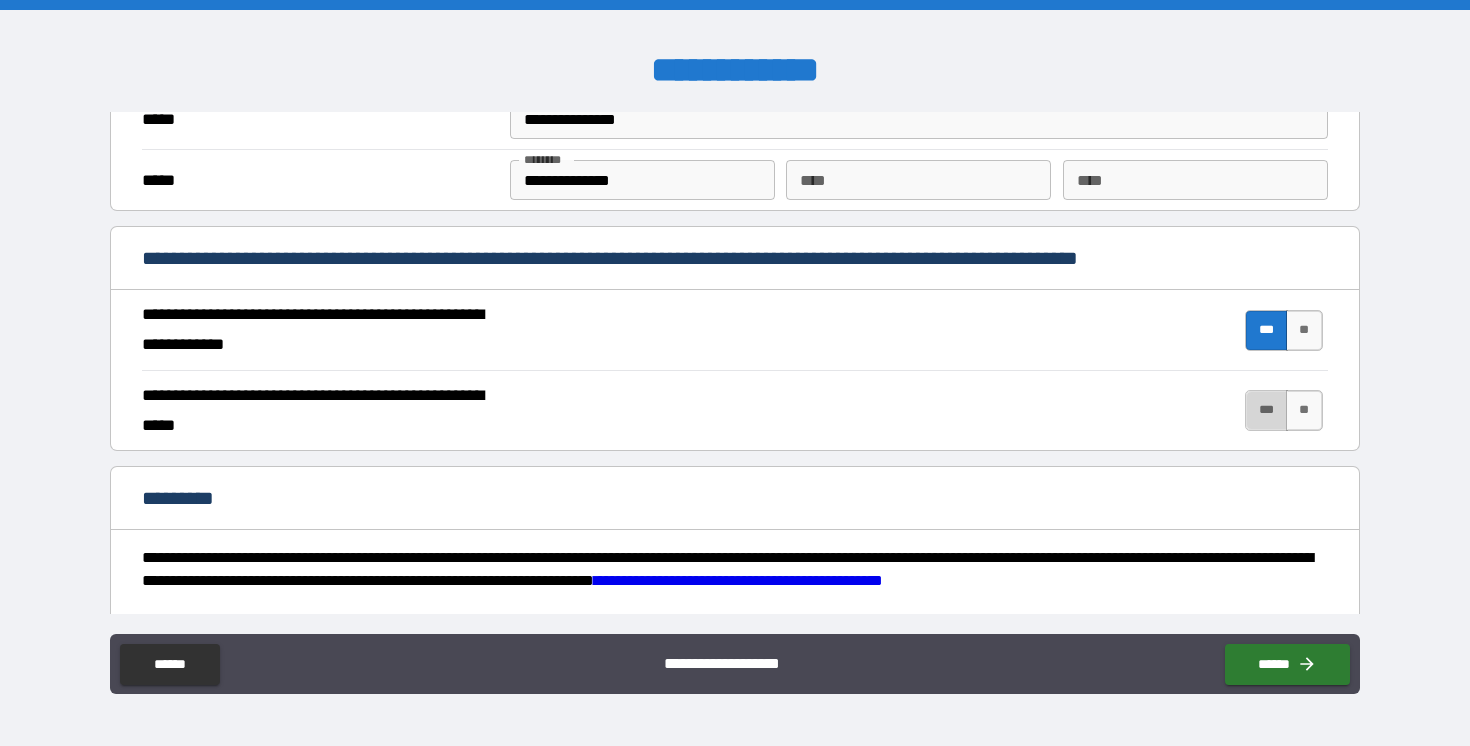 click on "***" at bounding box center [1266, 410] 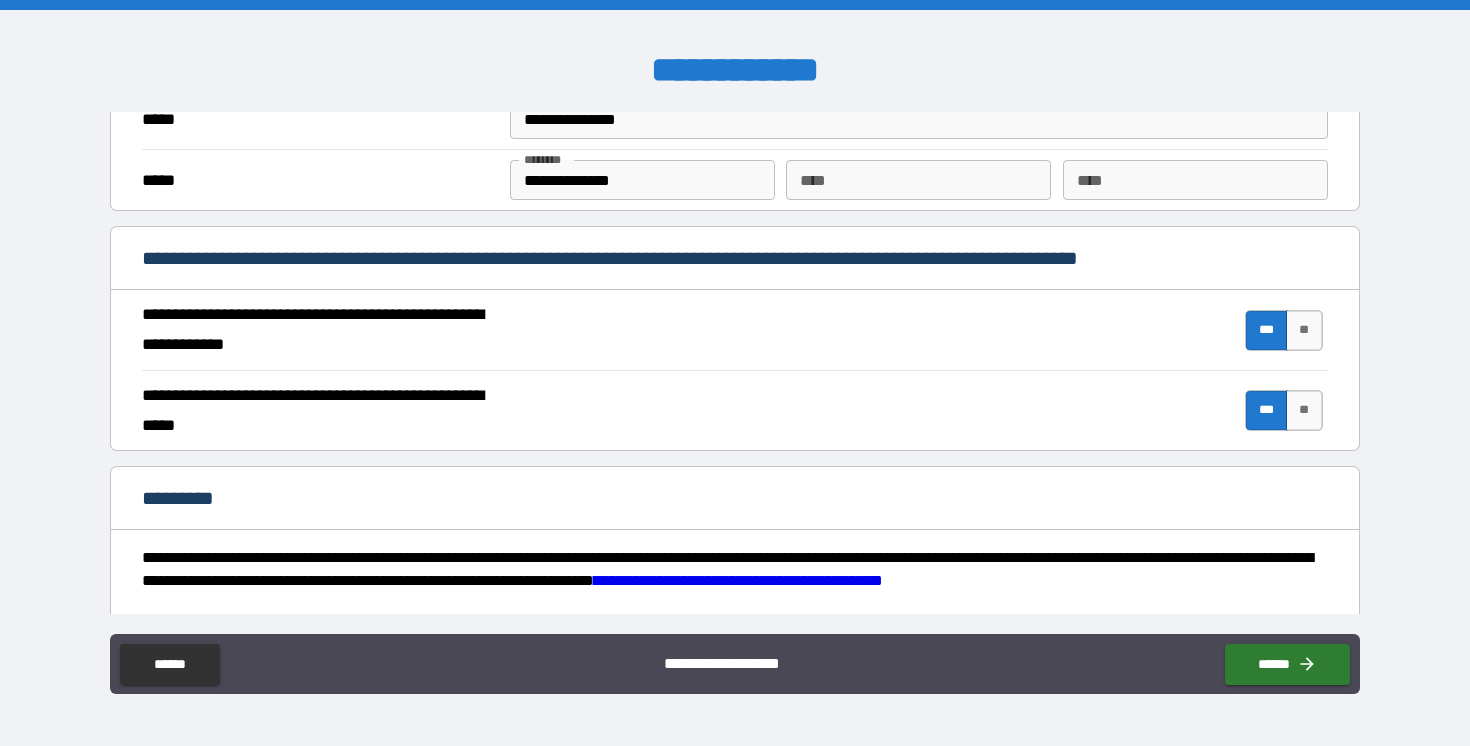 scroll, scrollTop: 1857, scrollLeft: 0, axis: vertical 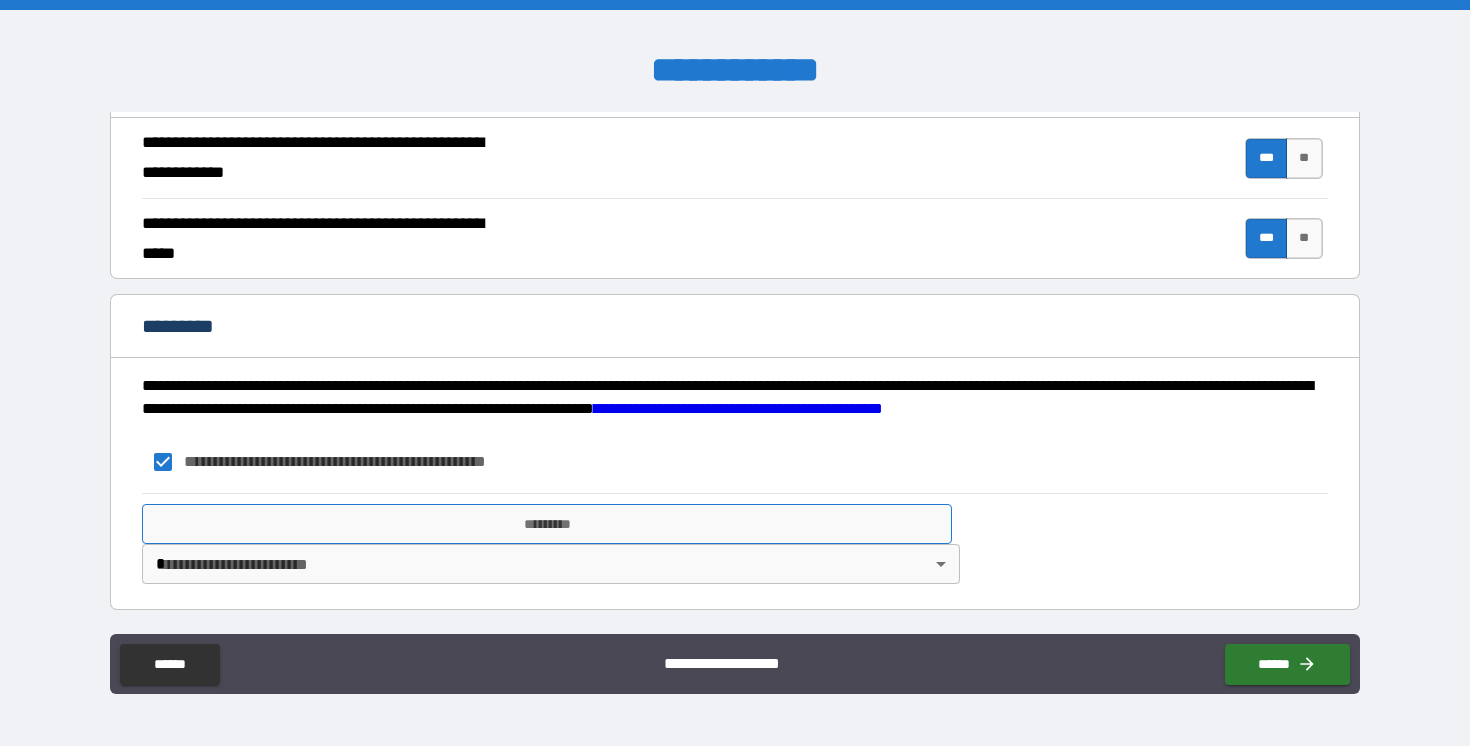 click on "*********" at bounding box center (547, 524) 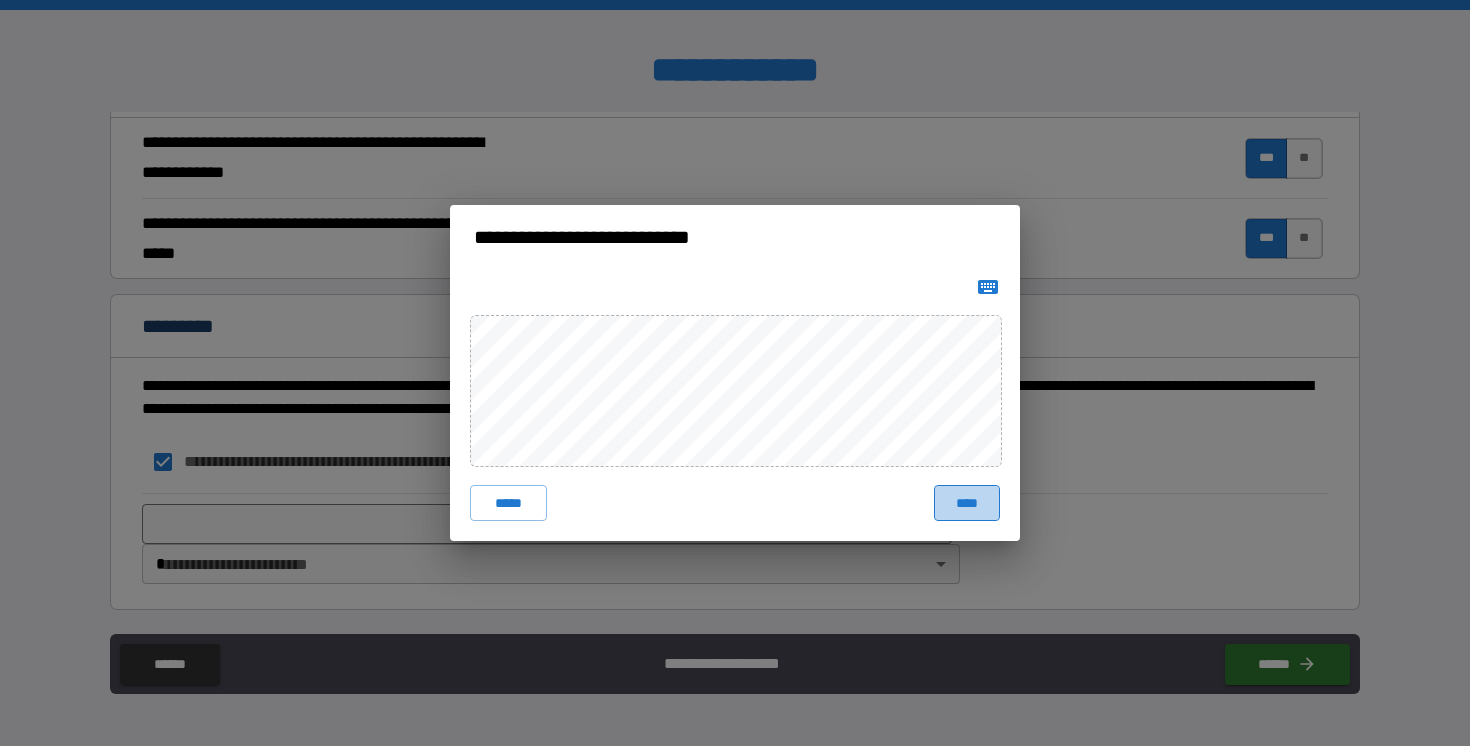 click on "****" at bounding box center (967, 503) 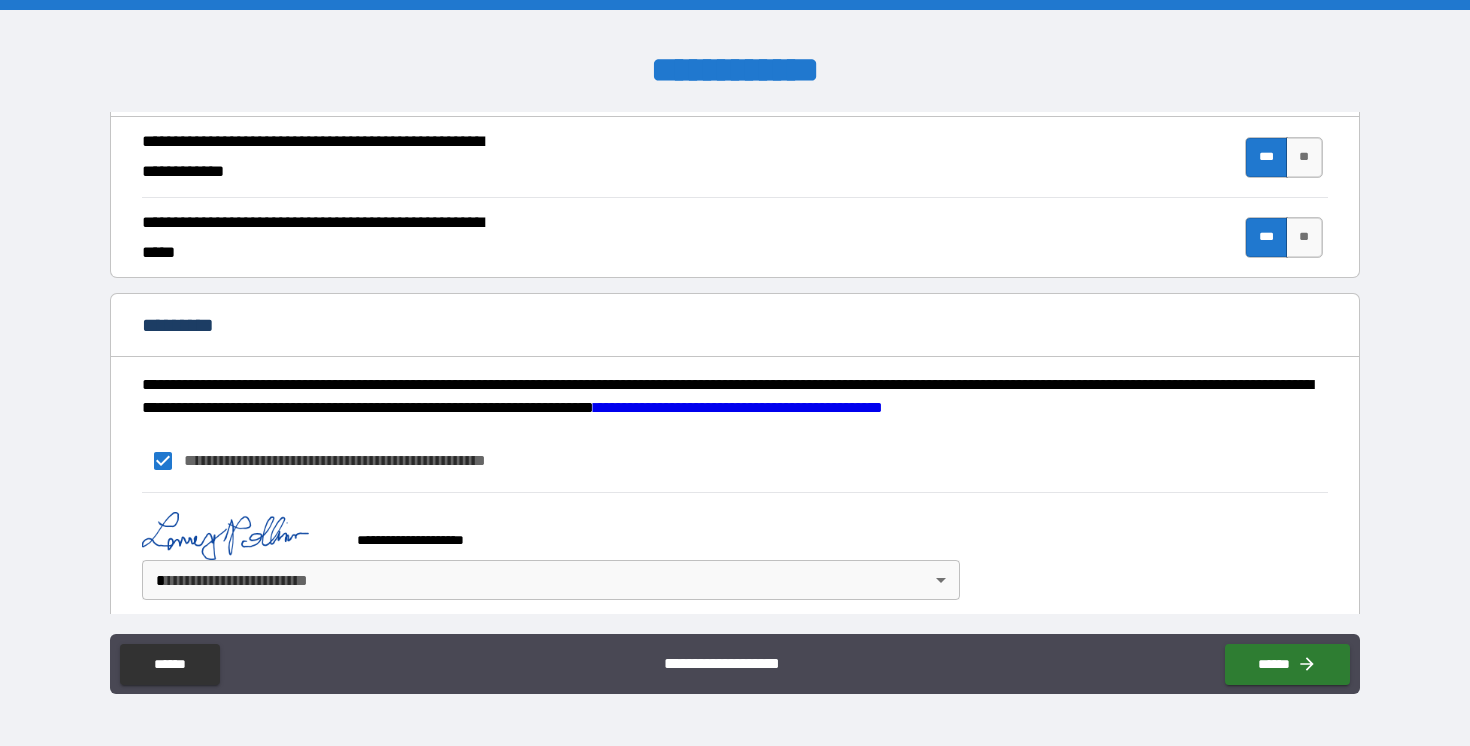 click on "**********" at bounding box center [735, 373] 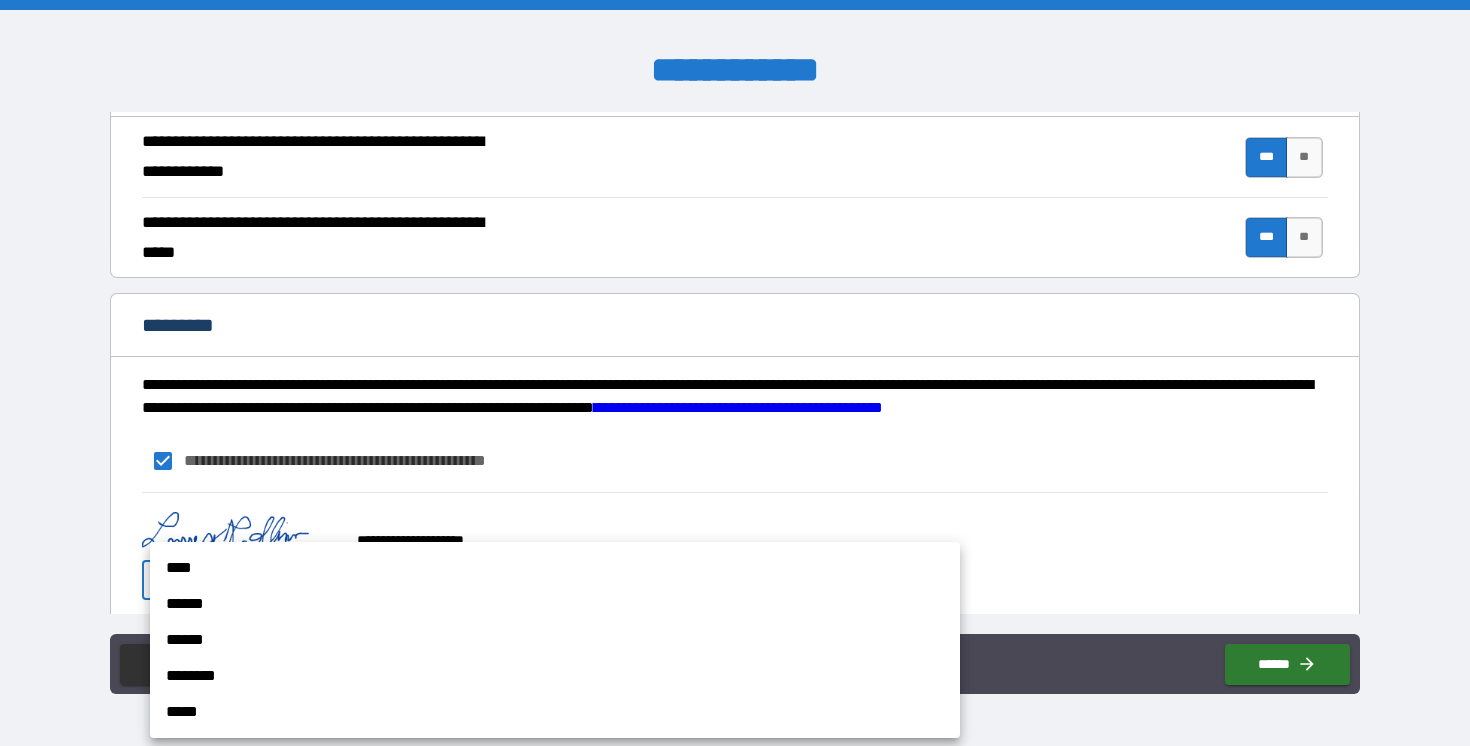 click on "****" at bounding box center (555, 568) 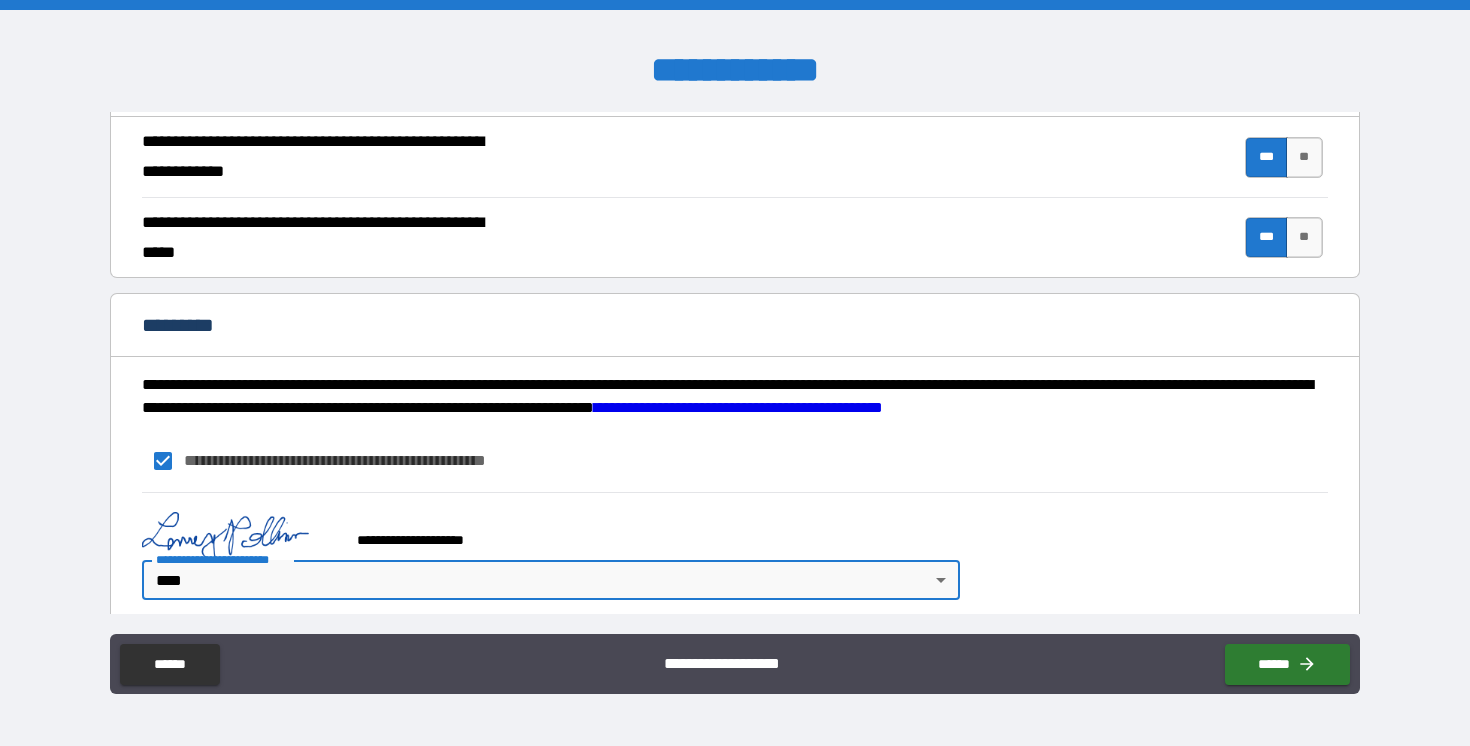 scroll, scrollTop: 1874, scrollLeft: 0, axis: vertical 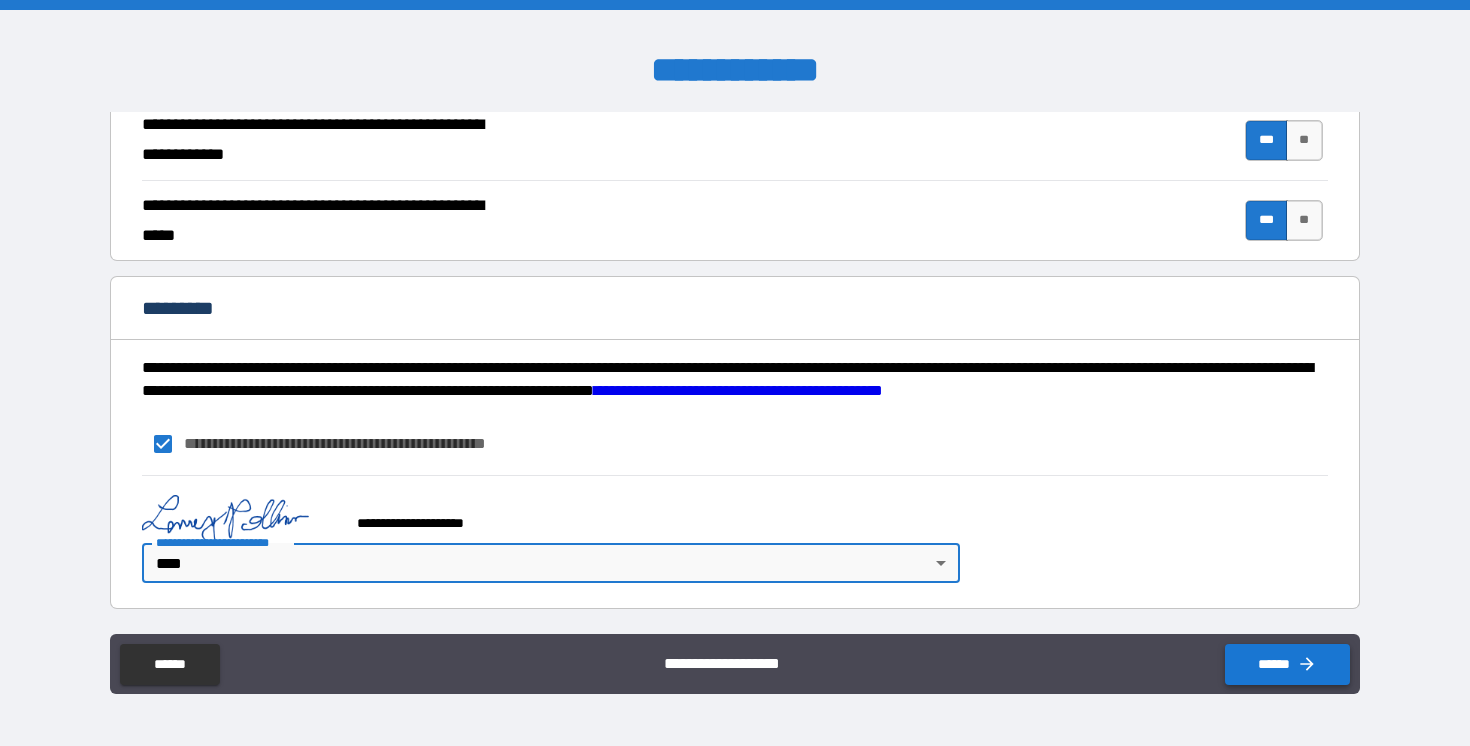 click 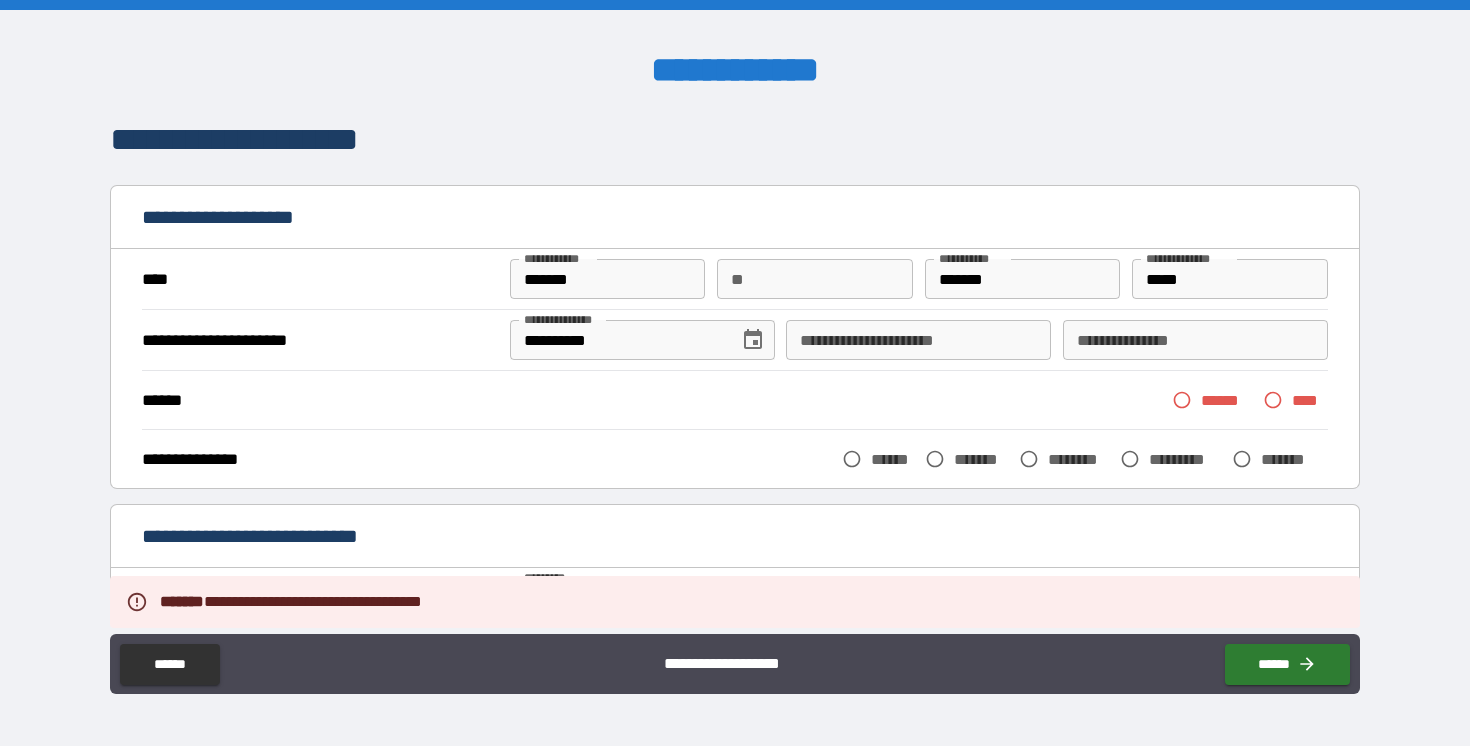 scroll, scrollTop: 0, scrollLeft: 0, axis: both 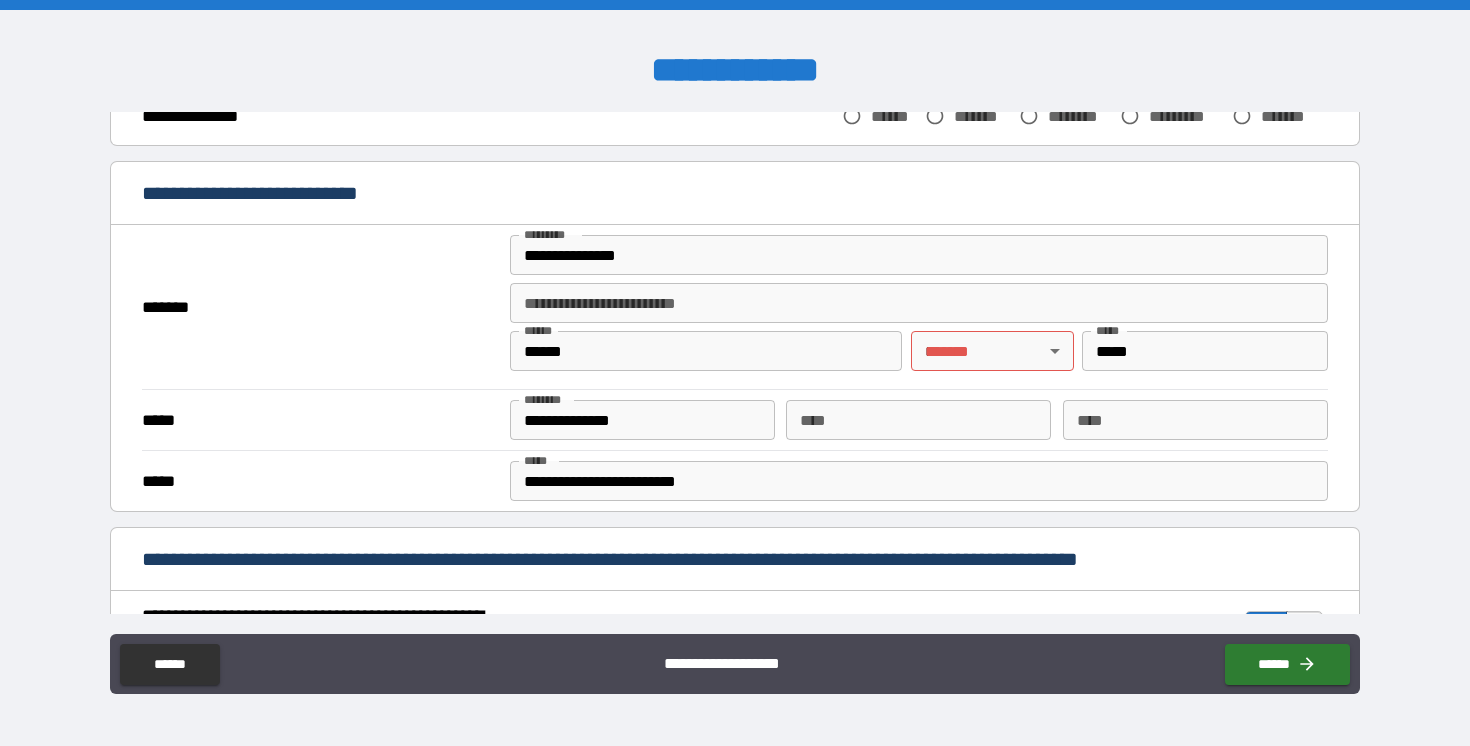 click on "**********" at bounding box center [735, 373] 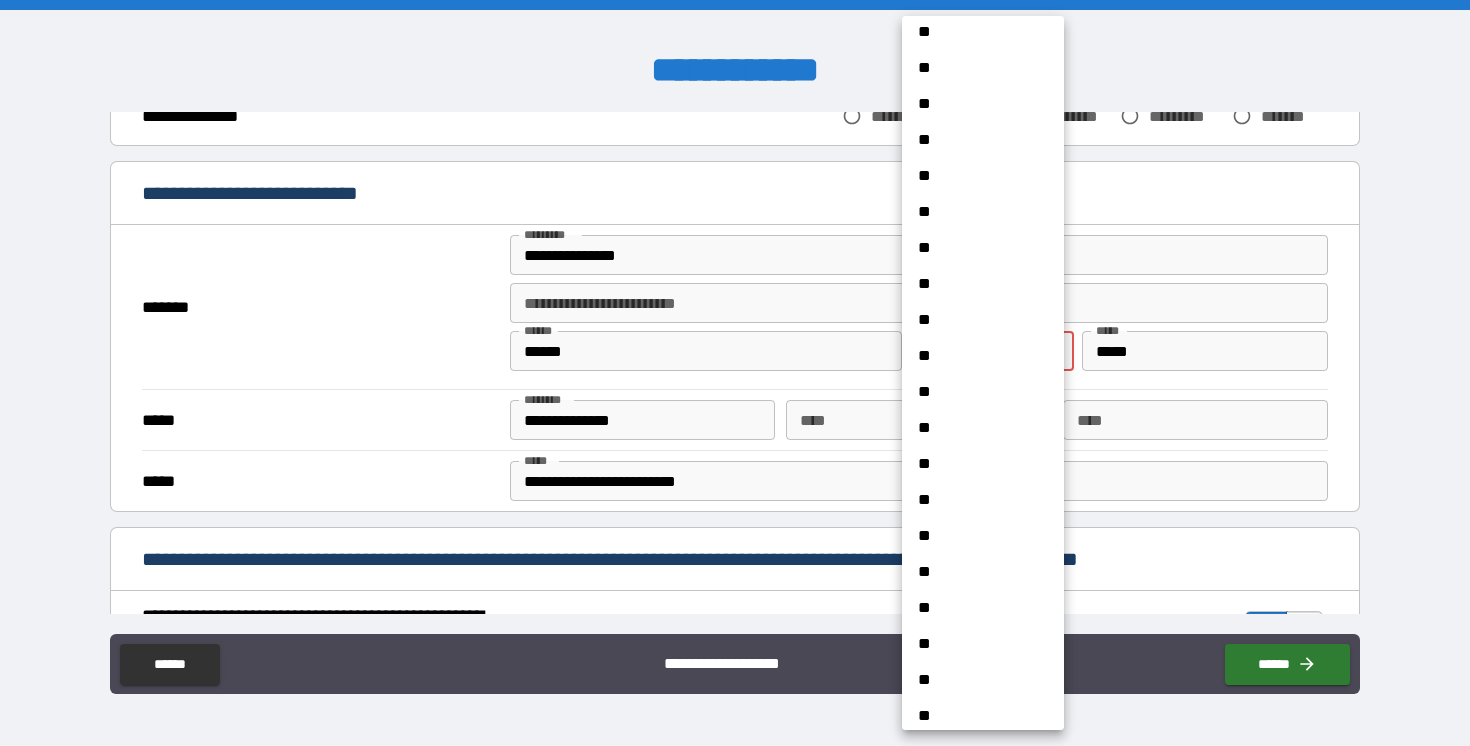 scroll, scrollTop: 996, scrollLeft: 0, axis: vertical 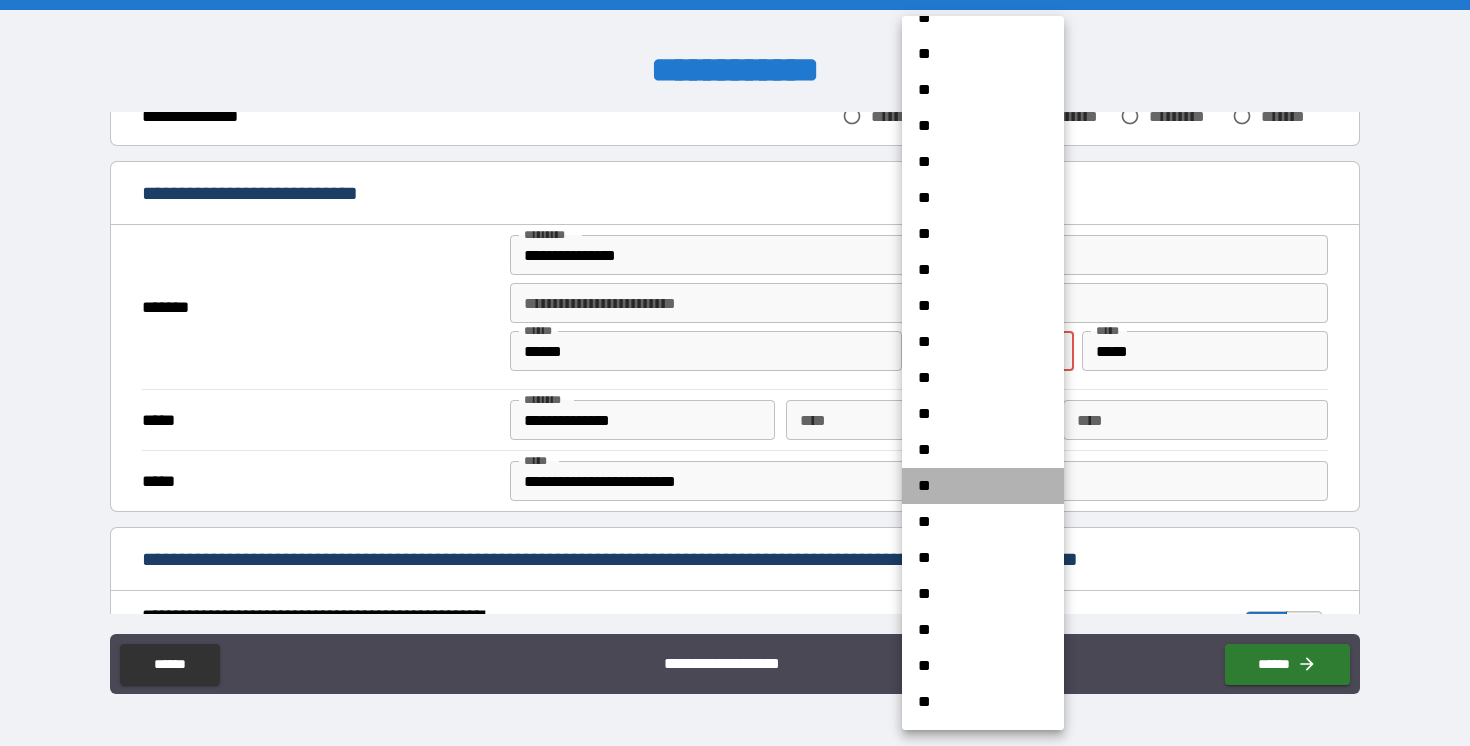 click on "**" at bounding box center (983, 486) 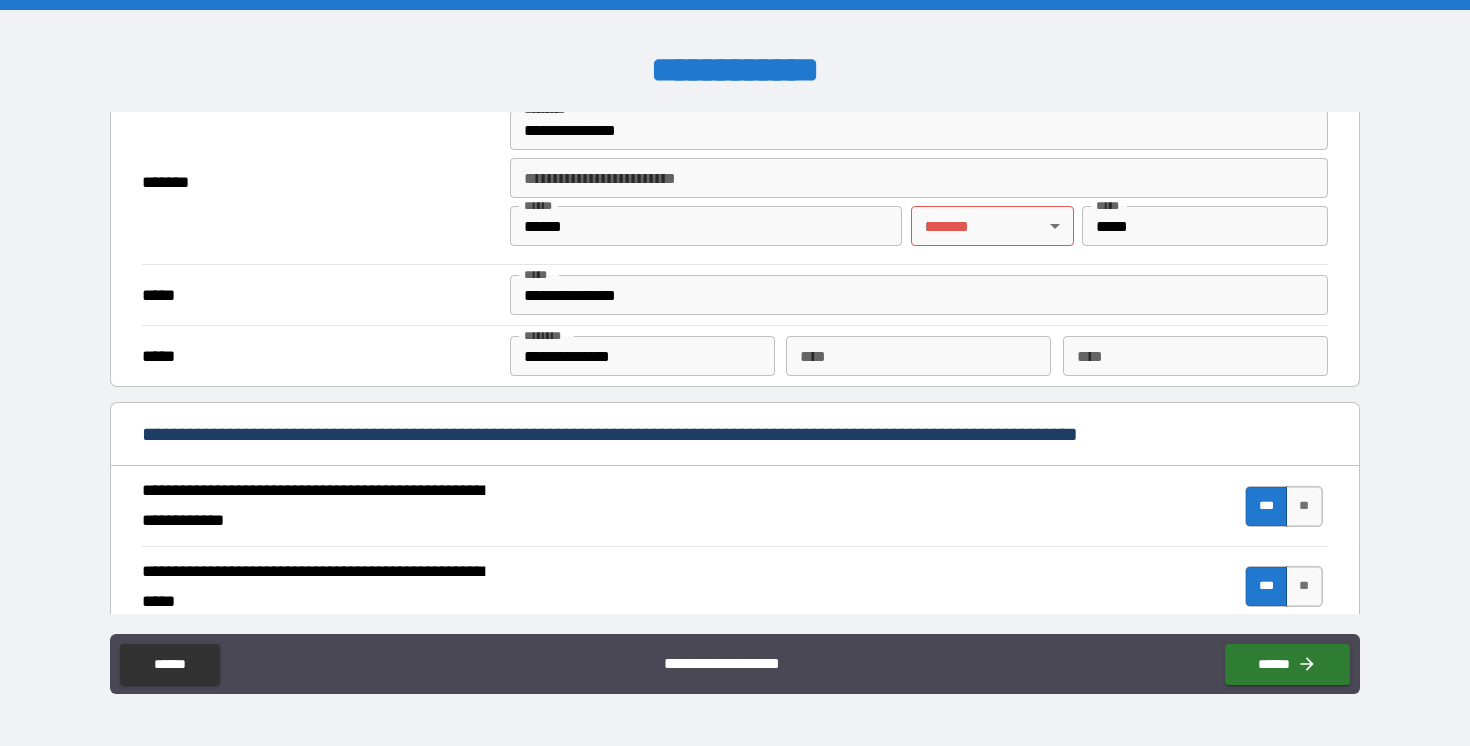 scroll, scrollTop: 1462, scrollLeft: 0, axis: vertical 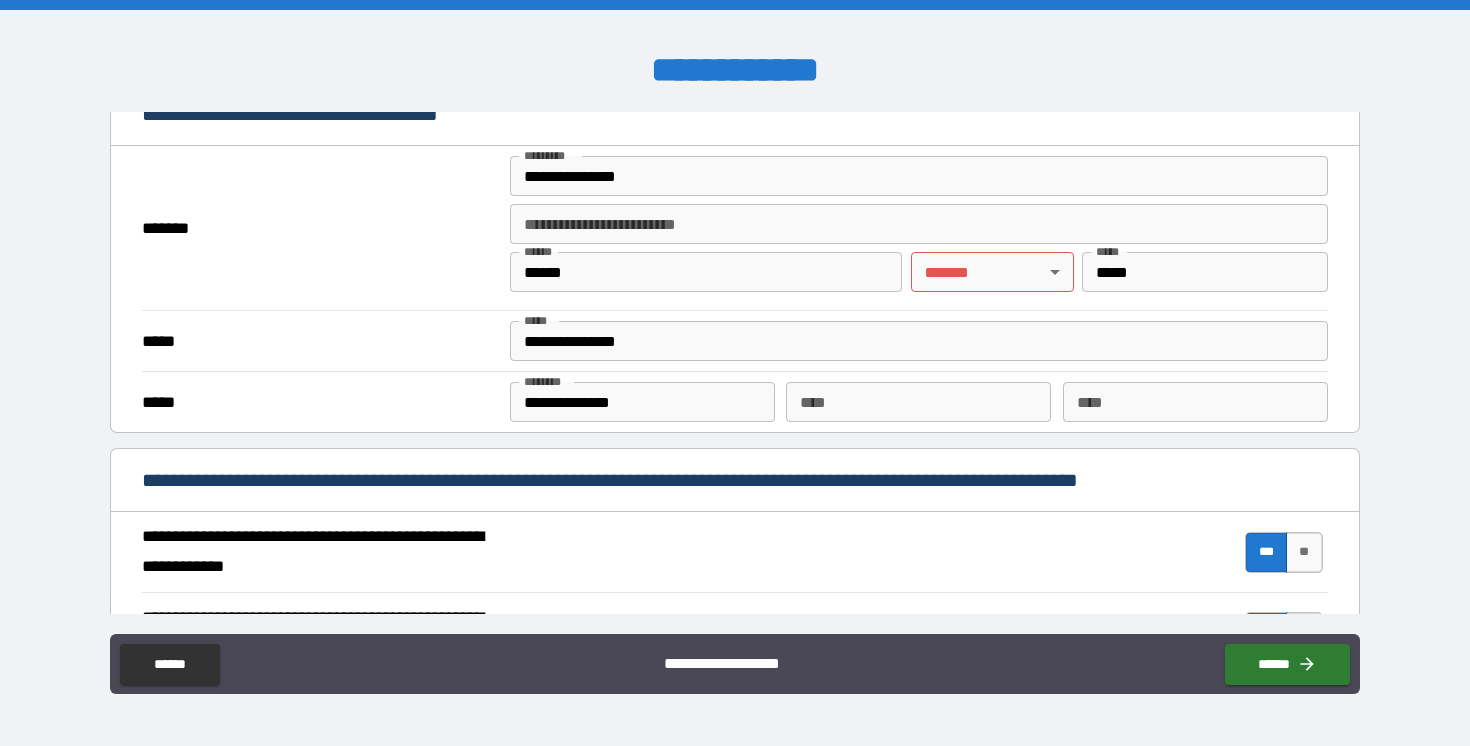 click on "**********" at bounding box center (735, 373) 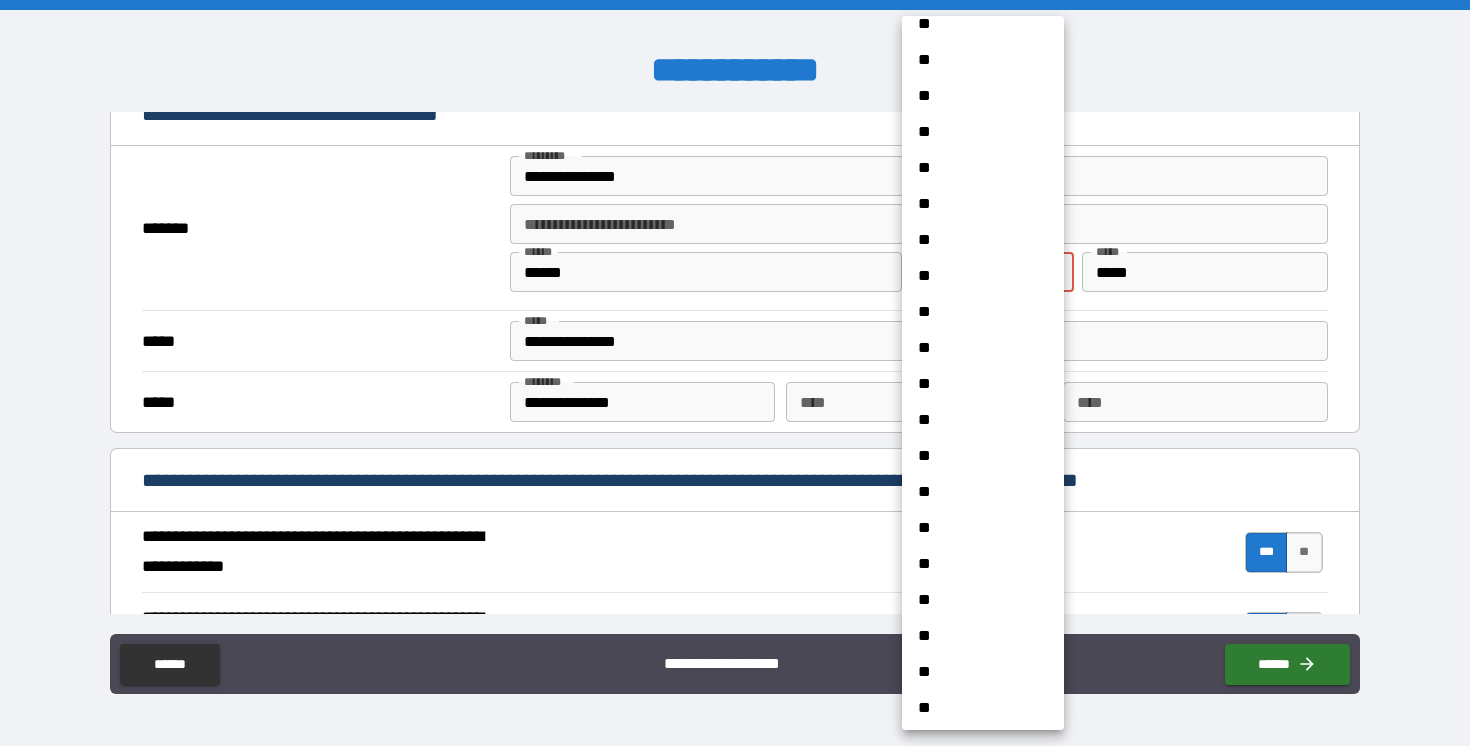 scroll, scrollTop: 1217, scrollLeft: 0, axis: vertical 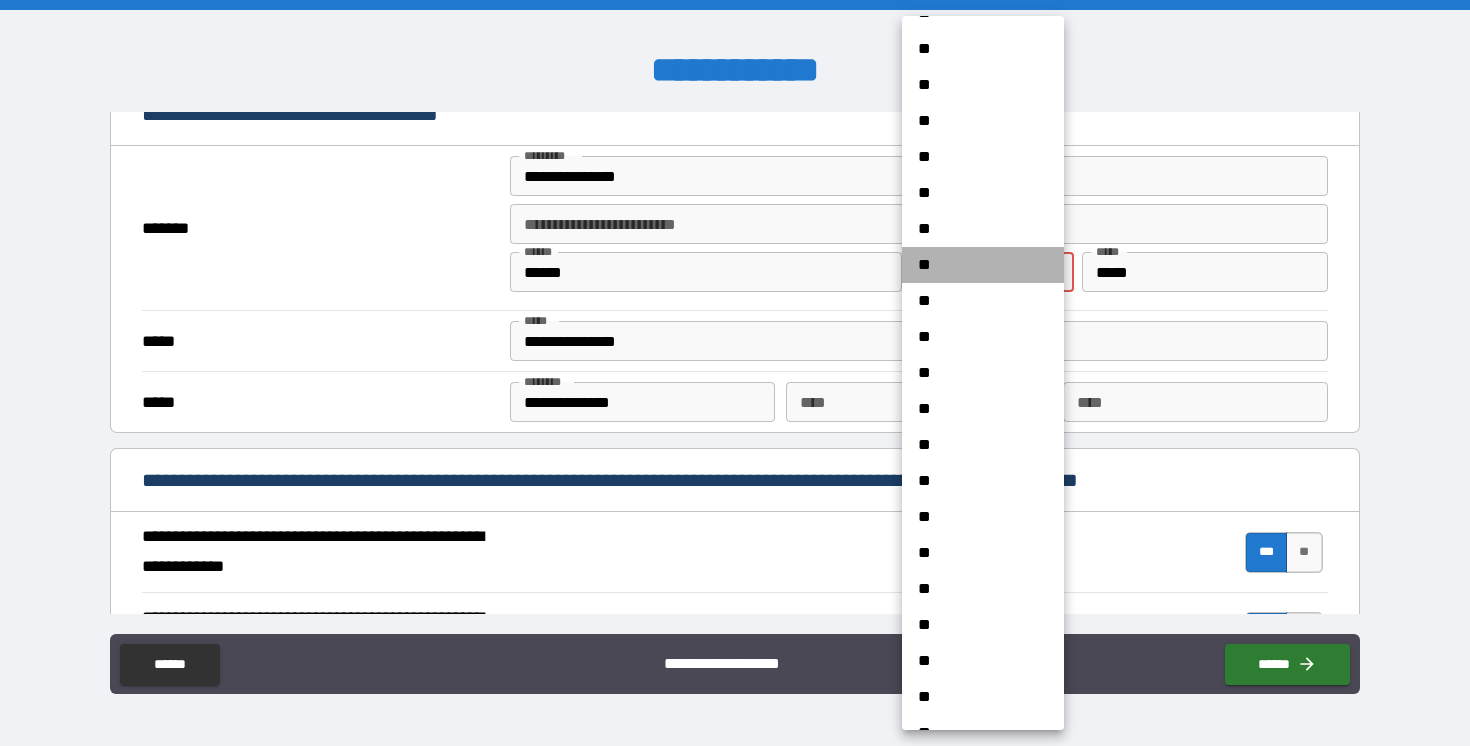 click on "**" at bounding box center [983, 265] 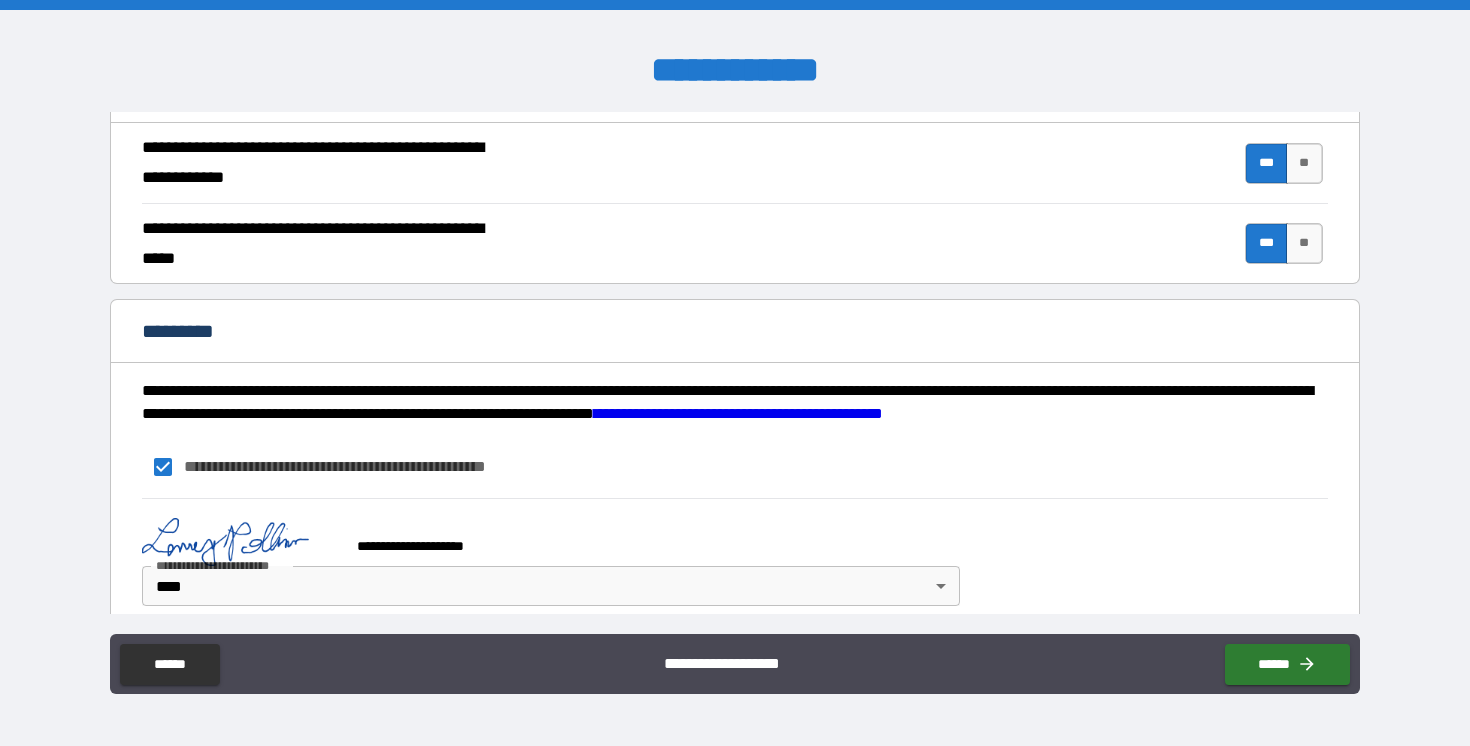scroll, scrollTop: 1874, scrollLeft: 0, axis: vertical 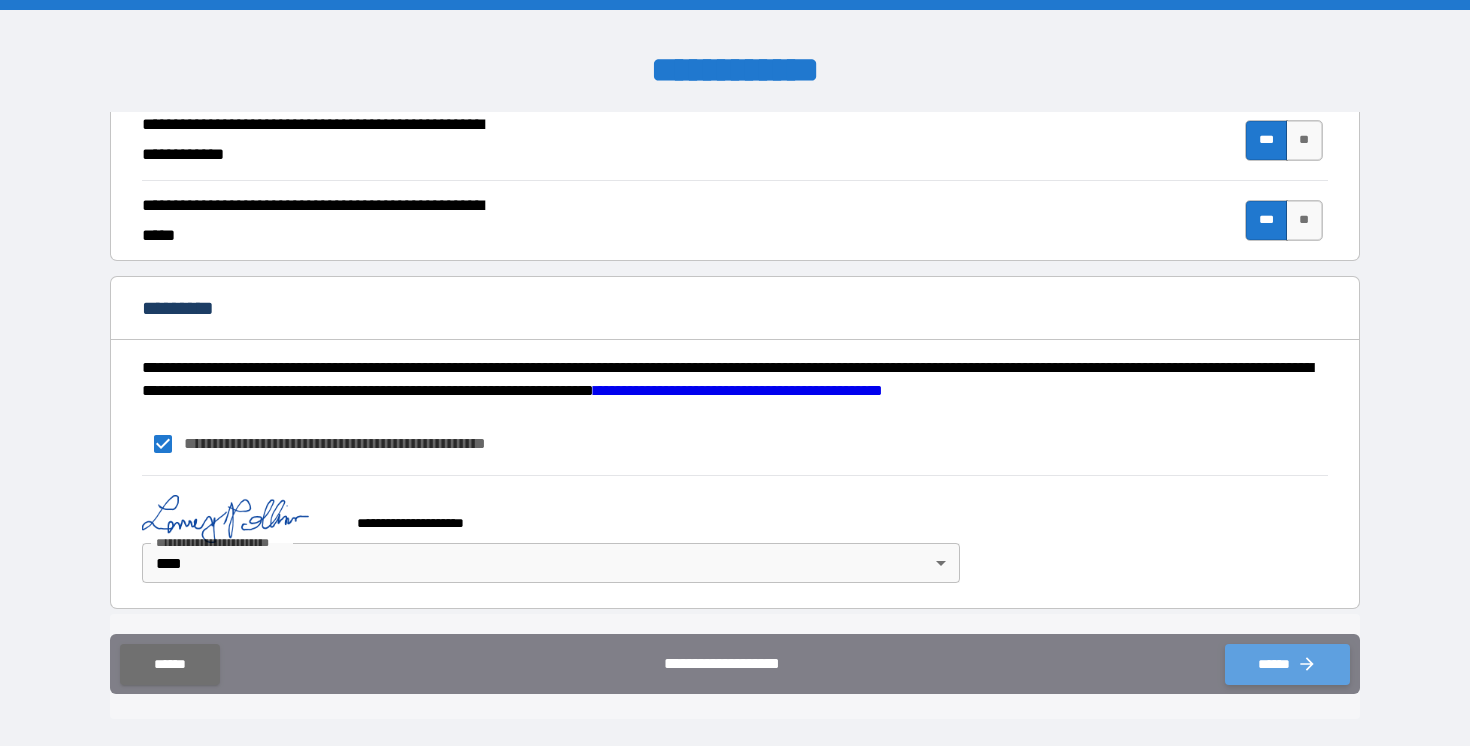 click on "******" at bounding box center [1287, 664] 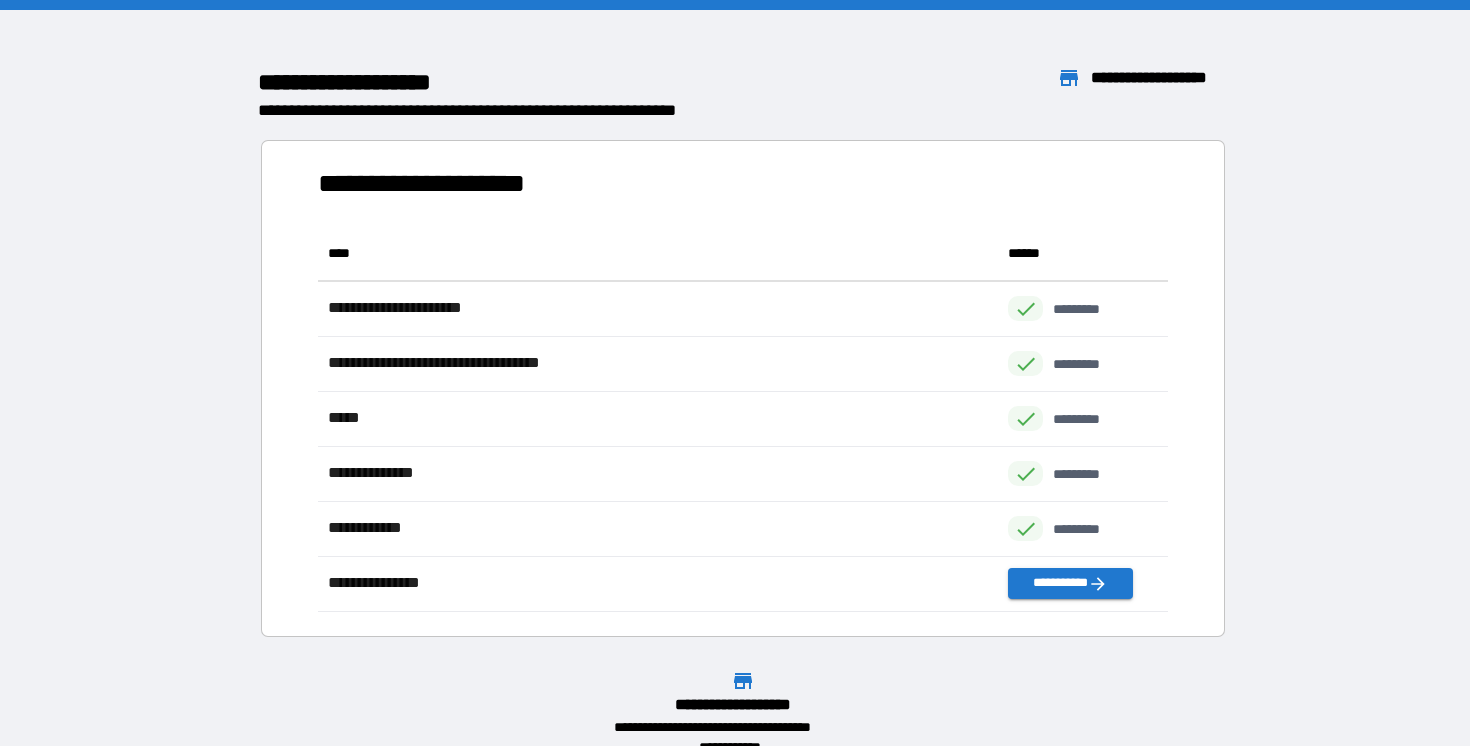 scroll, scrollTop: 1, scrollLeft: 1, axis: both 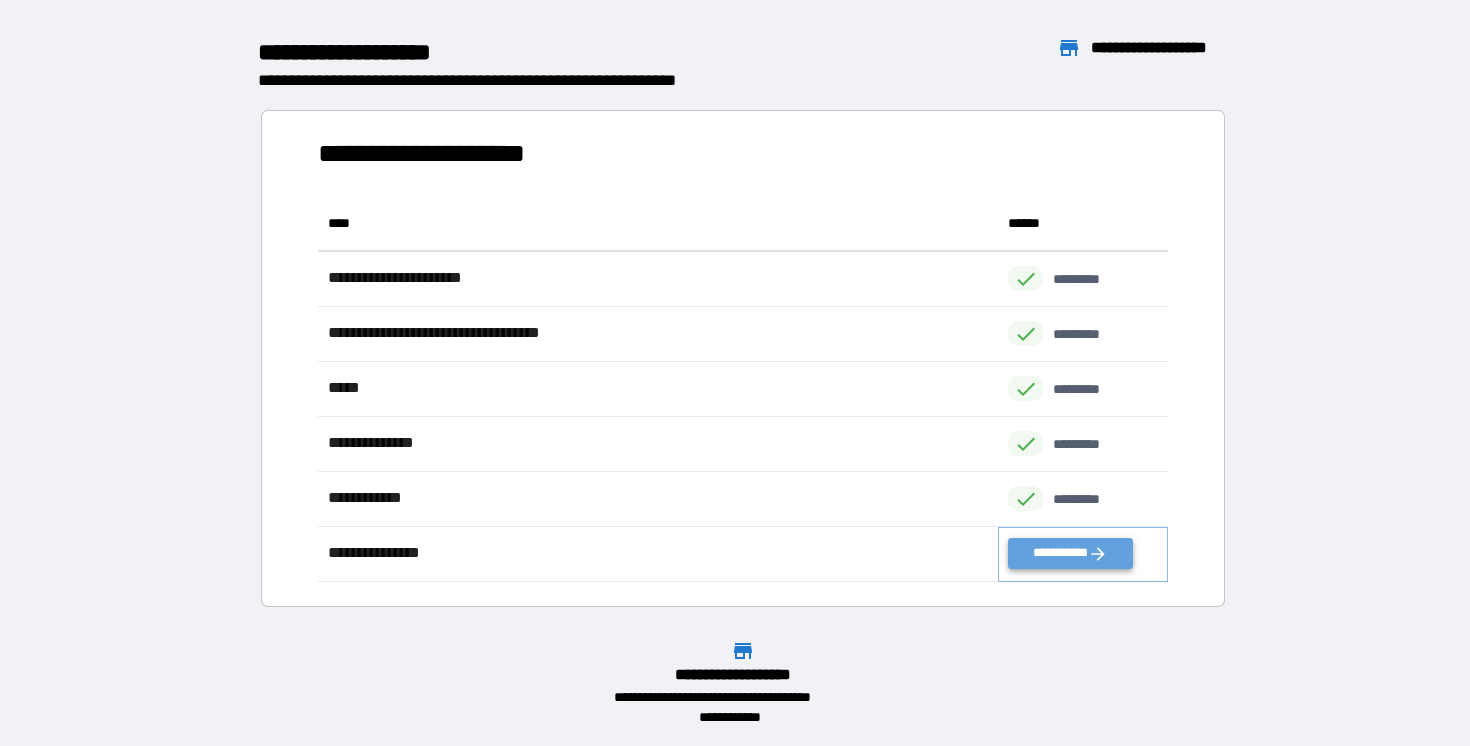 click on "**********" at bounding box center [1070, 553] 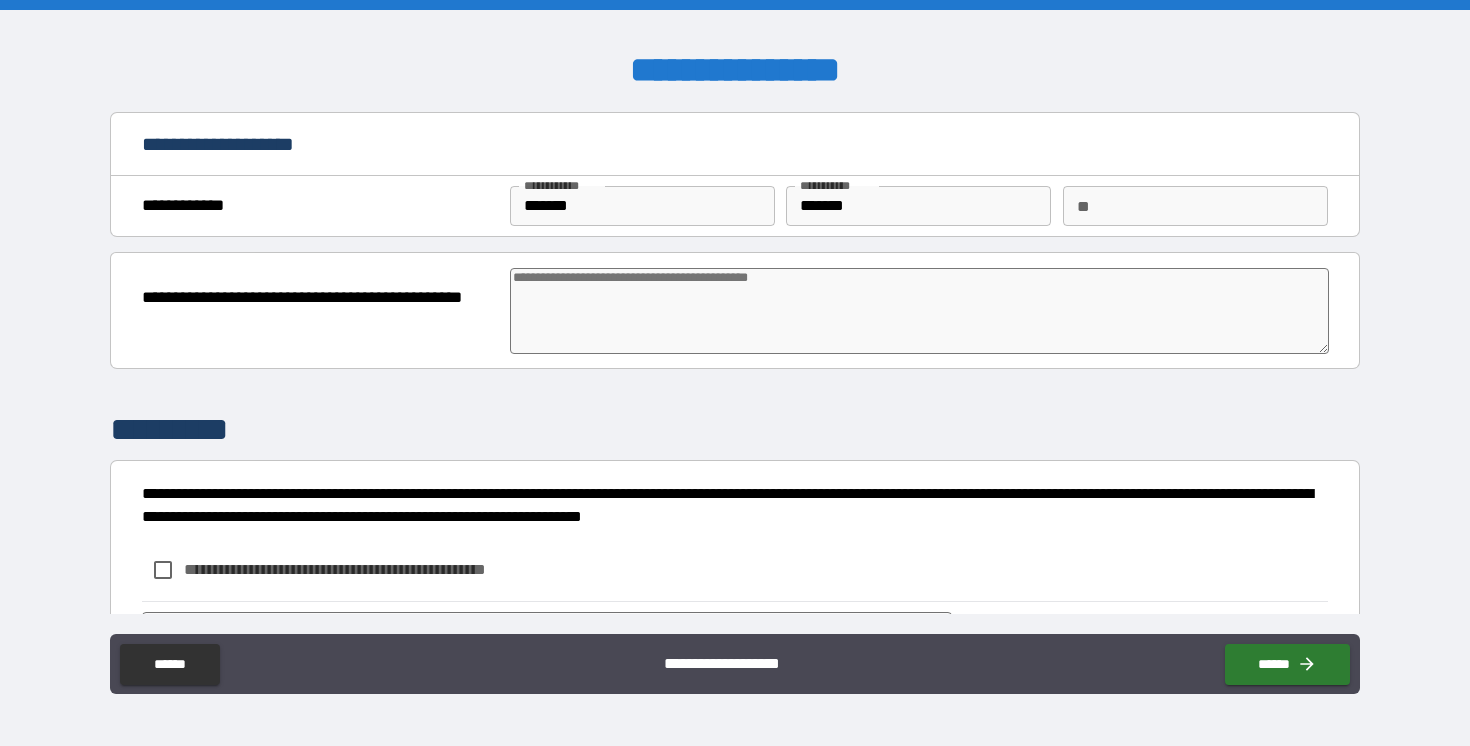 click at bounding box center [919, 311] 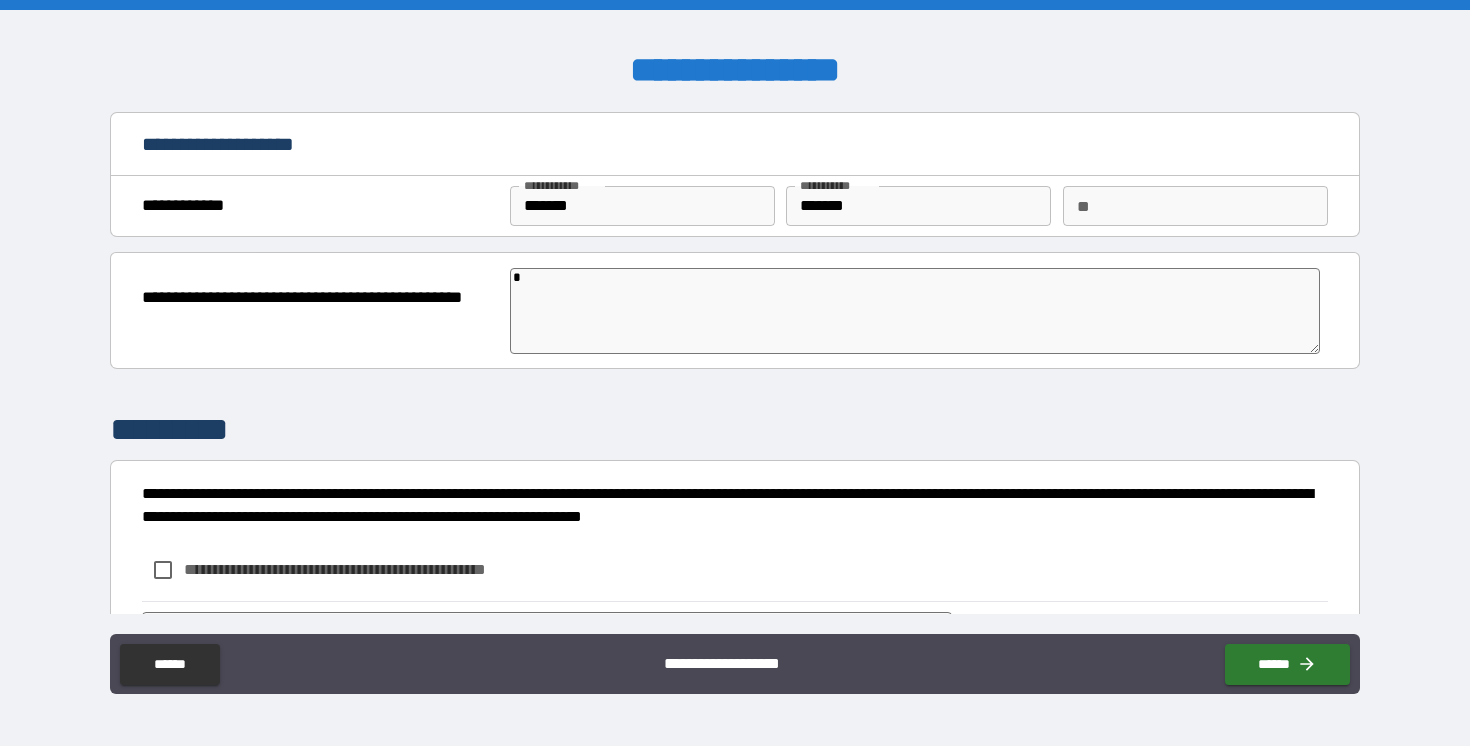 type on "*" 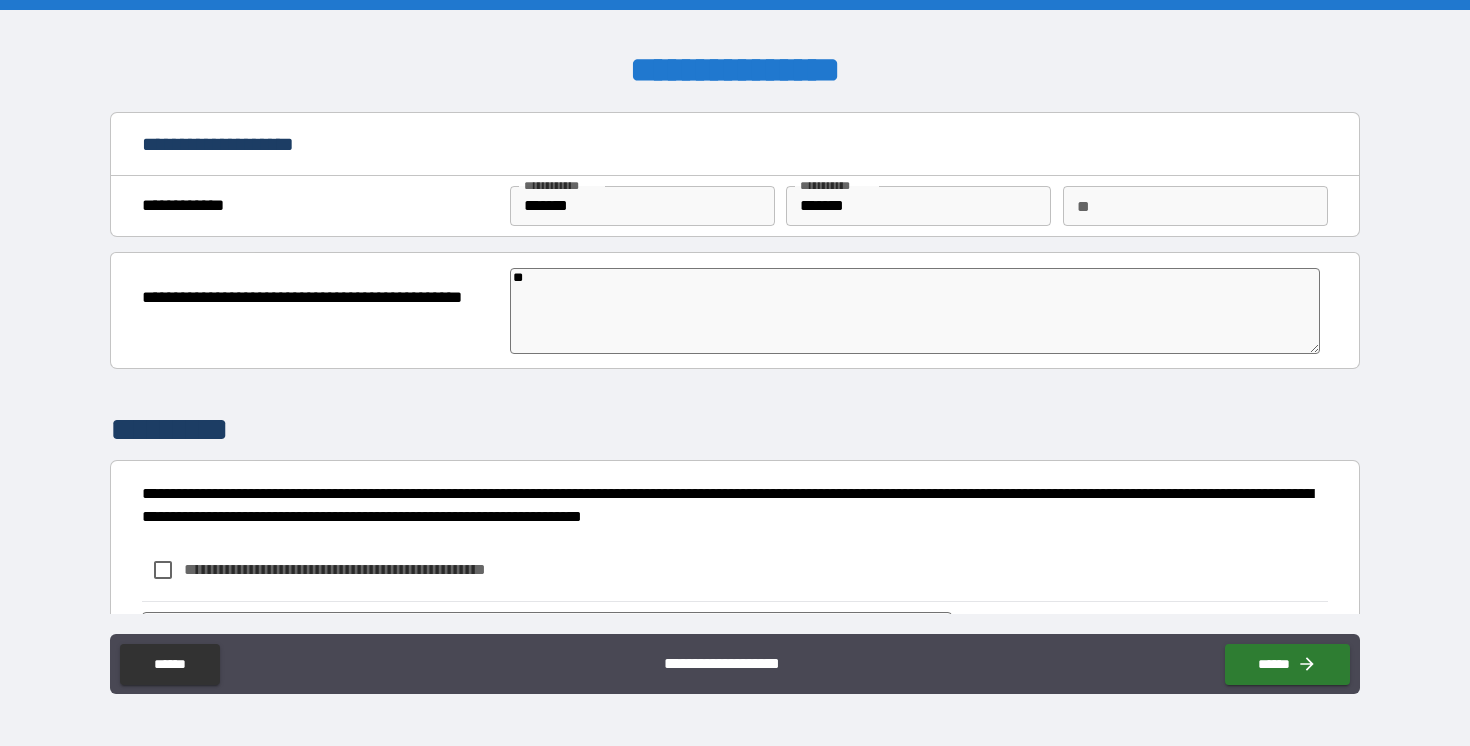type on "***" 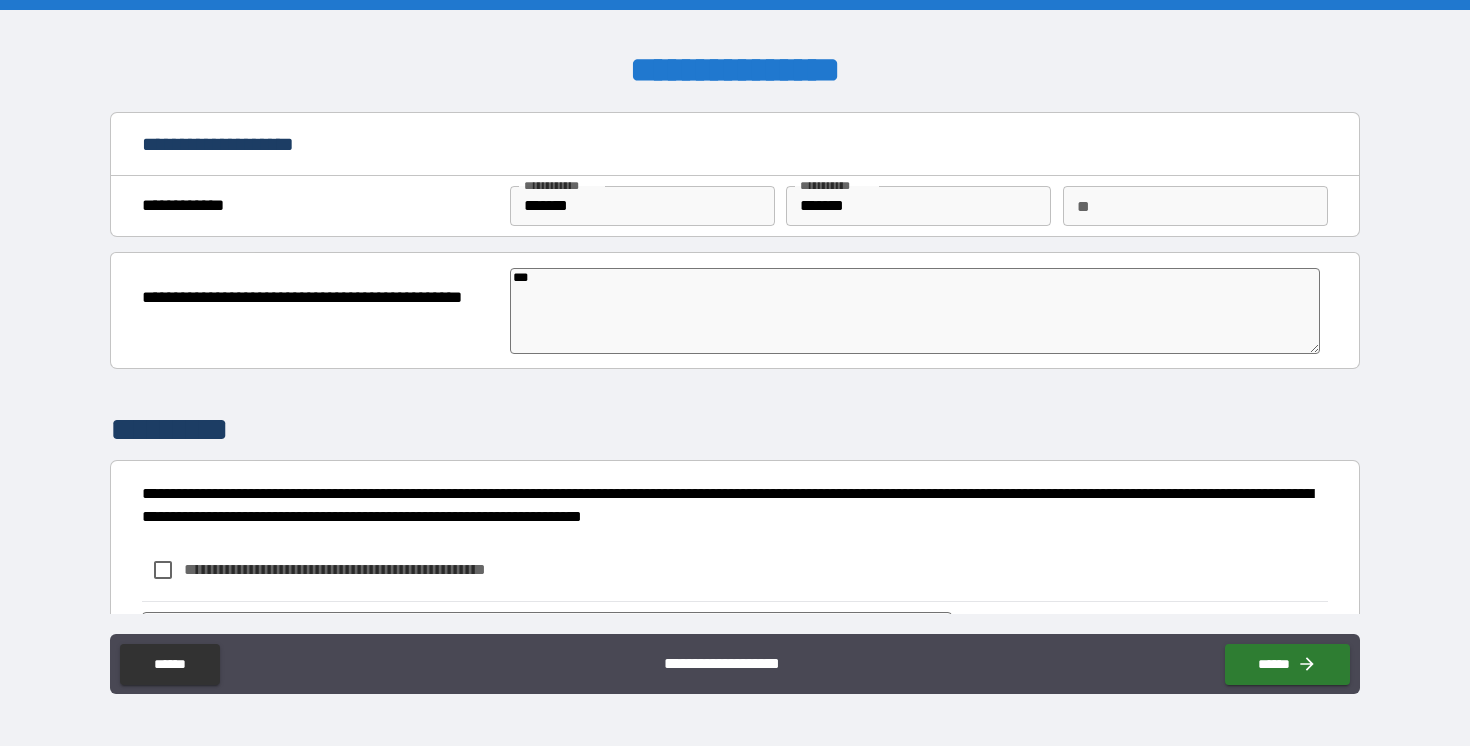 type on "*" 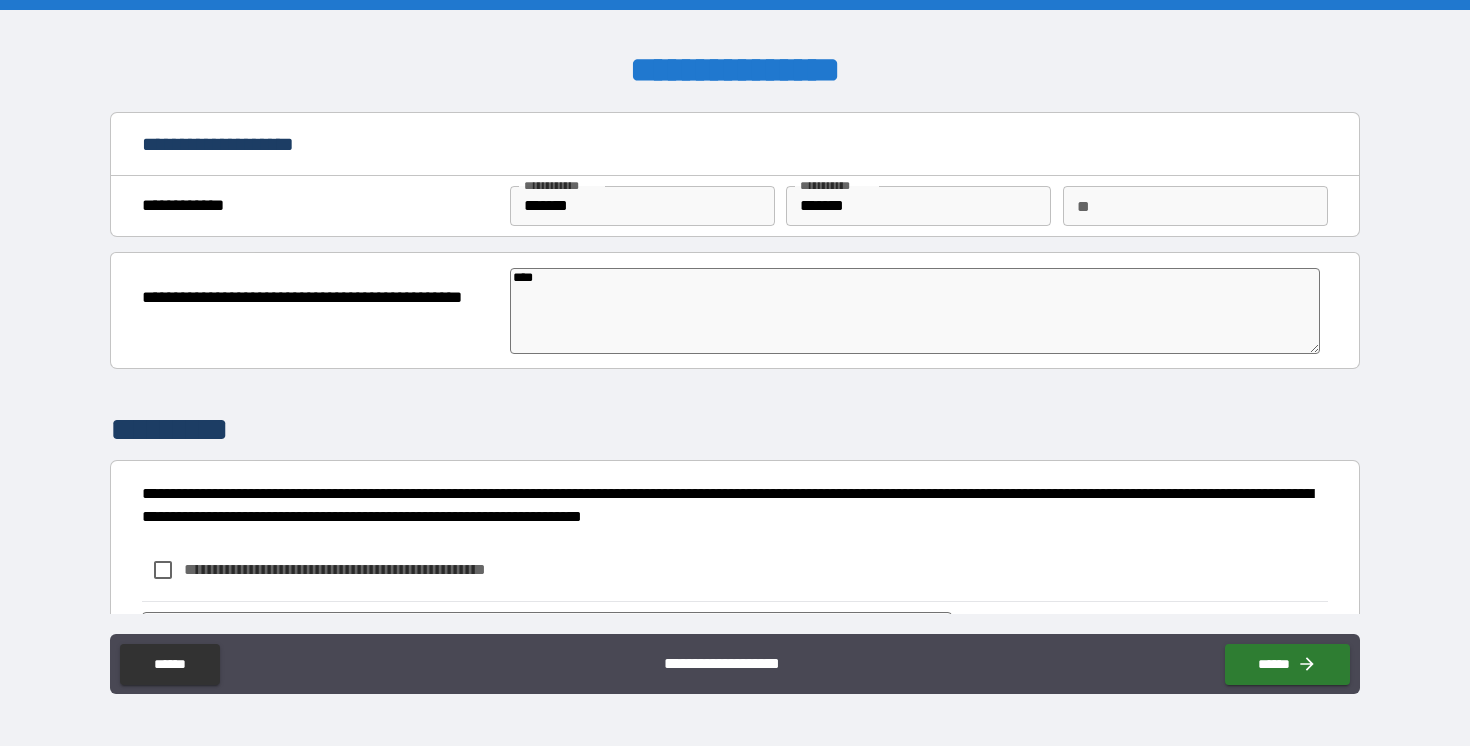 type on "*****" 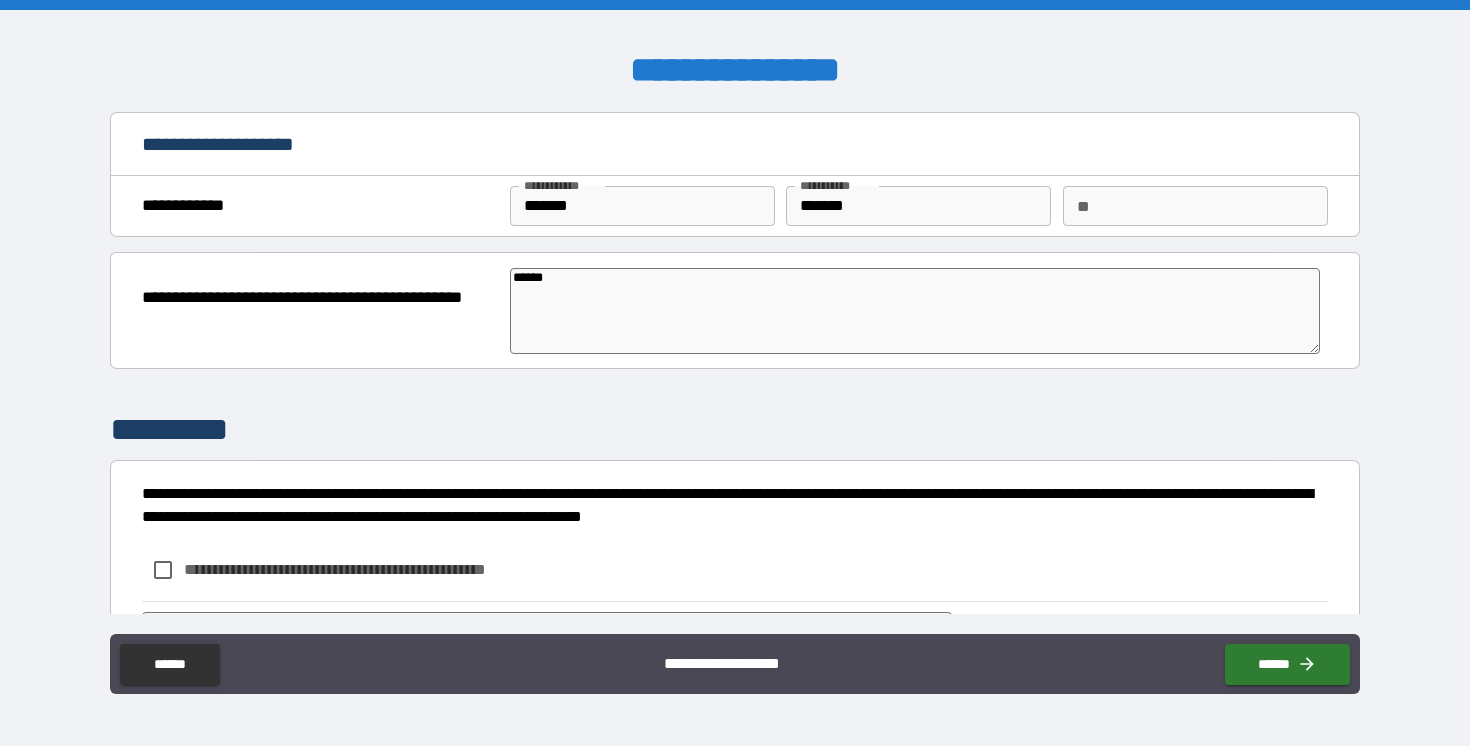 type on "*******" 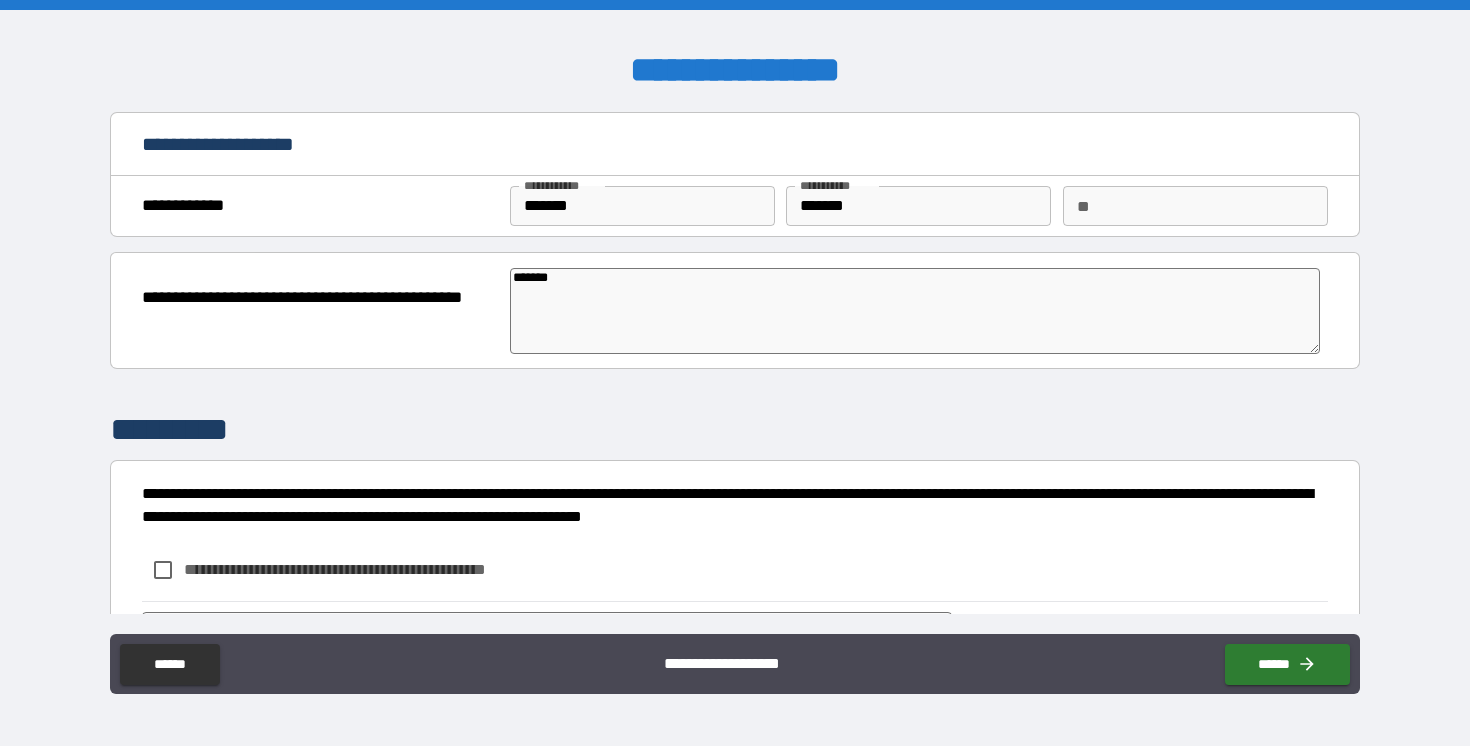 type on "*" 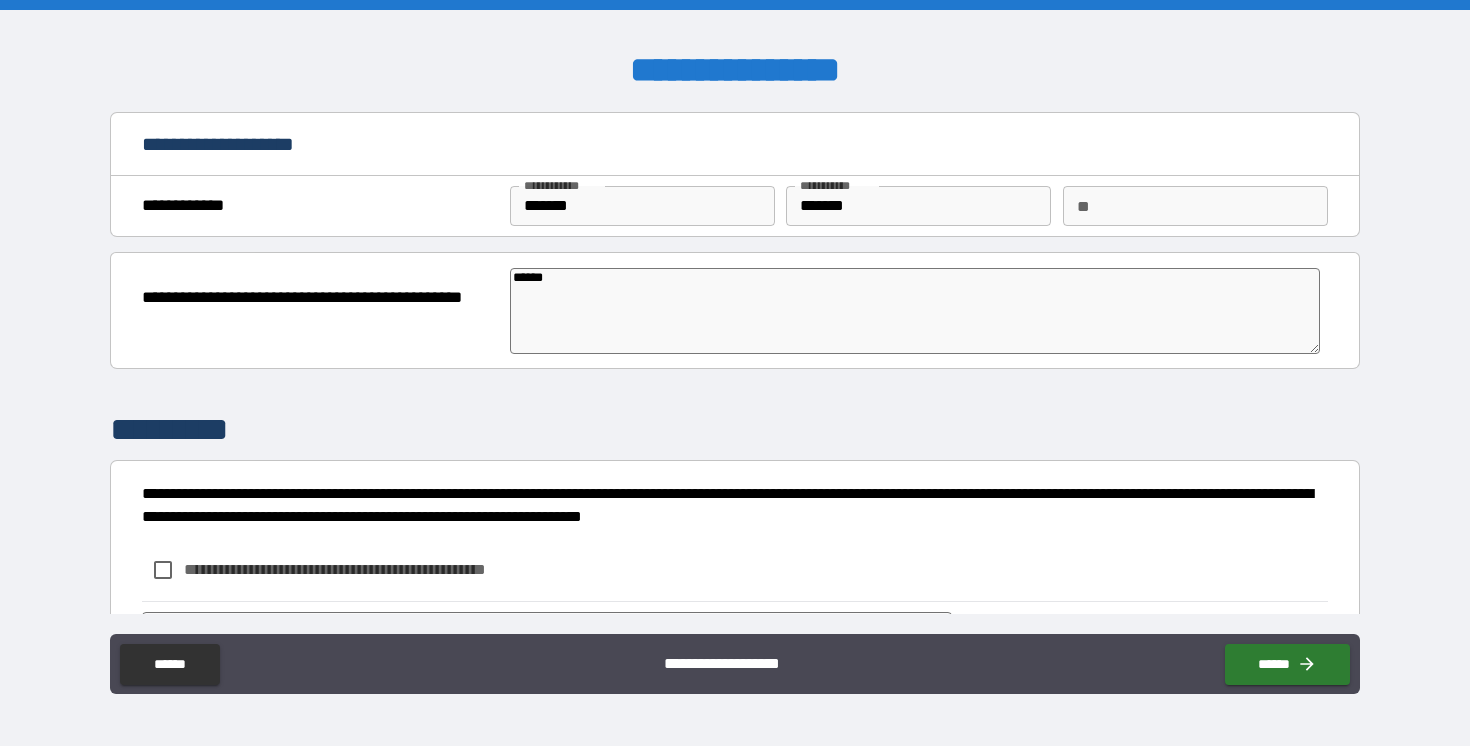type on "*******" 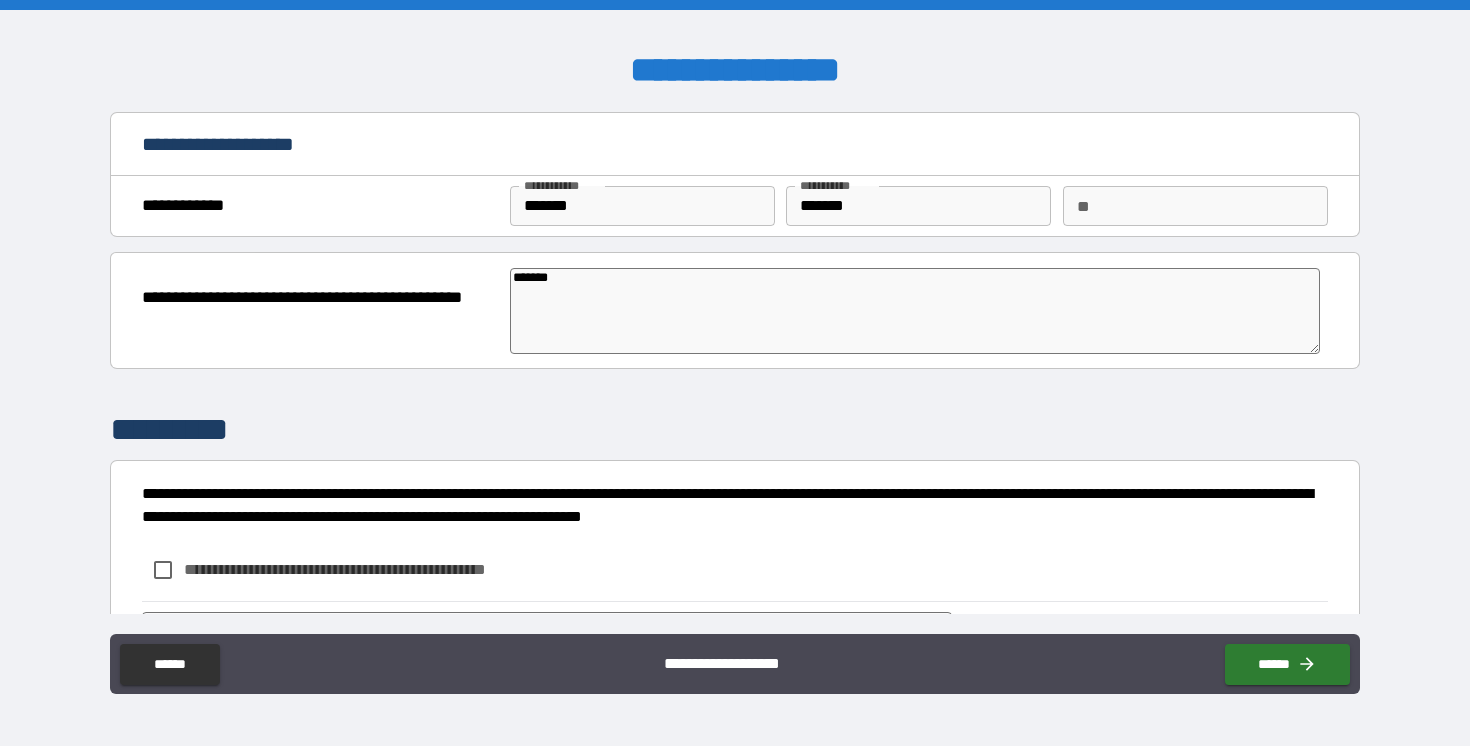 type on "*" 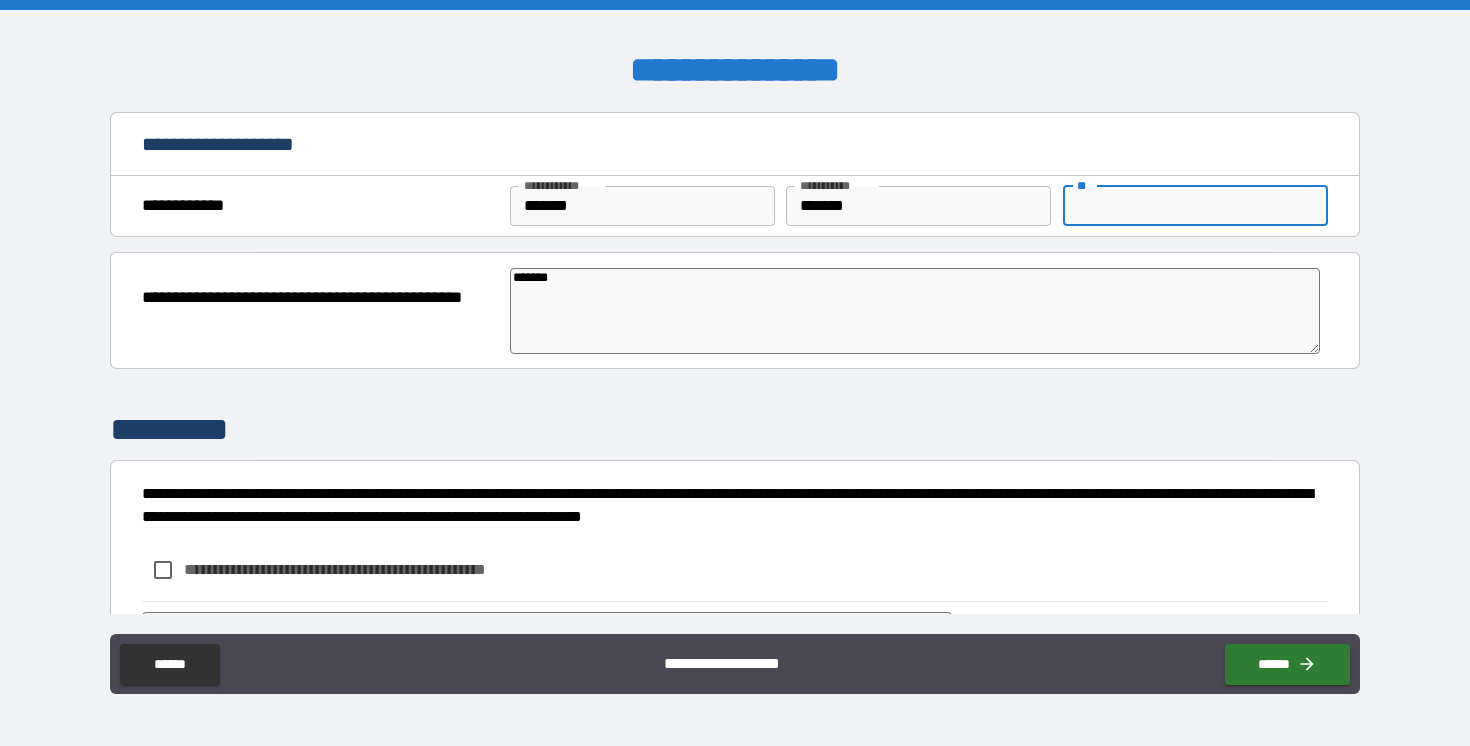 click on "**" at bounding box center (1195, 206) 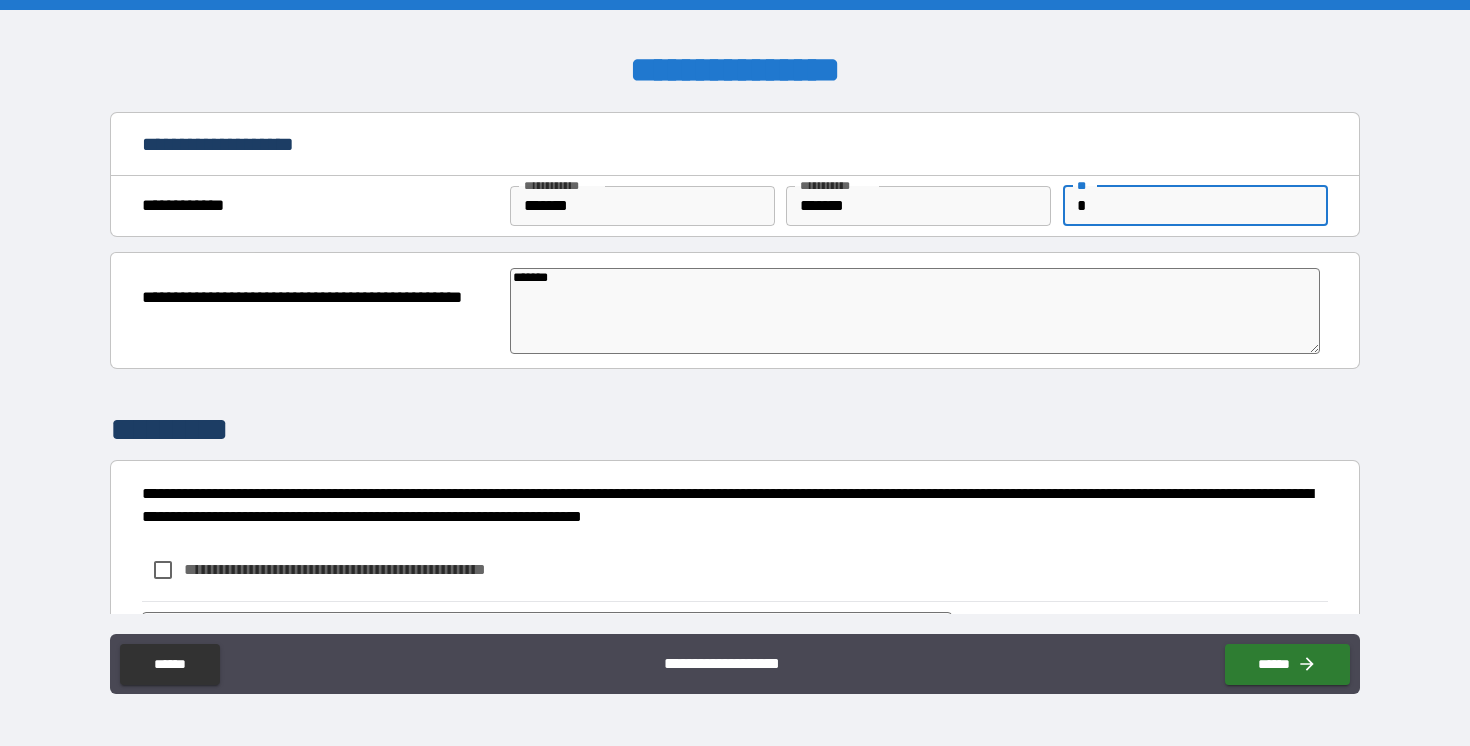type on "*" 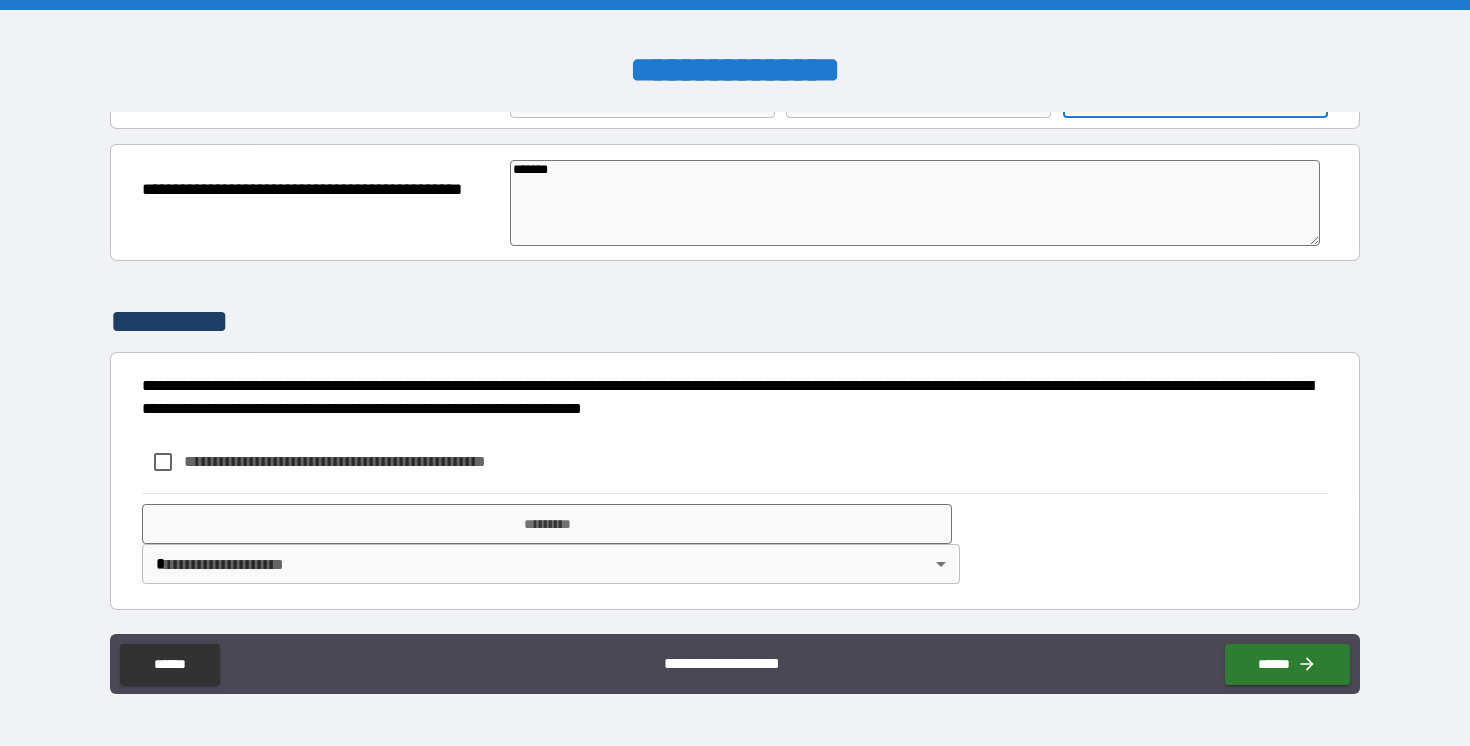 type on "*" 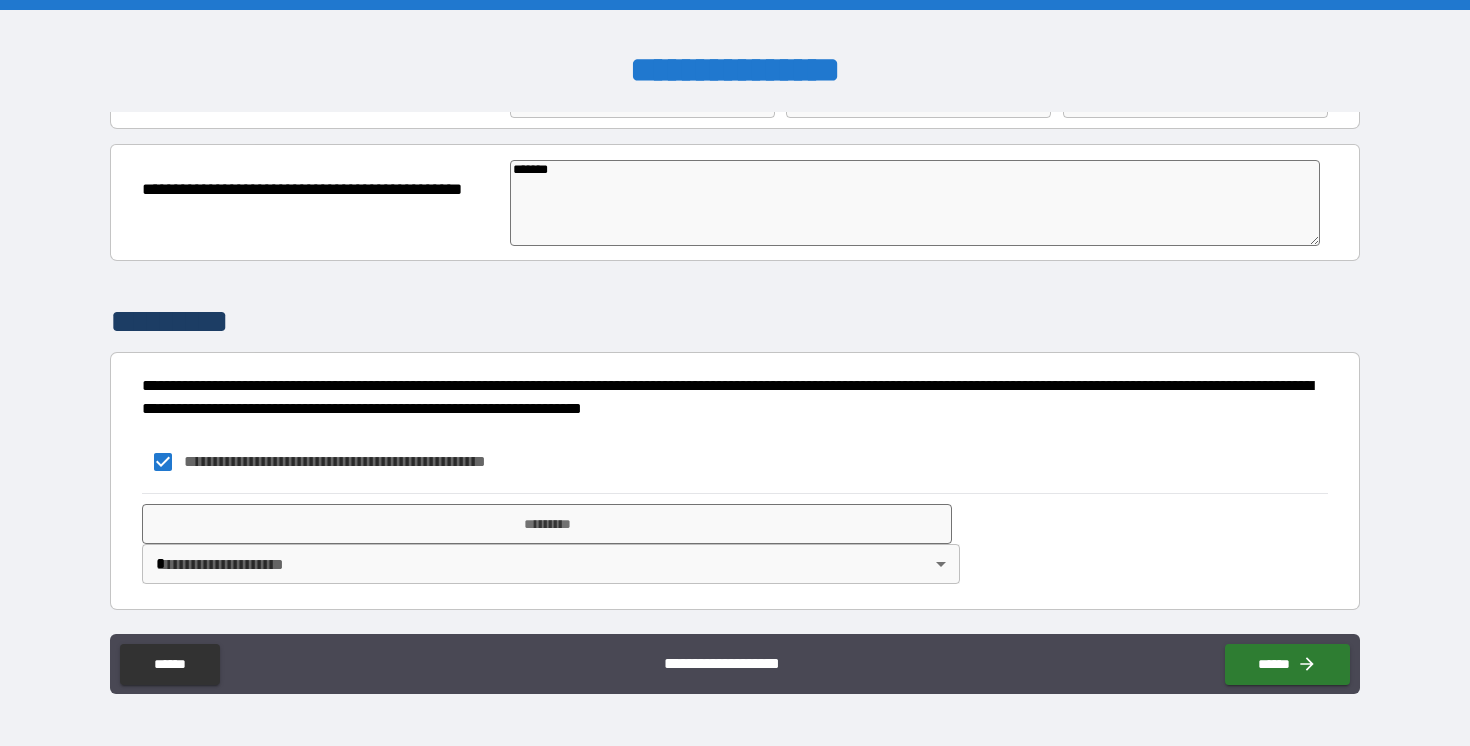 type on "*" 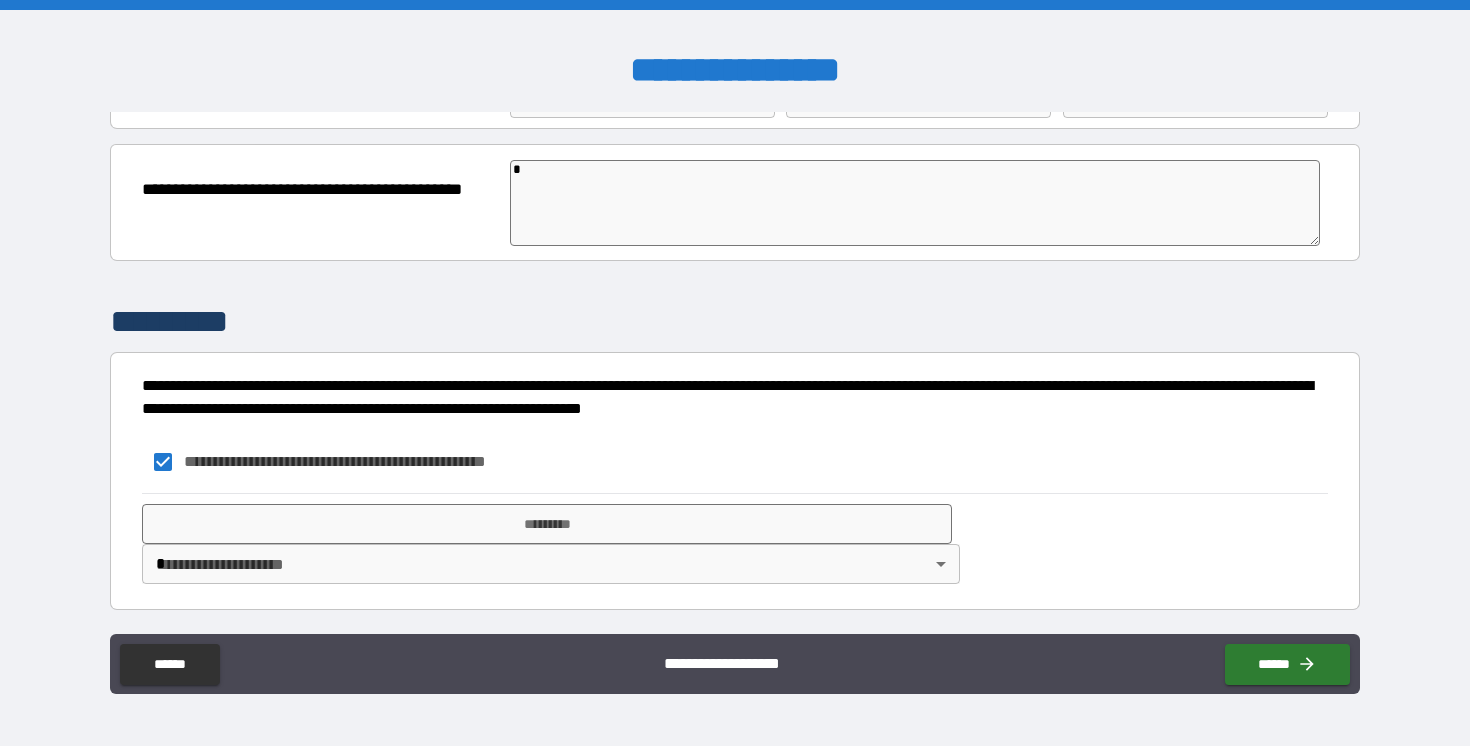 type on "*" 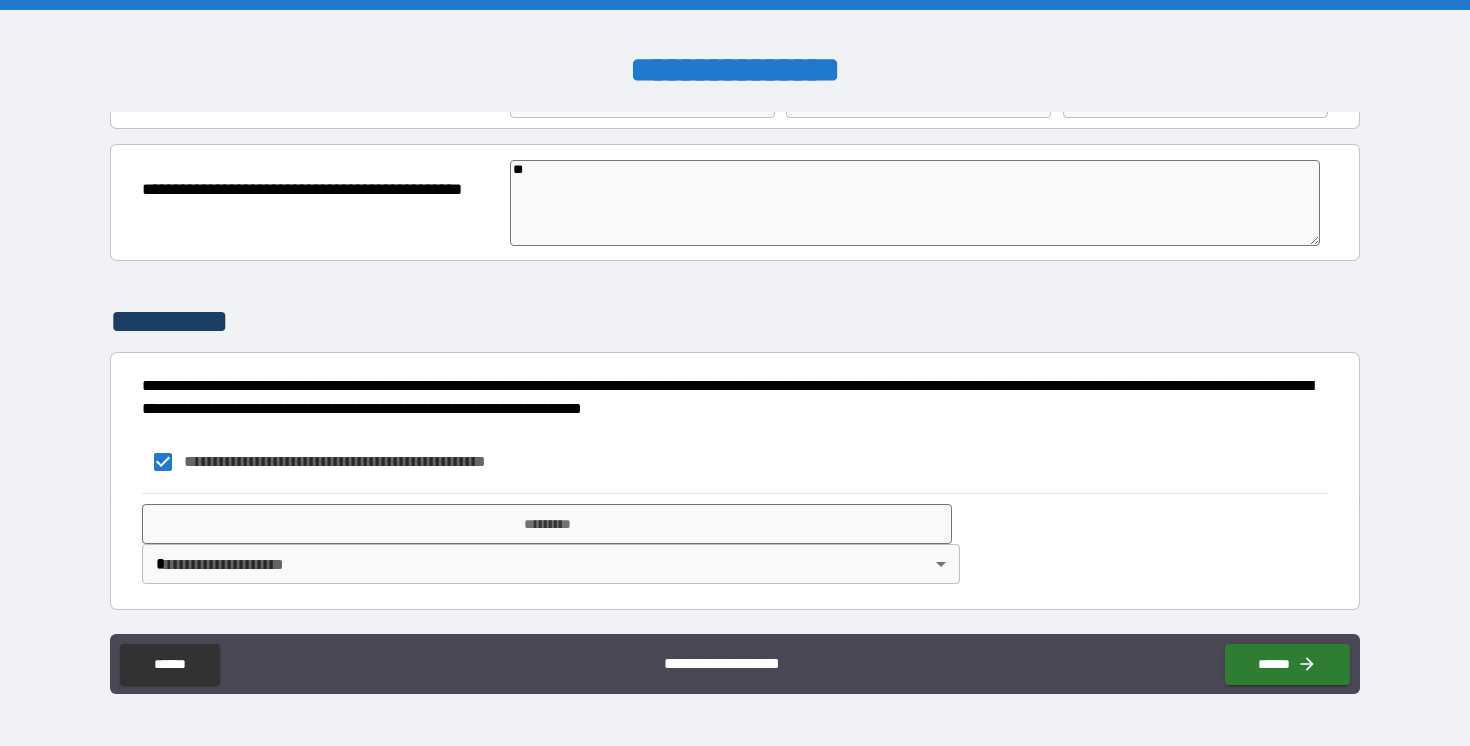 type on "***" 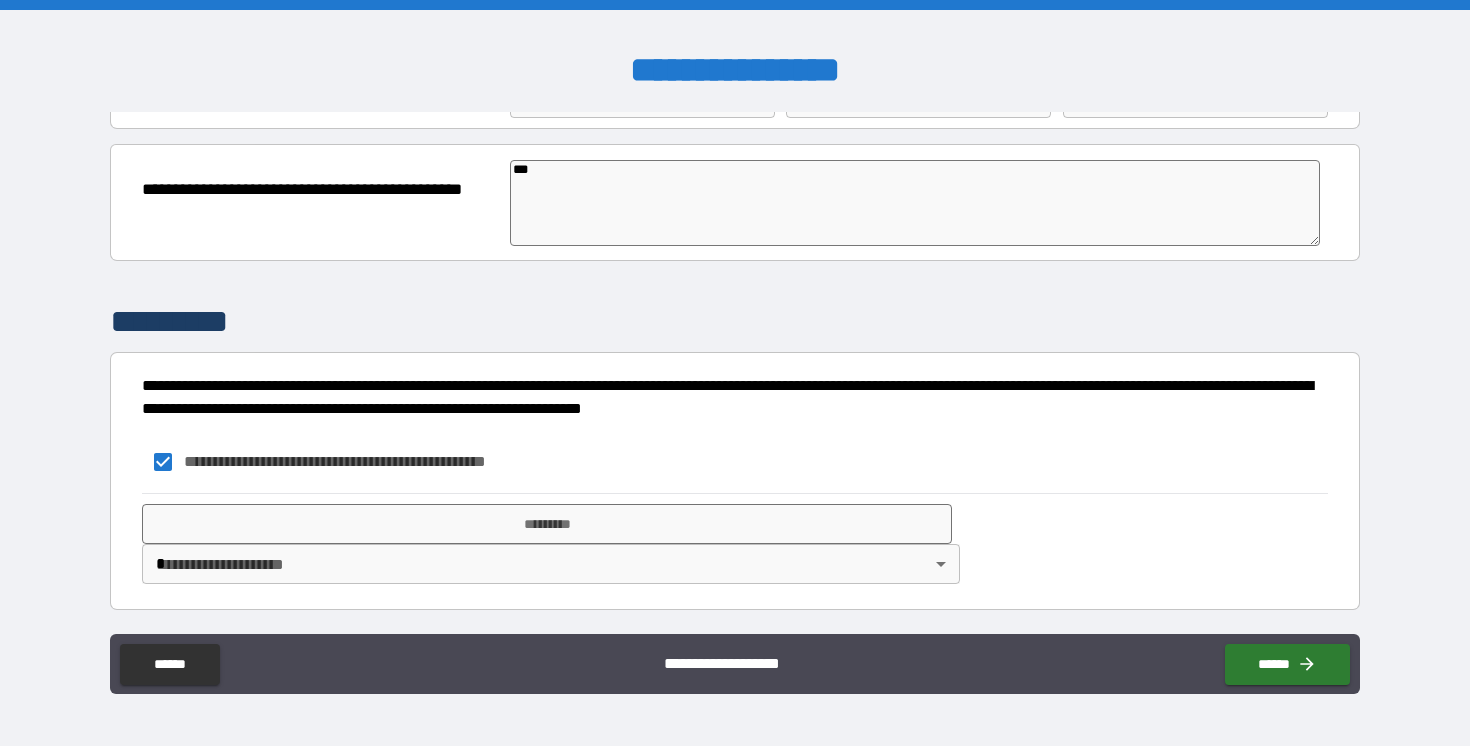 type on "****" 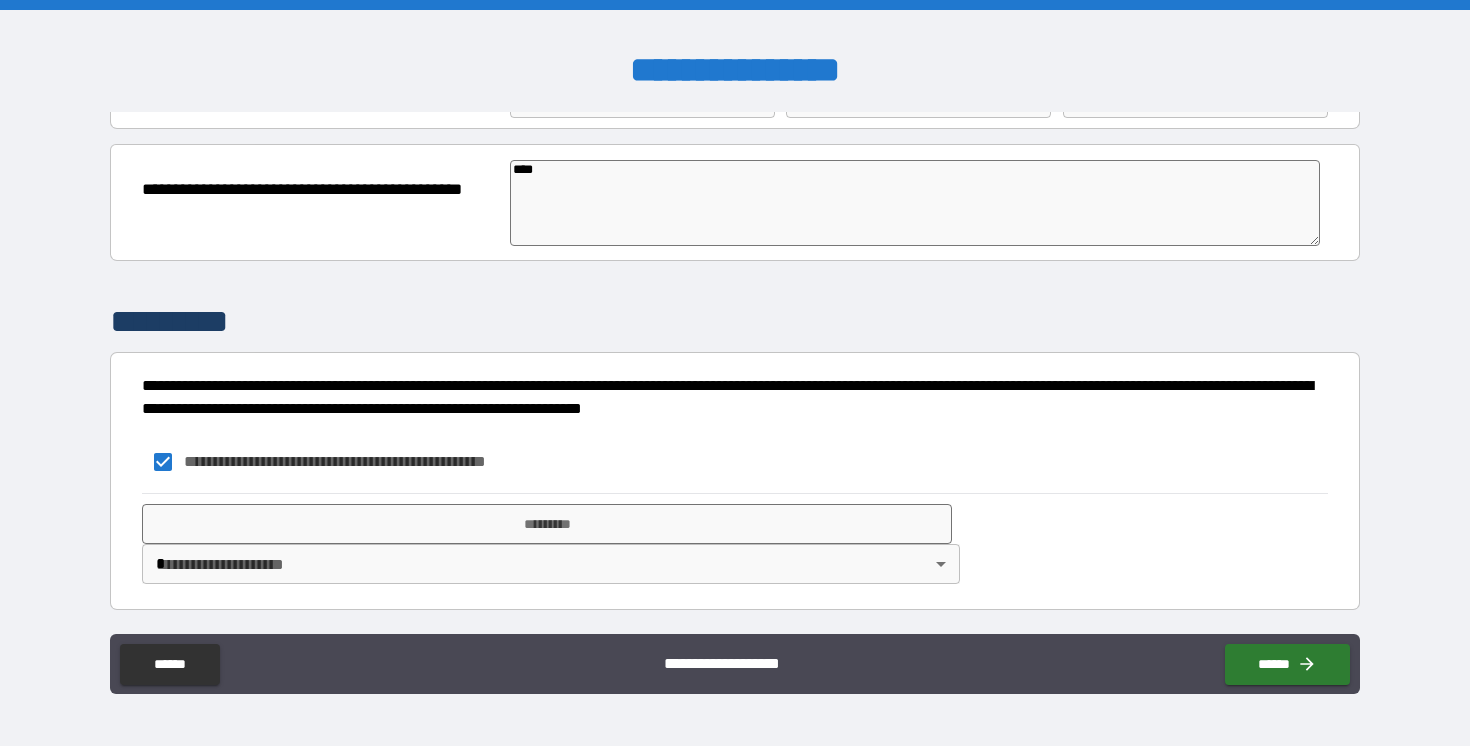 type on "*****" 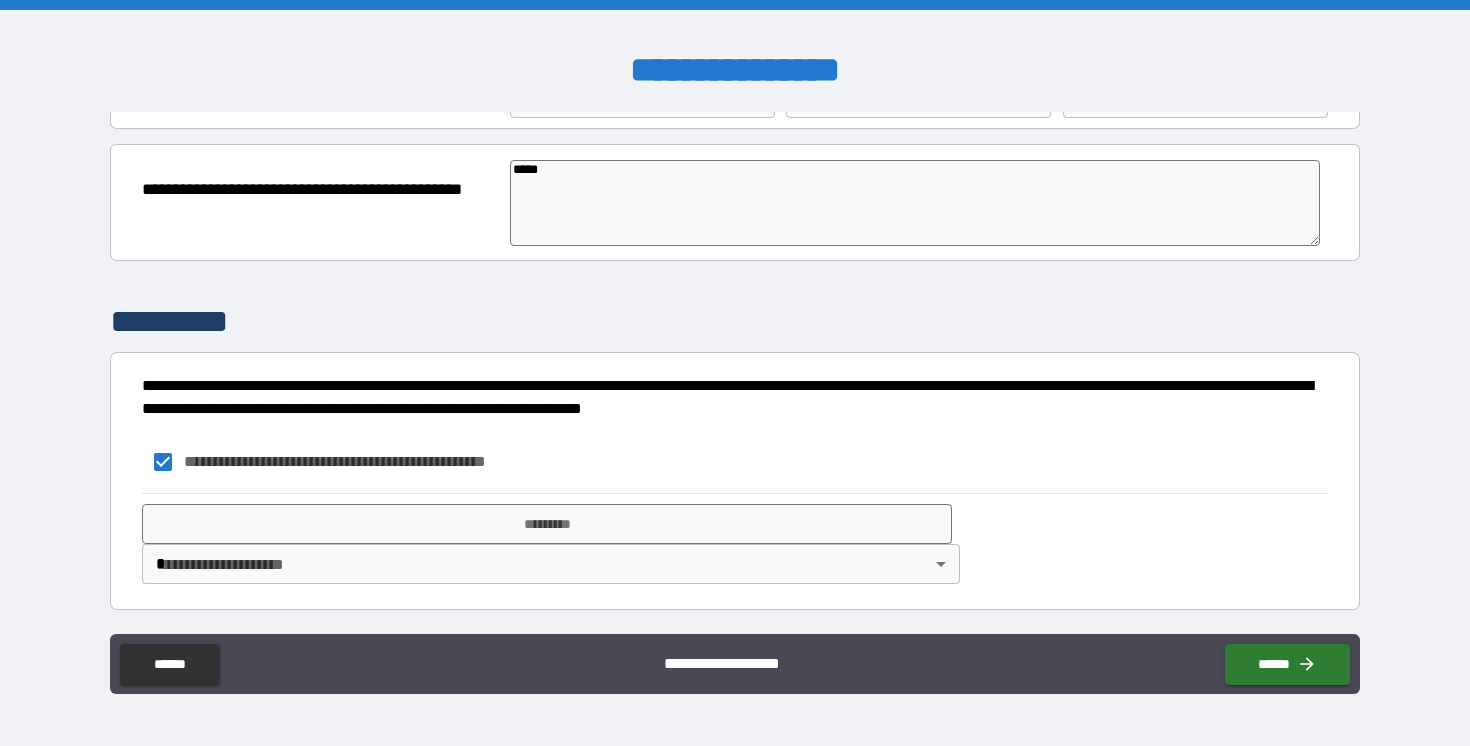 type on "******" 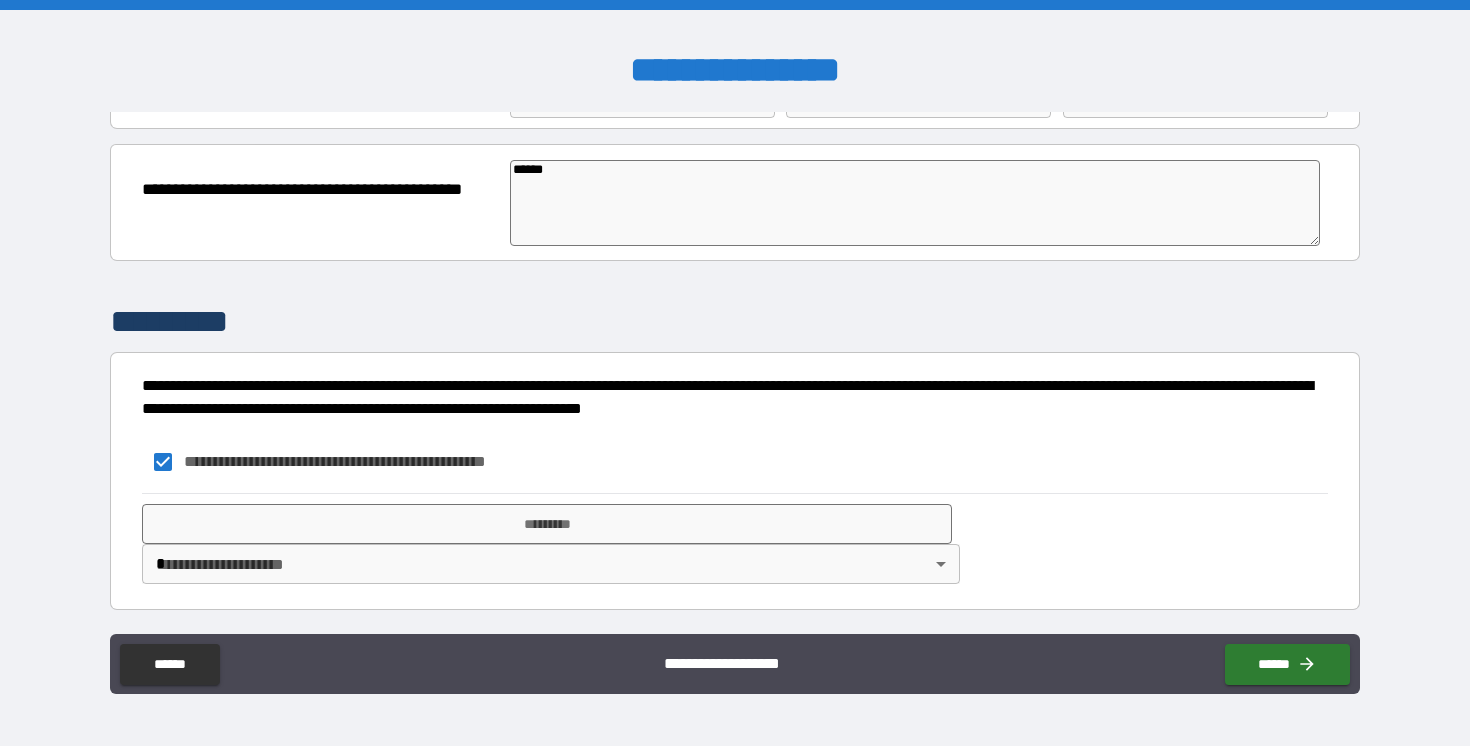 type on "*" 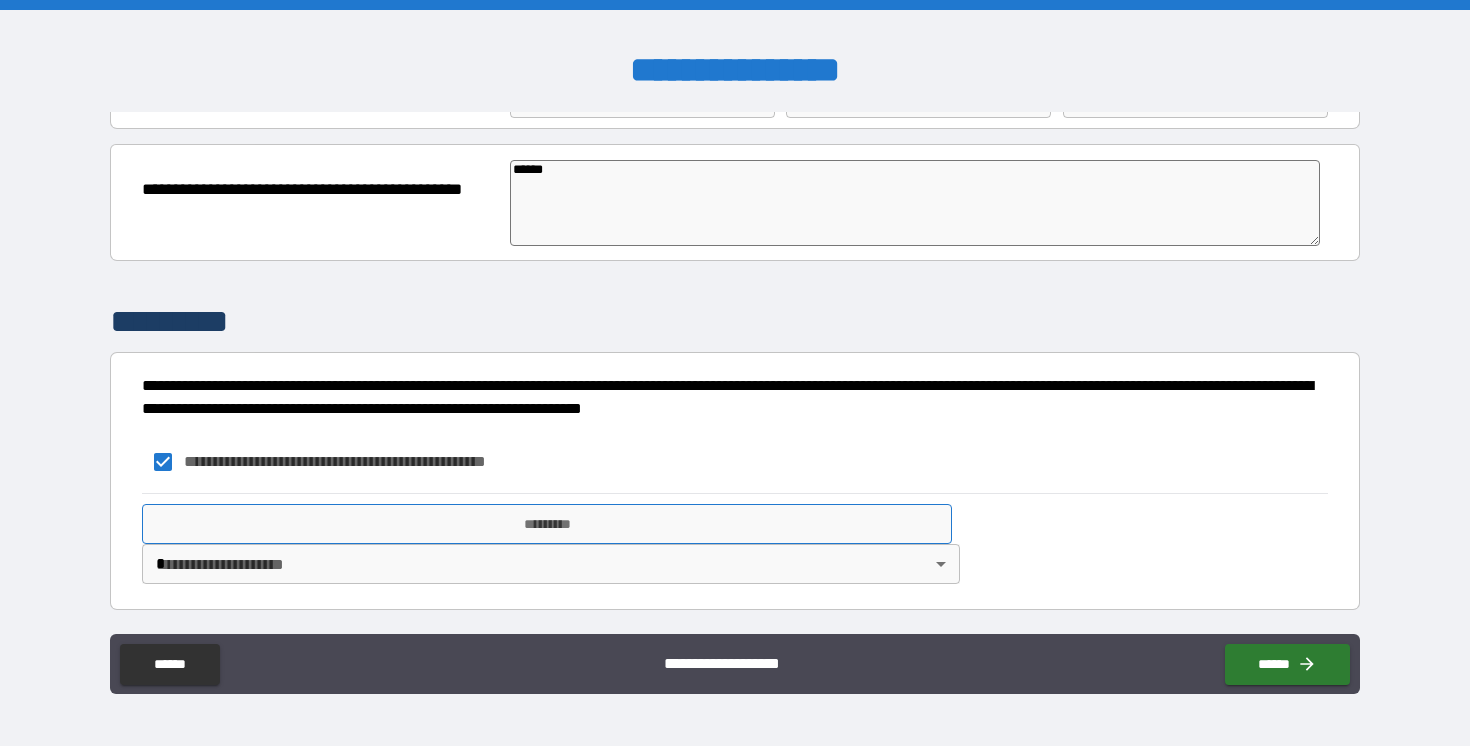 type on "******" 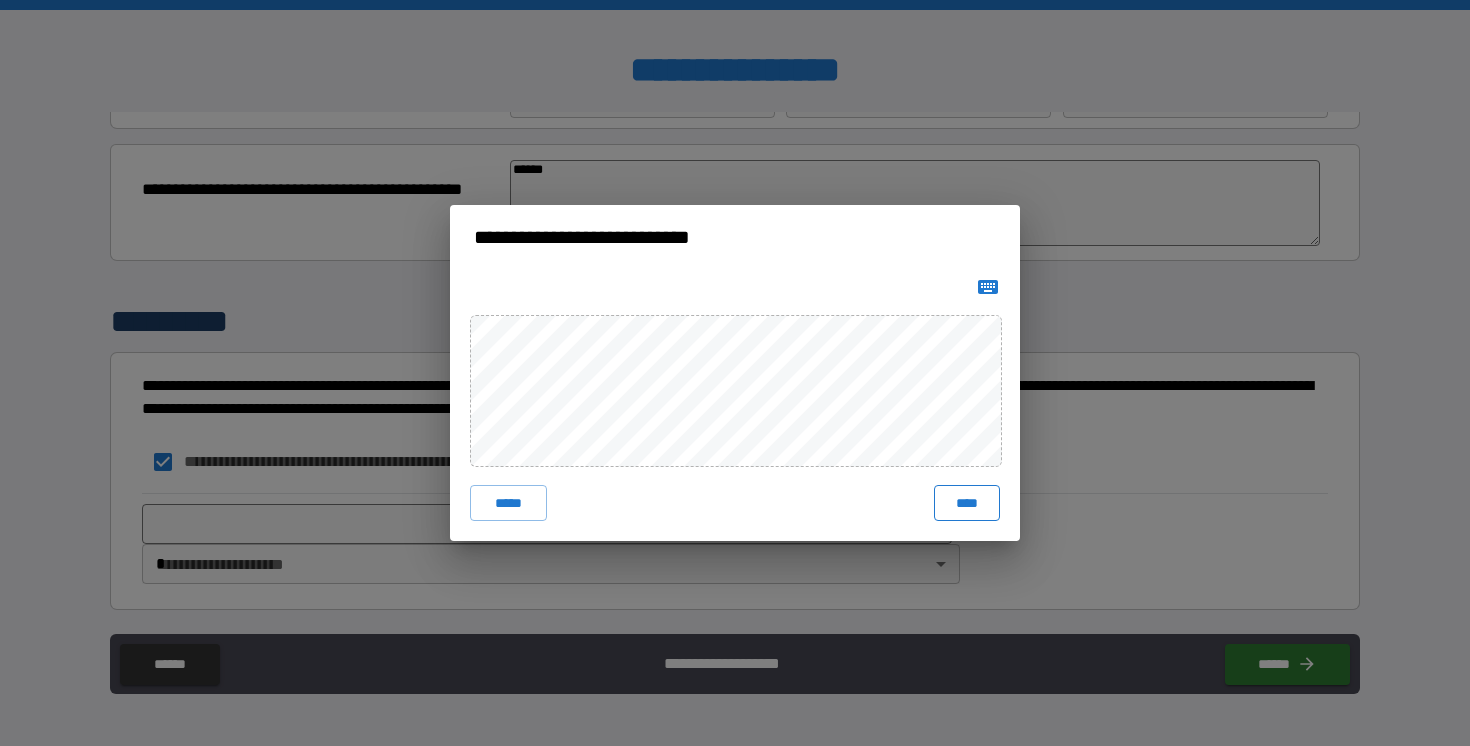 click on "****" at bounding box center (967, 503) 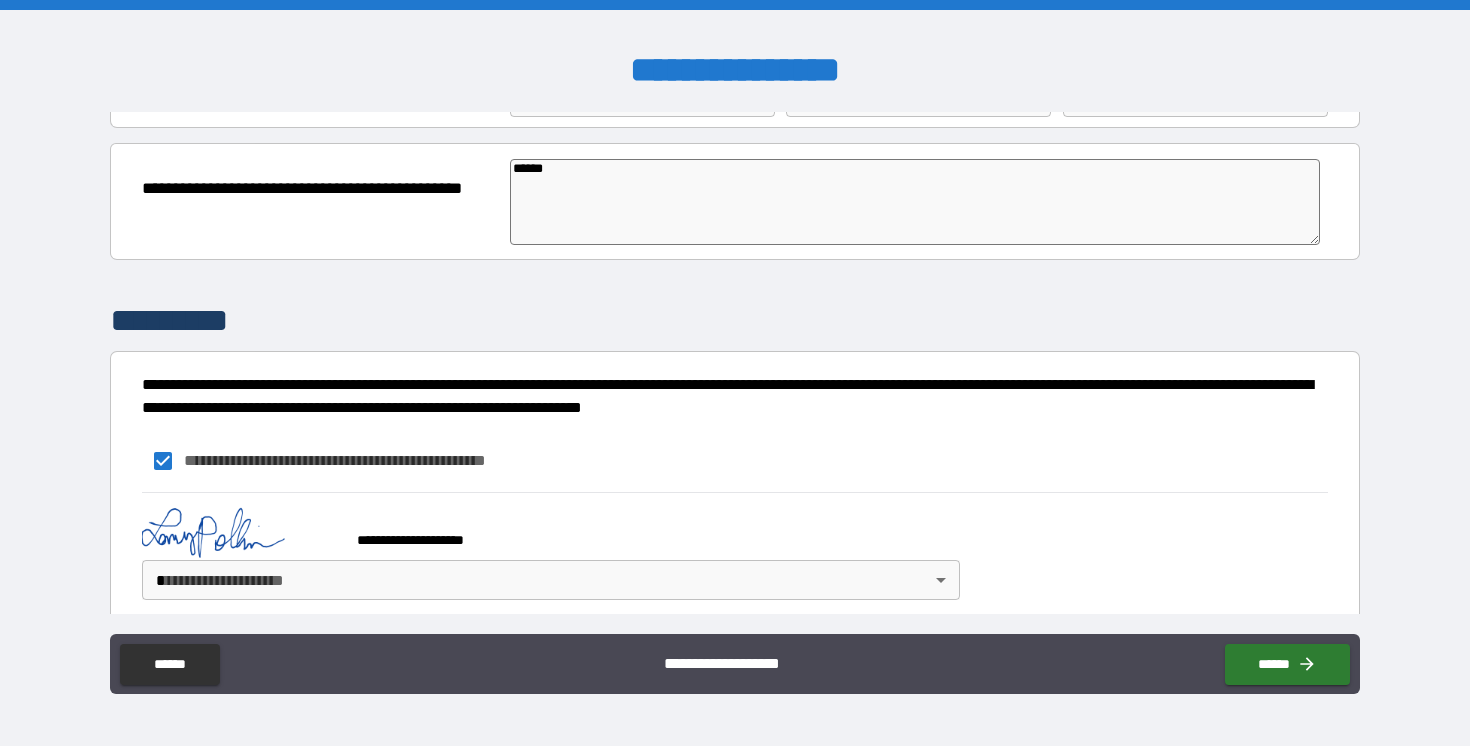 scroll, scrollTop: 126, scrollLeft: 0, axis: vertical 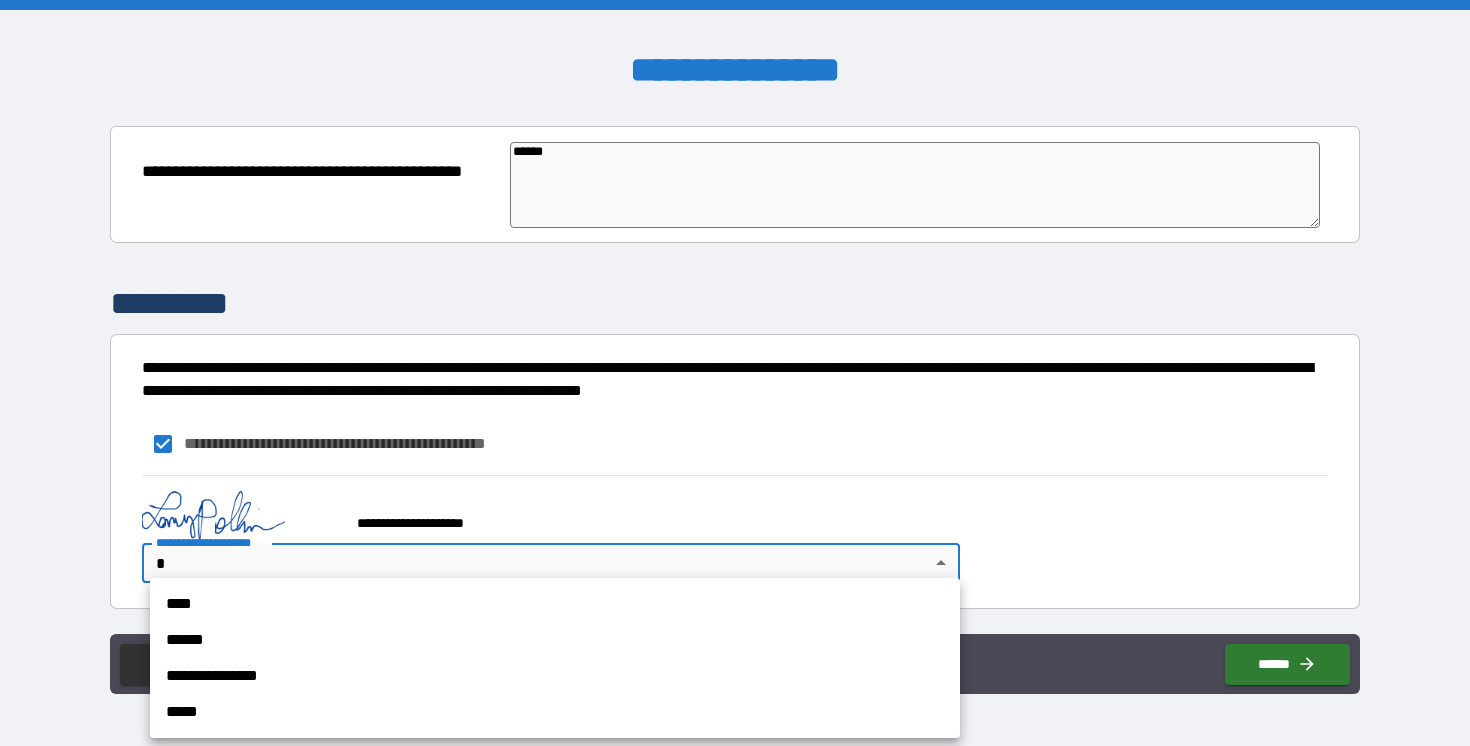 click on "**********" at bounding box center [735, 373] 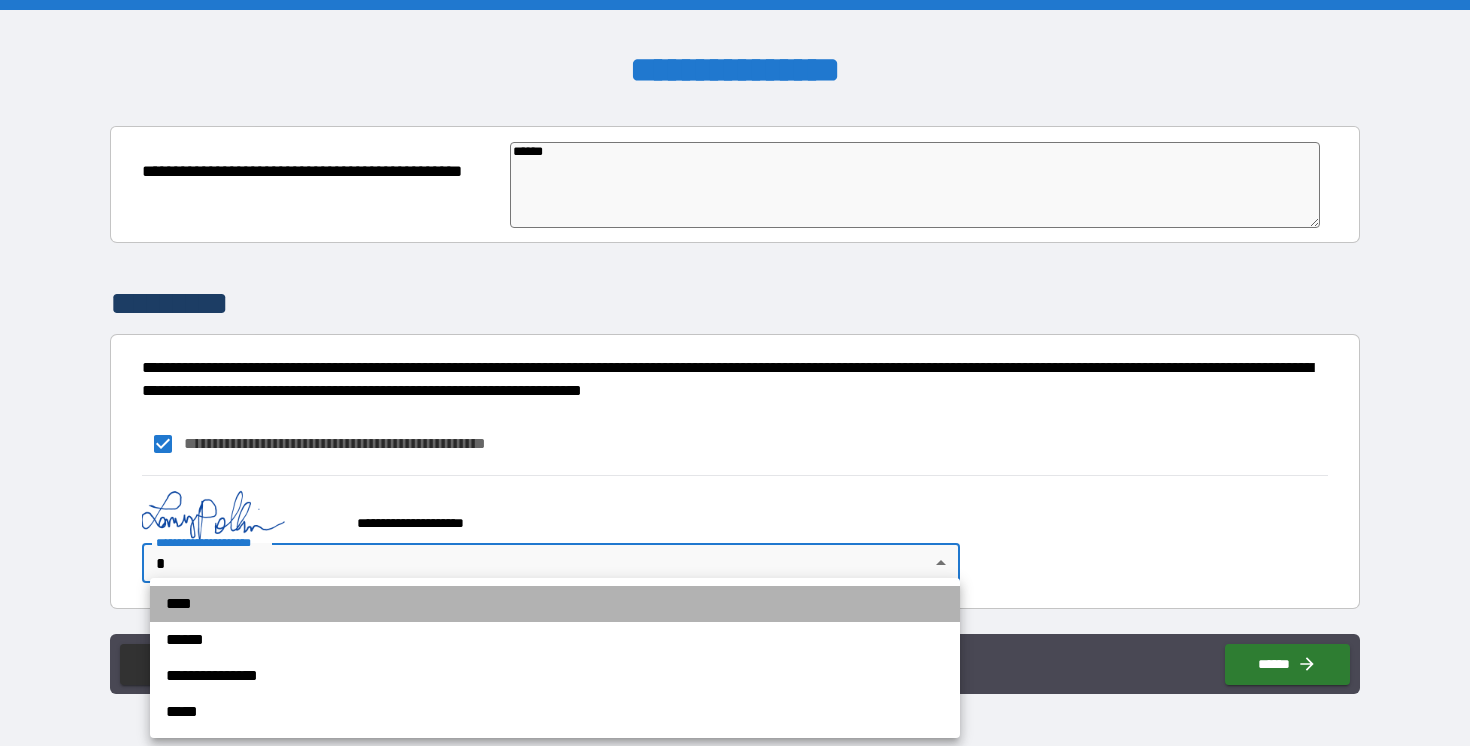 click on "****" at bounding box center [555, 604] 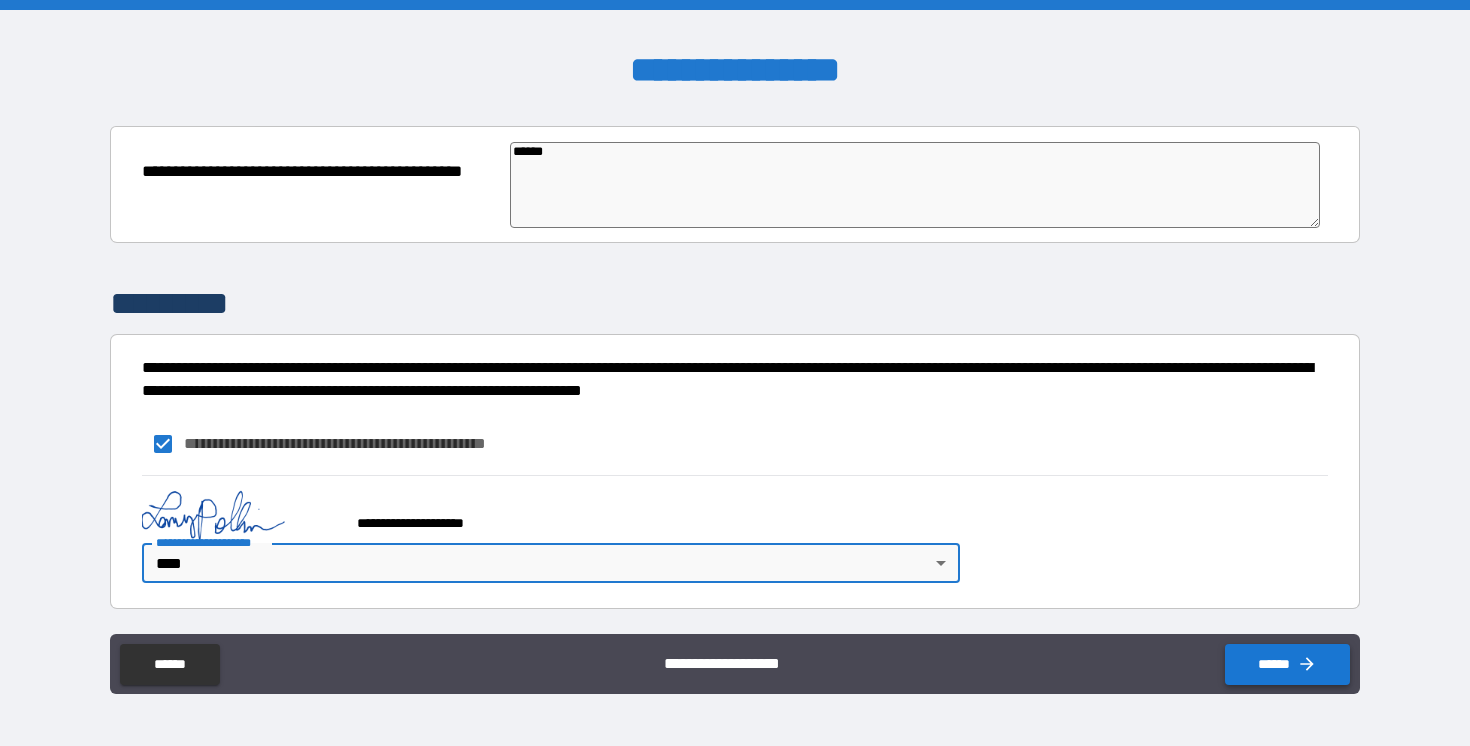click on "******" at bounding box center (1287, 664) 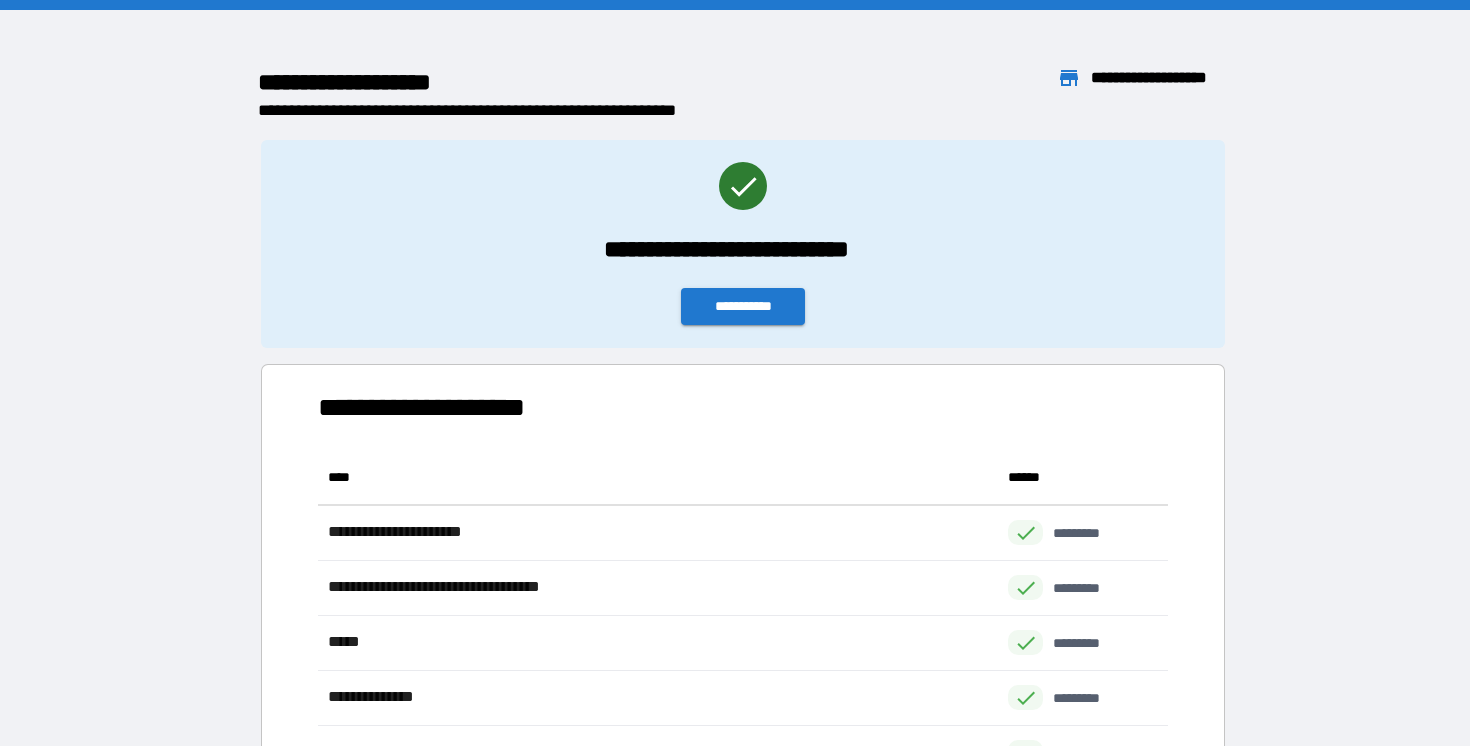 scroll, scrollTop: 1, scrollLeft: 1, axis: both 